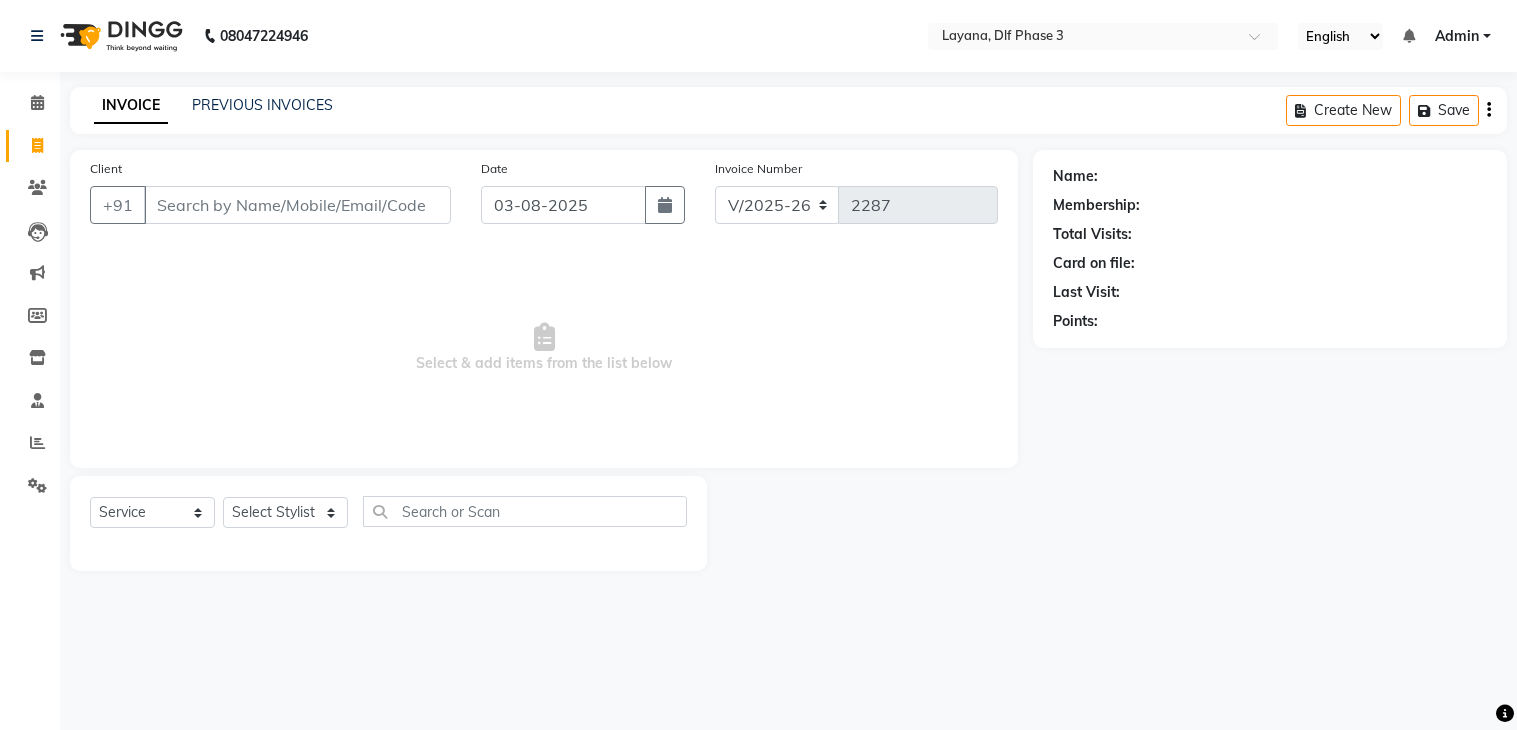 select on "6973" 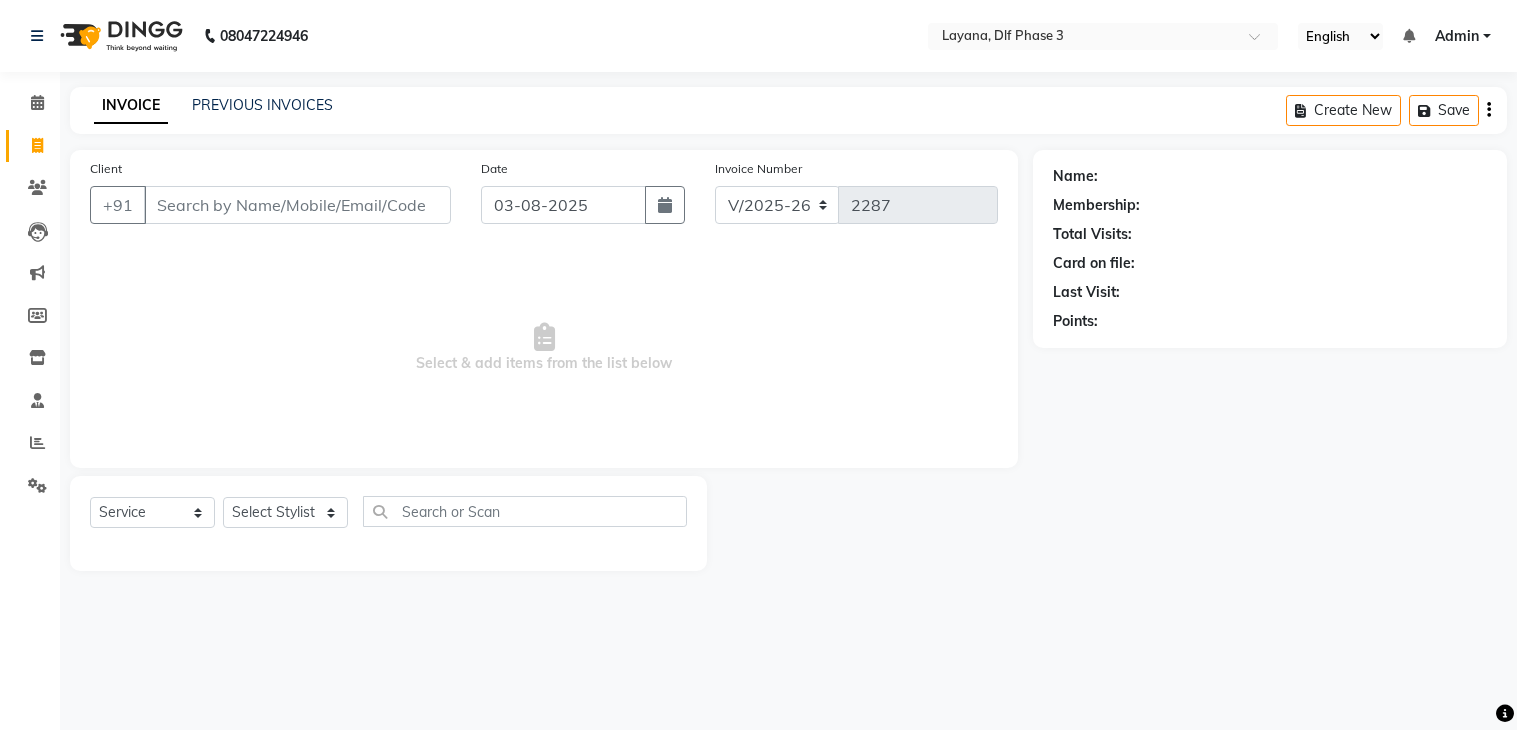 select on "service" 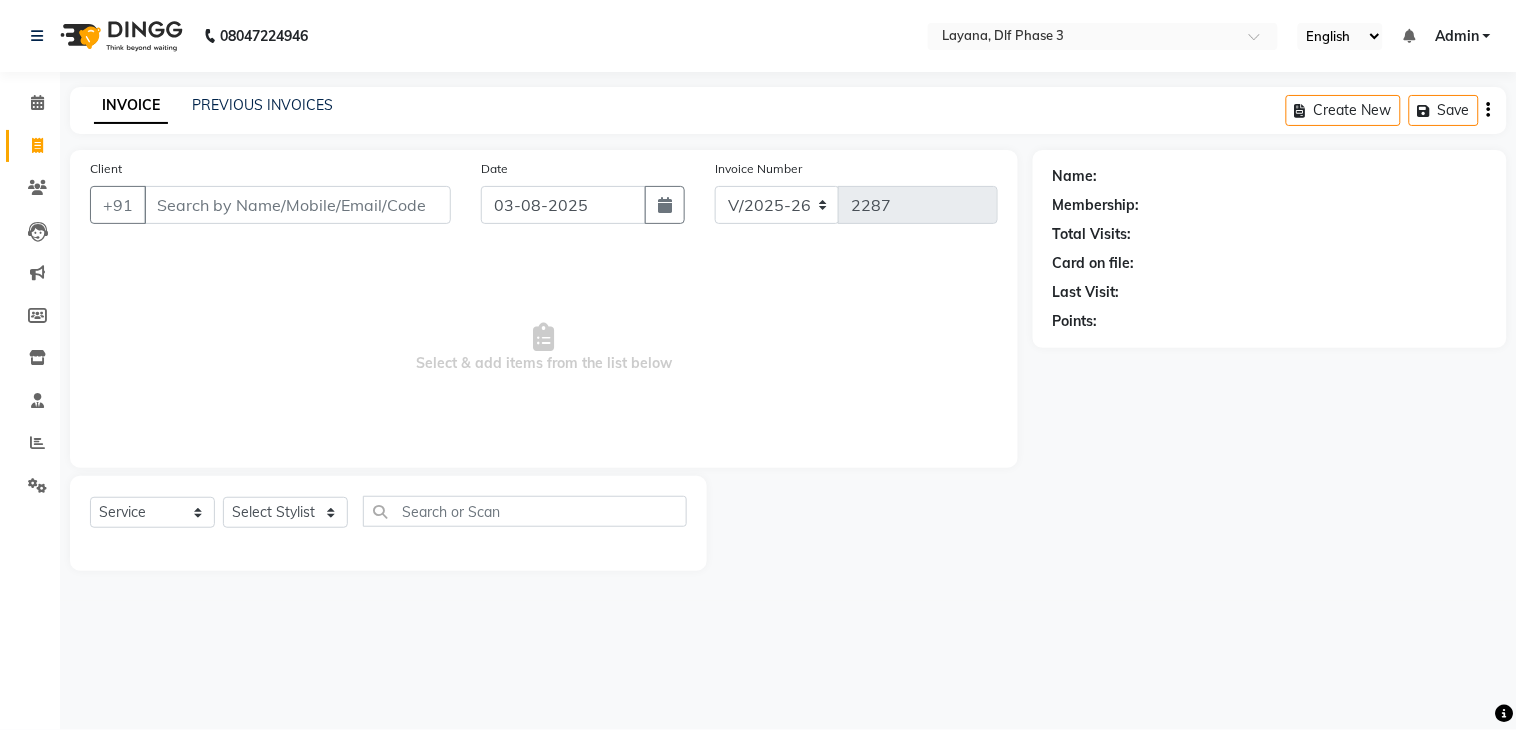 scroll, scrollTop: 0, scrollLeft: 0, axis: both 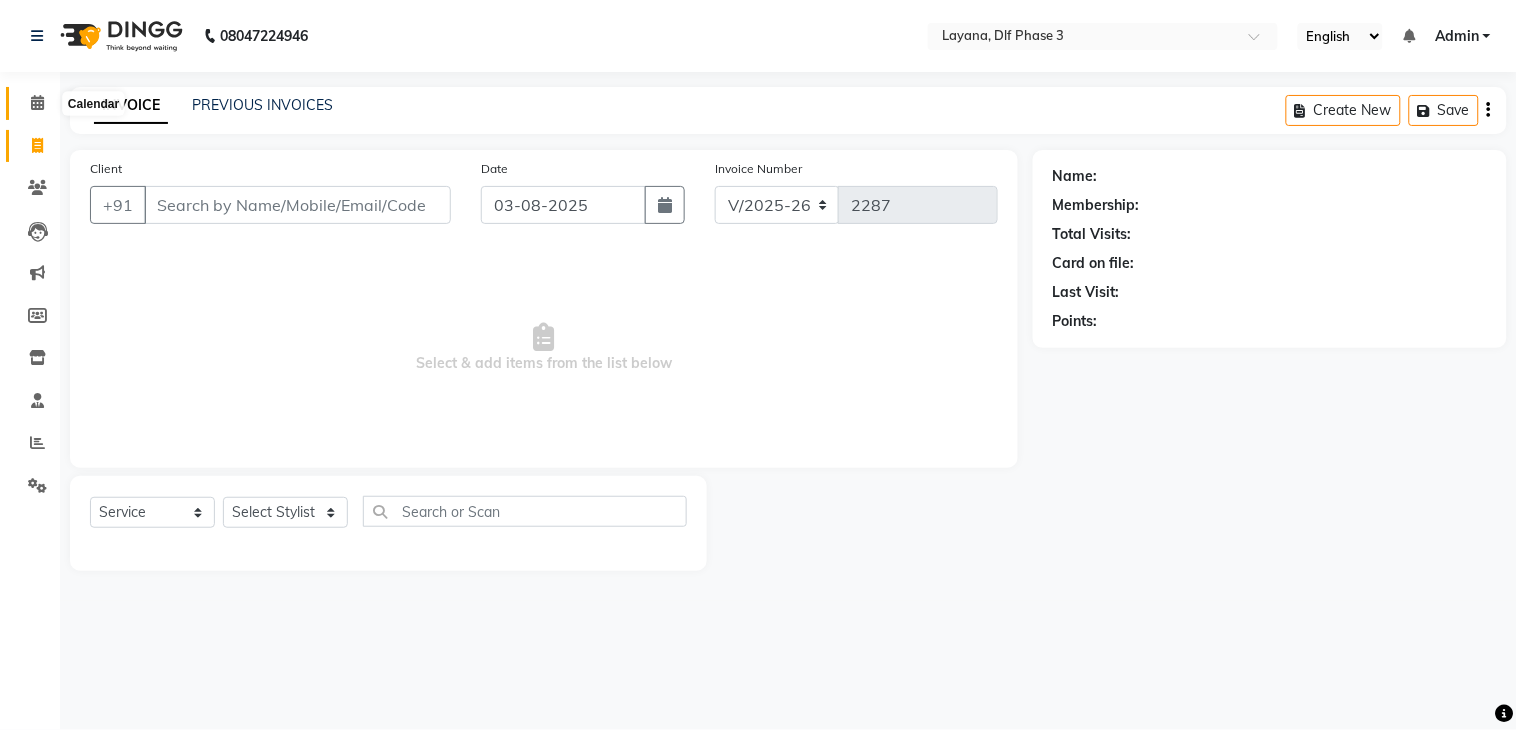 click 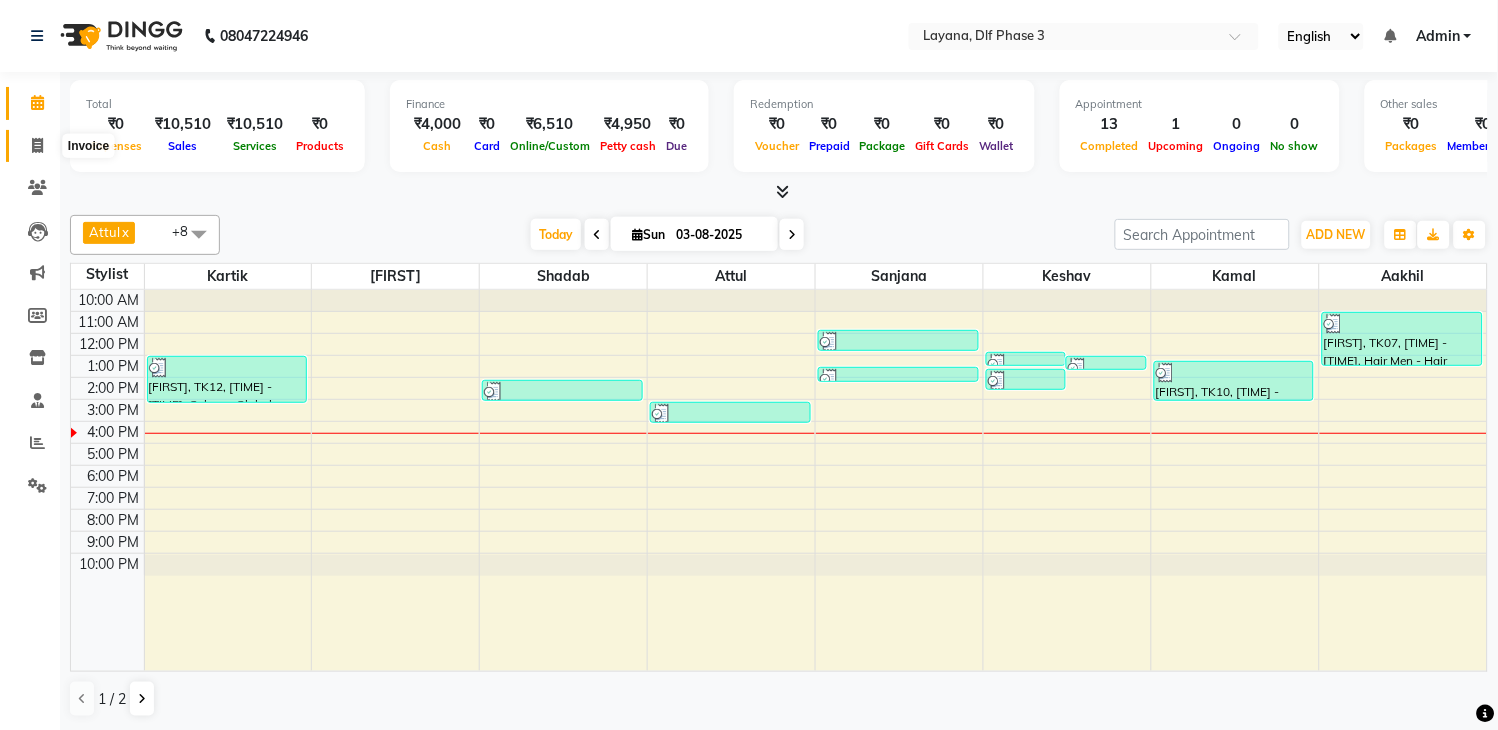 click 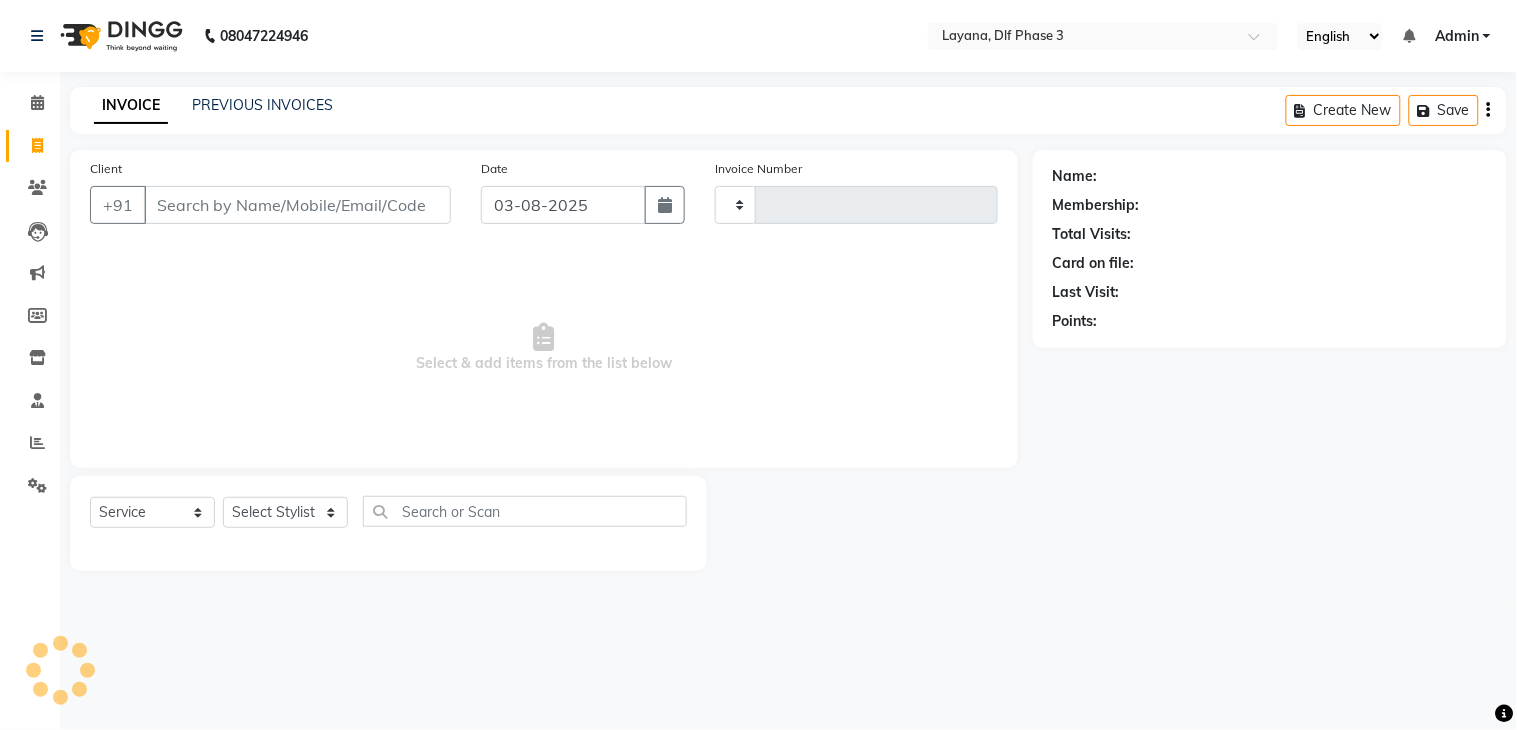 type on "2287" 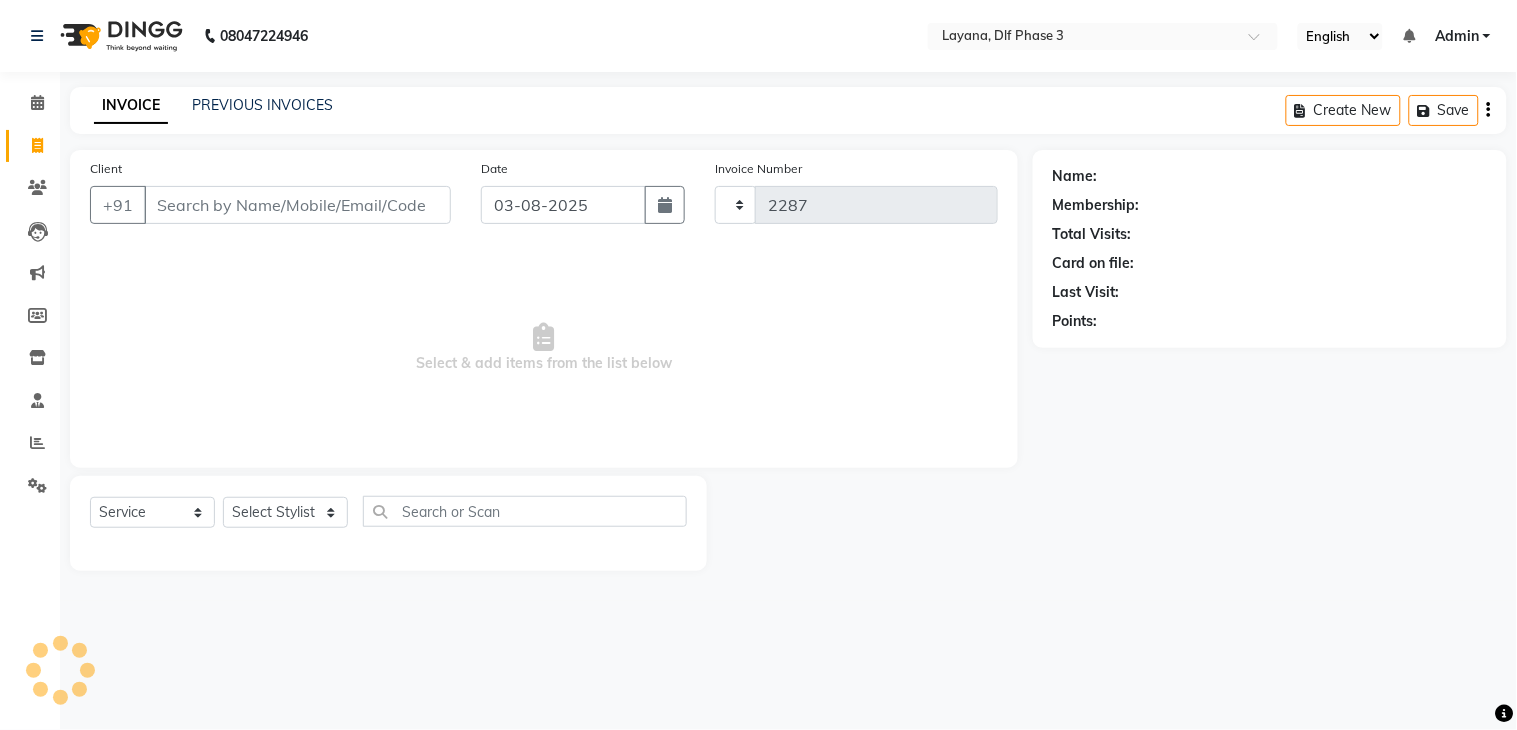 select on "6973" 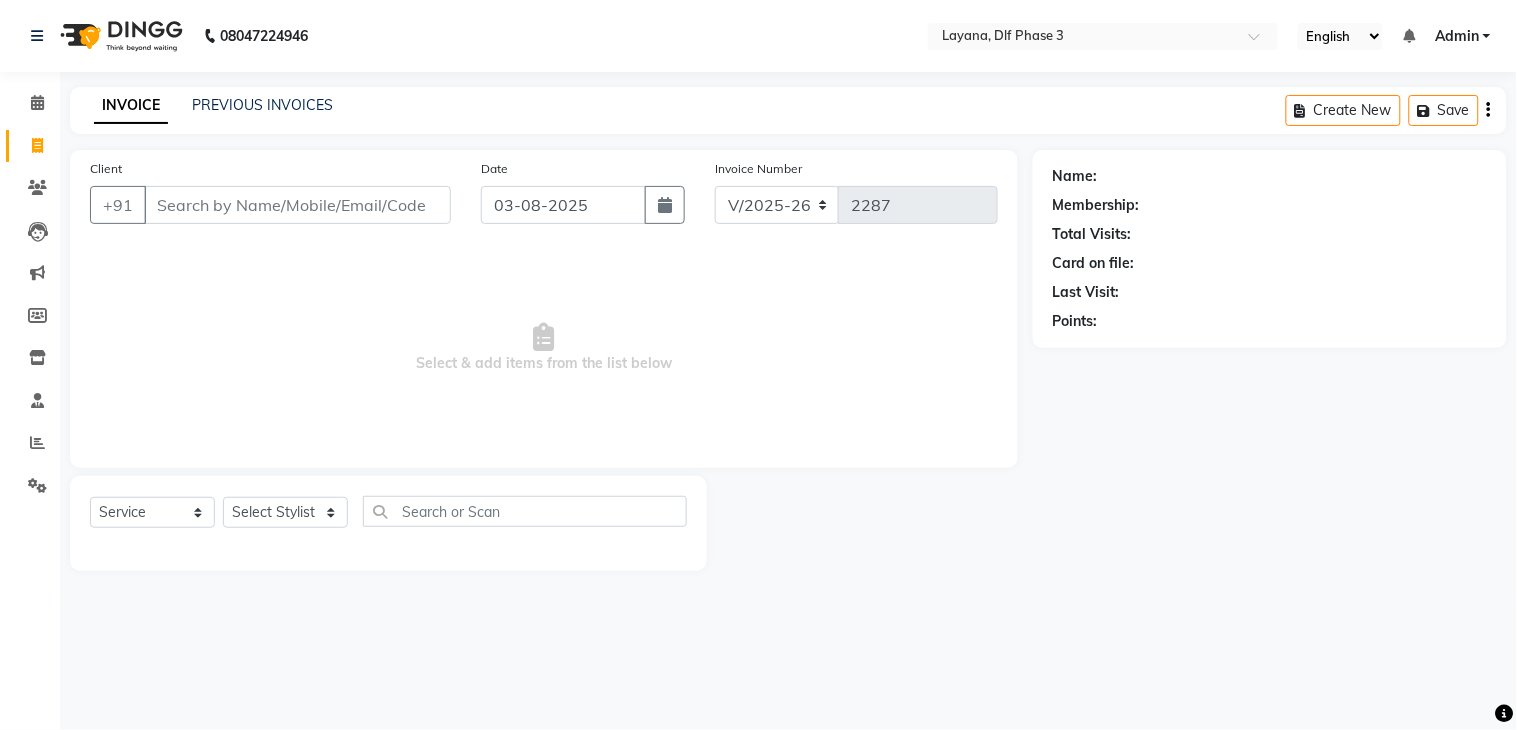 click on "Client" at bounding box center [297, 205] 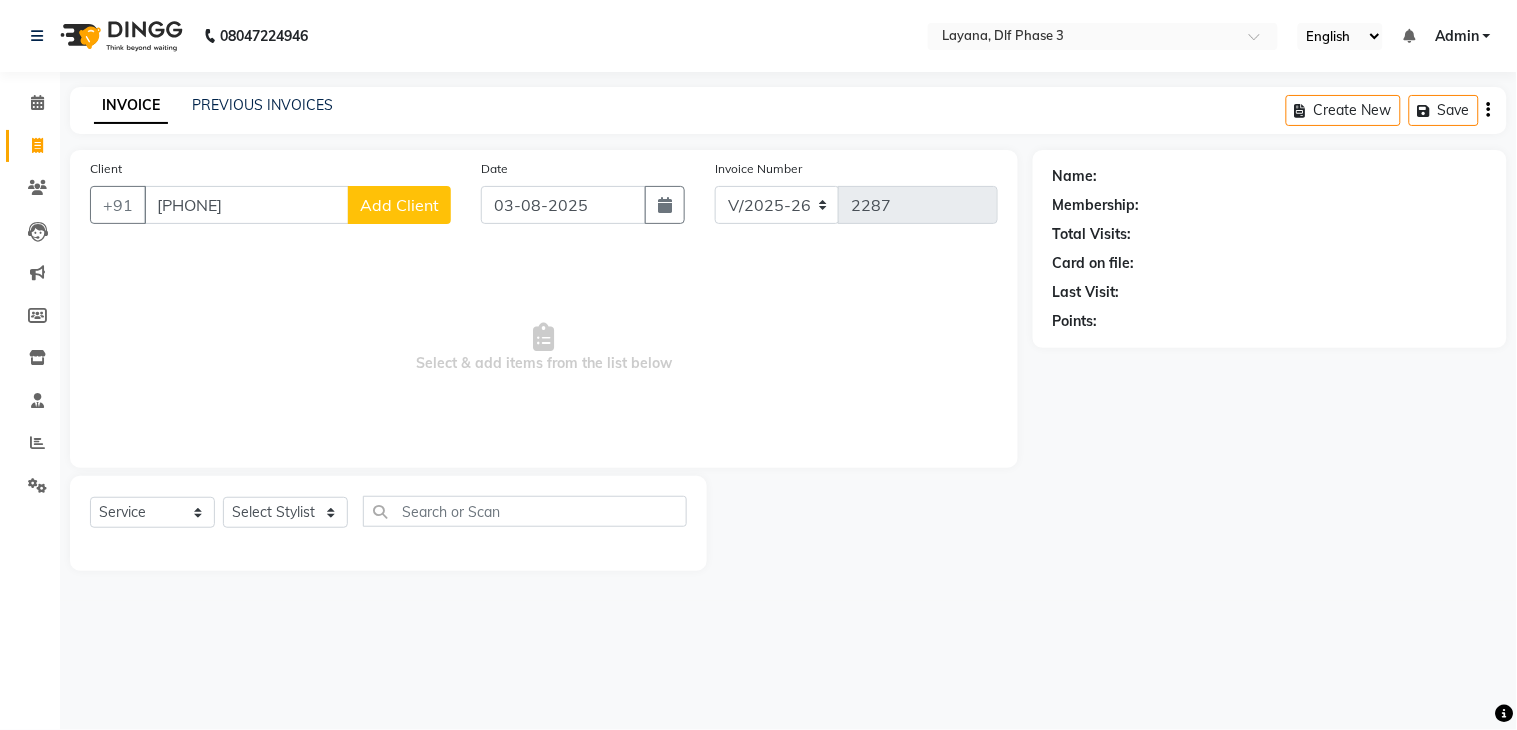 type on "9870249282" 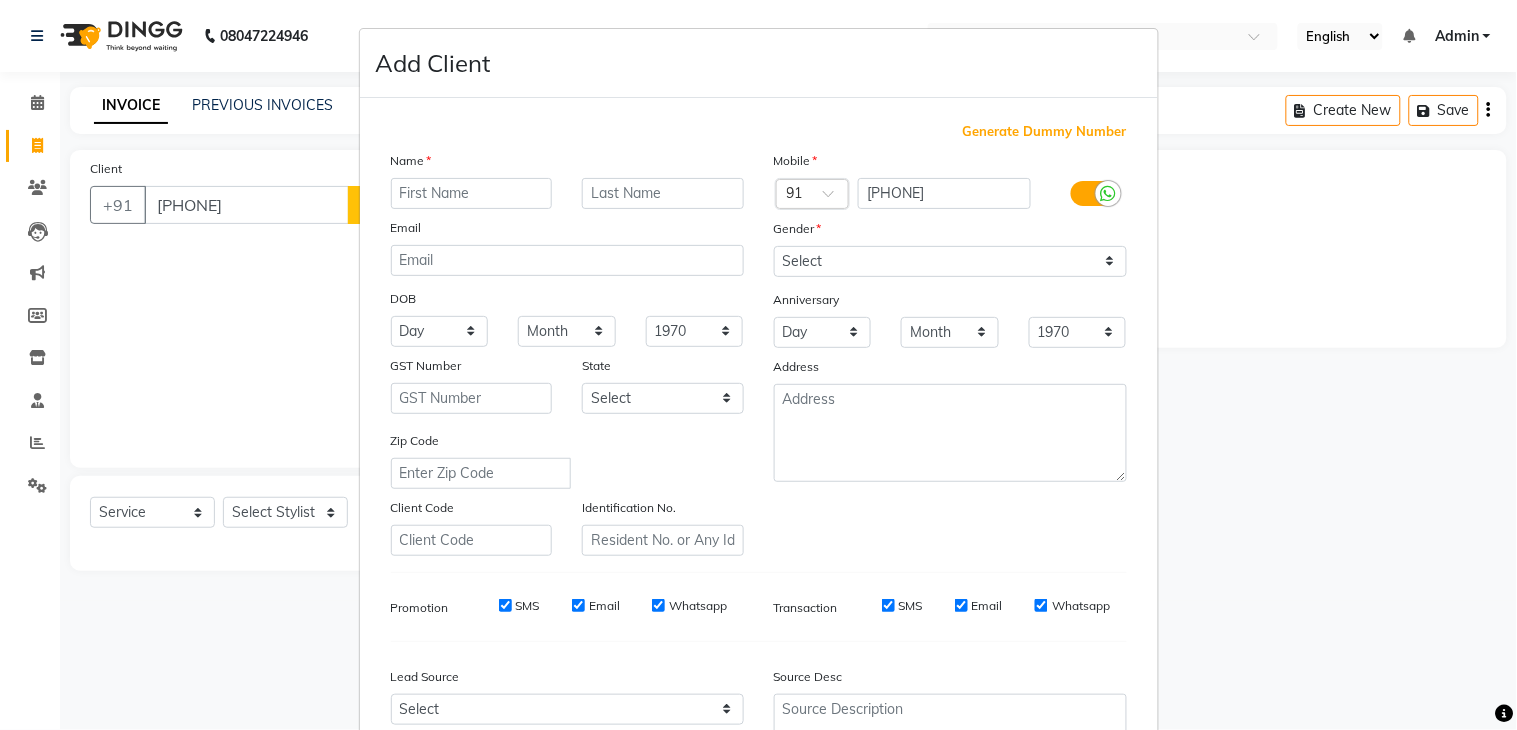 click at bounding box center (472, 193) 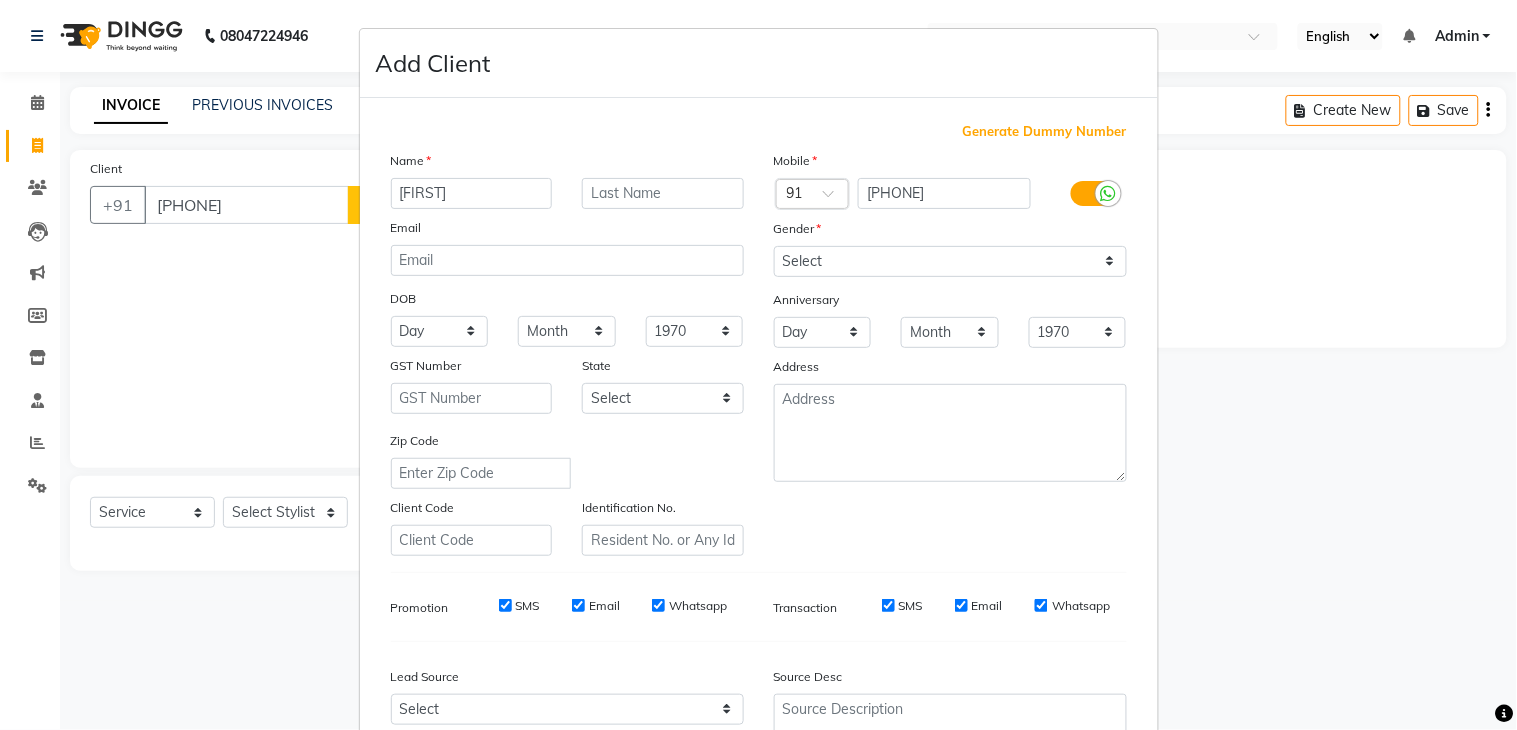 type on "nurul" 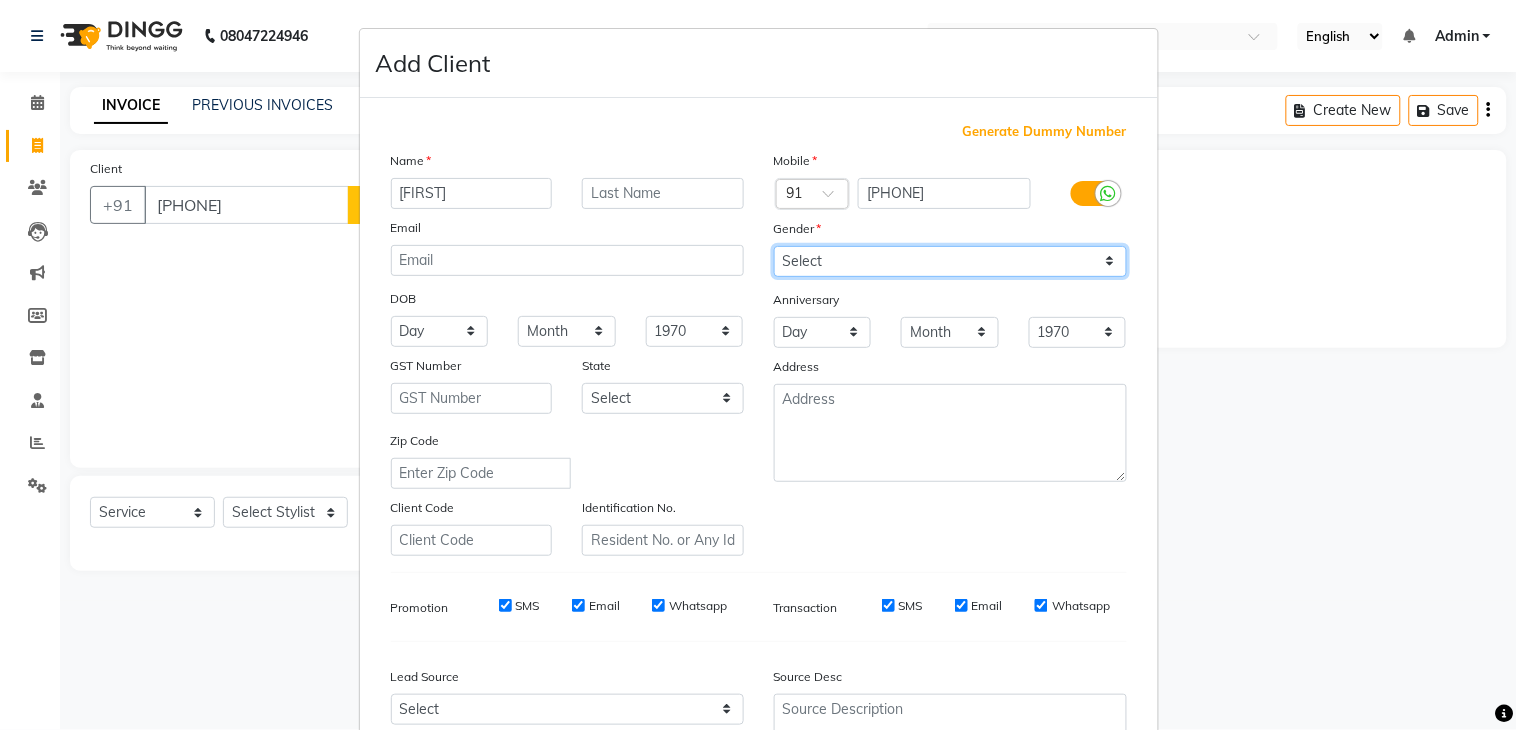 click on "Select Male Female Other Prefer Not To Say" at bounding box center [950, 261] 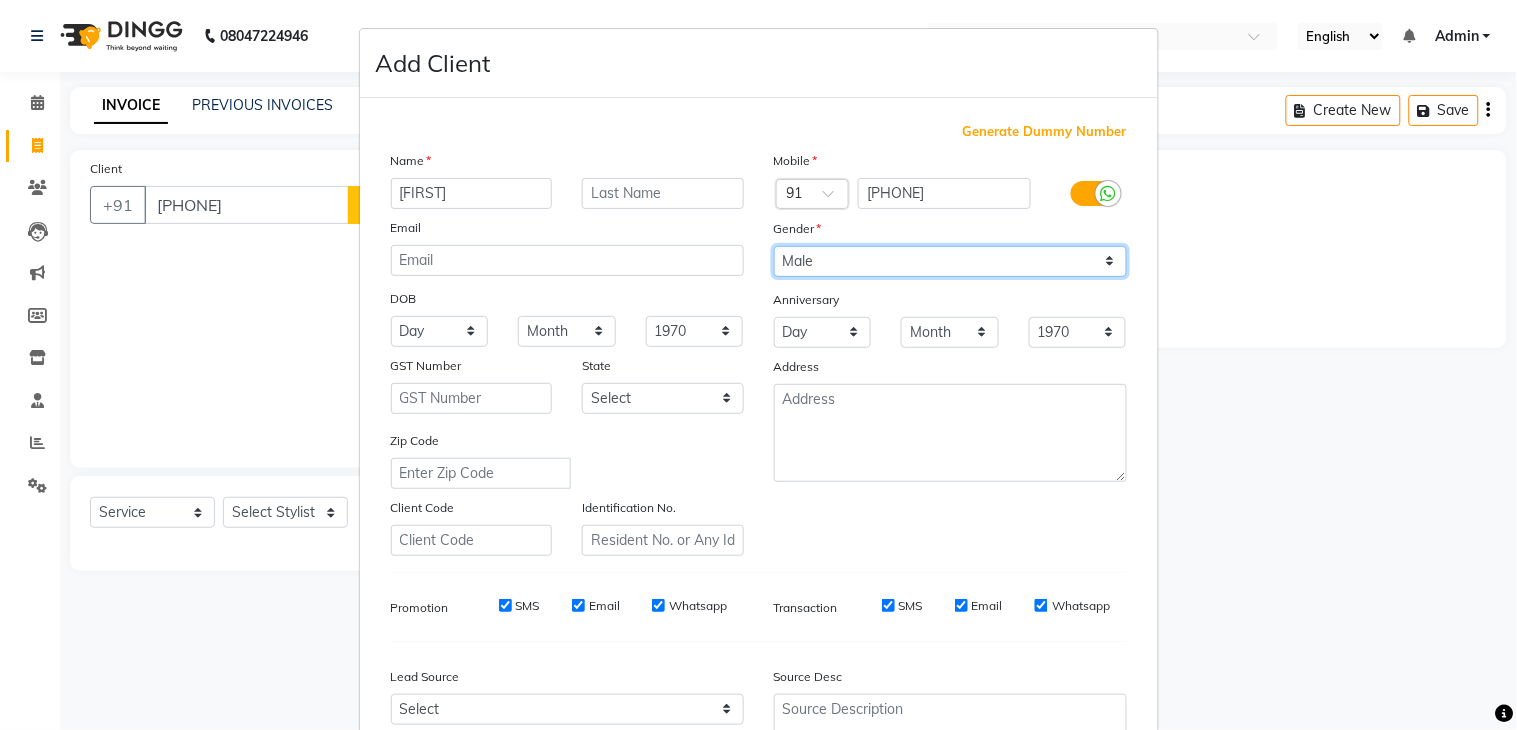 click on "Select Male Female Other Prefer Not To Say" at bounding box center (950, 261) 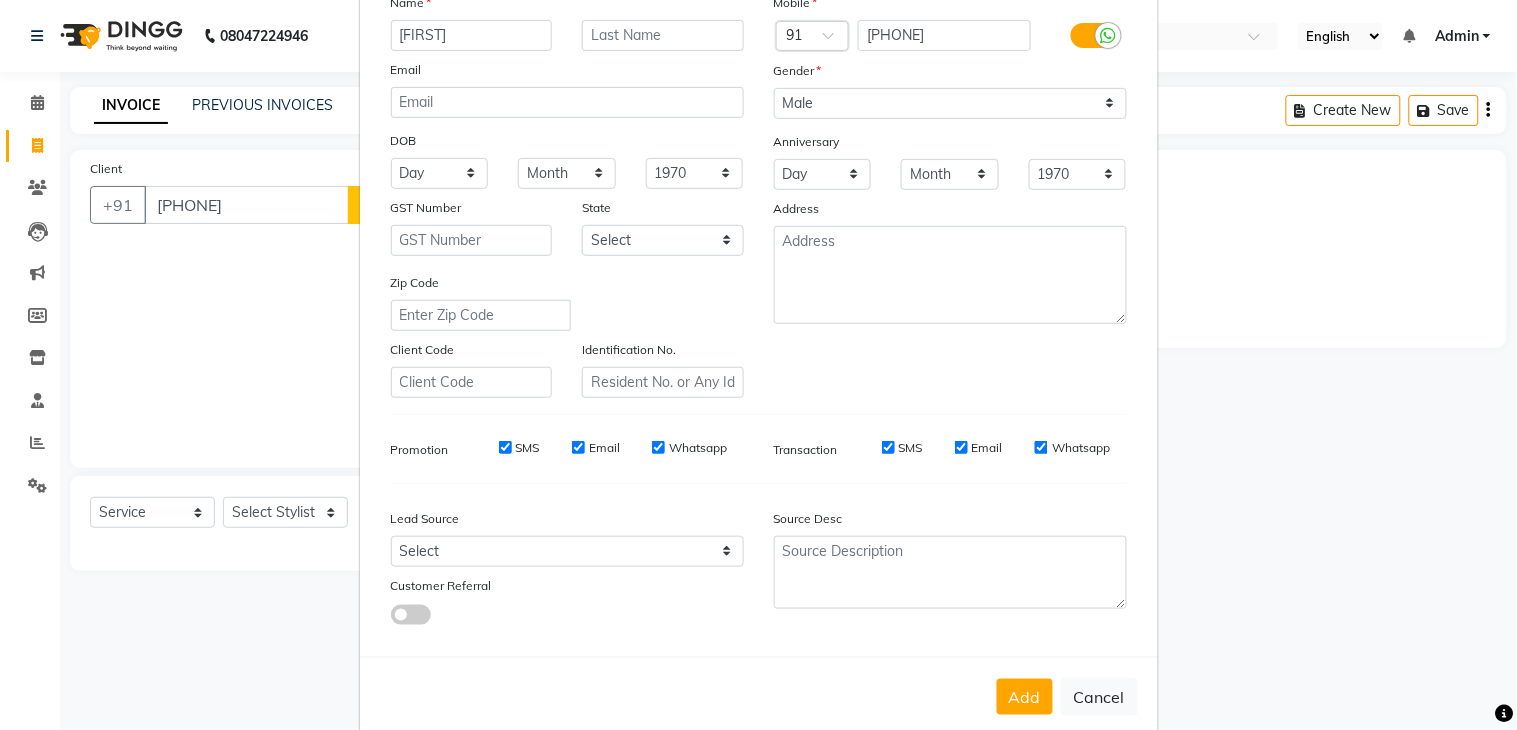 scroll, scrollTop: 166, scrollLeft: 0, axis: vertical 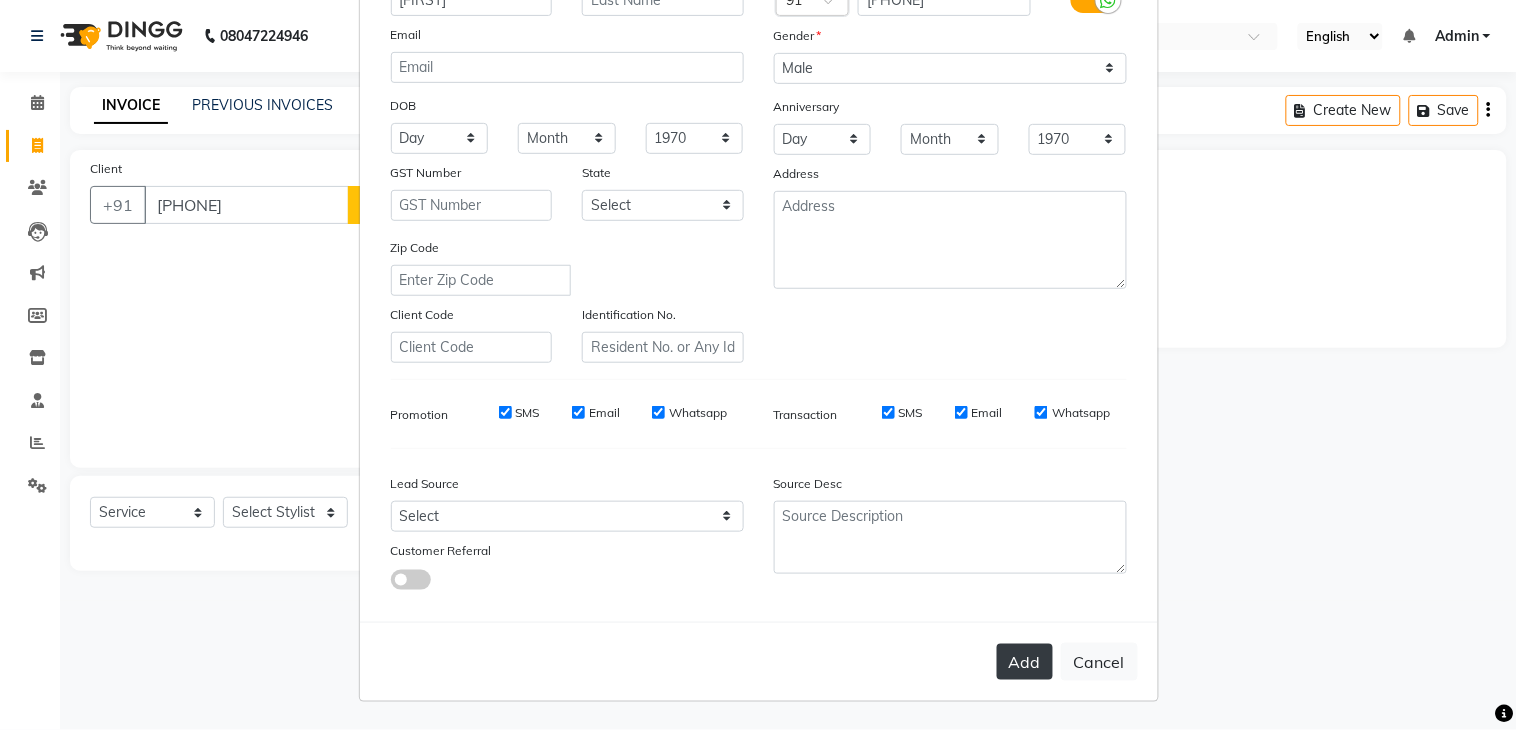 click on "Add" at bounding box center (1025, 662) 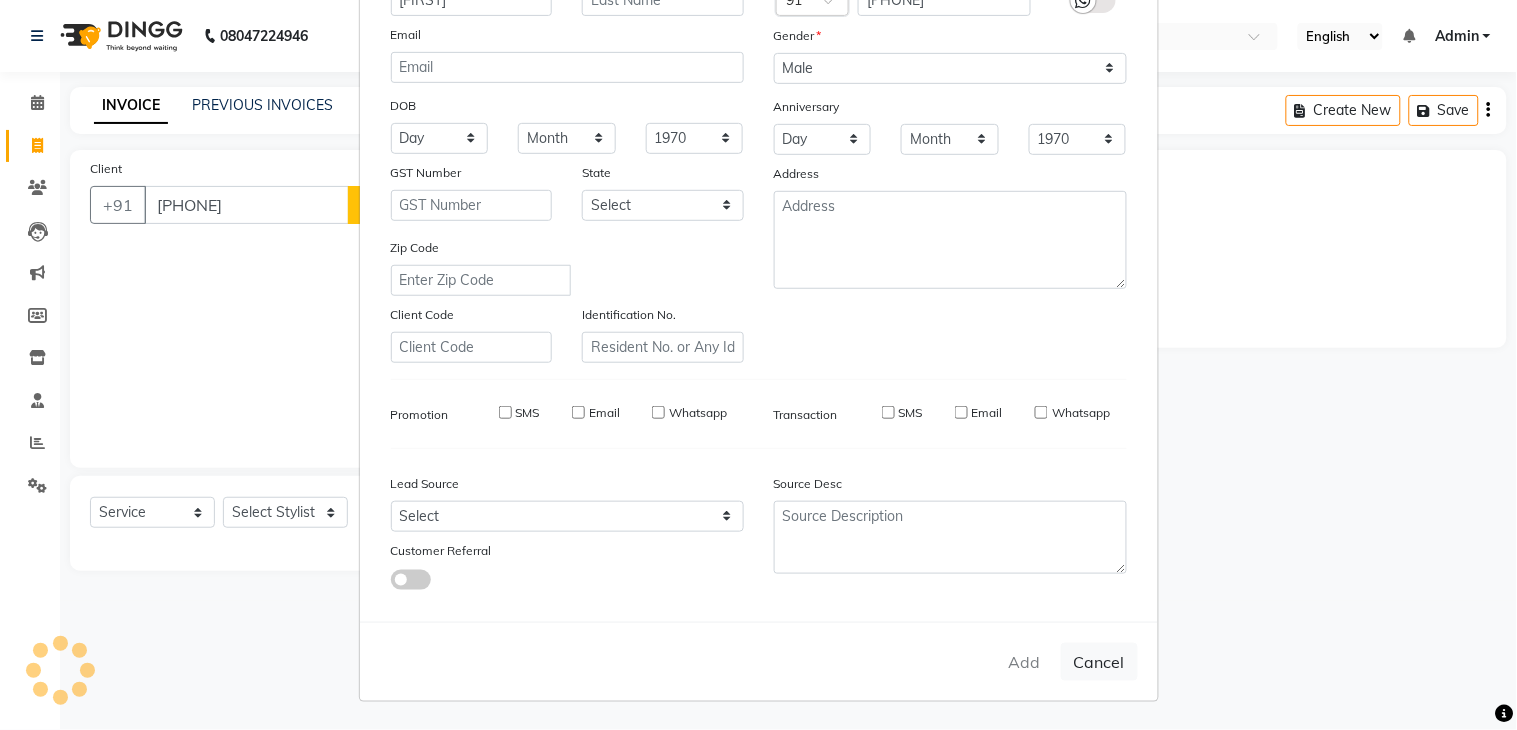 type 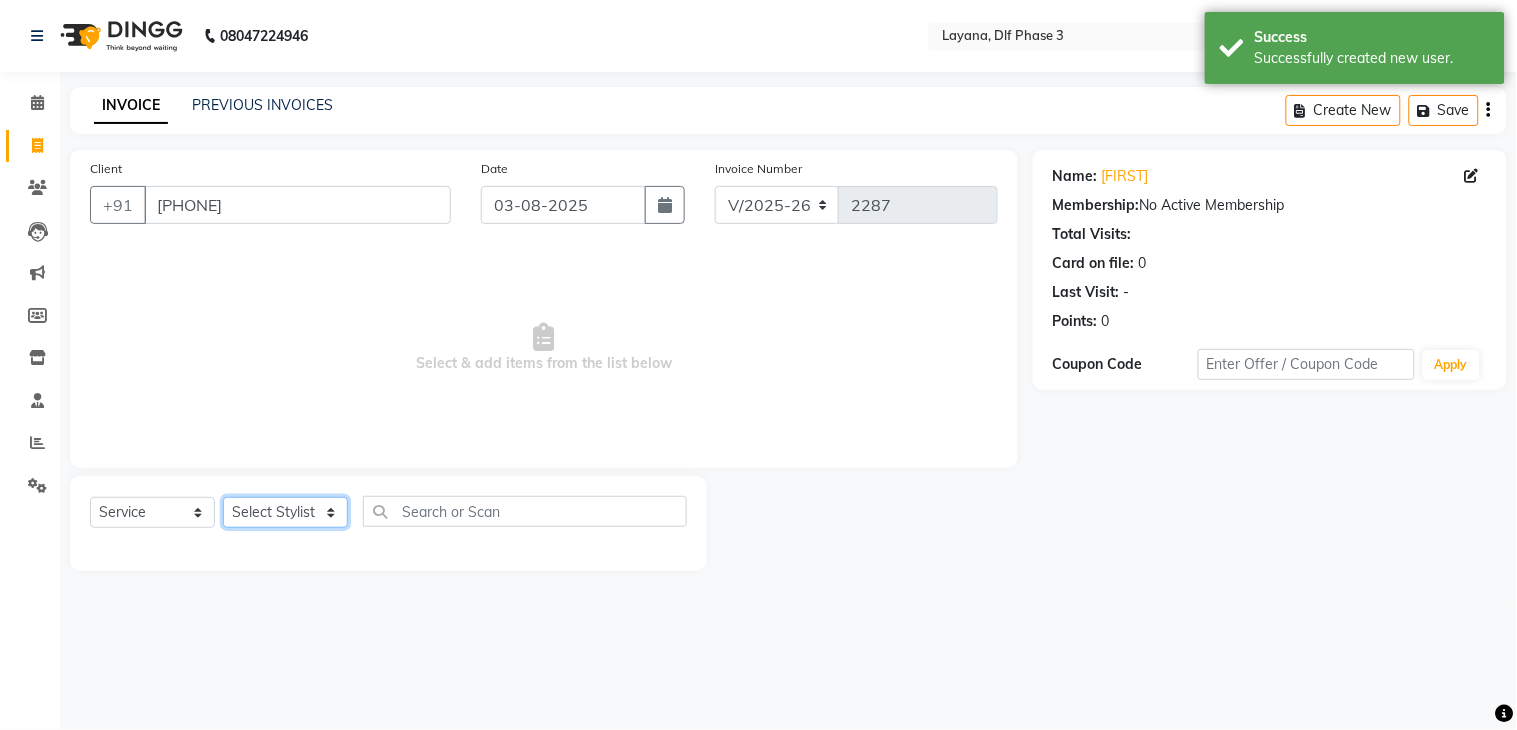 click on "Select Stylist Aakhil Attul Gopal das kamal Kartik  keshav sanjana Shadab supriya" 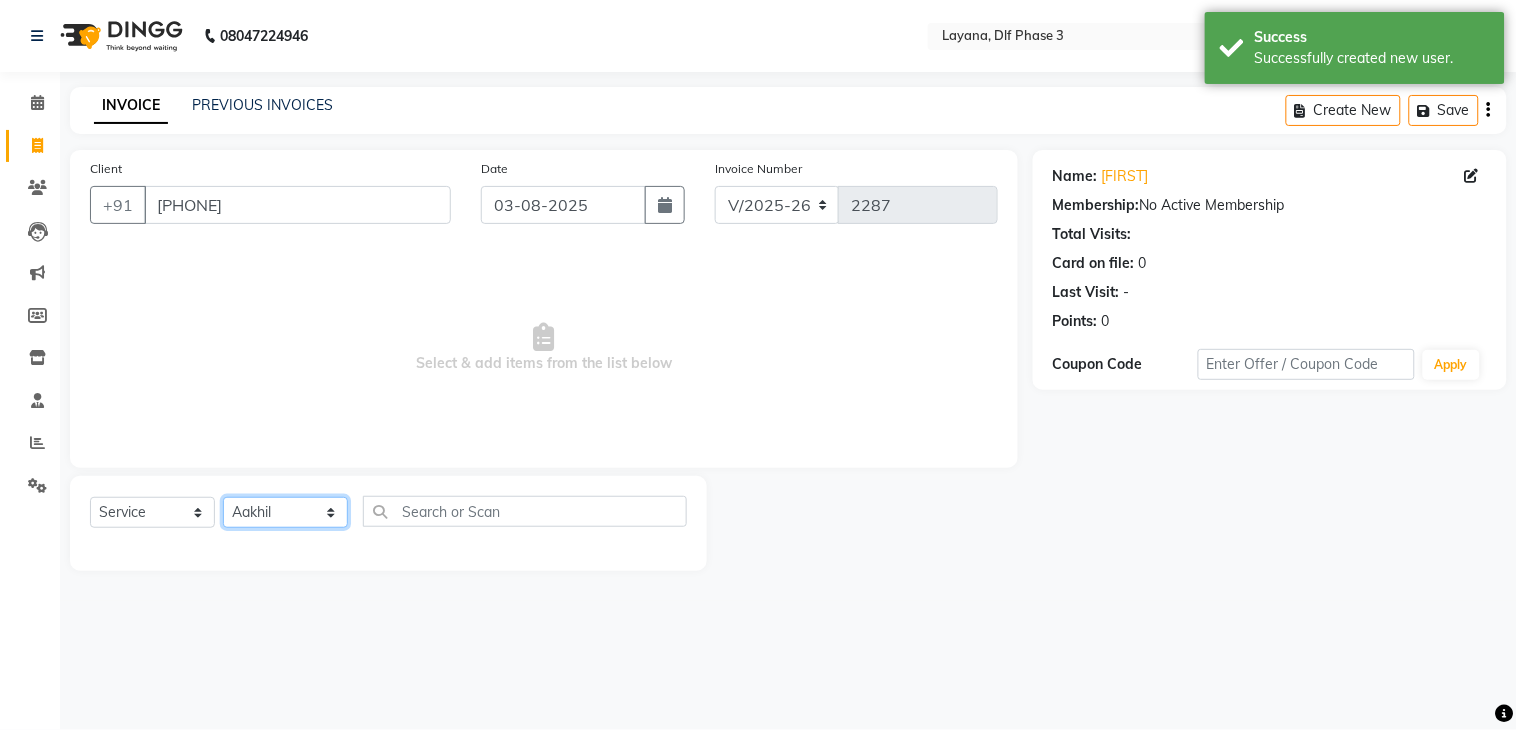 click on "Select Stylist Aakhil Attul Gopal das kamal Kartik  keshav sanjana Shadab supriya" 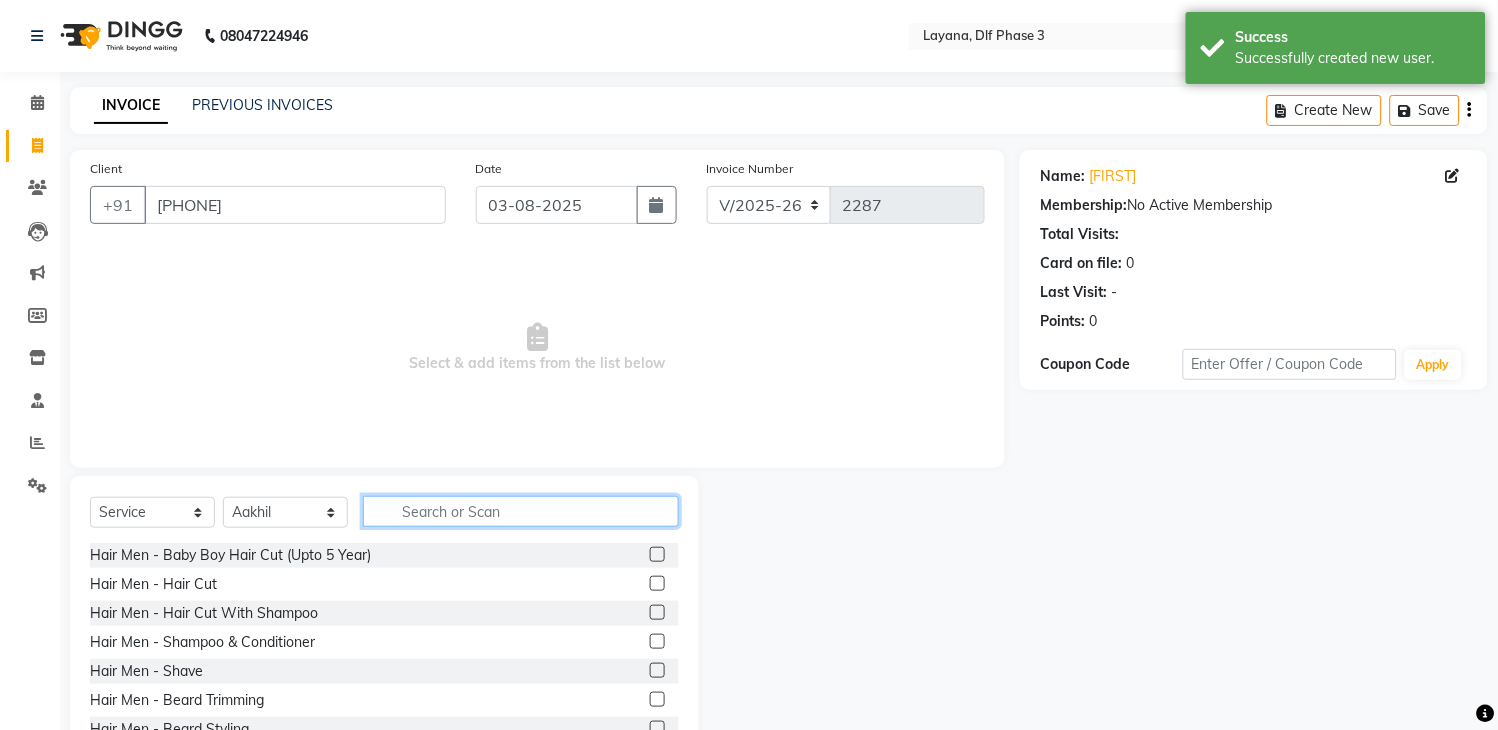 click 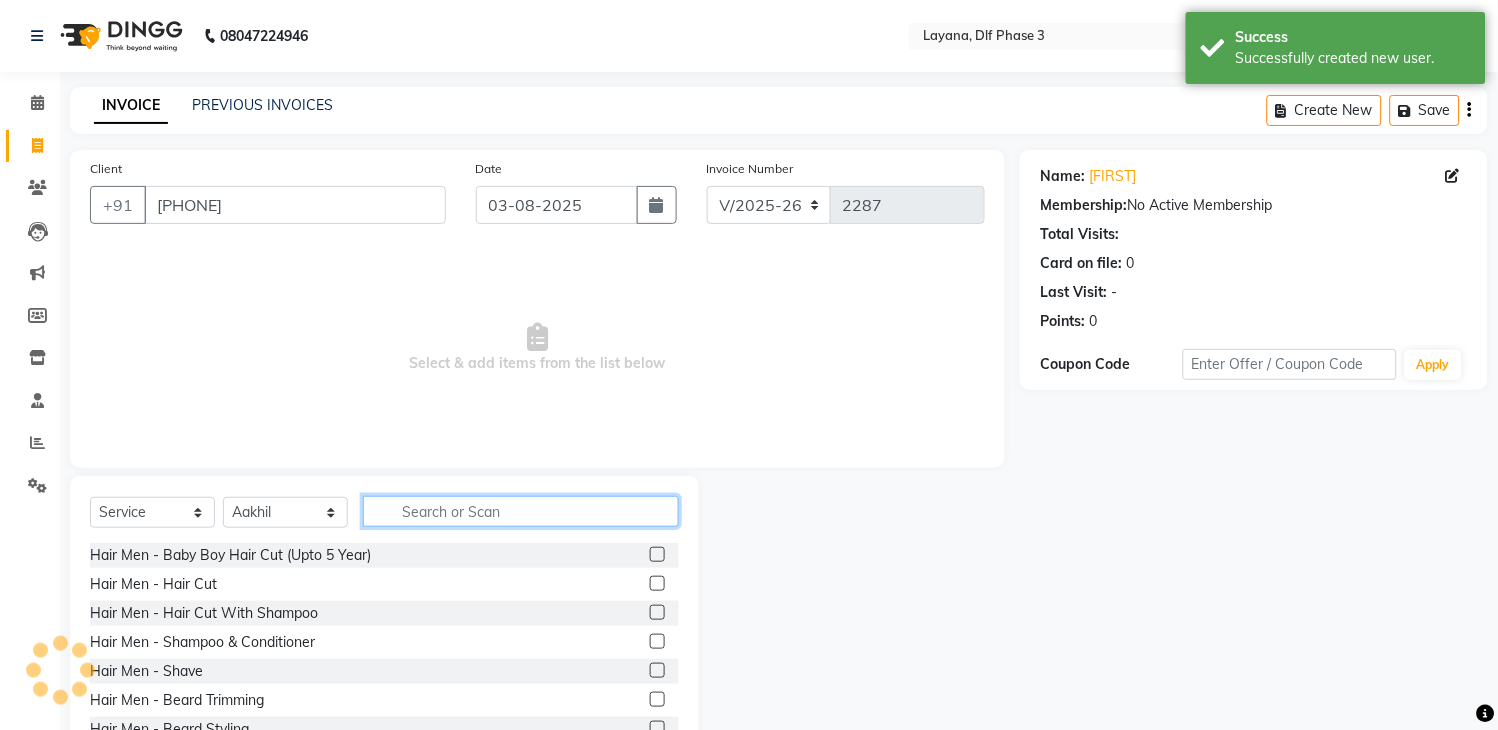 type on "s" 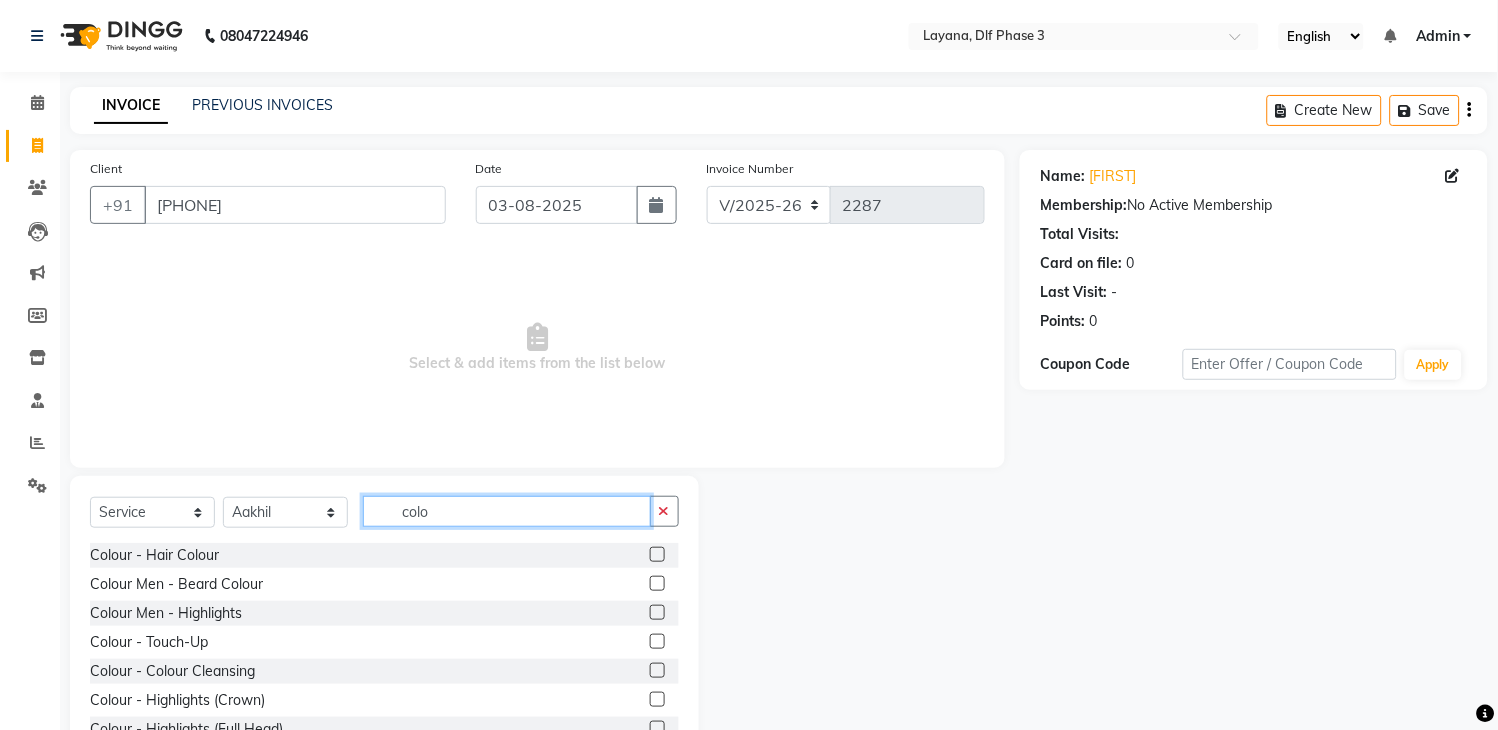 type on "colo" 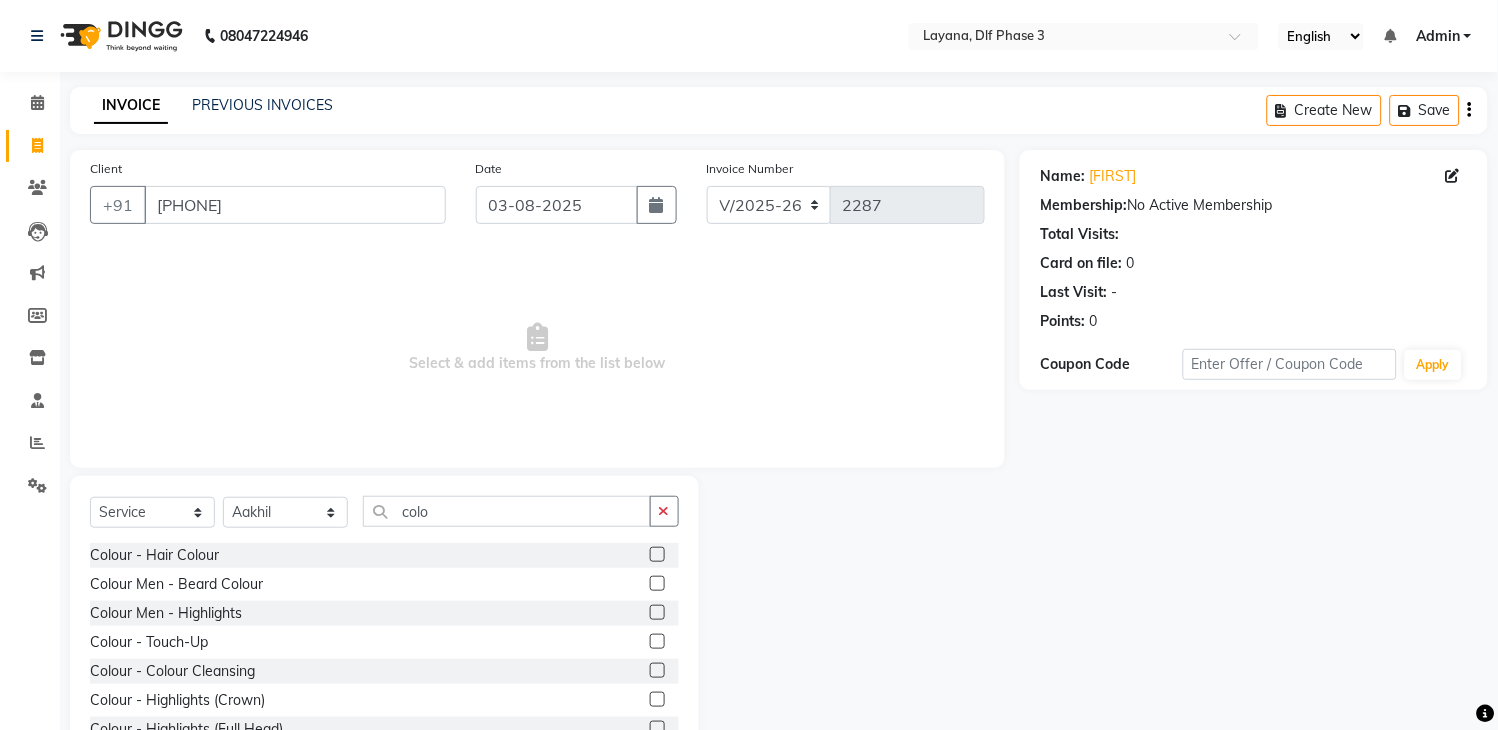 click 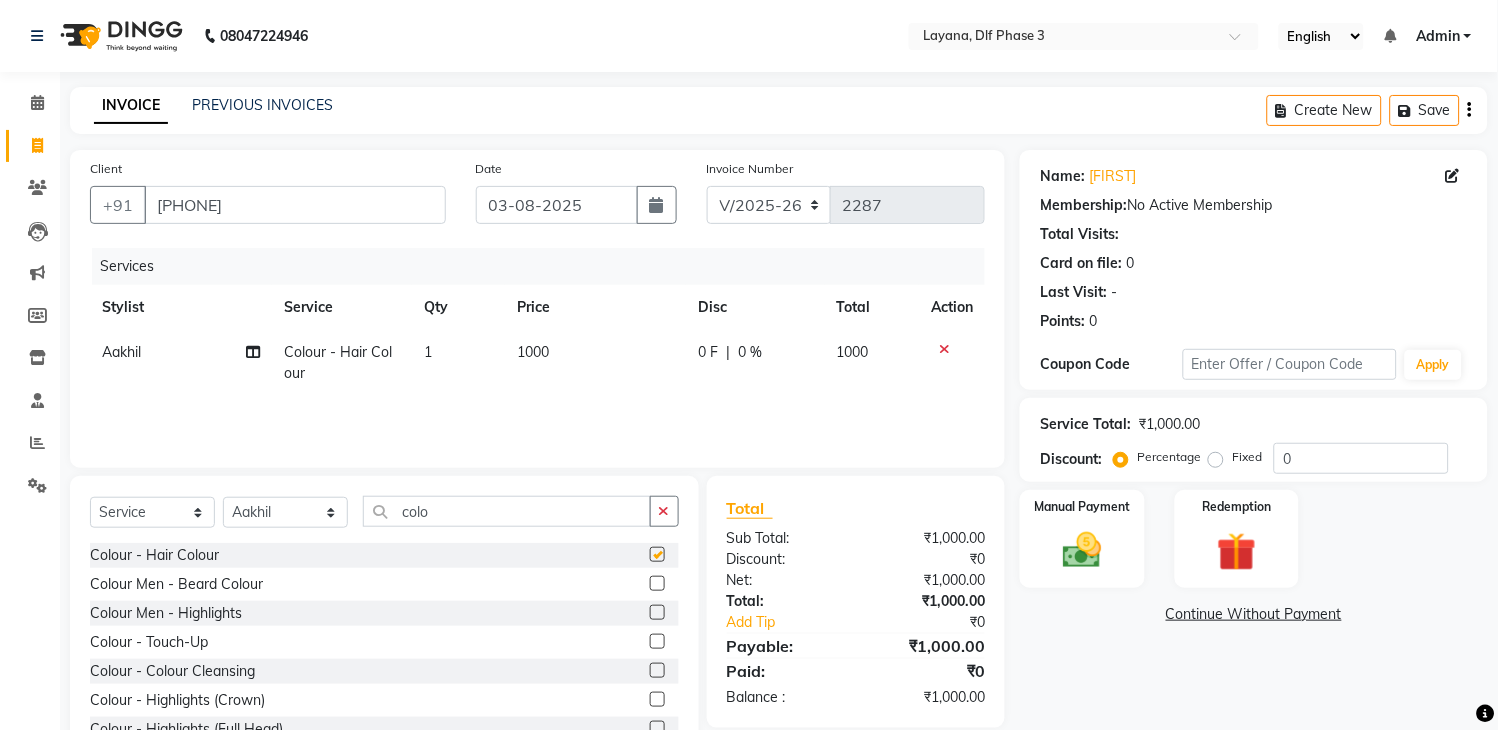 checkbox on "false" 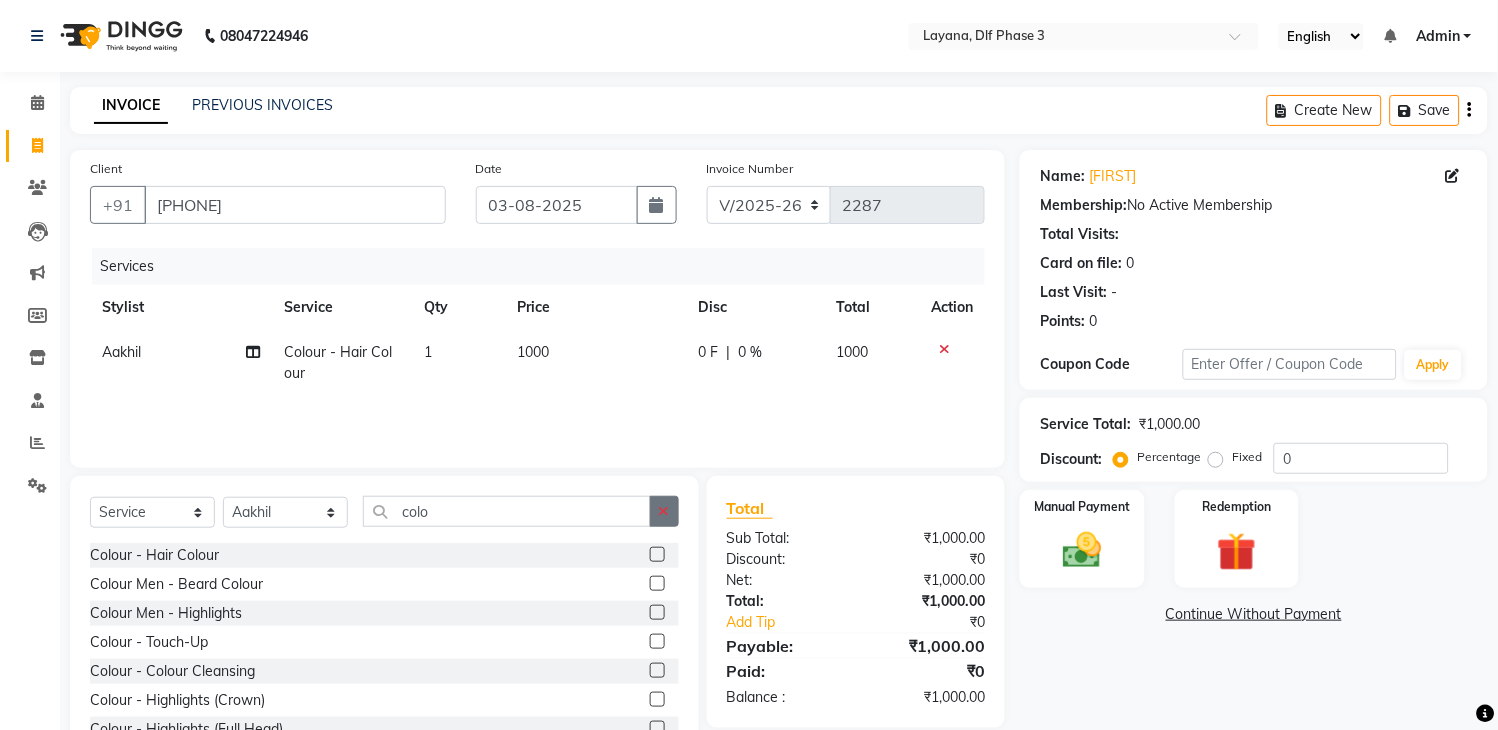 click 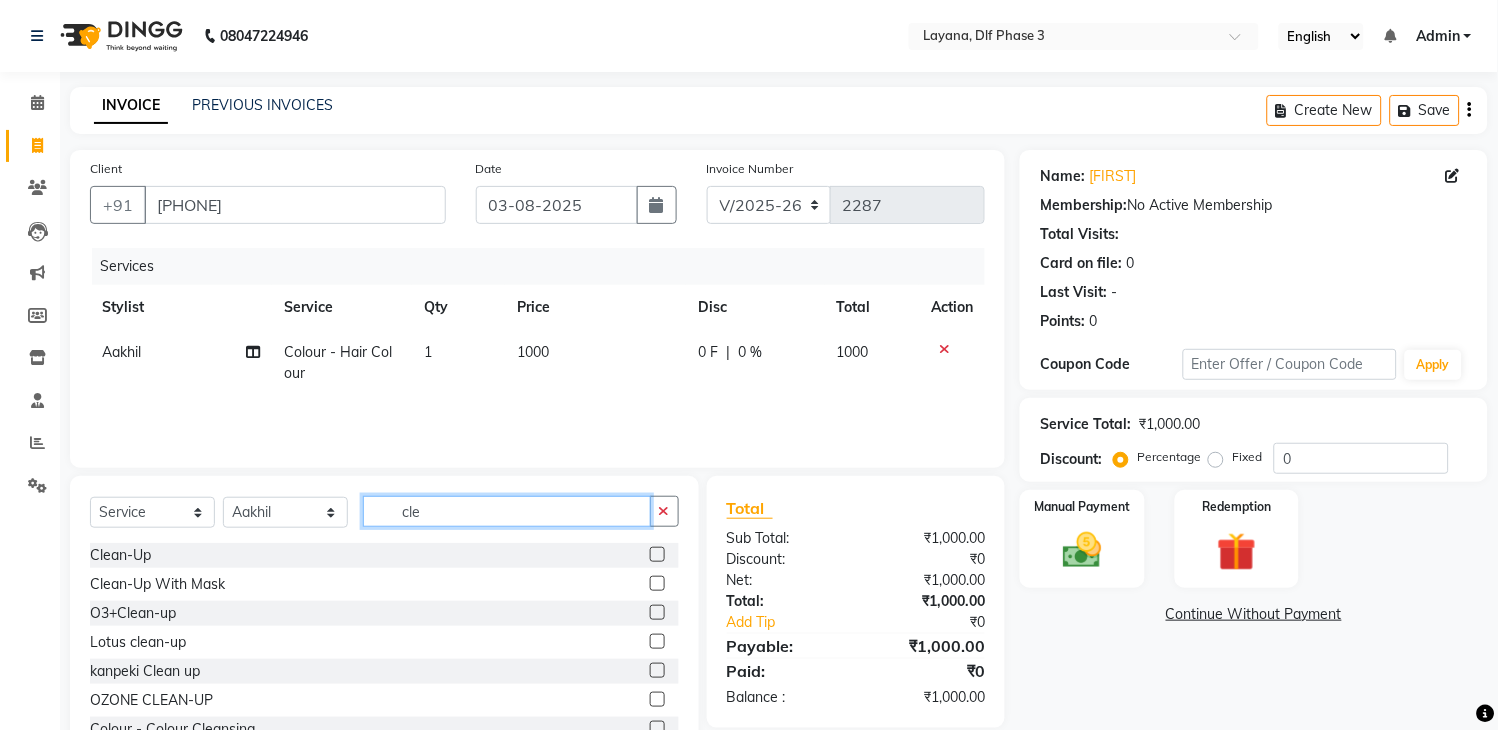 type on "cle" 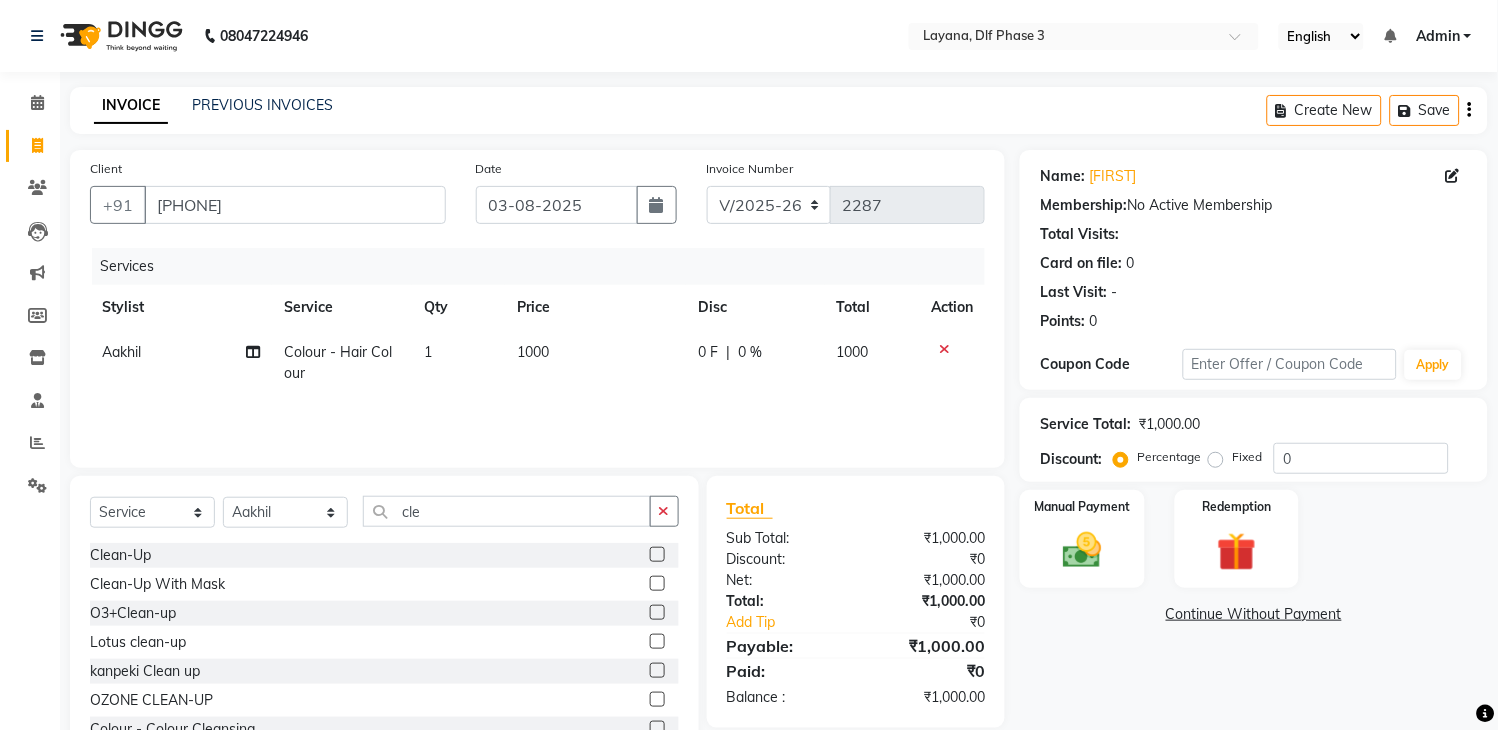 click 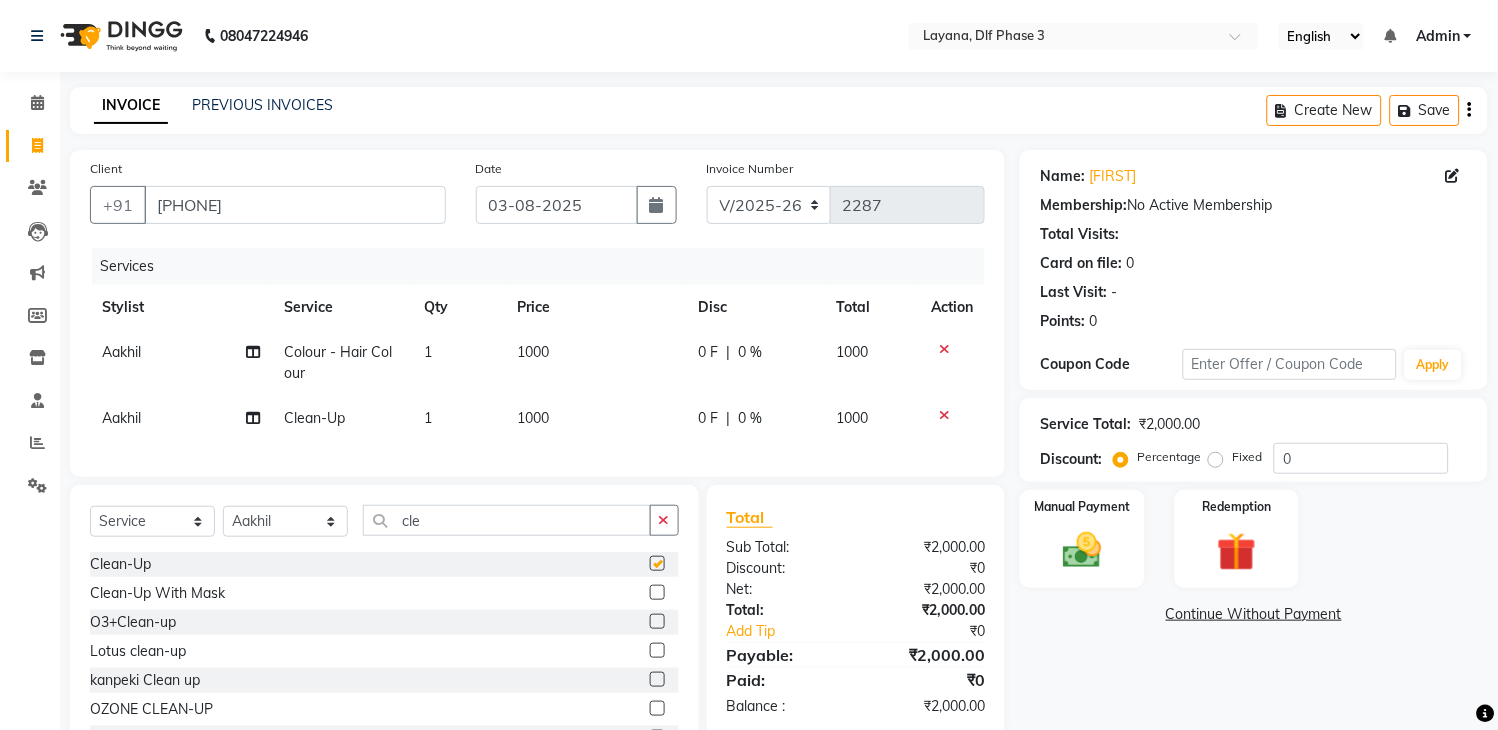 checkbox on "false" 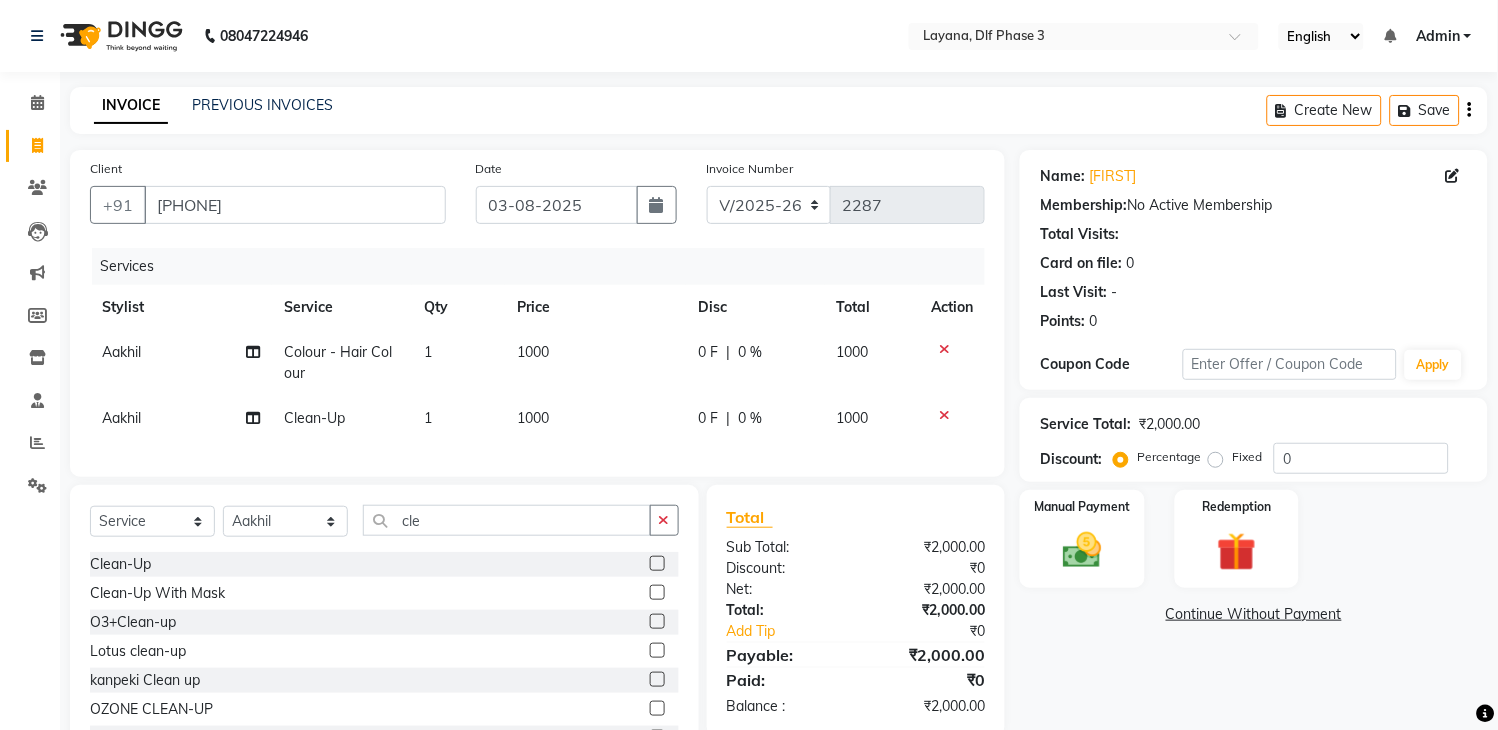 click on "1000" 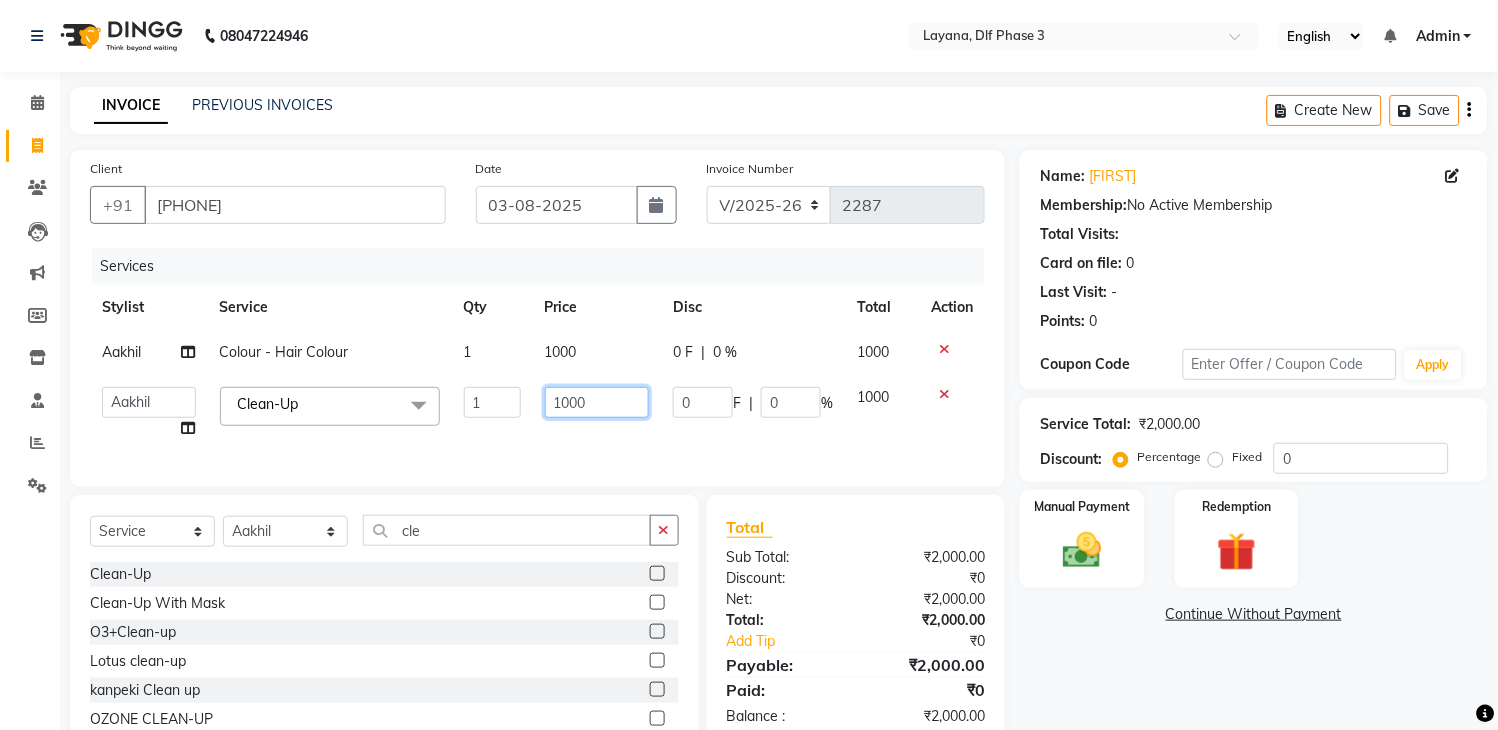 click on "1000" 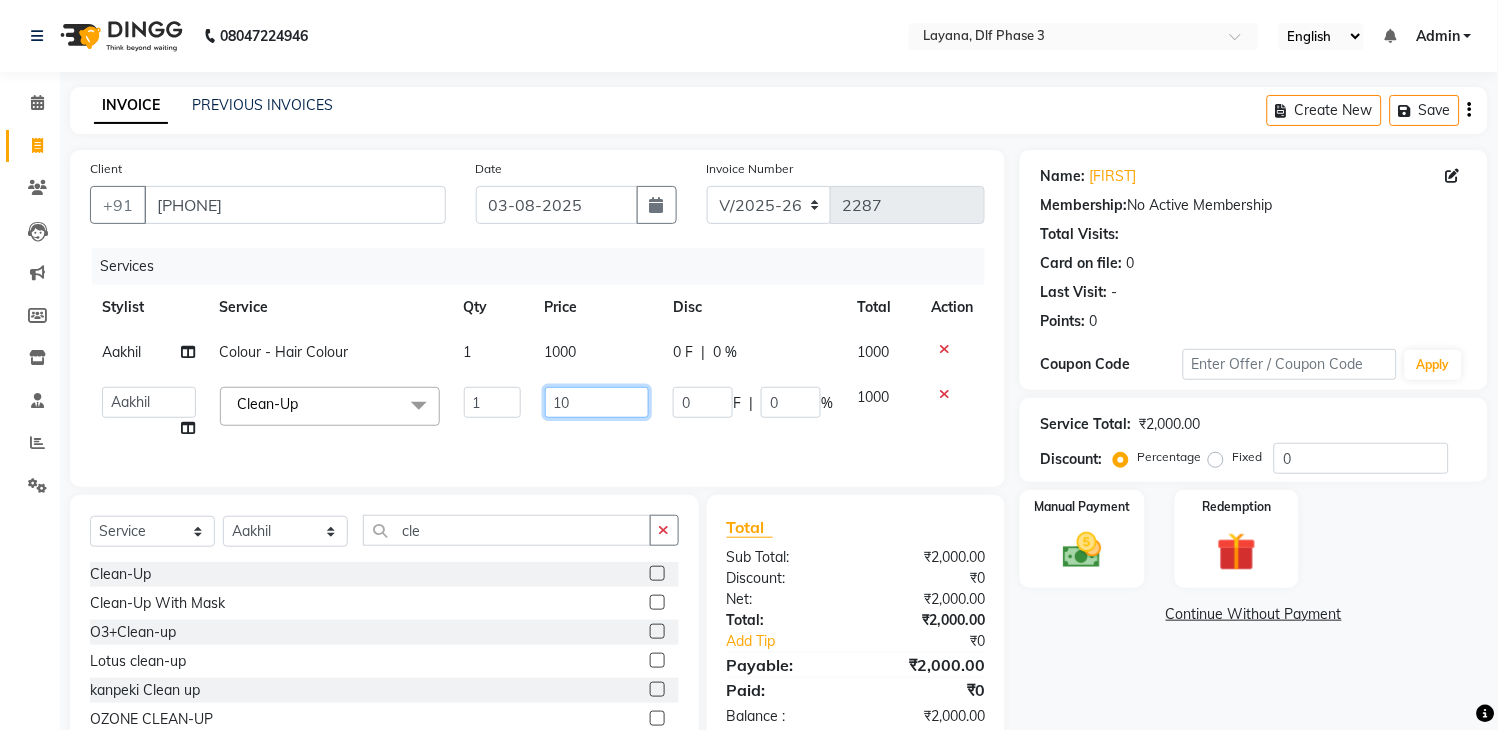type on "1" 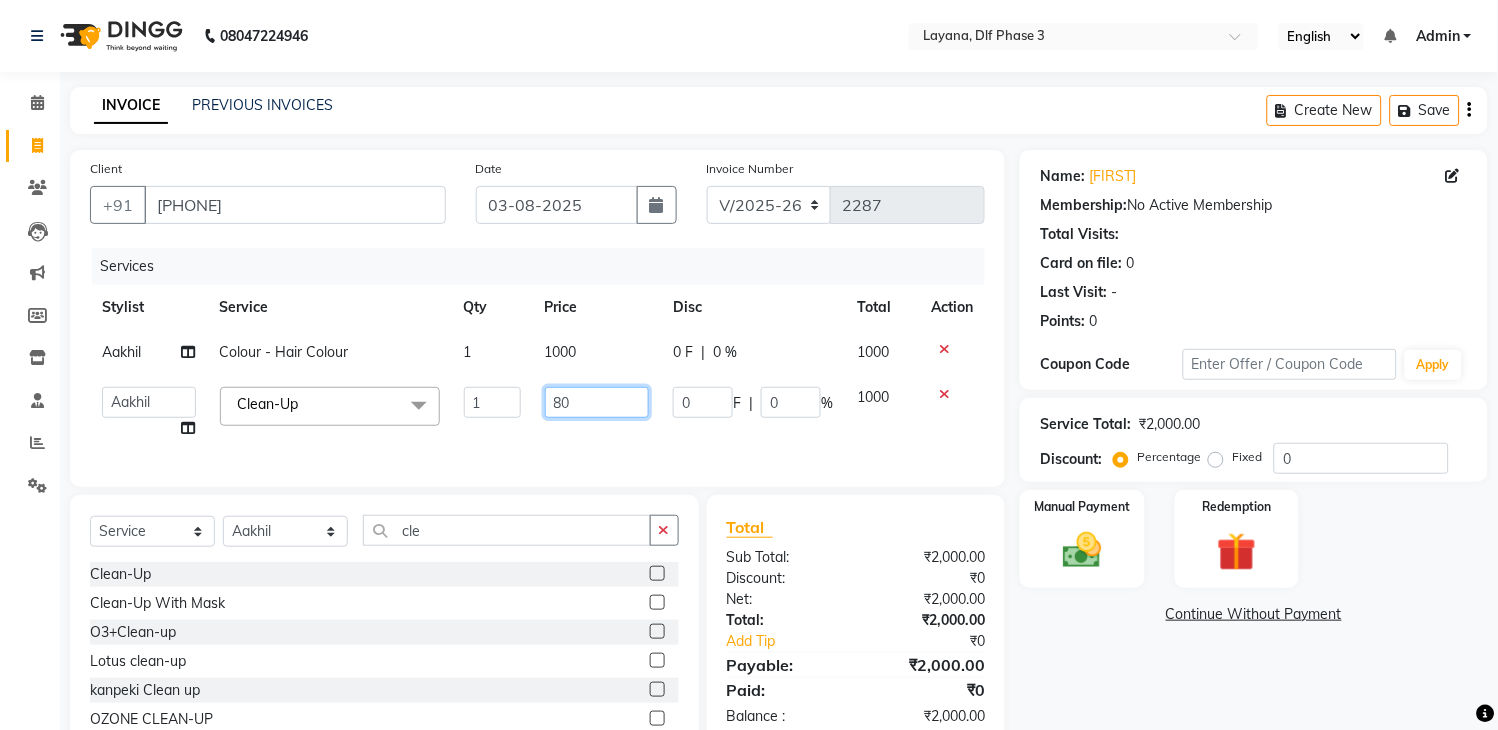 type on "800" 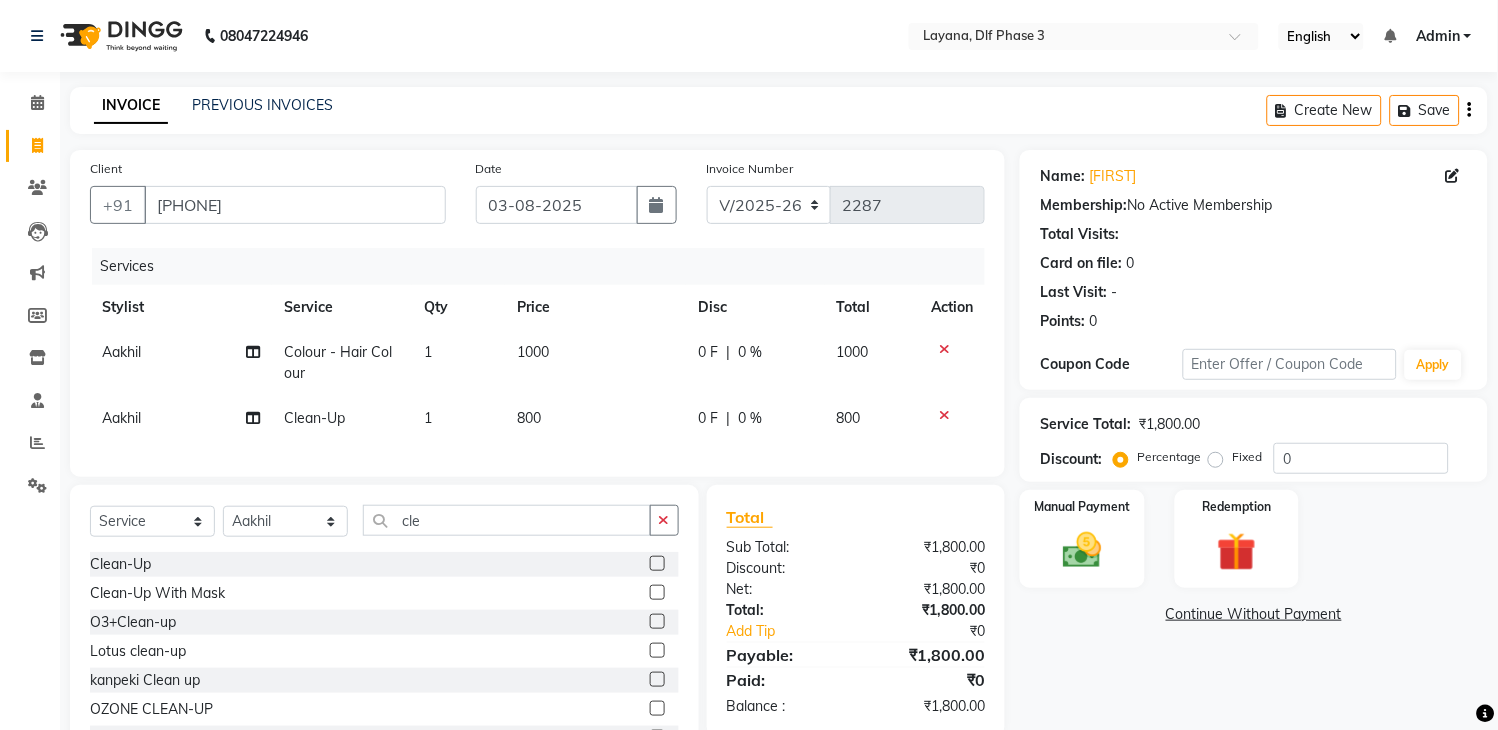 click on "800" 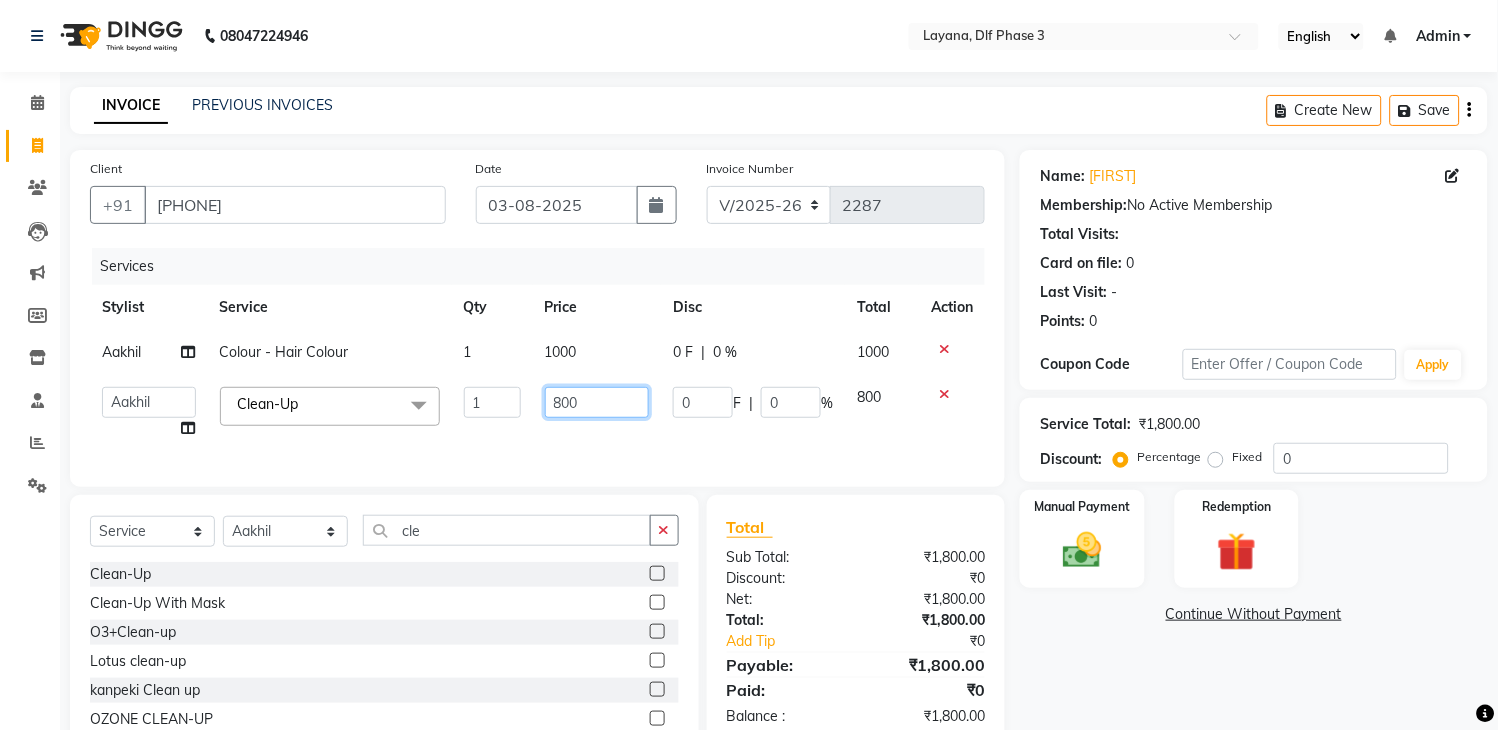 click on "800" 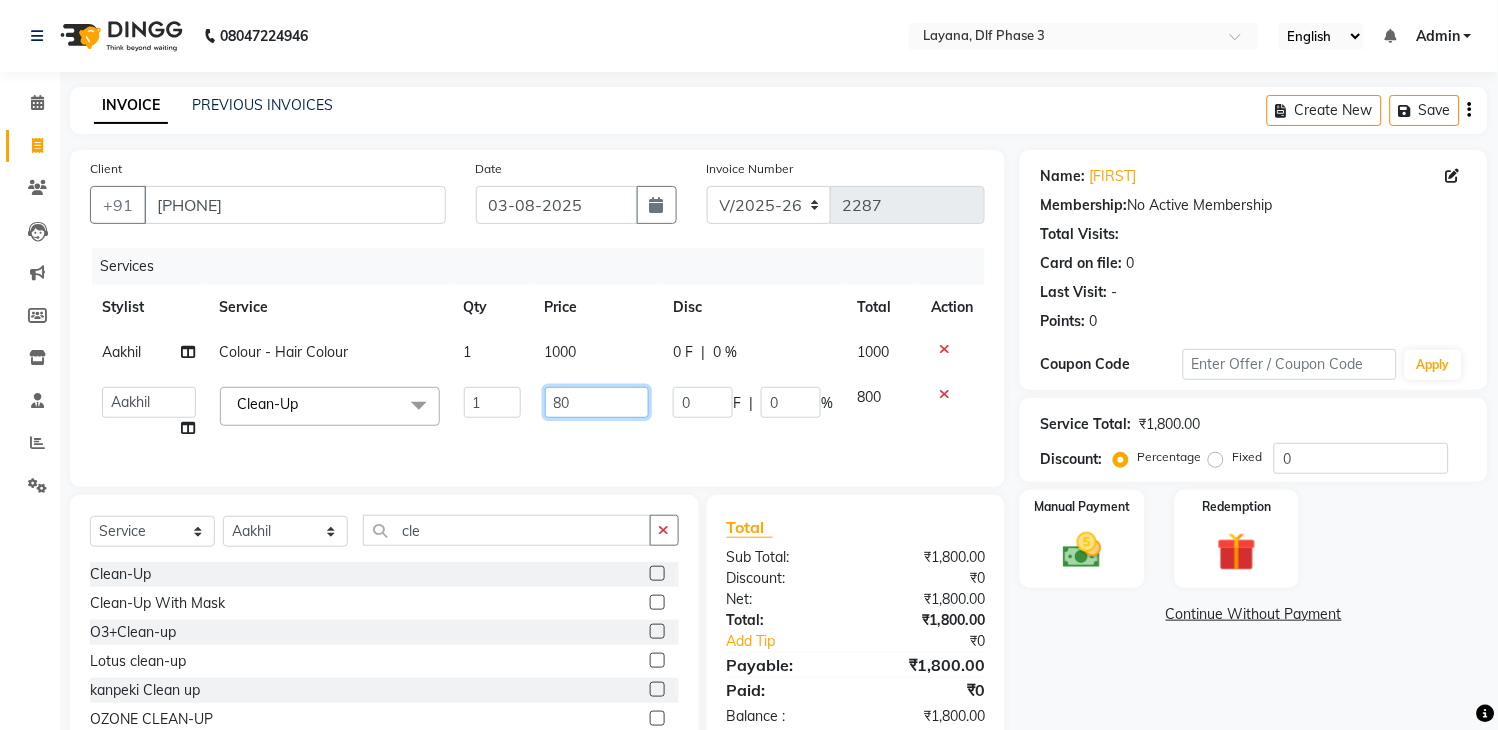 type on "8" 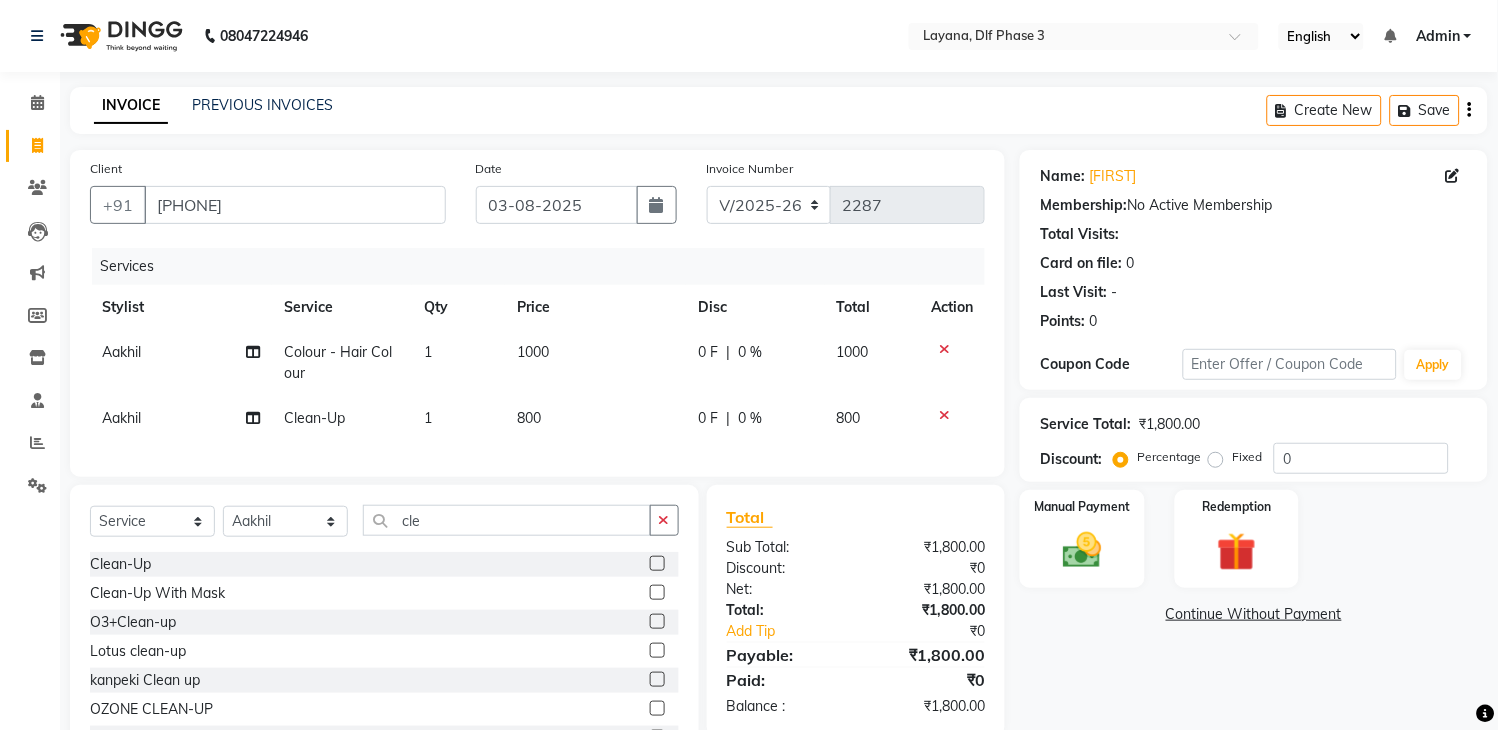 click on "Services Stylist Service Qty Price Disc Total Action Aakhil Colour  - Hair Colour 1 1000 0 F | 0 % 1000 Aakhil Clean-Up 1 800 0 F | 0 % 800" 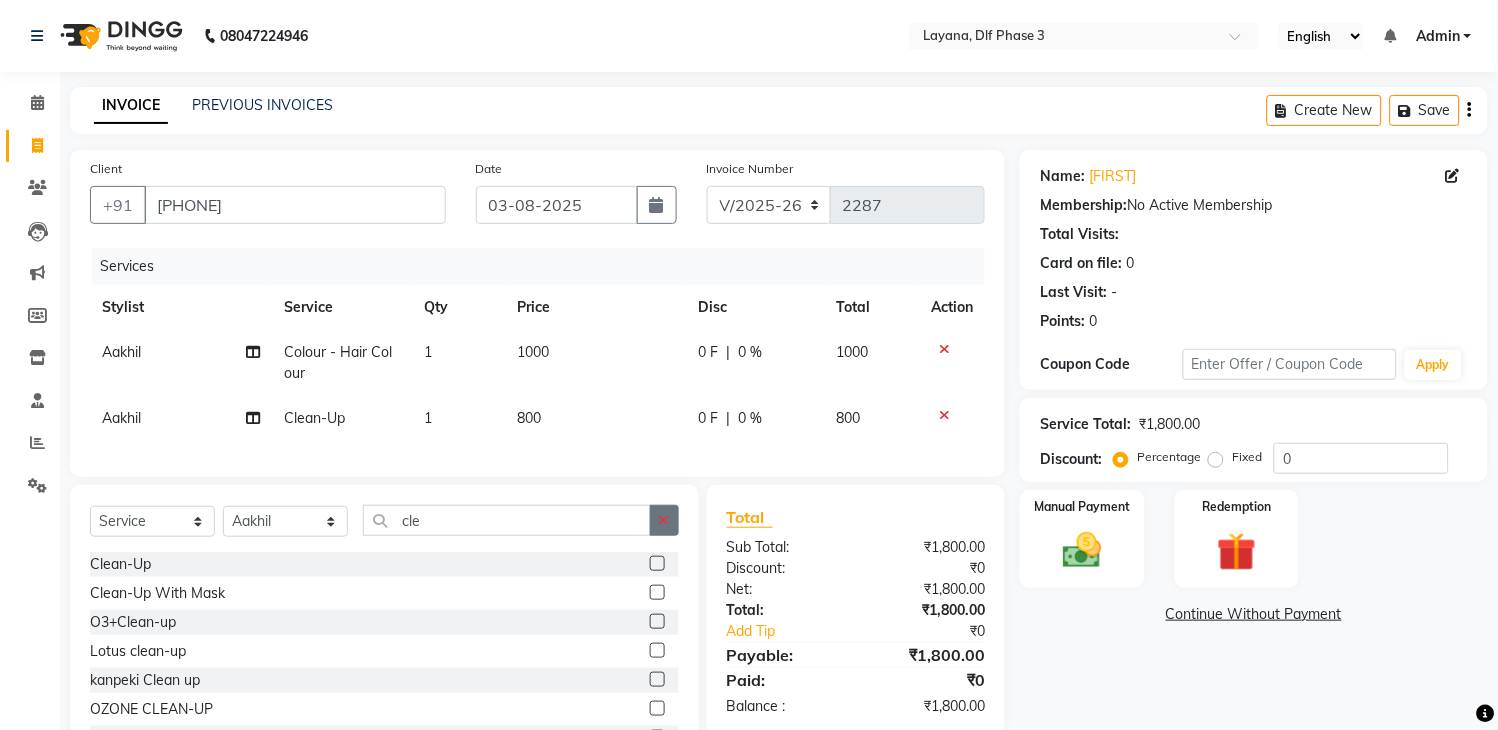click 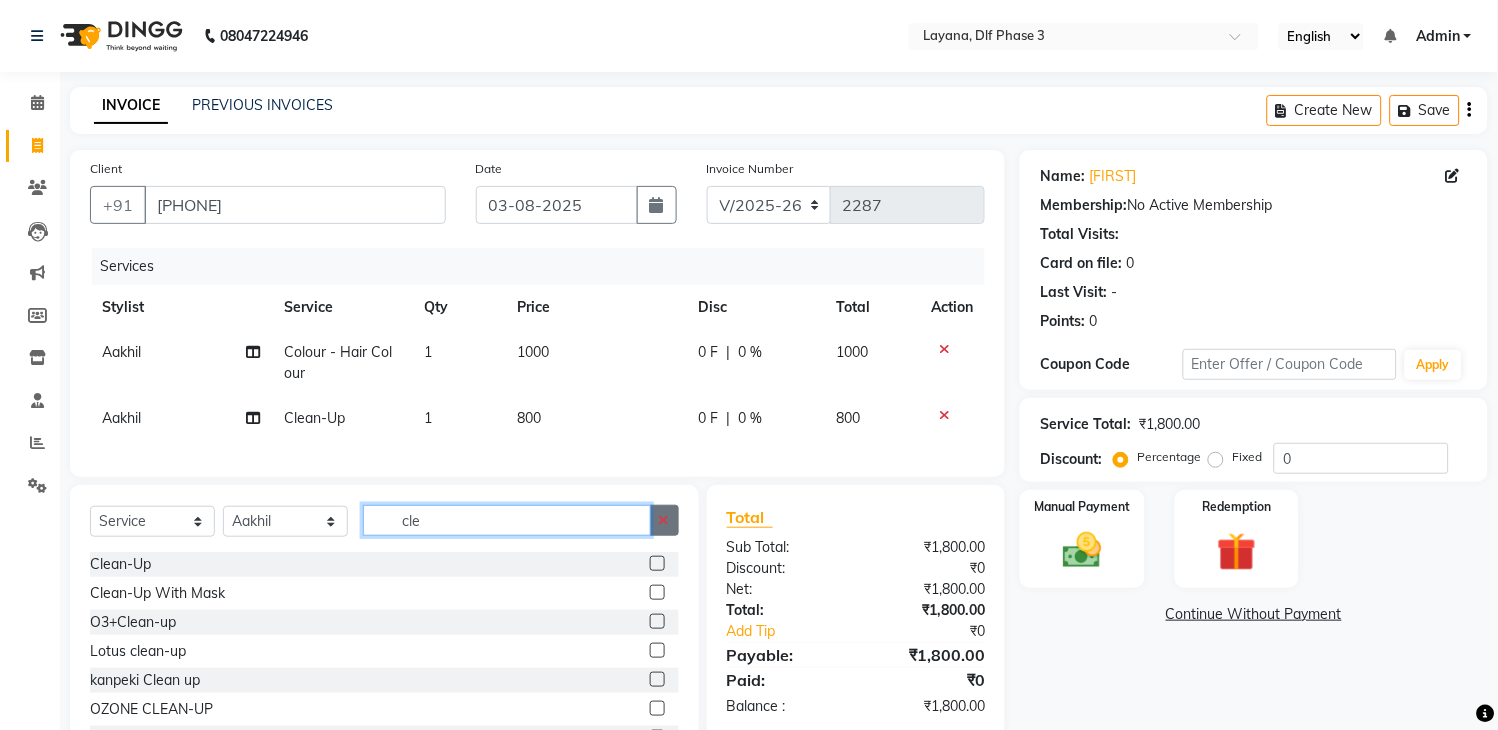 type 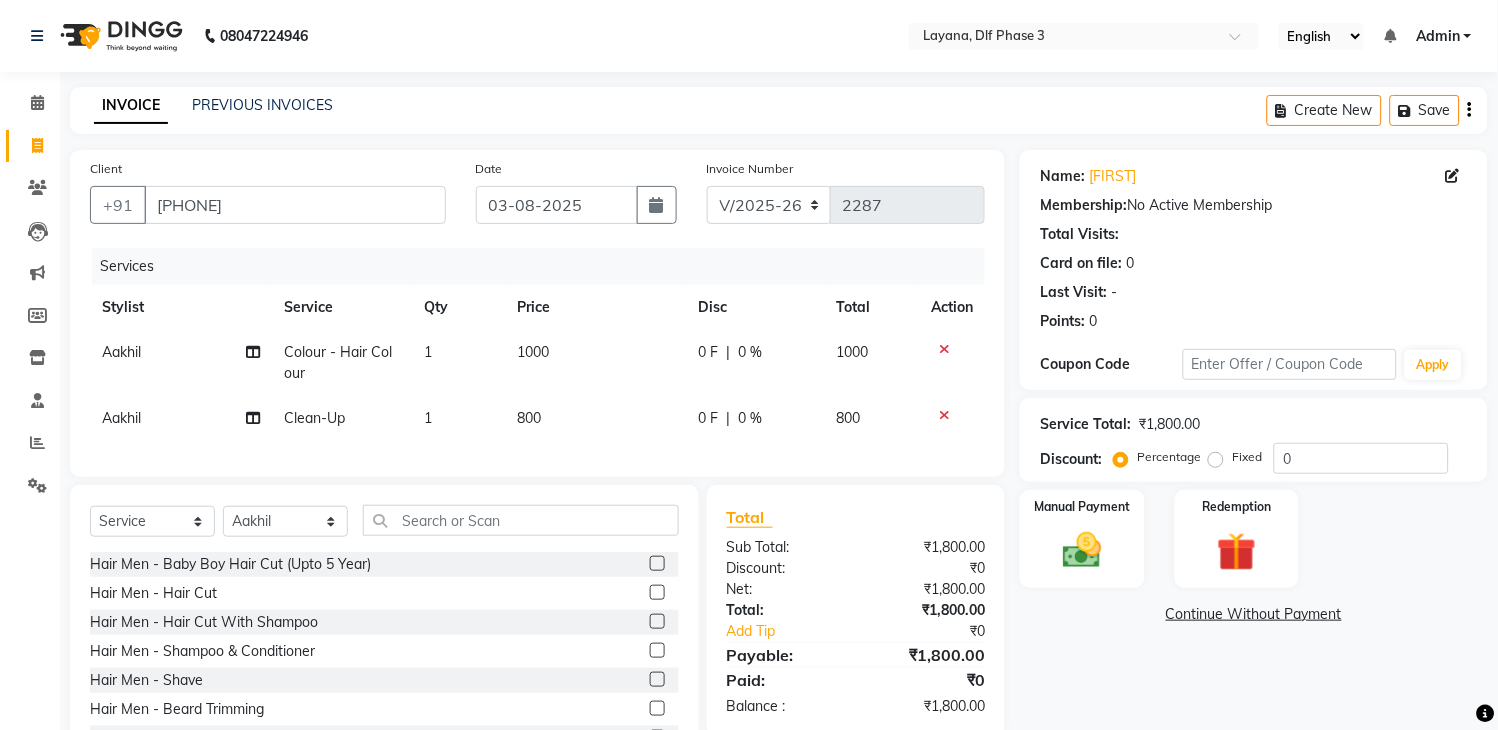 click 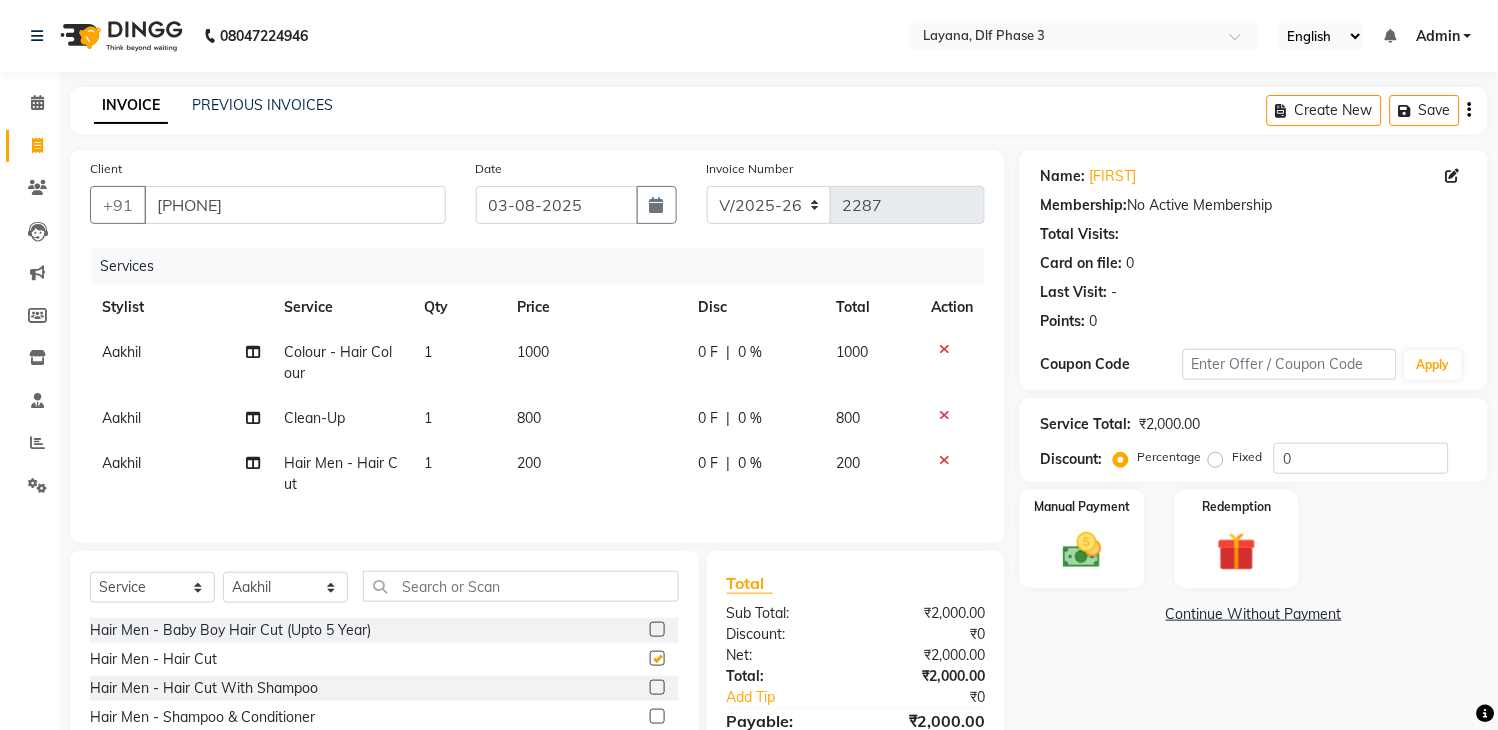 checkbox on "false" 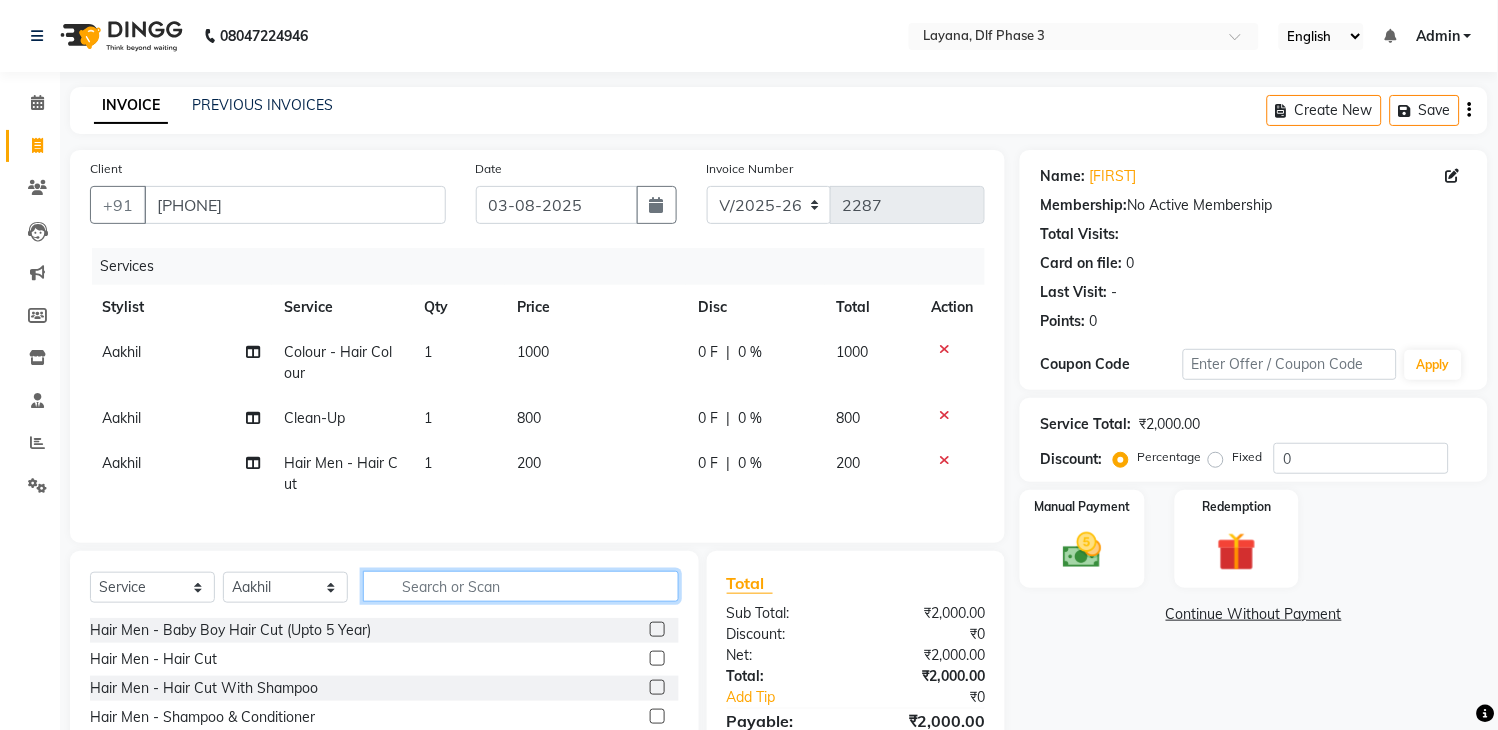 click 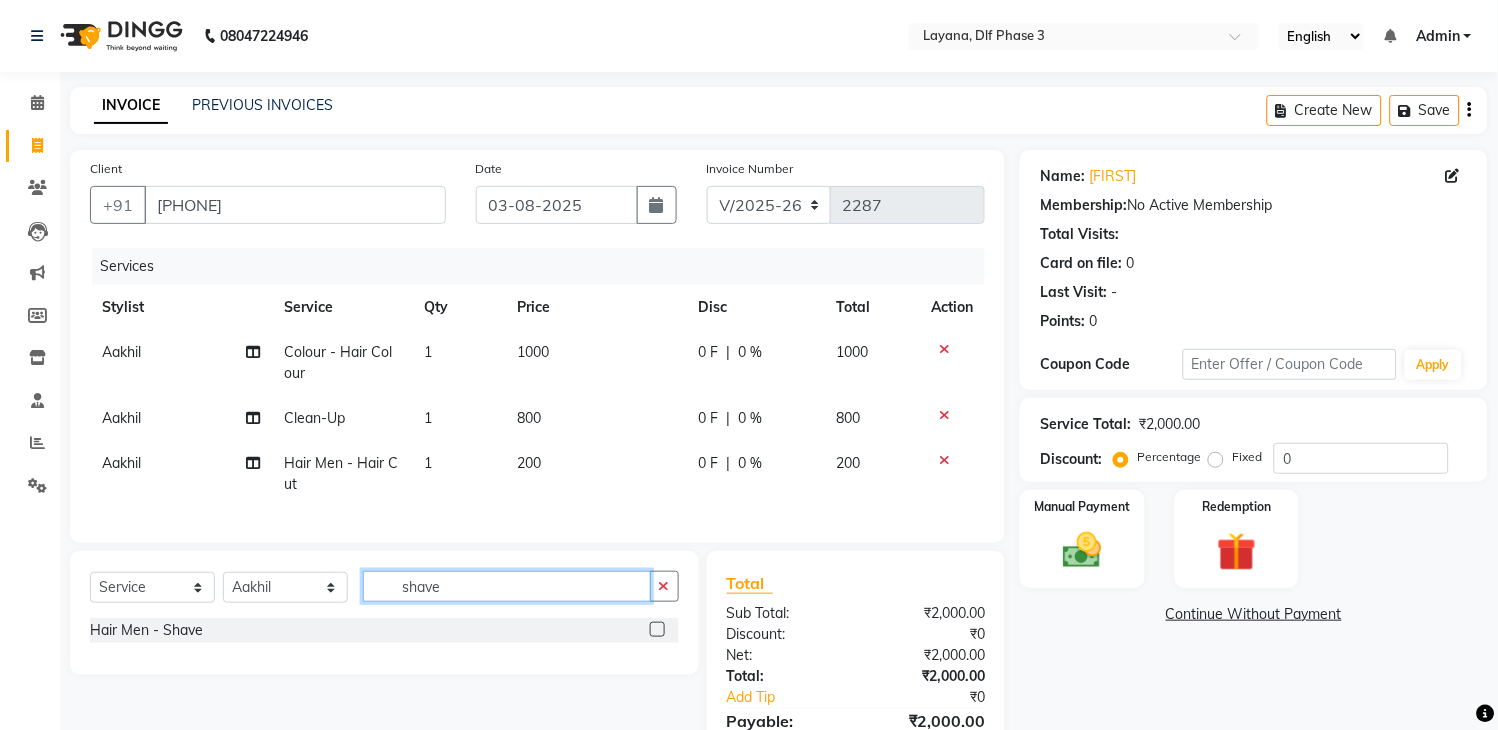 type on "shave" 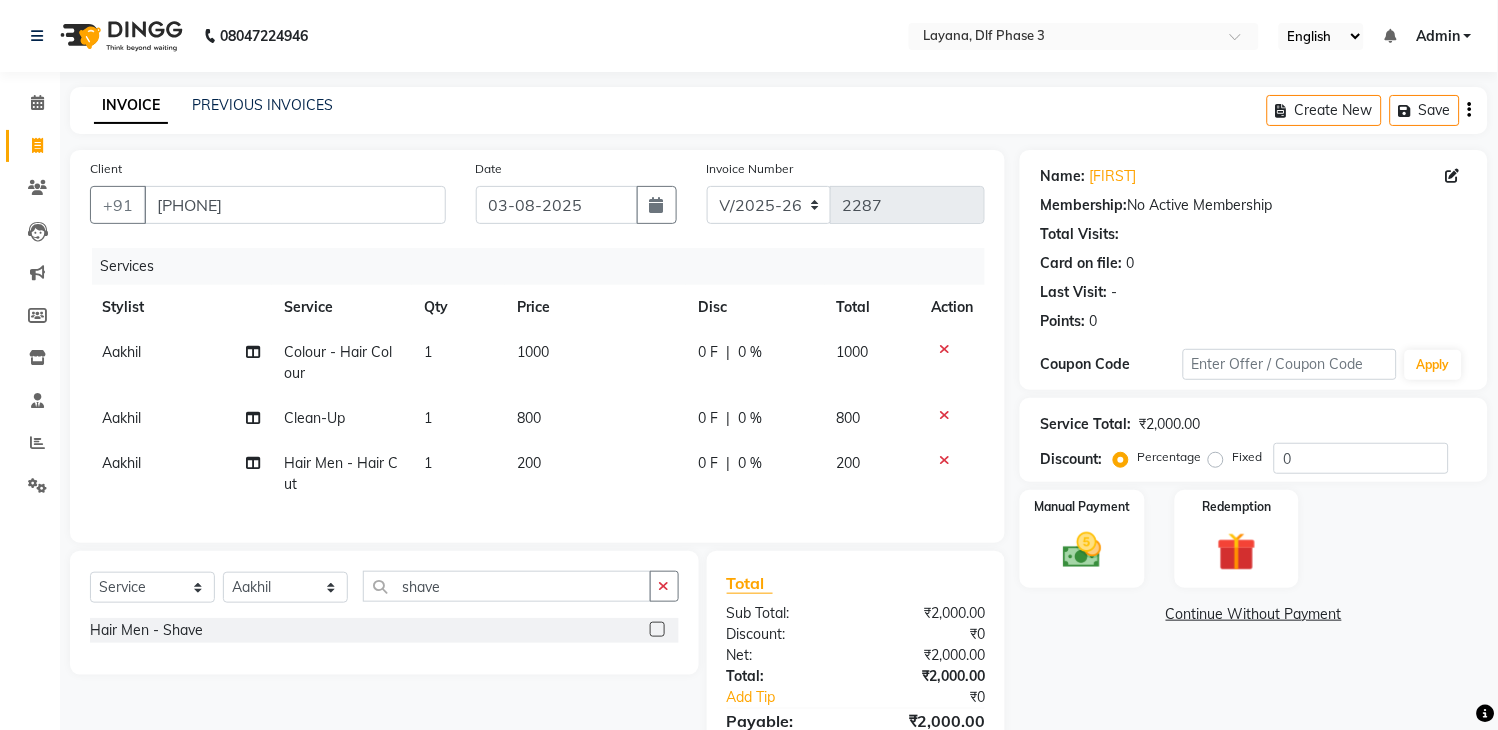 click 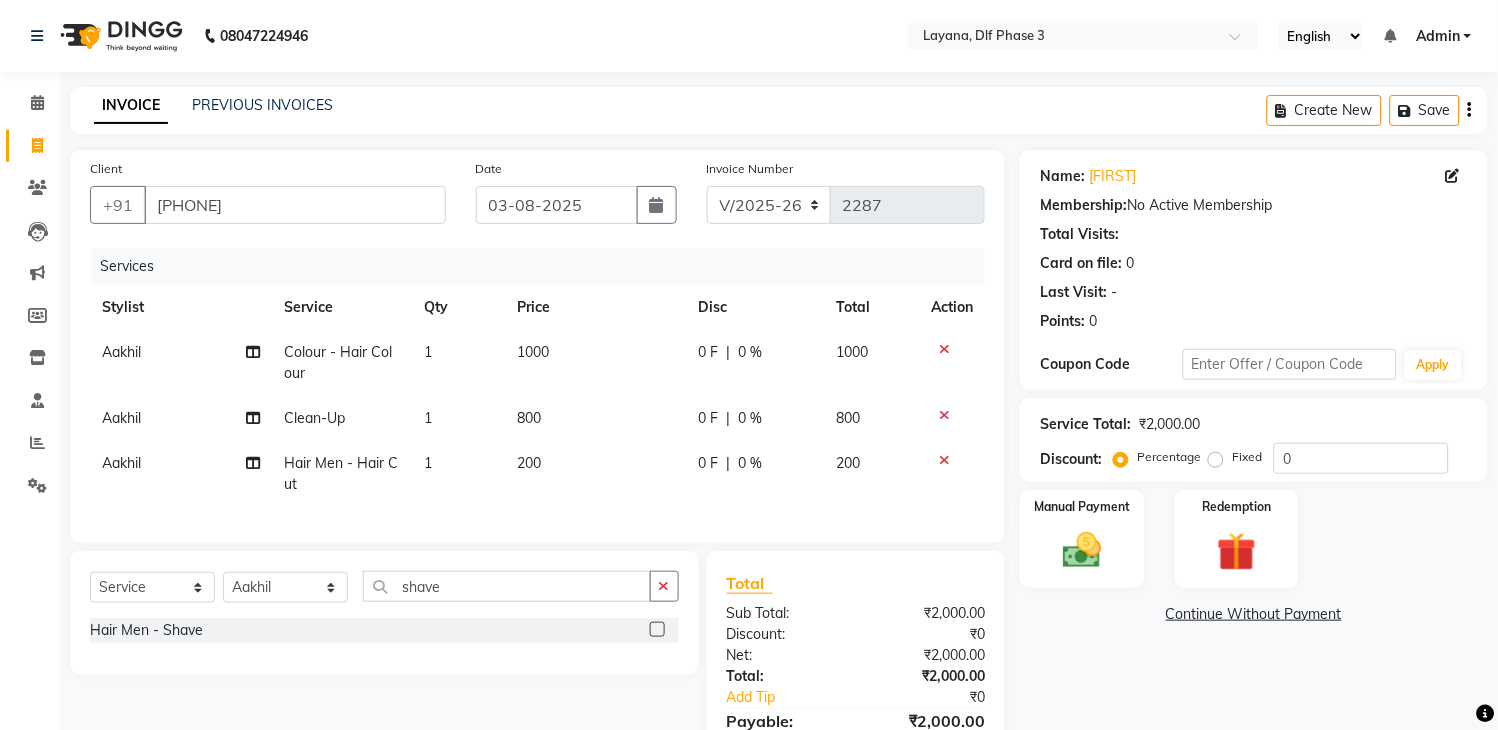 click at bounding box center (656, 630) 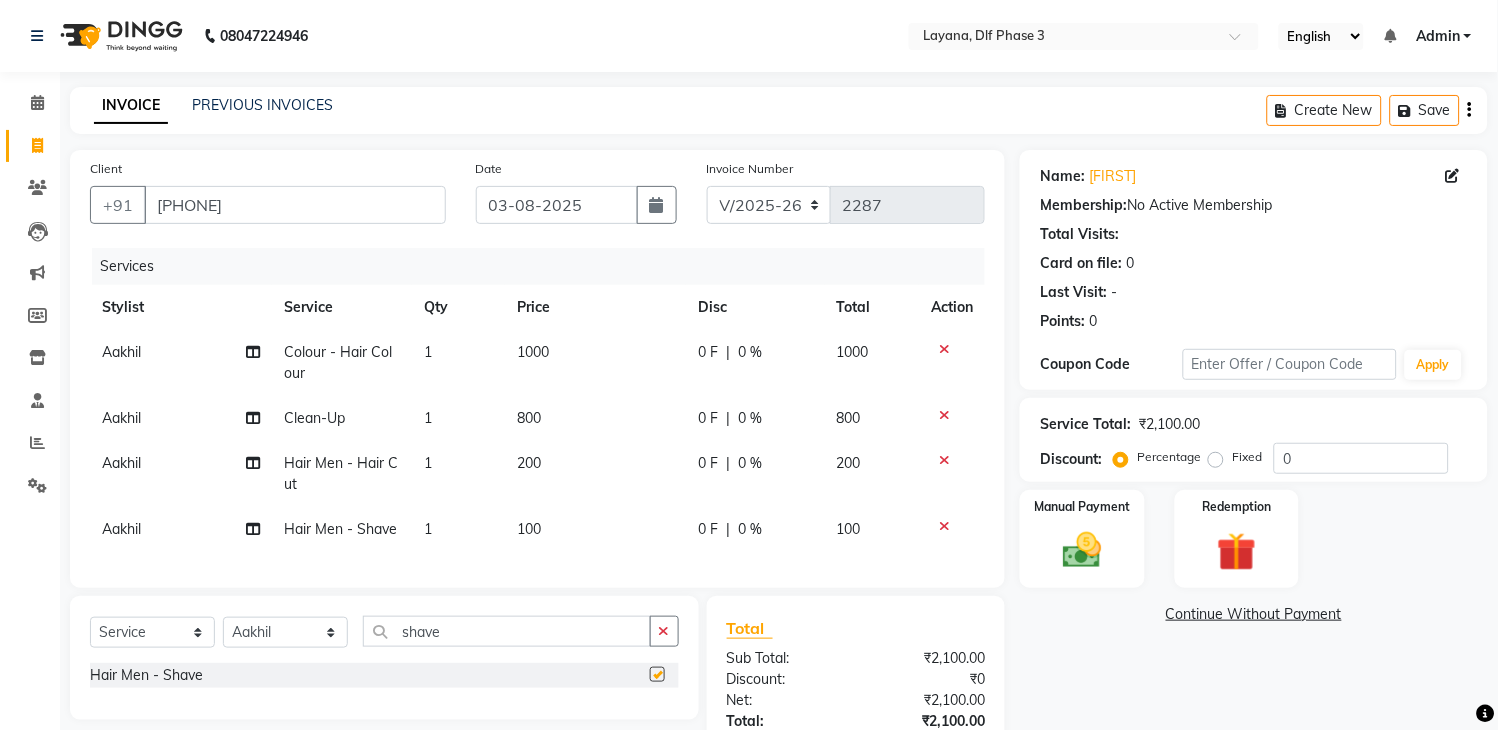 checkbox on "false" 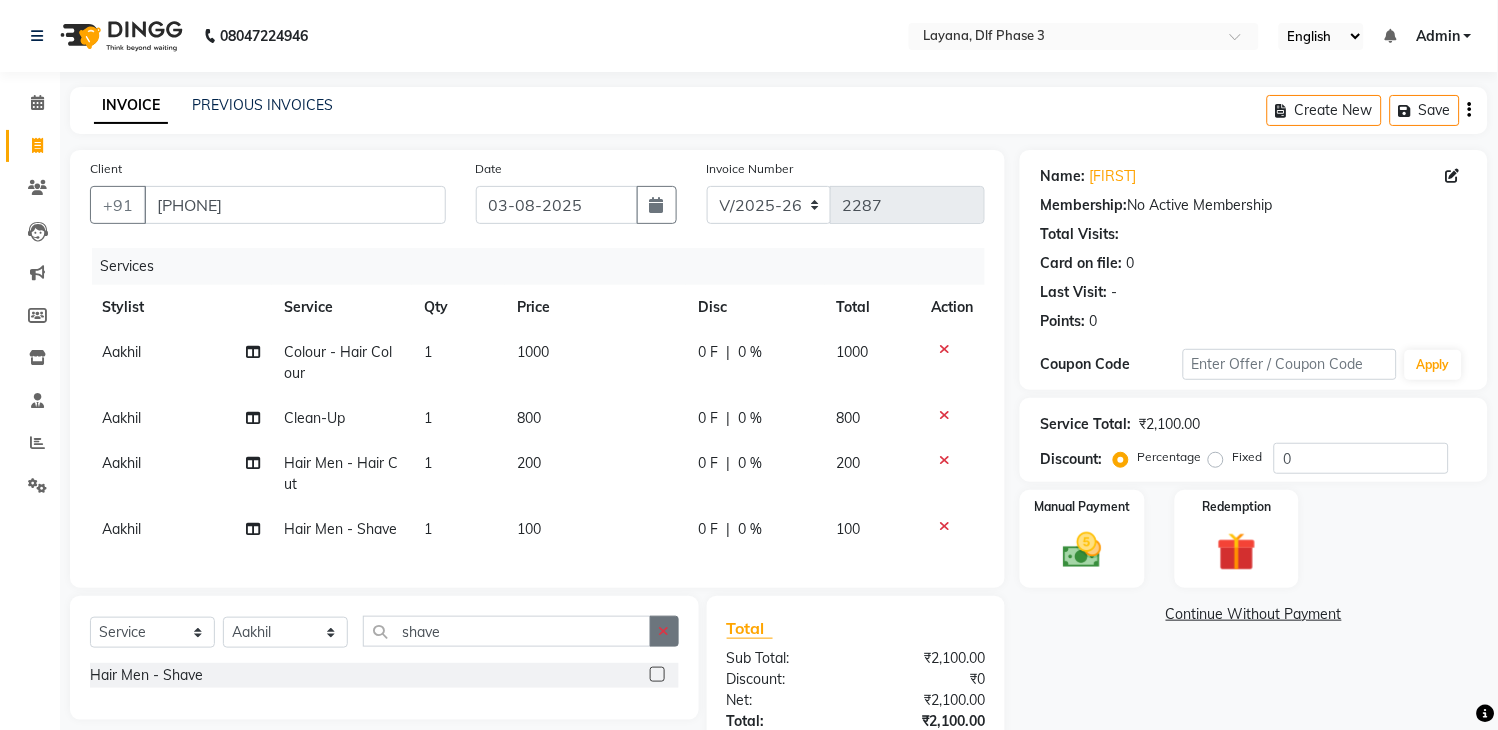 click 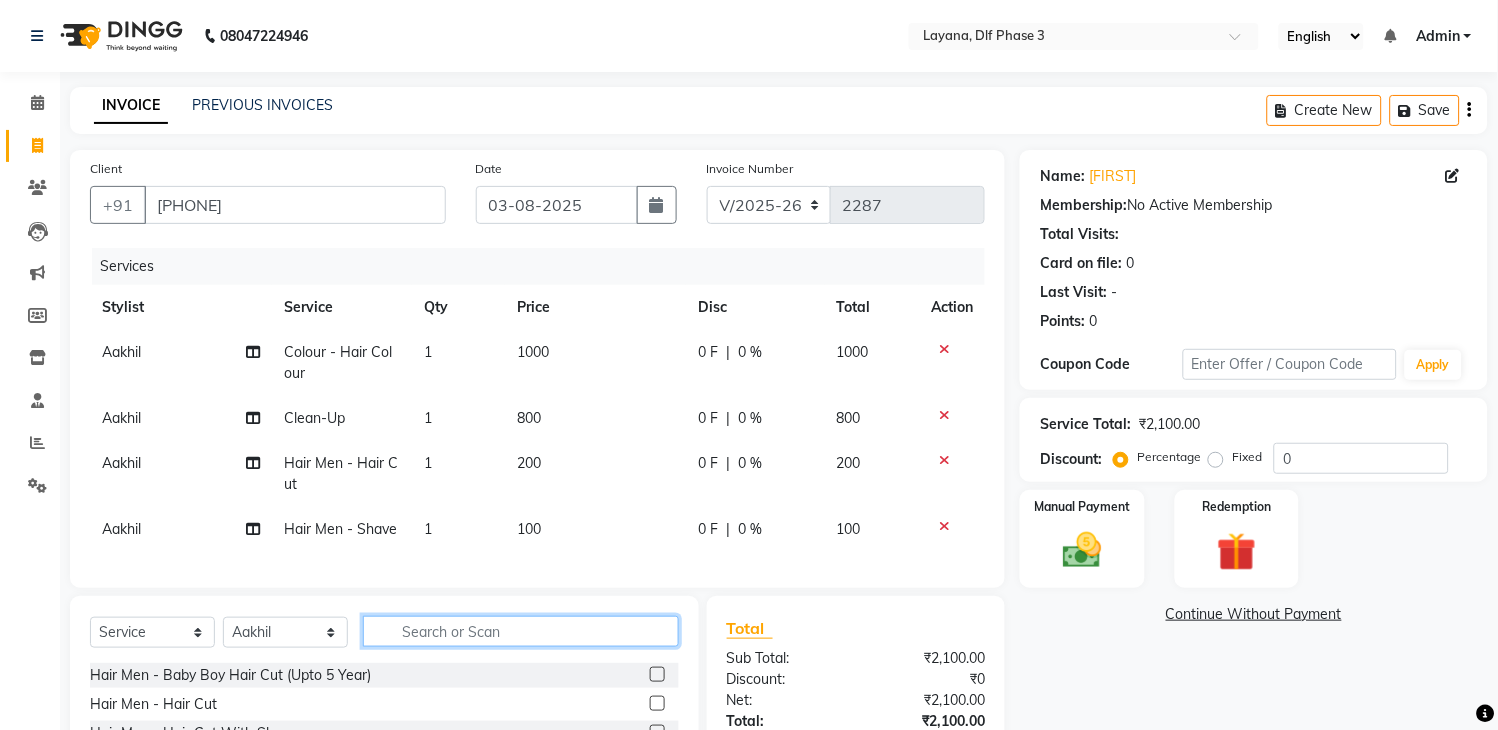 scroll, scrollTop: 152, scrollLeft: 0, axis: vertical 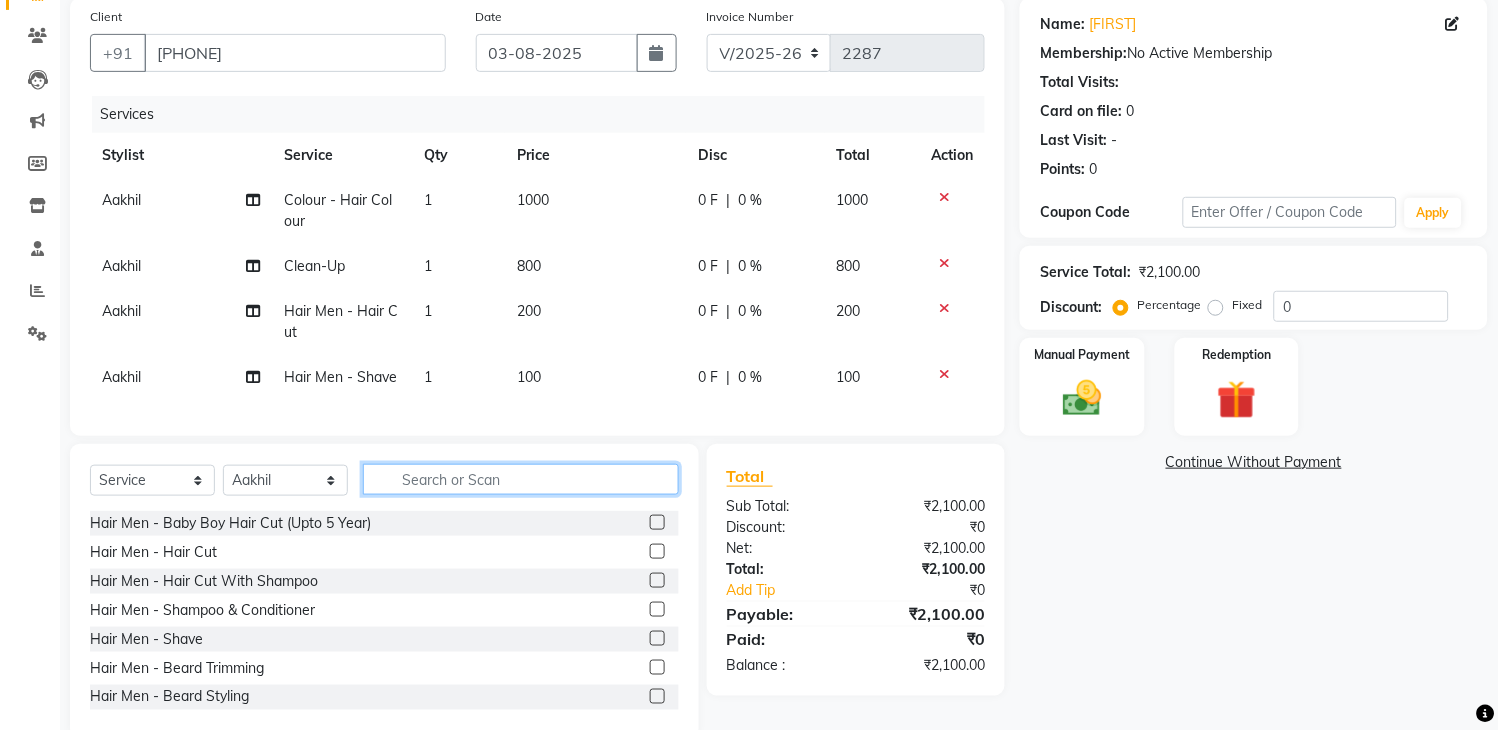 click 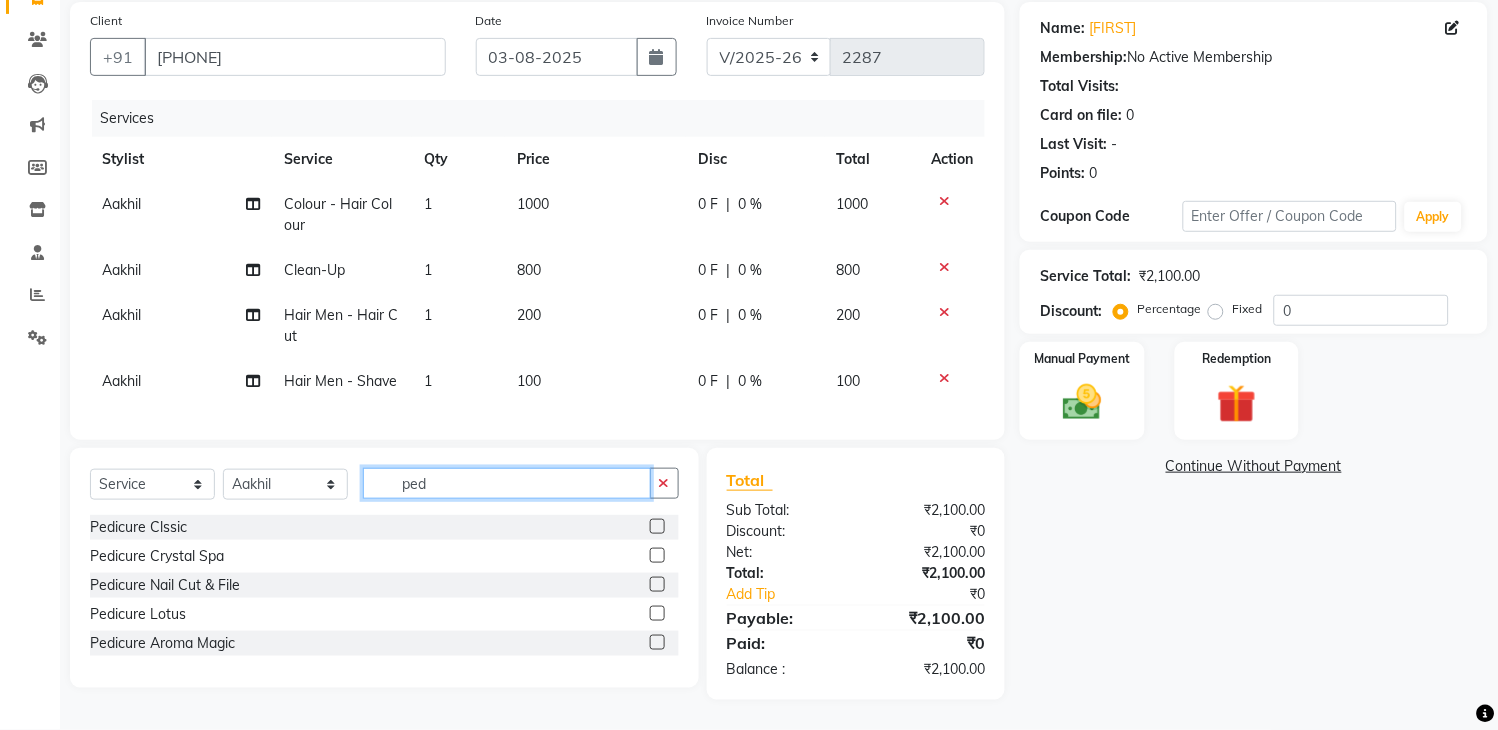 type on "ped" 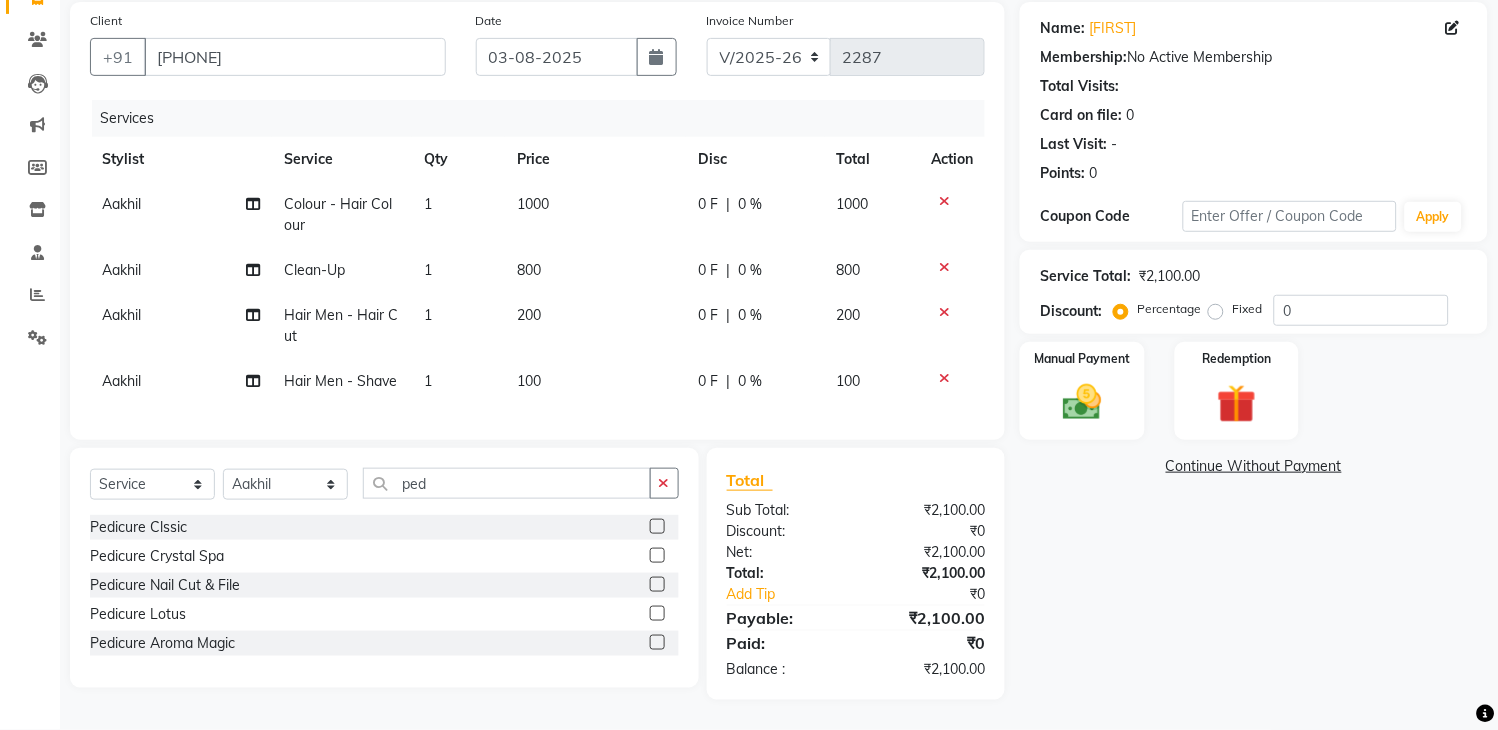 click 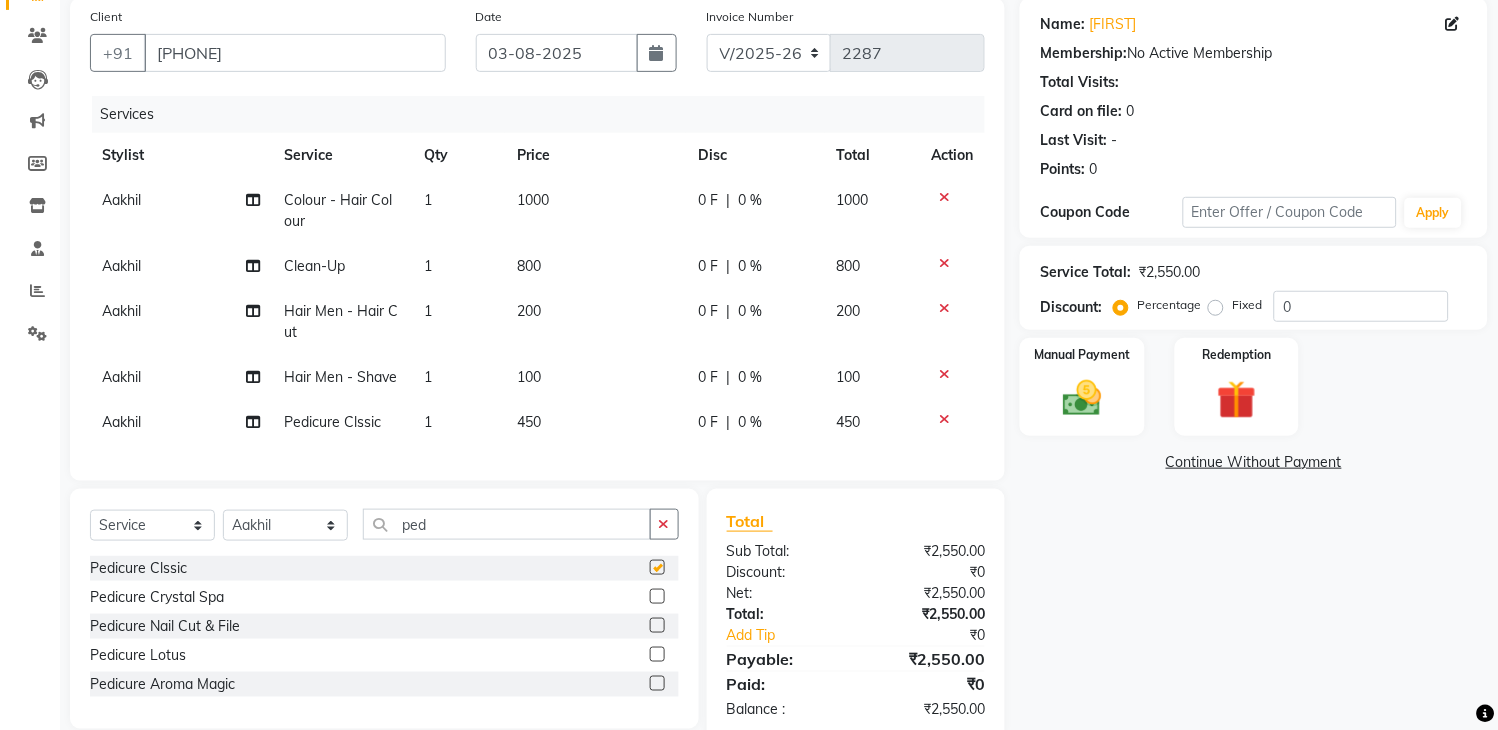 checkbox on "false" 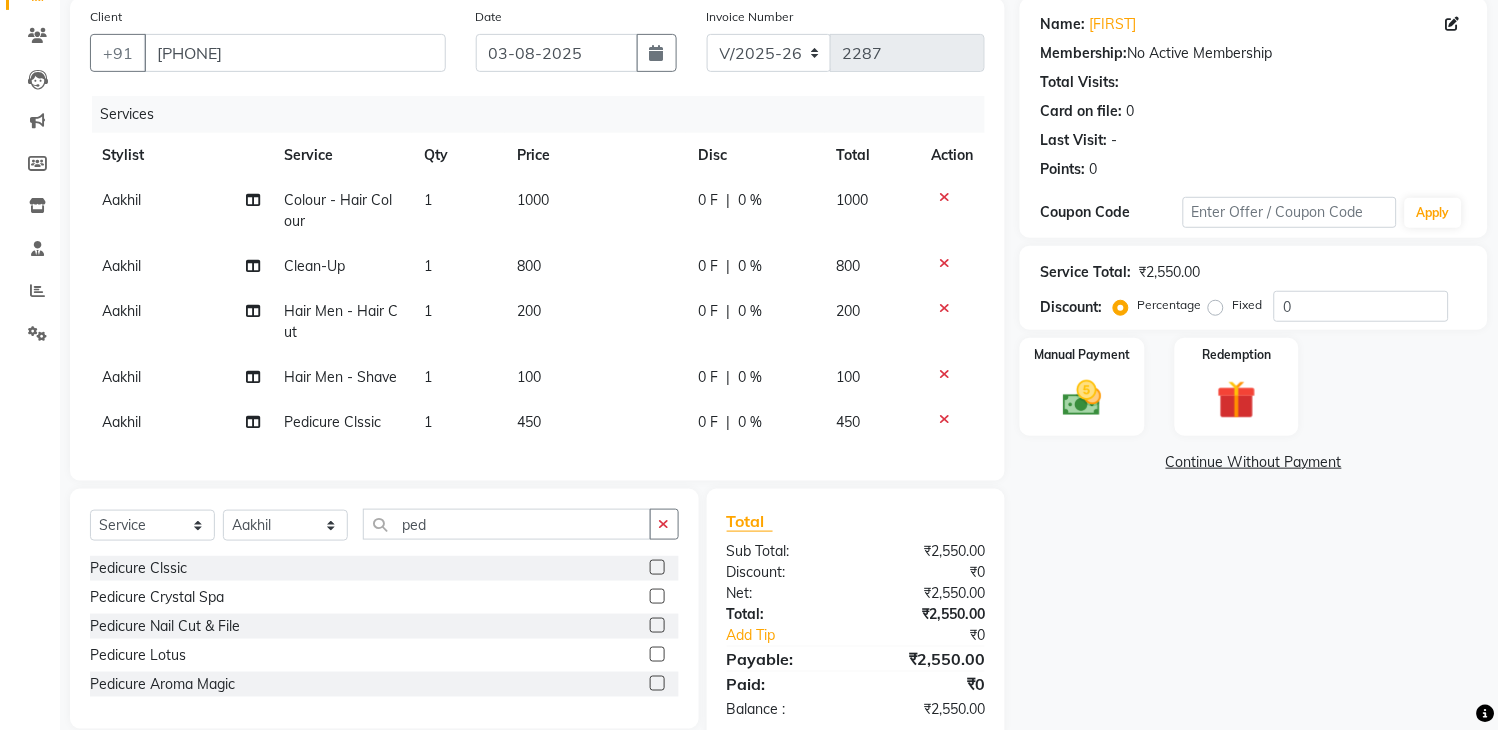 click on "Fixed" 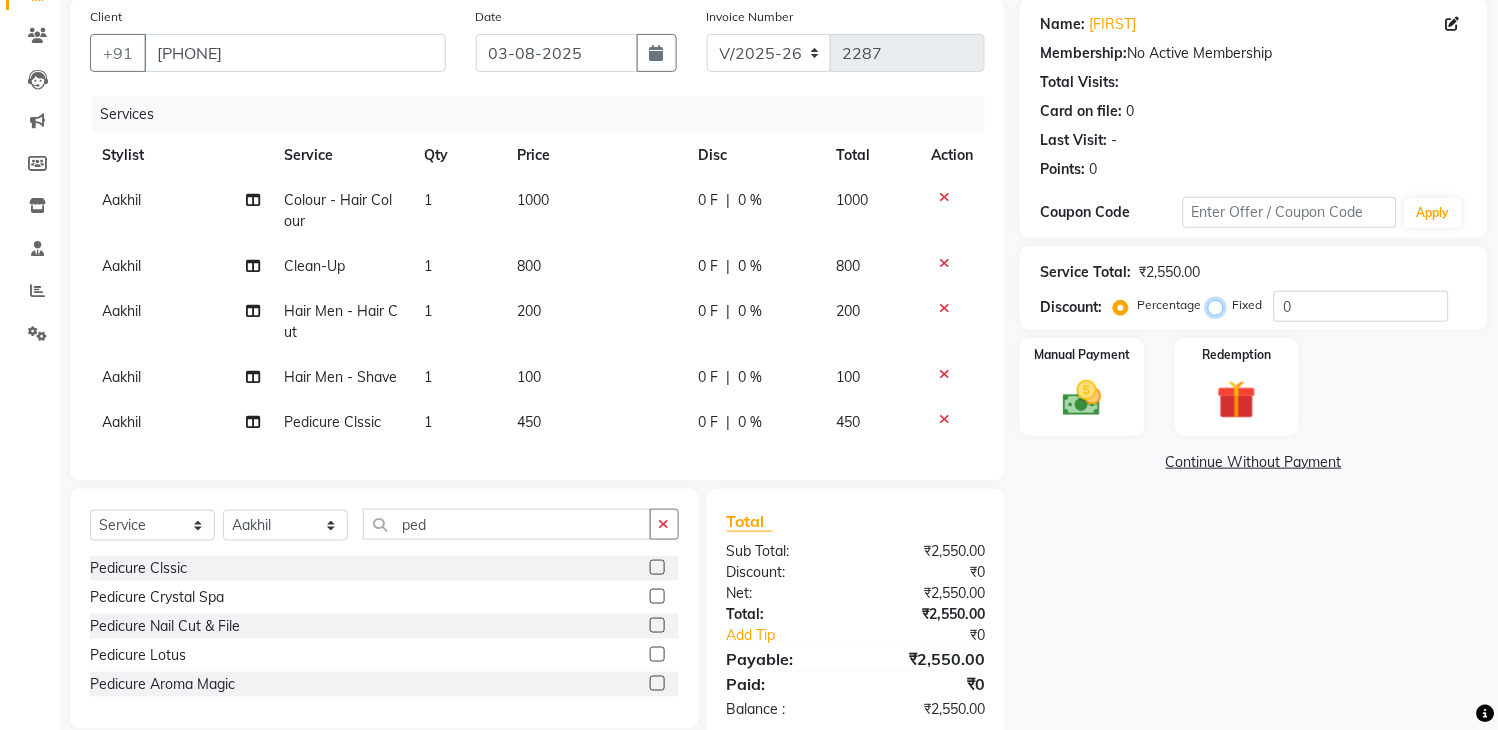 click on "Fixed" at bounding box center [1220, 305] 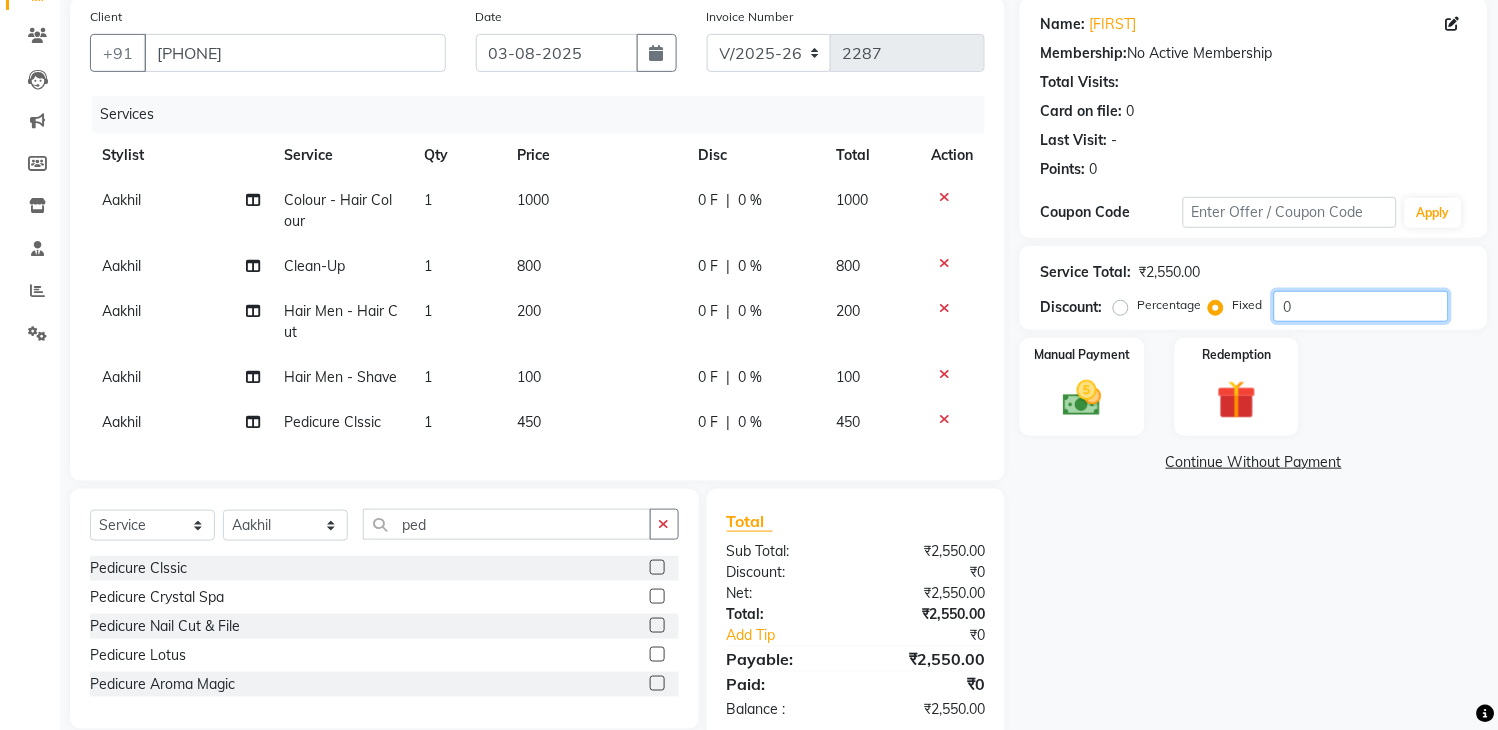 click on "0" 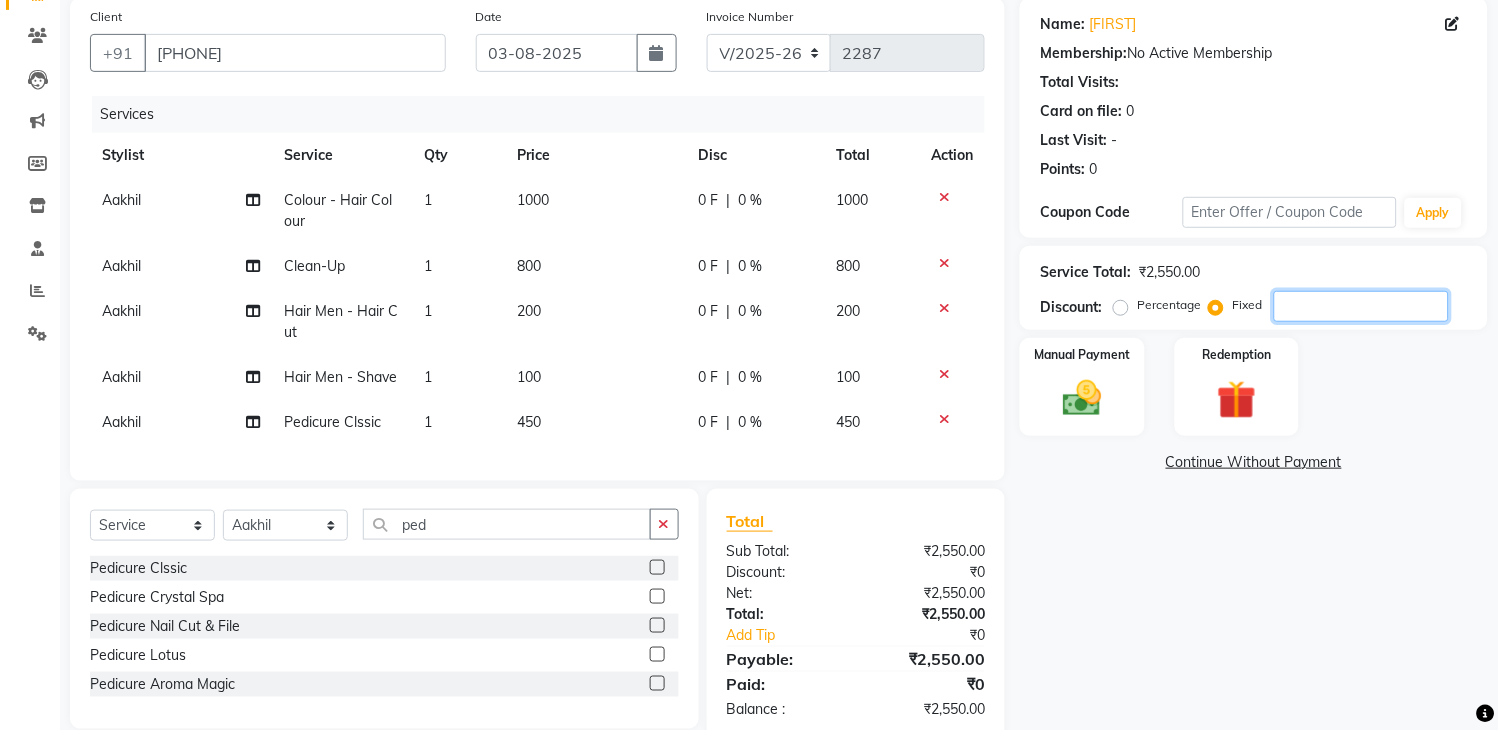 type 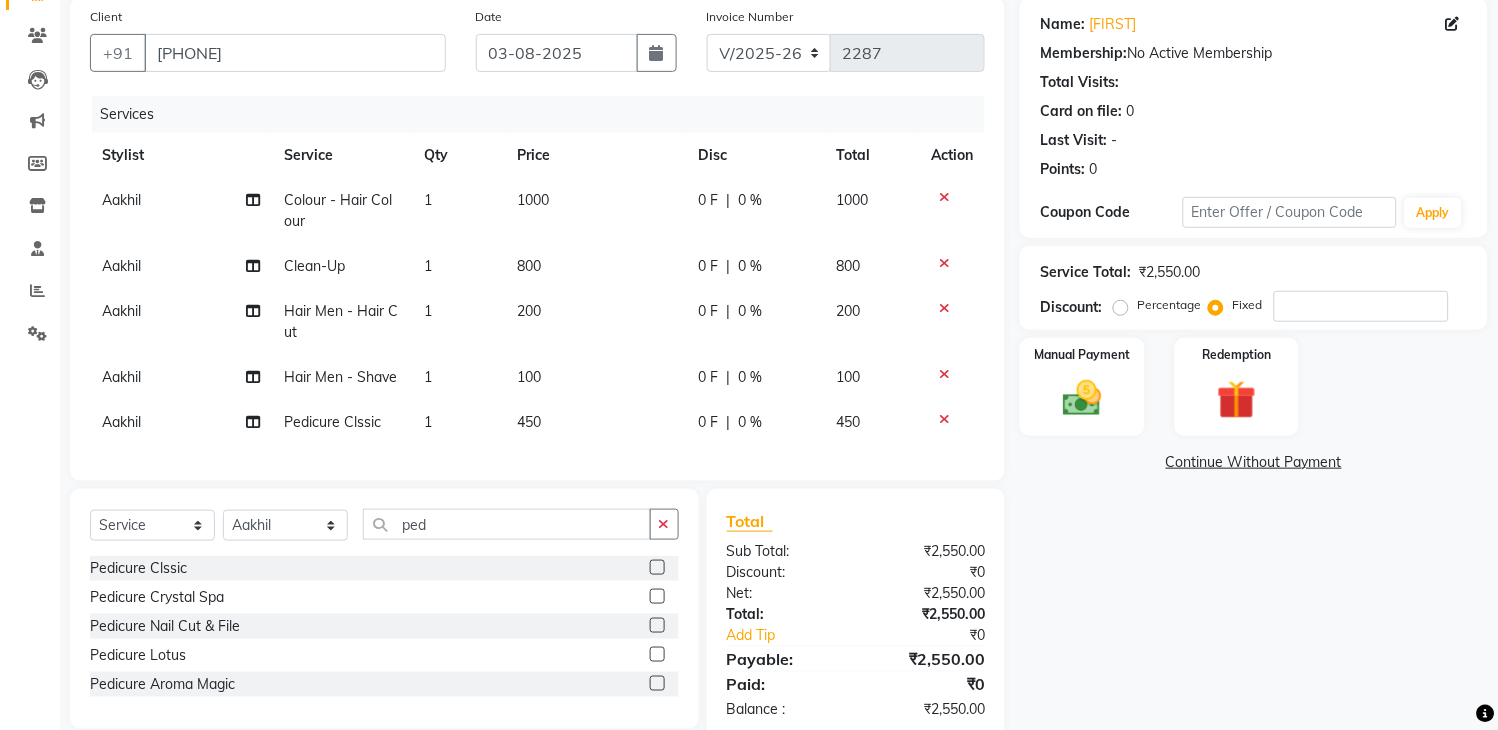 click on "Aakhil" 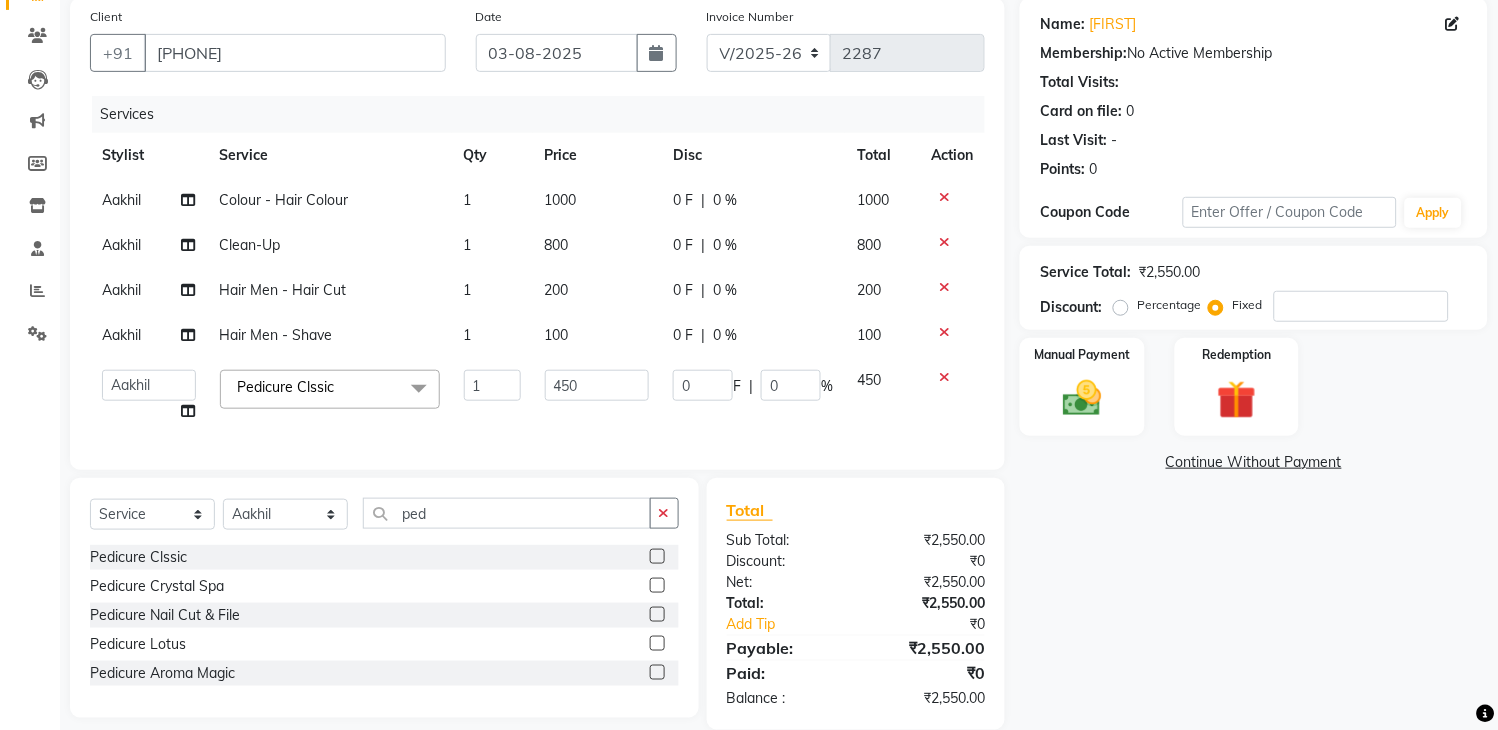 click on "Aakhil   Attul   Gopal das   kamal   Kartik    keshav   sanjana   Shadab   supriya" 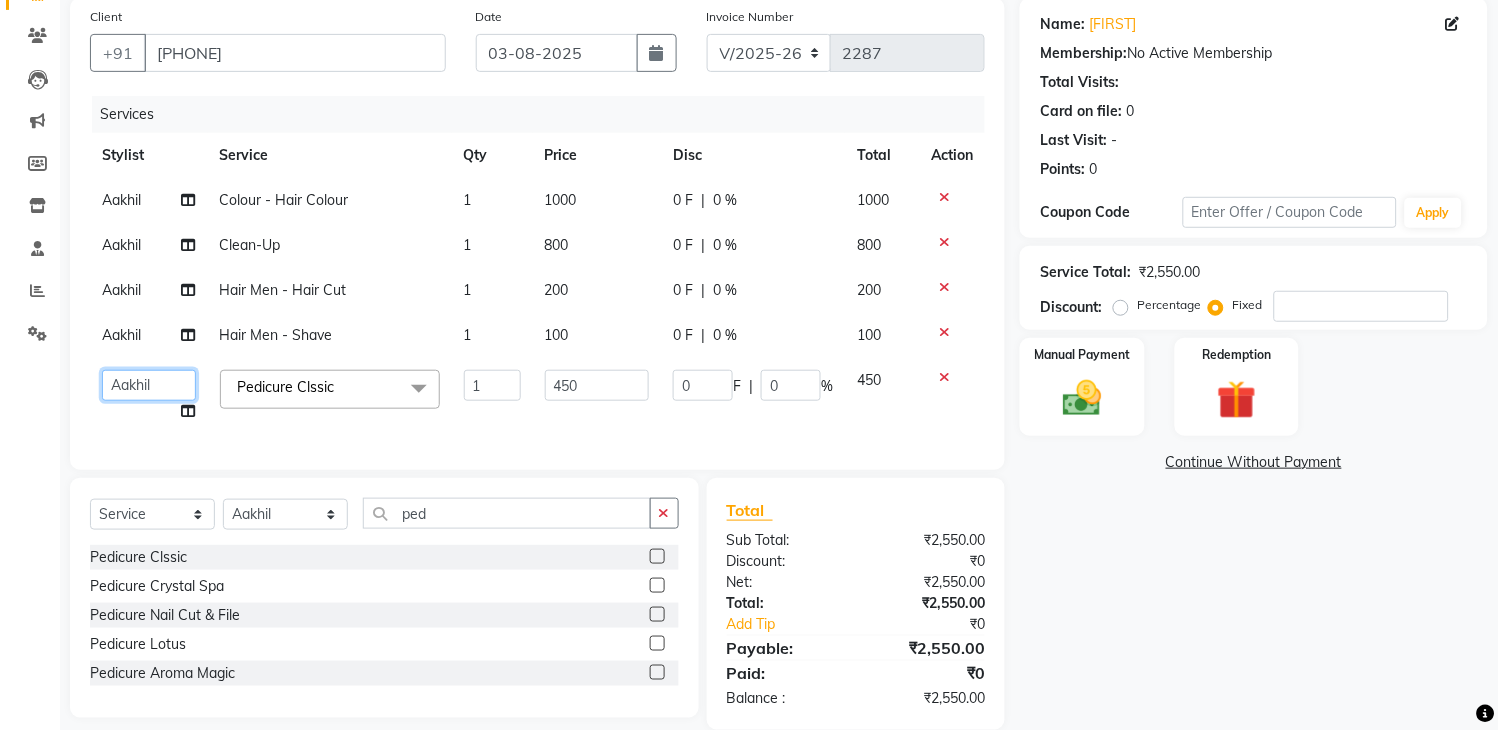 click on "Aakhil   Attul   Gopal das   kamal   Kartik    keshav   sanjana   Shadab   supriya" 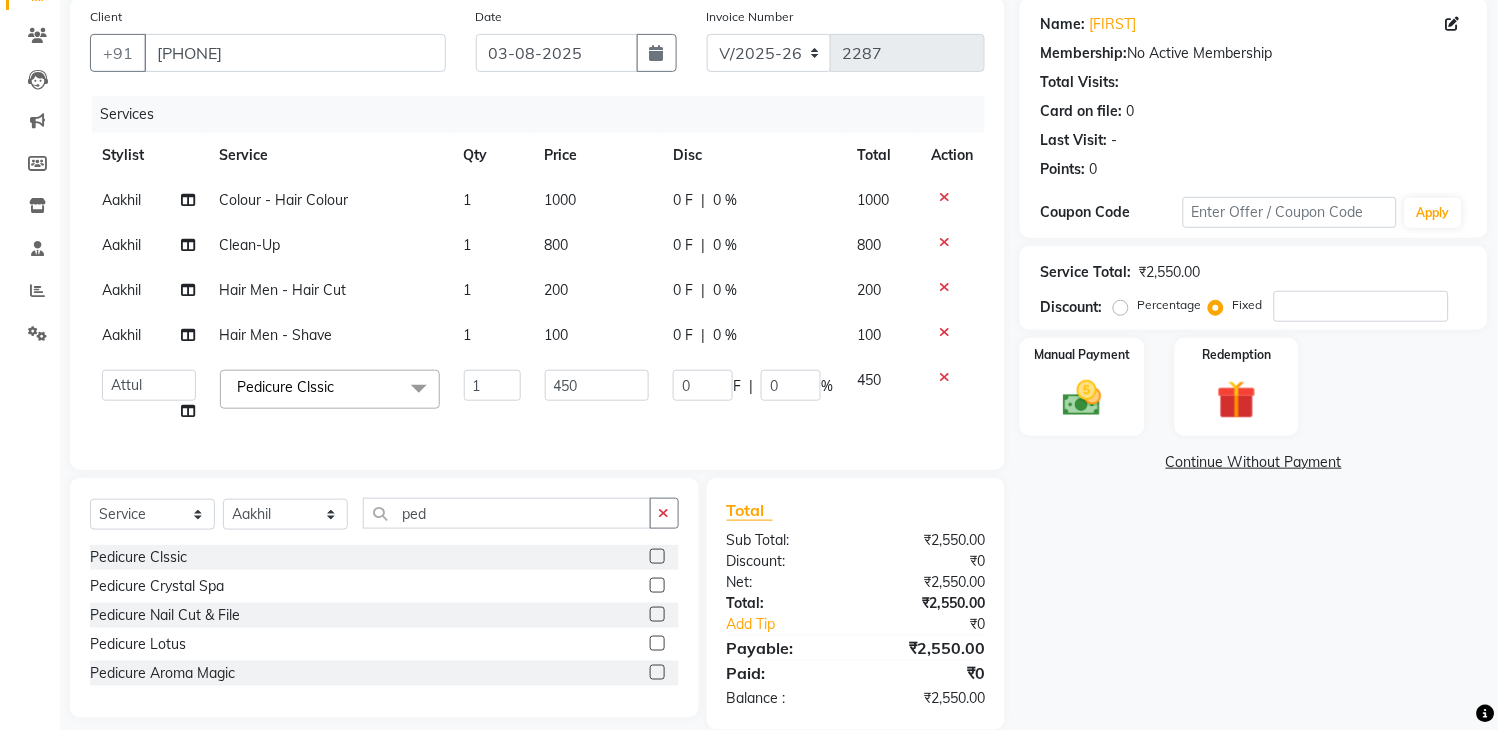 select on "68217" 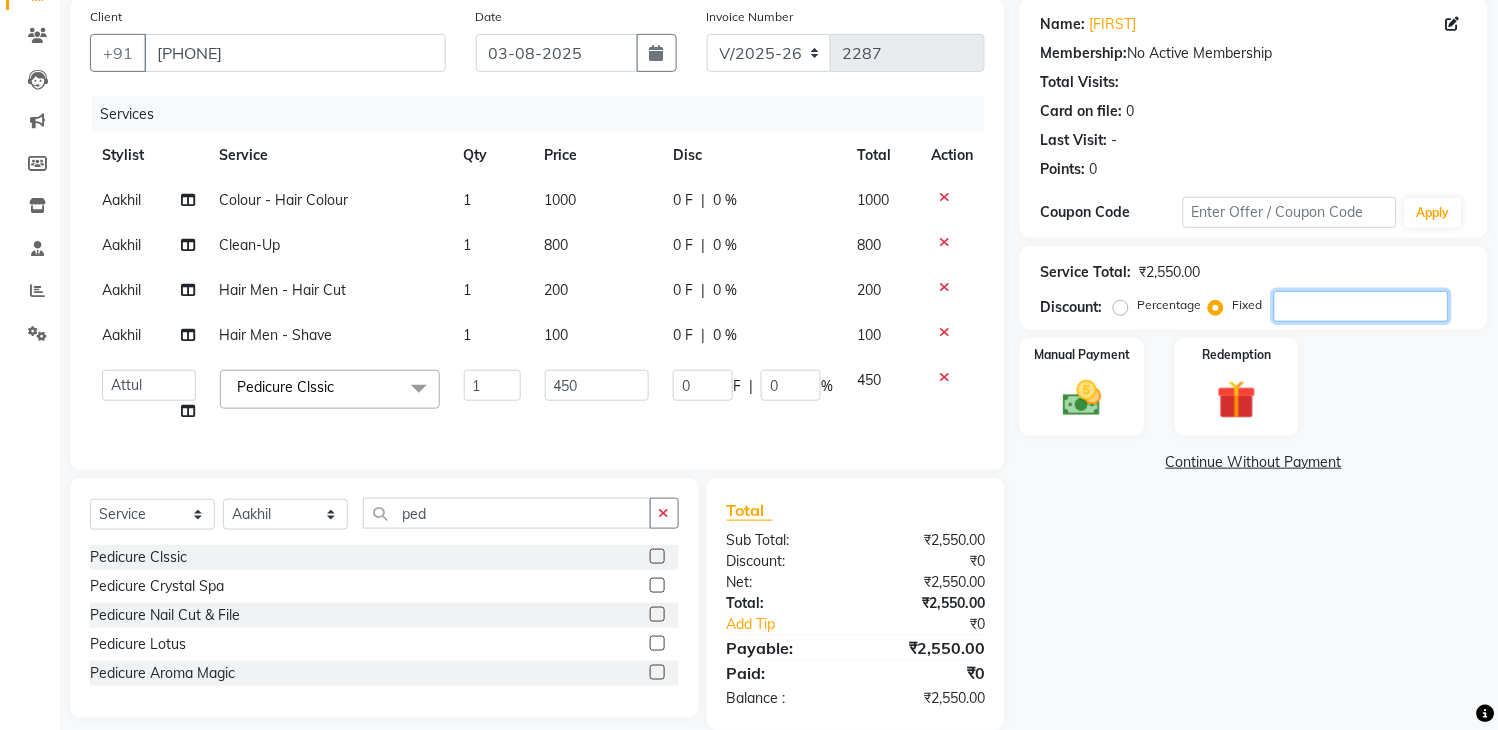 click 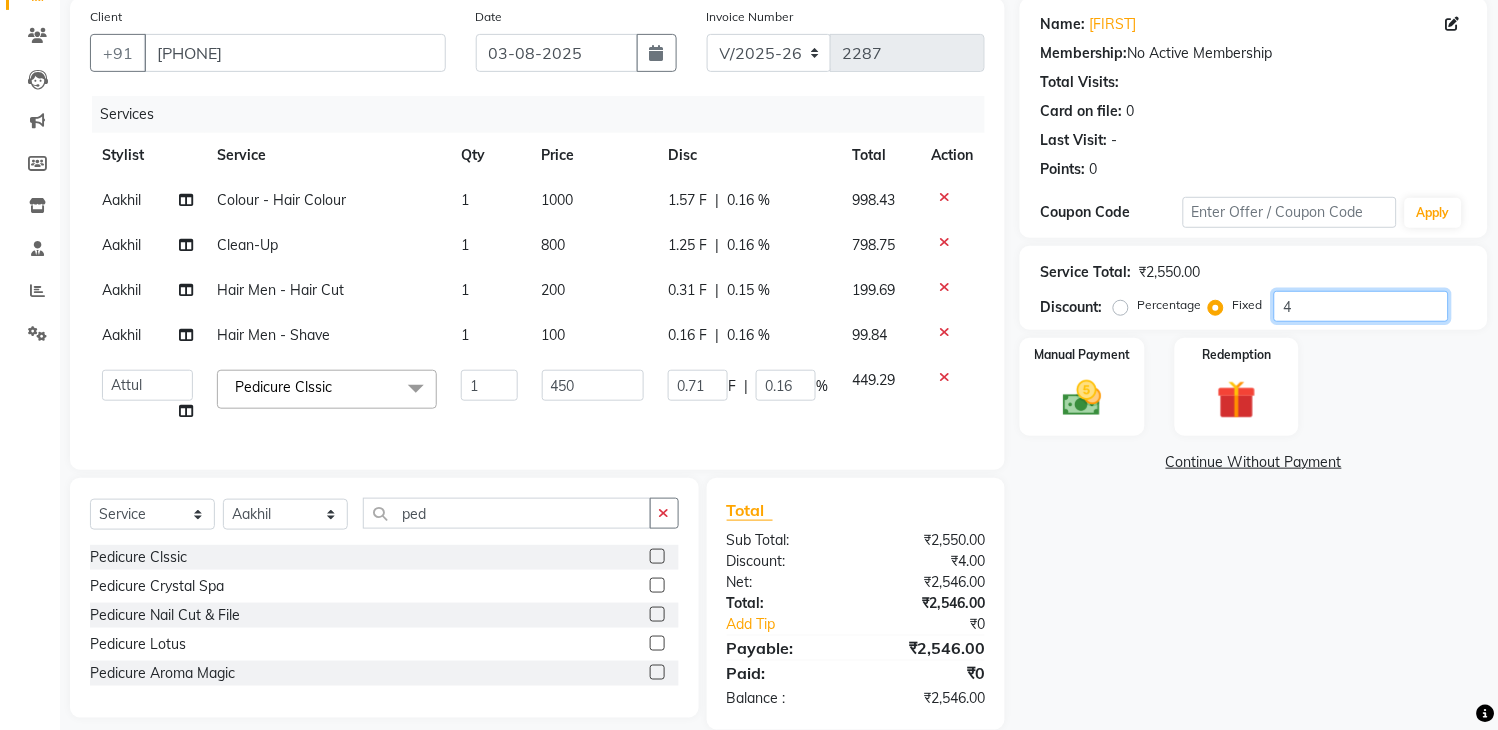 type on "45" 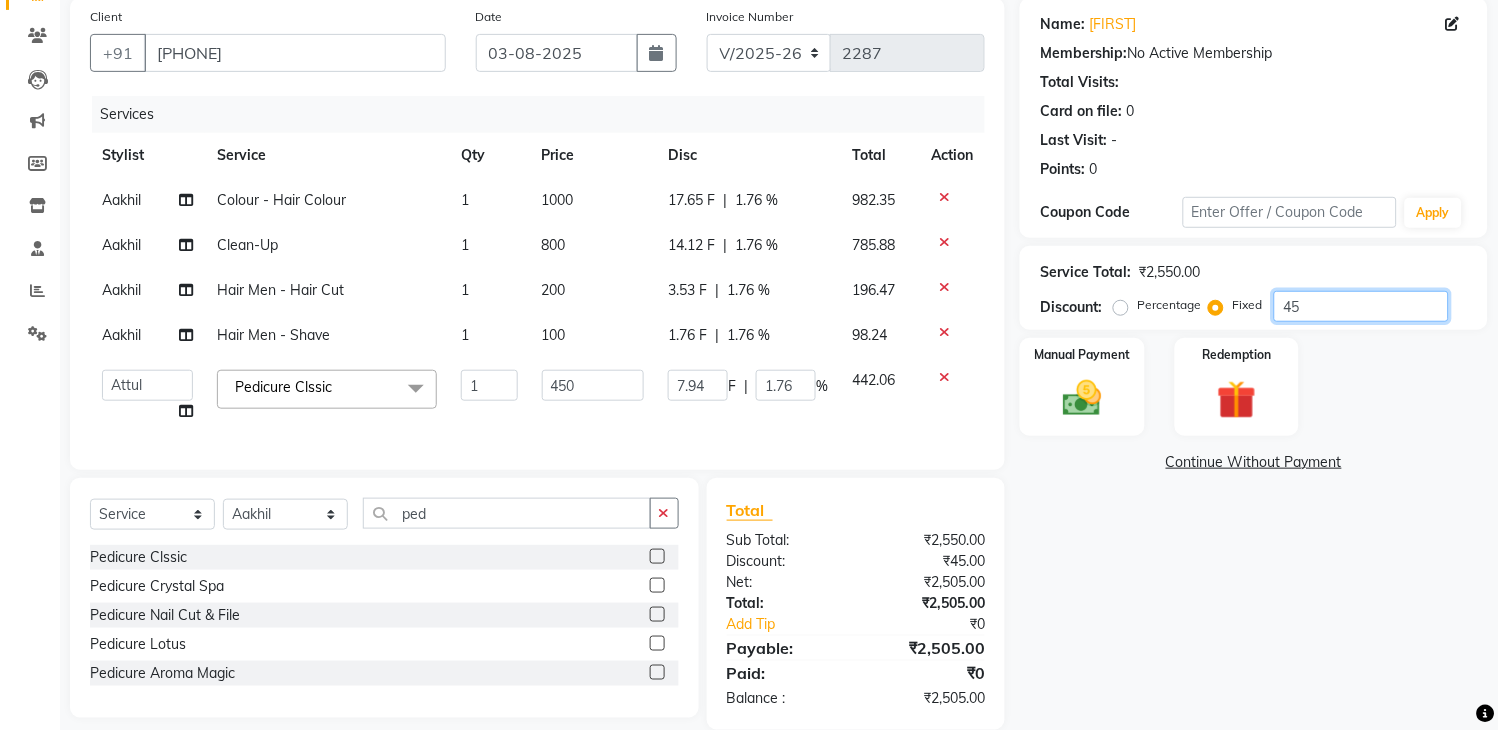 type on "450" 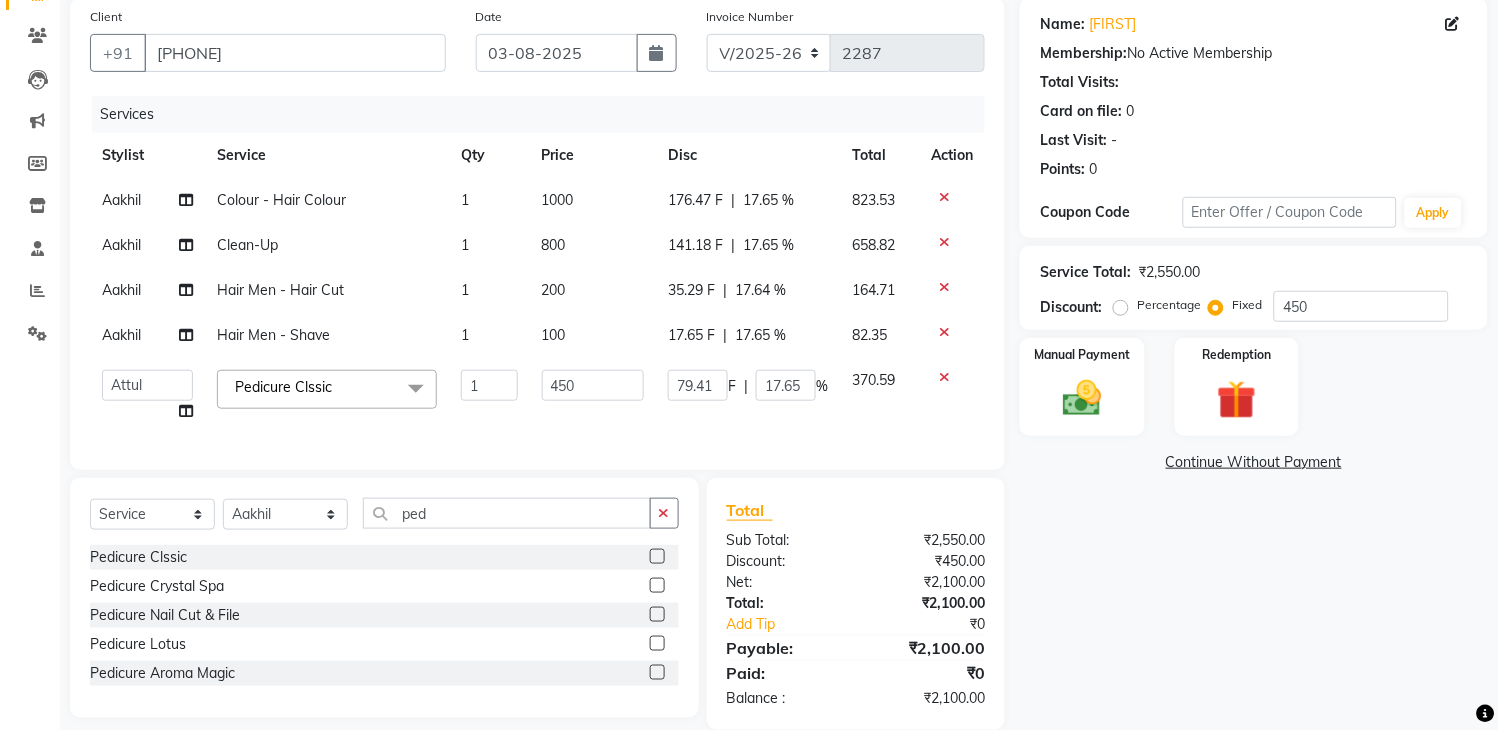 click on "Manual Payment Redemption" 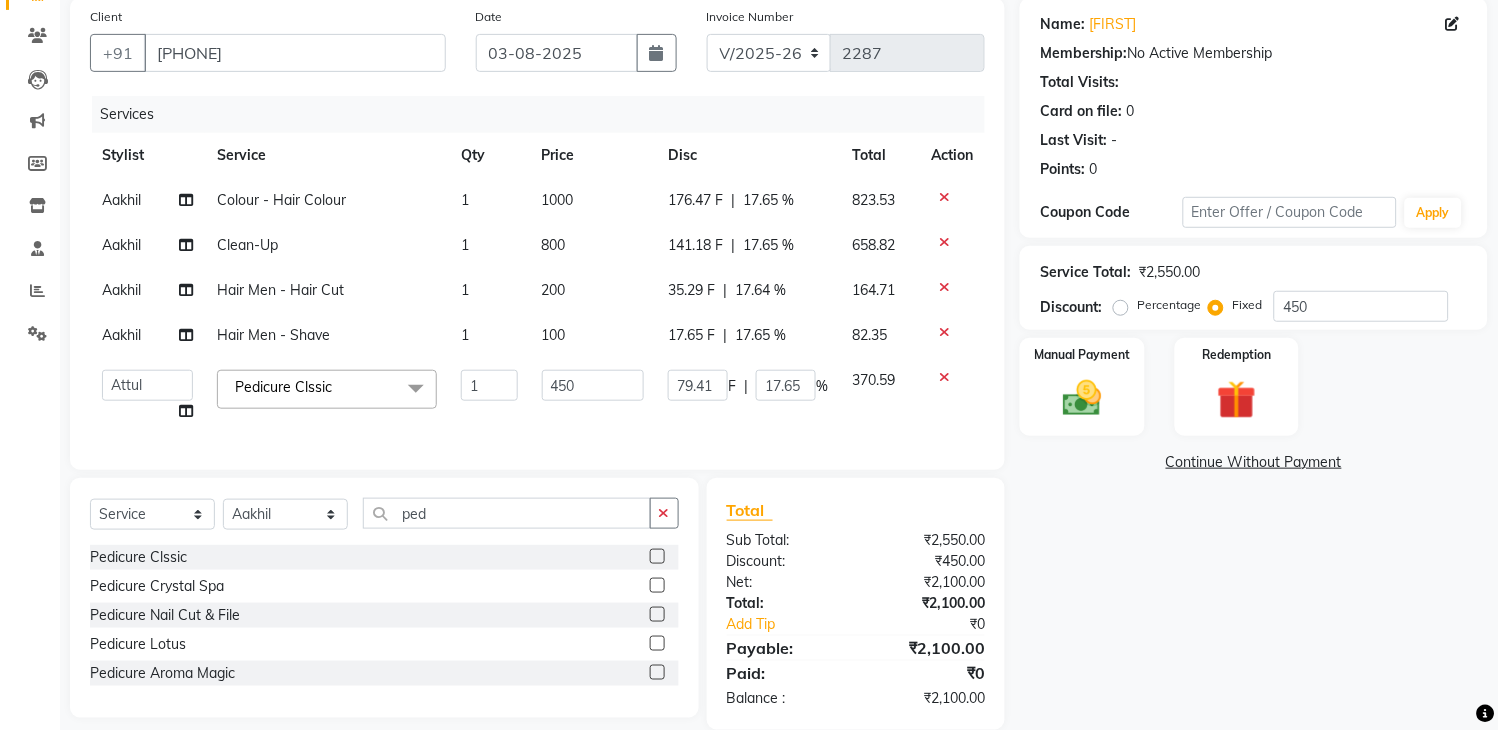 scroll, scrollTop: 201, scrollLeft: 0, axis: vertical 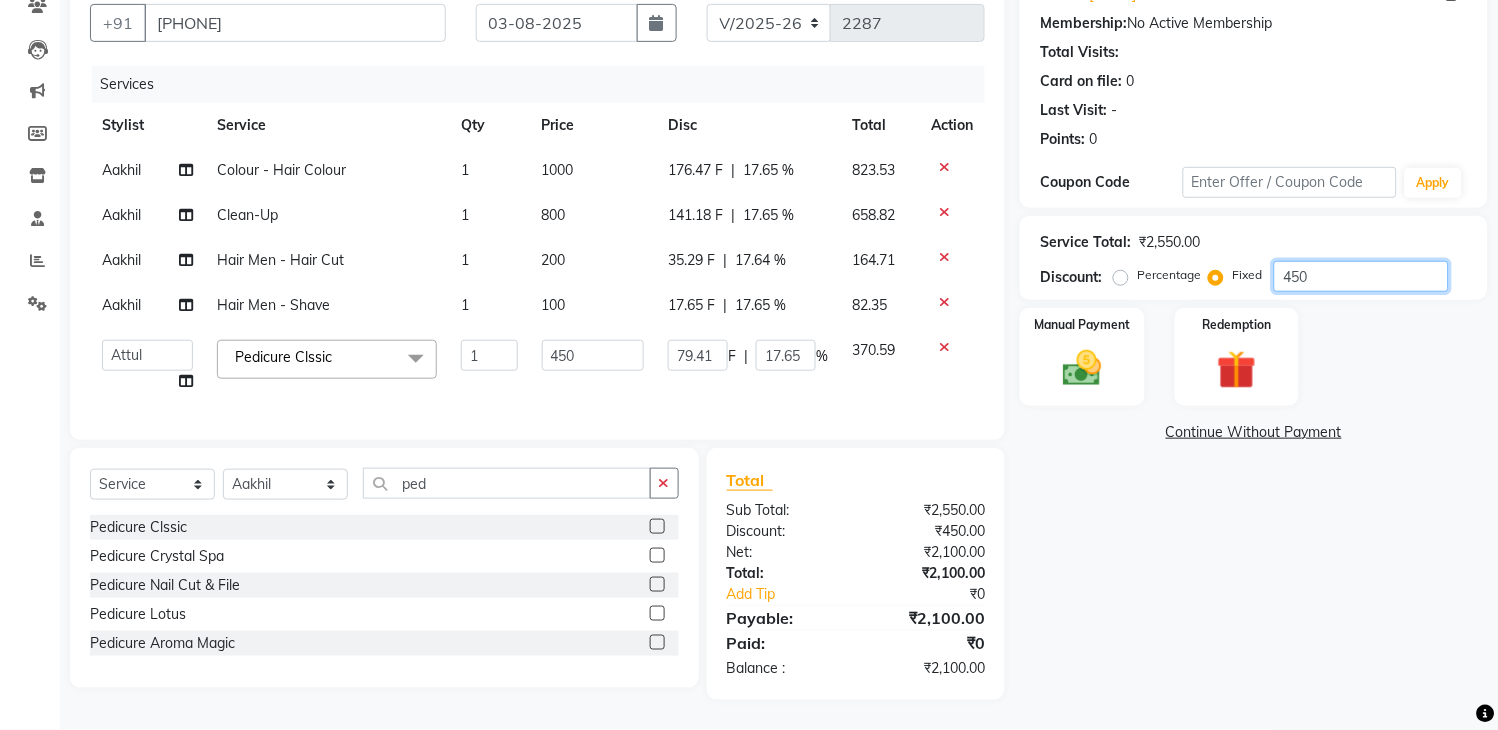 click on "450" 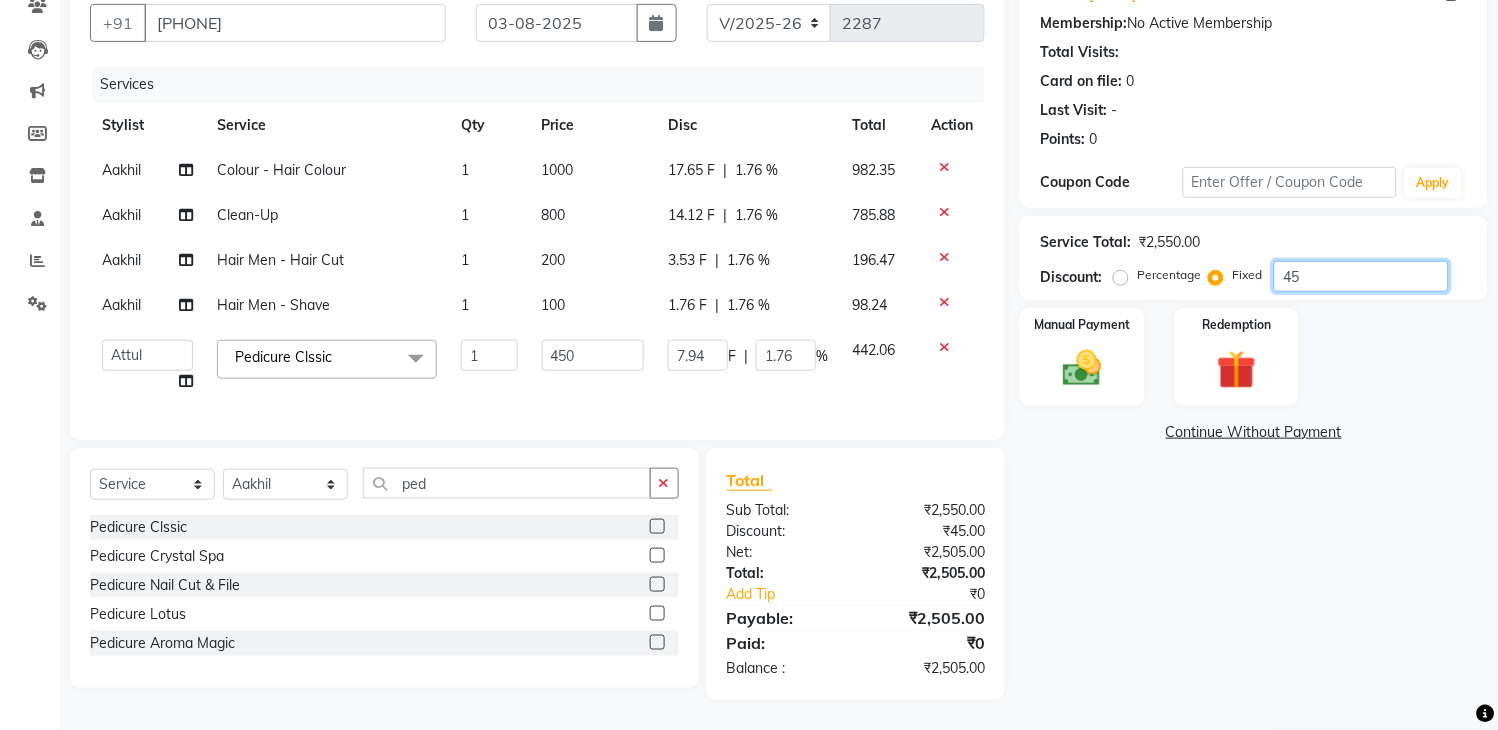 type on "4" 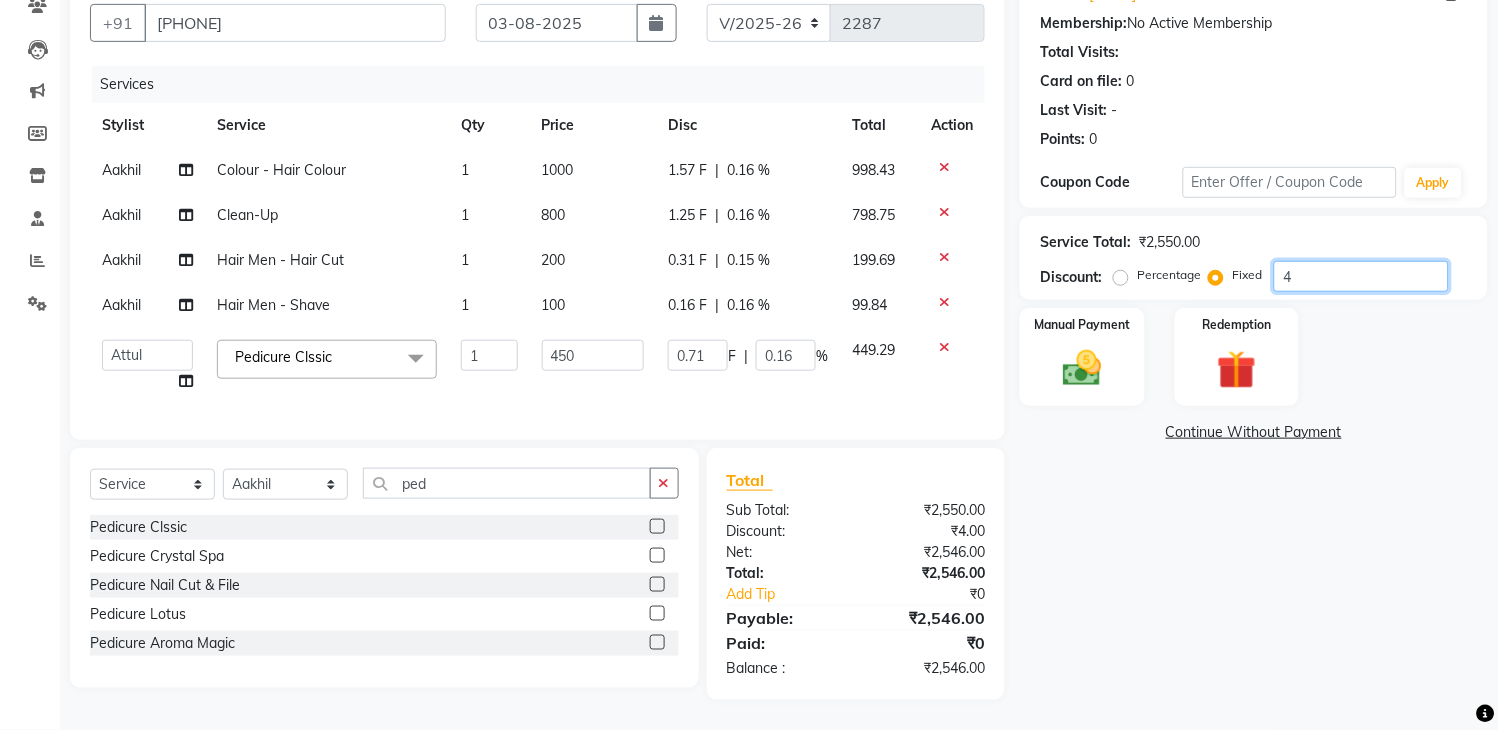 type 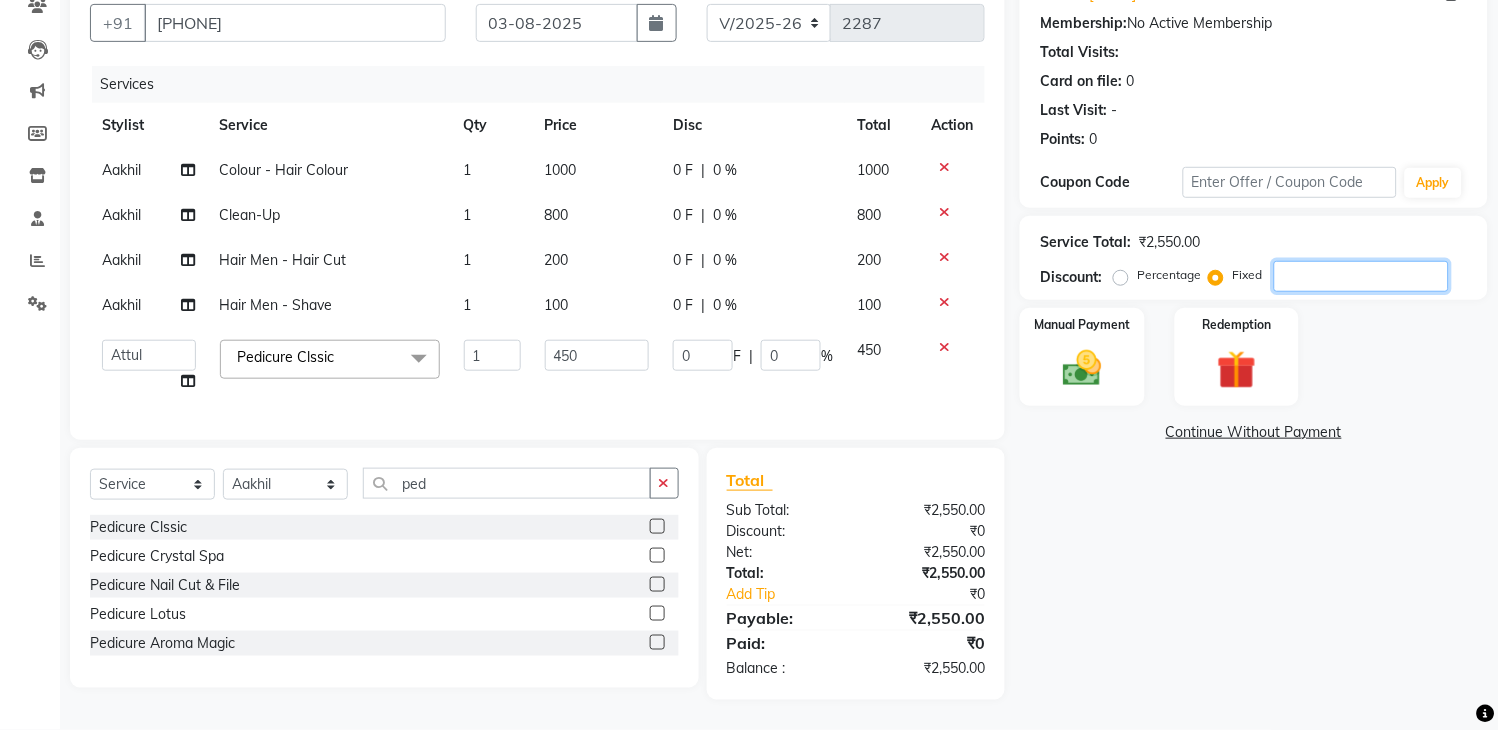 type 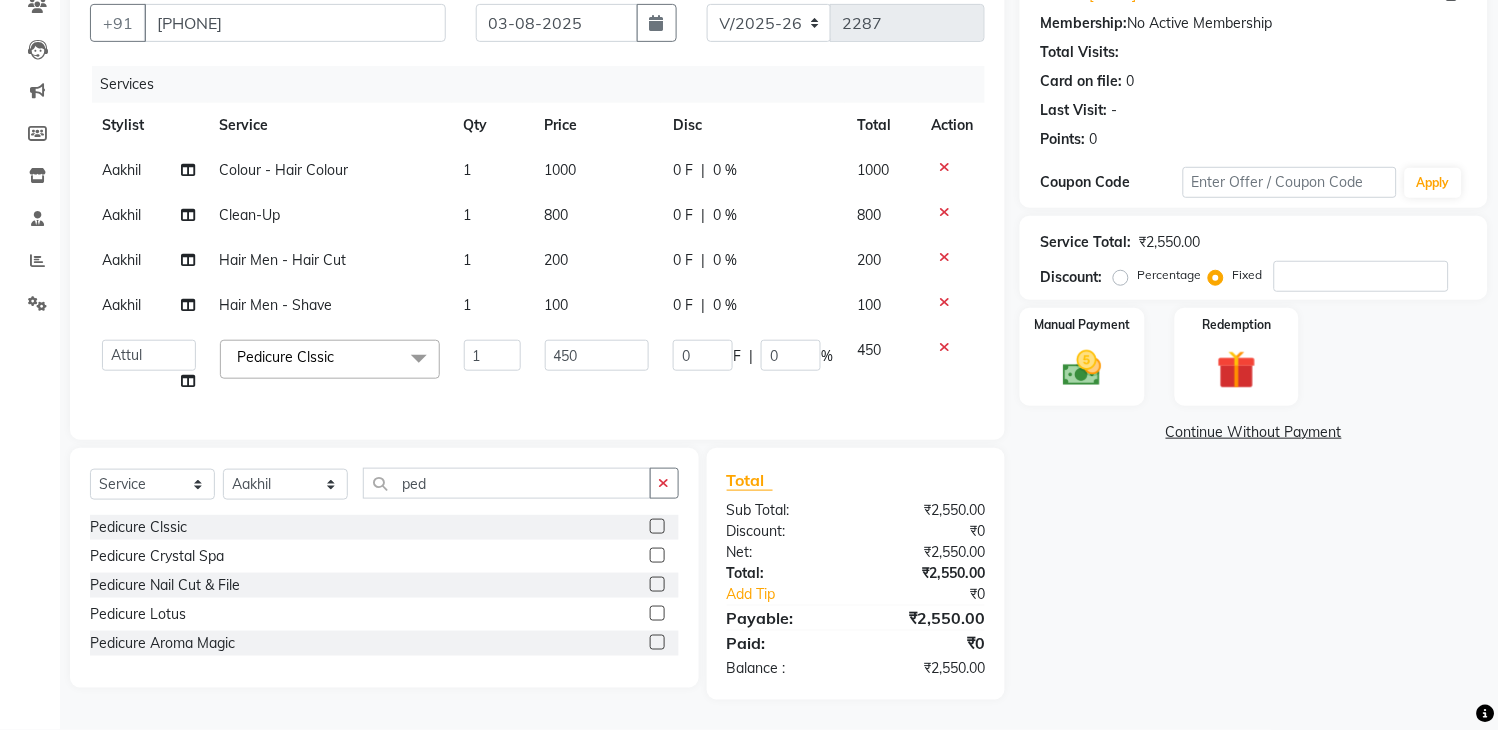 click on "0 %" 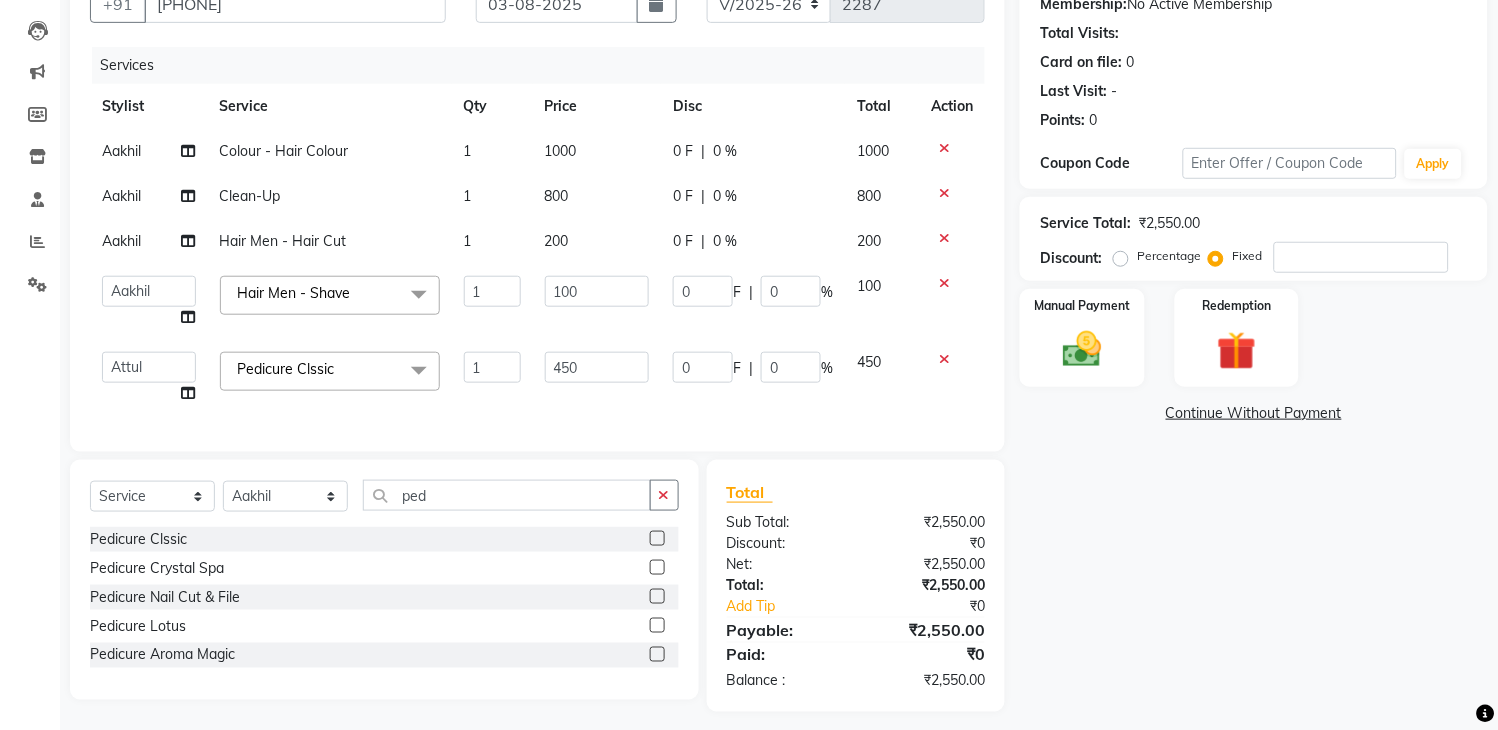 click on "0 %" 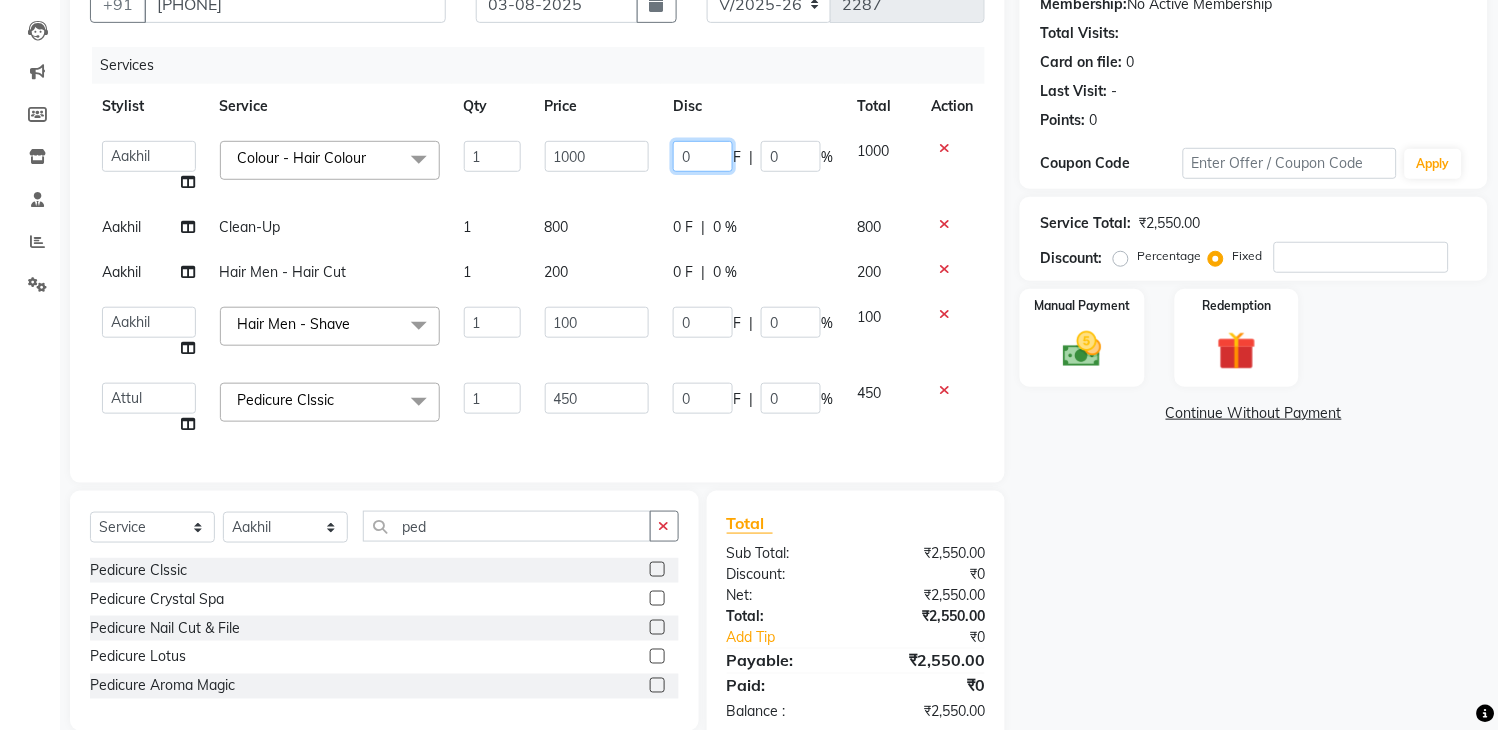 click on "0" 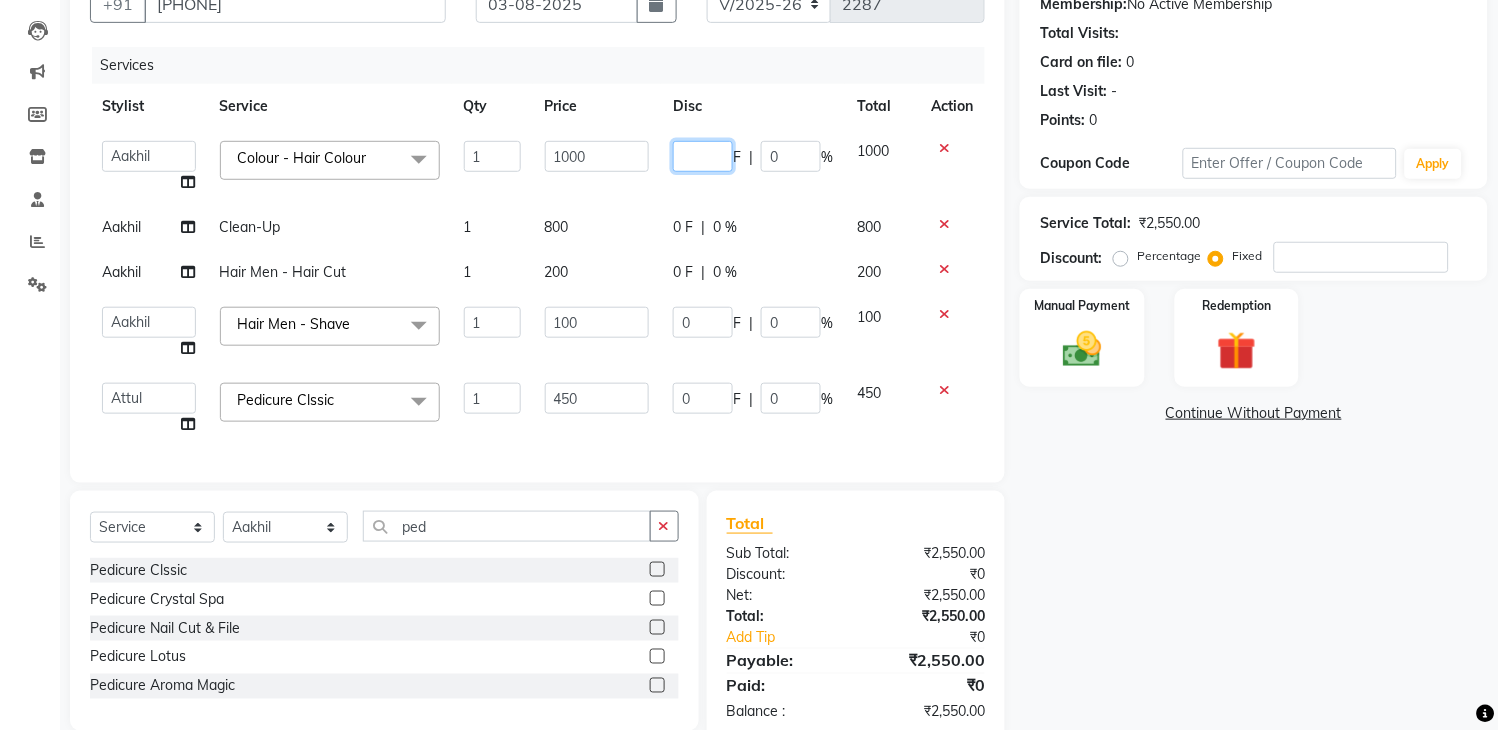 type on "3" 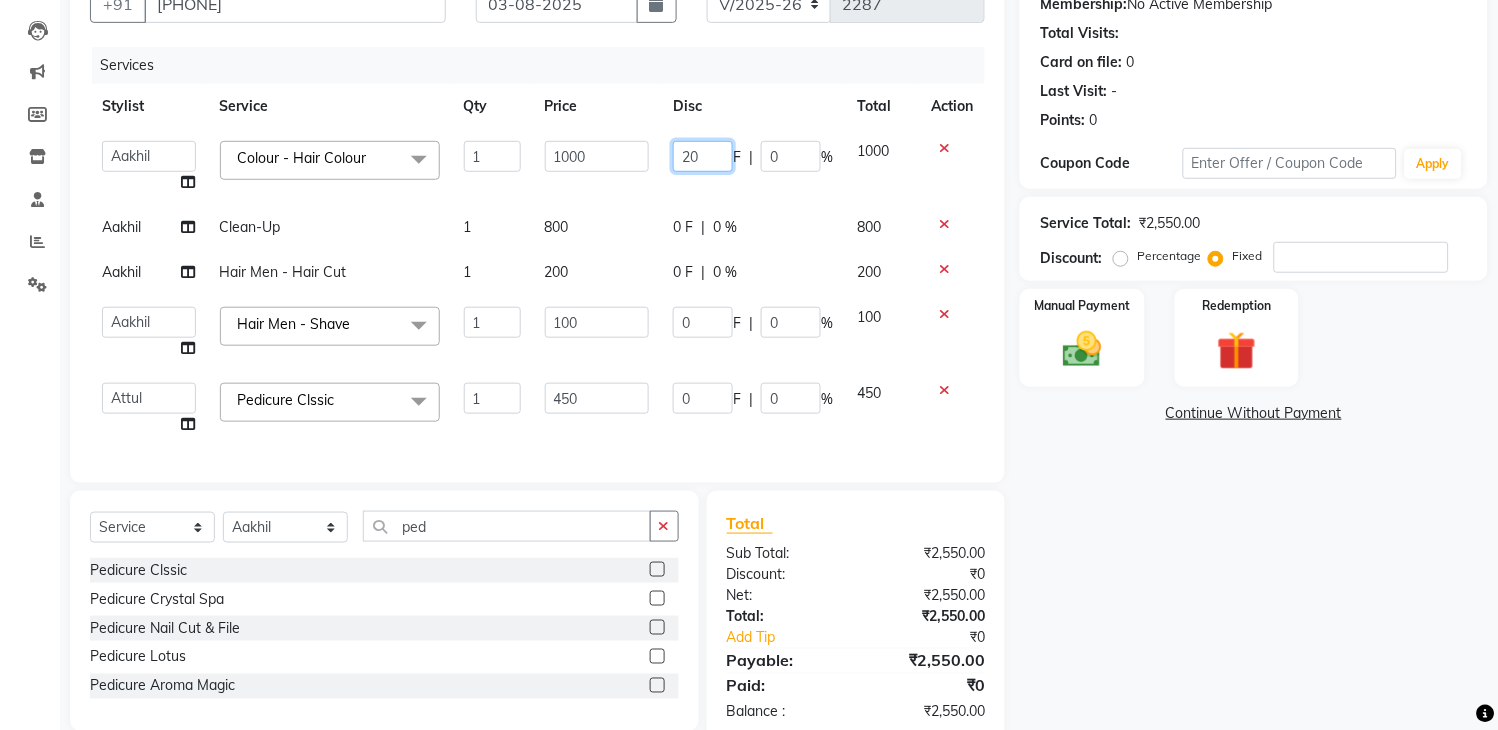 type on "200" 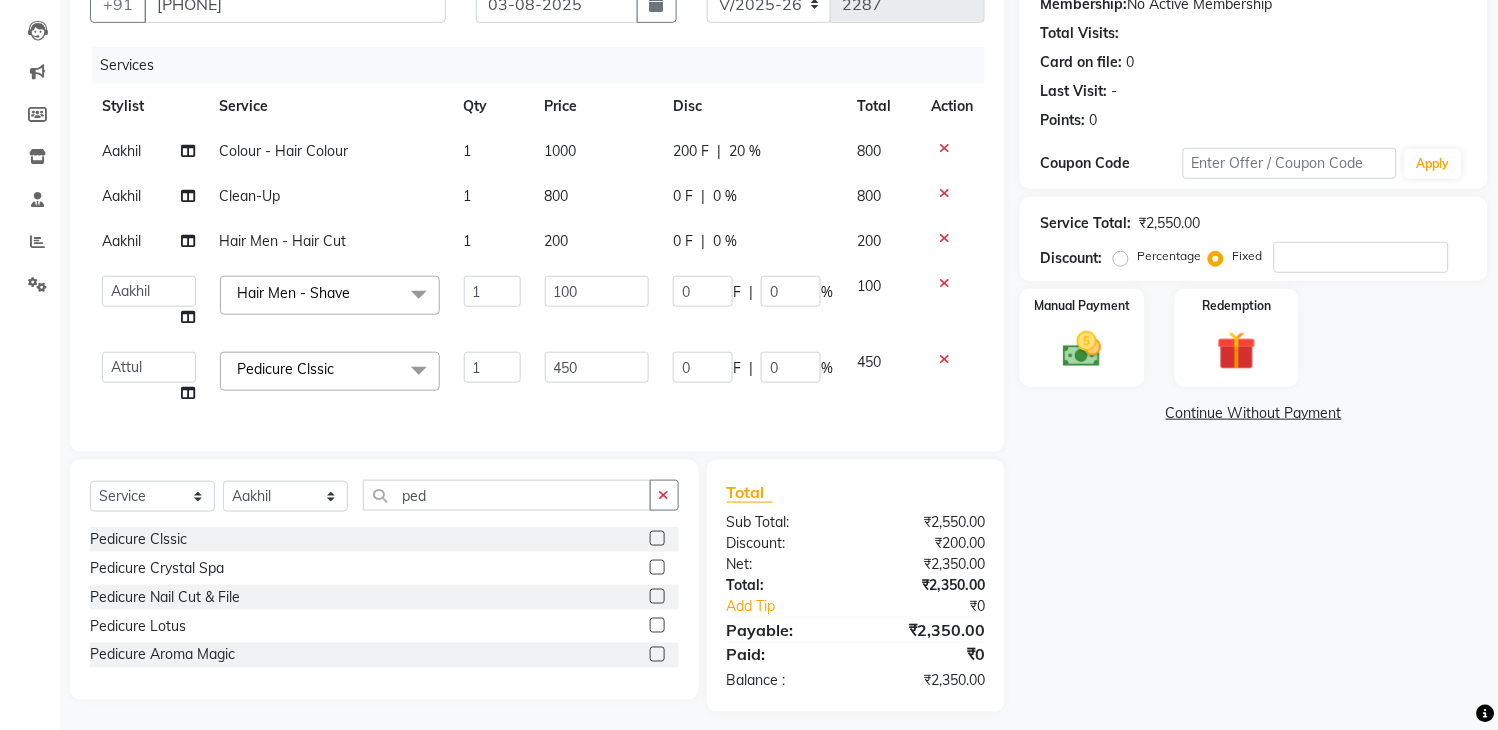click on "Aakhil Colour  - Hair Colour 1 1000 200 F | 20 % 800 Aakhil Clean-Up 1 800 0 F | 0 % 800 Aakhil Hair Men - Hair Cut 1 200 0 F | 0 % 200  Aakhil   Attul   Gopal das   kamal   Kartik    keshav   sanjana   Shadab   supriya  Hair Men - Shave  x Hair Men - Baby Boy Hair Cut (Upto 5 Year) Hair Men - Hair Cut Hair Men - Hair Cut With Shampoo Hair Men - Shampoo & Conditioner Hair Men - Shave Hair Men - Beard Trimming Hair Men - Beard Styling Hair Men - Hair Styling Without Hair Cut Colour  - Hair Colour Colour Men - Beard Colour Colour Men - Highlights Hair Rituals  - Hair Spa Hair Rituals - Mythis Spa Hair Rituals  - Head Massage (20 Min) LOREAL TRETMANT SPA ANTI DANDRAFF TRETMENT spa Schwarzkopf spa KERA SOUL Treatment spa GYPSY - Matcha And Dates GYPSY - Poof  GYPSY - Anti dandruff with drynes GK - Deep Conditioner STYLE - MOROCCAN and ARGAN spa STYLE - Dead sea 2 in 1 spa STYLE - HAMP spa Texture Service Men - Straight Therapy Texture Service Men - Keratin Threading Men - Forehead Threading Men - Cheeks Clean-Up" 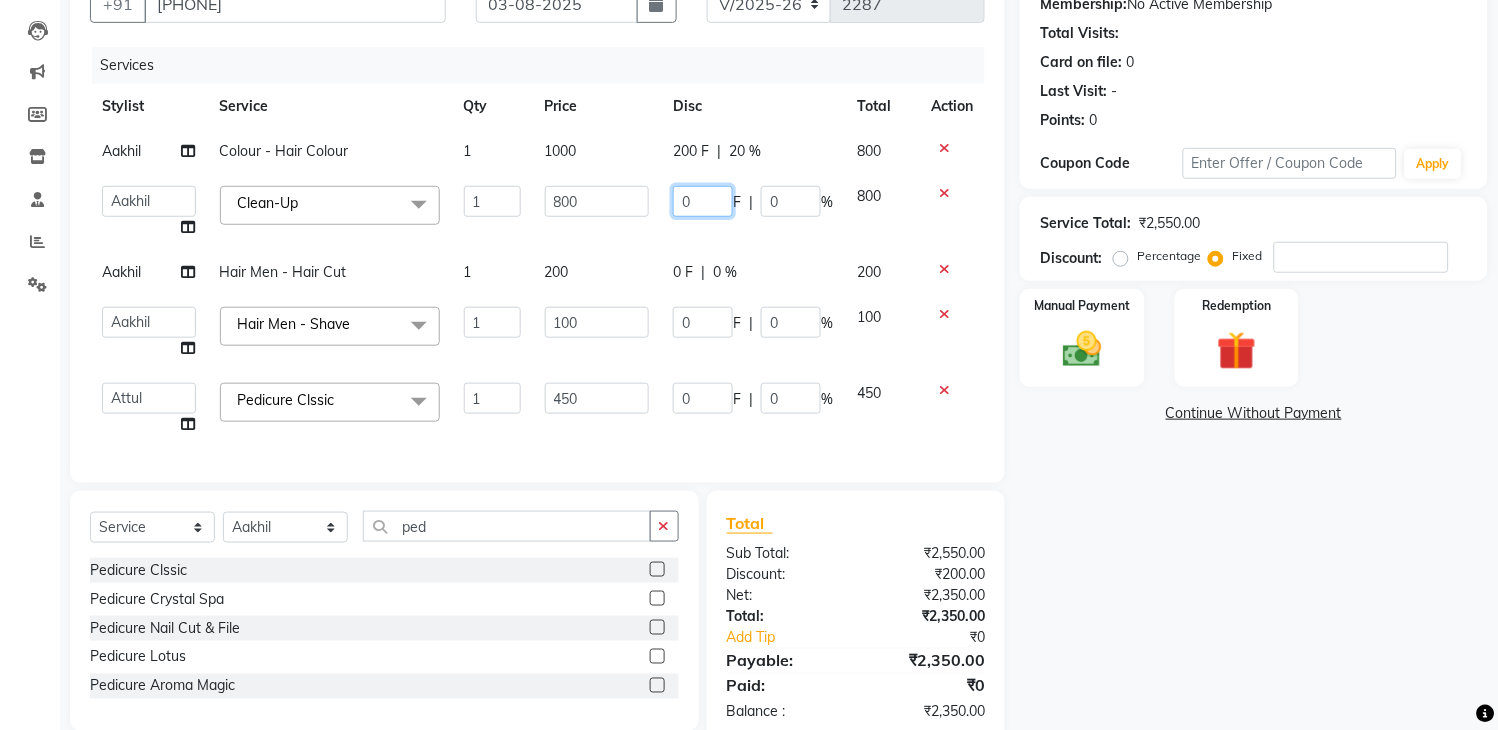 click on "0" 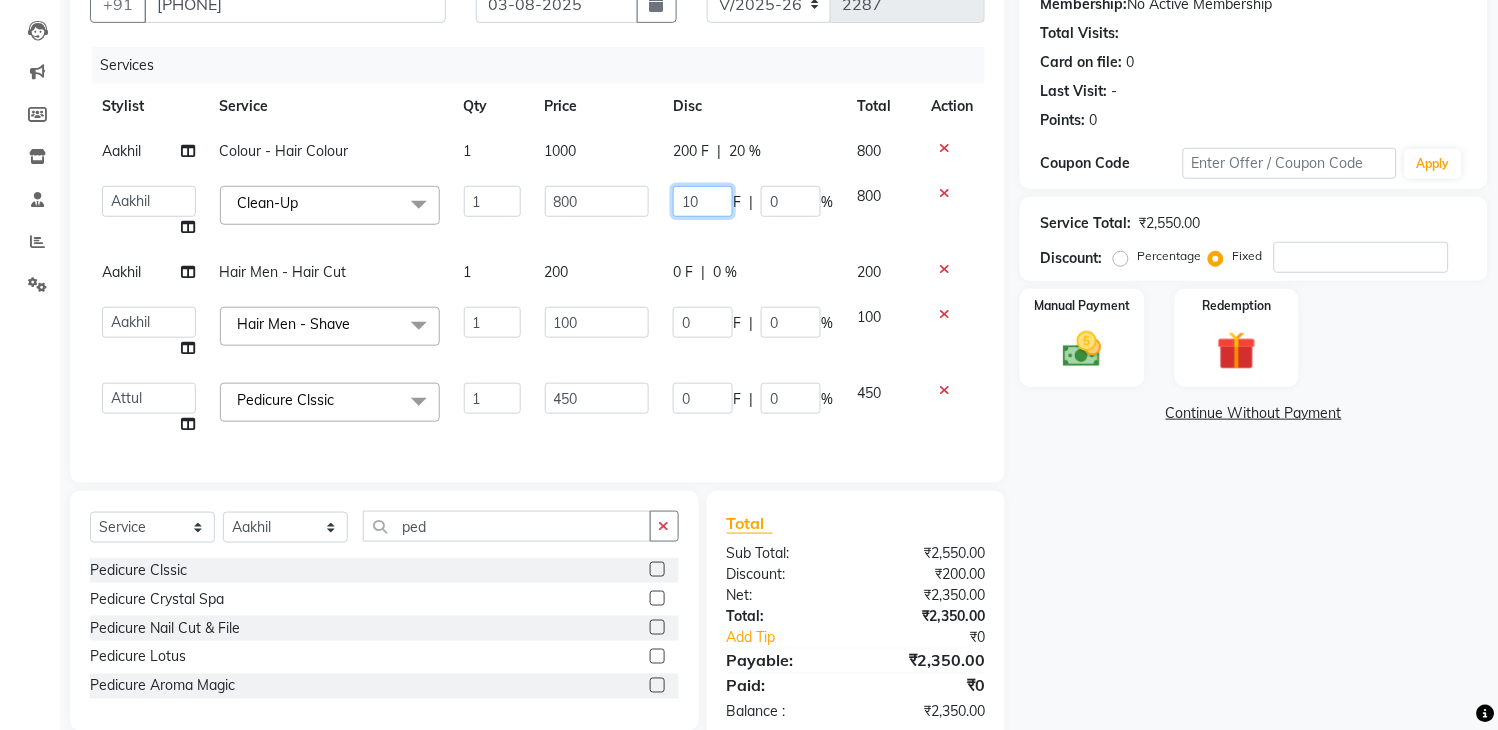 type on "100" 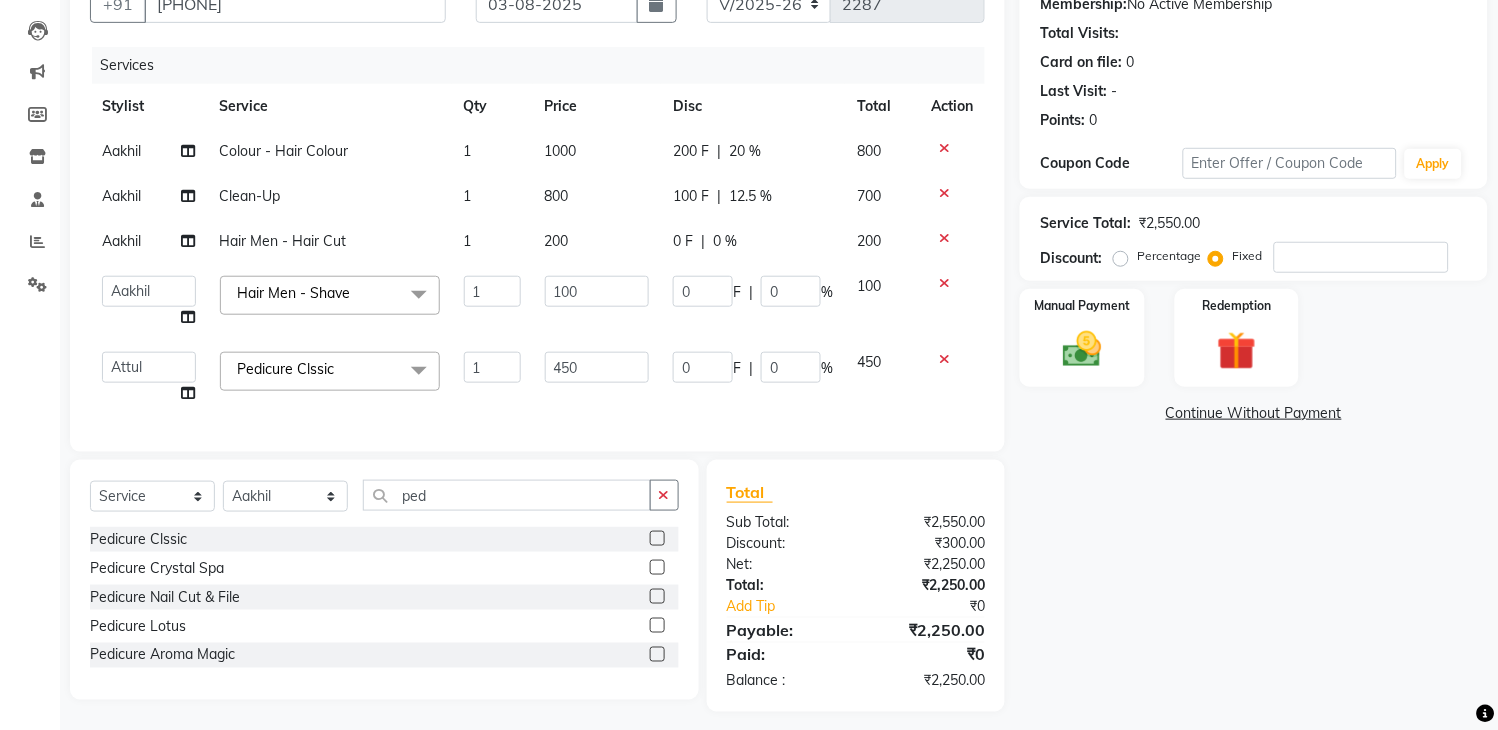 click on "Aakhil Colour  - Hair Colour 1 1000 200 F | 20 % 800 Aakhil Clean-Up 1 800 100 F | 12.5 % 700 Aakhil Hair Men - Hair Cut 1 200 0 F | 0 % 200  Aakhil   Attul   Gopal das   kamal   Kartik    keshav   sanjana   Shadab   supriya  Hair Men - Shave  x Hair Men - Baby Boy Hair Cut (Upto 5 Year) Hair Men - Hair Cut Hair Men - Hair Cut With Shampoo Hair Men - Shampoo & Conditioner Hair Men - Shave Hair Men - Beard Trimming Hair Men - Beard Styling Hair Men - Hair Styling Without Hair Cut Colour  - Hair Colour Colour Men - Beard Colour Colour Men - Highlights Hair Rituals  - Hair Spa Hair Rituals - Mythis Spa Hair Rituals  - Head Massage (20 Min) LOREAL TRETMANT SPA ANTI DANDRAFF TRETMENT spa Schwarzkopf spa KERA SOUL Treatment spa GYPSY - Matcha And Dates GYPSY - Poof  GYPSY - Anti dandruff with drynes GK - Deep Conditioner STYLE - MOROCCAN and ARGAN spa STYLE - Dead sea 2 in 1 spa STYLE - HAMP spa Texture Service Men - Straight Therapy Texture Service Men - Keratin Threading Men - Forehead Threading Men - Cheeks 1 0" 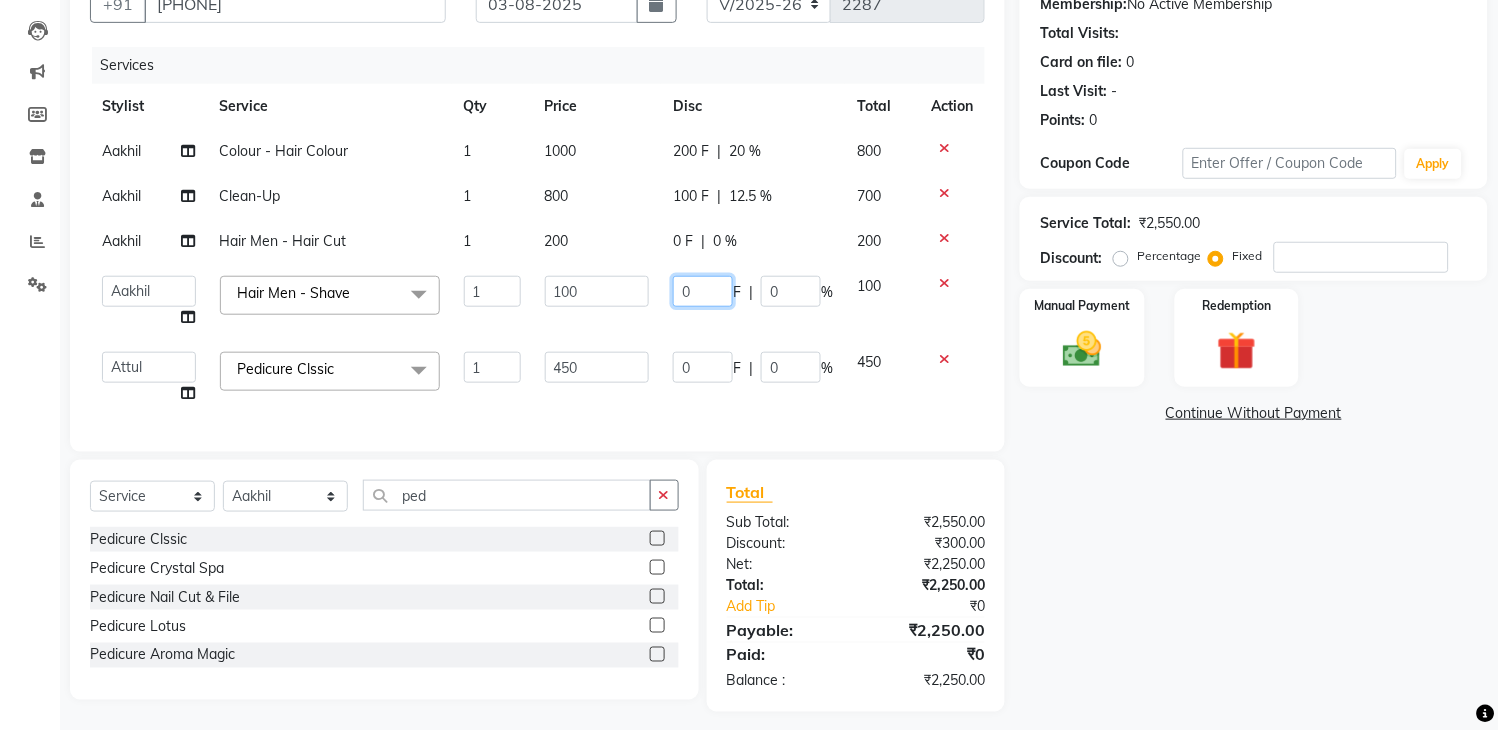 click on "0" 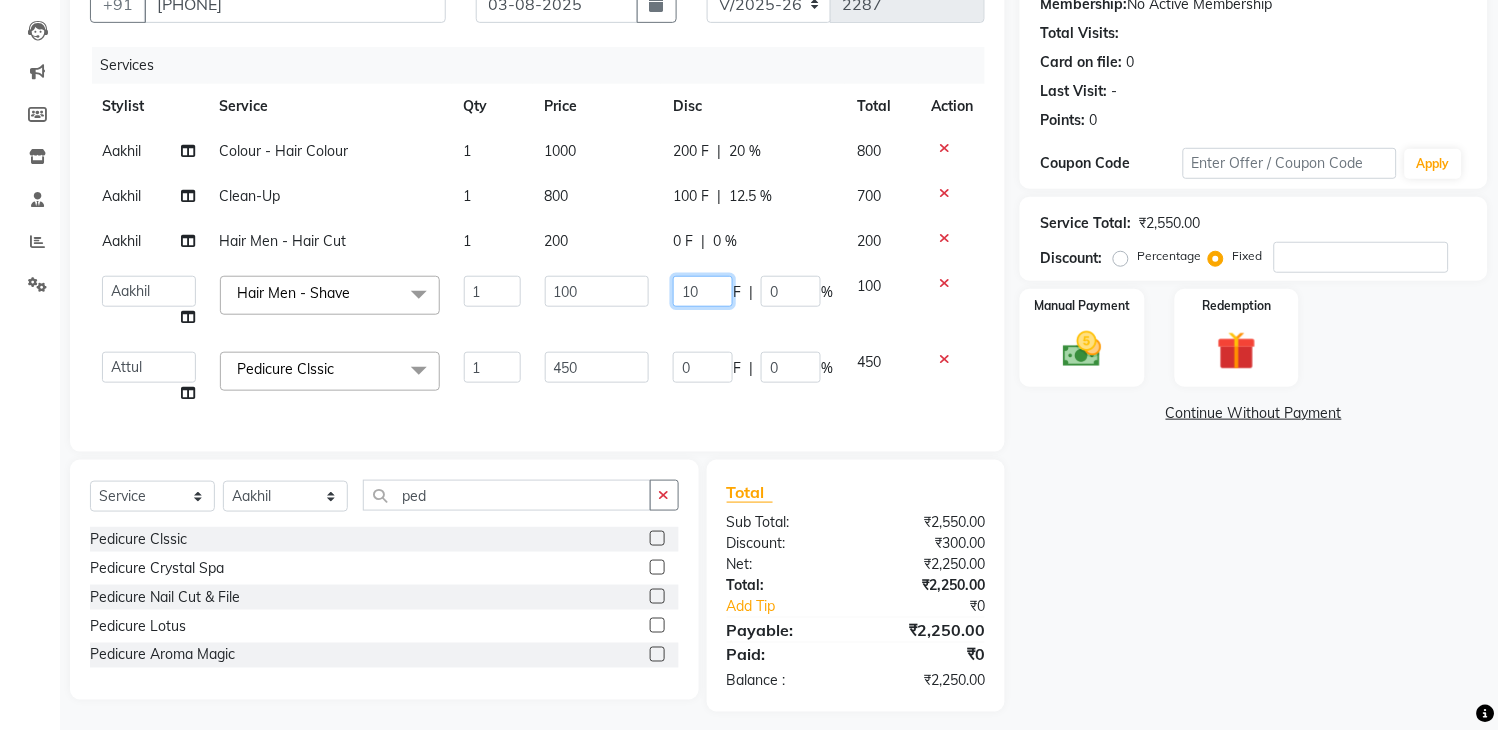 type on "100" 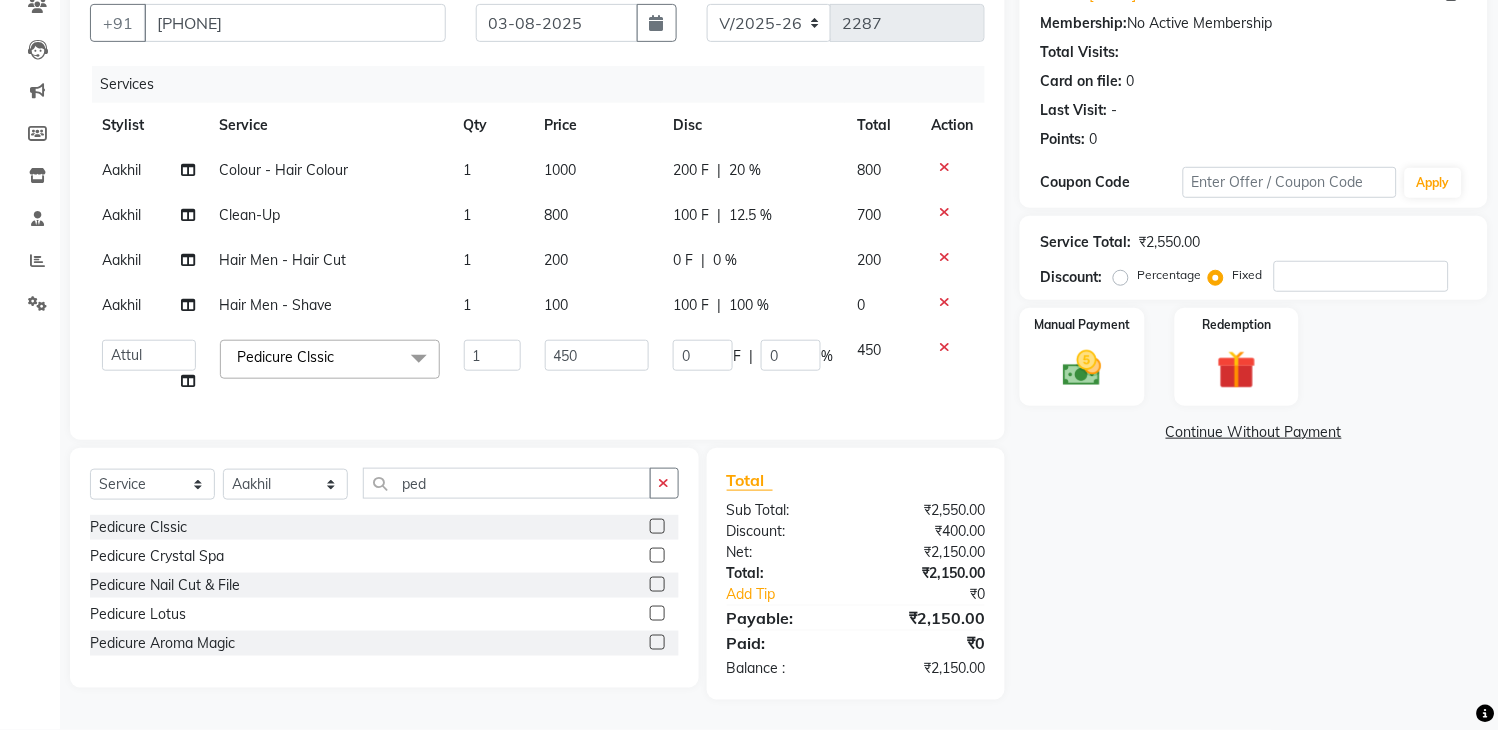 click on "Aakhil Colour  - Hair Colour 1 1000 200 F | 20 % 800 Aakhil Clean-Up 1 800 100 F | 12.5 % 700 Aakhil Hair Men - Hair Cut 1 200 0 F | 0 % 200 Aakhil Hair Men - Shave 1 100 100 F | 100 % 0  Aakhil   Attul   Gopal das   kamal   Kartik    keshav   sanjana   Shadab   supriya   Pedicure Clssic  x Hair Men - Baby Boy Hair Cut (Upto 5 Year) Hair Men - Hair Cut Hair Men - Hair Cut With Shampoo Hair Men - Shampoo & Conditioner Hair Men - Shave Hair Men - Beard Trimming Hair Men - Beard Styling Hair Men - Hair Styling Without Hair Cut Colour  - Hair Colour Colour Men - Beard Colour Colour Men - Highlights Hair Rituals  - Hair Spa Hair Rituals - Mythis Spa Hair Rituals  - Head Massage (20 Min) LOREAL TRETMANT SPA ANTI DANDRAFF TRETMENT spa Schwarzkopf spa KERA SOUL Treatment spa GYPSY - Matcha And Dates GYPSY - Poof  GYPSY - Anti dandruff with drynes GK - Deep Conditioner STYLE - MOROCCAN and ARGAN spa STYLE - Dead sea 2 in 1 spa STYLE - HAMP spa Texture Service Men - Straight Therapy Texture Service Men - Keratin 1 450" 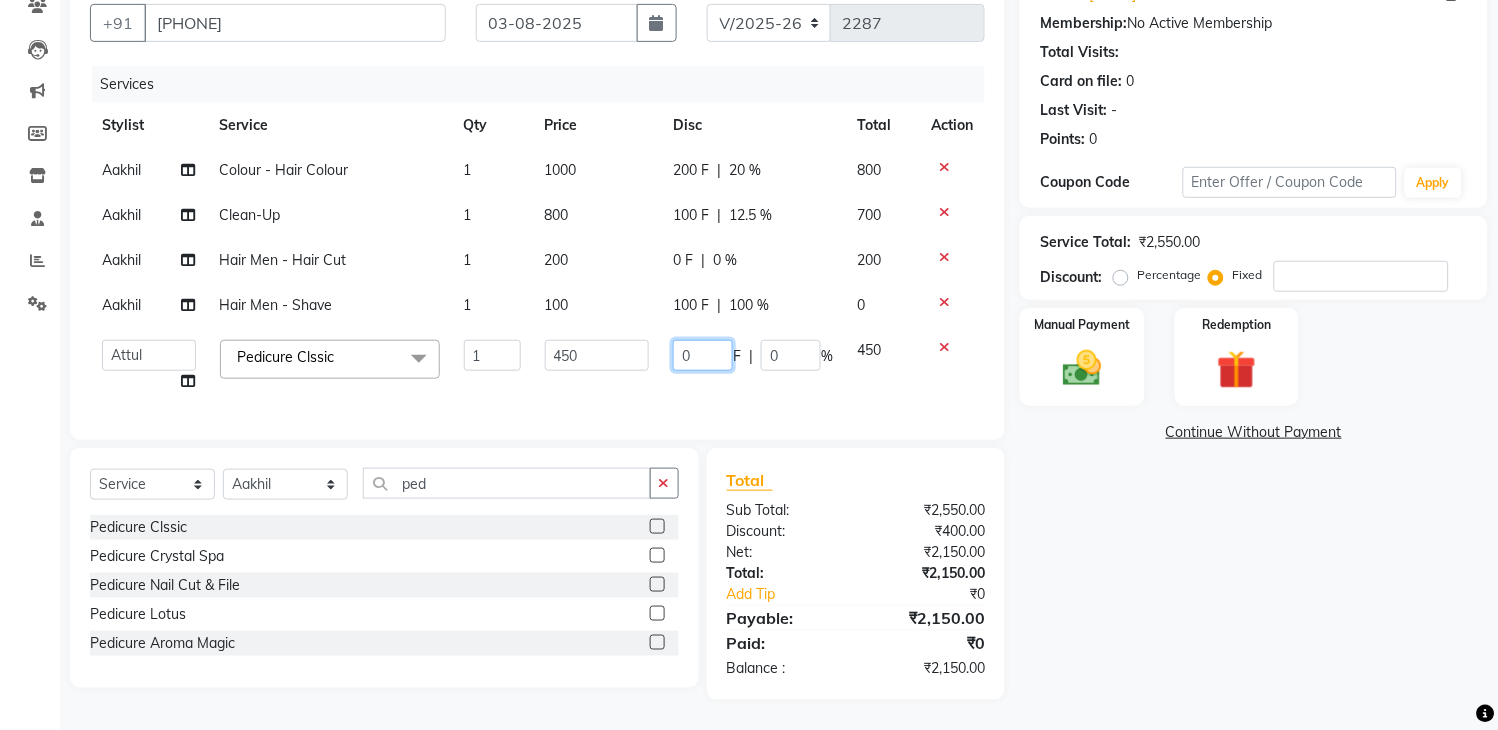 click on "0" 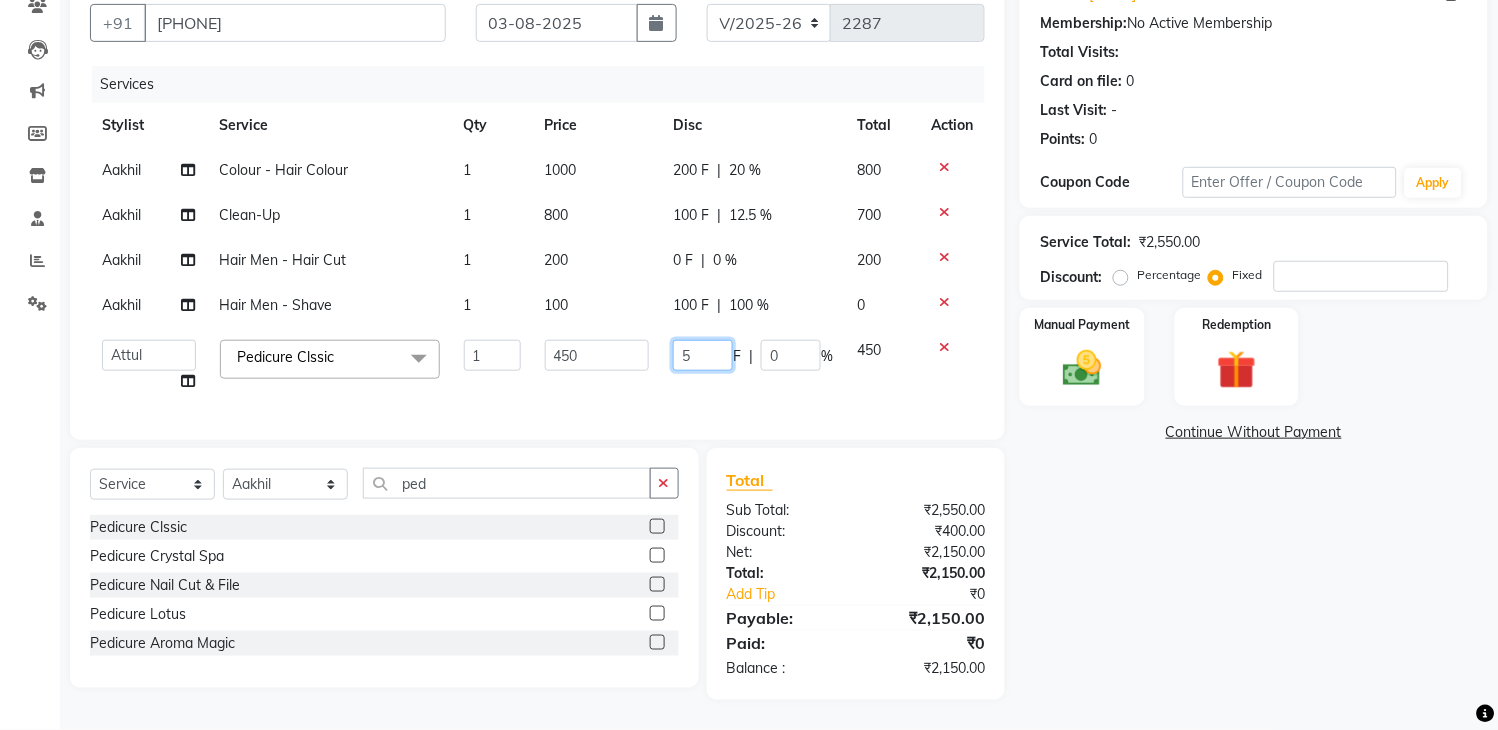 type on "50" 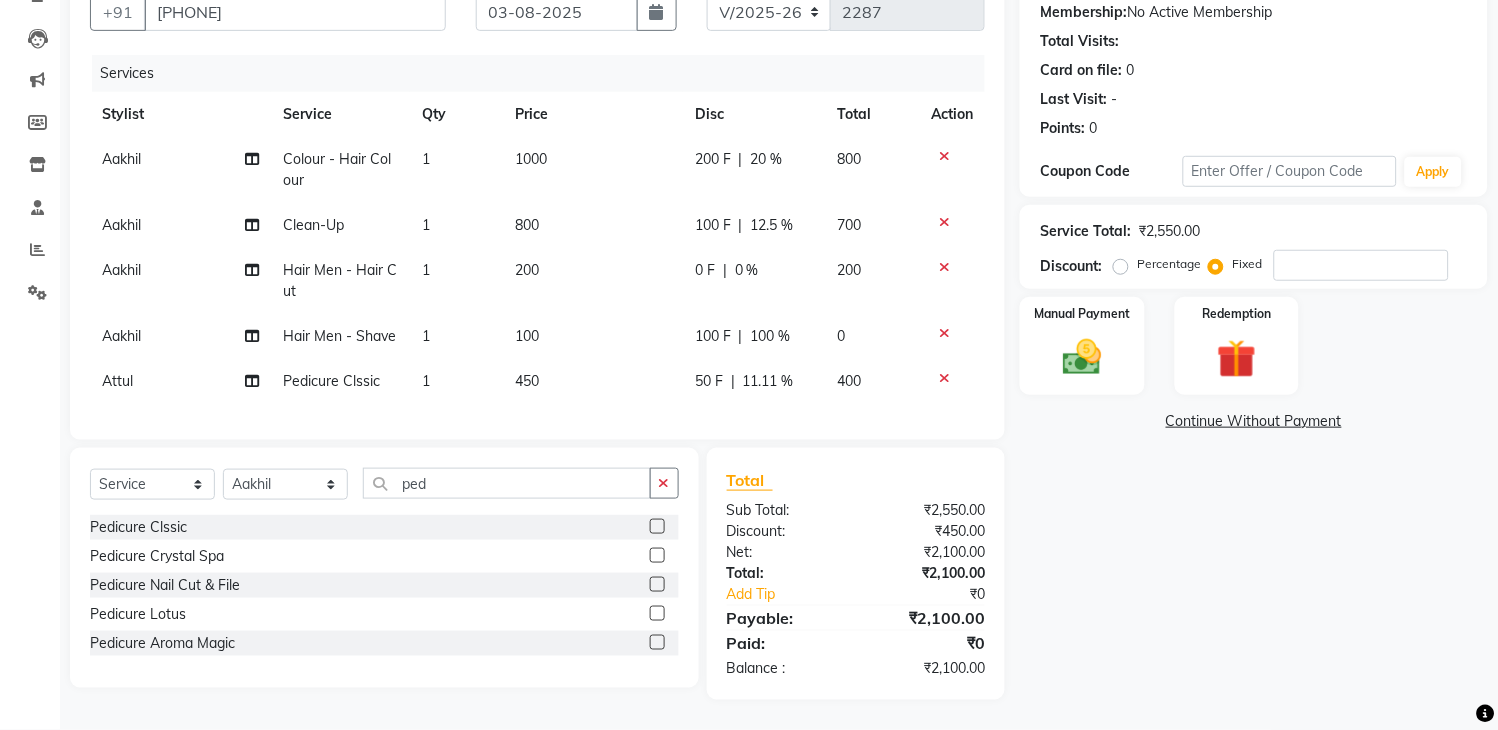 click on "50 F | 11.11 %" 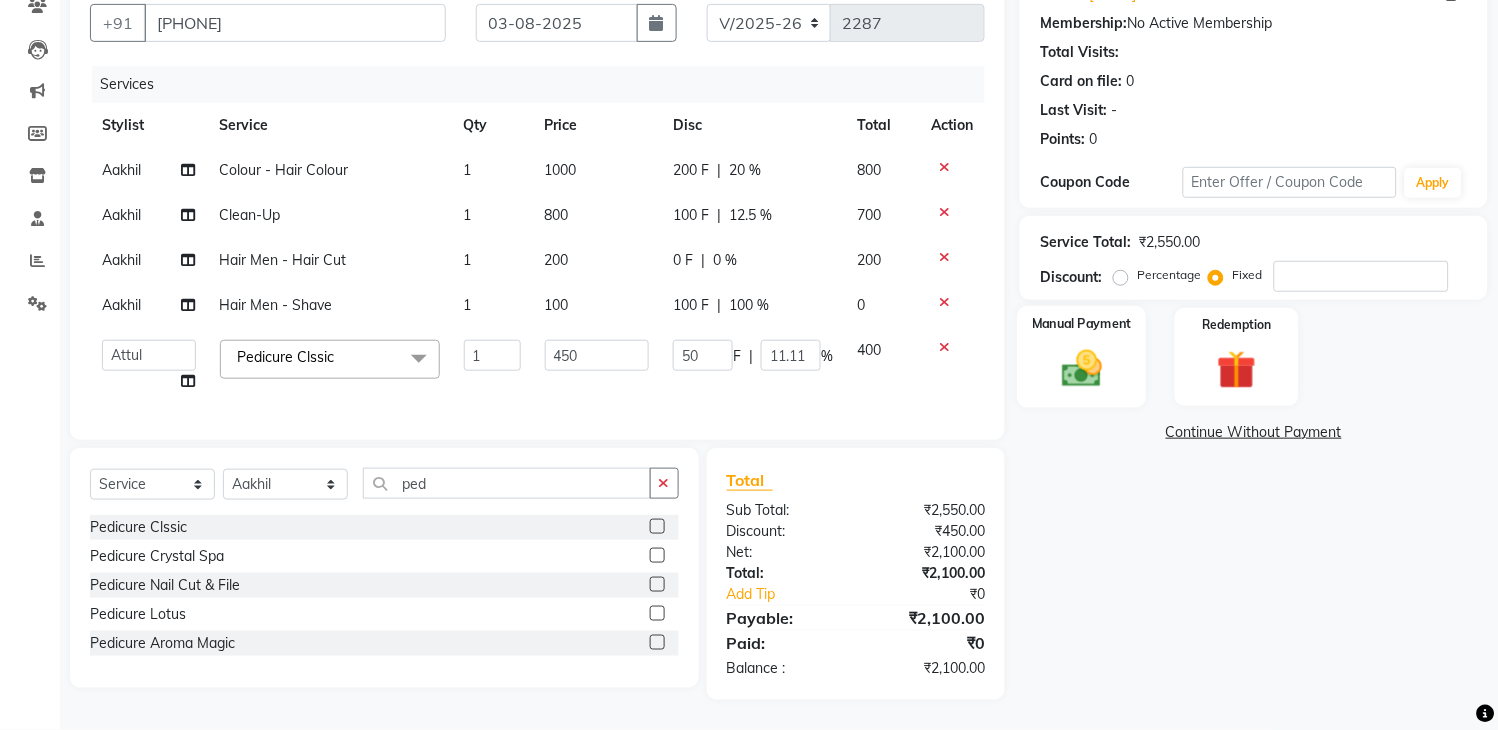 click 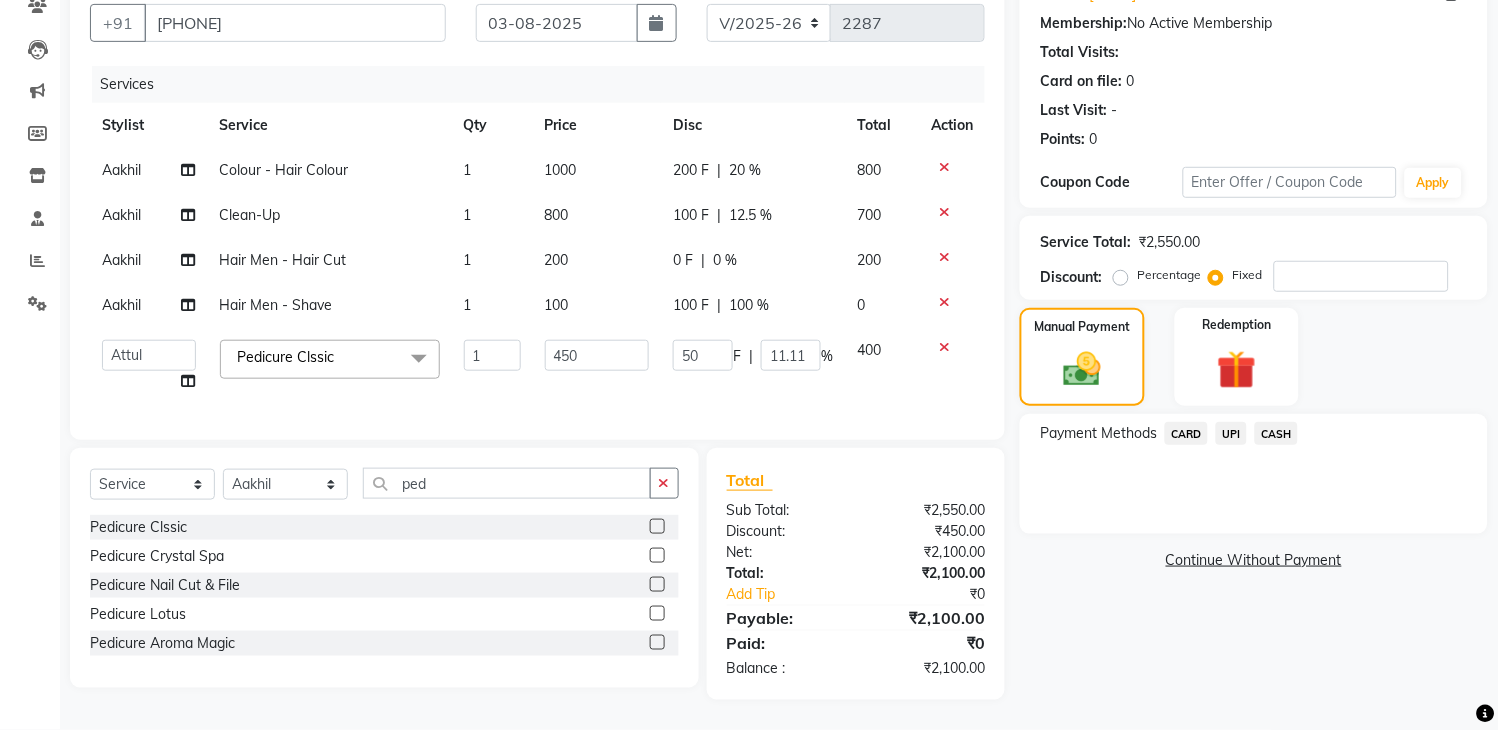 click on "UPI" 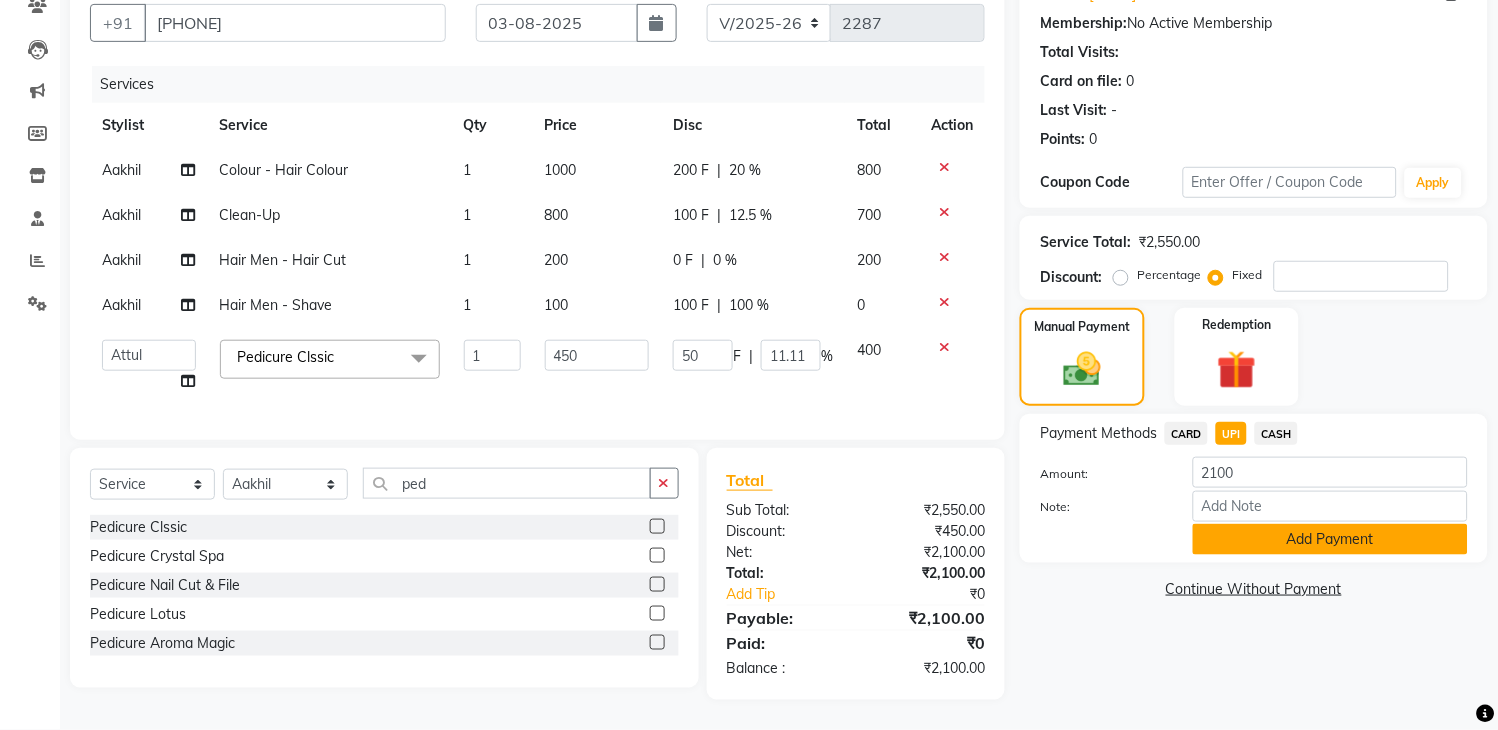 click on "Add Payment" 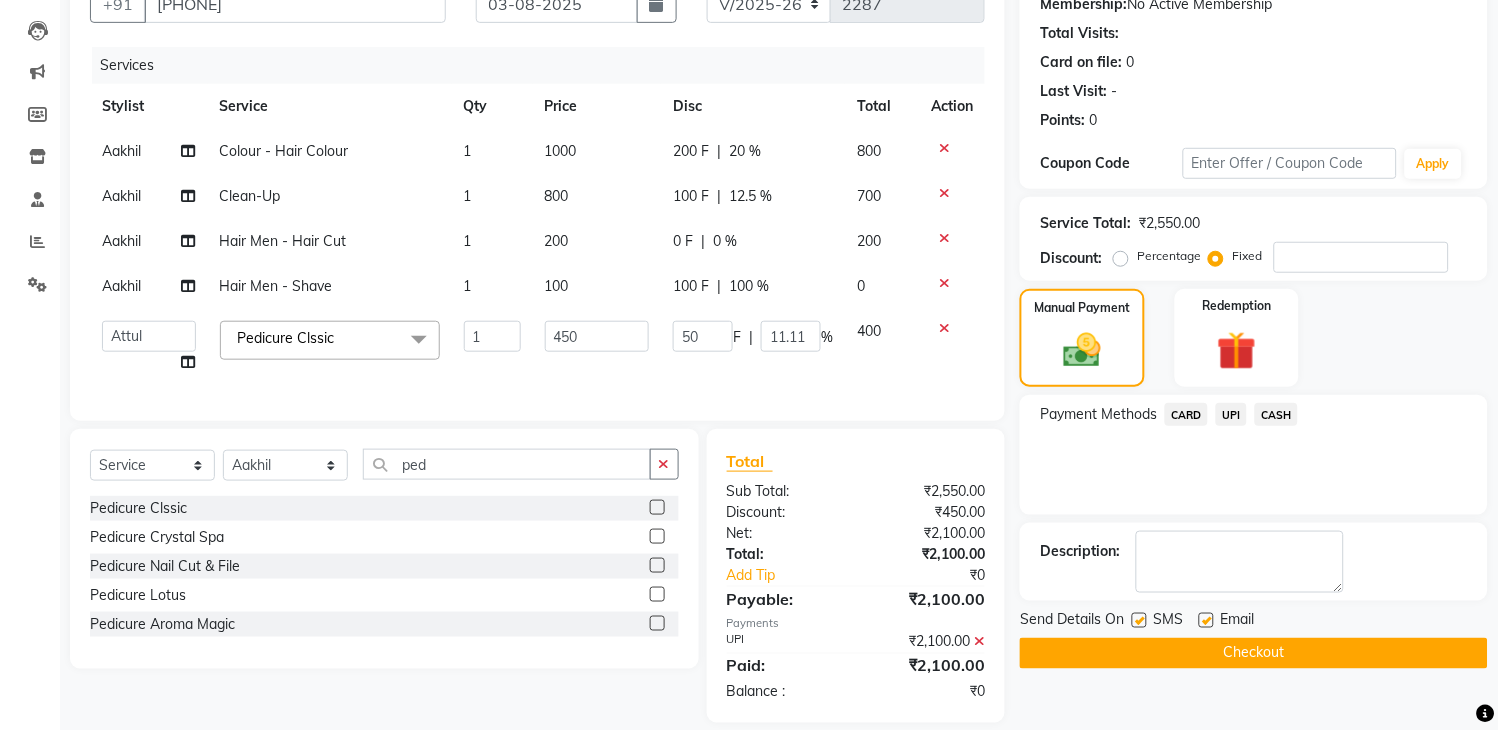 scroll, scrollTop: 243, scrollLeft: 0, axis: vertical 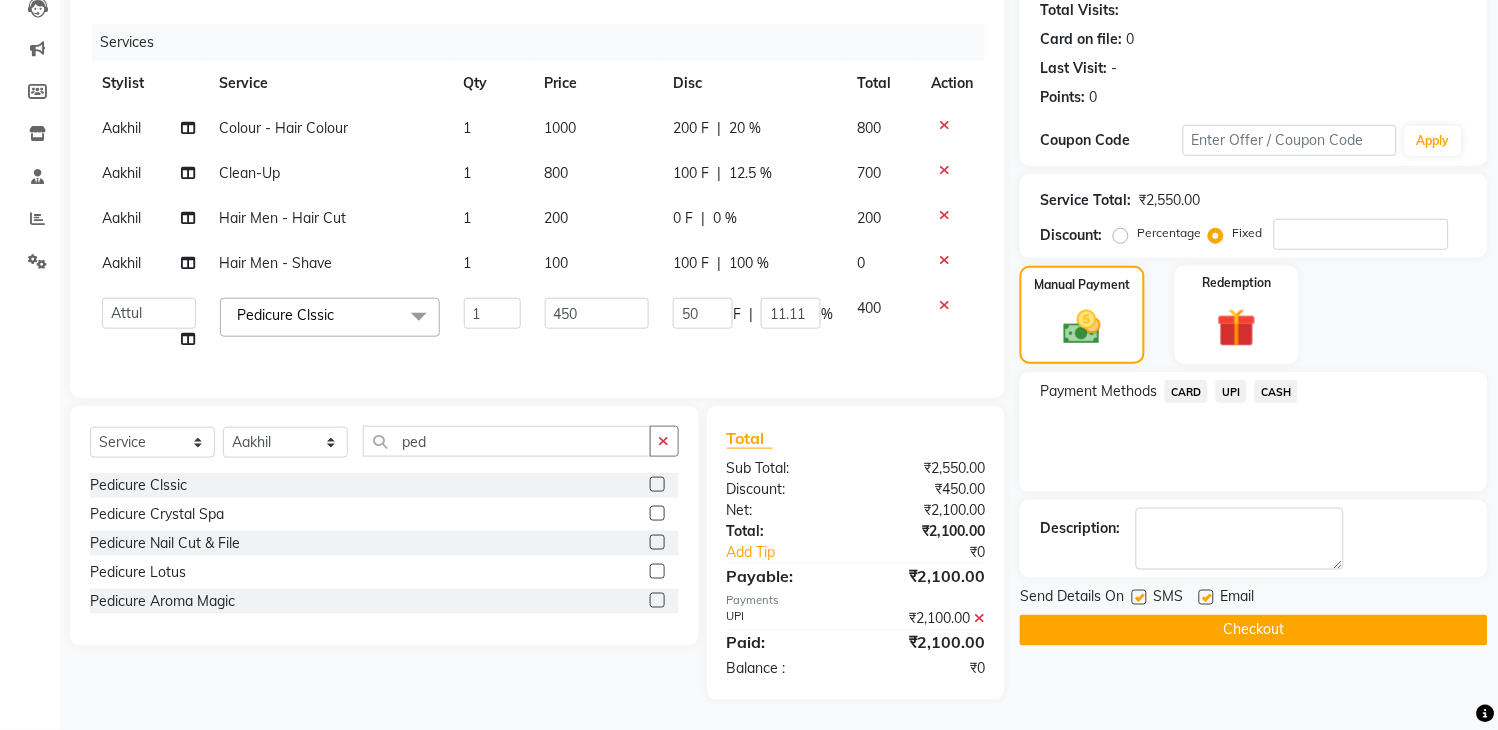 click on "Checkout" 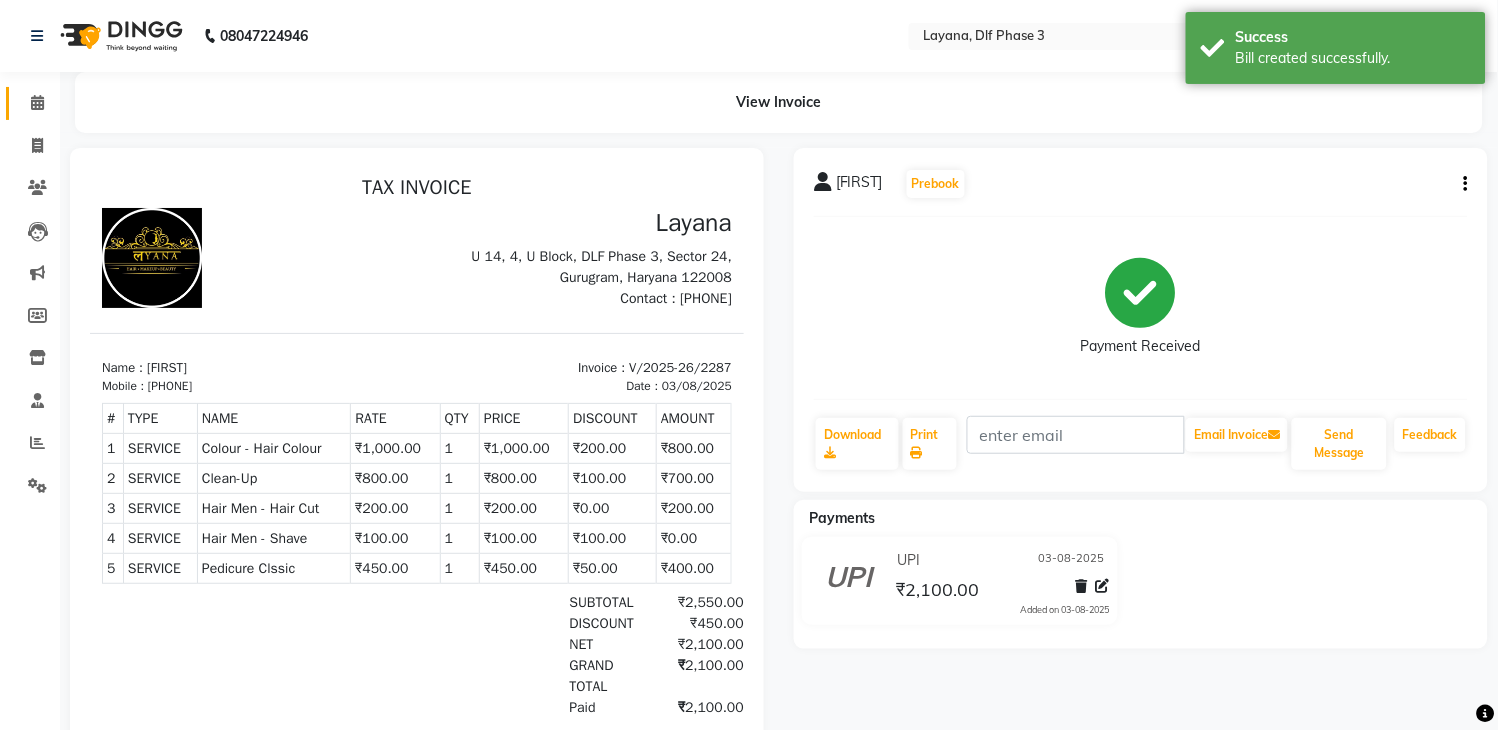 scroll, scrollTop: 0, scrollLeft: 0, axis: both 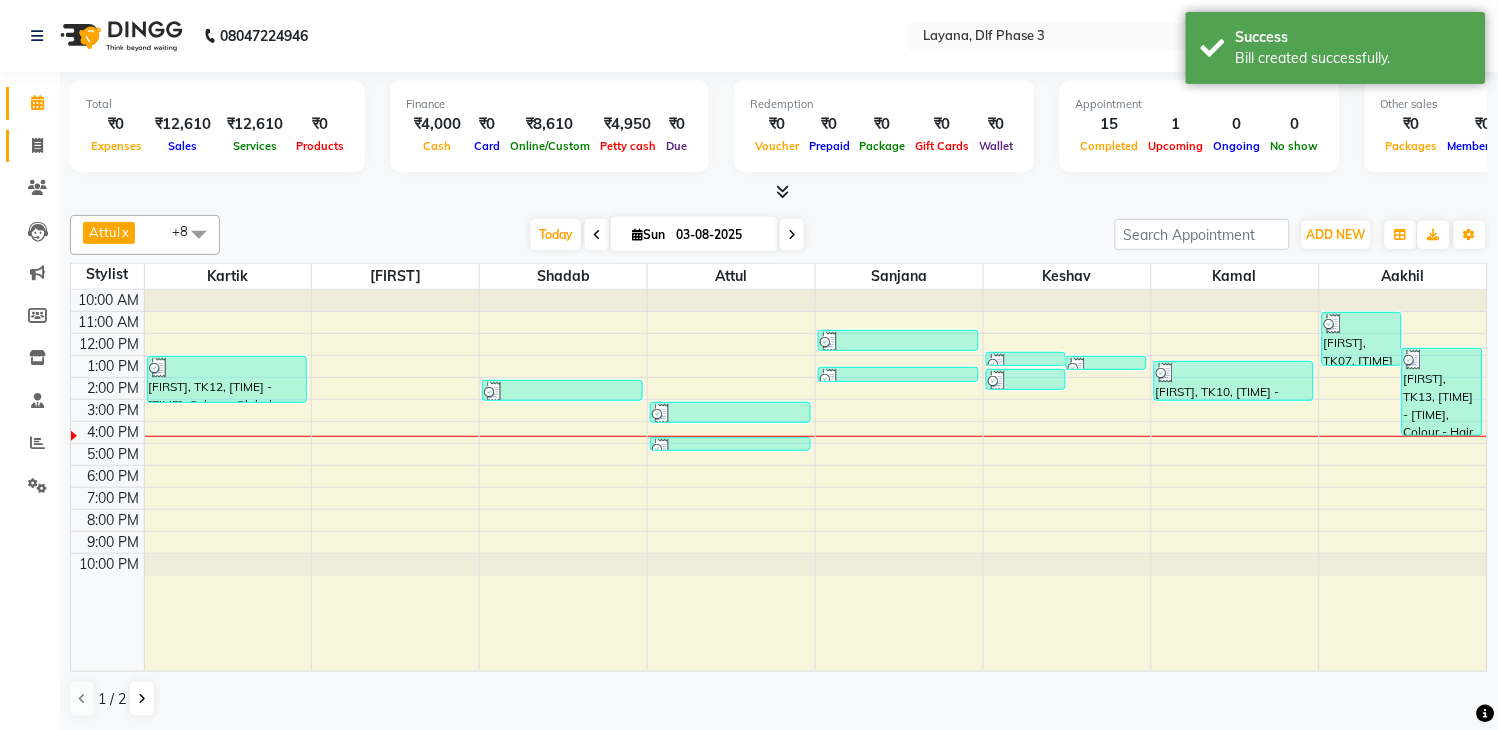 click on "Invoice" 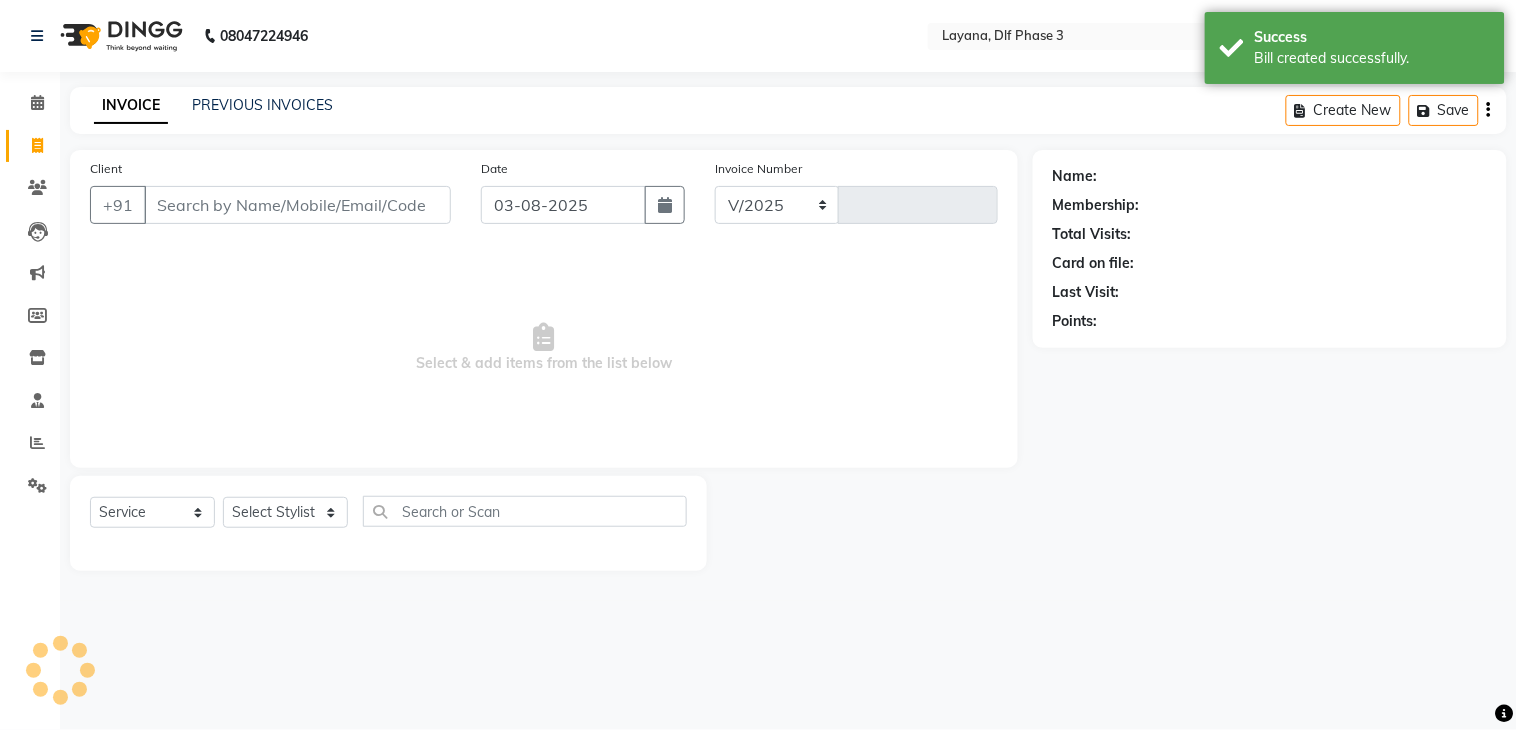 select on "6973" 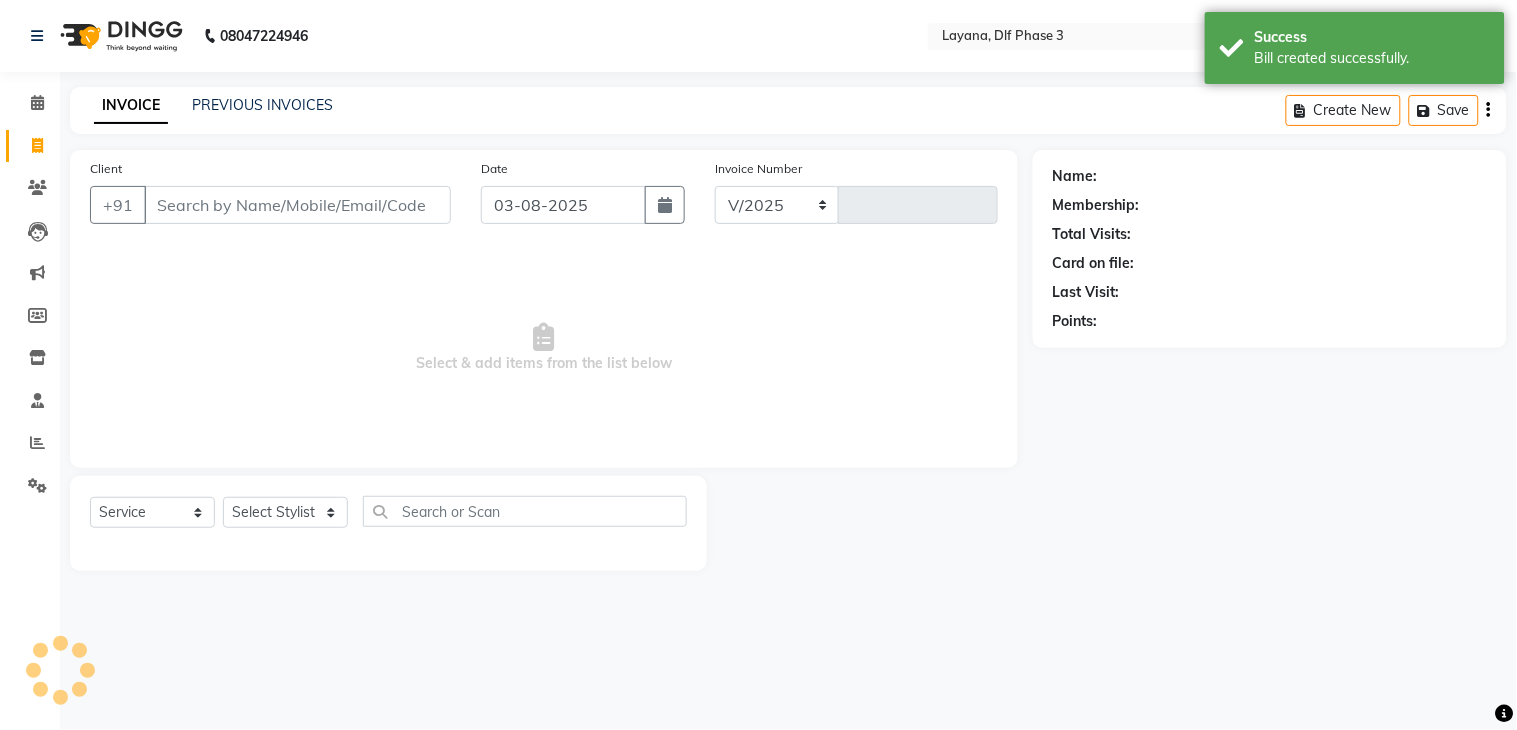 type on "2288" 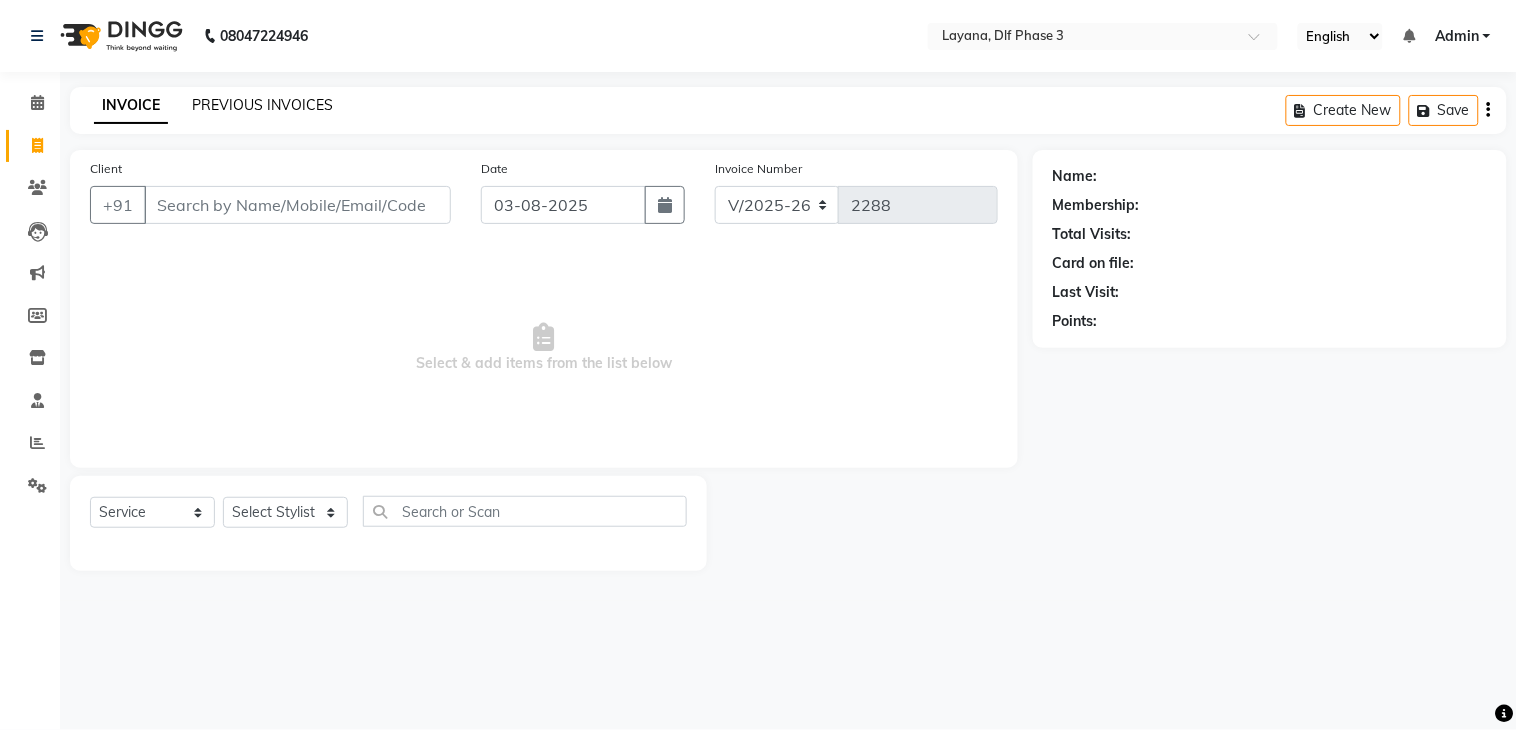click on "PREVIOUS INVOICES" 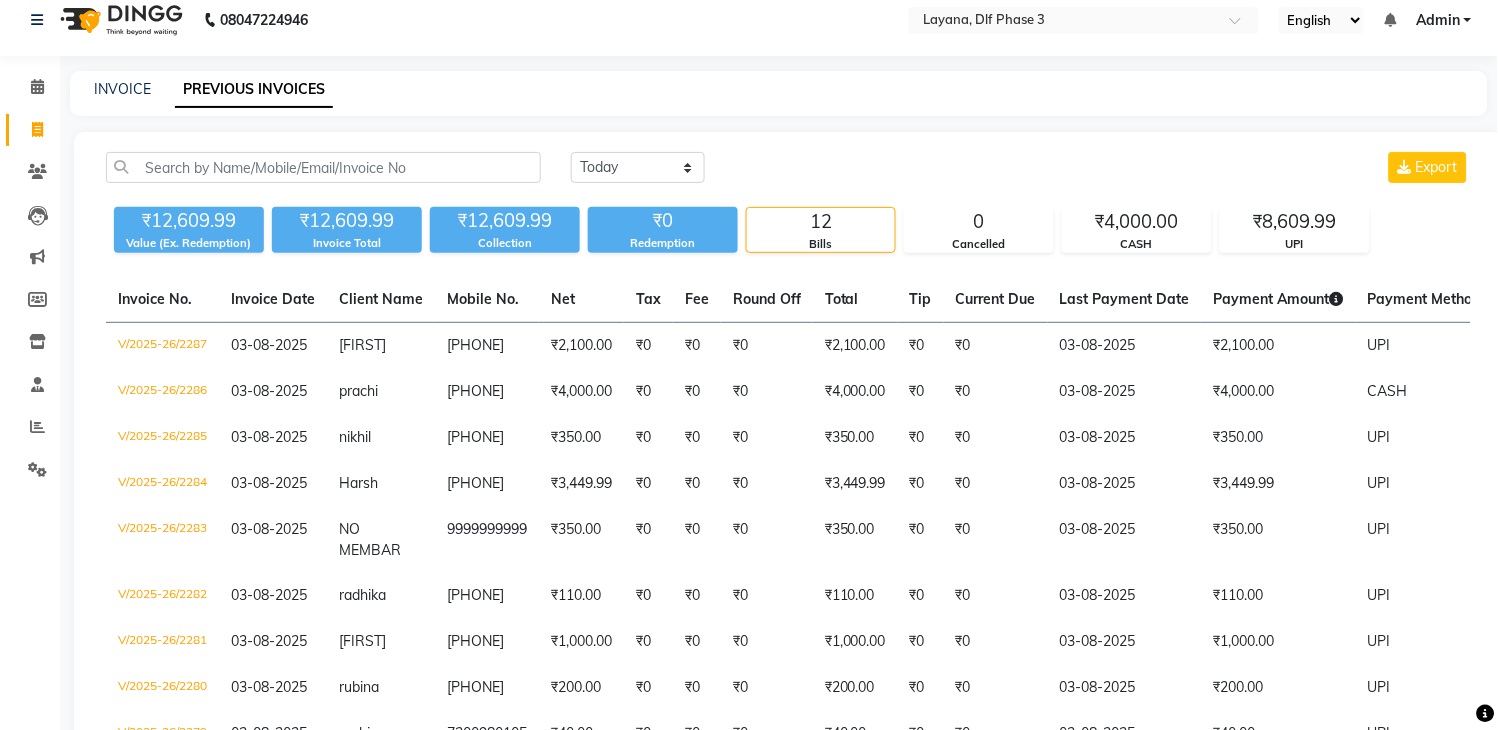 scroll, scrollTop: 0, scrollLeft: 0, axis: both 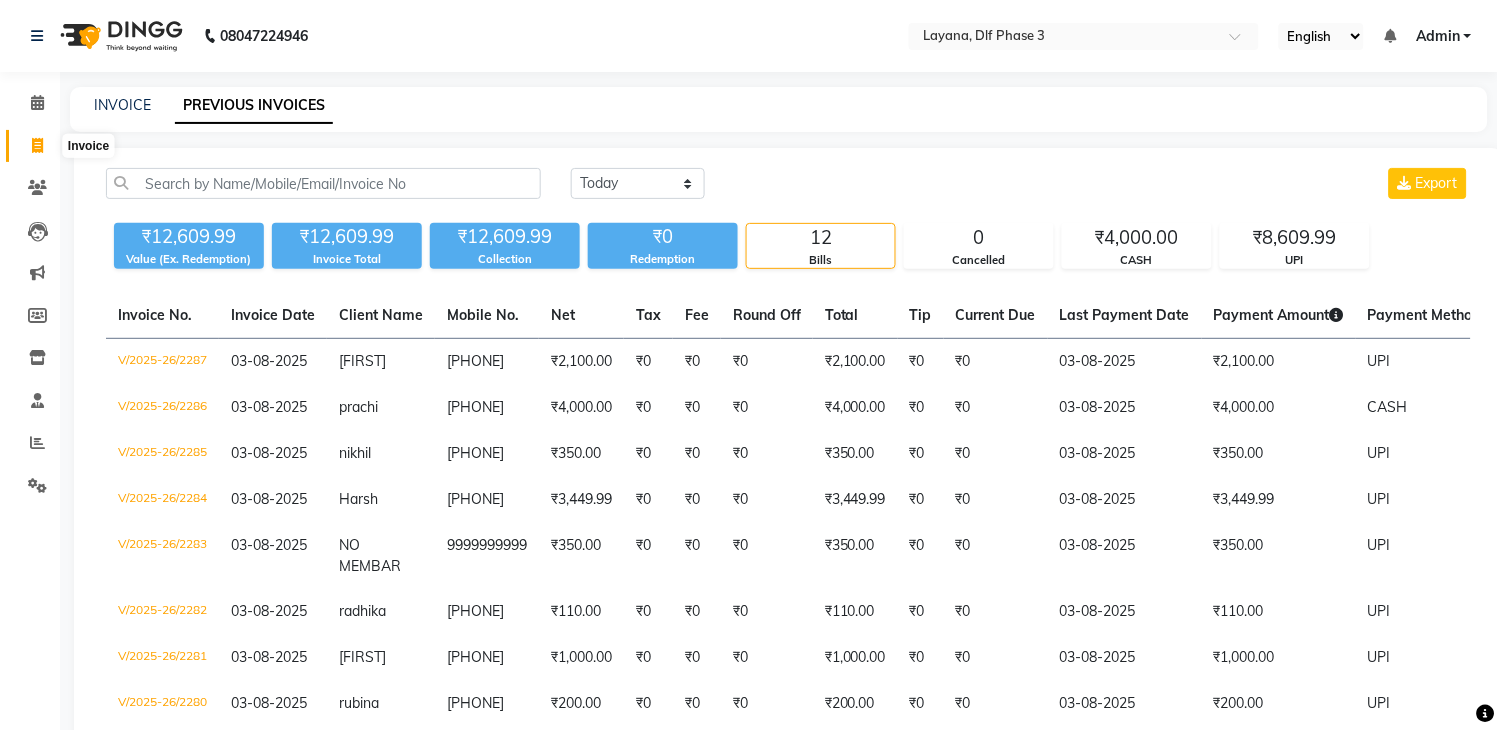 click 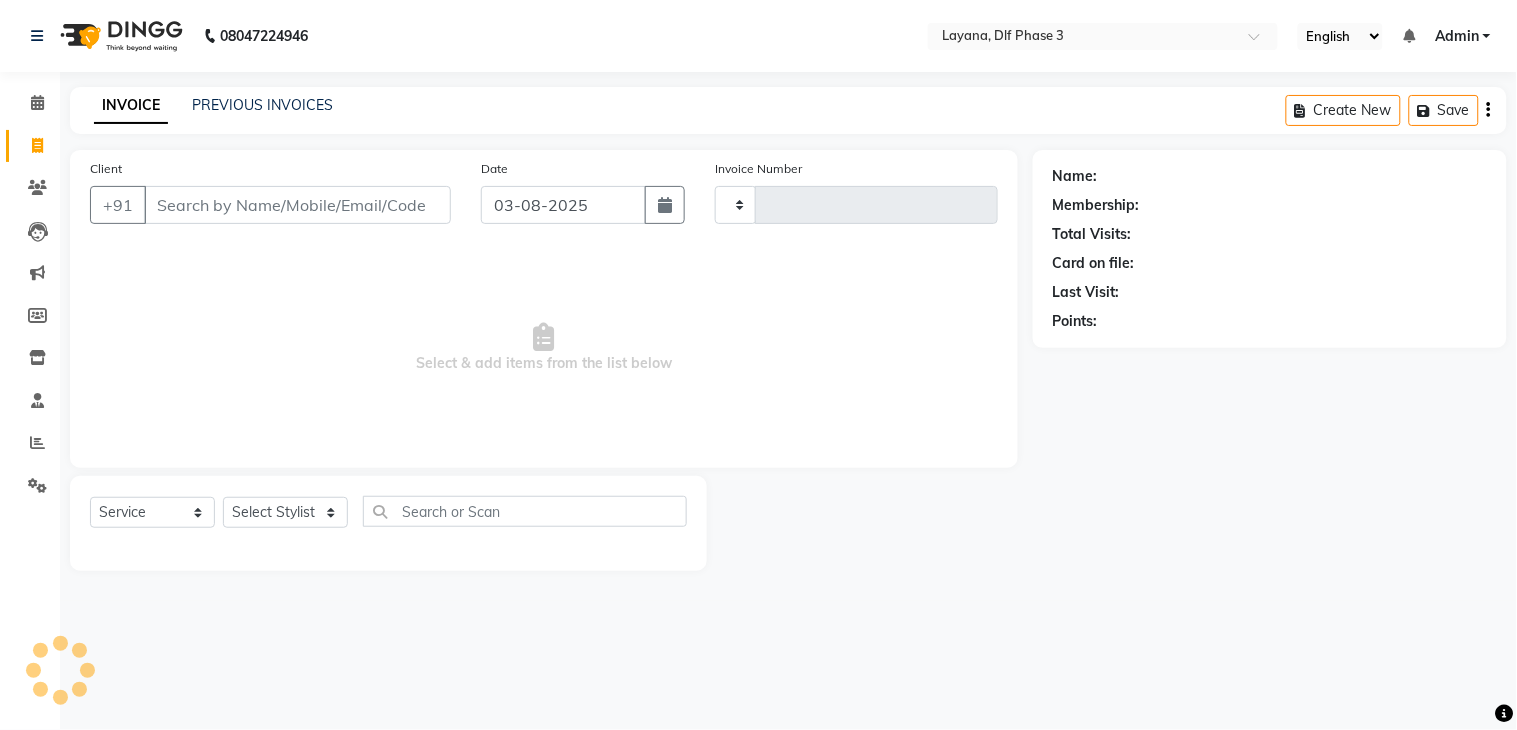 type on "2288" 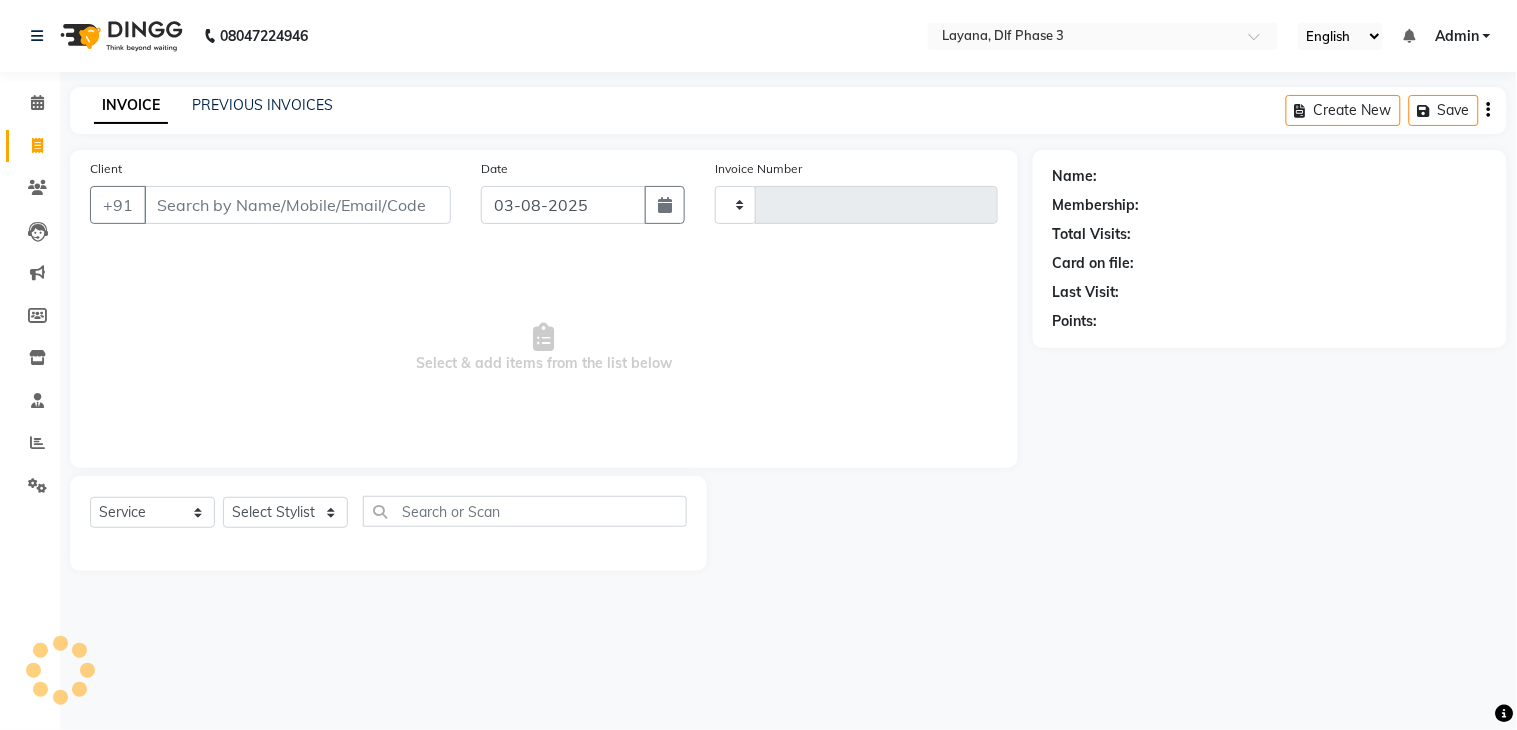 select on "6973" 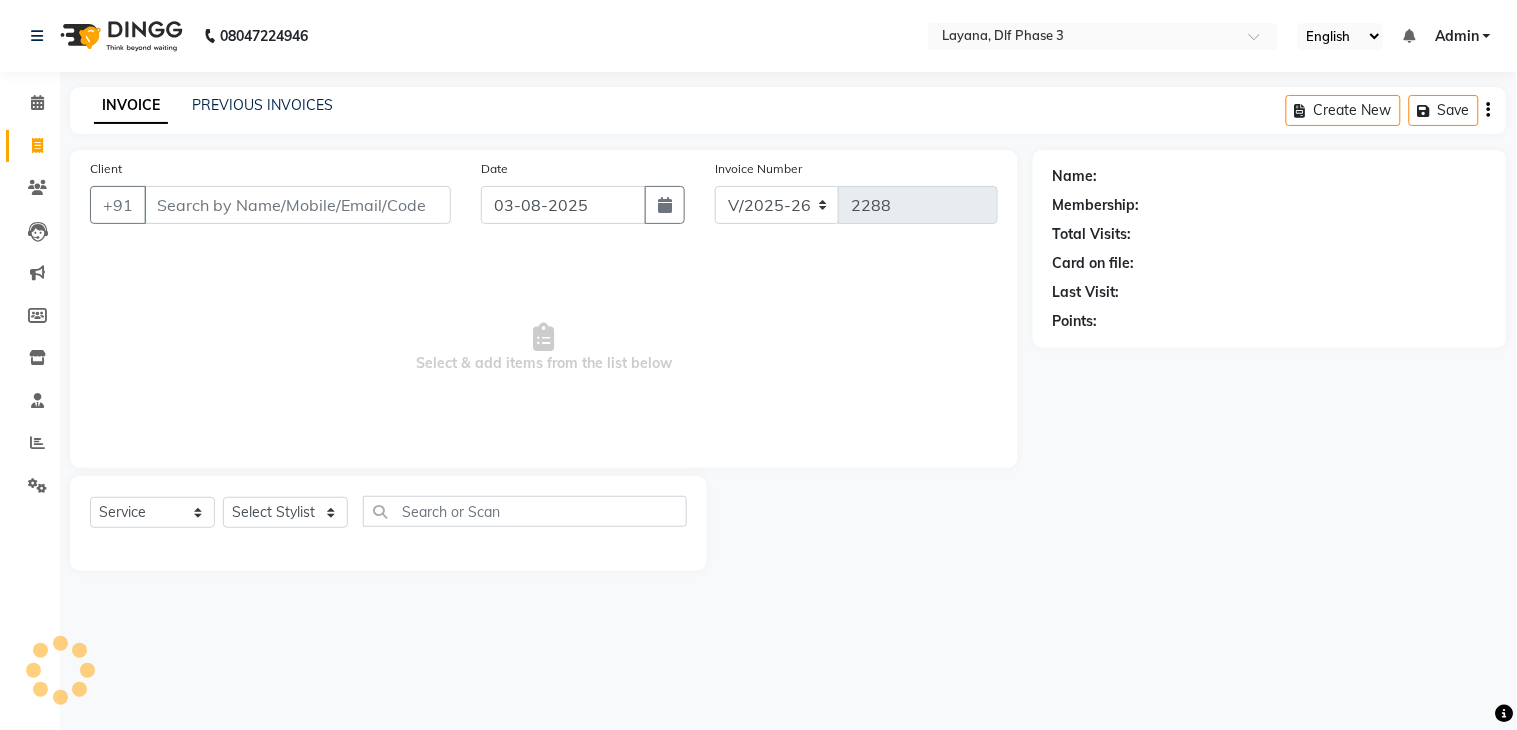 click on "Client" at bounding box center [297, 205] 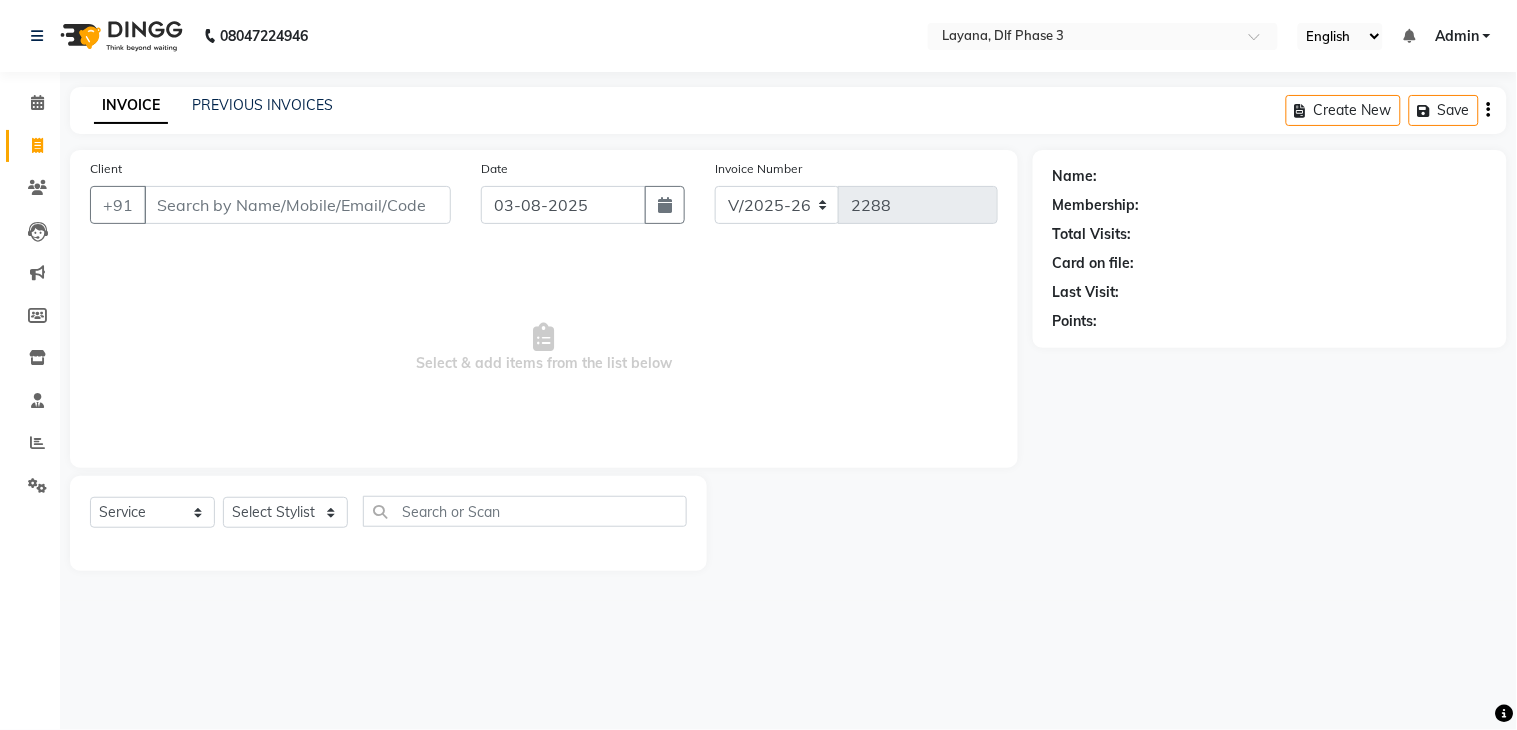 click on "Client" at bounding box center (297, 205) 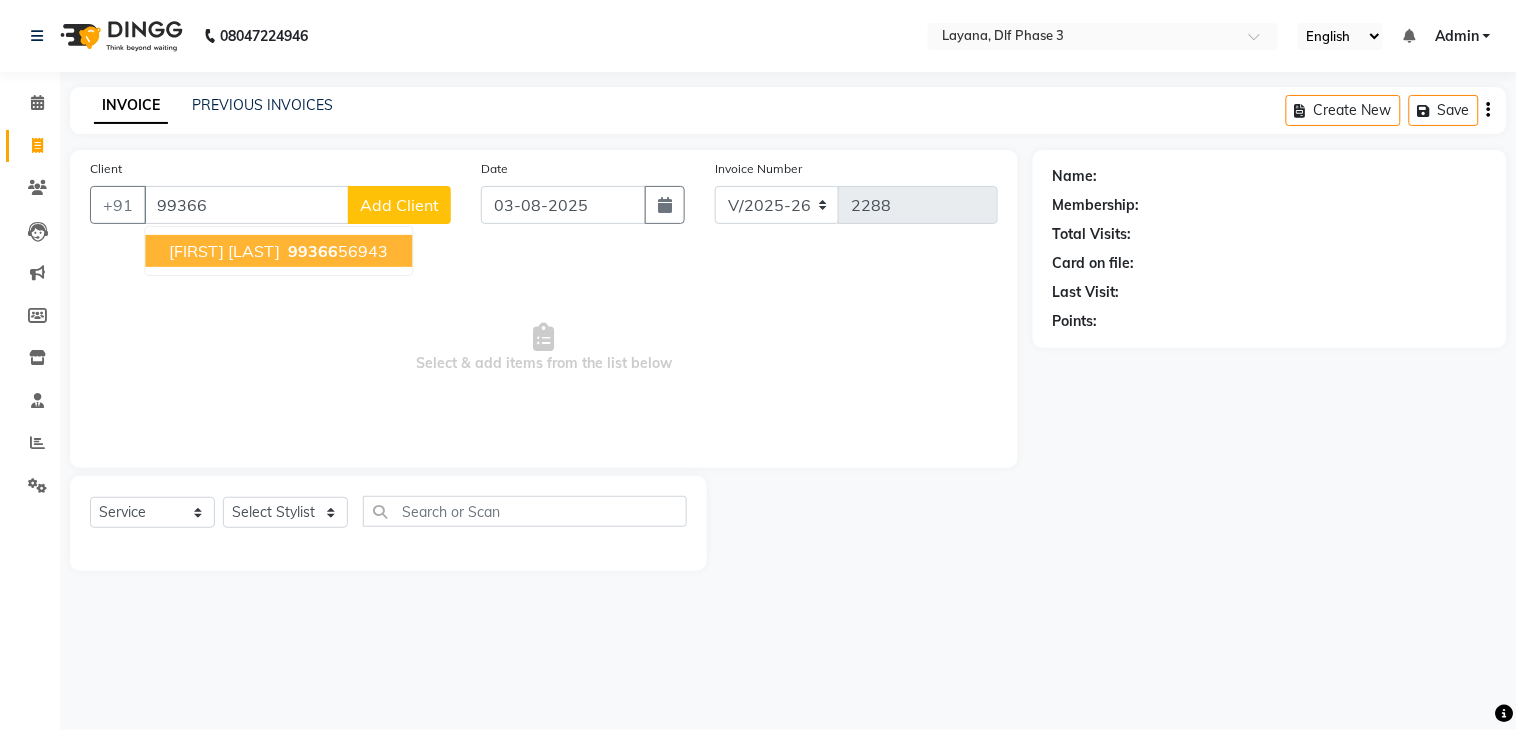 click on "99366" at bounding box center (313, 251) 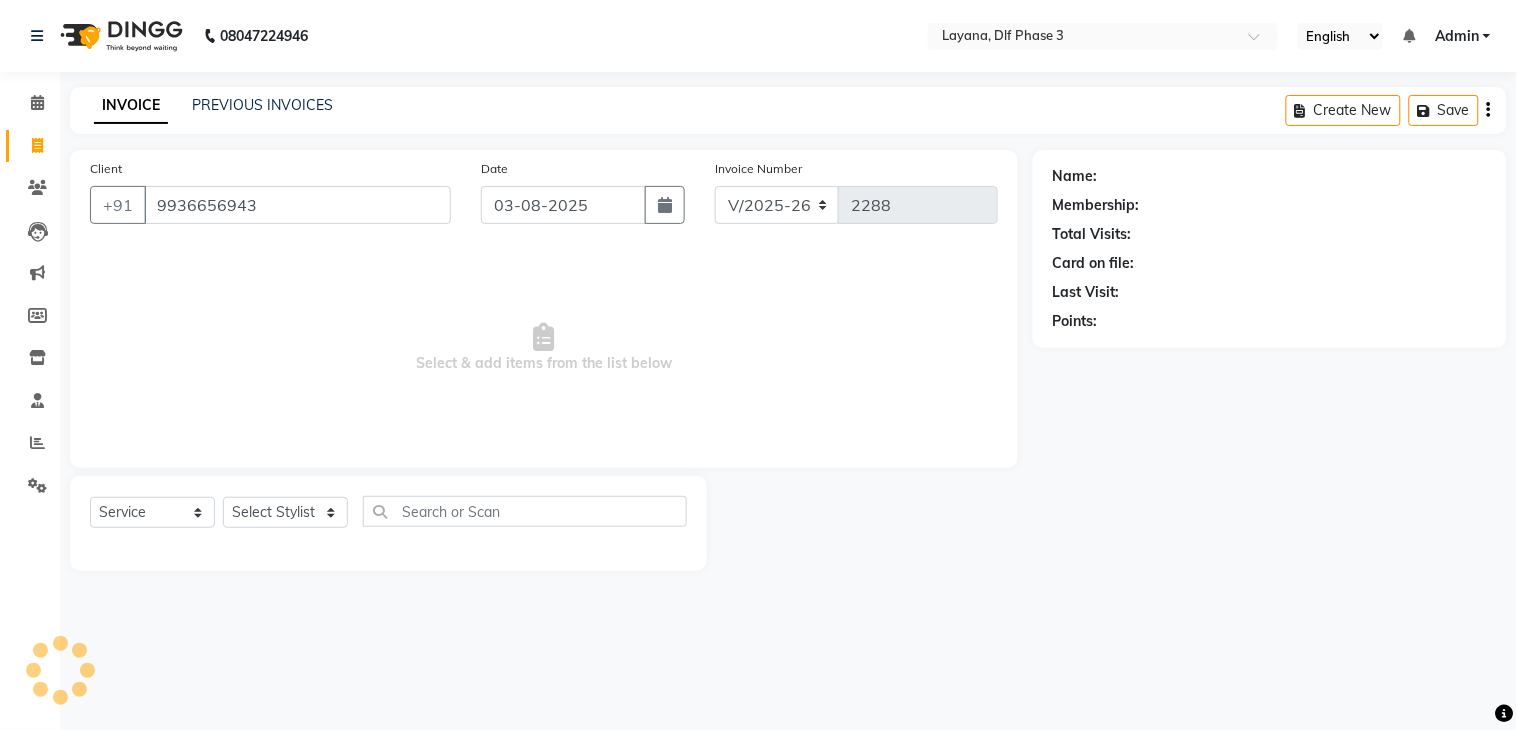 type on "9936656943" 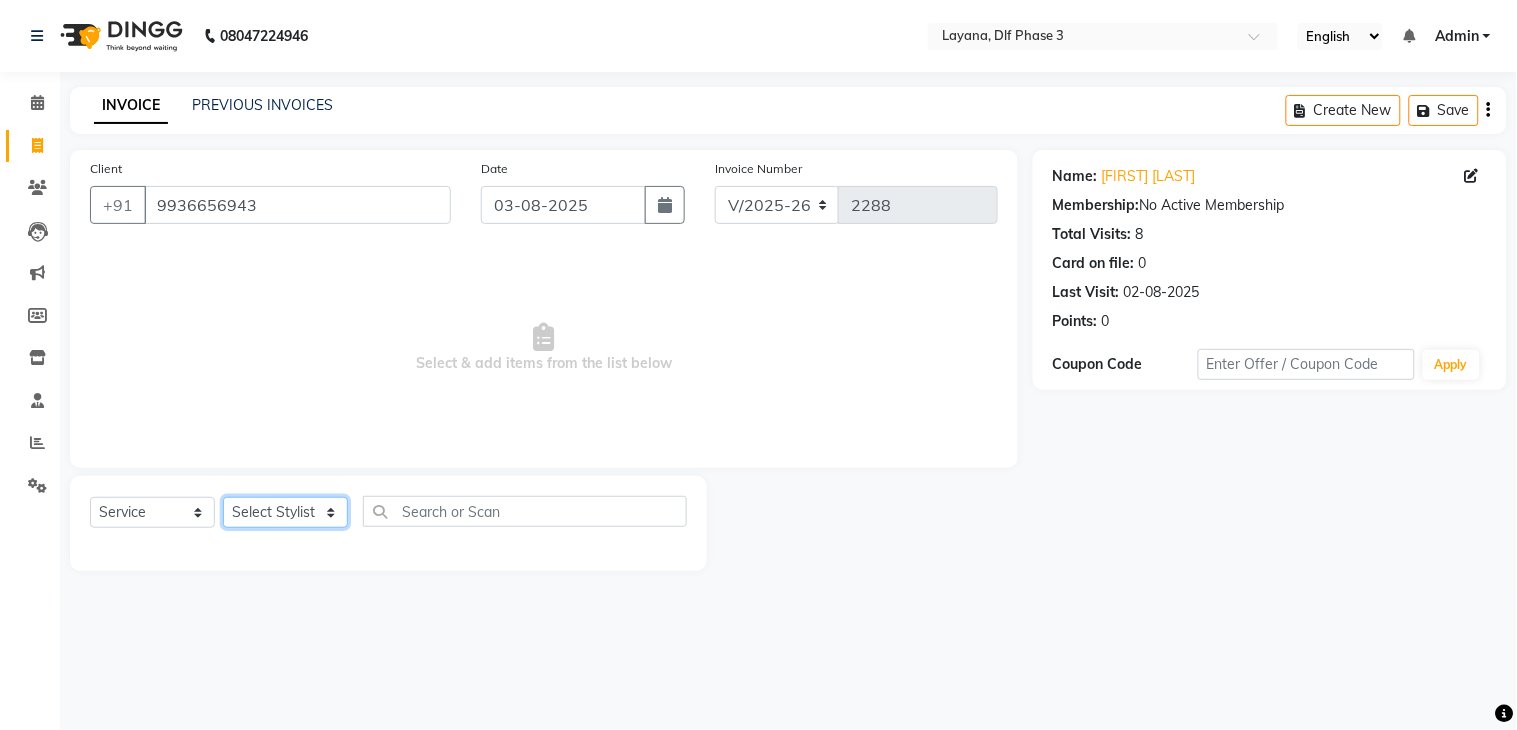 click on "Select Stylist Aakhil Attul Gopal das kamal Kartik  keshav sanjana Shadab supriya" 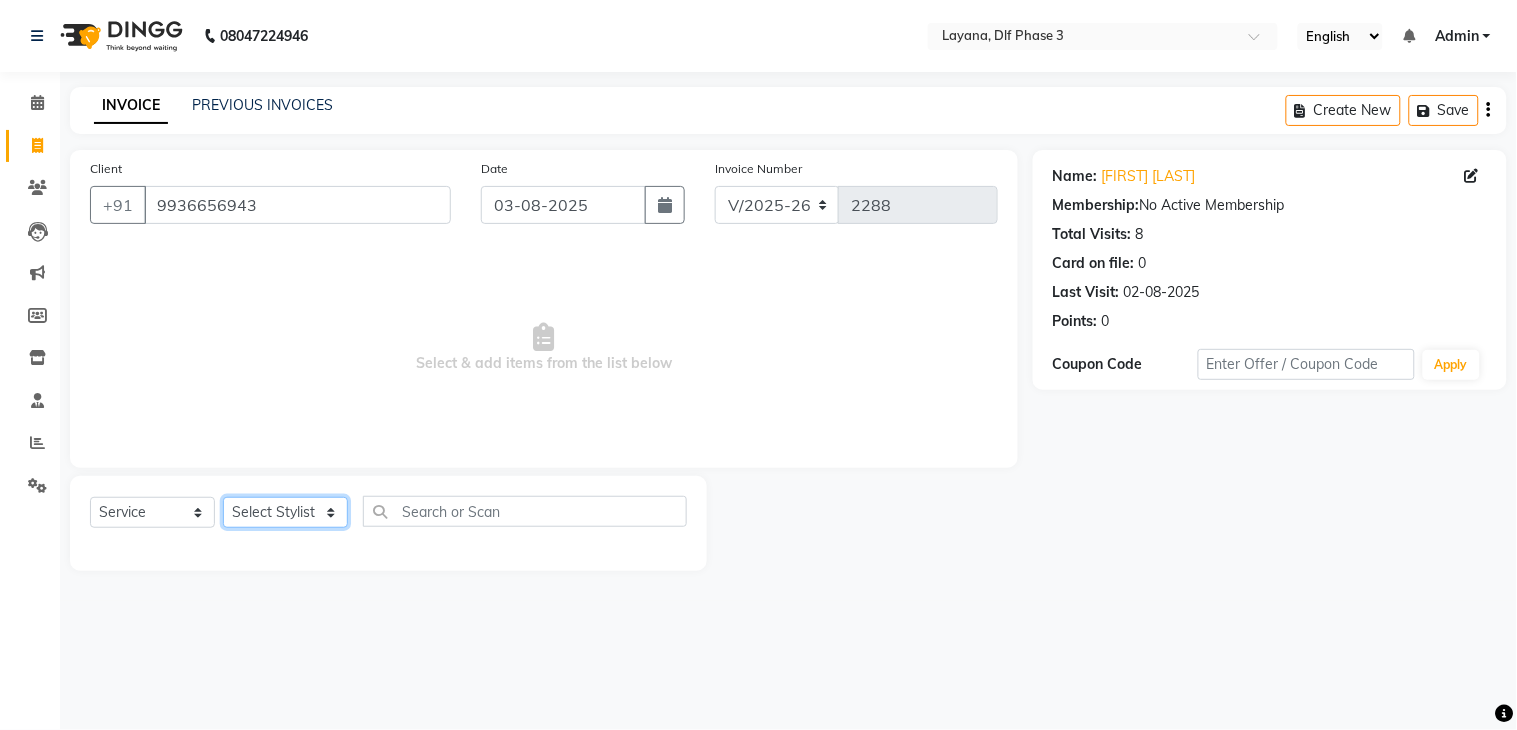 select on "86266" 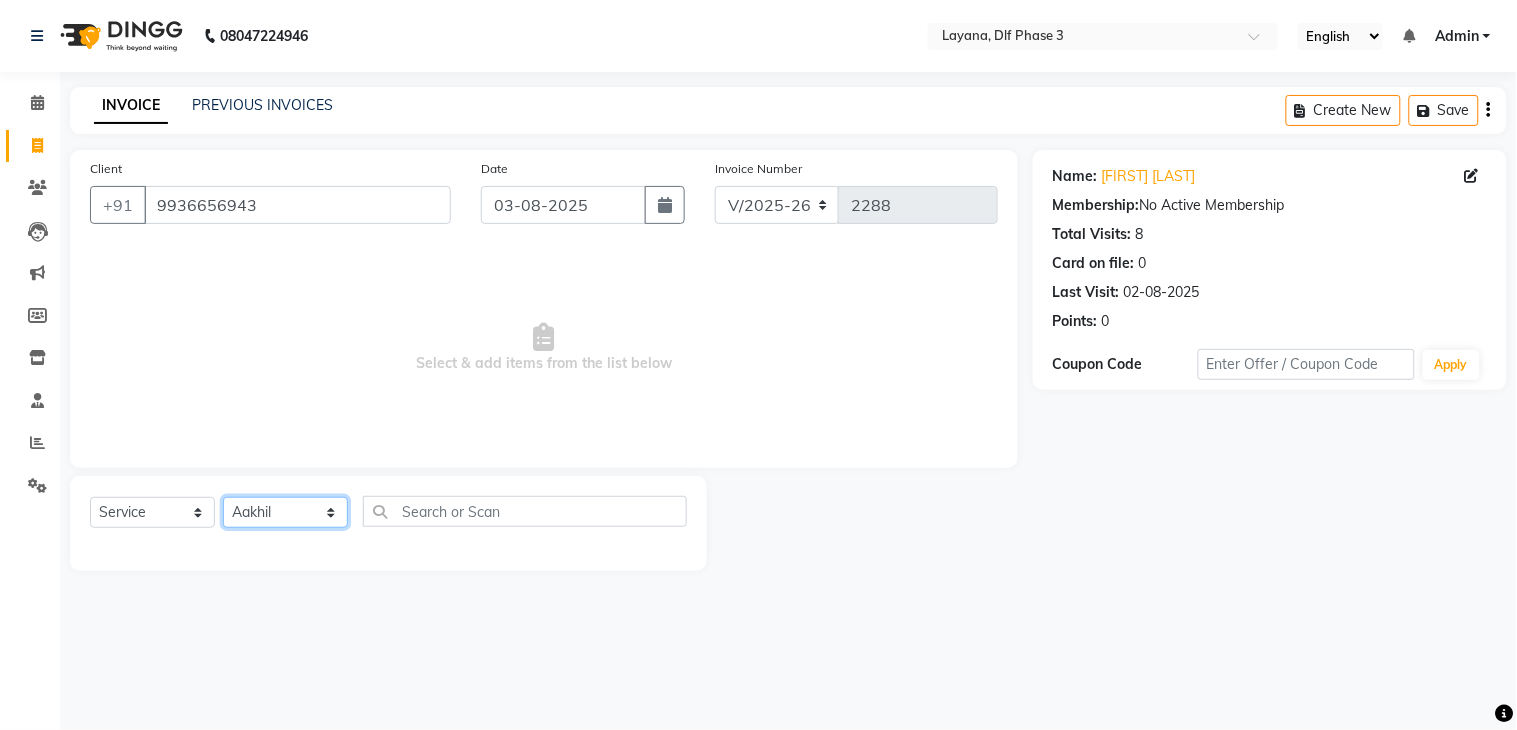 click on "Select Stylist Aakhil Attul Gopal das kamal Kartik  keshav sanjana Shadab supriya" 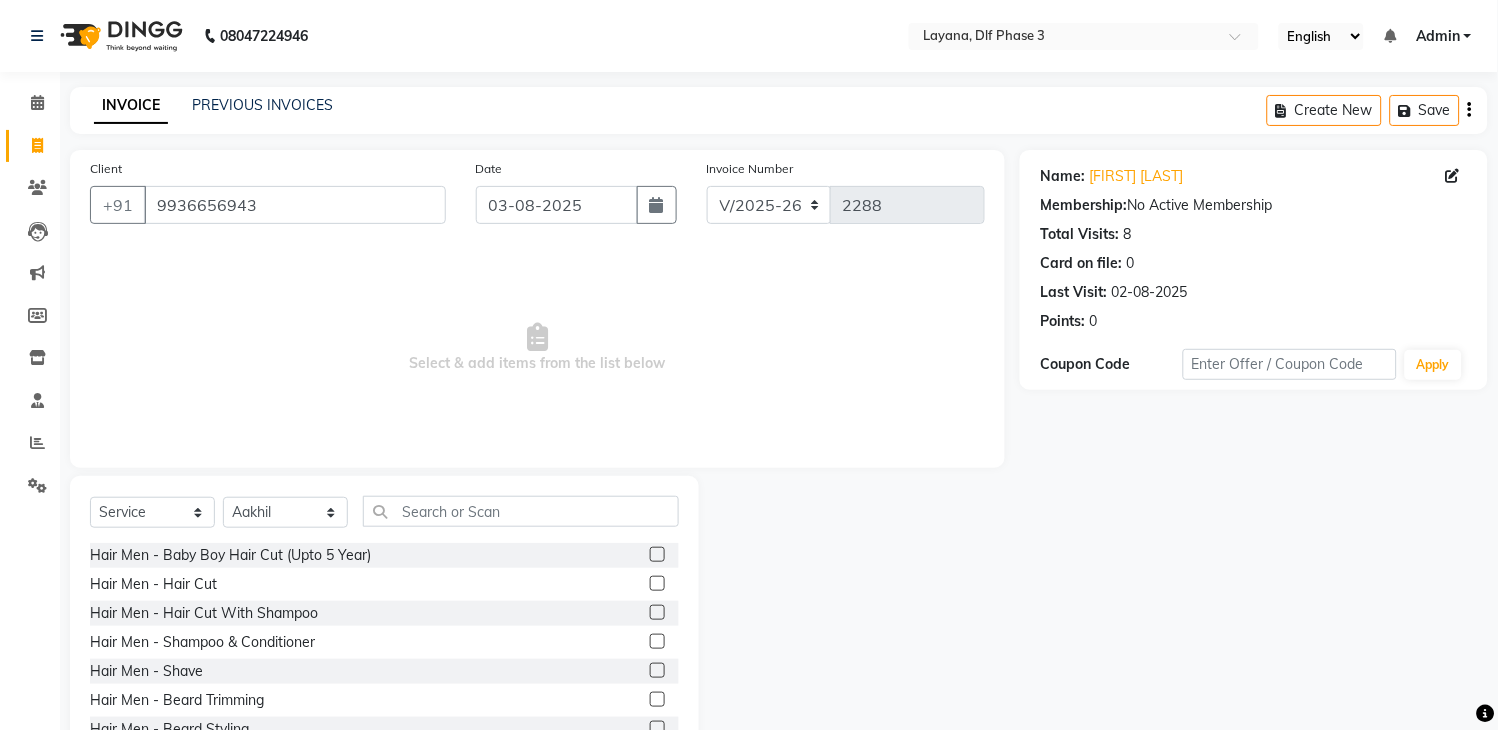 click on "Select  Service  Product  Membership  Package Voucher Prepaid Gift Card  Select Stylist Aakhil Attul Gopal das kamal Kartik  keshav sanjana Shadab supriya Hair Men - Baby Boy Hair Cut (Upto 5 Year)  Hair Men - Hair Cut  Hair Men - Hair Cut With Shampoo  Hair Men - Shampoo & Conditioner  Hair Men - Shave  Hair Men - Beard Trimming  Hair Men - Beard Styling  Hair Men - Hair Styling Without Hair Cut  Colour  - Hair Colour  Colour Men - Beard Colour  Colour Men - Highlights  Hair Rituals  - Hair Spa  Hair Rituals - Mythis Spa  Hair Rituals  - Head Massage (20 Min)  LOREAL TRETMANT SPA  ANTI DANDRAFF TRETMENT spa  Schwarzkopf spa  KERA SOUL Treatment spa  GYPSY - Matcha And Dates  GYPSY - Poof   GYPSY - Anti dandruff with drynes  GK - Deep Conditioner  STYLE - MOROCCAN and ARGAN spa  STYLE - Dead sea 2 in 1 spa  STYLE - HAMP spa  Texture Service Men - Straight Therapy  Texture Service Men - Keratin  Threading Men - Forehead  Threading Men - Cheeks  Threading Men - Full Face  Clean-Up  Clean-Up With Mask" 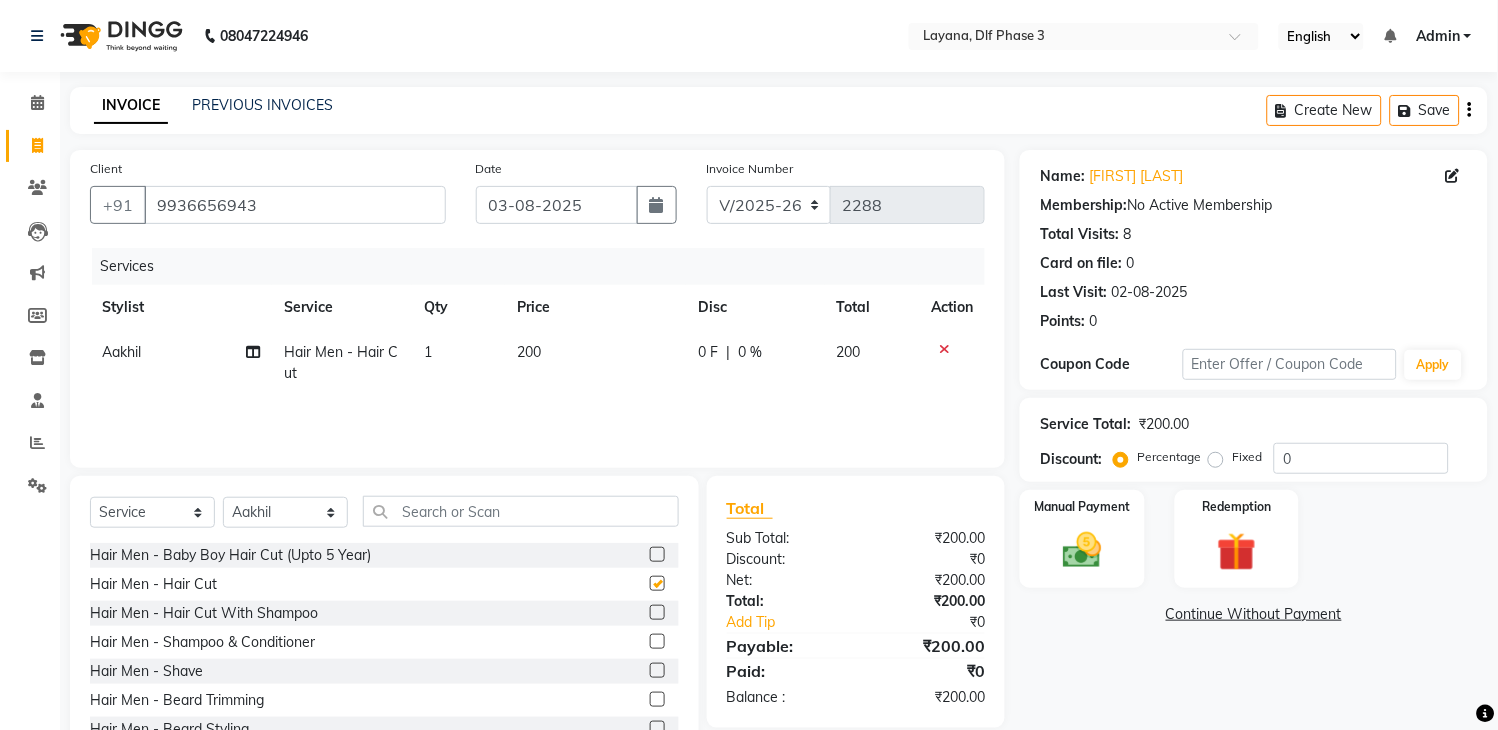checkbox on "false" 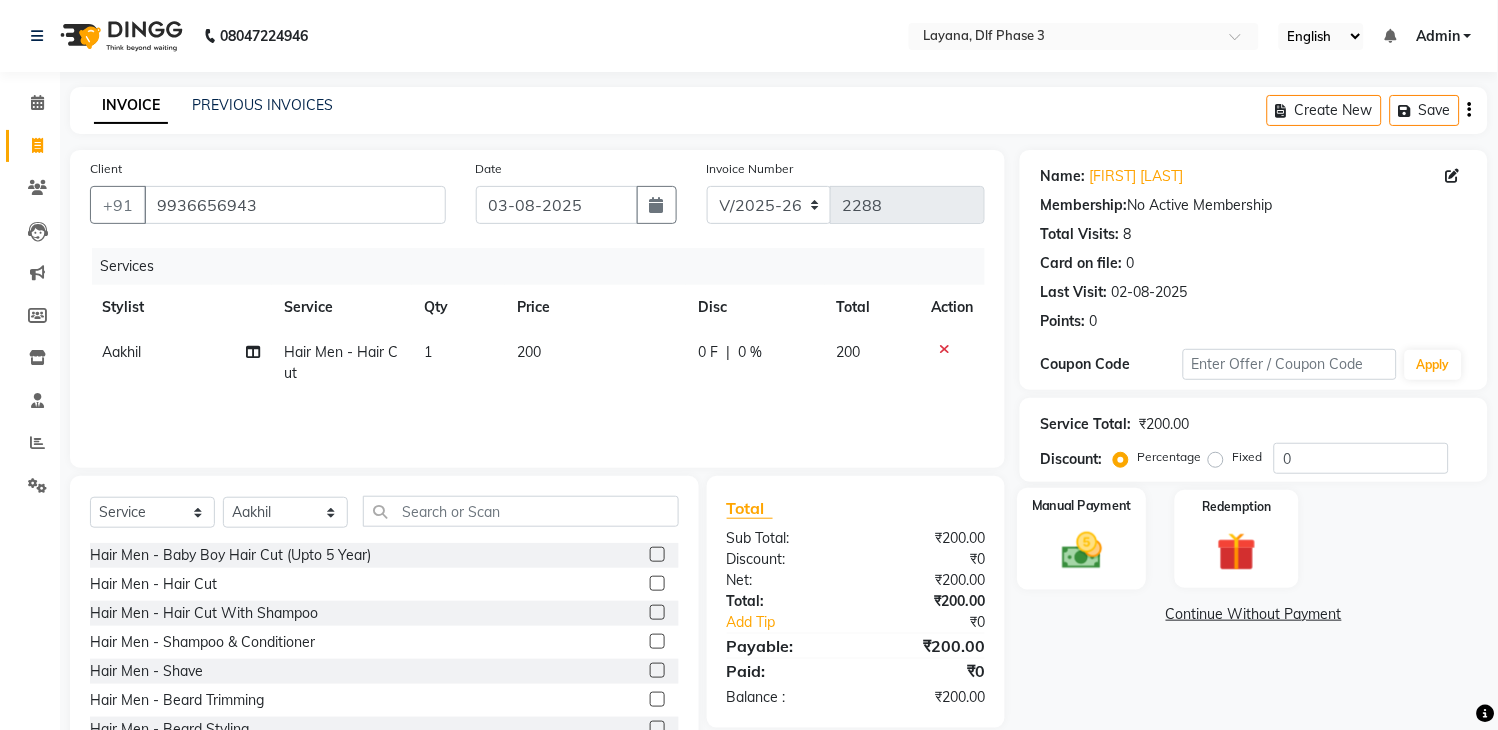 click on "Manual Payment" 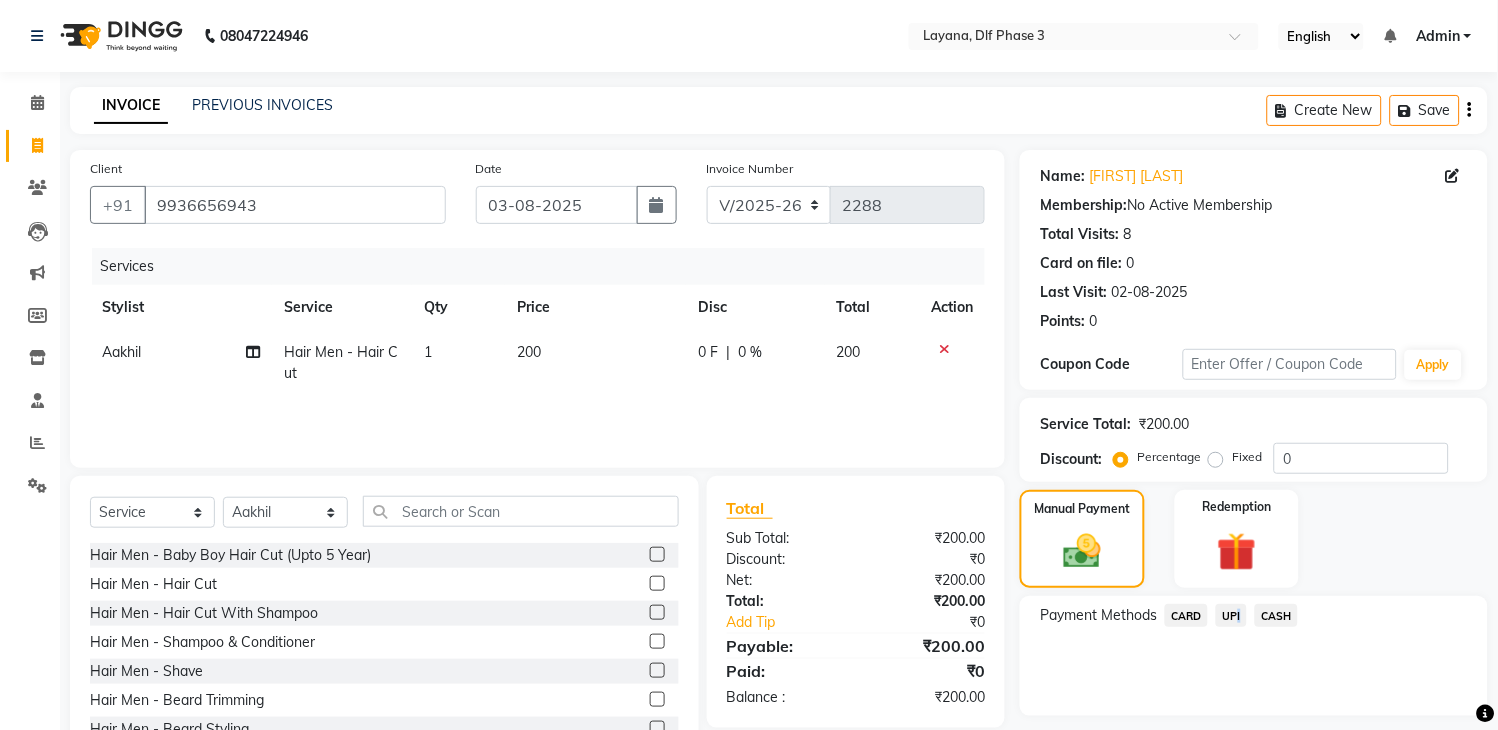 click on "UPI" 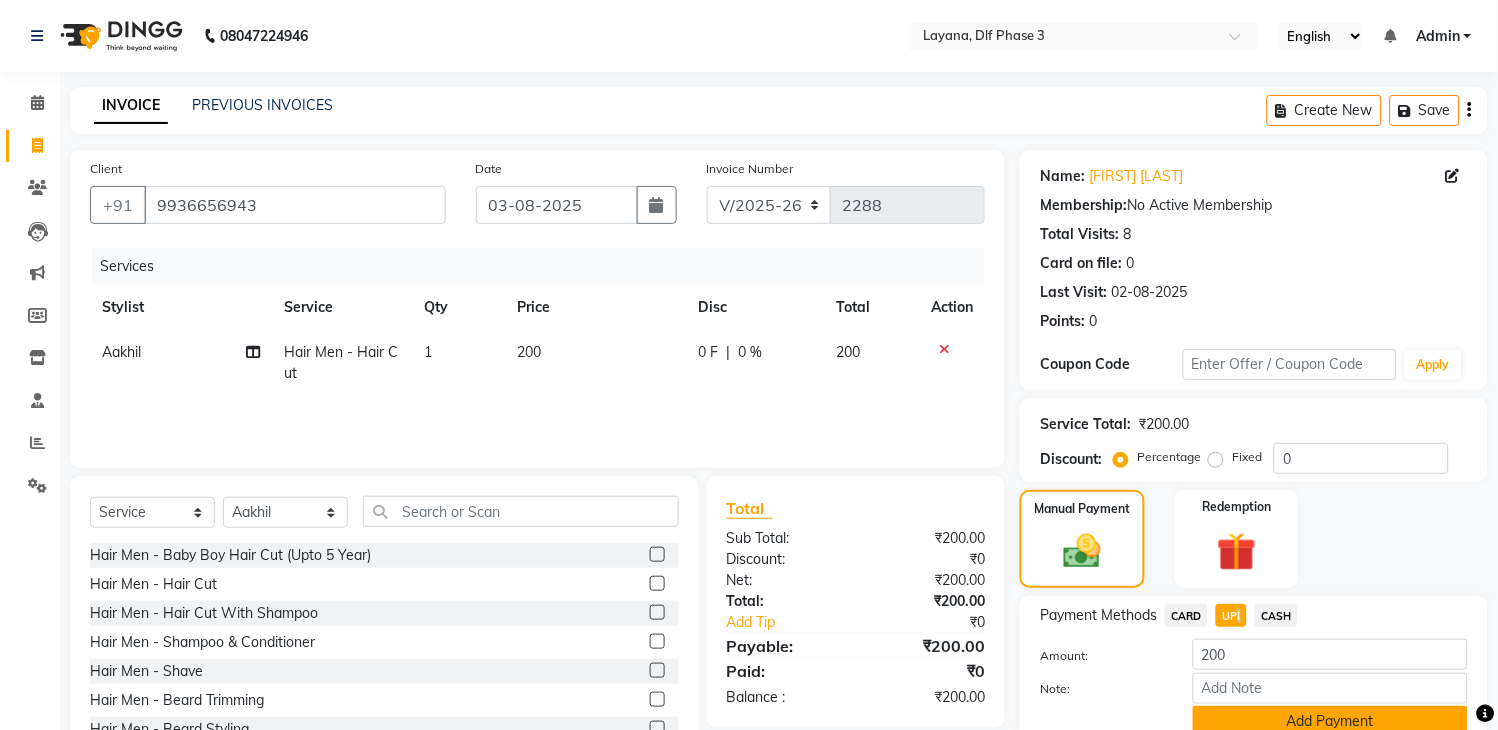 click on "Add Payment" 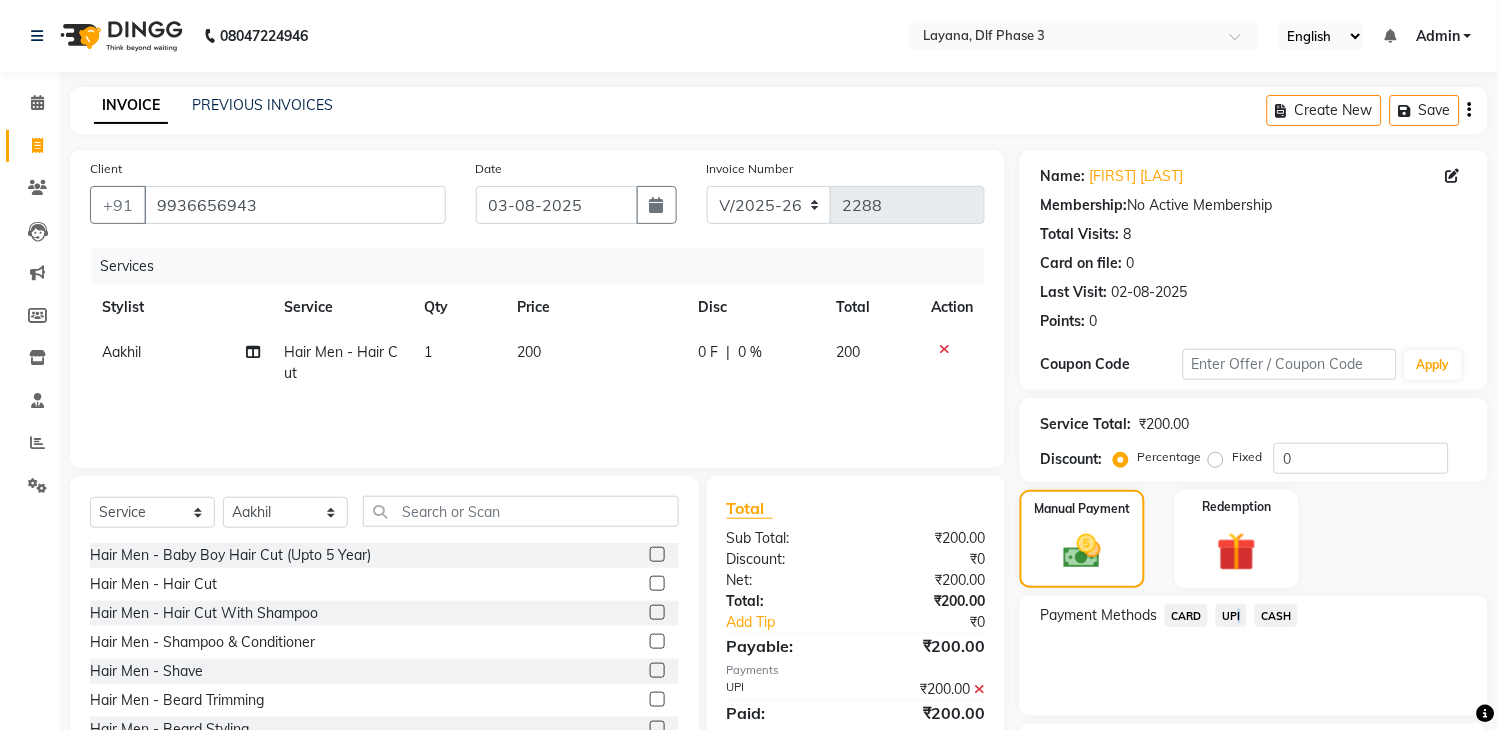 scroll, scrollTop: 170, scrollLeft: 0, axis: vertical 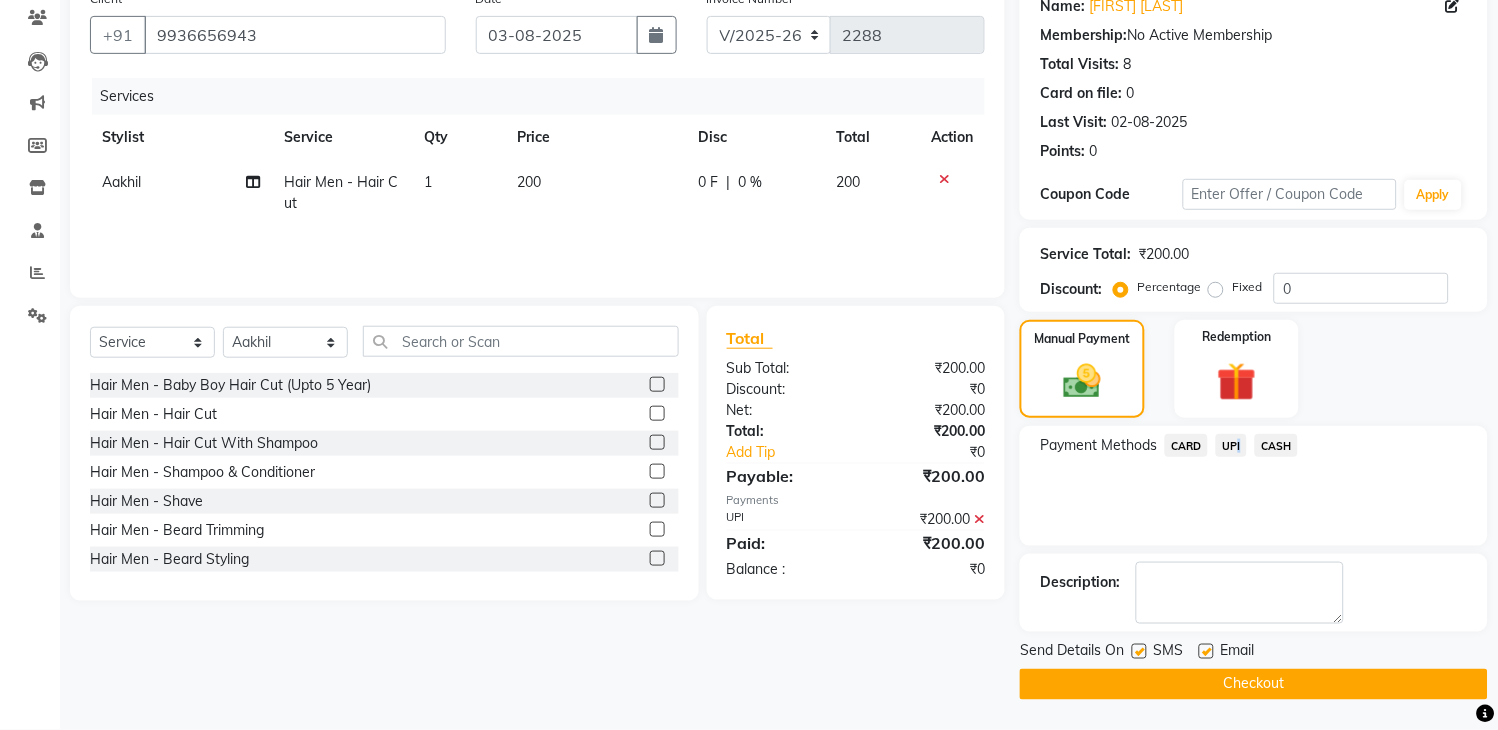 click on "Checkout" 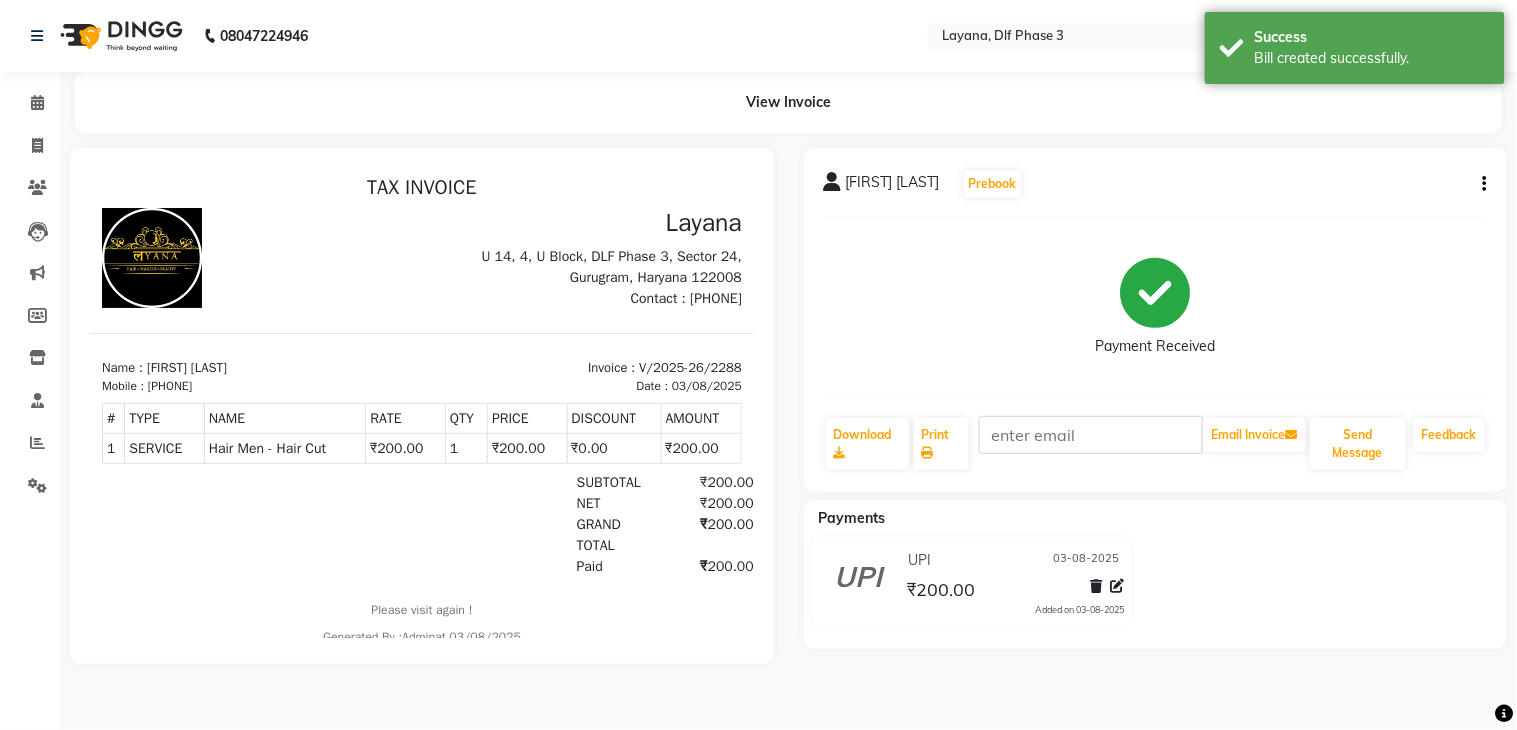 scroll, scrollTop: 0, scrollLeft: 0, axis: both 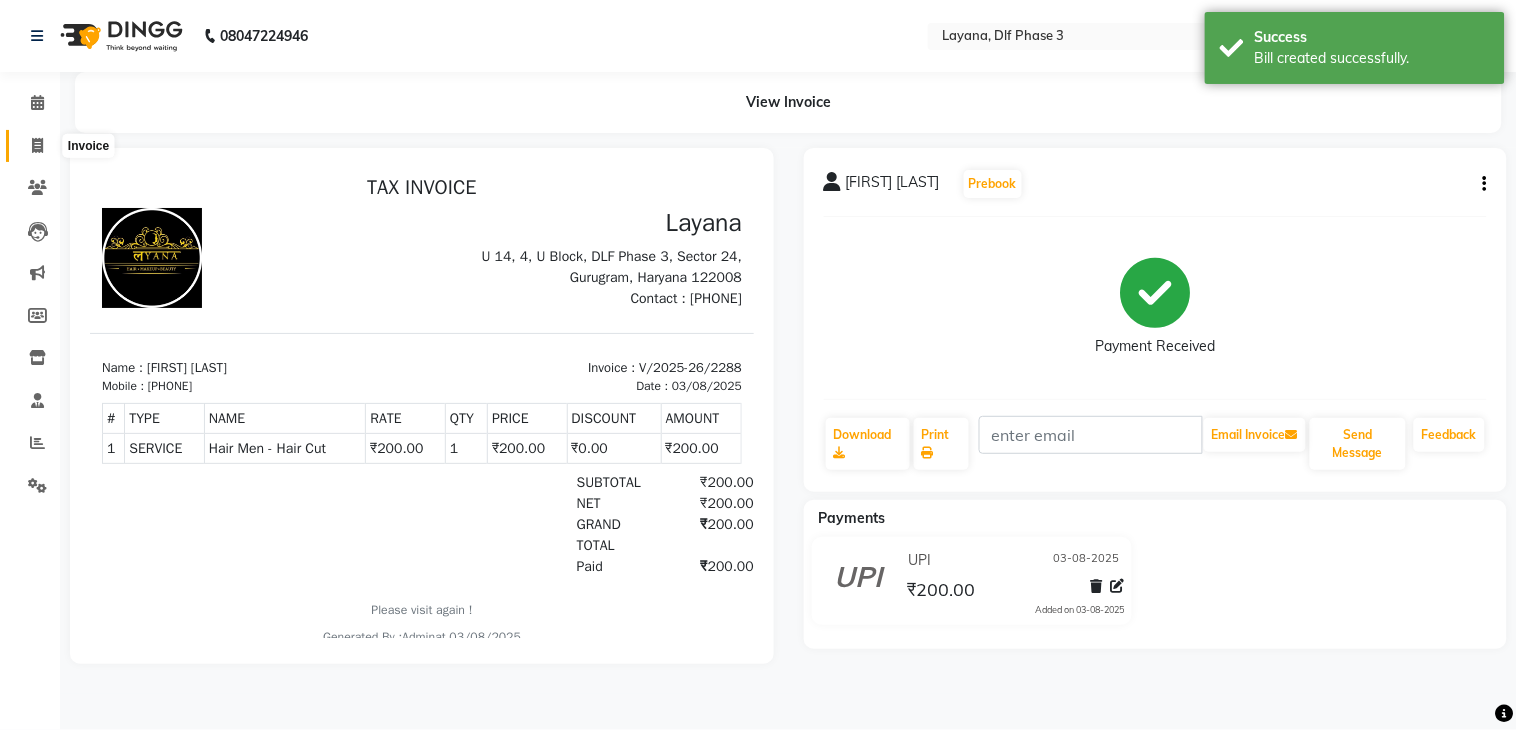 click 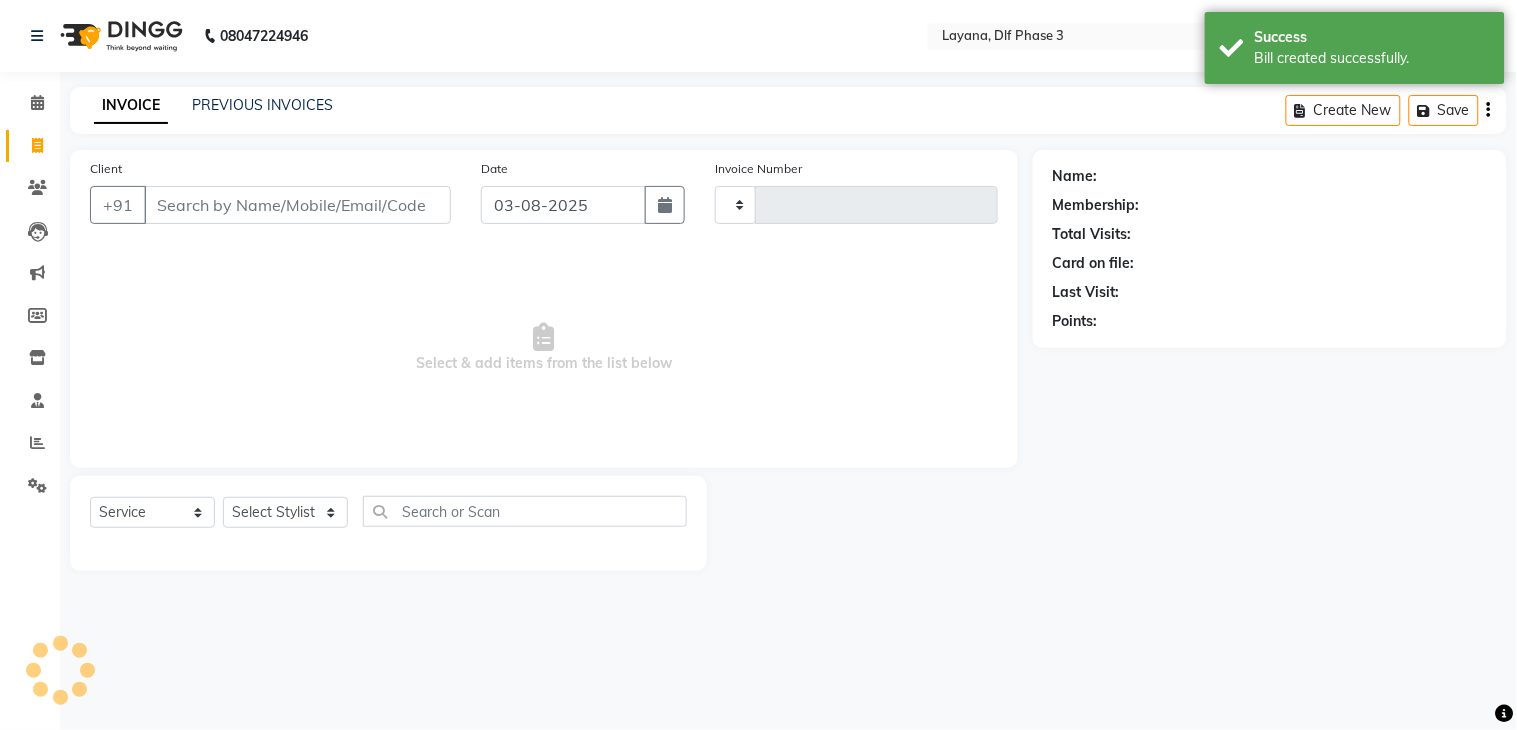 type on "2289" 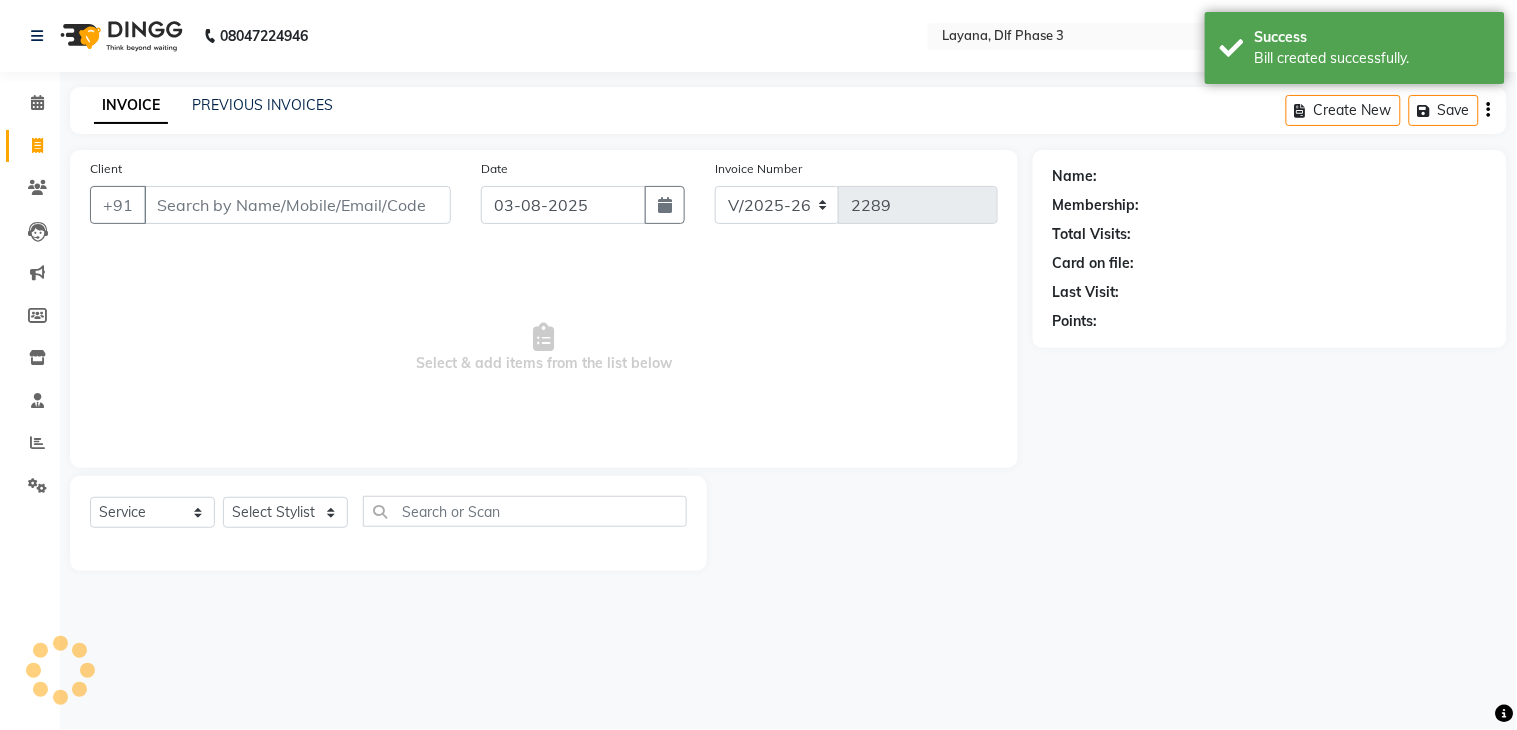 click on "Client" at bounding box center (297, 205) 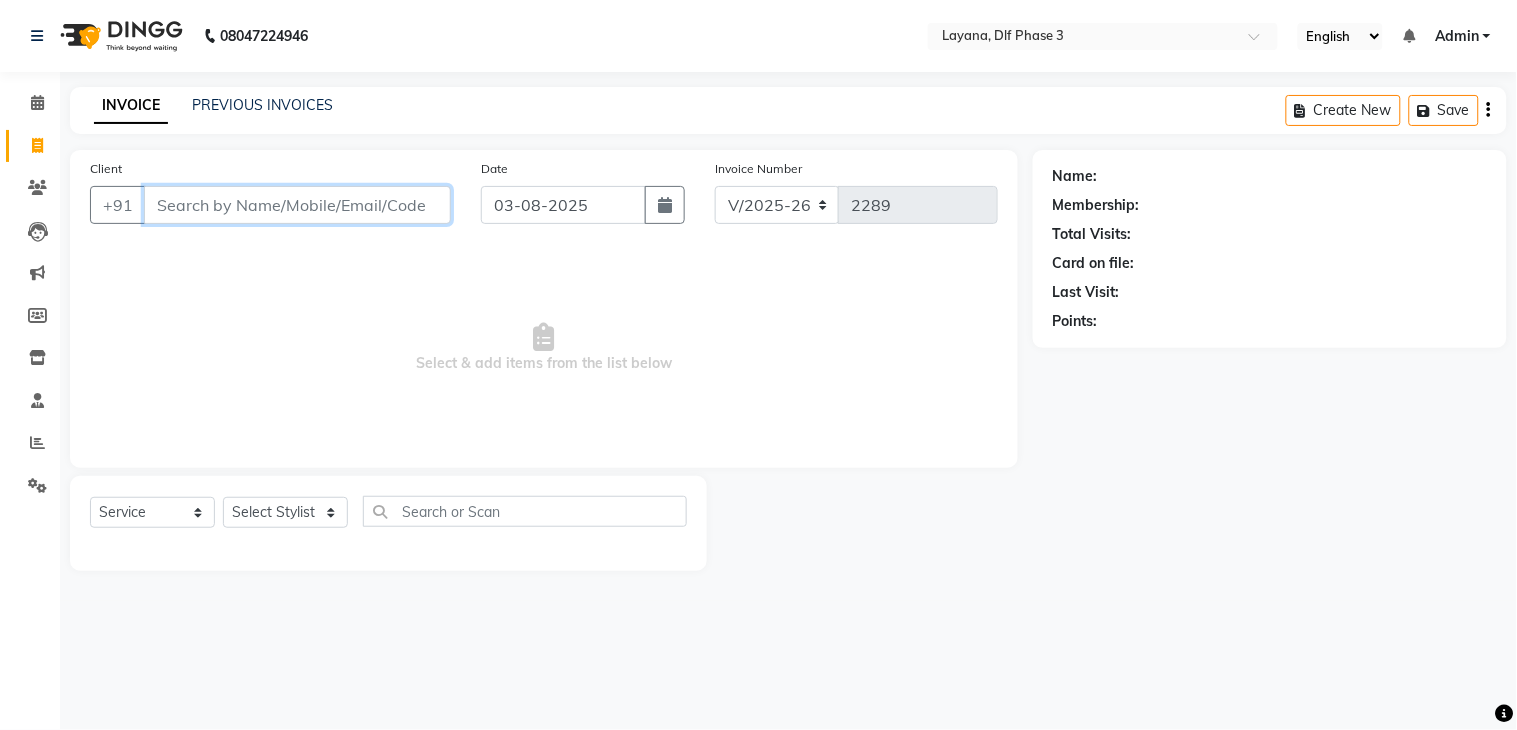 click on "Client" at bounding box center [297, 205] 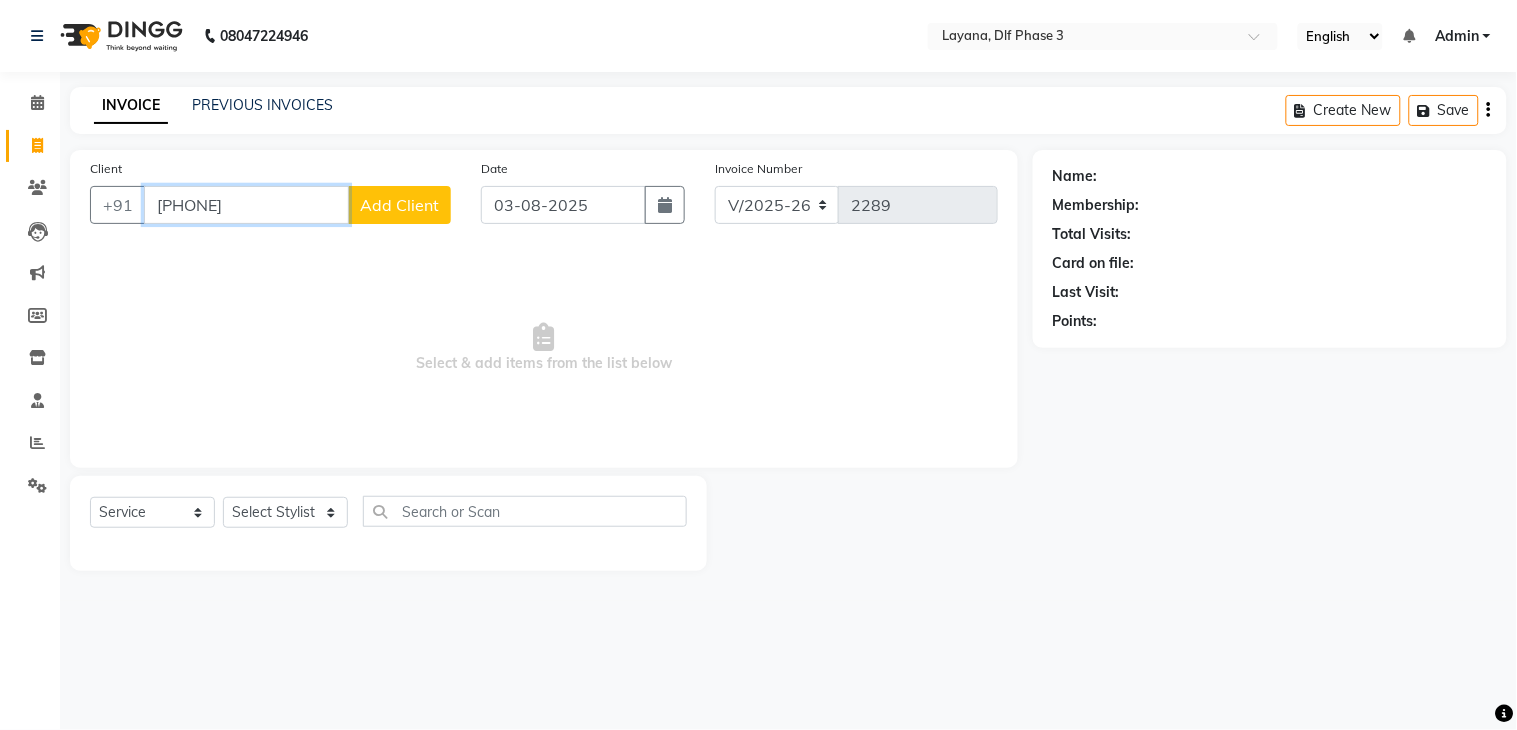type on "9956427970" 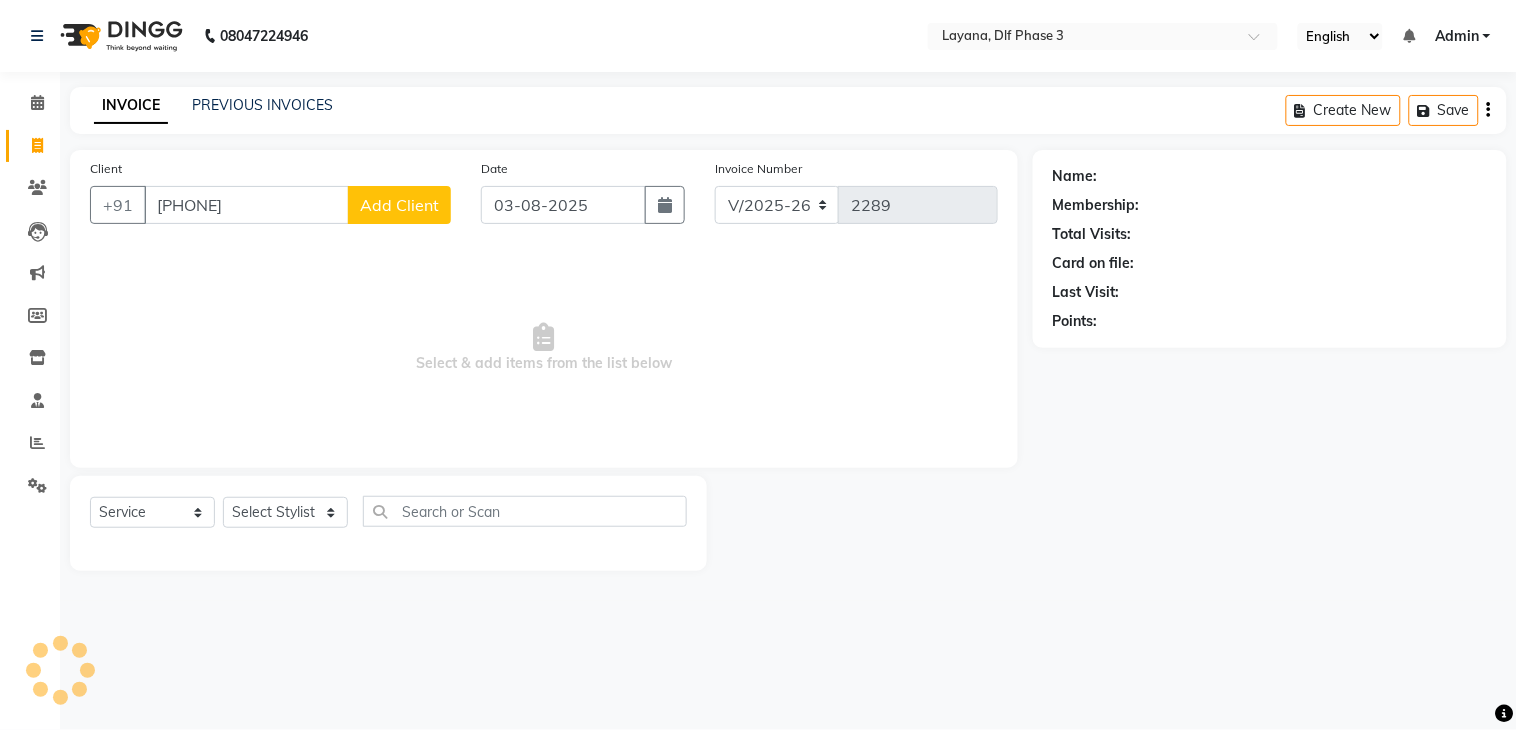 click on "Add Client" 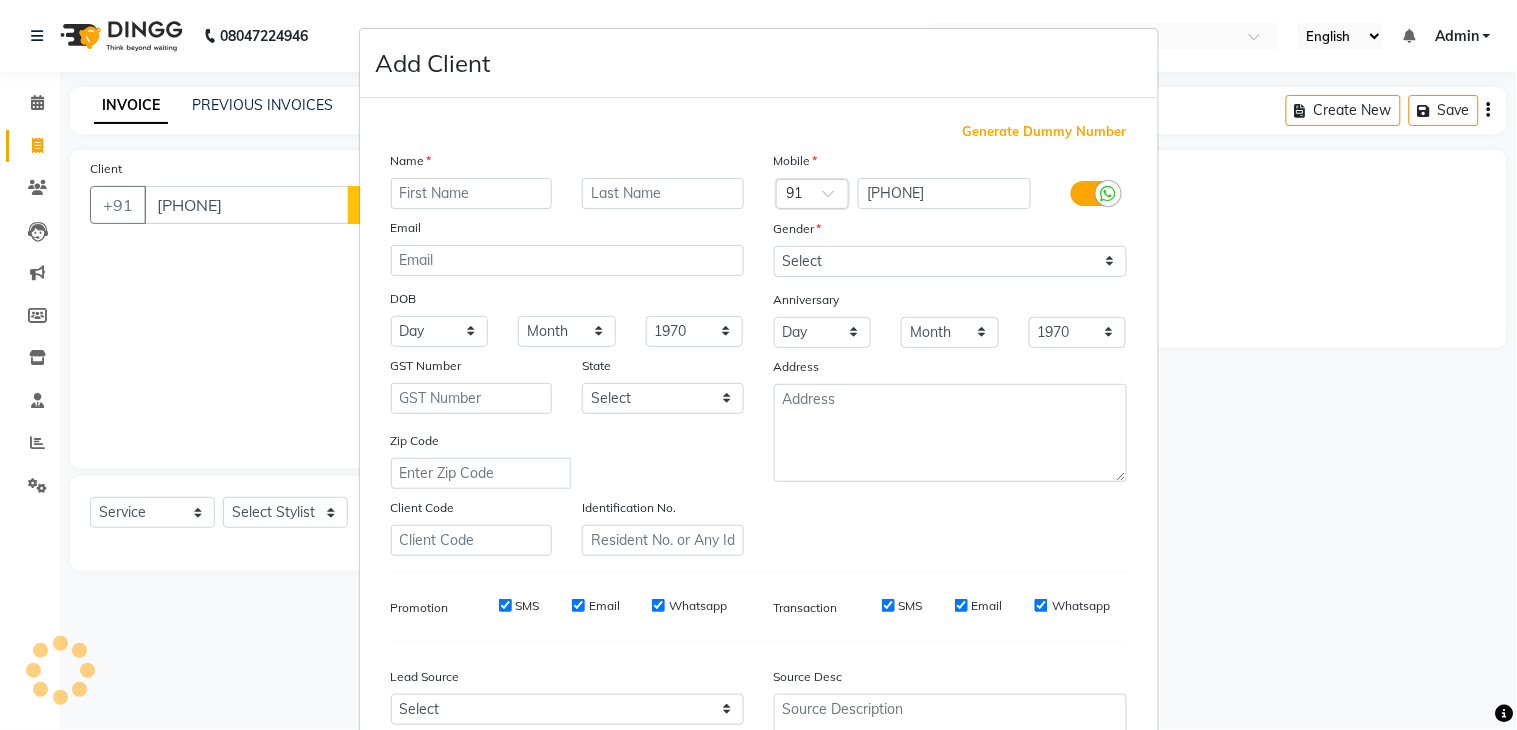 click at bounding box center [472, 193] 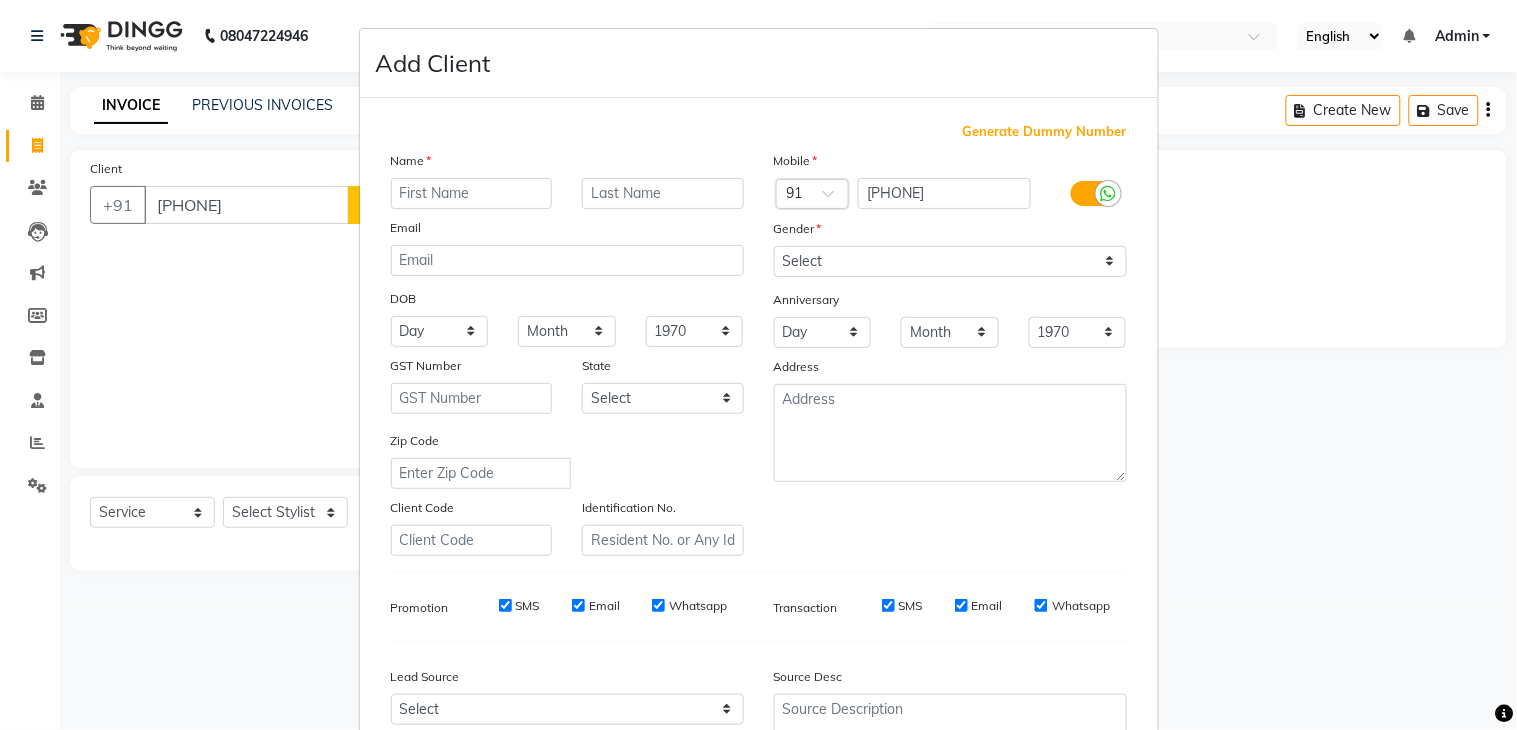 click at bounding box center [472, 193] 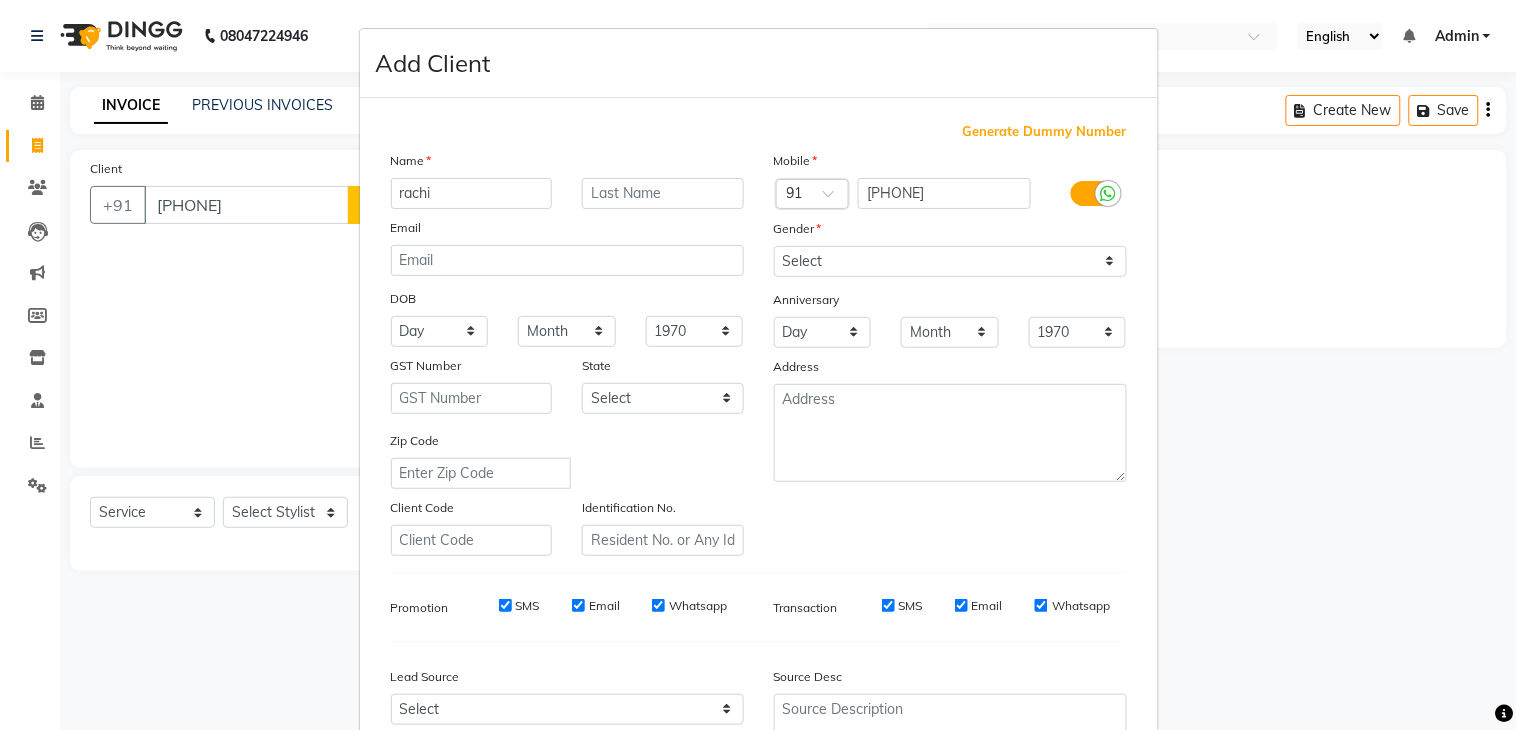 type on "rachi" 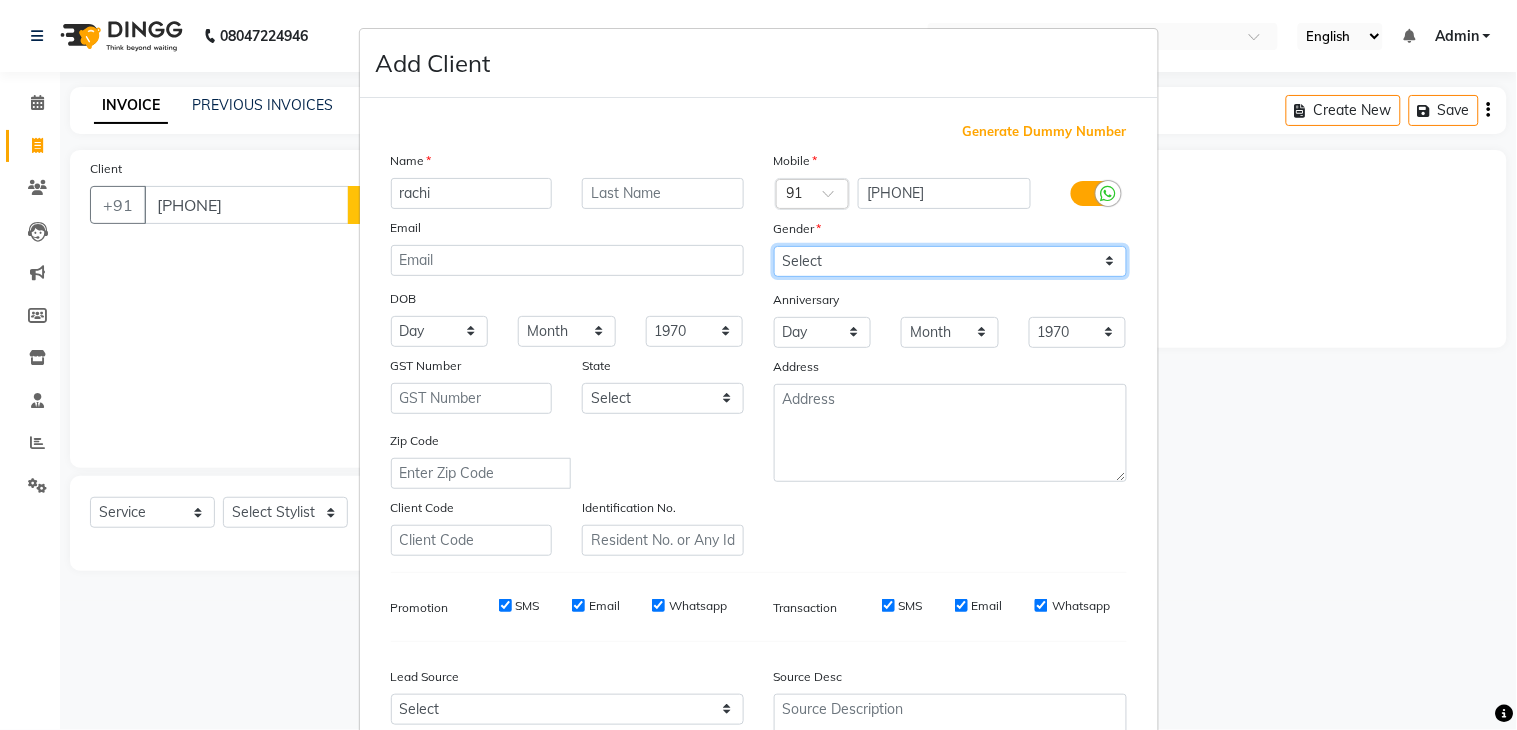 click on "Select Male Female Other Prefer Not To Say" at bounding box center [950, 261] 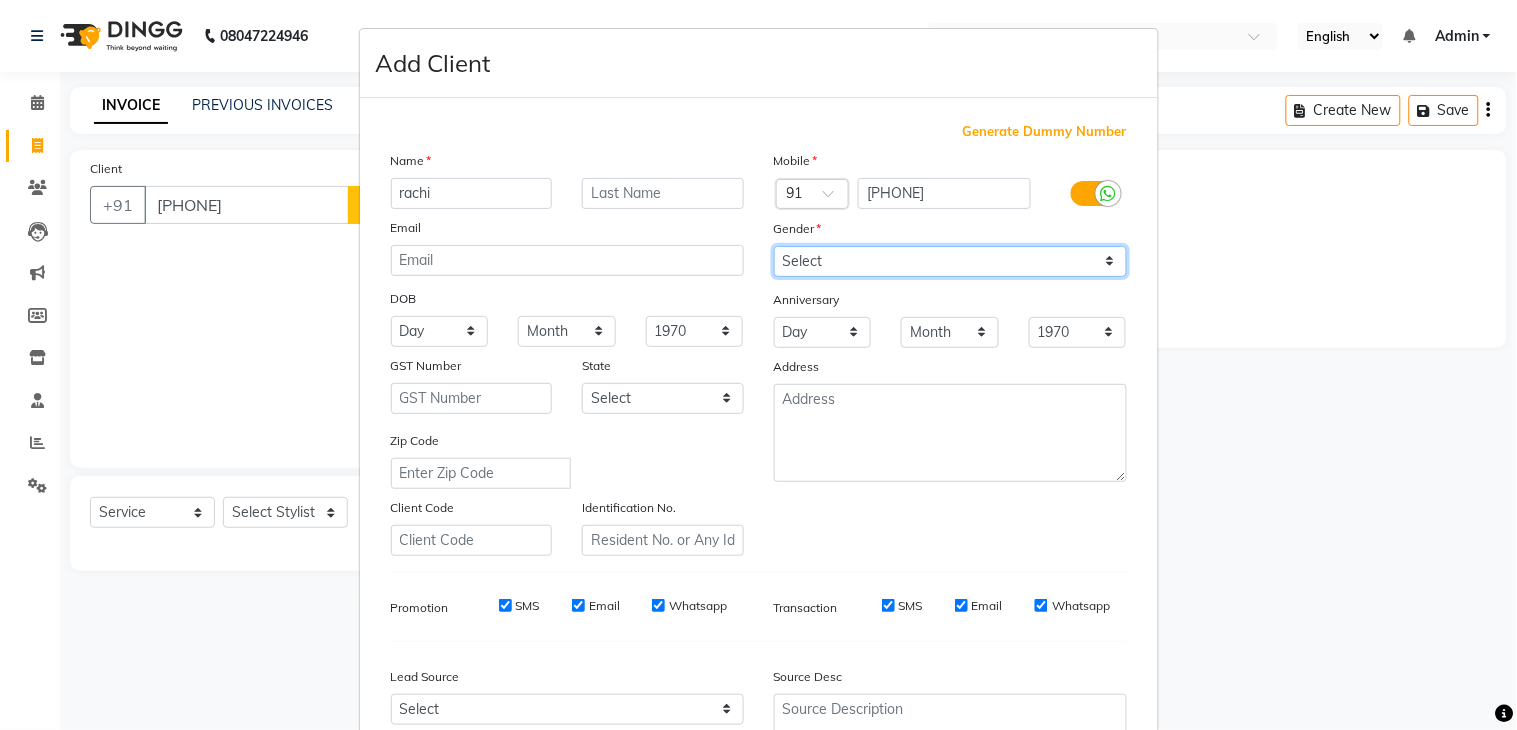 select on "male" 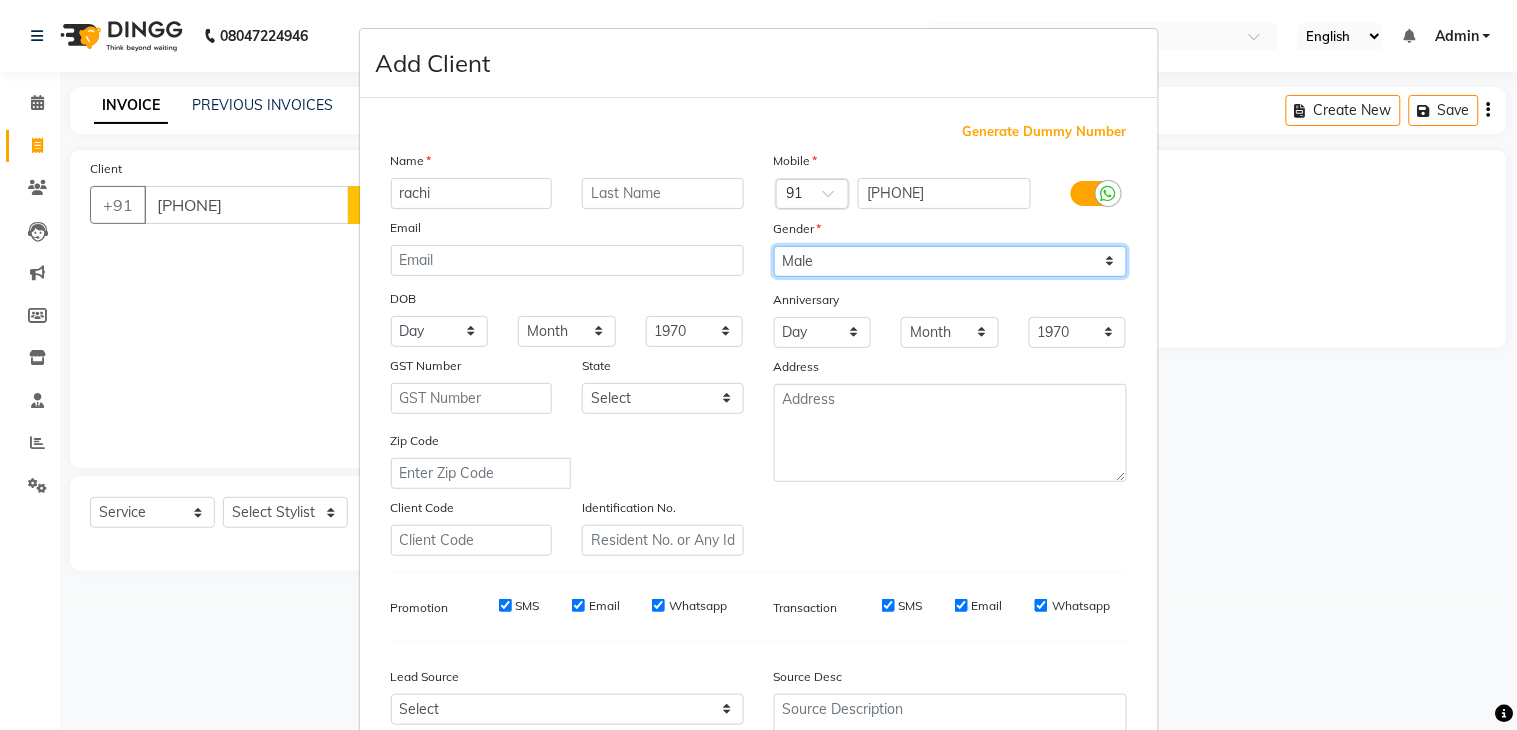 click on "Select Male Female Other Prefer Not To Say" at bounding box center [950, 261] 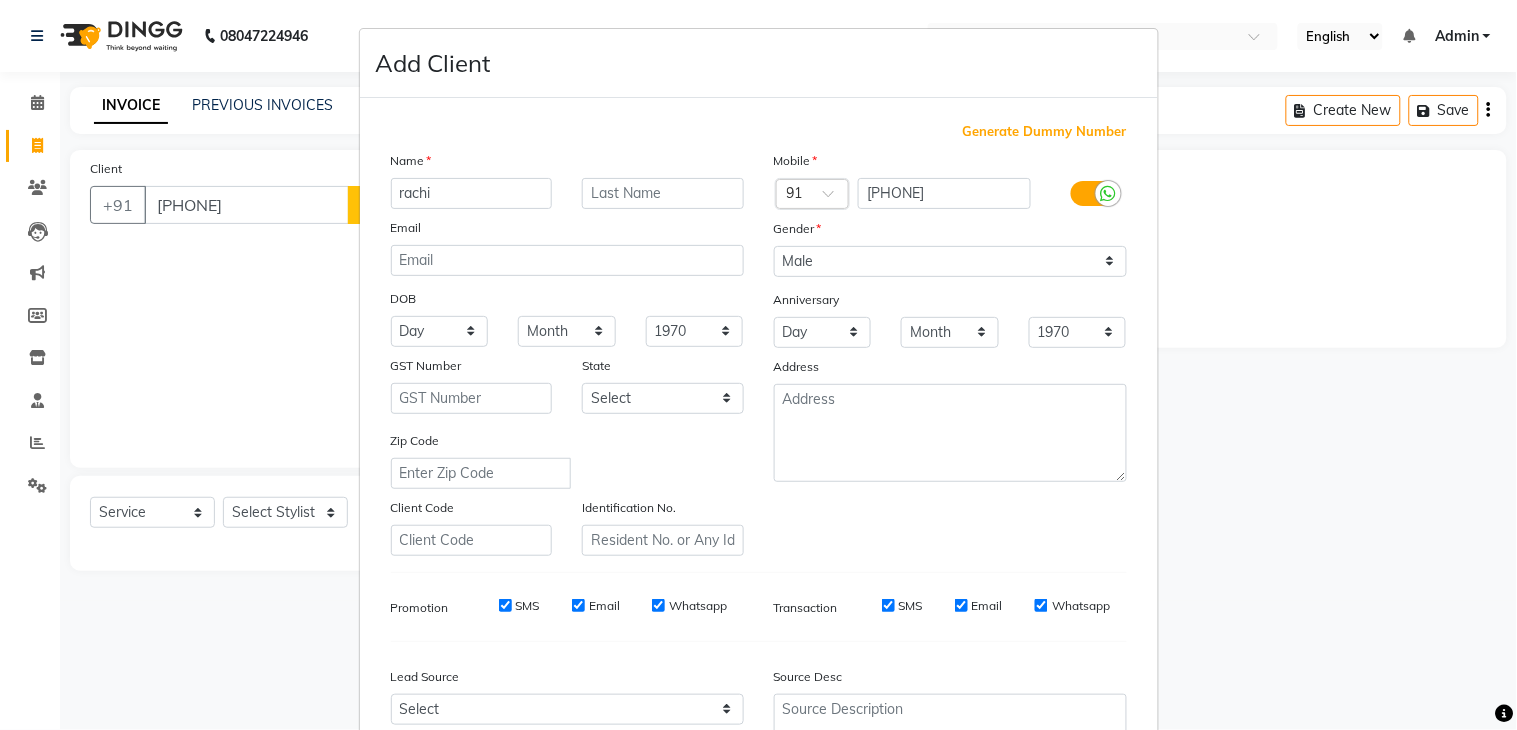 scroll, scrollTop: 194, scrollLeft: 0, axis: vertical 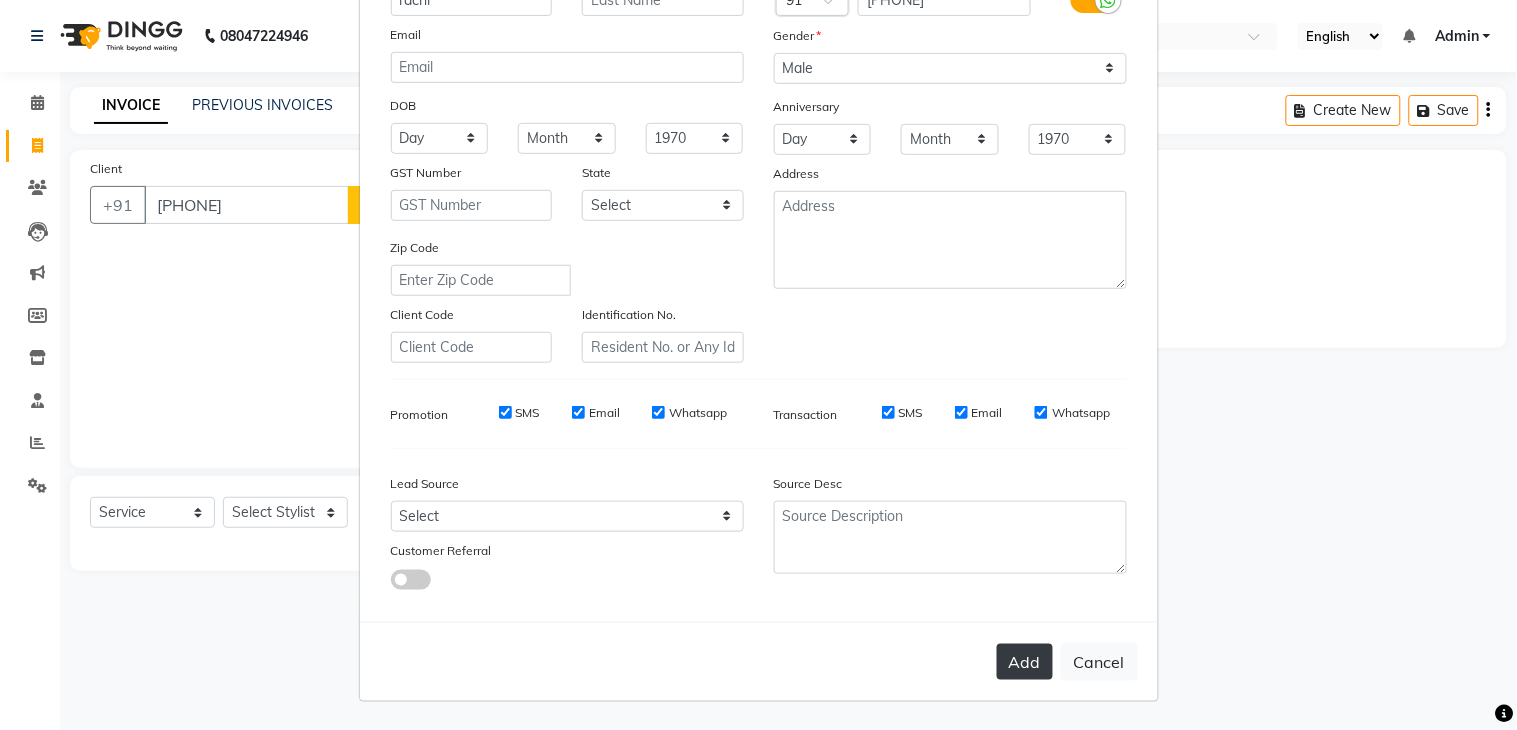 click on "Add" at bounding box center [1025, 662] 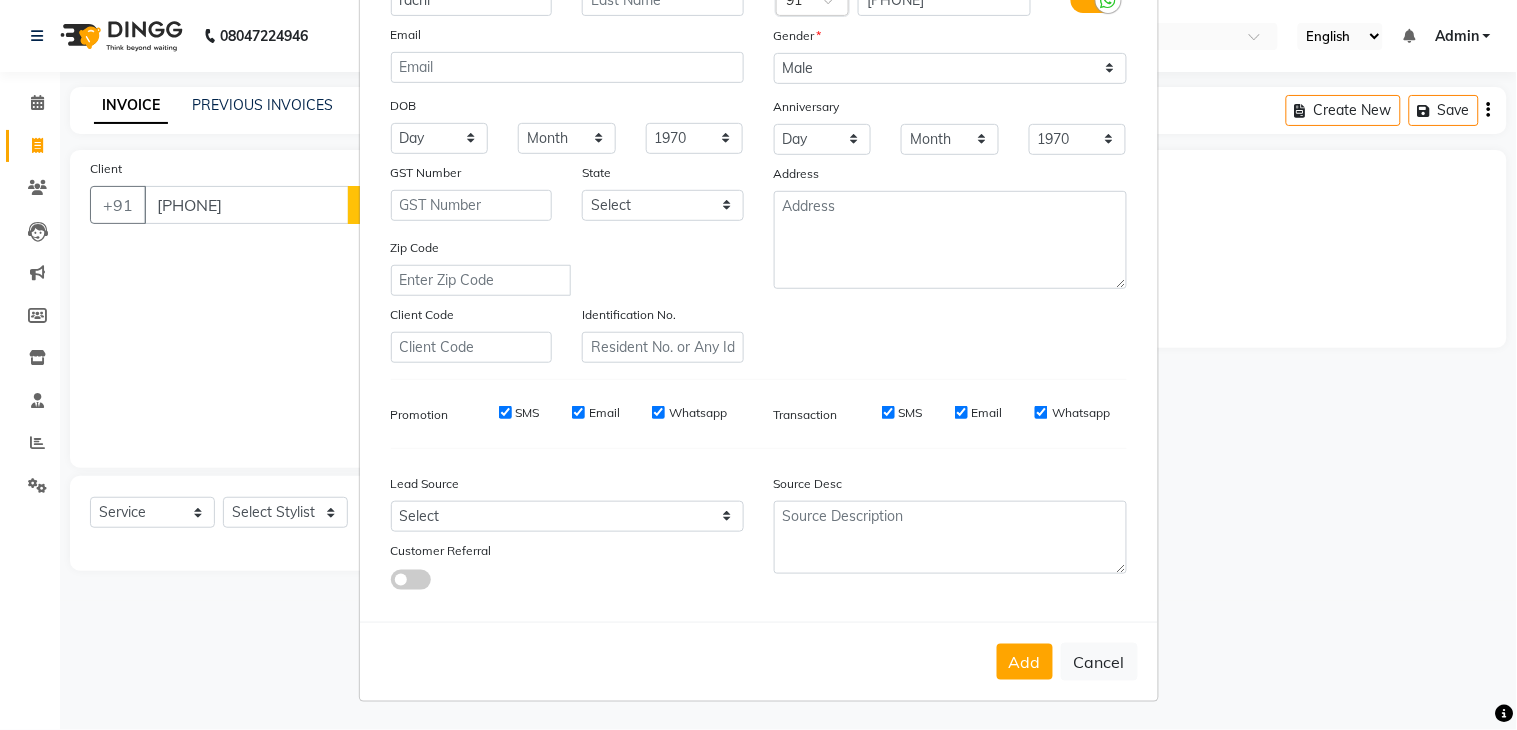 scroll, scrollTop: 0, scrollLeft: 0, axis: both 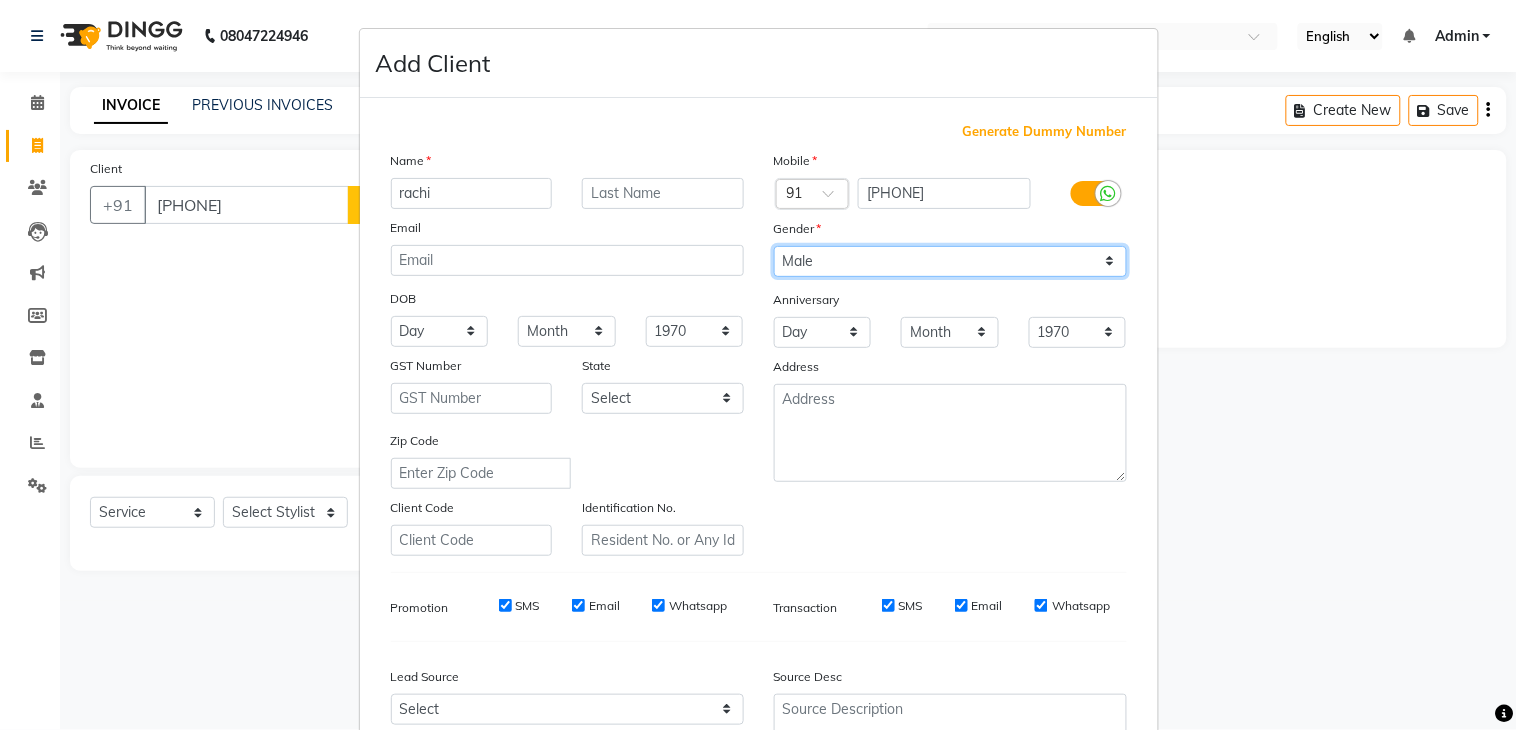 click on "Select Male Female Other Prefer Not To Say" at bounding box center (950, 261) 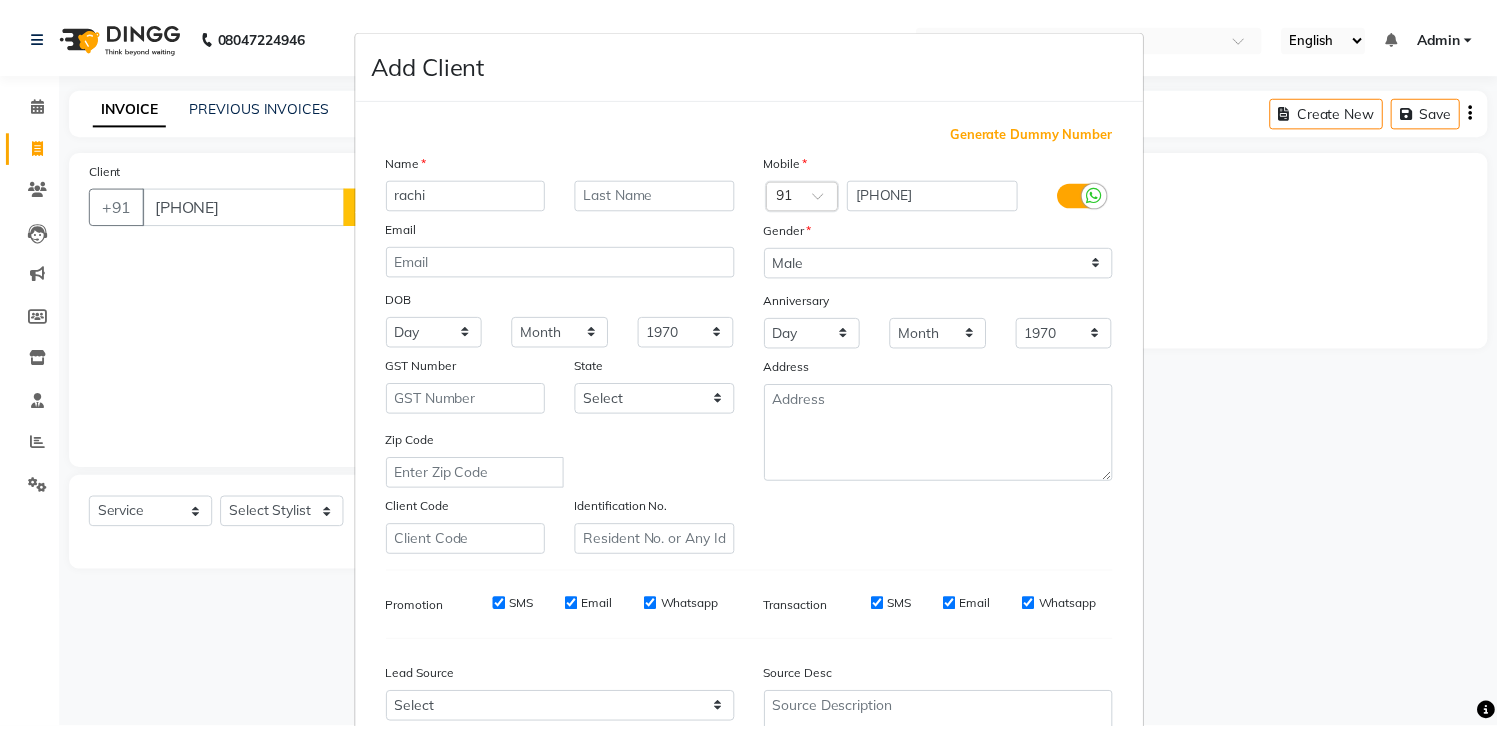 scroll, scrollTop: 194, scrollLeft: 0, axis: vertical 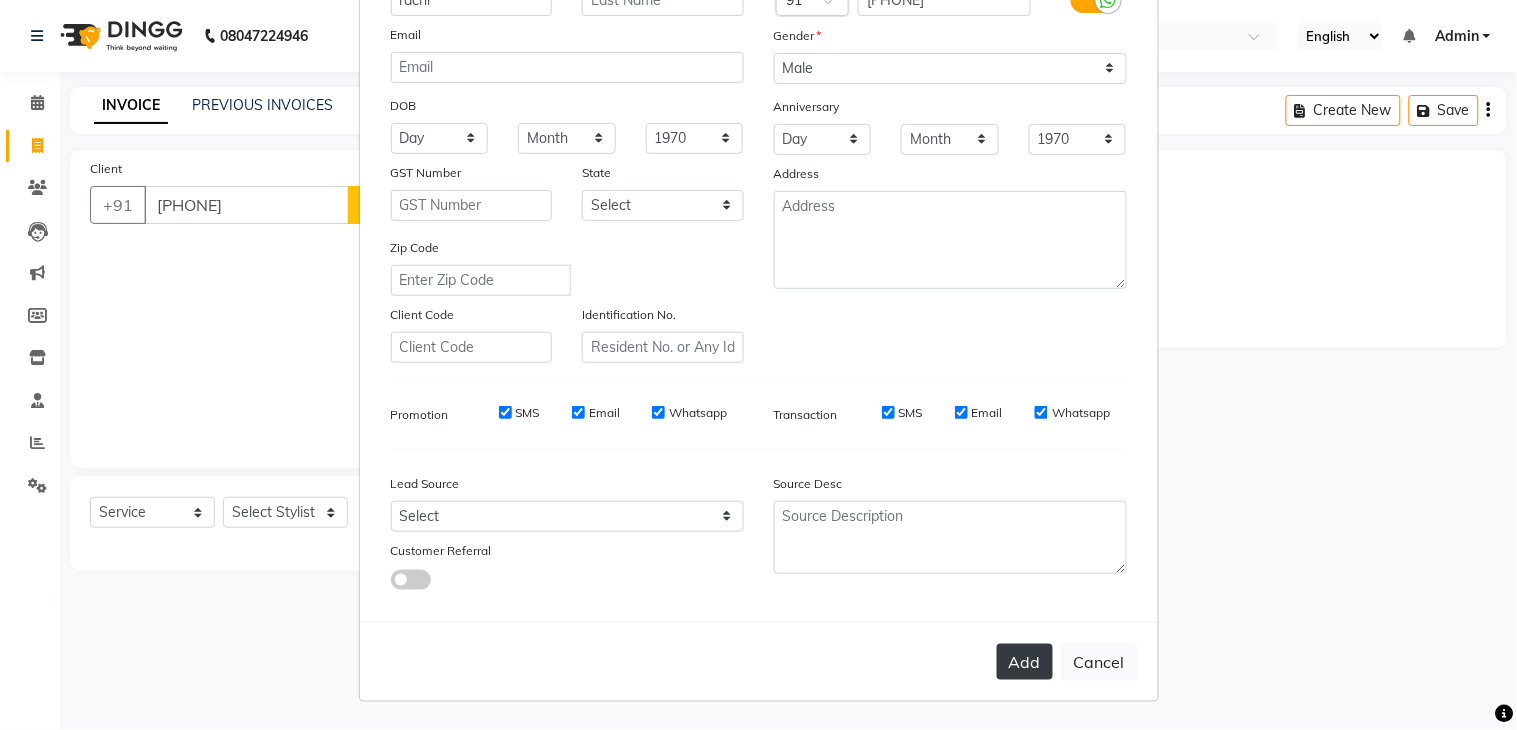click on "Add" at bounding box center [1025, 662] 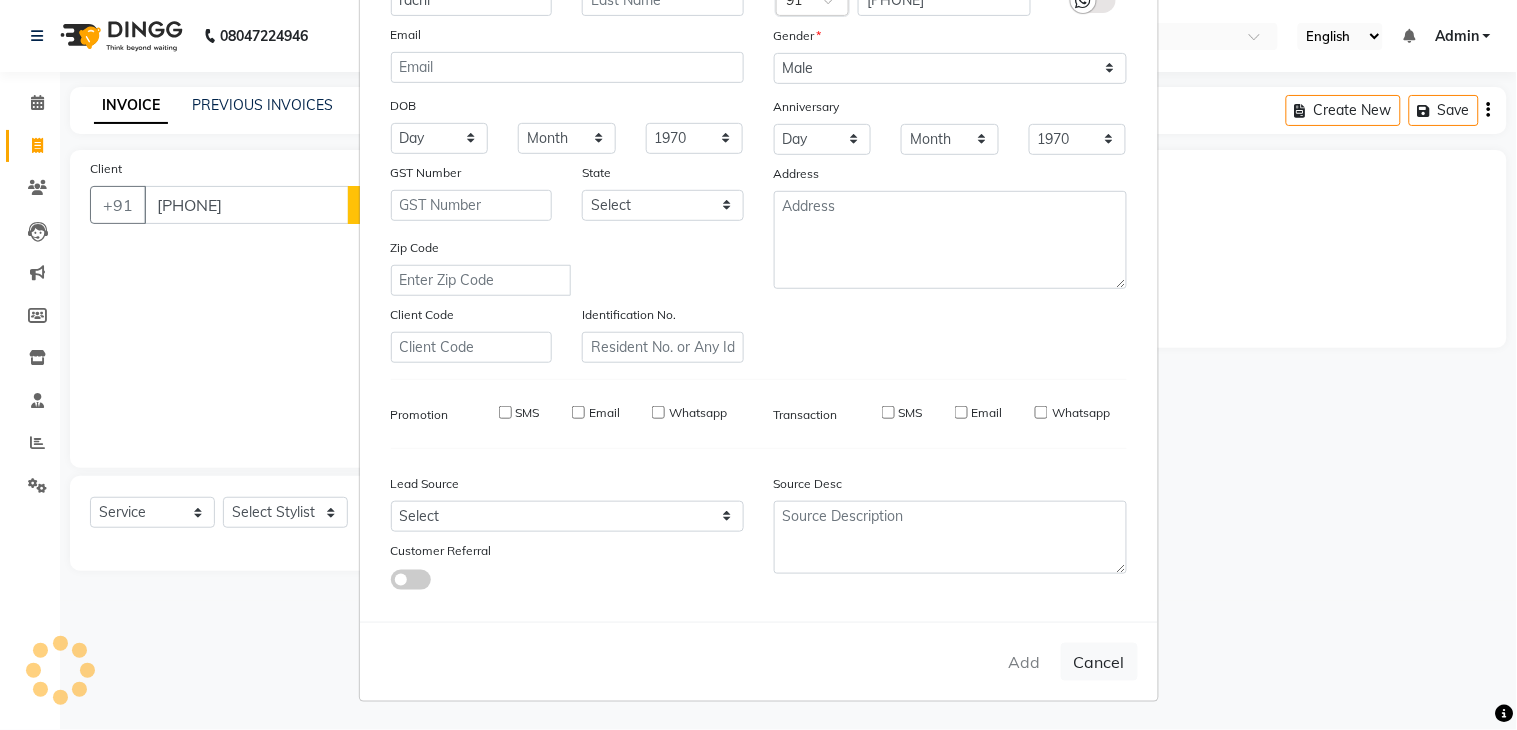 type 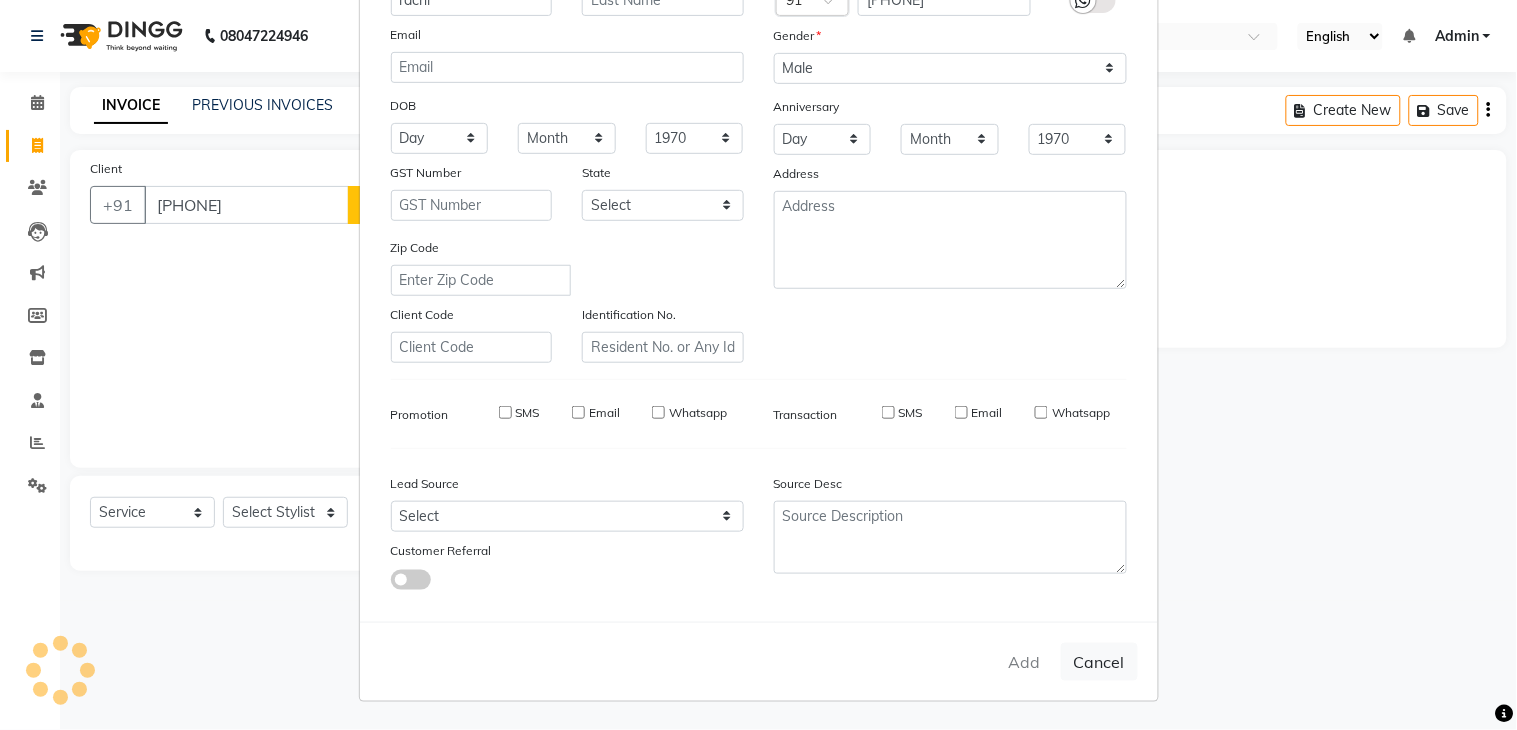 select 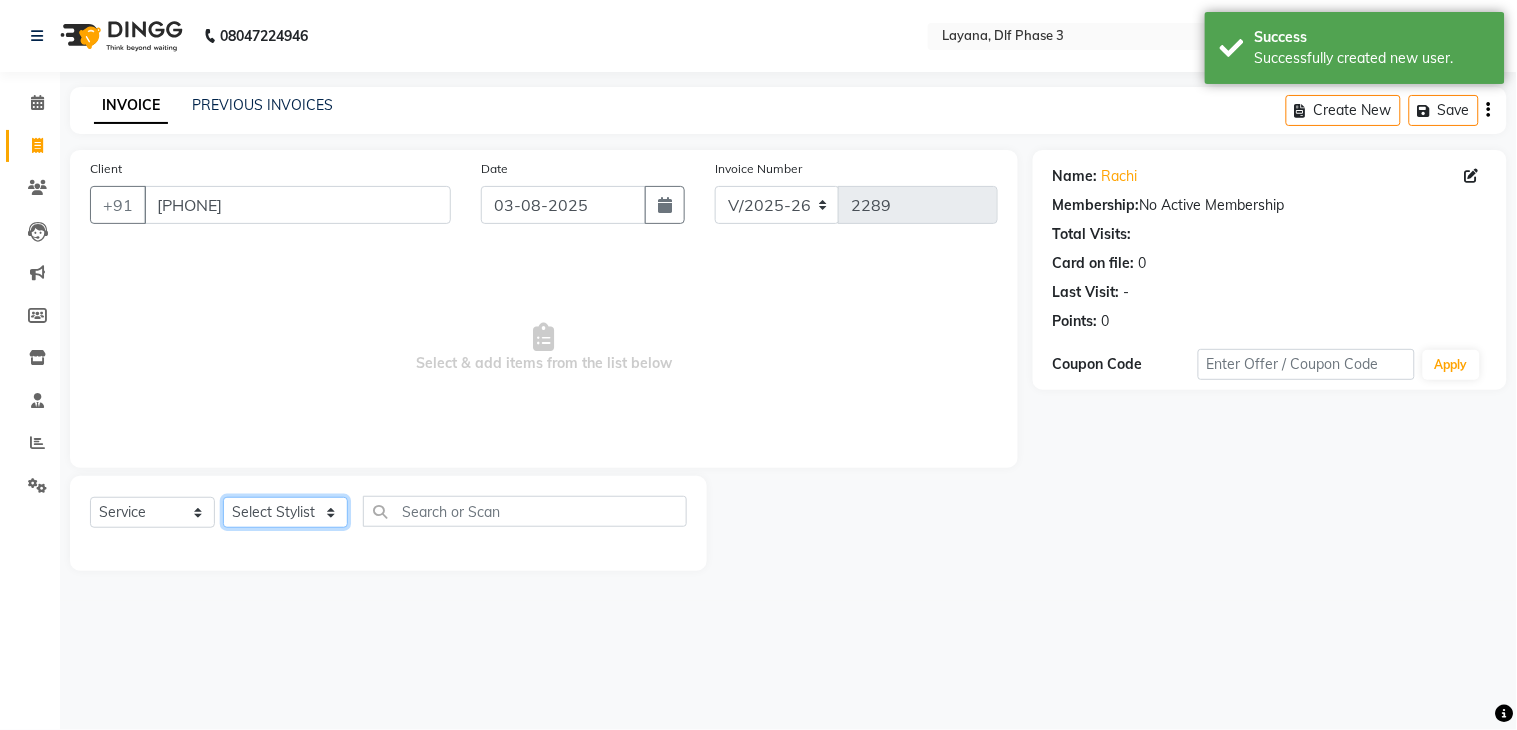 click on "Select Stylist Aakhil Attul Gopal das kamal Kartik  keshav sanjana Shadab supriya" 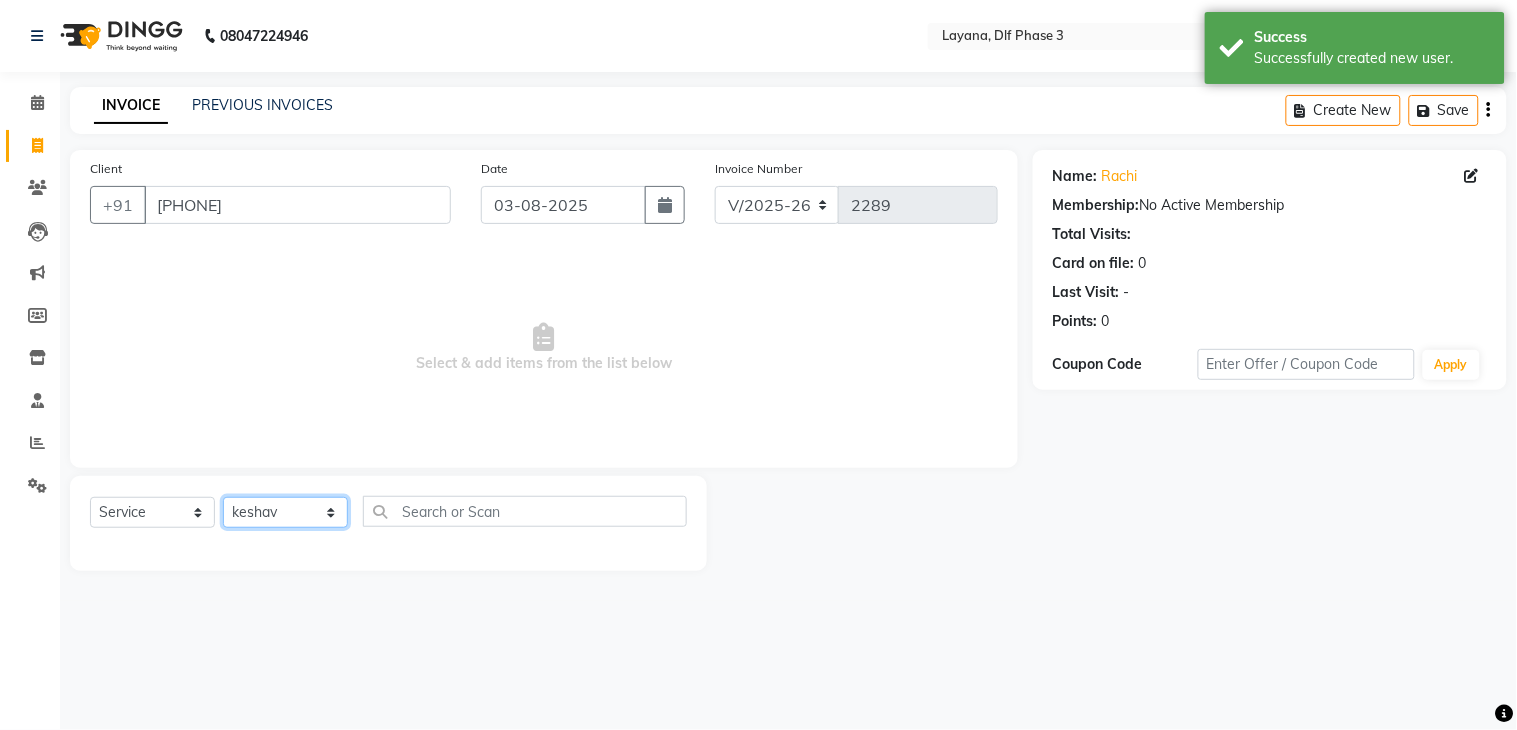 click on "Select Stylist Aakhil Attul Gopal das kamal Kartik  keshav sanjana Shadab supriya" 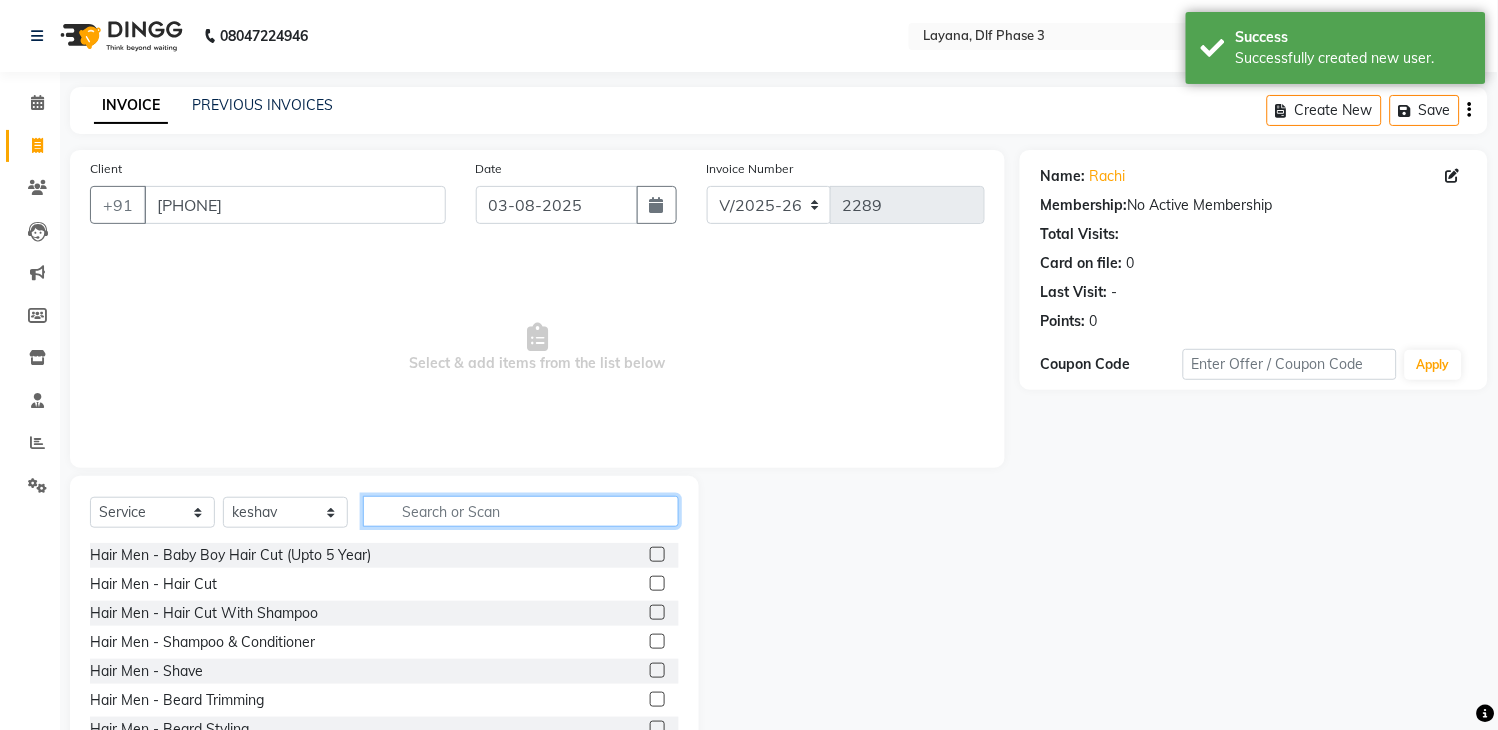 click 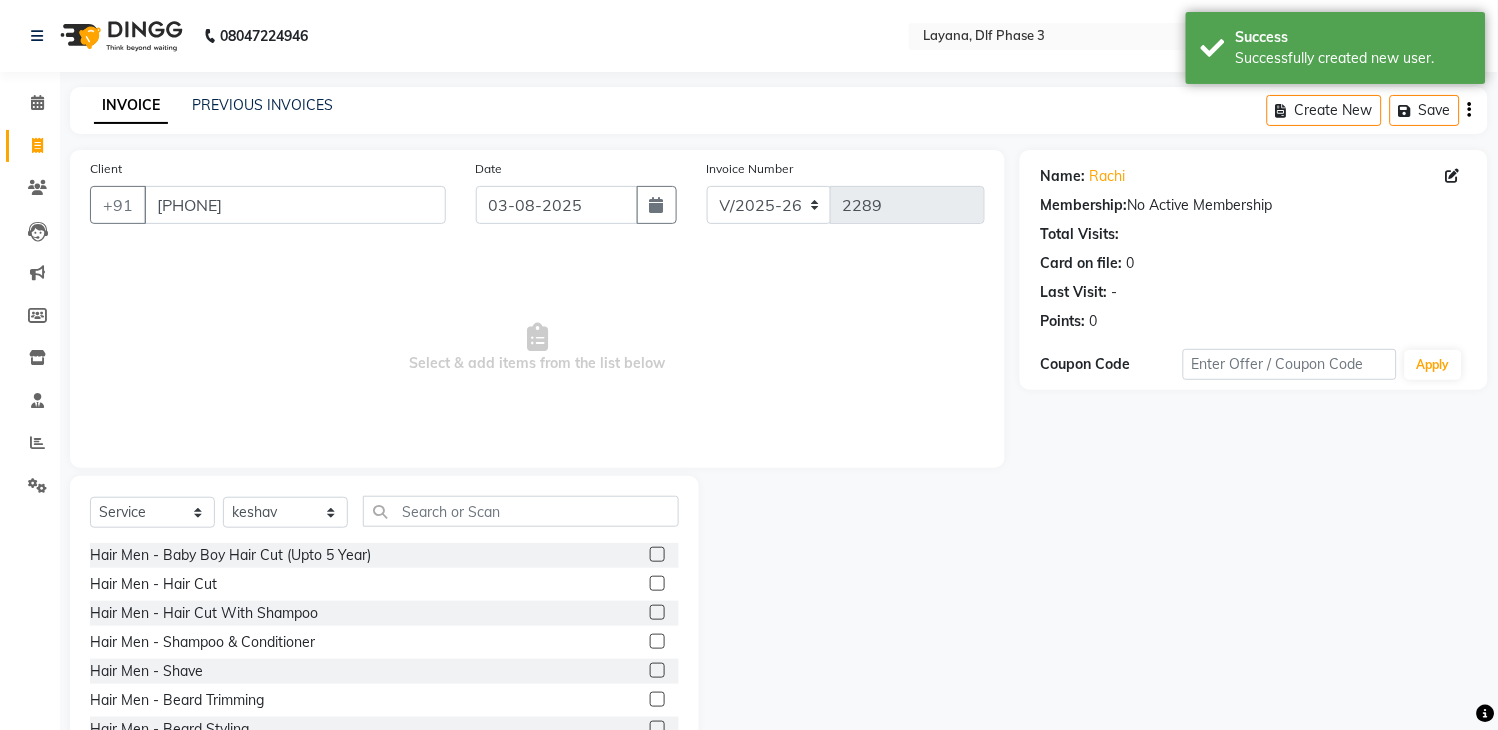 drag, startPoint x: 637, startPoint y: 577, endPoint x: 601, endPoint y: 527, distance: 61.611687 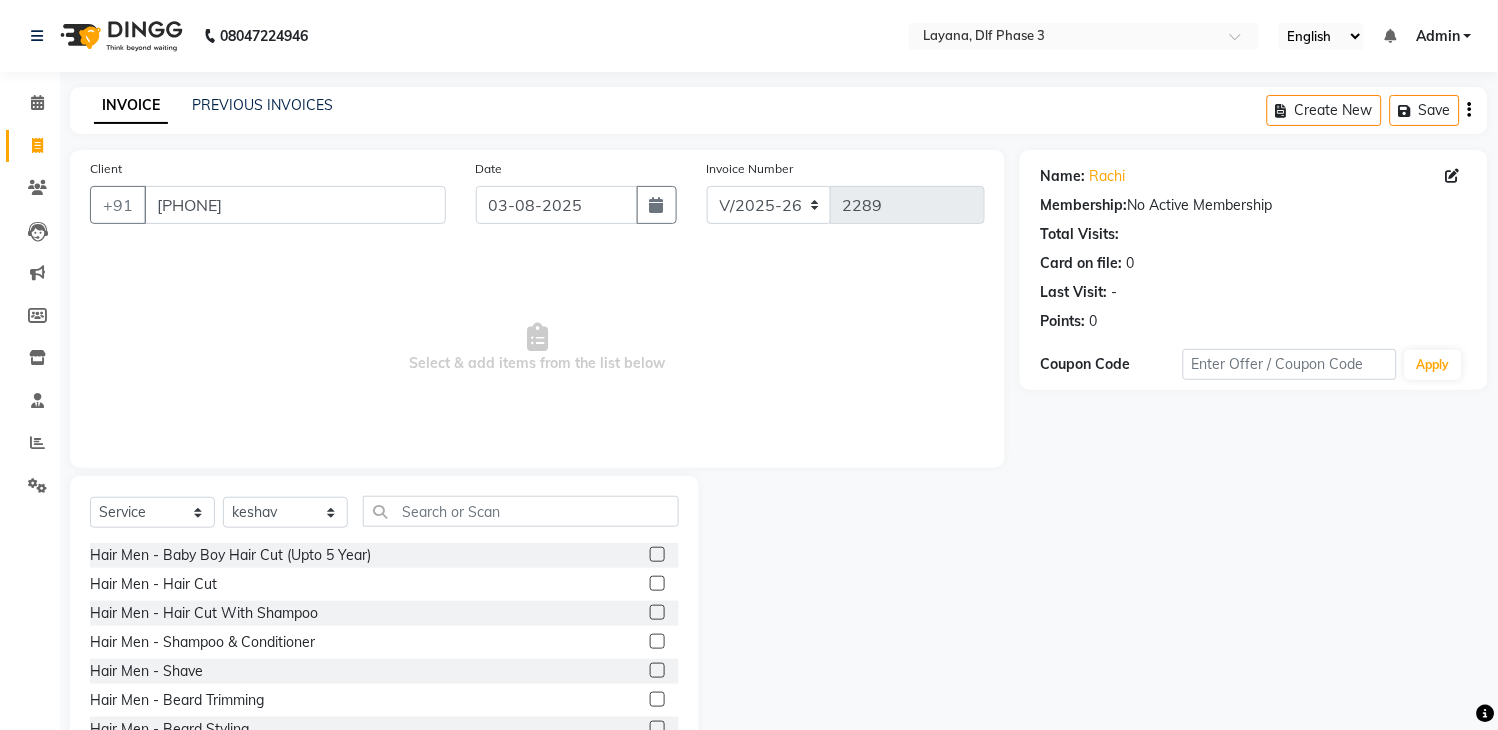 click 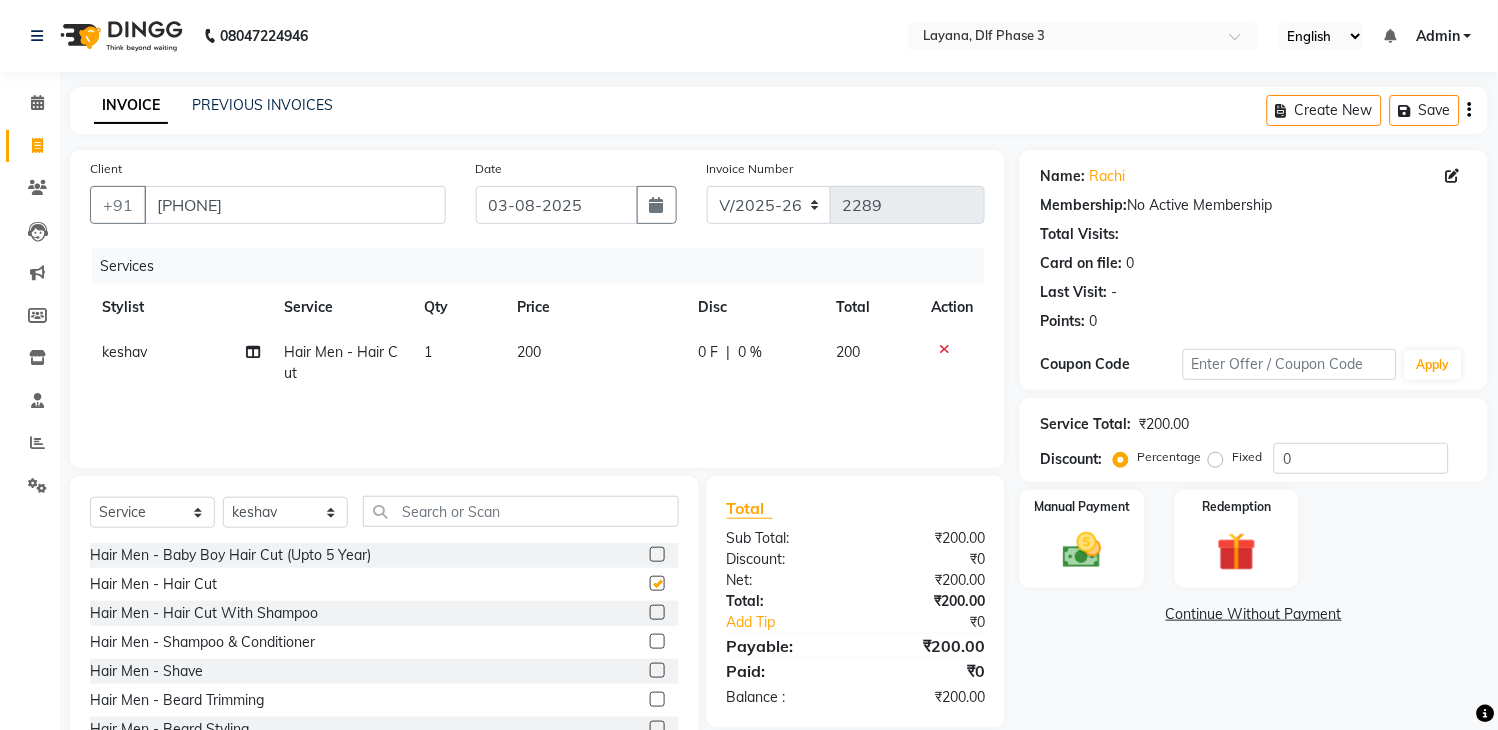 checkbox on "false" 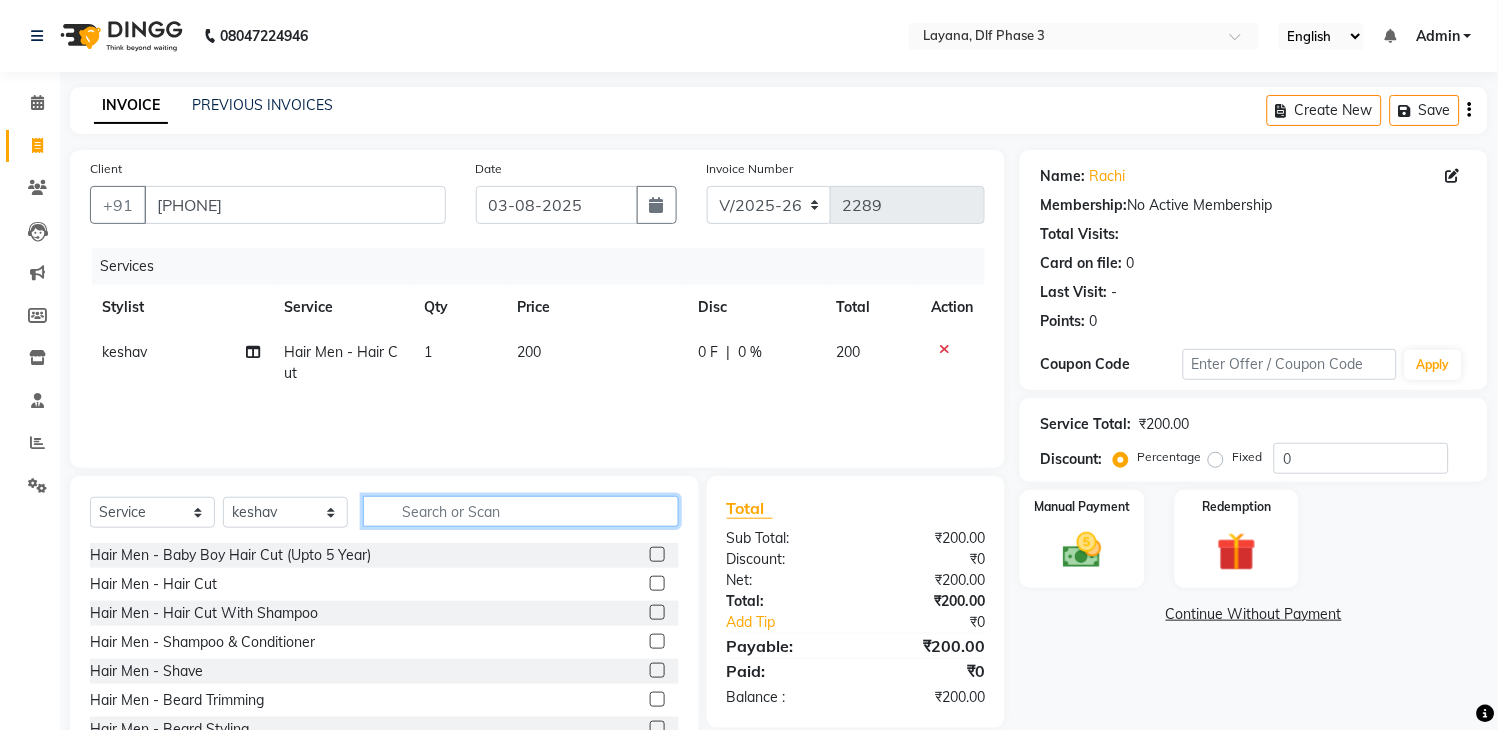 click 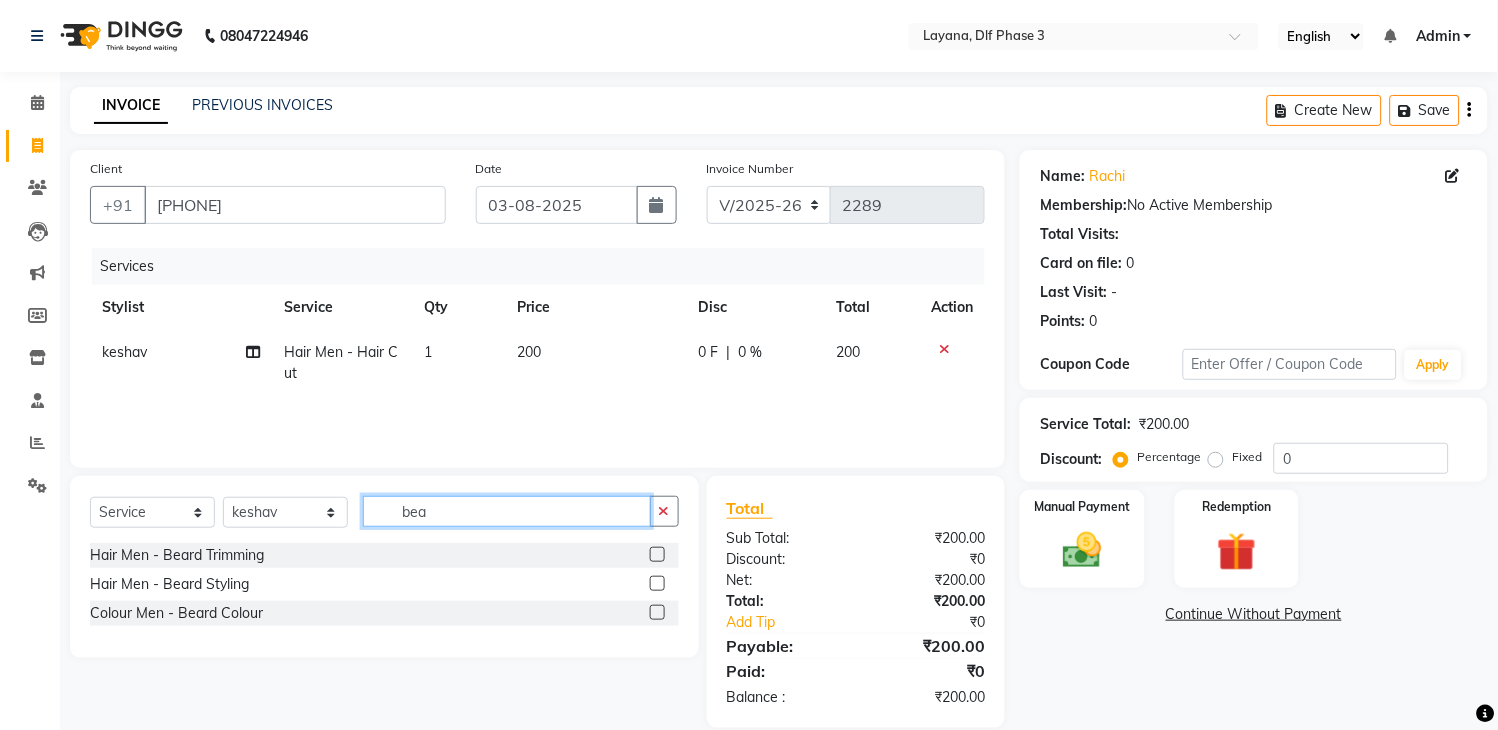 type on "bea" 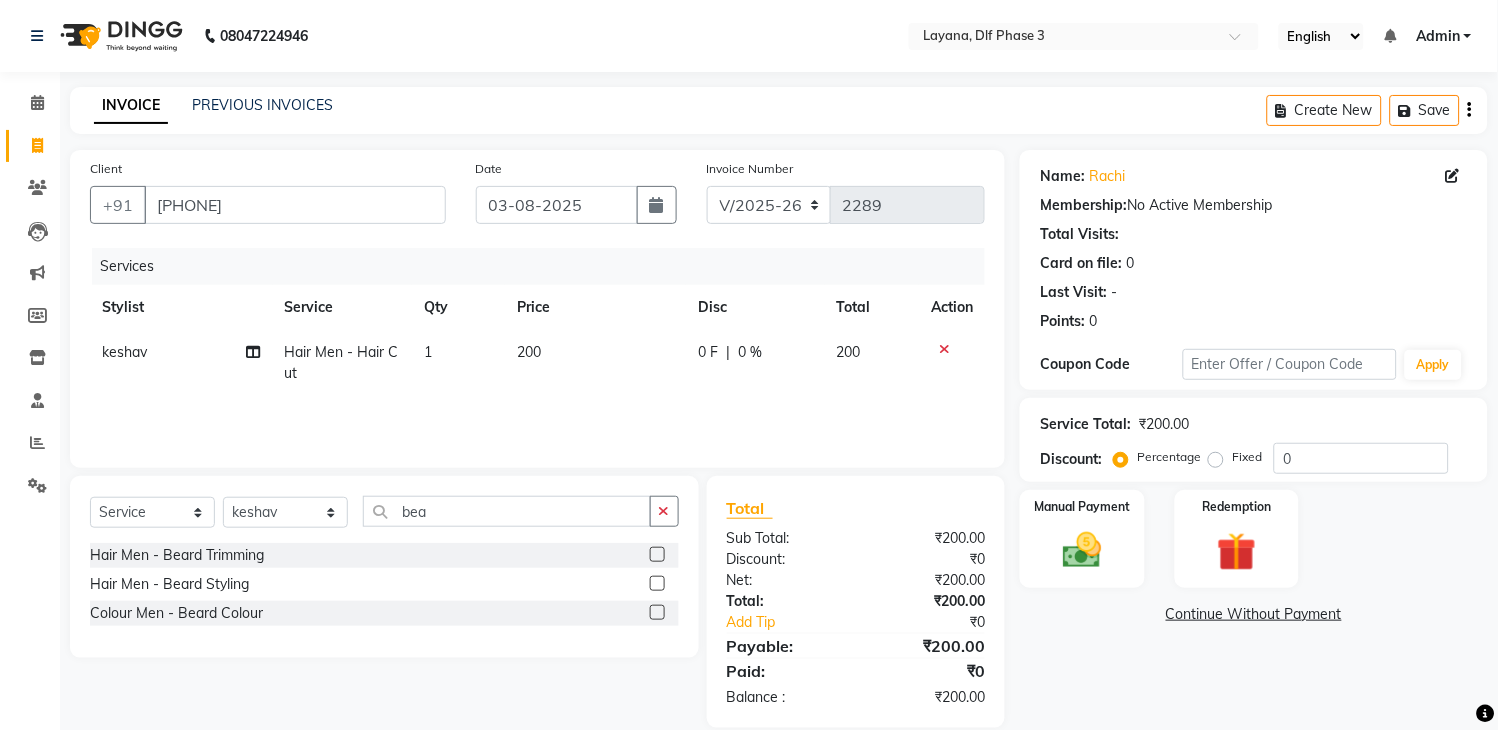 click 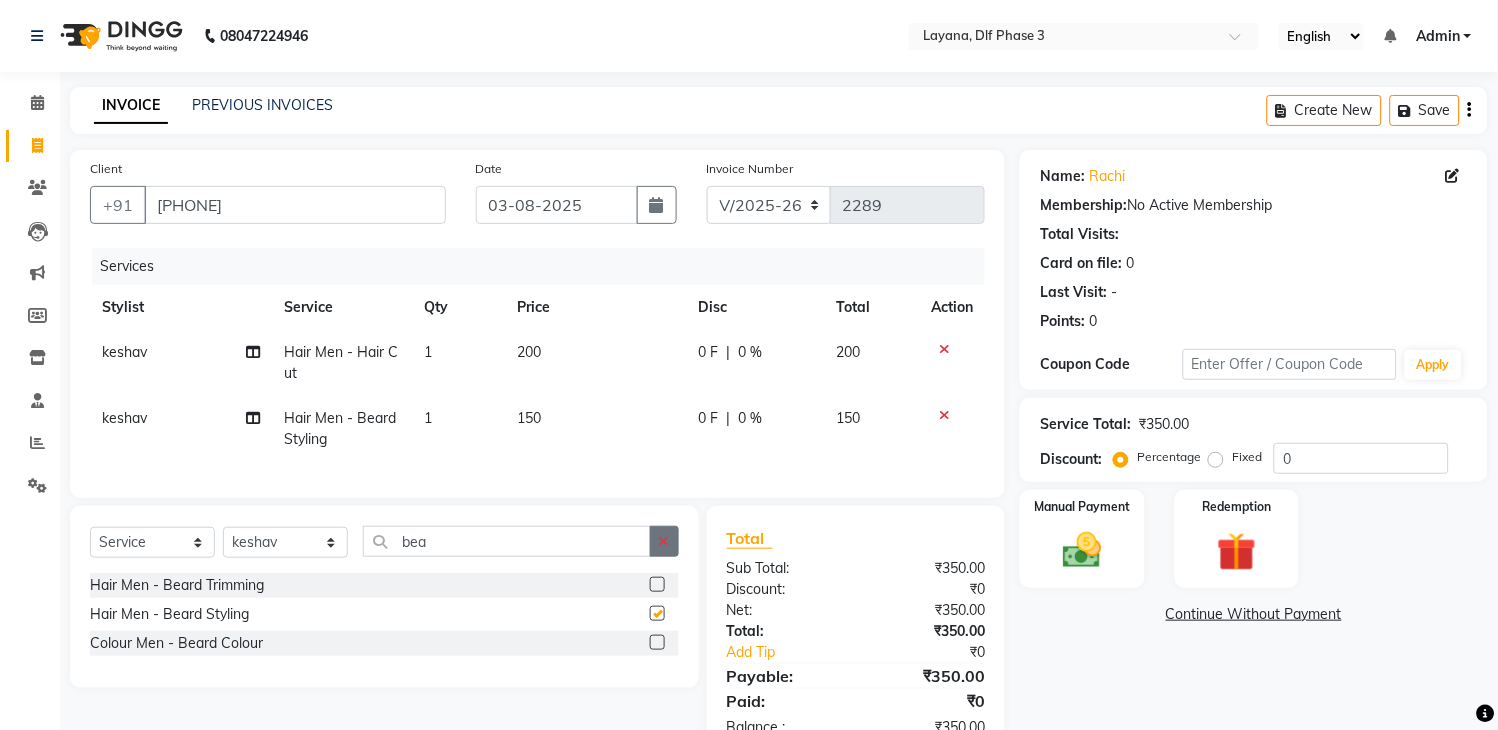 checkbox on "false" 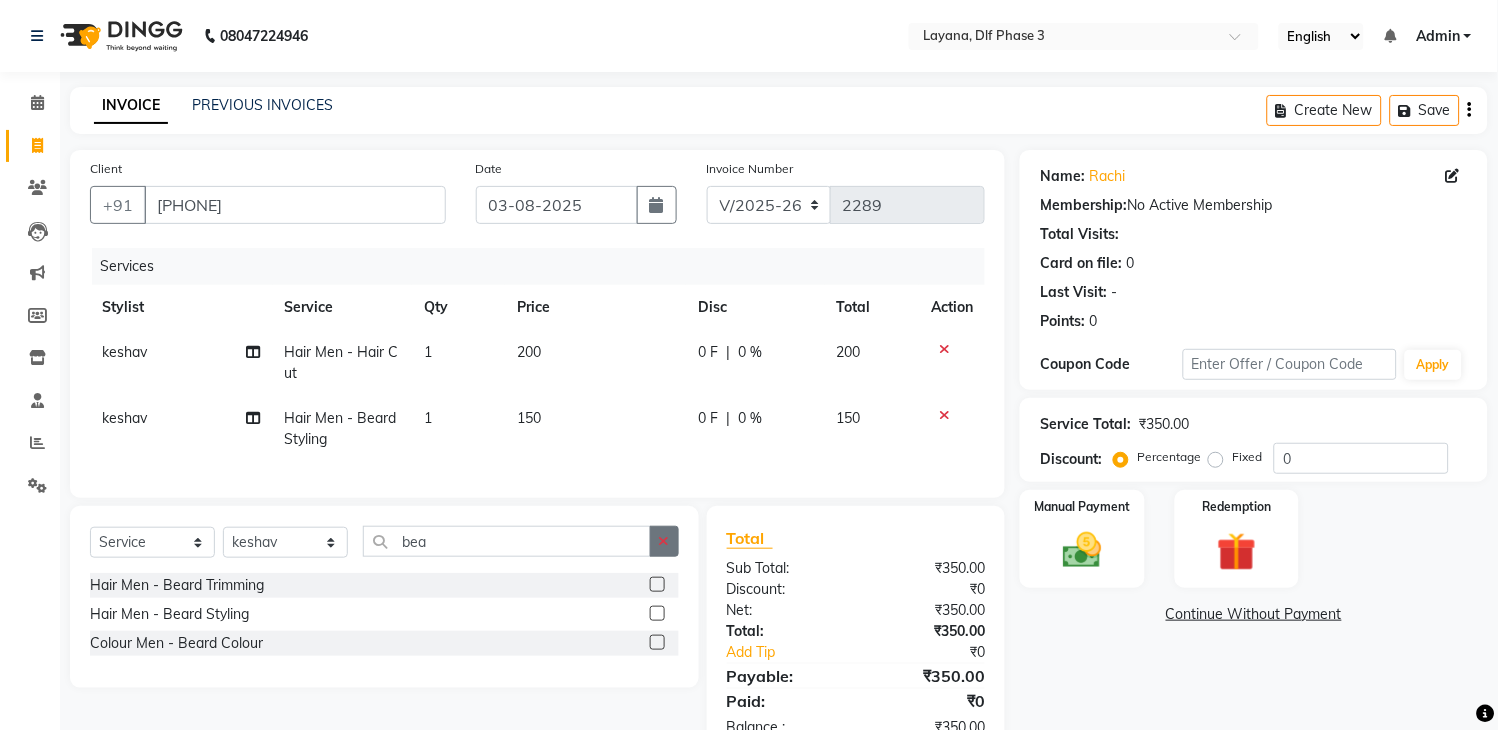 click 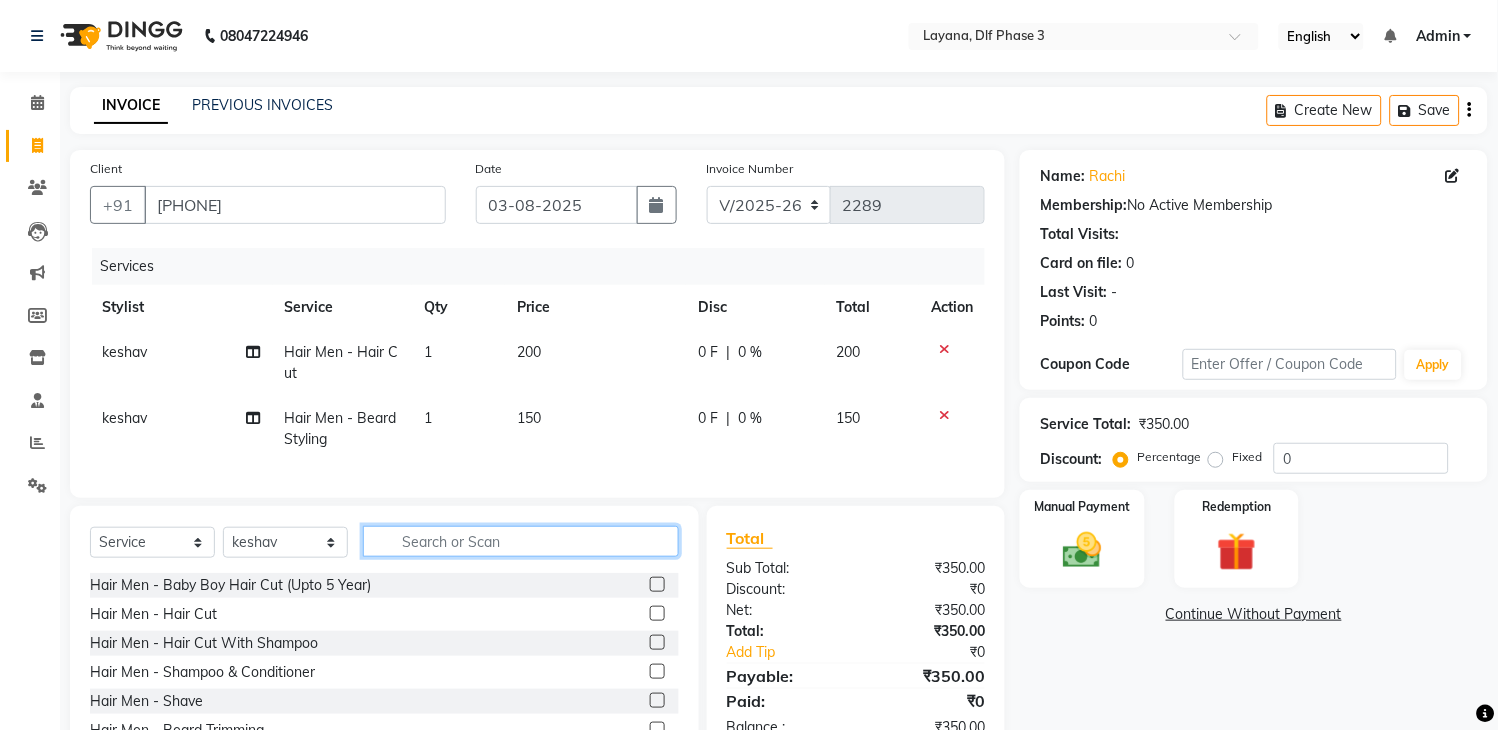 click 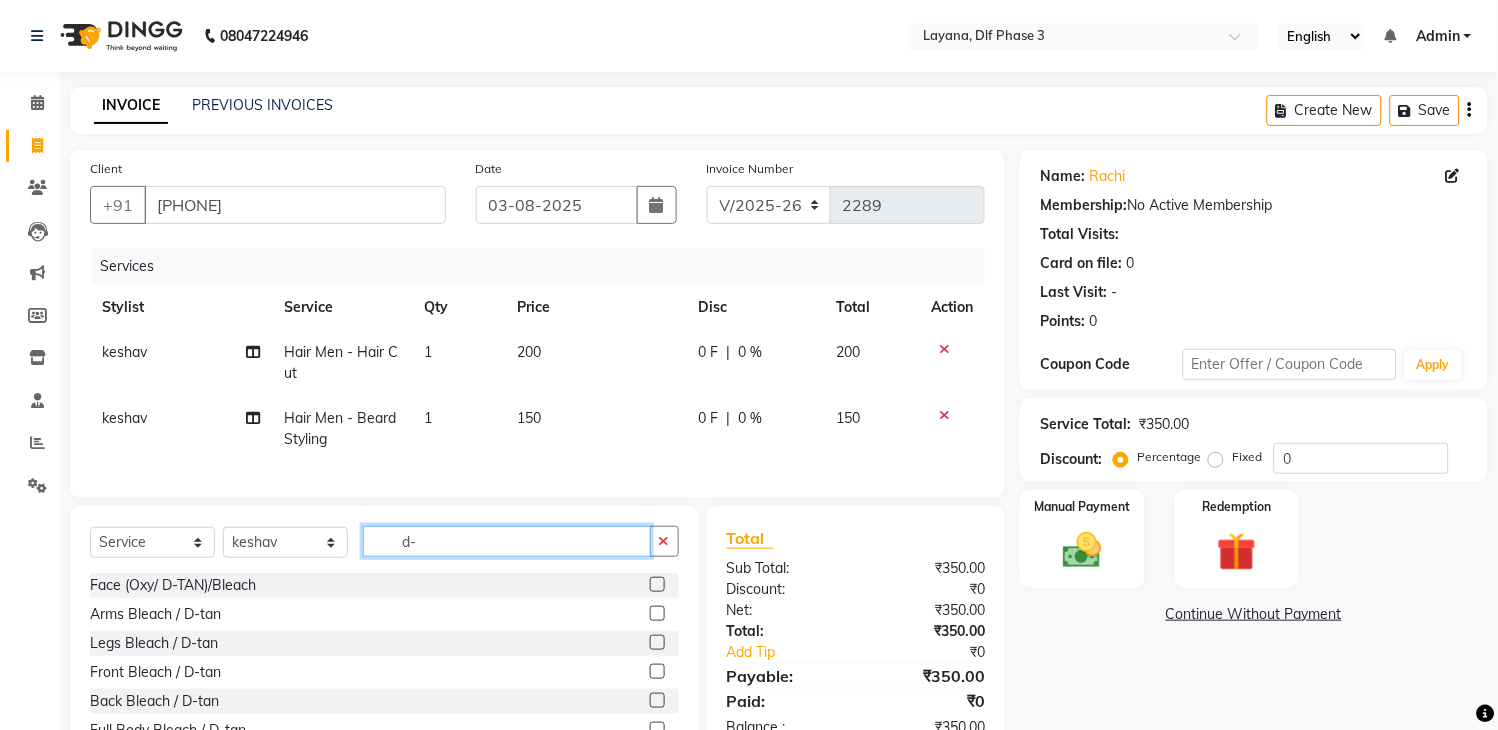 type on "d-" 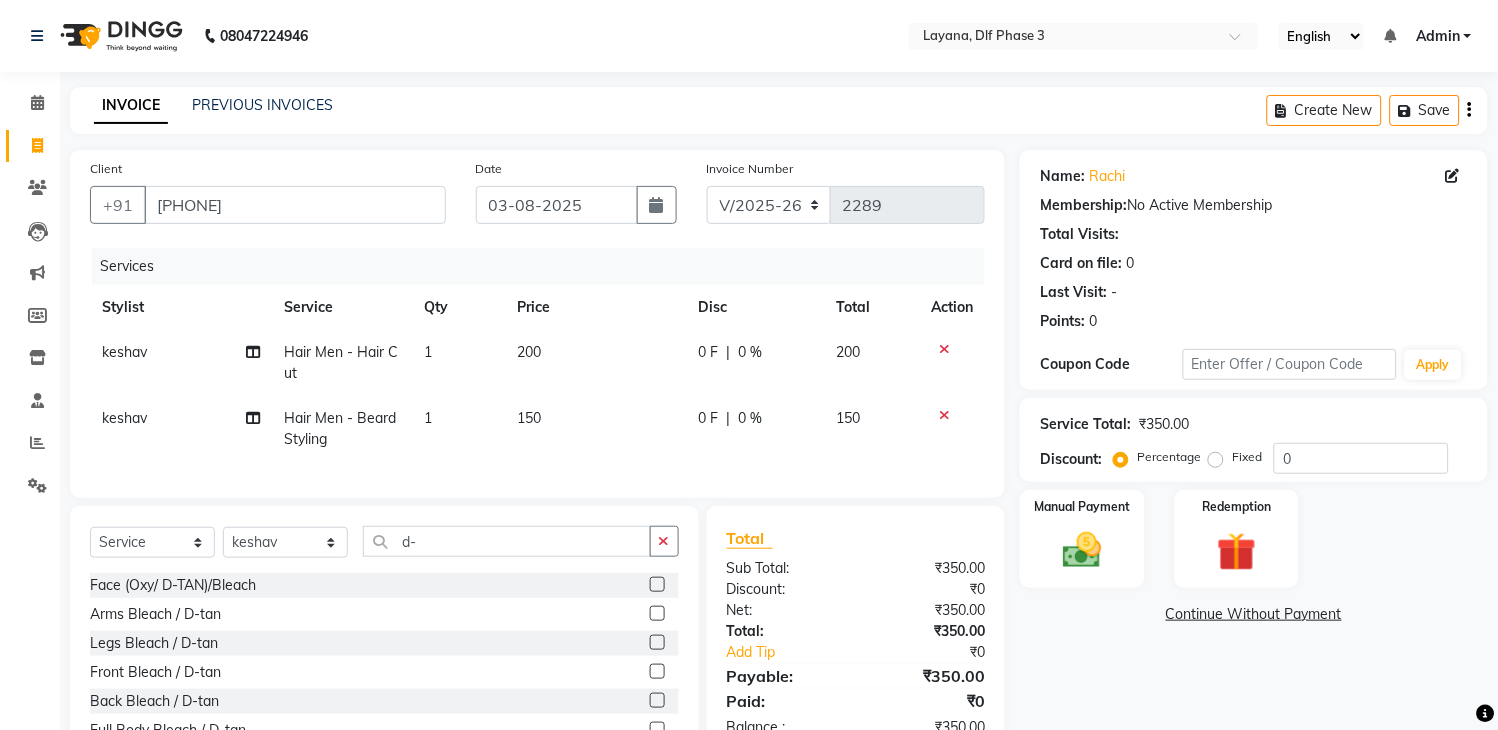click 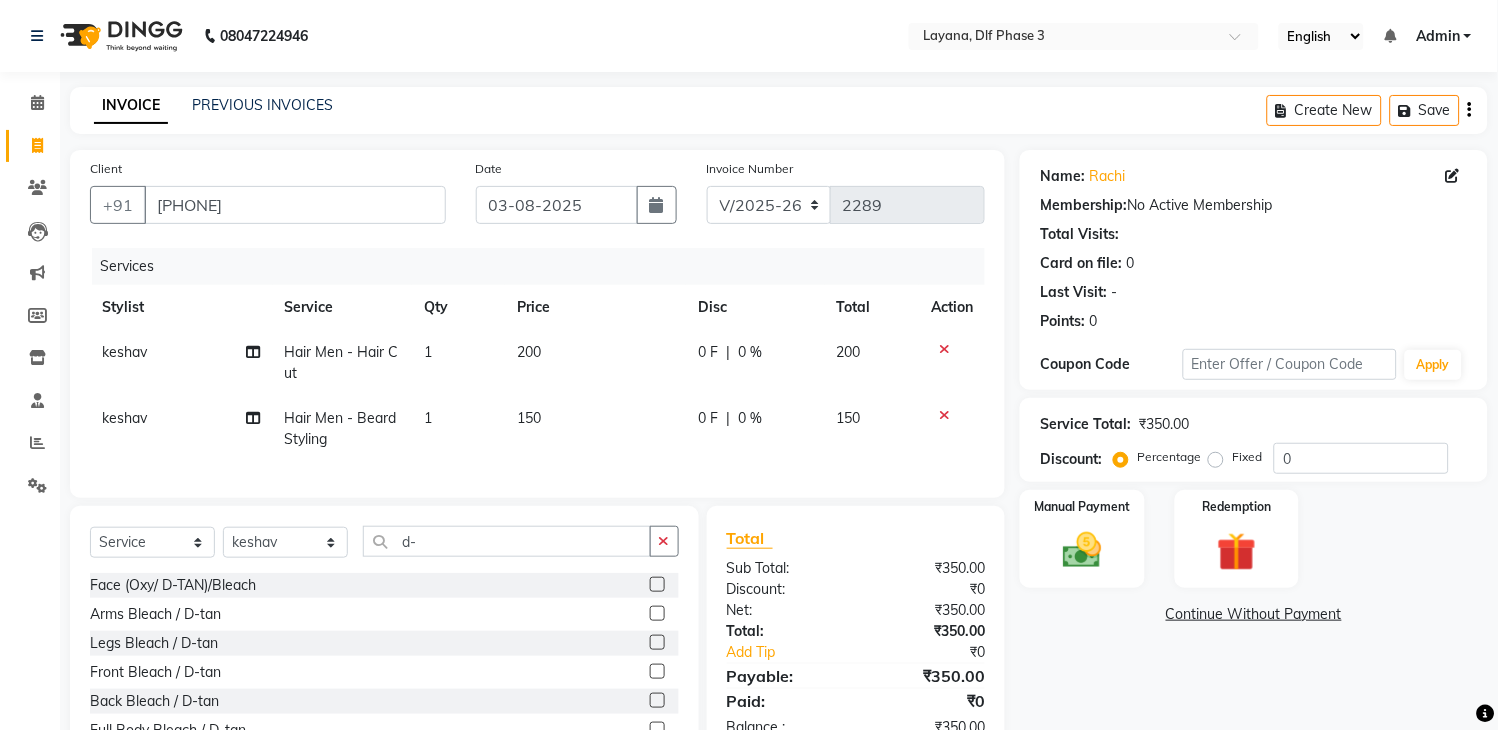 click at bounding box center (656, 585) 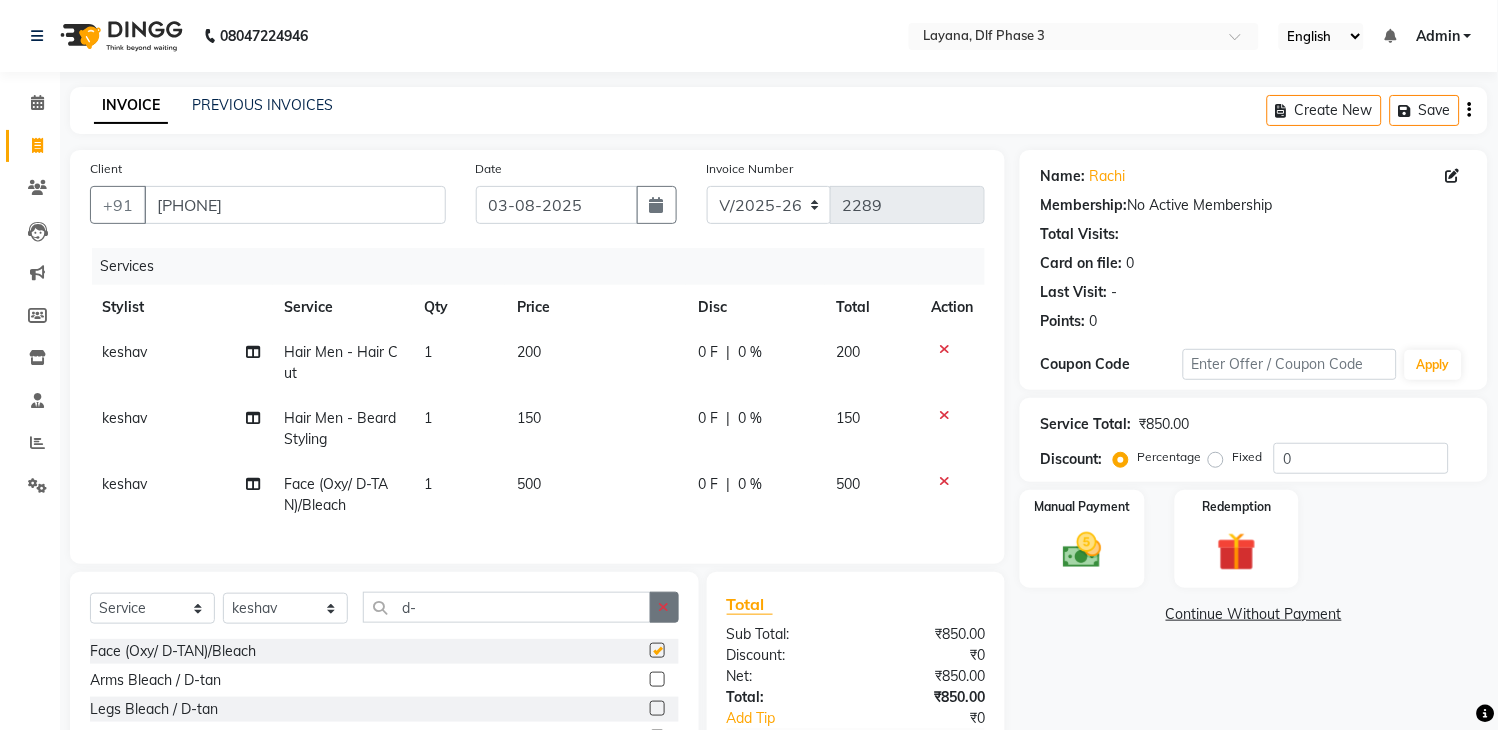 checkbox on "false" 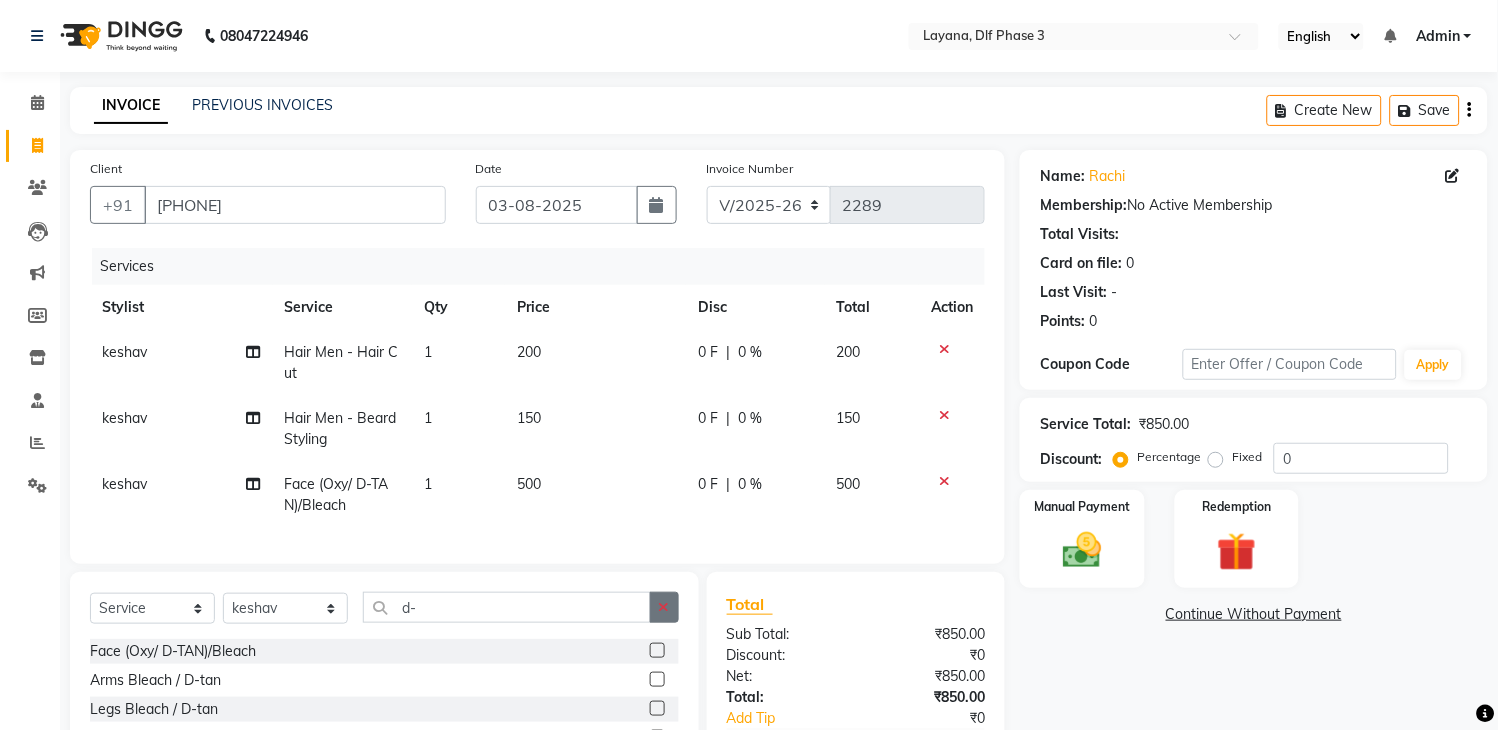 click 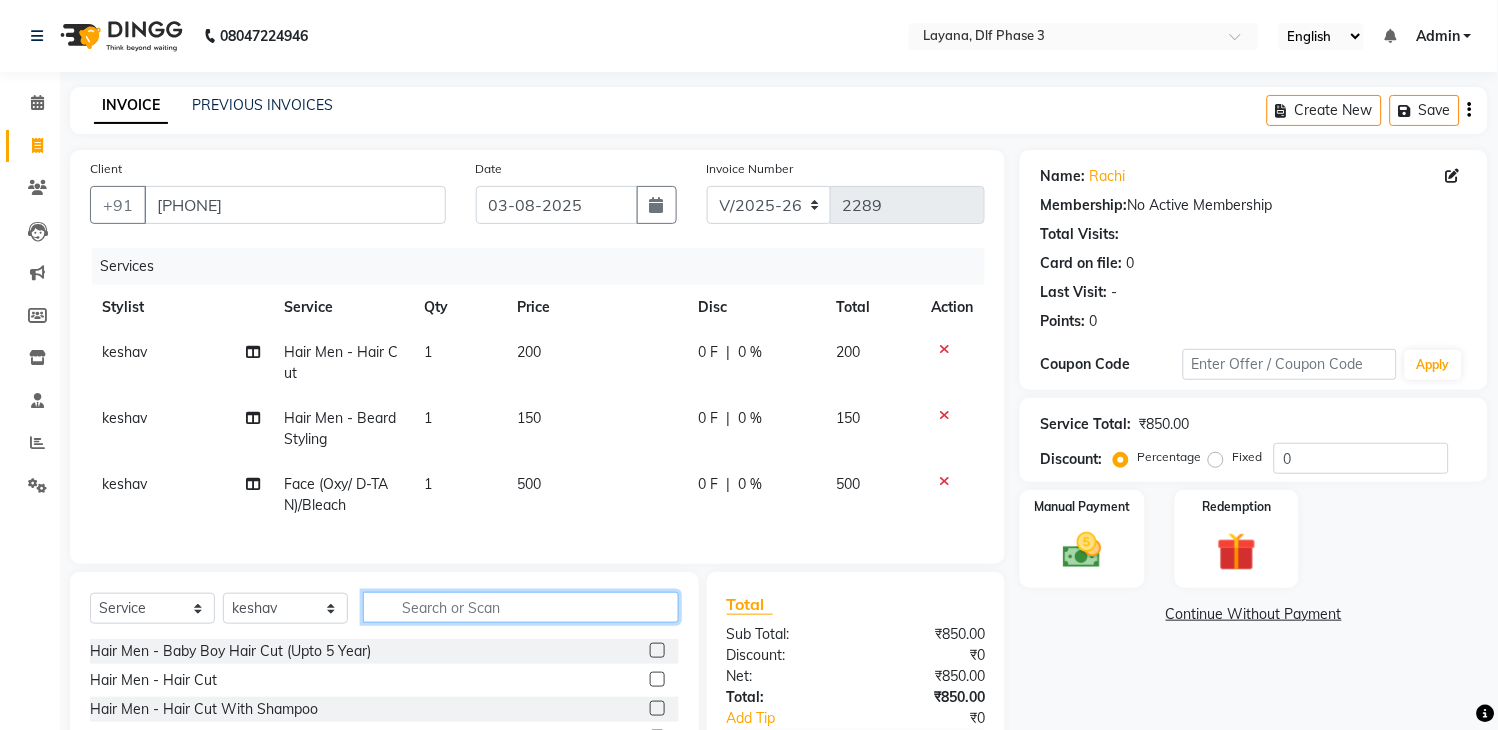 click 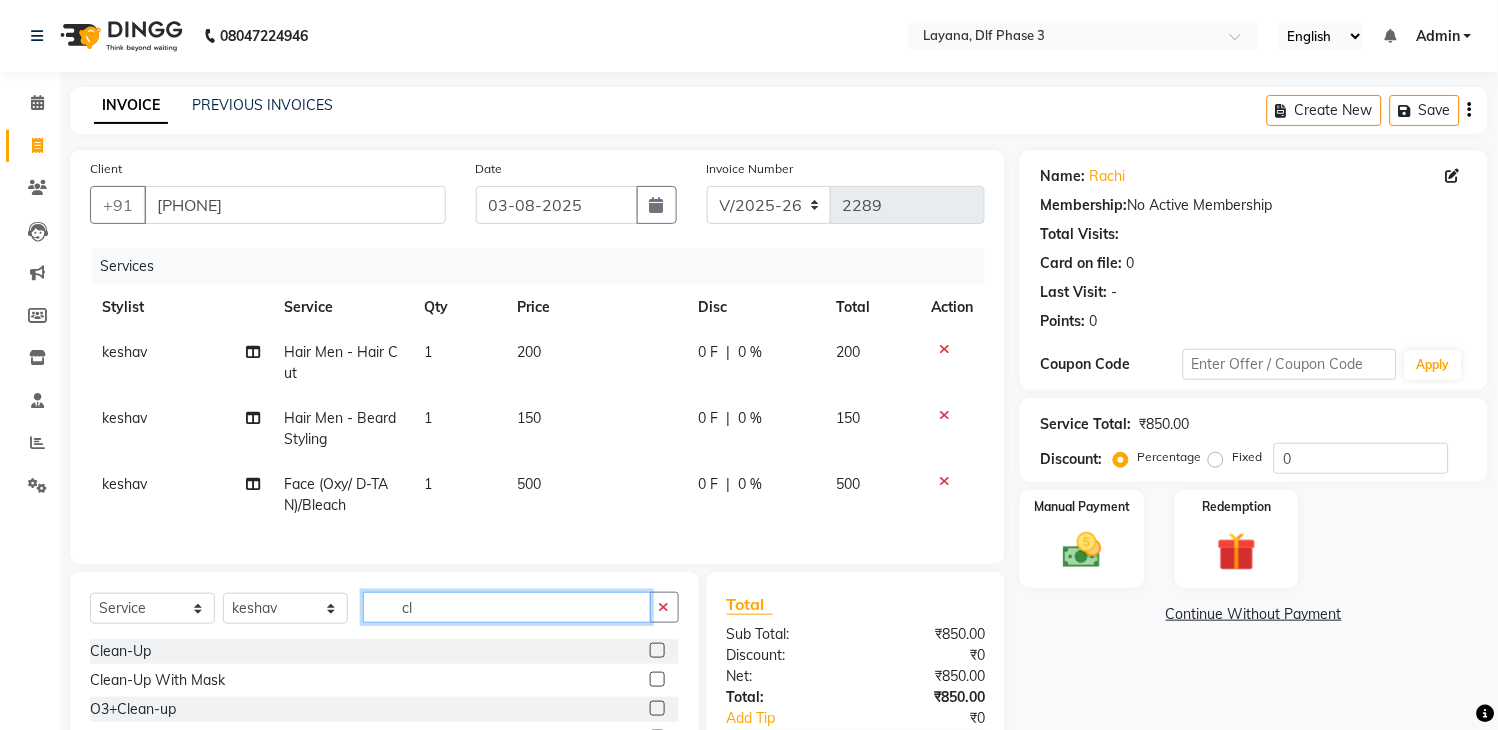 type on "cl" 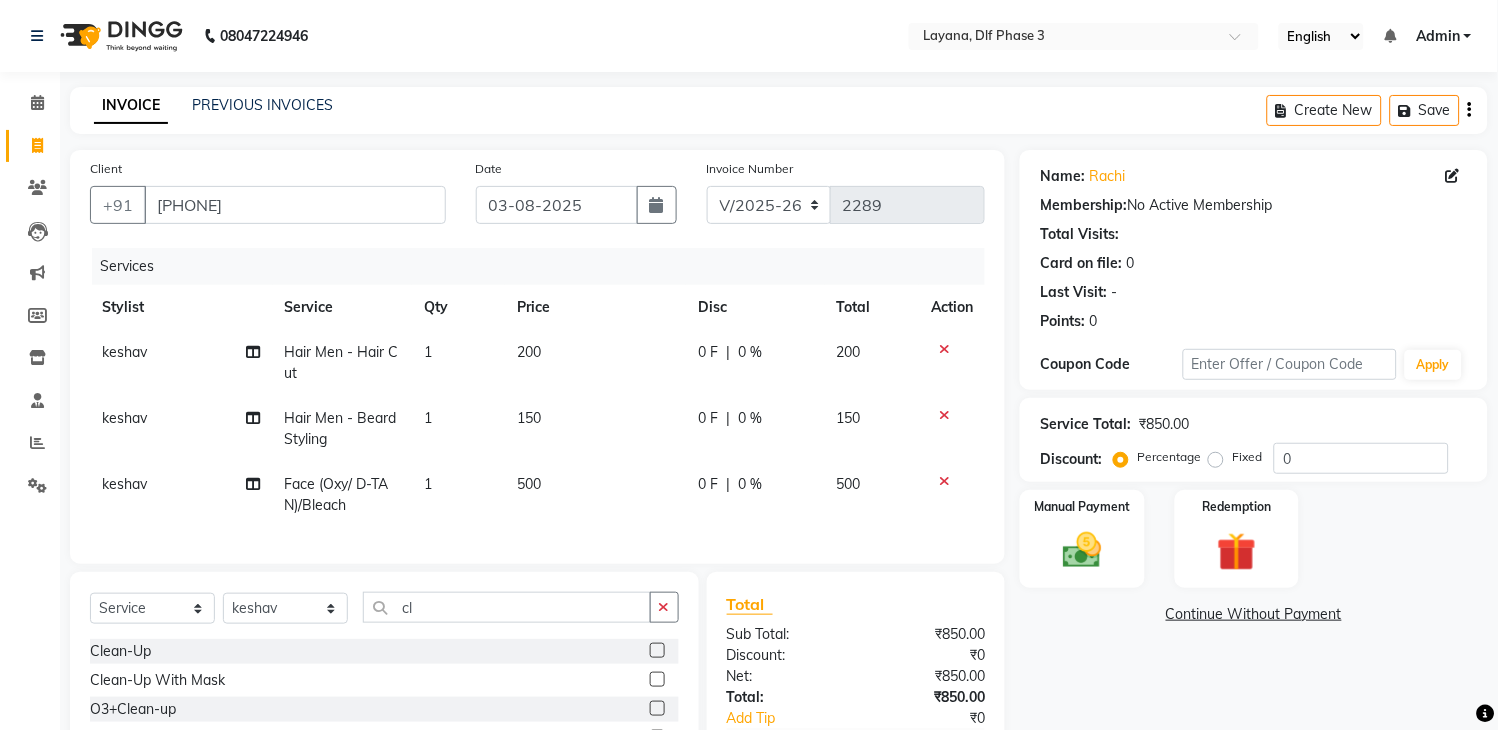 click 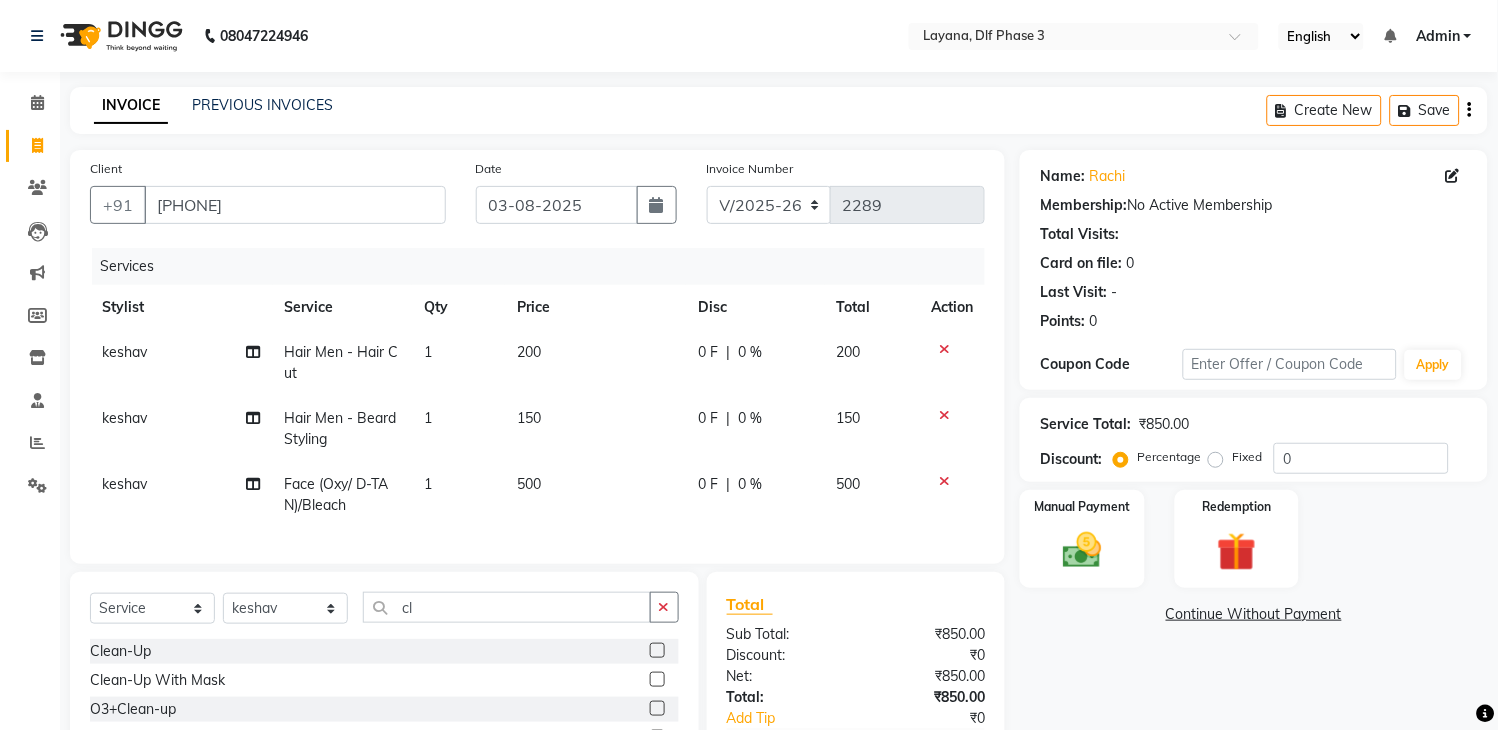 click at bounding box center (656, 680) 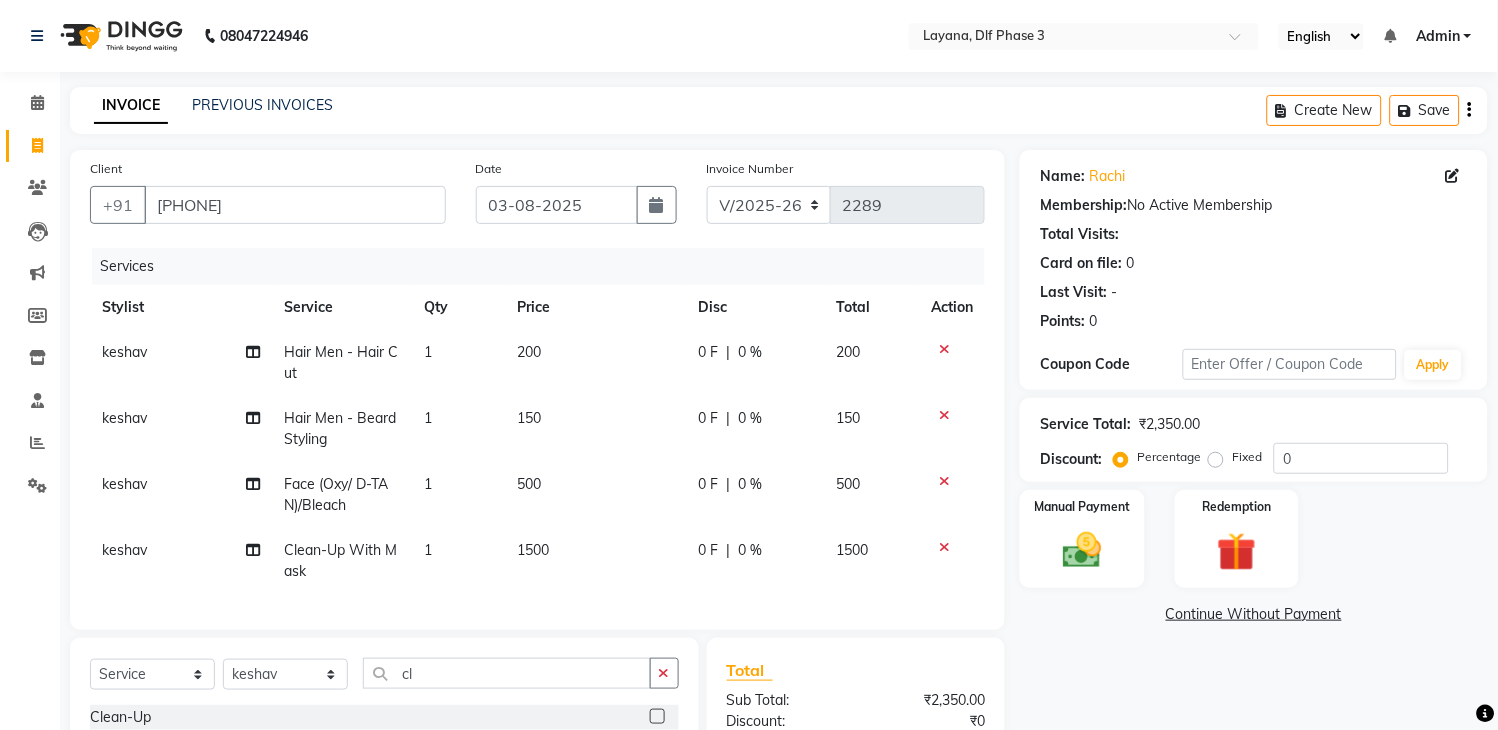 checkbox on "false" 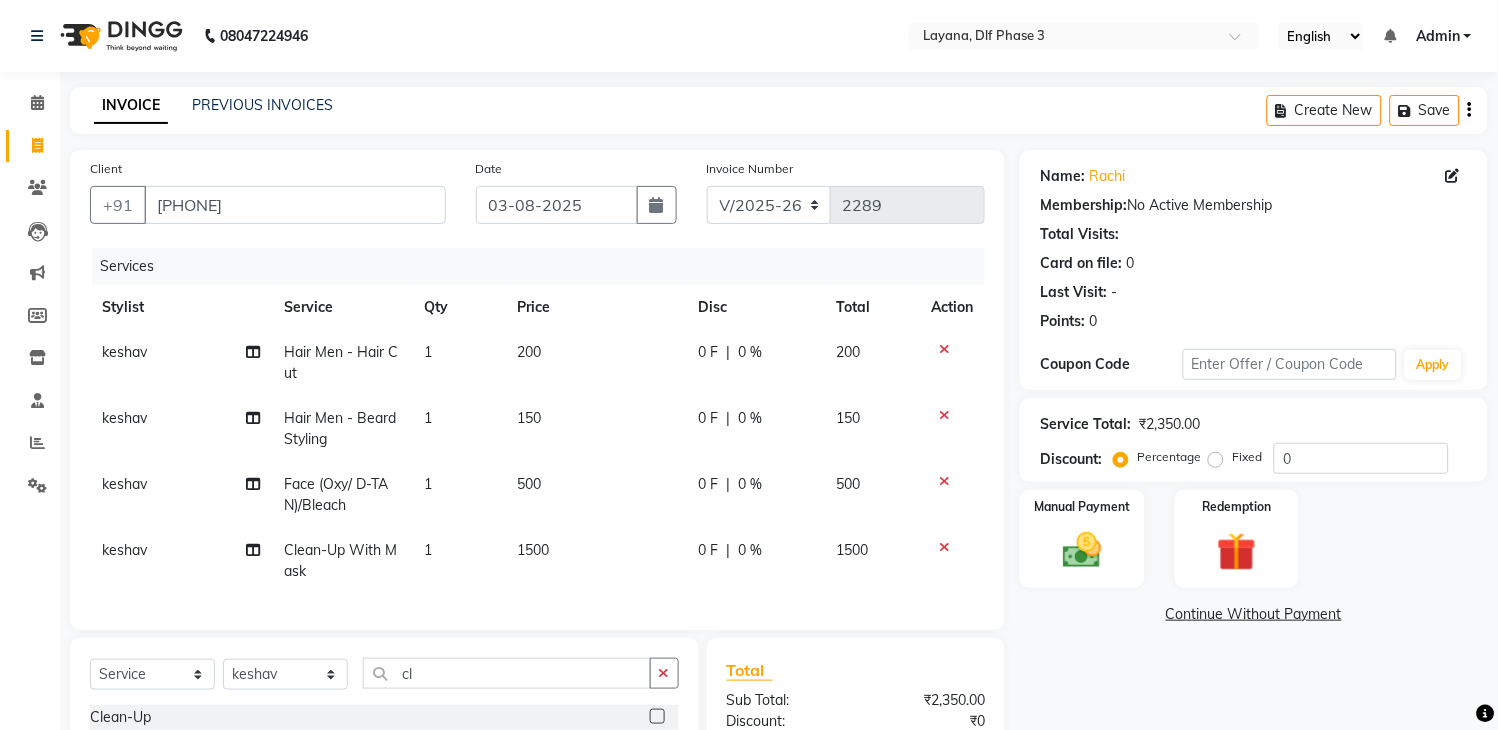 scroll, scrollTop: 252, scrollLeft: 0, axis: vertical 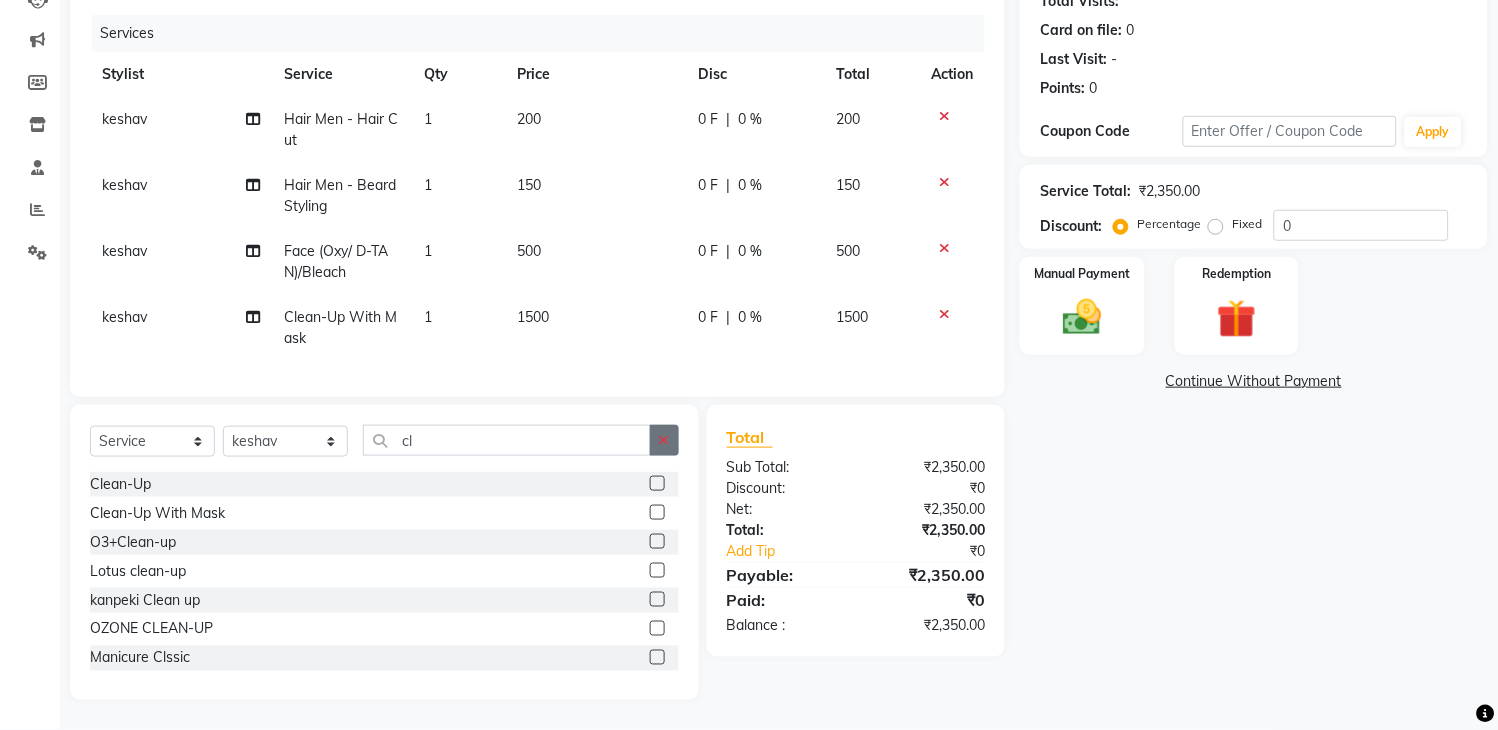click 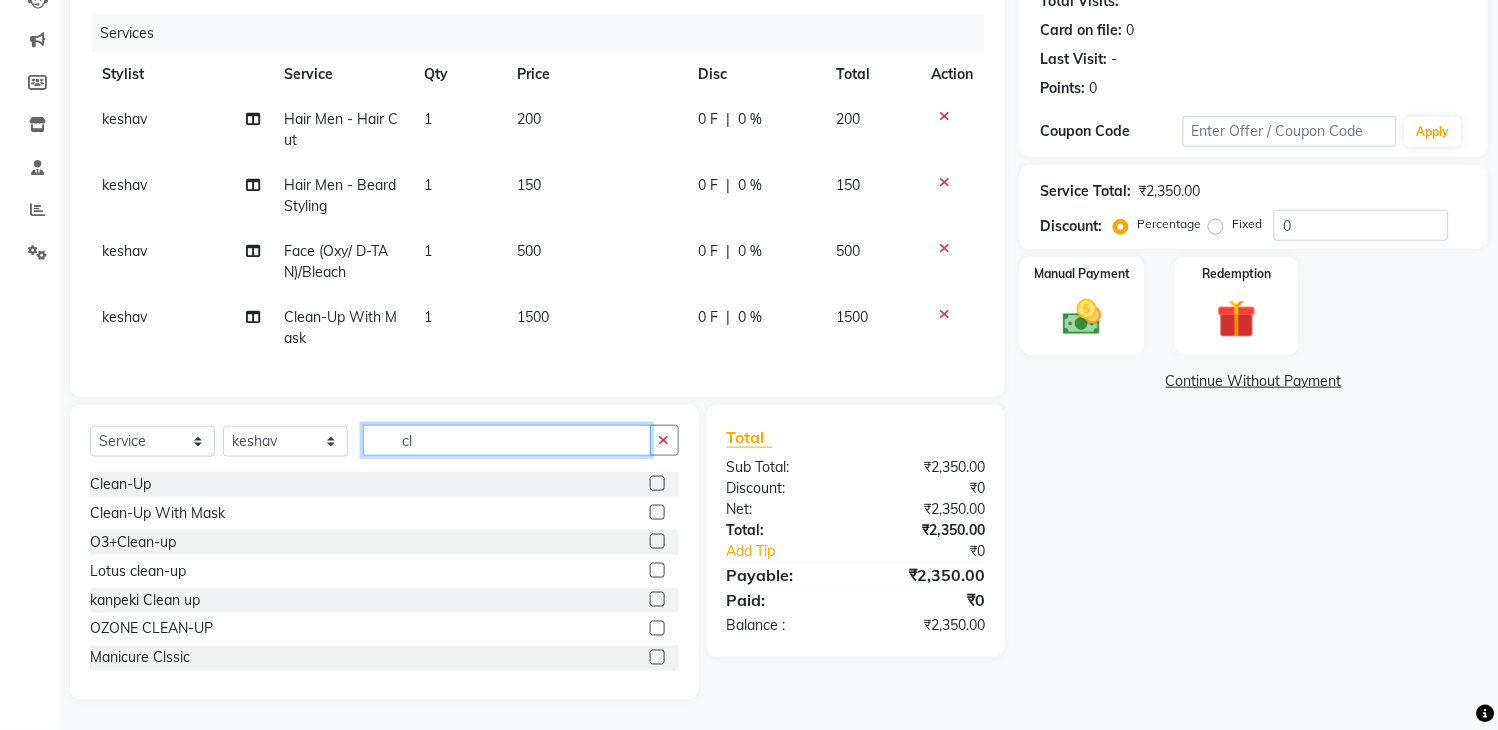 type 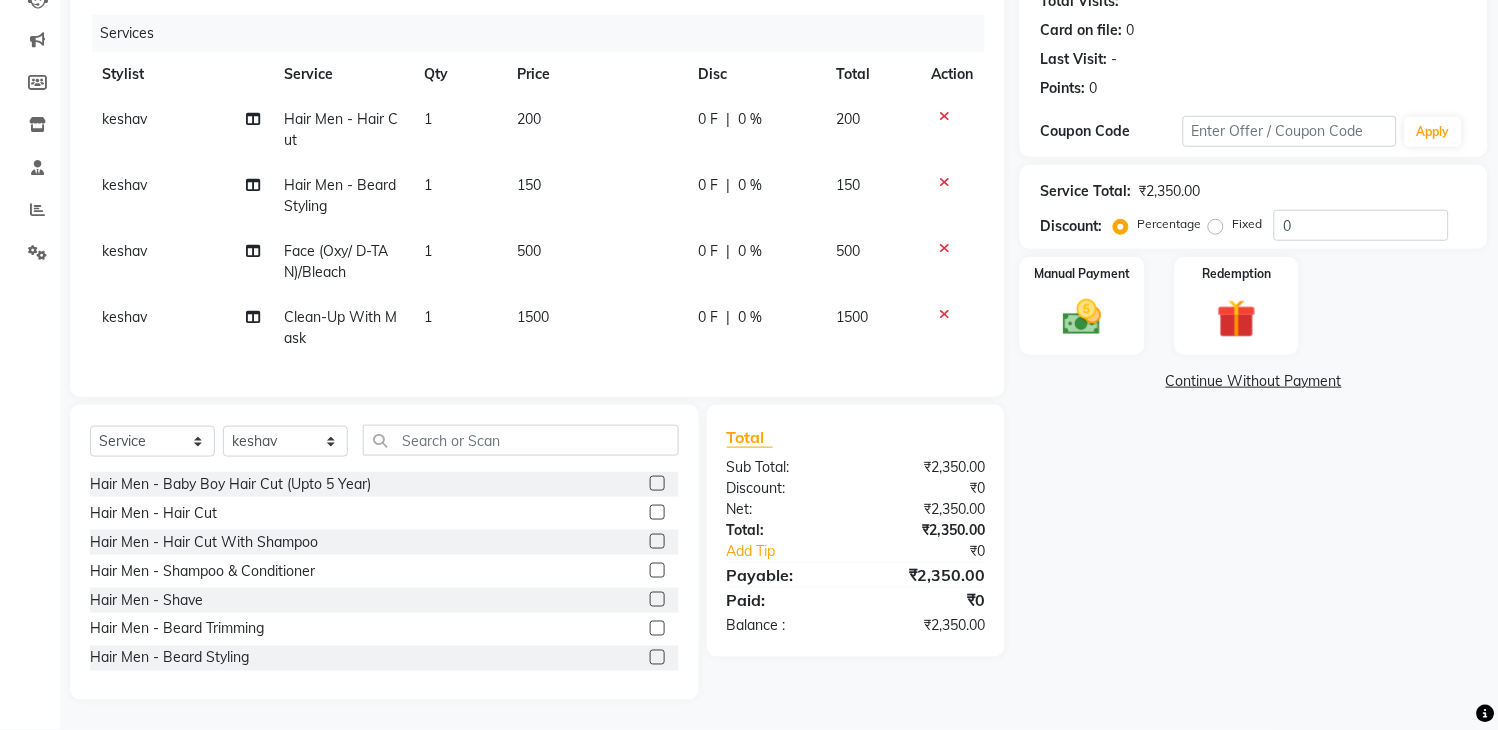 click on "Select  Service  Product  Membership  Package Voucher Prepaid Gift Card  Select Stylist Aakhil Attul Gopal das kamal Kartik  keshav sanjana Shadab supriya Hair Men - Baby Boy Hair Cut (Upto 5 Year)  Hair Men - Hair Cut  Hair Men - Hair Cut With Shampoo  Hair Men - Shampoo & Conditioner  Hair Men - Shave  Hair Men - Beard Trimming  Hair Men - Beard Styling  Hair Men - Hair Styling Without Hair Cut  Colour  - Hair Colour  Colour Men - Beard Colour  Colour Men - Highlights  Hair Rituals  - Hair Spa  Hair Rituals - Mythis Spa  Hair Rituals  - Head Massage (20 Min)  LOREAL TRETMANT SPA  ANTI DANDRAFF TRETMENT spa  Schwarzkopf spa  KERA SOUL Treatment spa  GYPSY - Matcha And Dates  GYPSY - Poof   GYPSY - Anti dandruff with drynes  GK - Deep Conditioner  STYLE - MOROCCAN and ARGAN spa  STYLE - Dead sea 2 in 1 spa  STYLE - HAMP spa  Texture Service Men - Straight Therapy  Texture Service Men - Keratin  Threading Men - Forehead  Threading Men - Cheeks  Threading Men - Full Face  Clean-Up  Clean-Up With Mask" 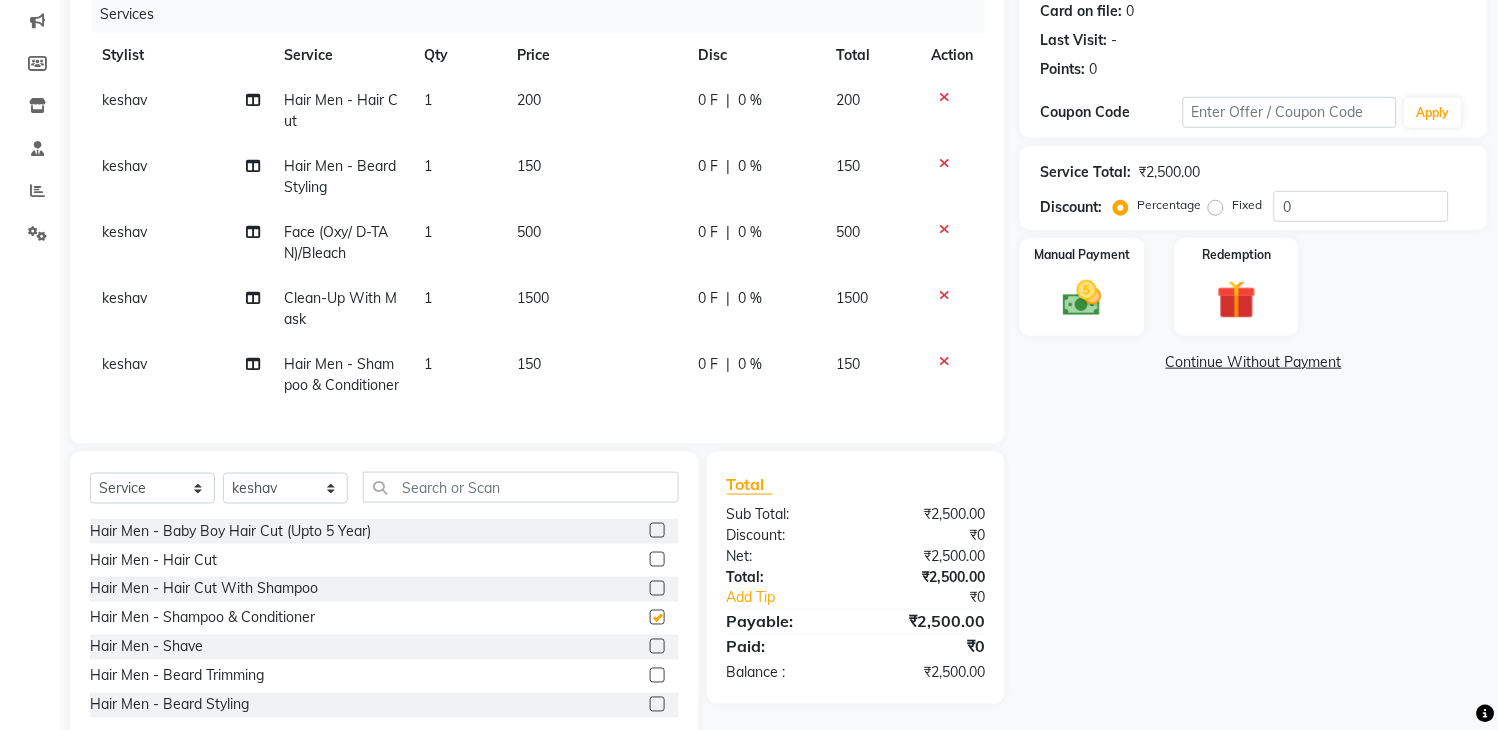 checkbox on "false" 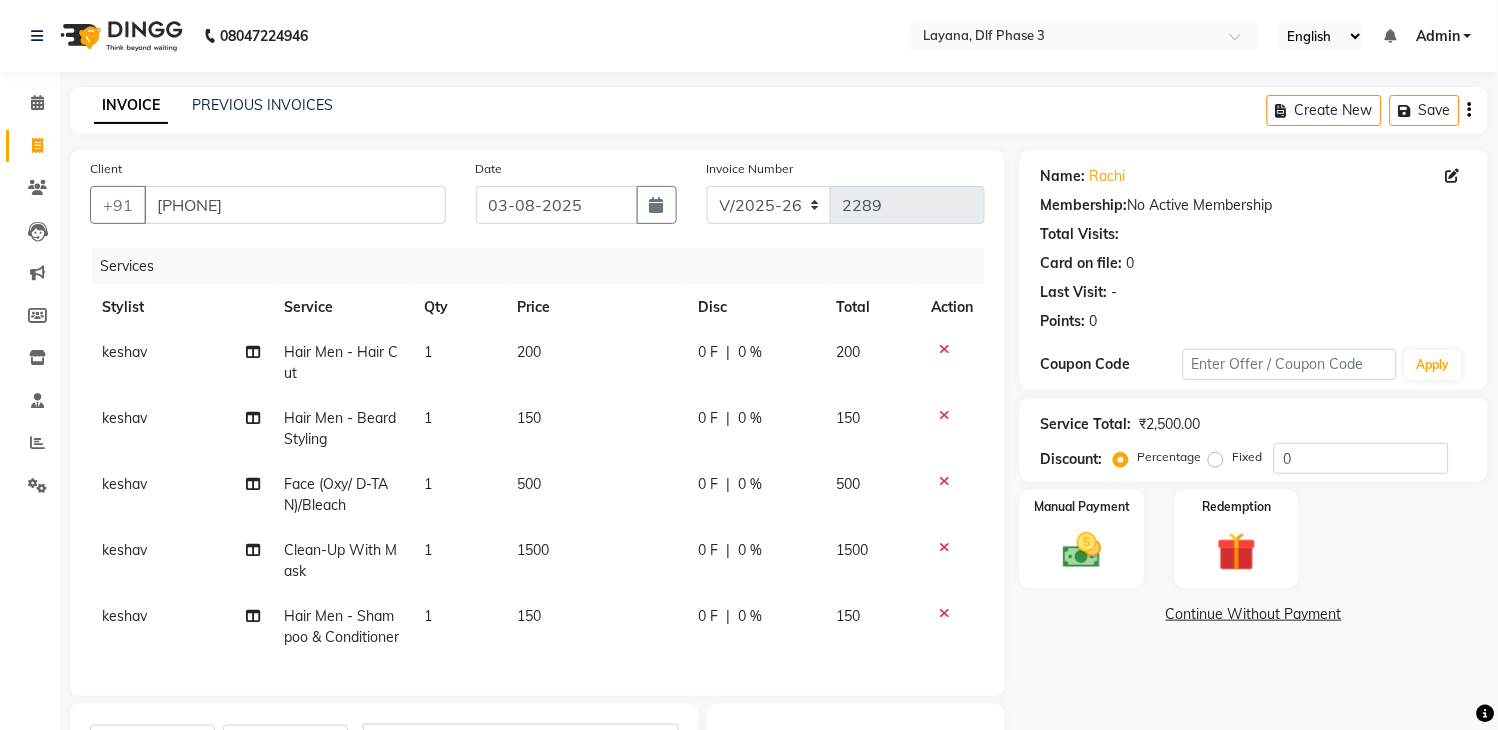 scroll, scrollTop: 307, scrollLeft: 0, axis: vertical 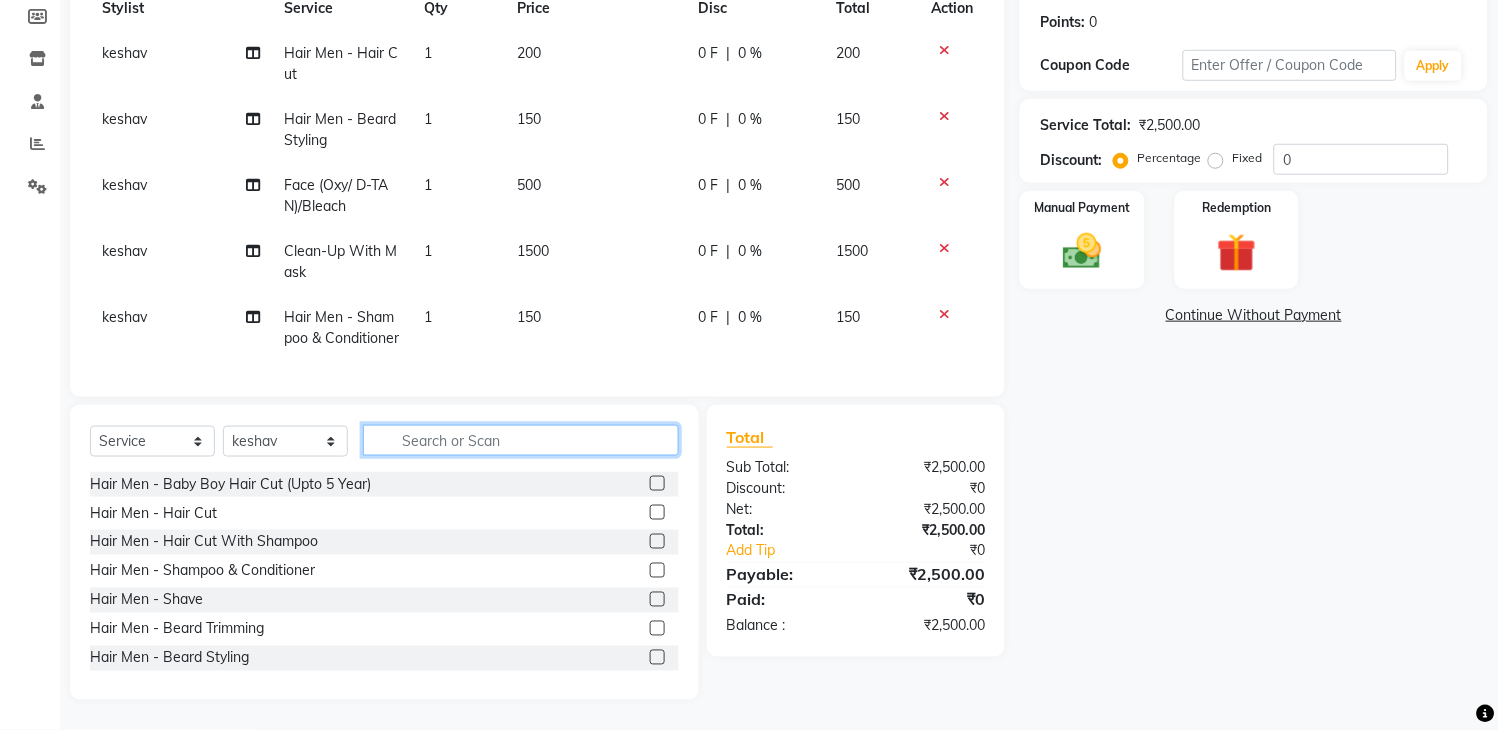 click 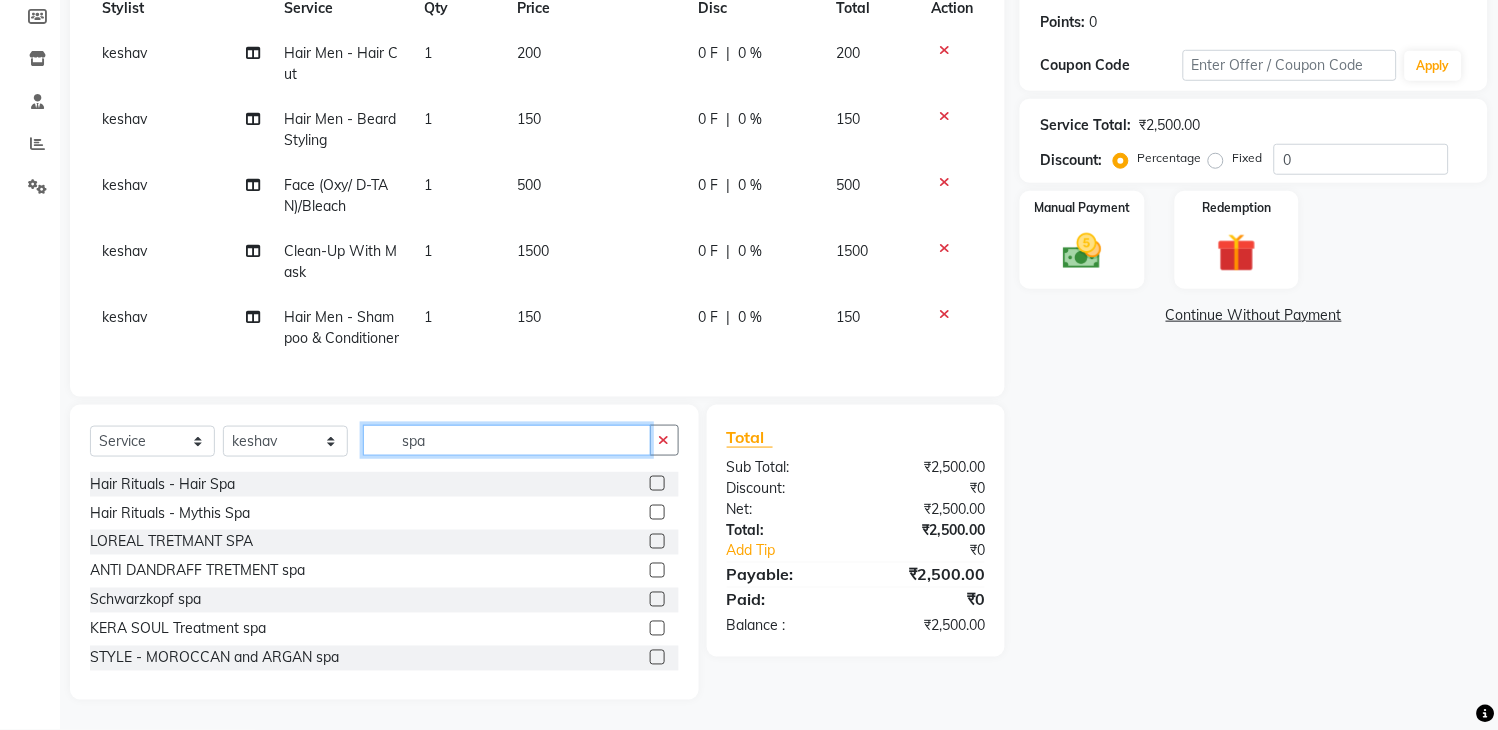 type on "spa" 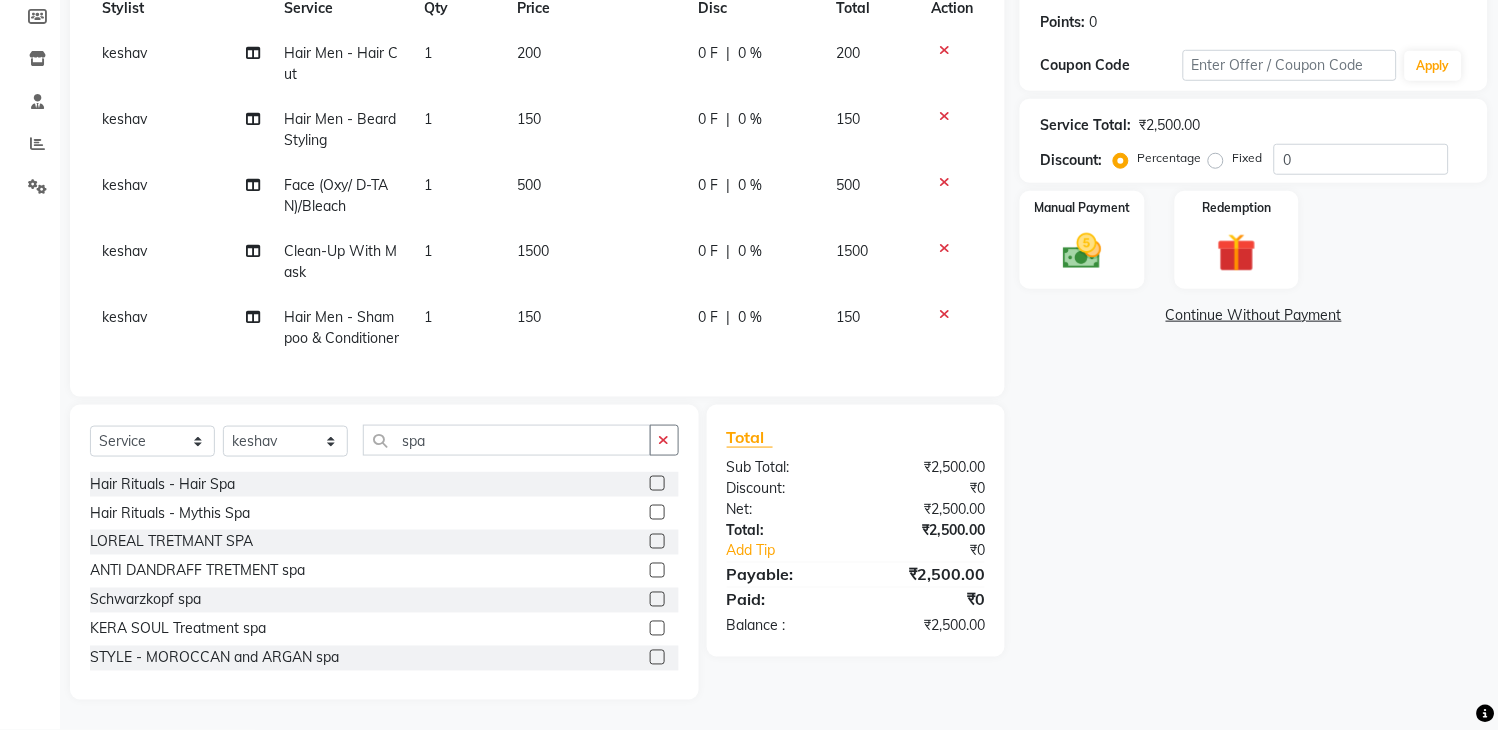 click 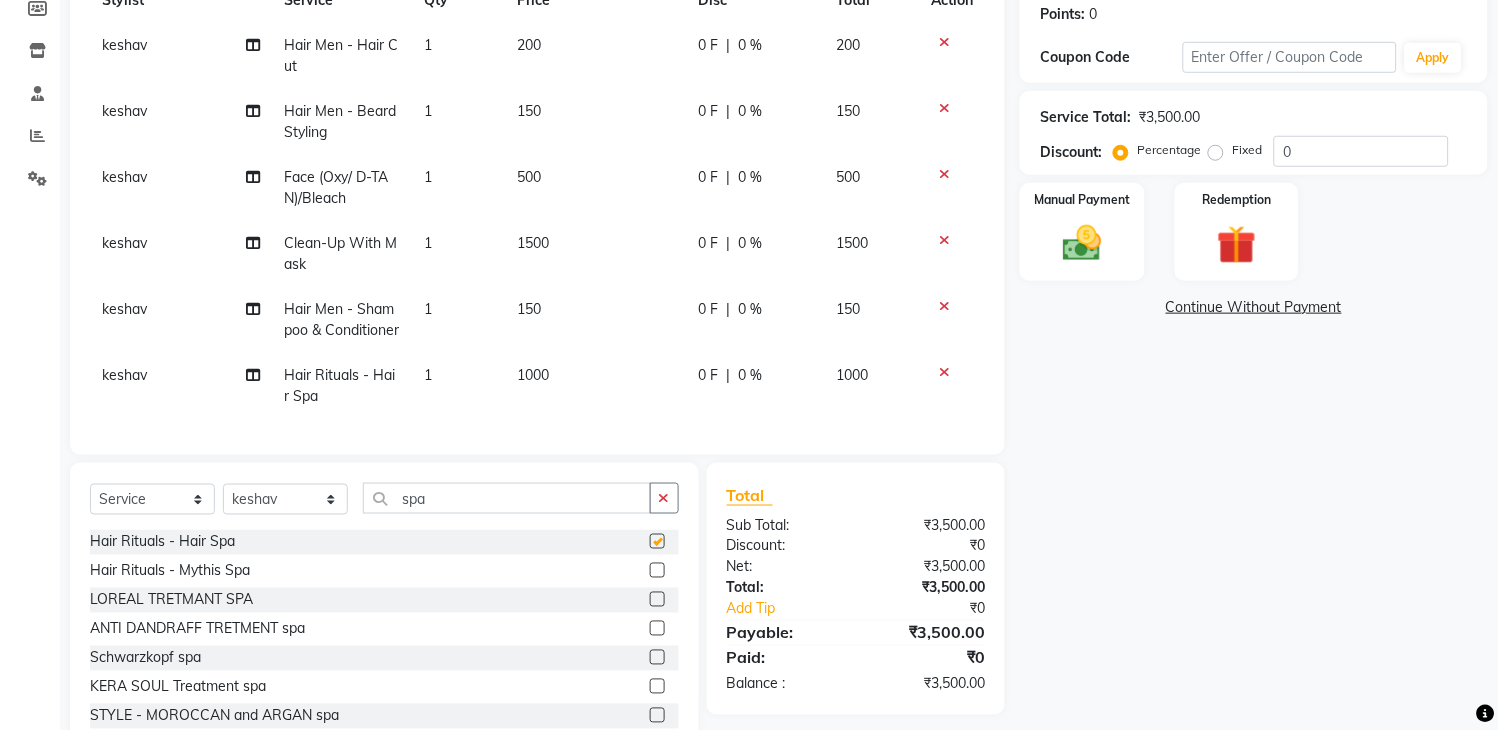 checkbox on "false" 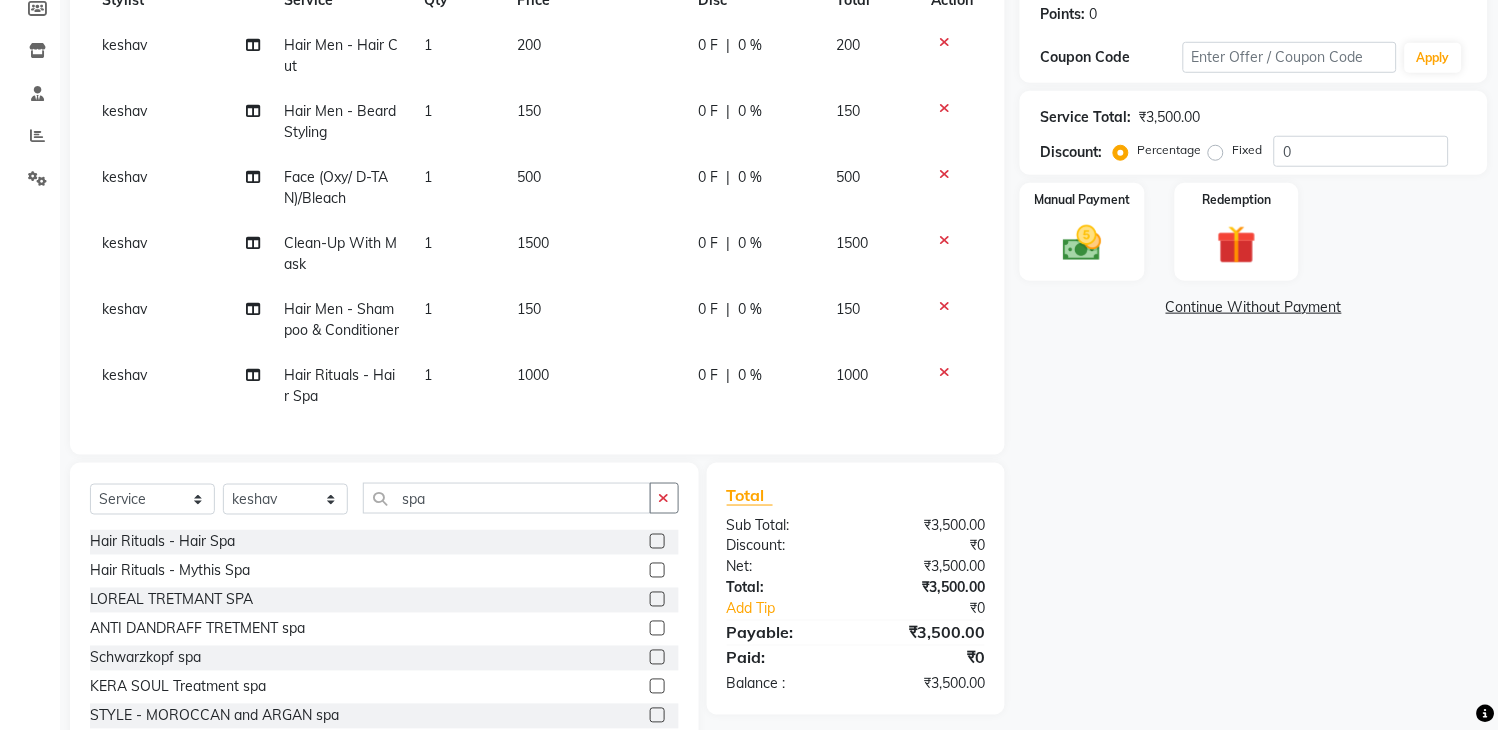scroll, scrollTop: 230, scrollLeft: 0, axis: vertical 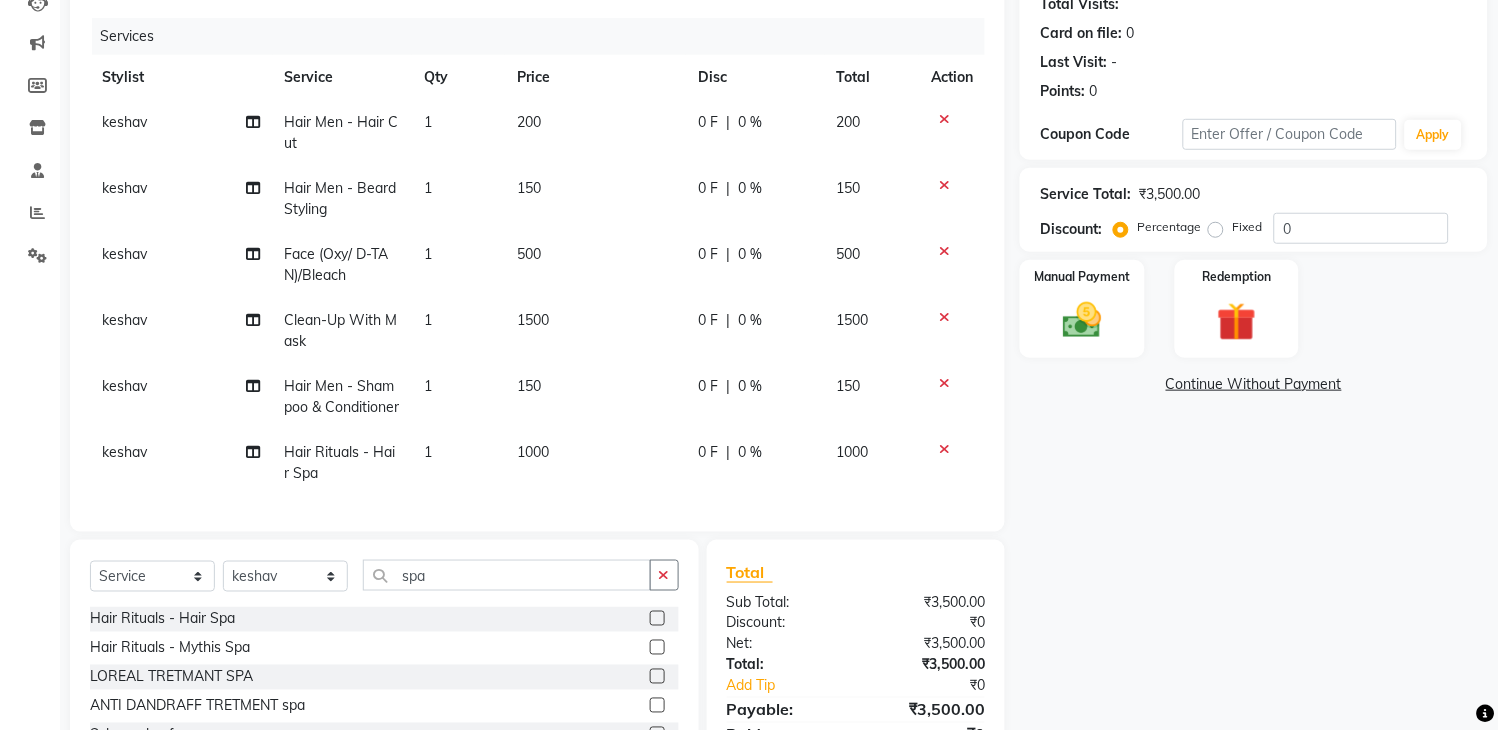 click on "Fixed" 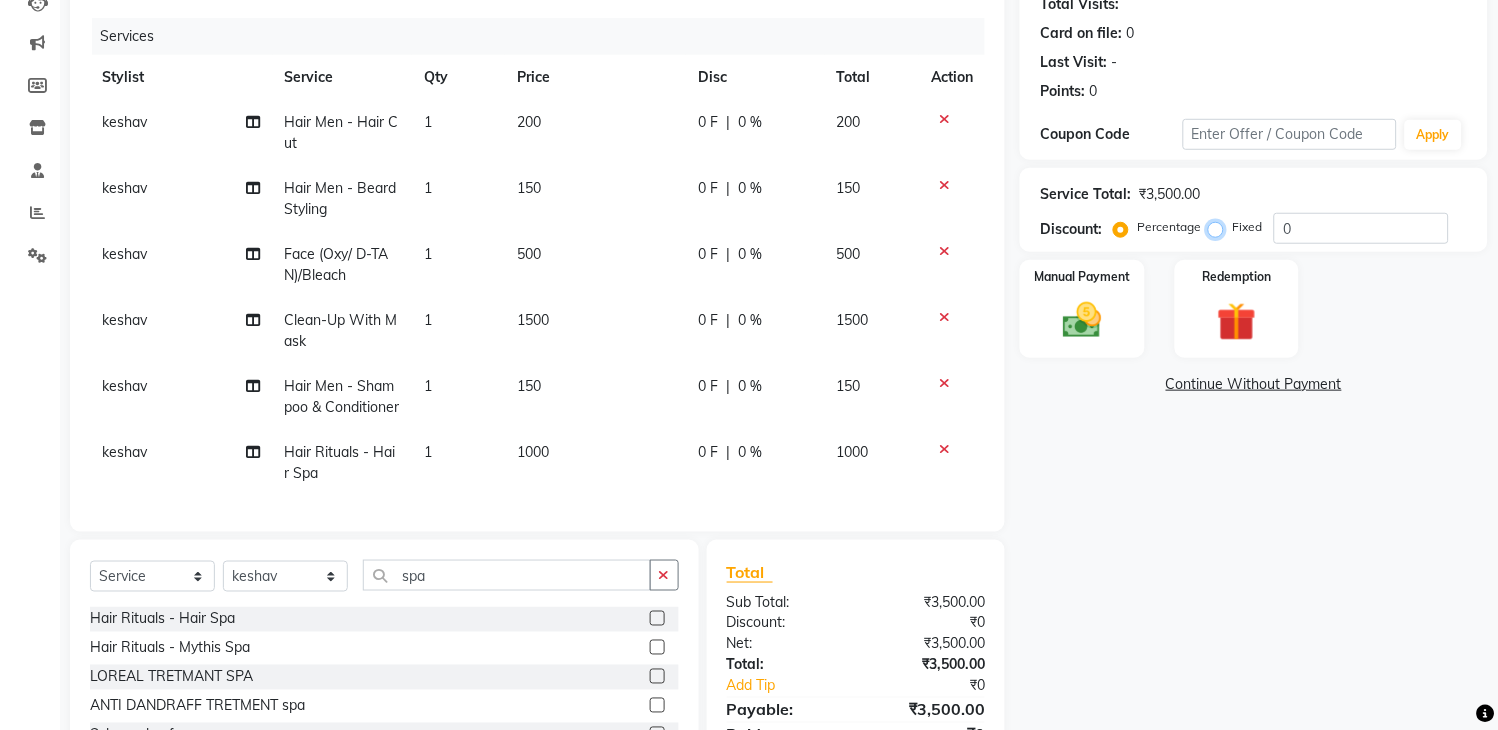 click on "Fixed" at bounding box center (1220, 227) 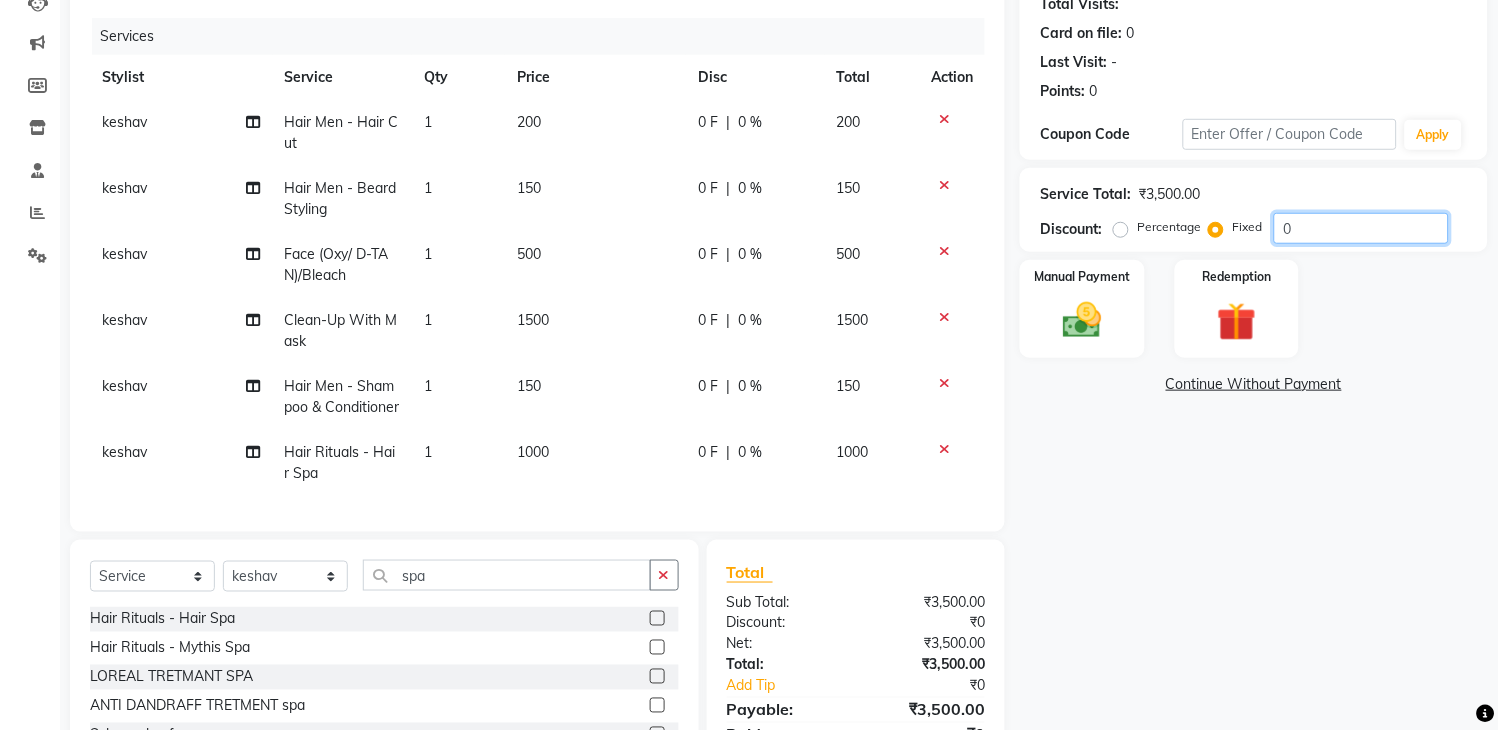 click on "0" 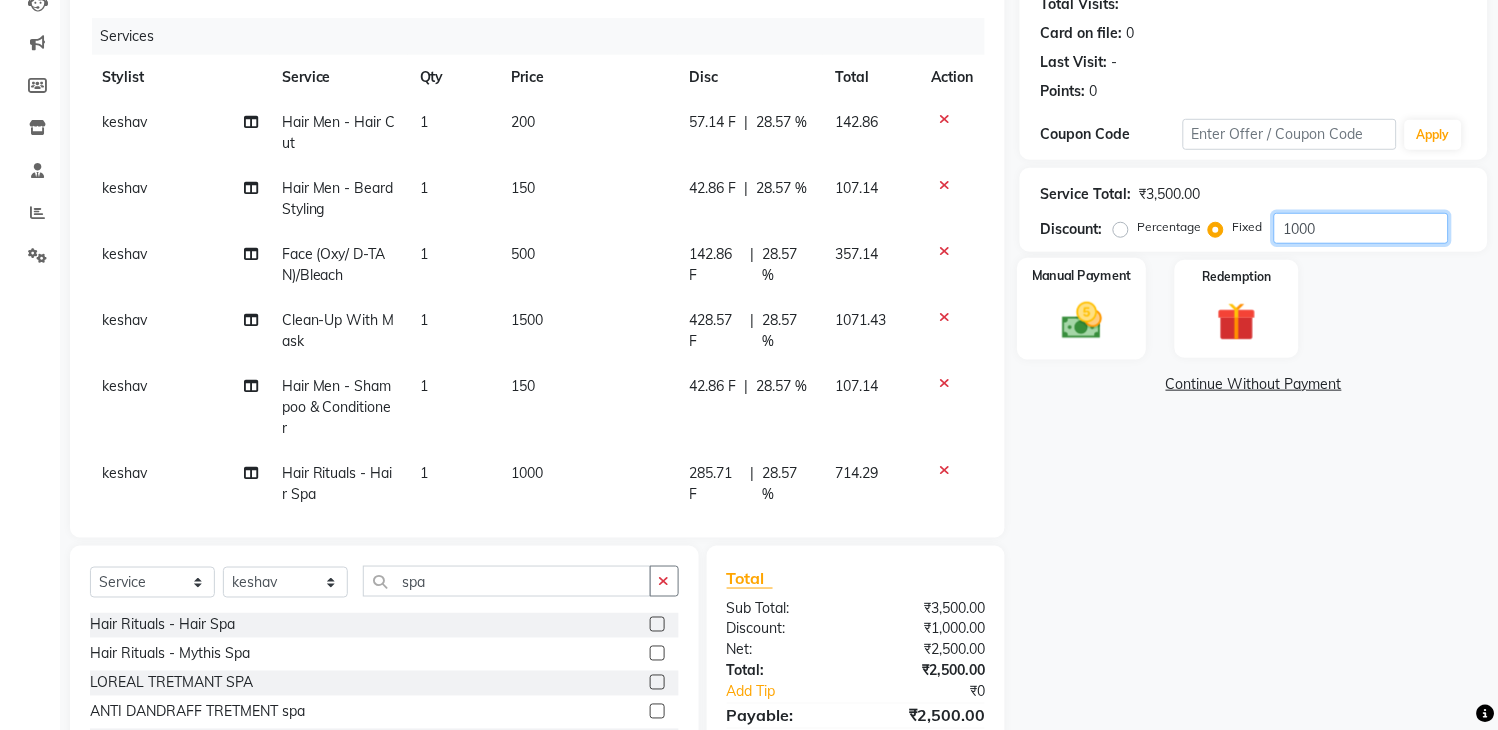 type on "1000" 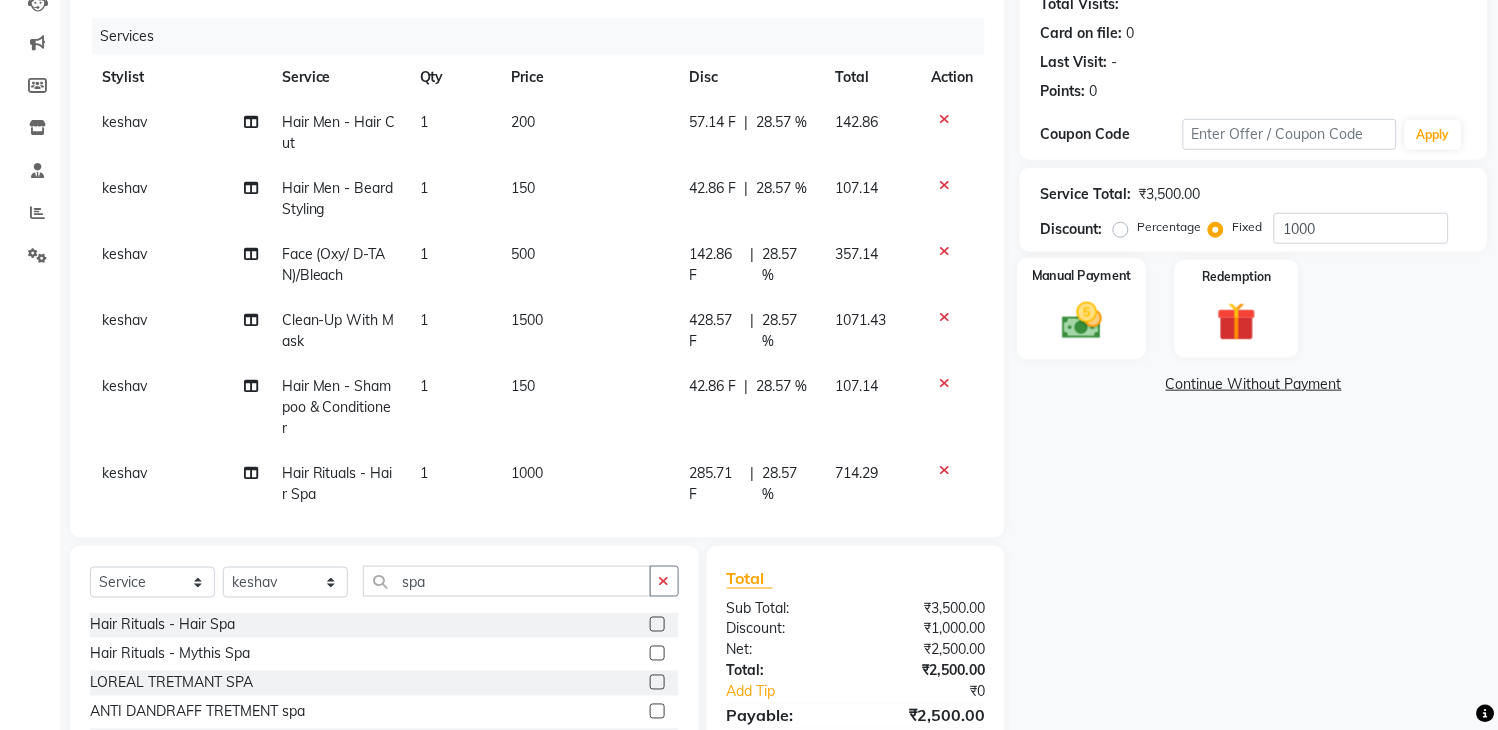 click 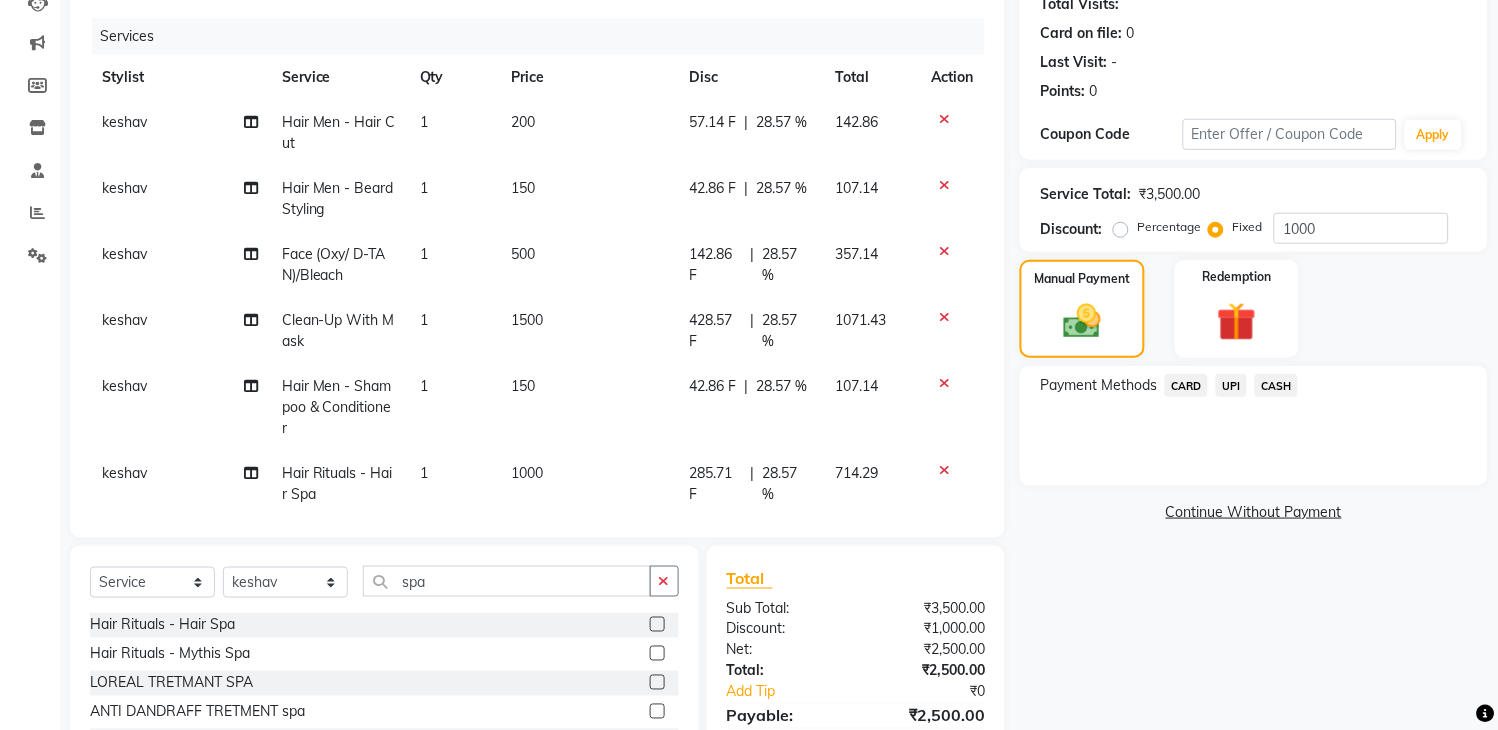 click on "UPI" 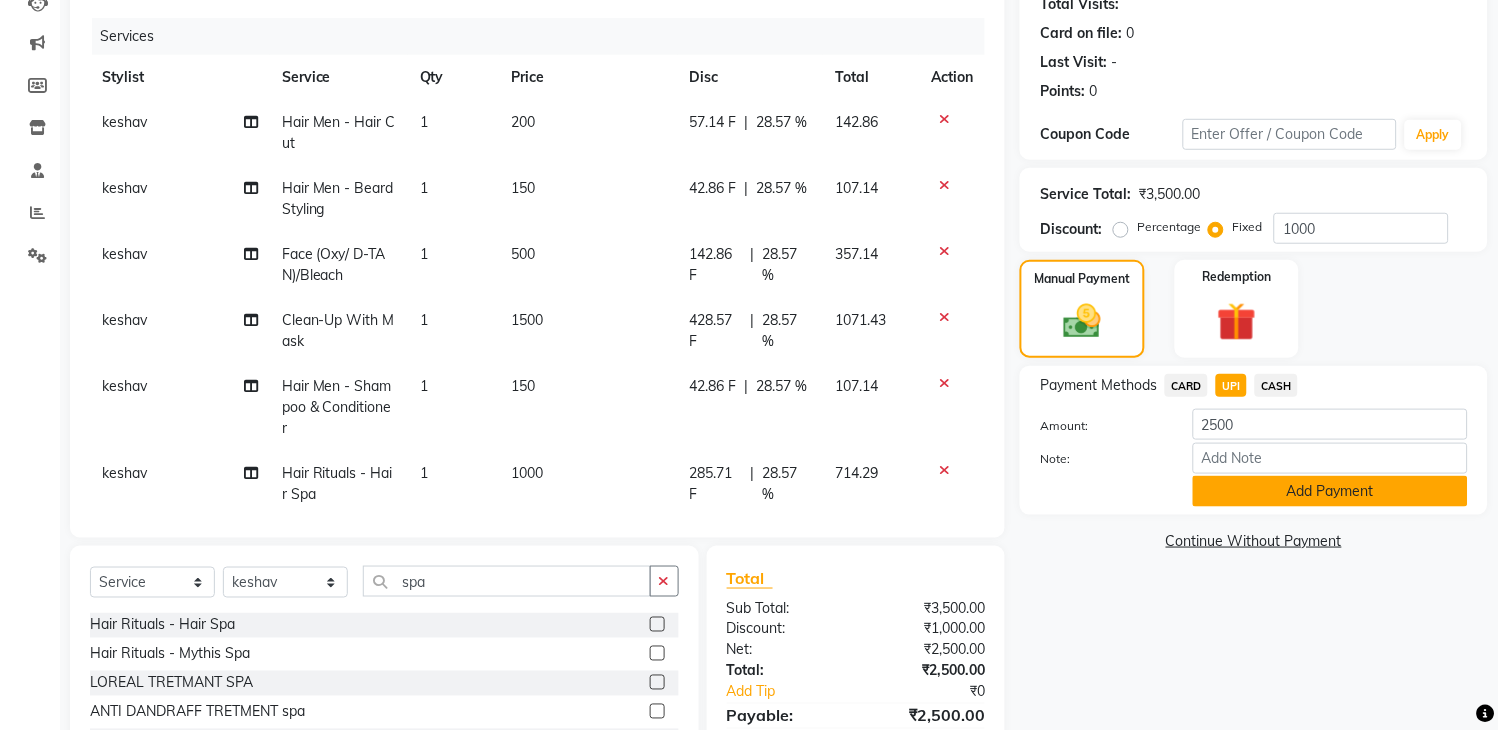 click on "Add Payment" 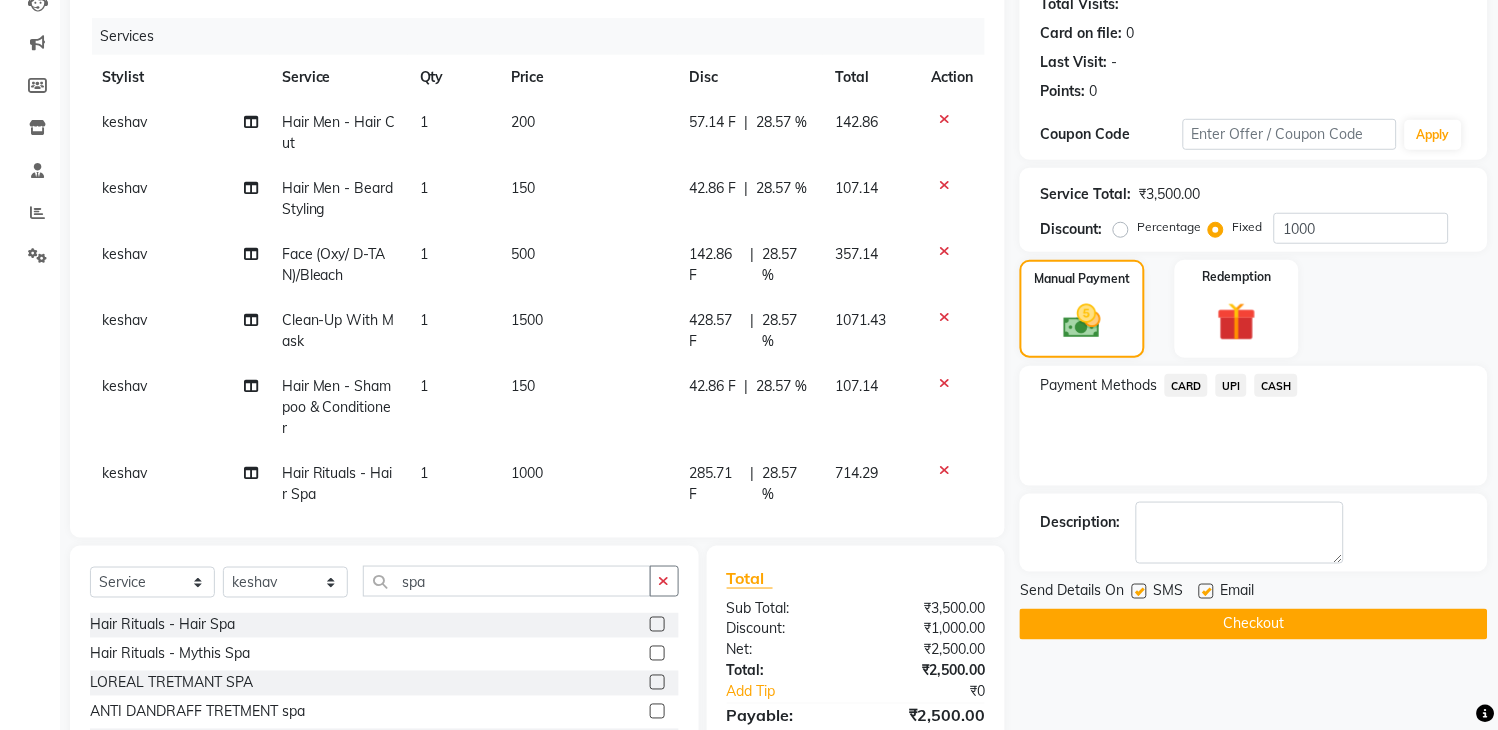 scroll, scrollTop: 371, scrollLeft: 0, axis: vertical 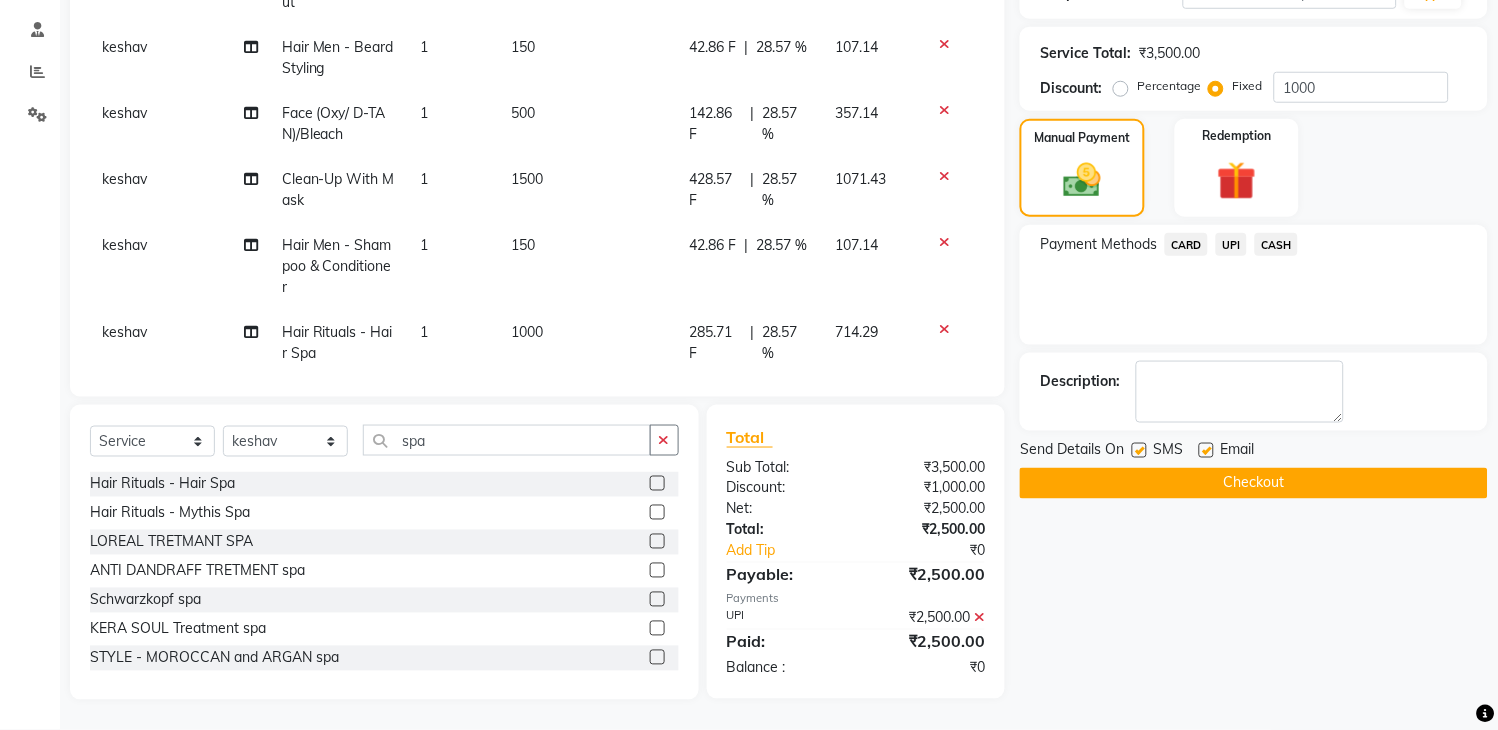 click on "Checkout" 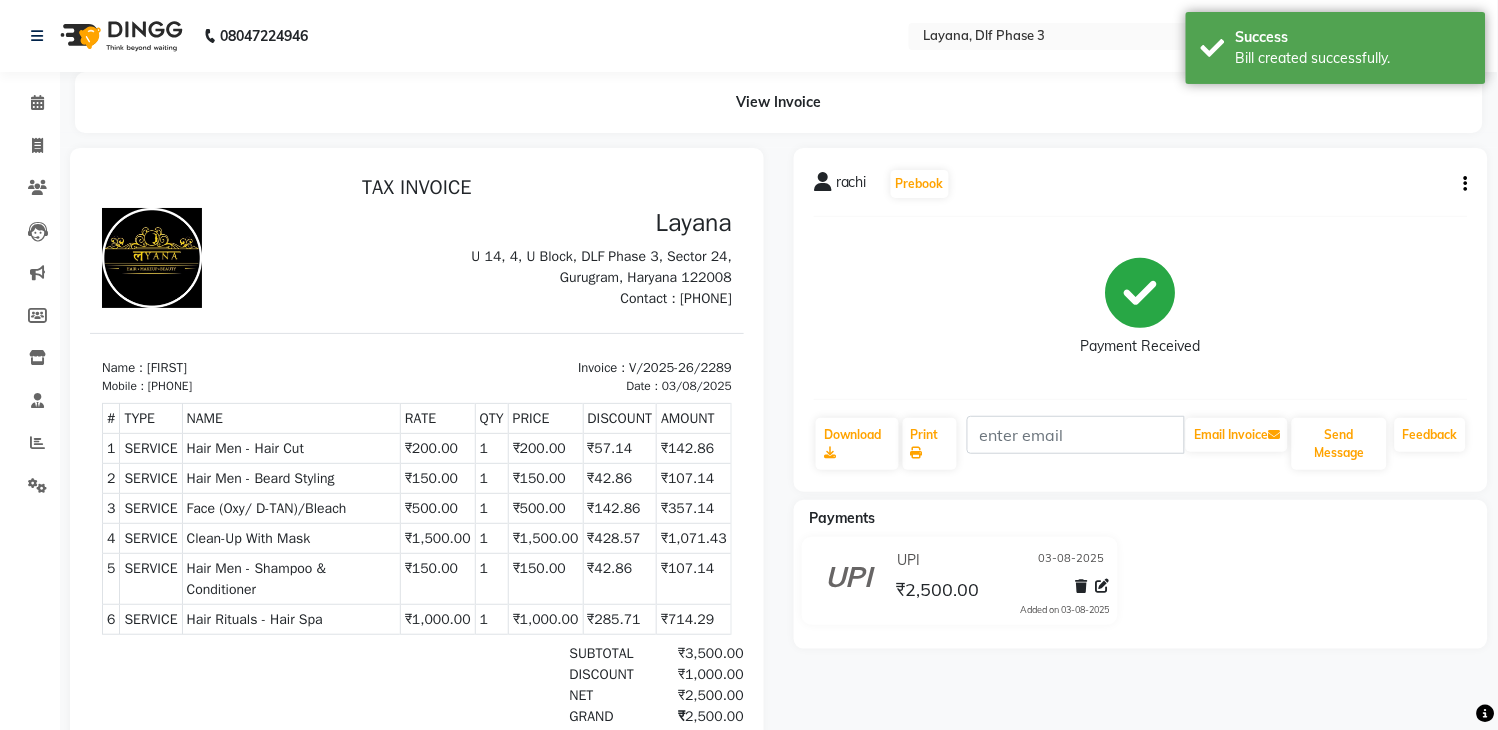 scroll, scrollTop: 0, scrollLeft: 0, axis: both 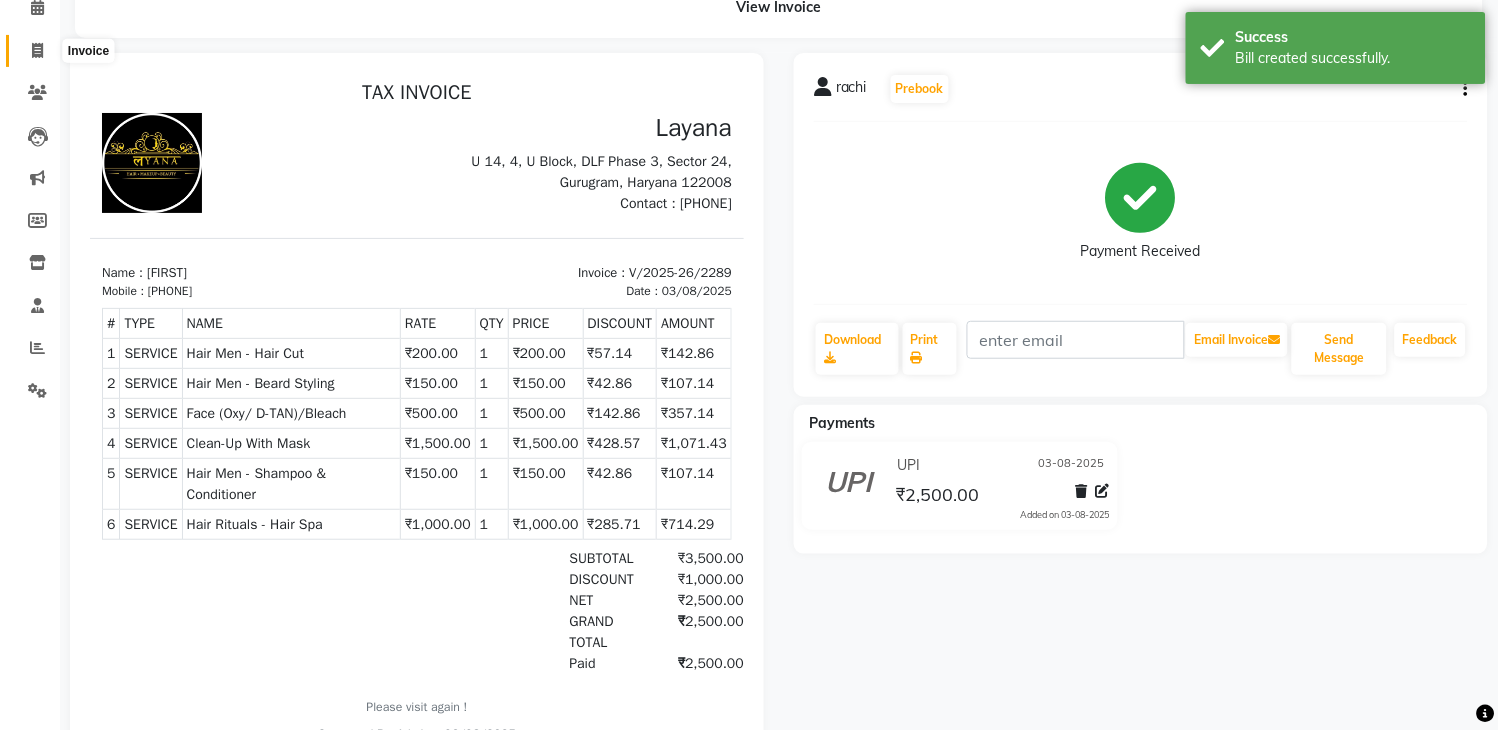 click 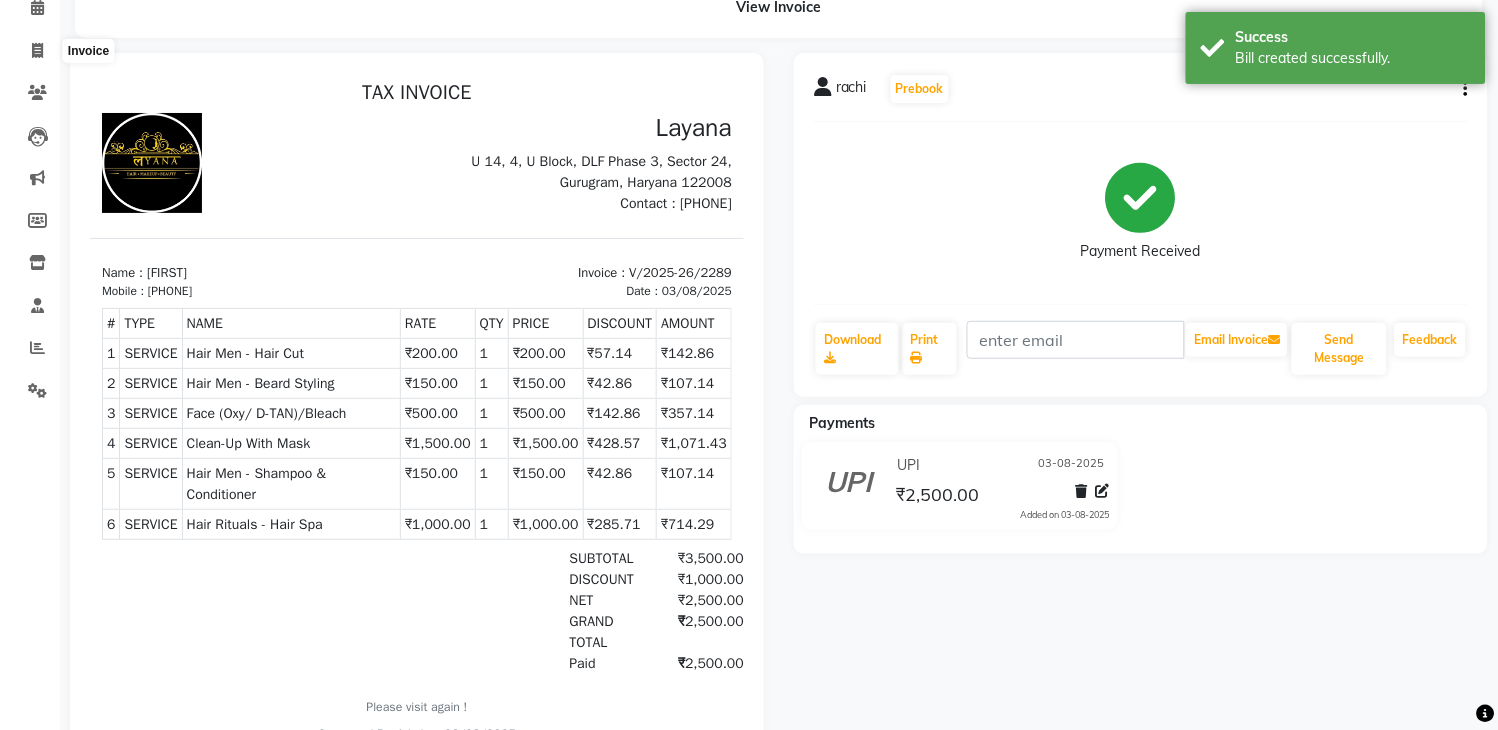 select on "6973" 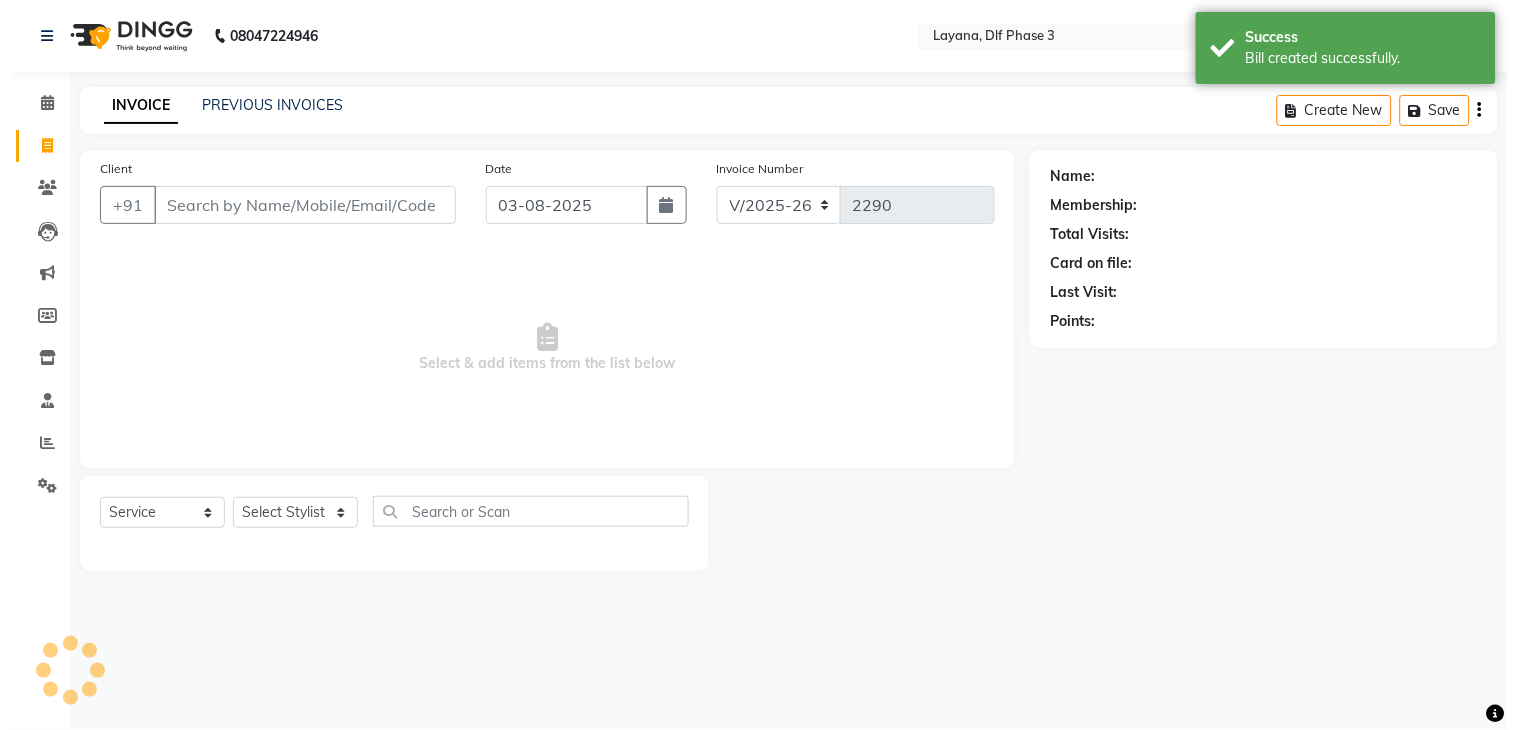scroll, scrollTop: 0, scrollLeft: 0, axis: both 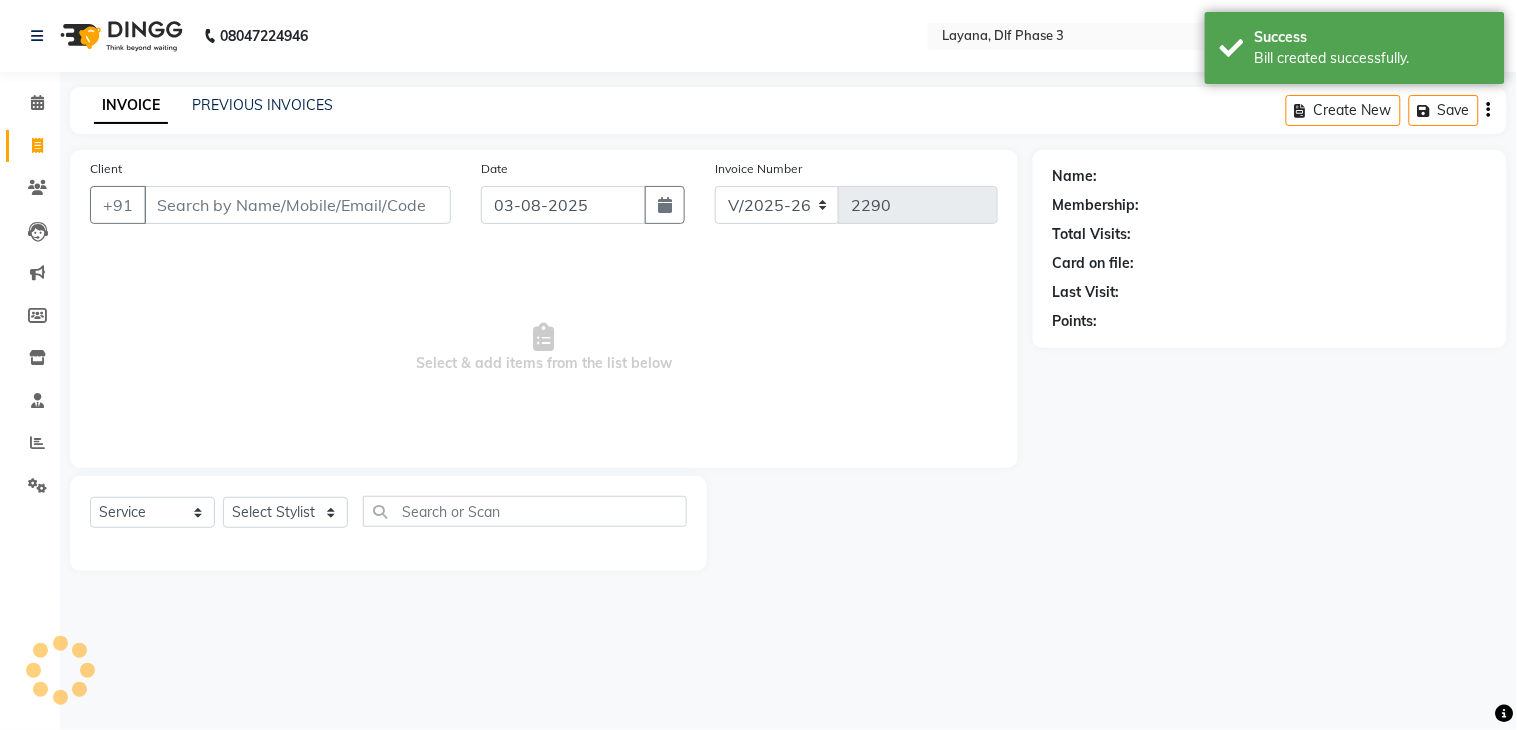 click on "Client" at bounding box center [297, 205] 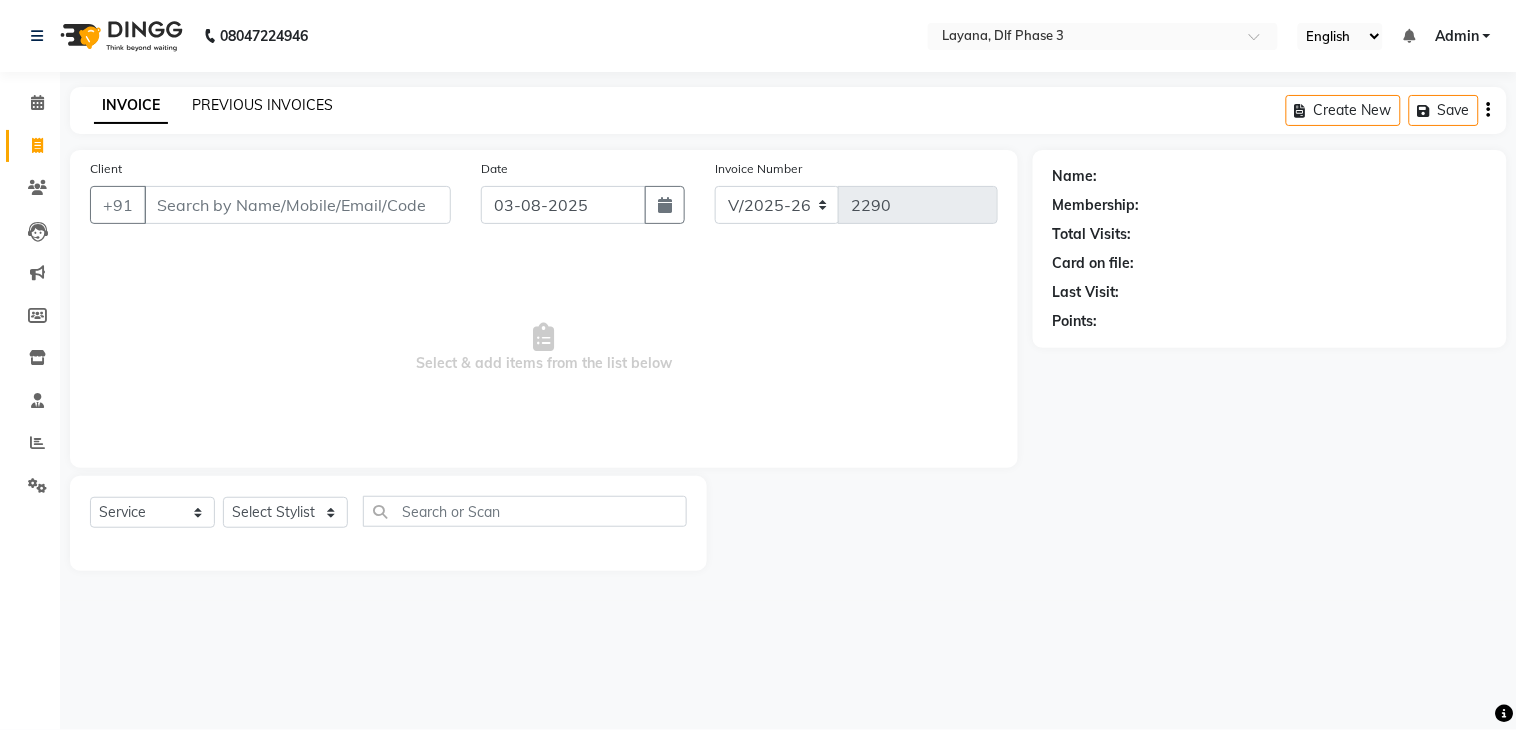 click on "PREVIOUS INVOICES" 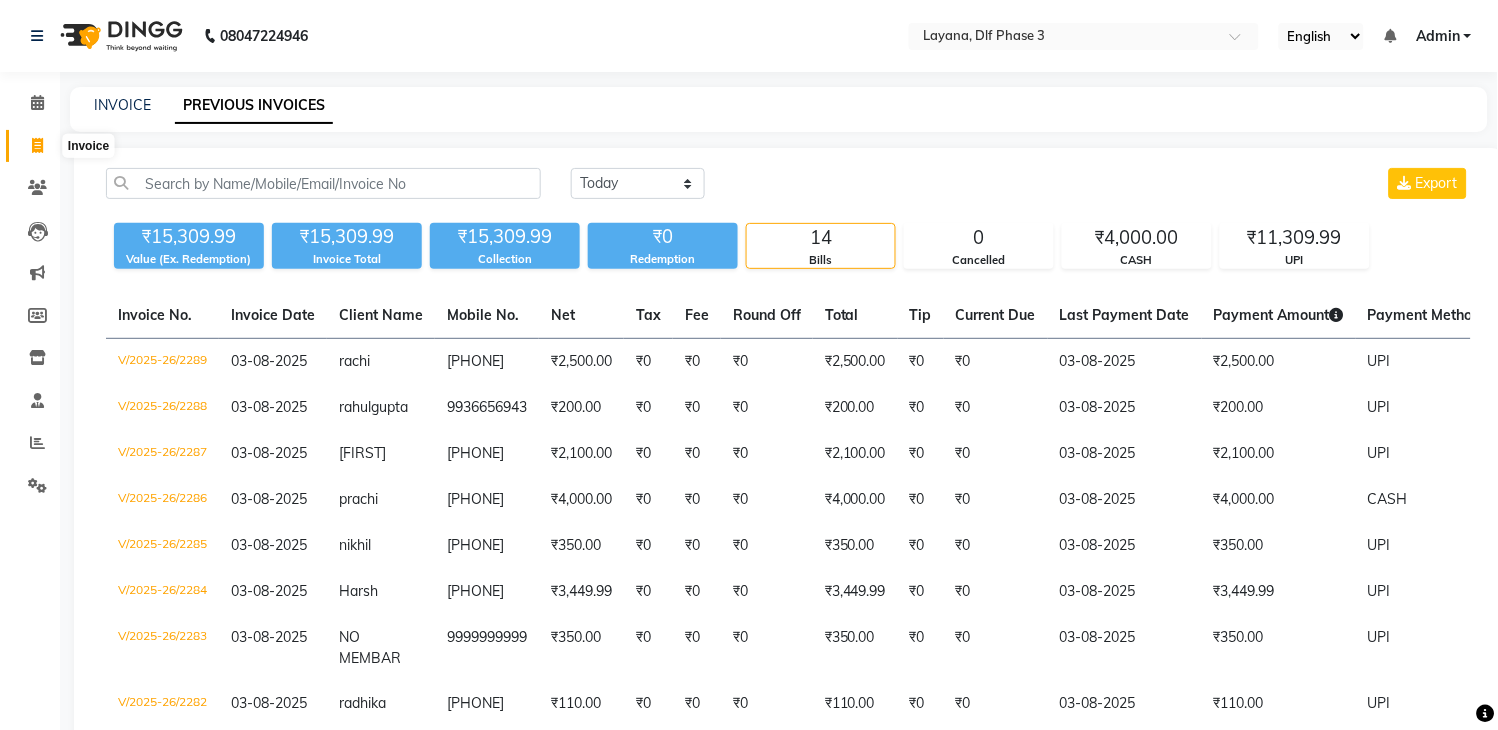 click 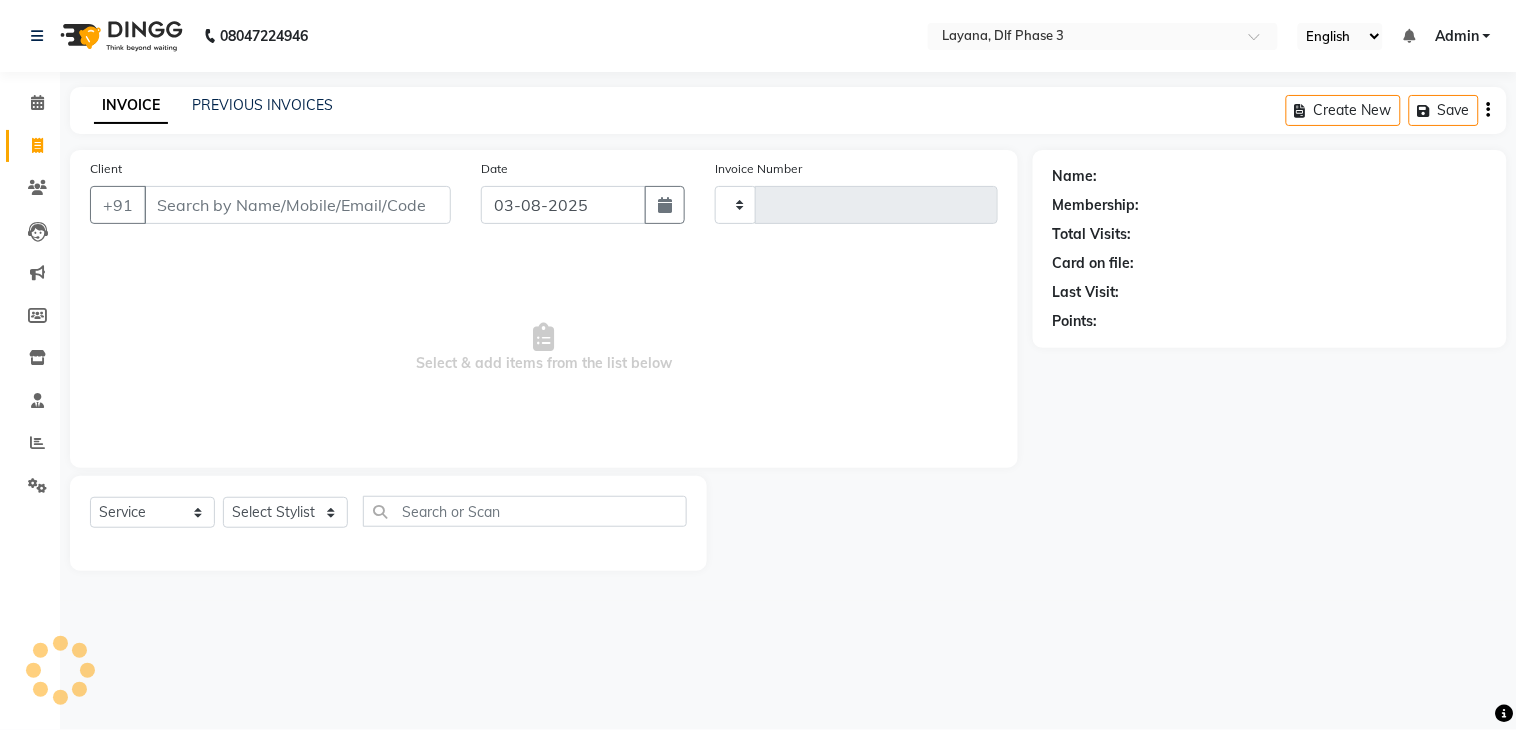 type on "2290" 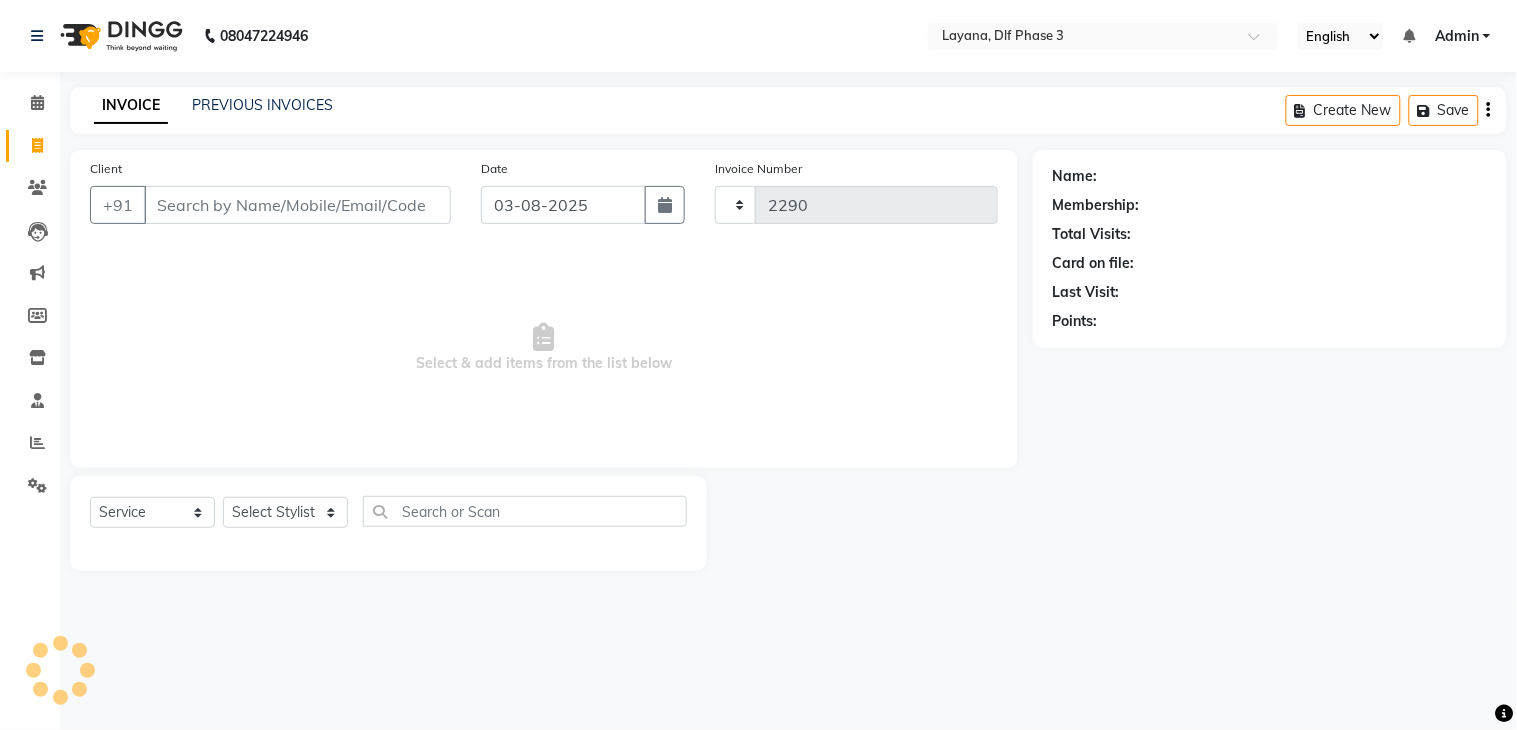 select on "6973" 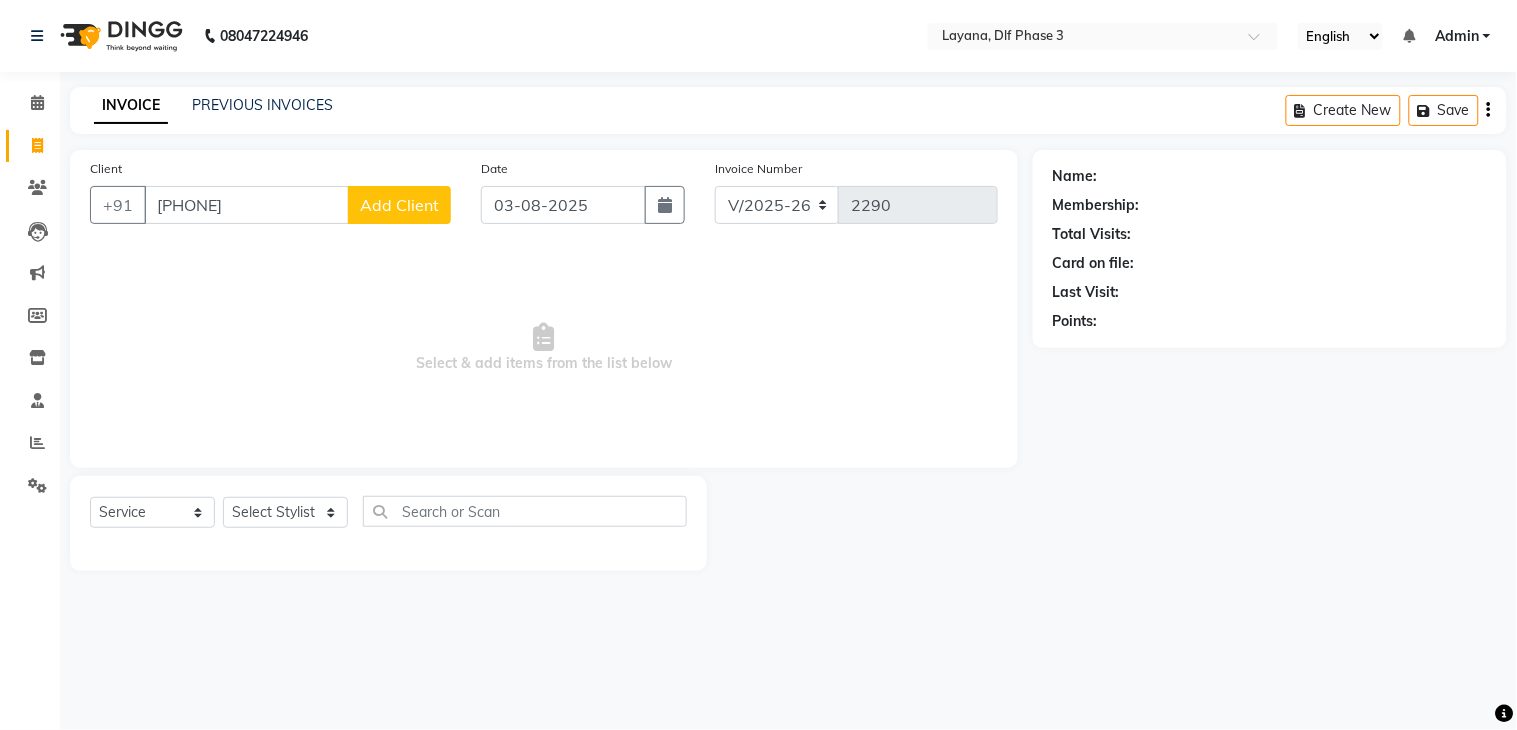 type on "9680712232" 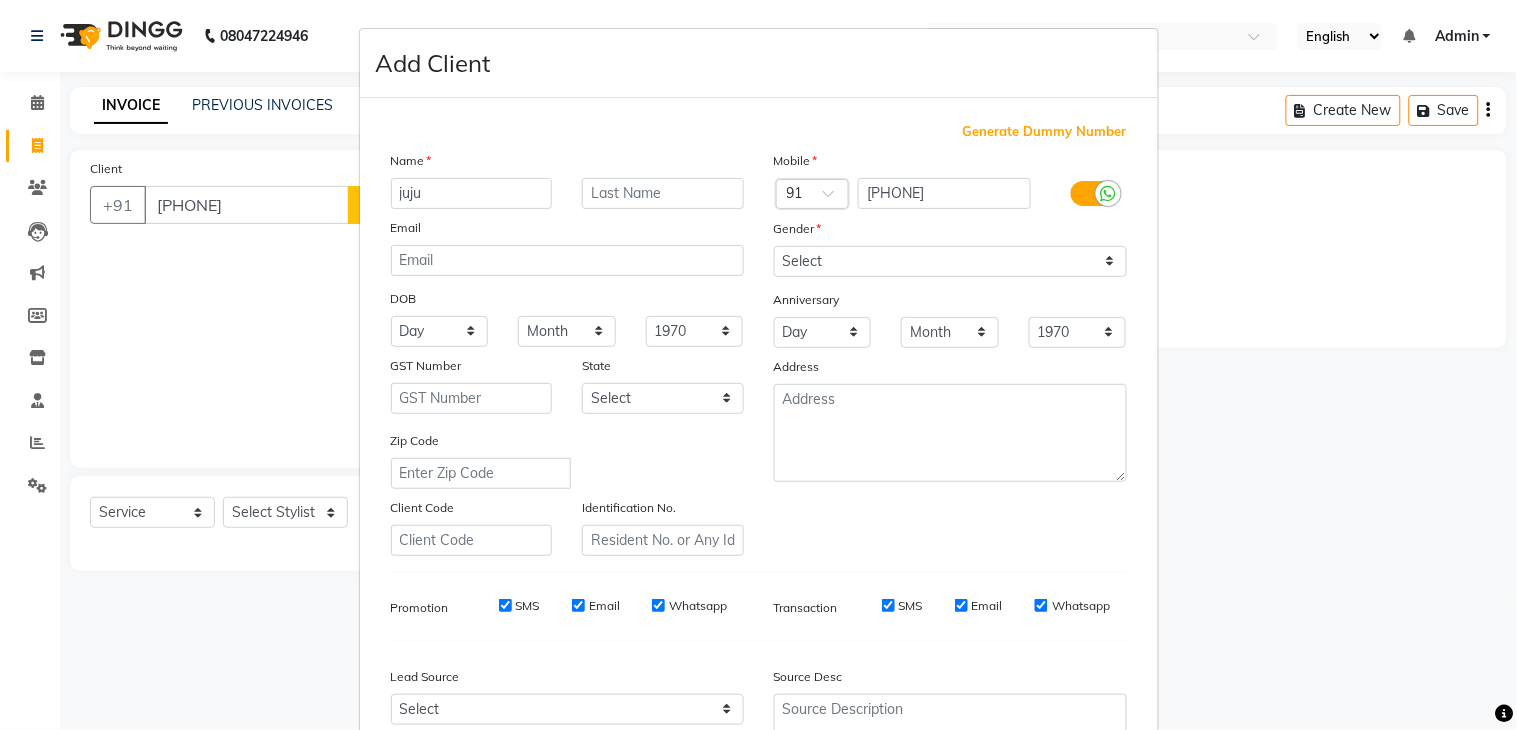 type on "juju" 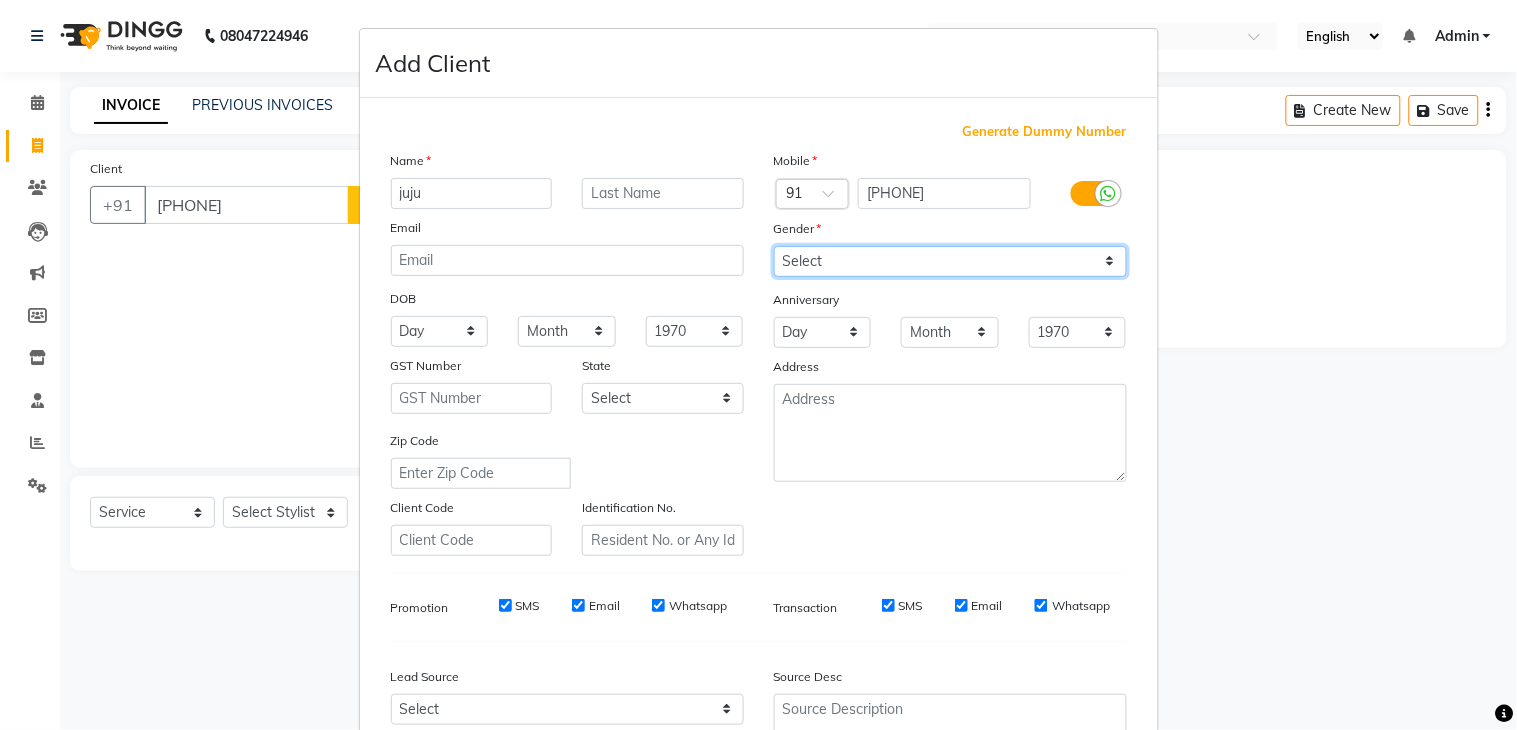 click on "Select Male Female Other Prefer Not To Say" at bounding box center [950, 261] 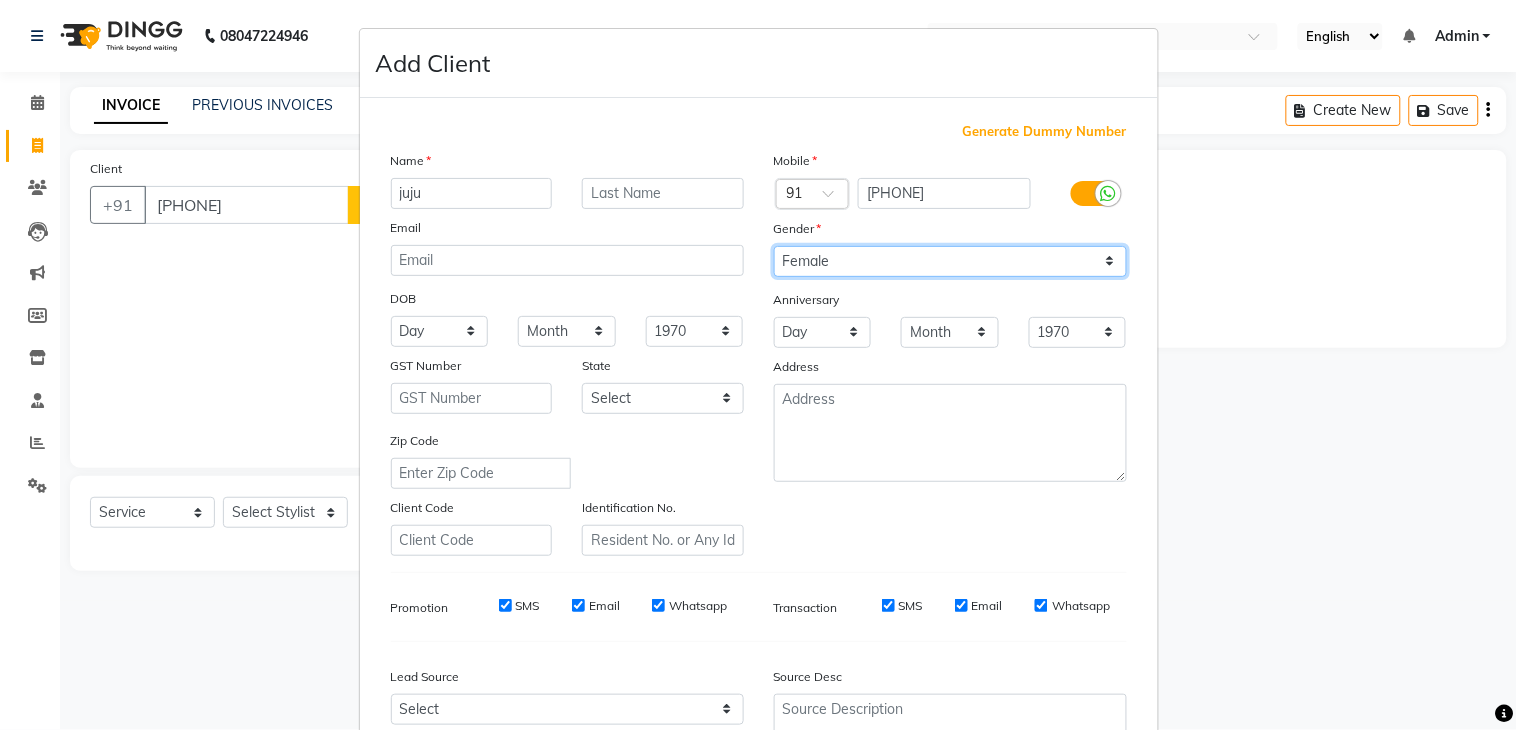 click on "Select Male Female Other Prefer Not To Say" at bounding box center [950, 261] 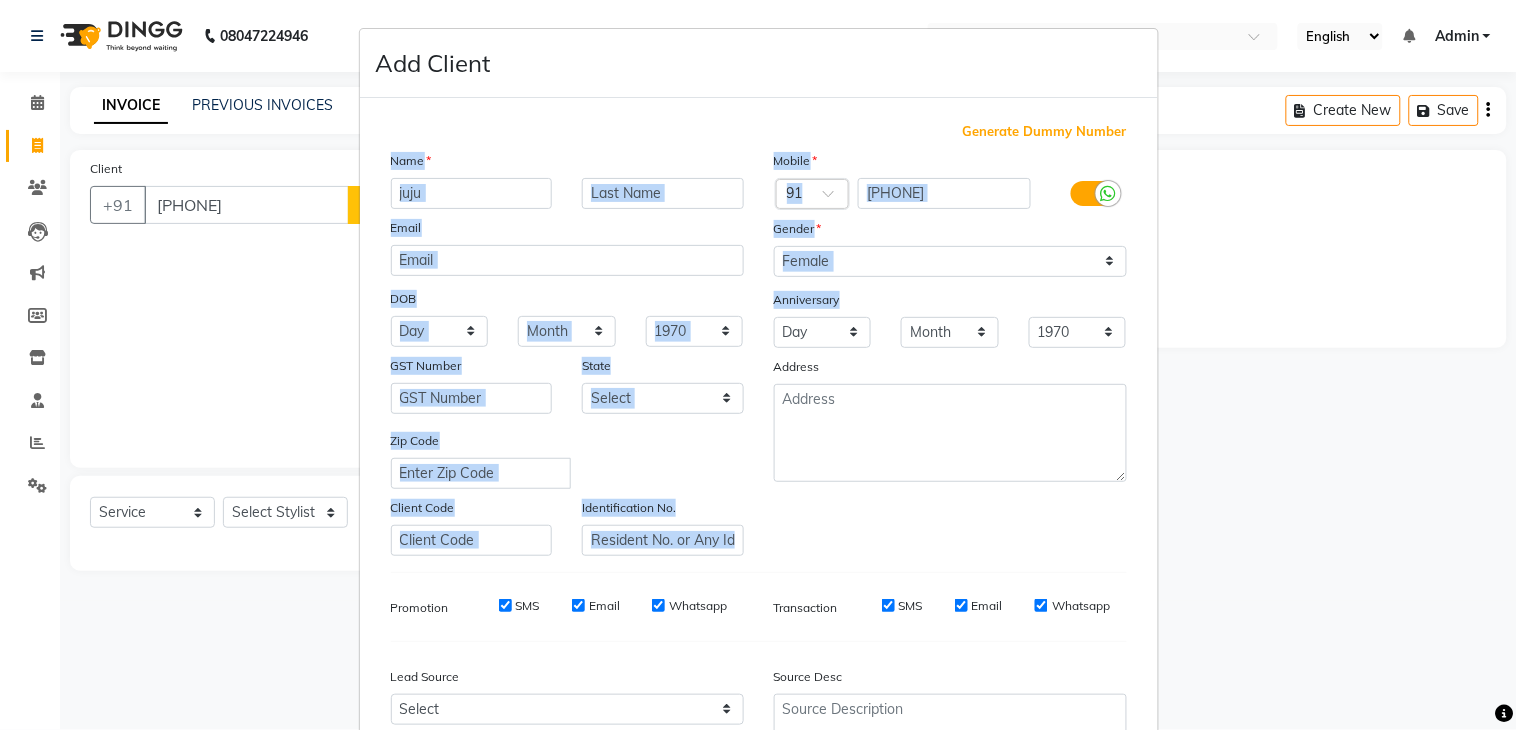 drag, startPoint x: 1278, startPoint y: 291, endPoint x: 1383, endPoint y: 572, distance: 299.97665 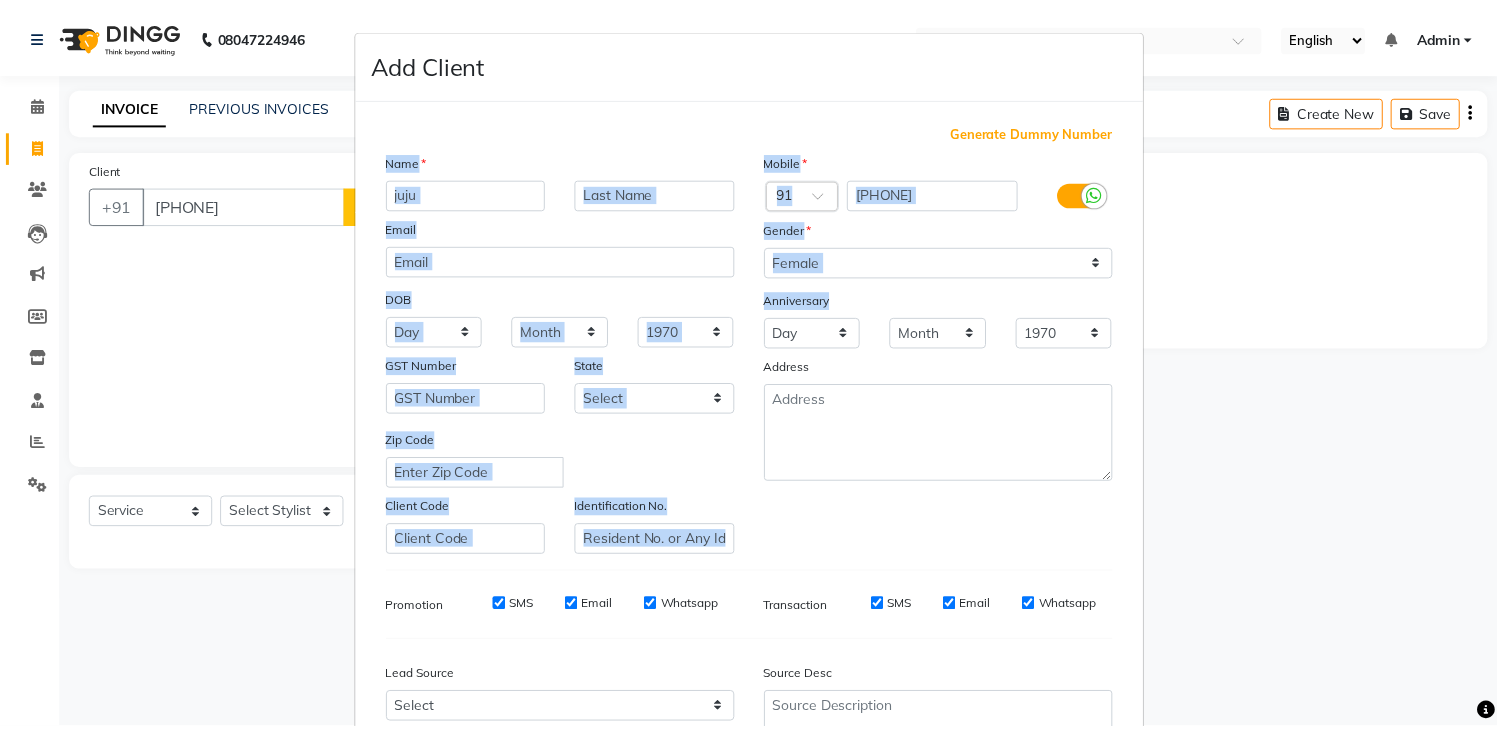 scroll, scrollTop: 194, scrollLeft: 0, axis: vertical 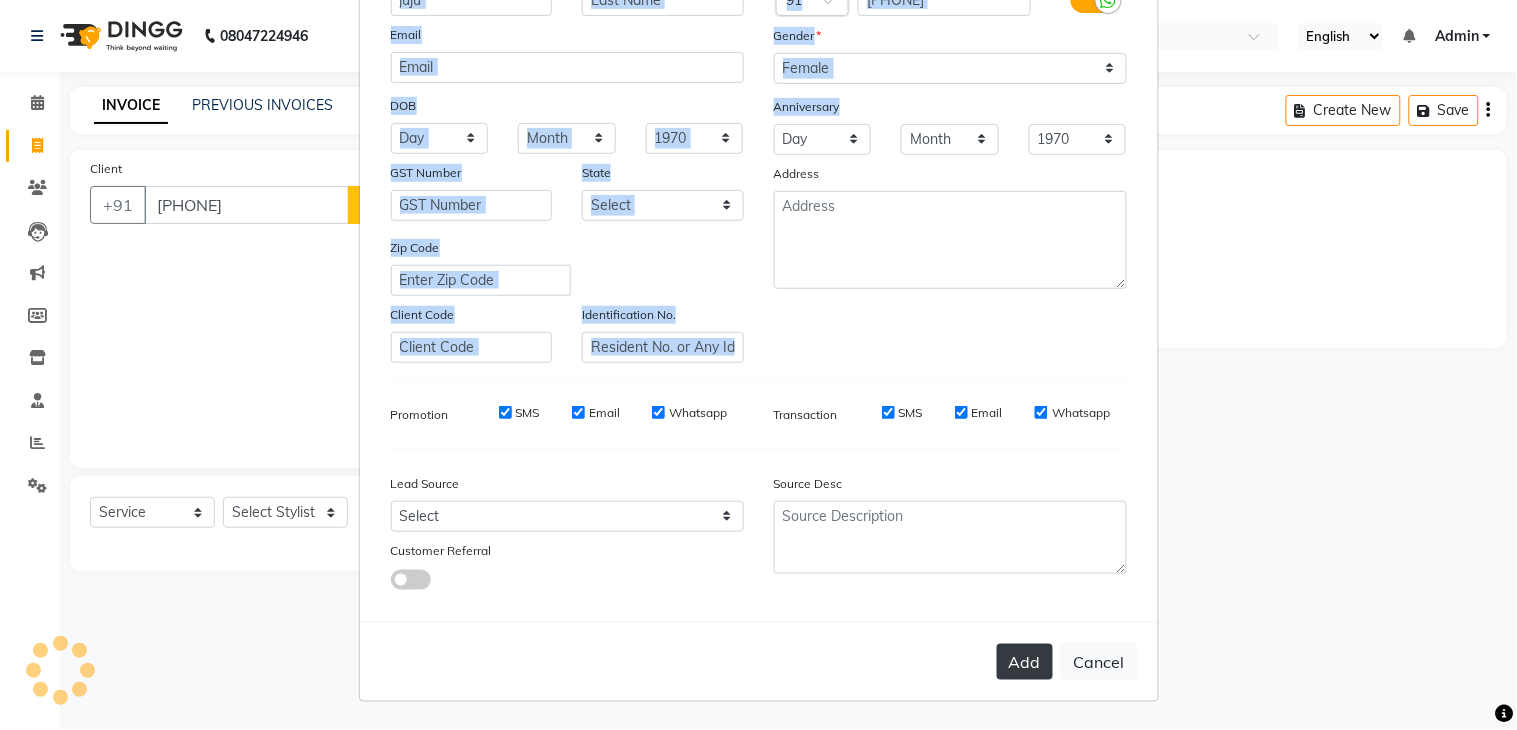 click on "Add" at bounding box center (1025, 662) 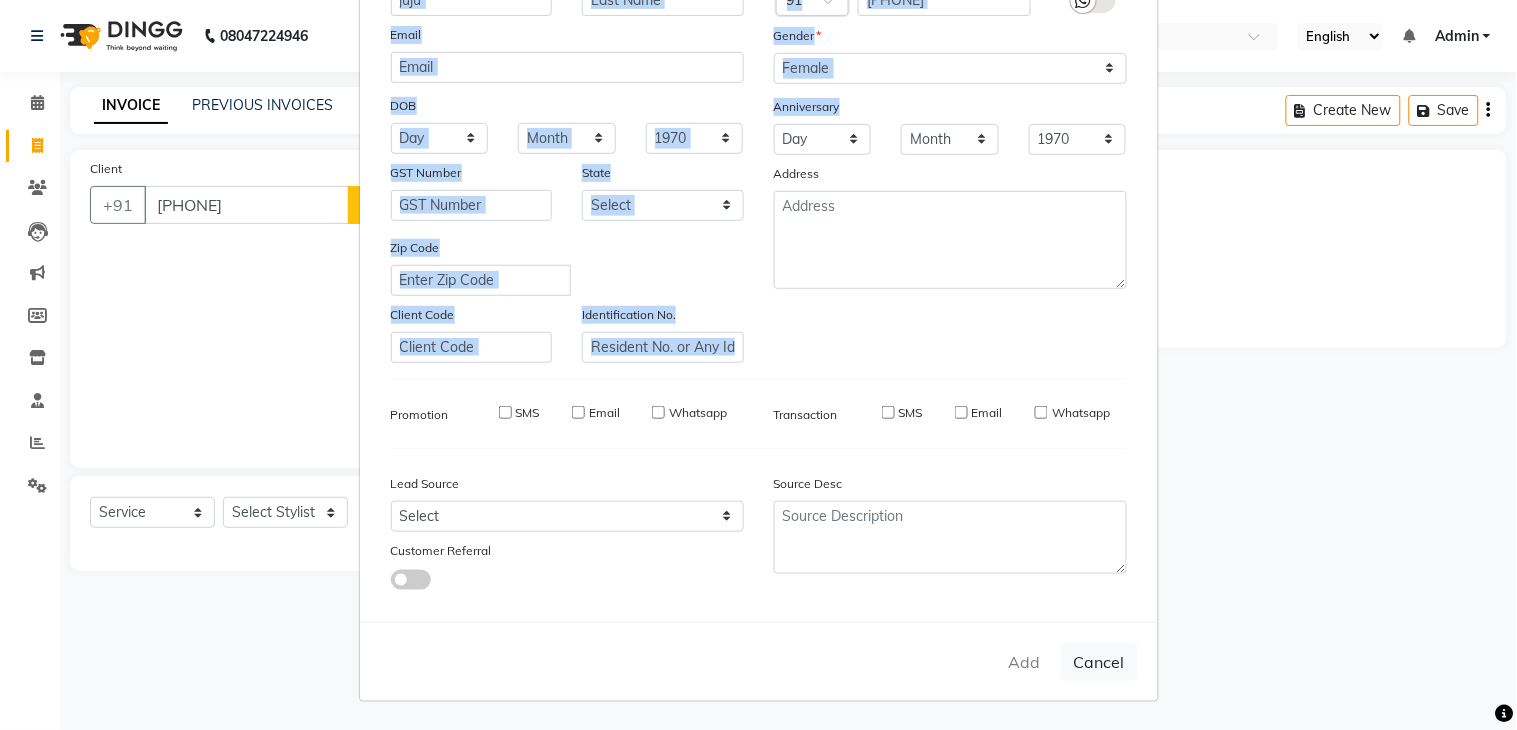 type 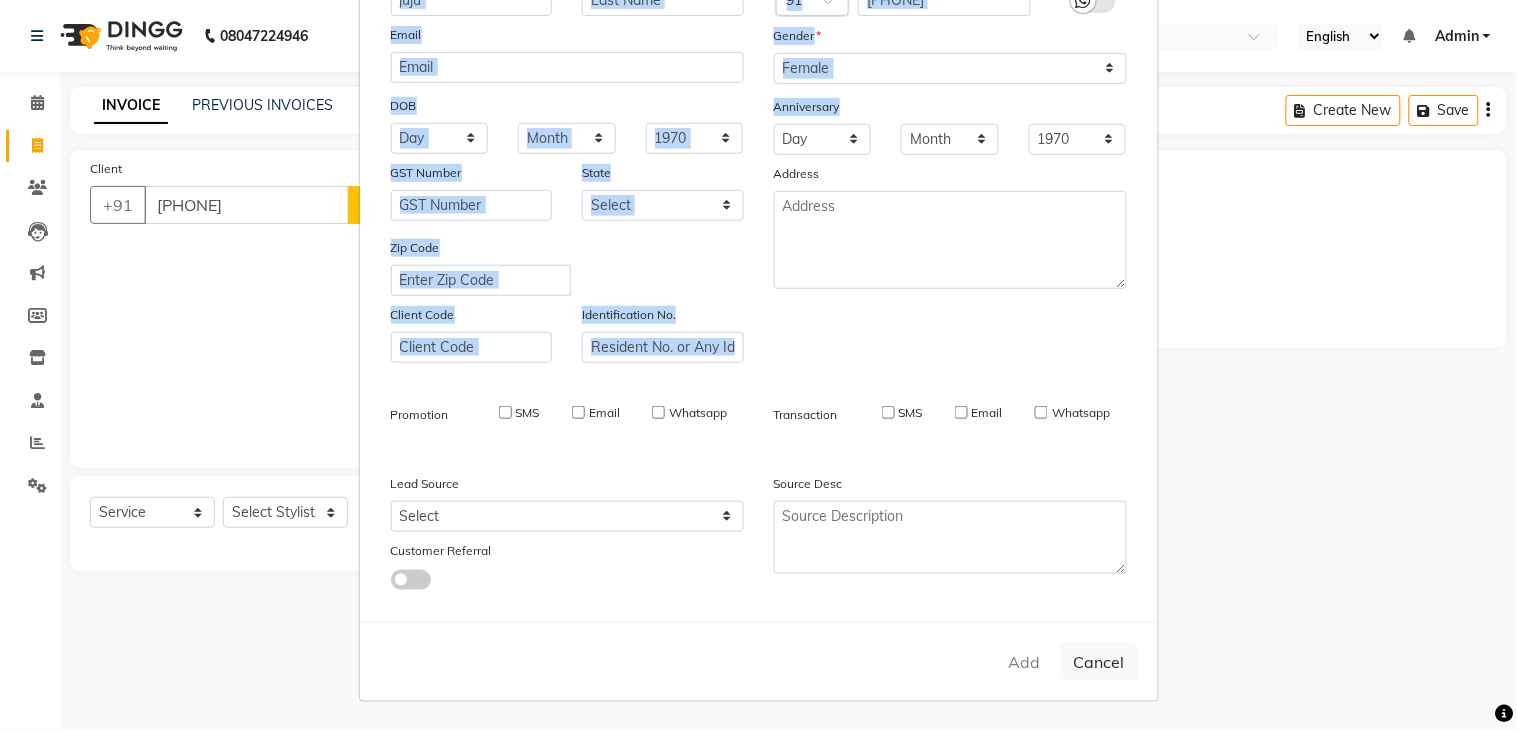 select 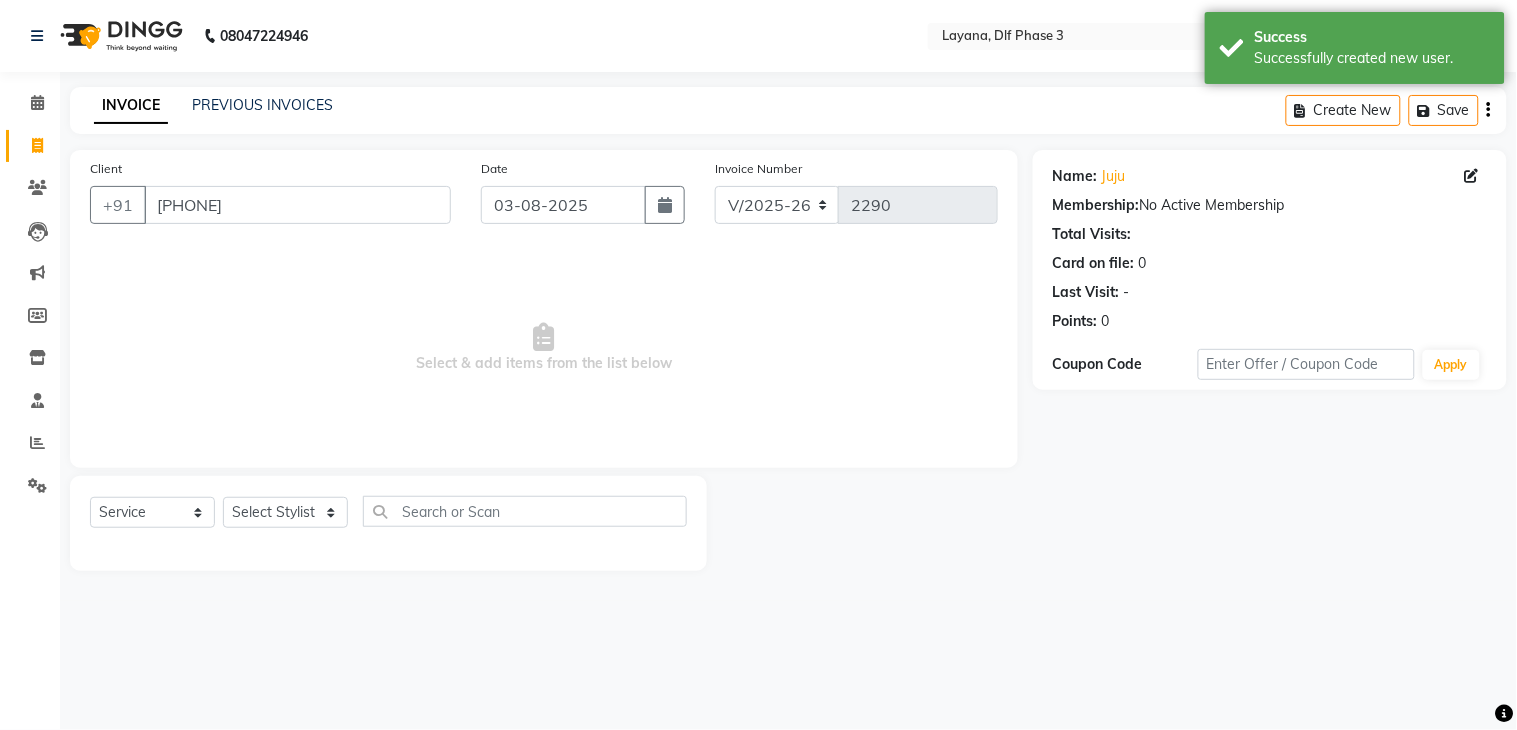 click on "Select  Service  Product  Membership  Package Voucher Prepaid Gift Card  Select Stylist Aakhil Attul Gopal das kamal Kartik  keshav sanjana Shadab supriya" 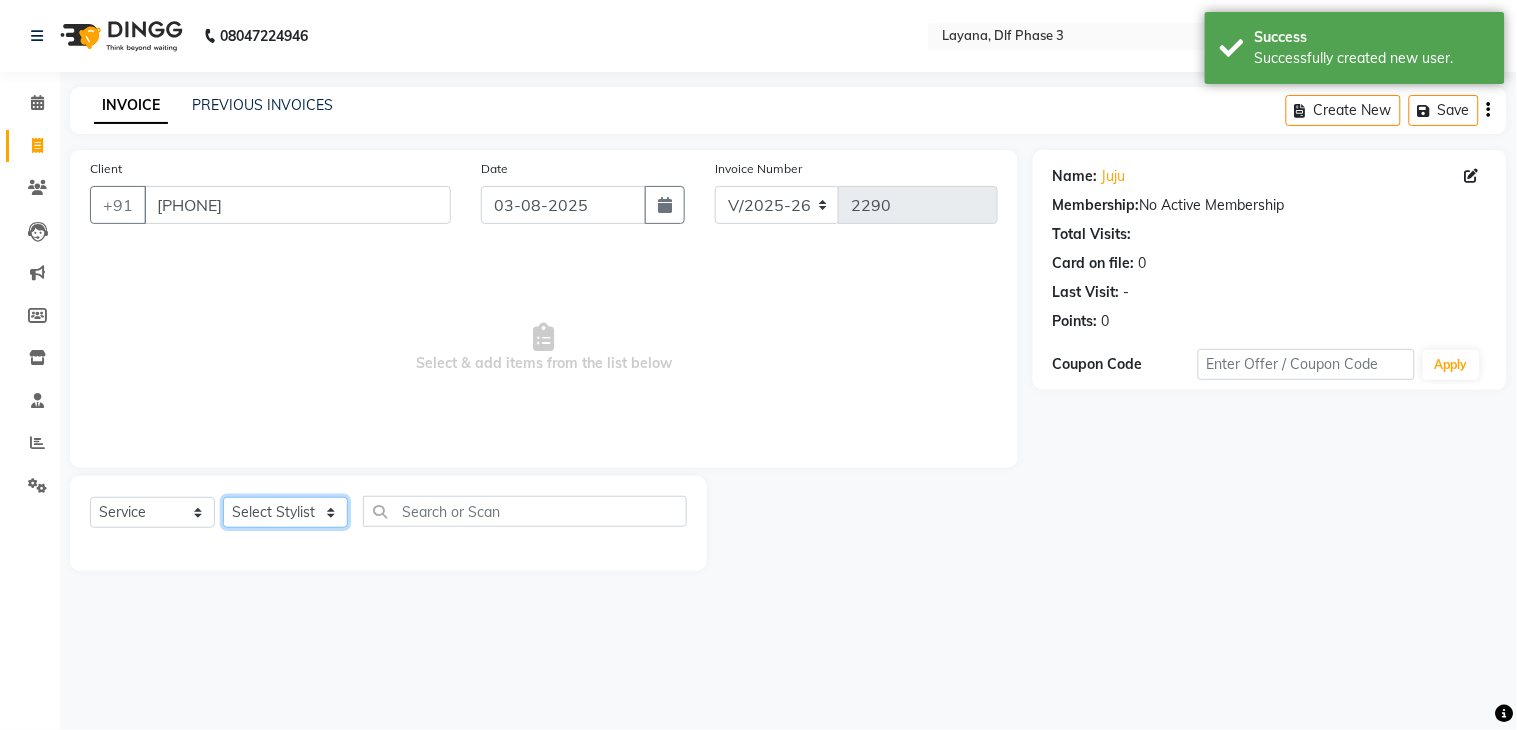click on "Select Stylist Aakhil Attul Gopal das kamal Kartik  keshav sanjana Shadab supriya" 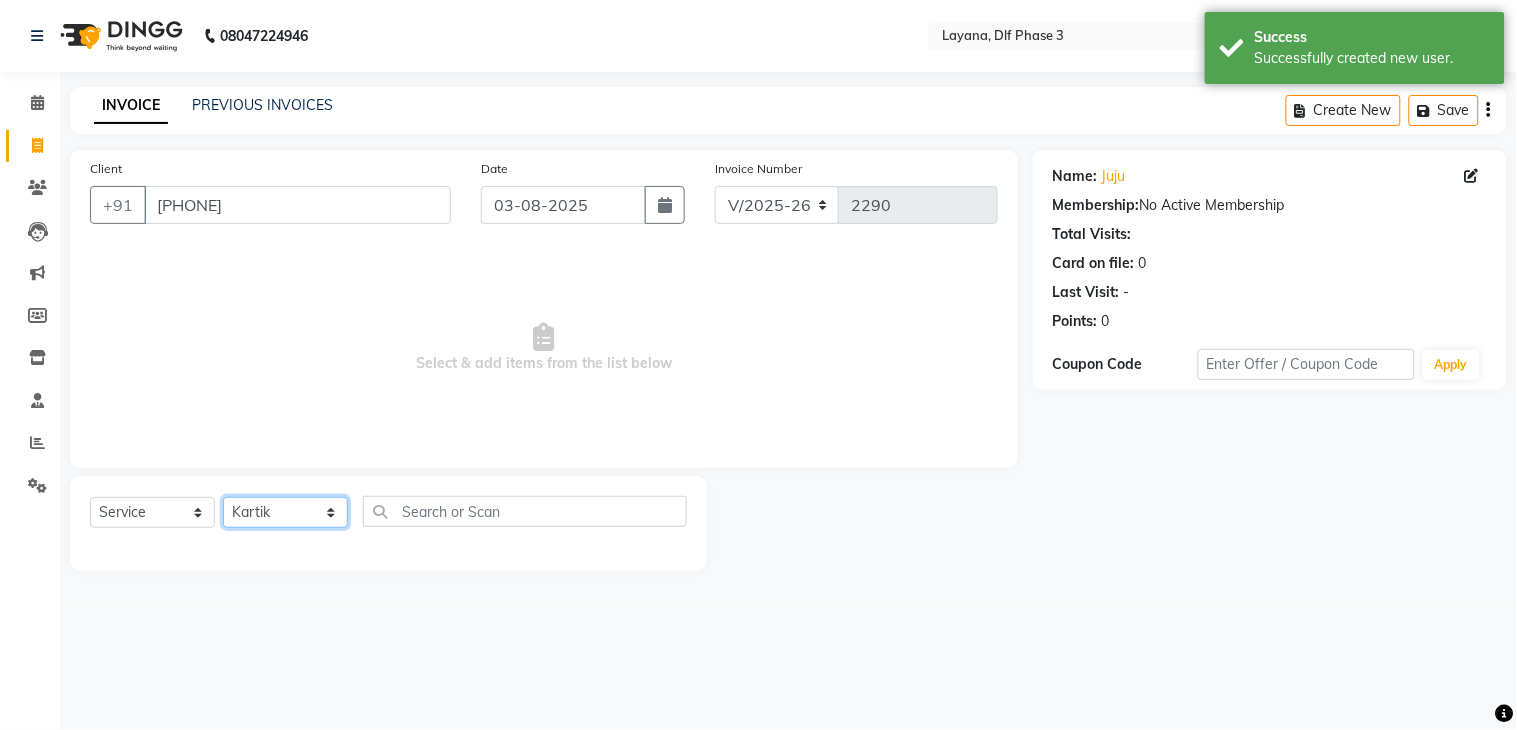 click on "Select Stylist Aakhil Attul Gopal das kamal Kartik  keshav sanjana Shadab supriya" 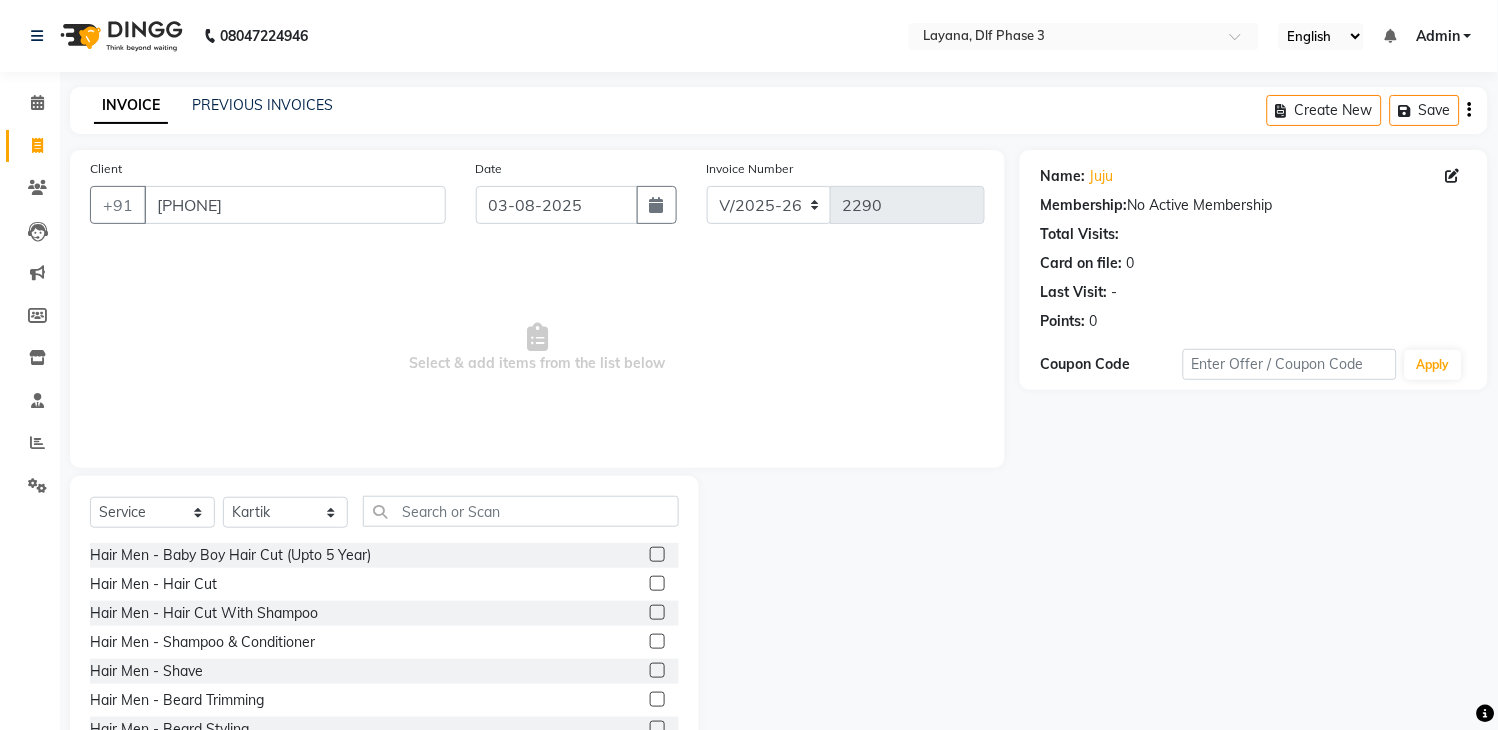 click on "Select  Service  Product  Membership  Package Voucher Prepaid Gift Card  Select Stylist Aakhil Attul Gopal das kamal Kartik  keshav sanjana Shadab supriya Hair Men - Baby Boy Hair Cut (Upto 5 Year)  Hair Men - Hair Cut  Hair Men - Hair Cut With Shampoo  Hair Men - Shampoo & Conditioner  Hair Men - Shave  Hair Men - Beard Trimming  Hair Men - Beard Styling  Hair Men - Hair Styling Without Hair Cut  Colour  - Hair Colour  Colour Men - Beard Colour  Colour Men - Highlights  Hair Rituals  - Hair Spa  Hair Rituals - Mythis Spa  Hair Rituals  - Head Massage (20 Min)  LOREAL TRETMANT SPA  ANTI DANDRAFF TRETMENT spa  Schwarzkopf spa  KERA SOUL Treatment spa  GYPSY - Matcha And Dates  GYPSY - Poof   GYPSY - Anti dandruff with drynes  GK - Deep Conditioner  STYLE - MOROCCAN and ARGAN spa  STYLE - Dead sea 2 in 1 spa  STYLE - HAMP spa  Texture Service Men - Straight Therapy  Texture Service Men - Keratin  Threading Men - Forehead  Threading Men - Cheeks  Threading Men - Full Face  Clean-Up  Clean-Up With Mask" 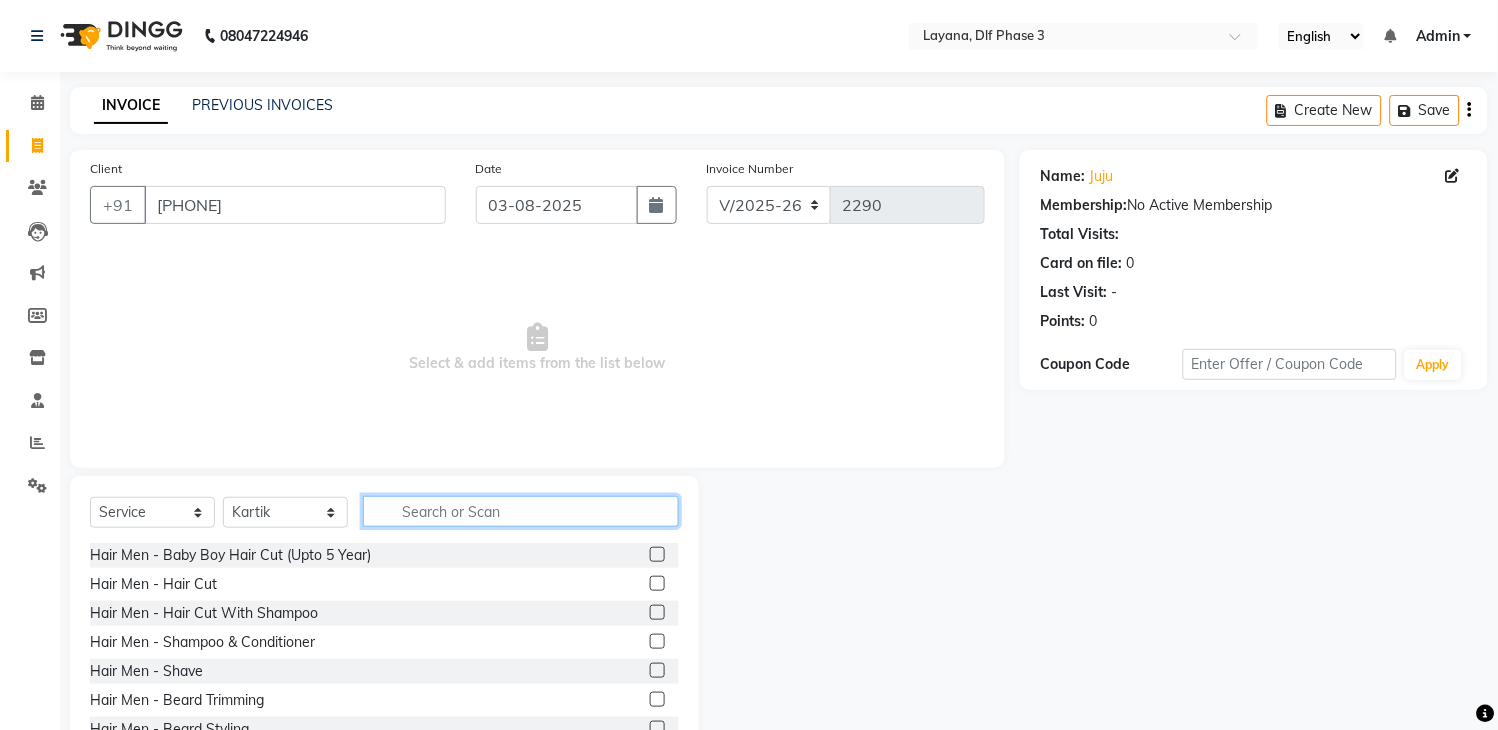 click 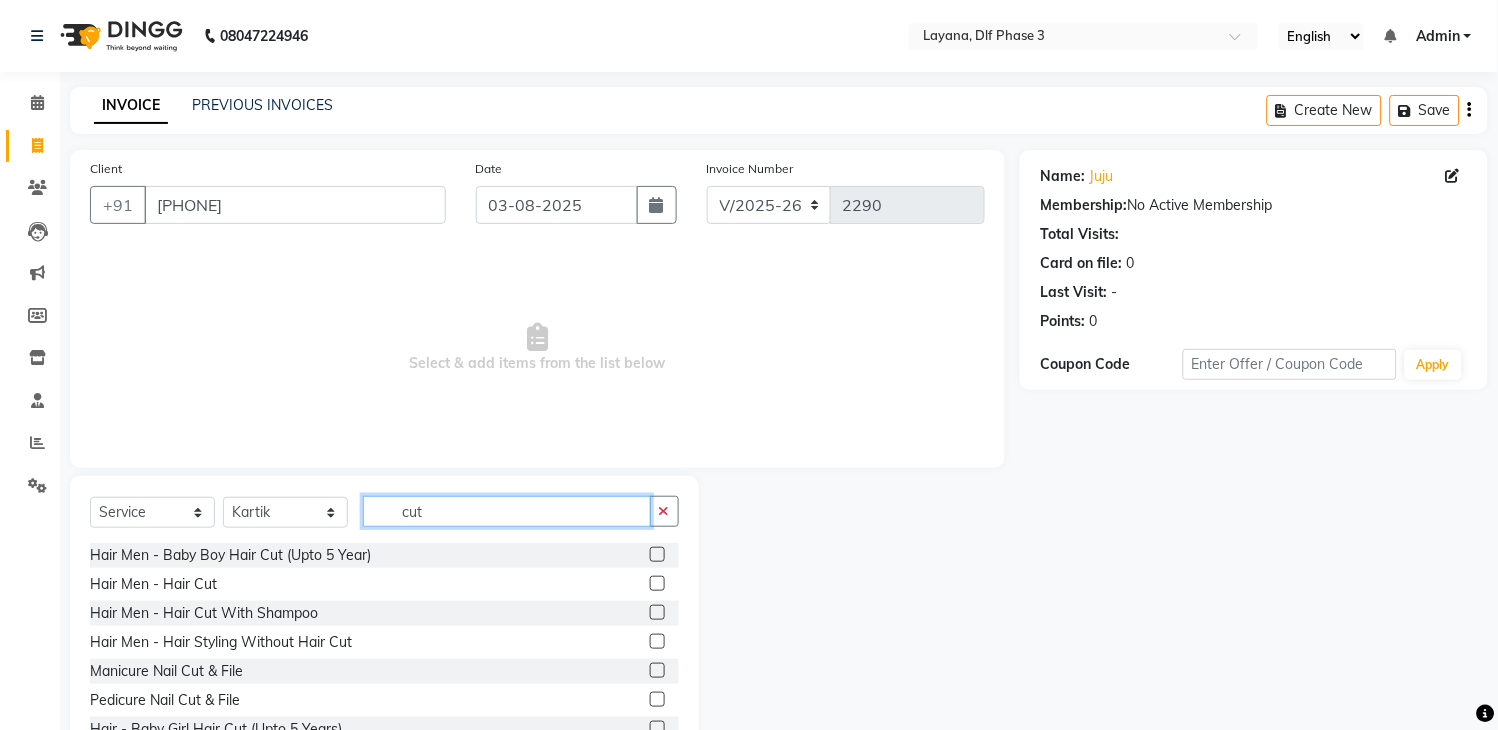scroll, scrollTop: 61, scrollLeft: 0, axis: vertical 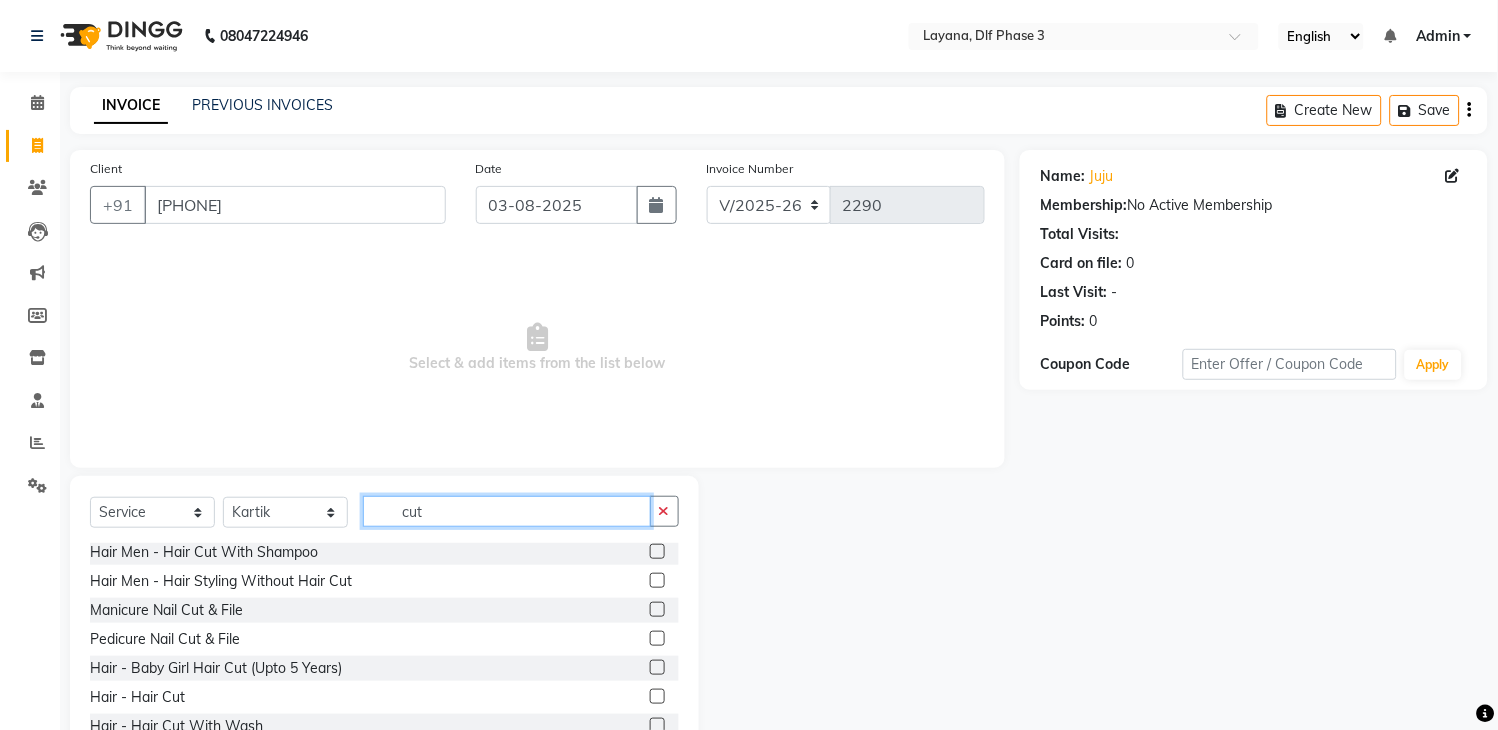 type on "cut" 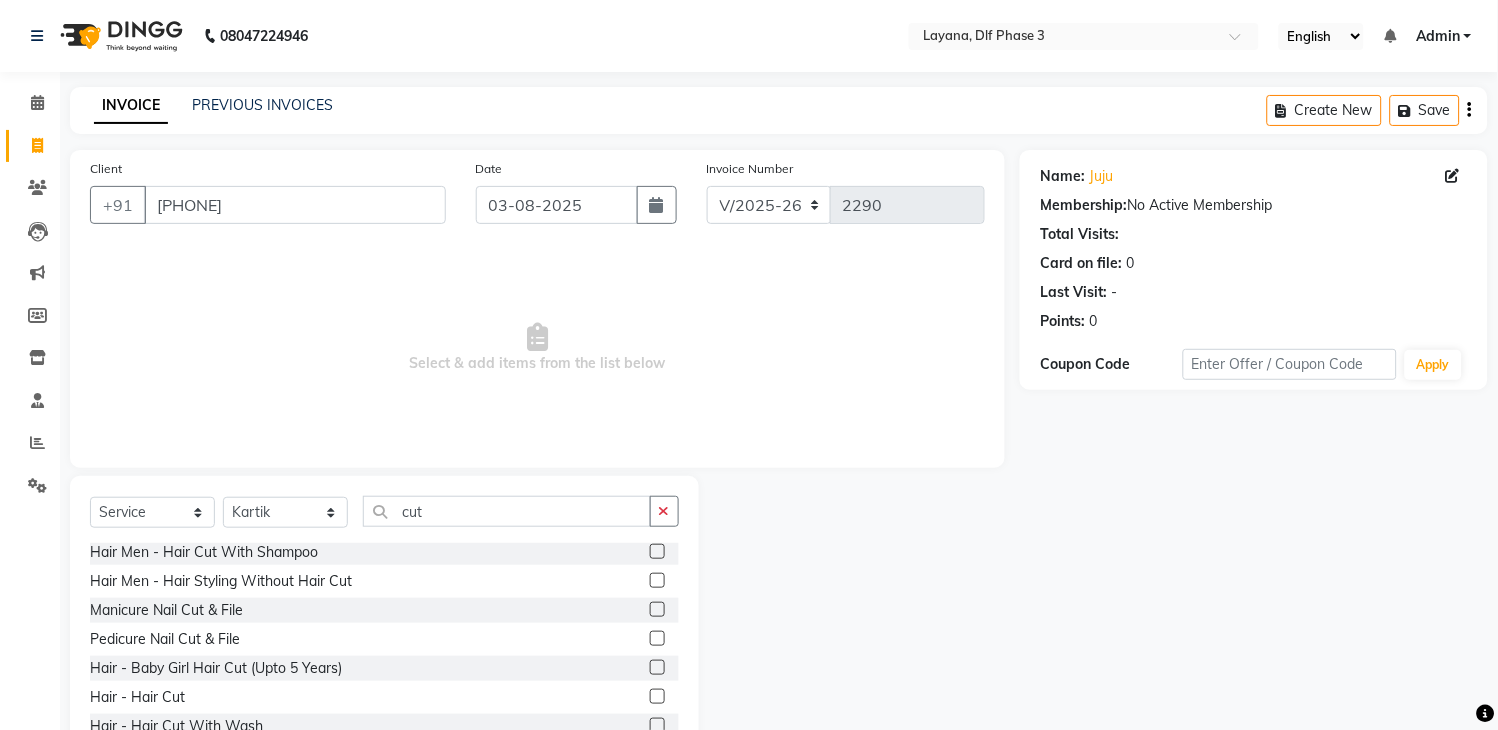 click 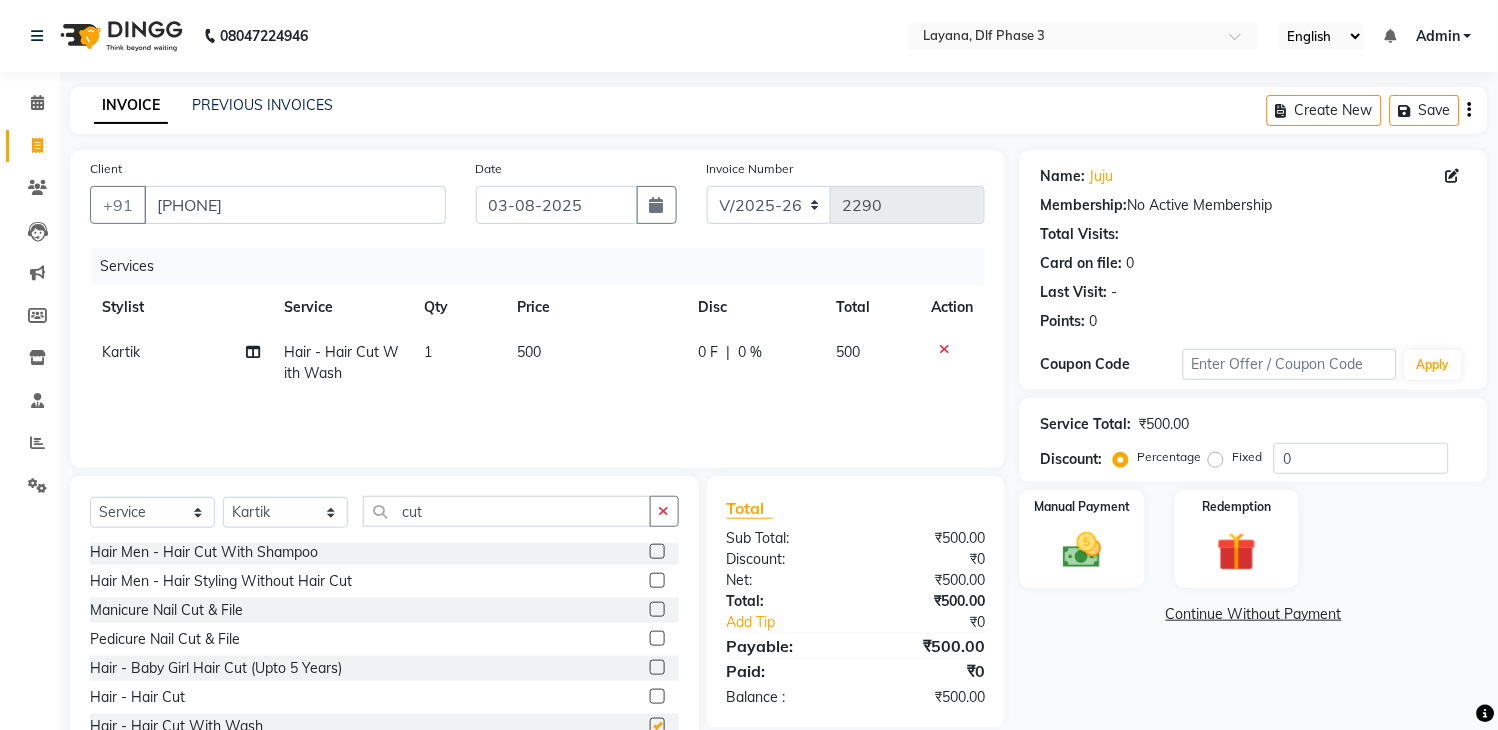 checkbox on "false" 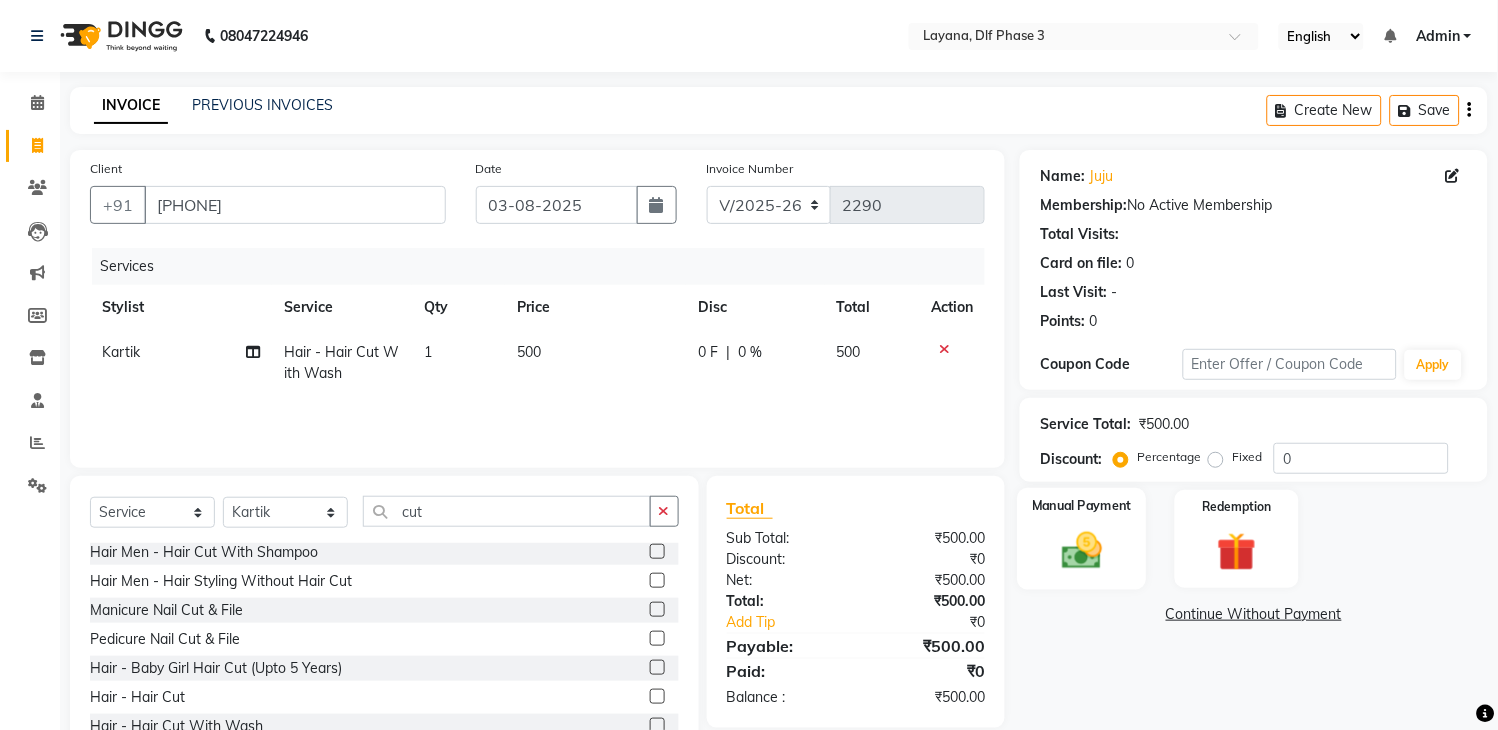 click on "Manual Payment" 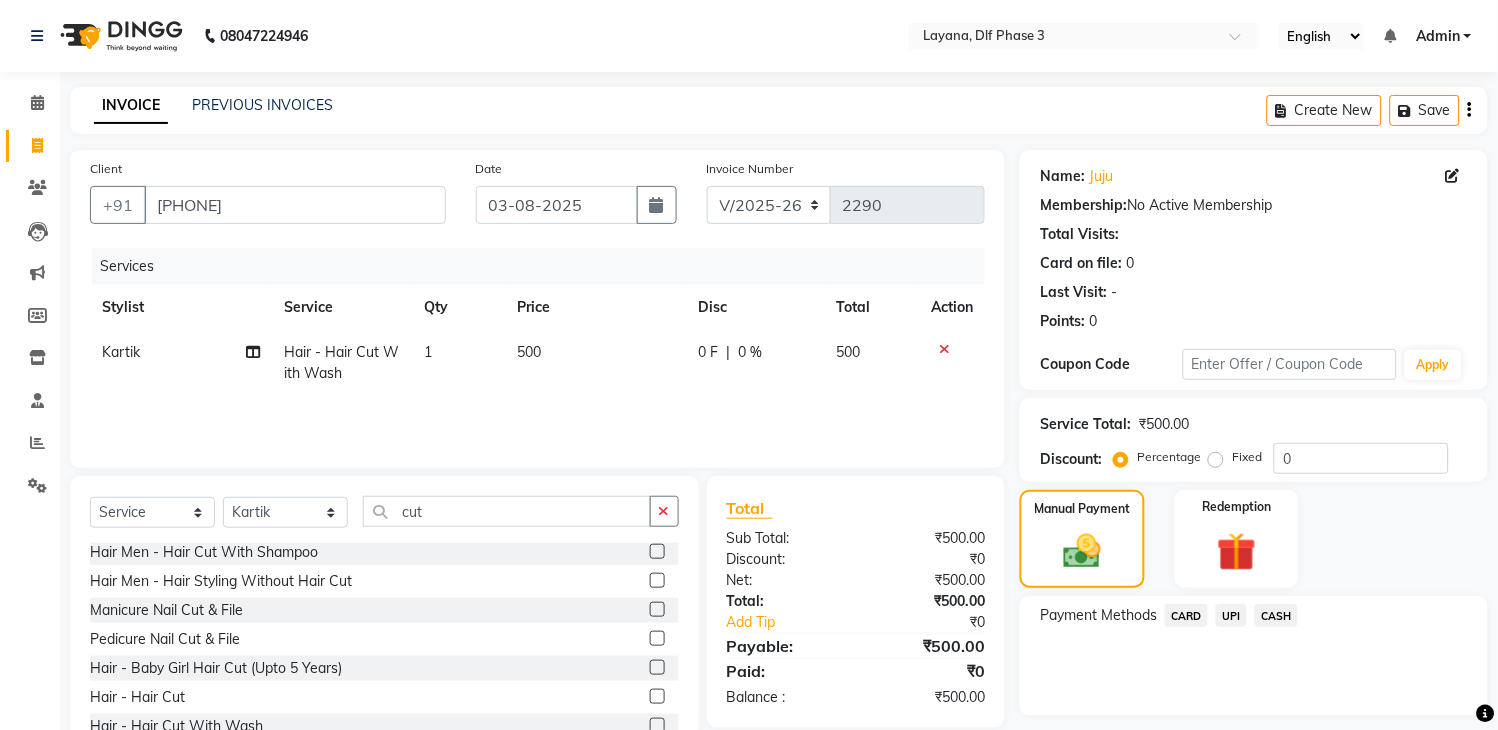 click on "UPI" 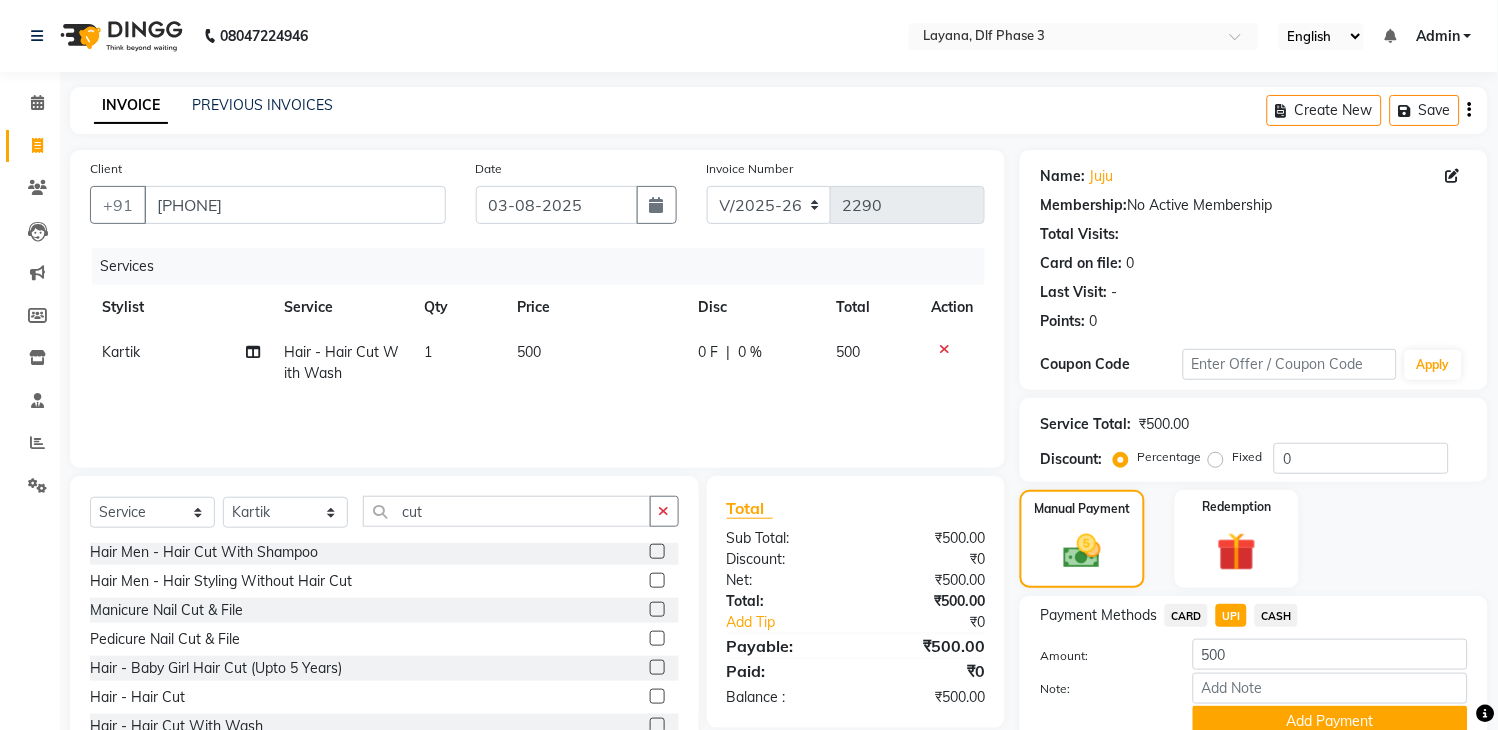 scroll, scrollTop: 86, scrollLeft: 0, axis: vertical 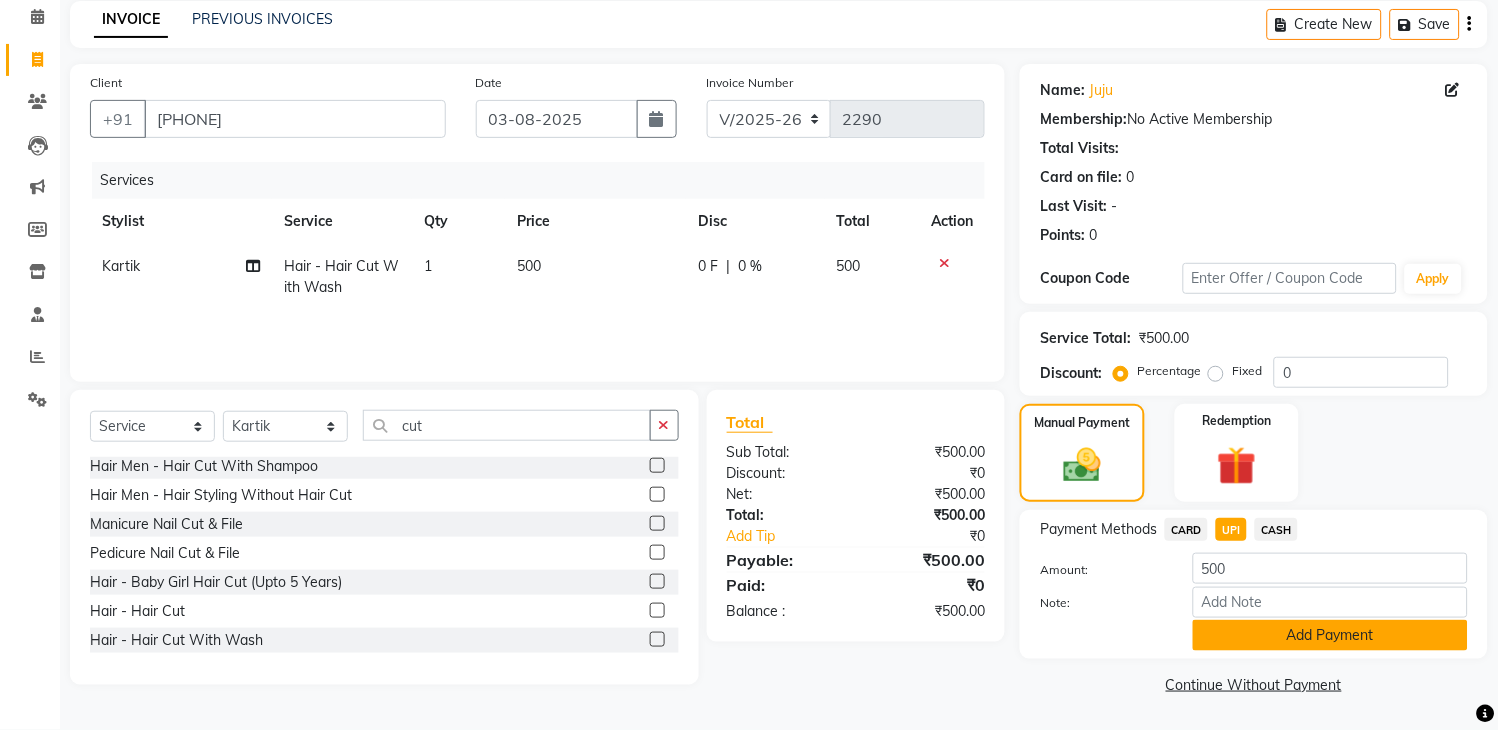 click on "Add Payment" 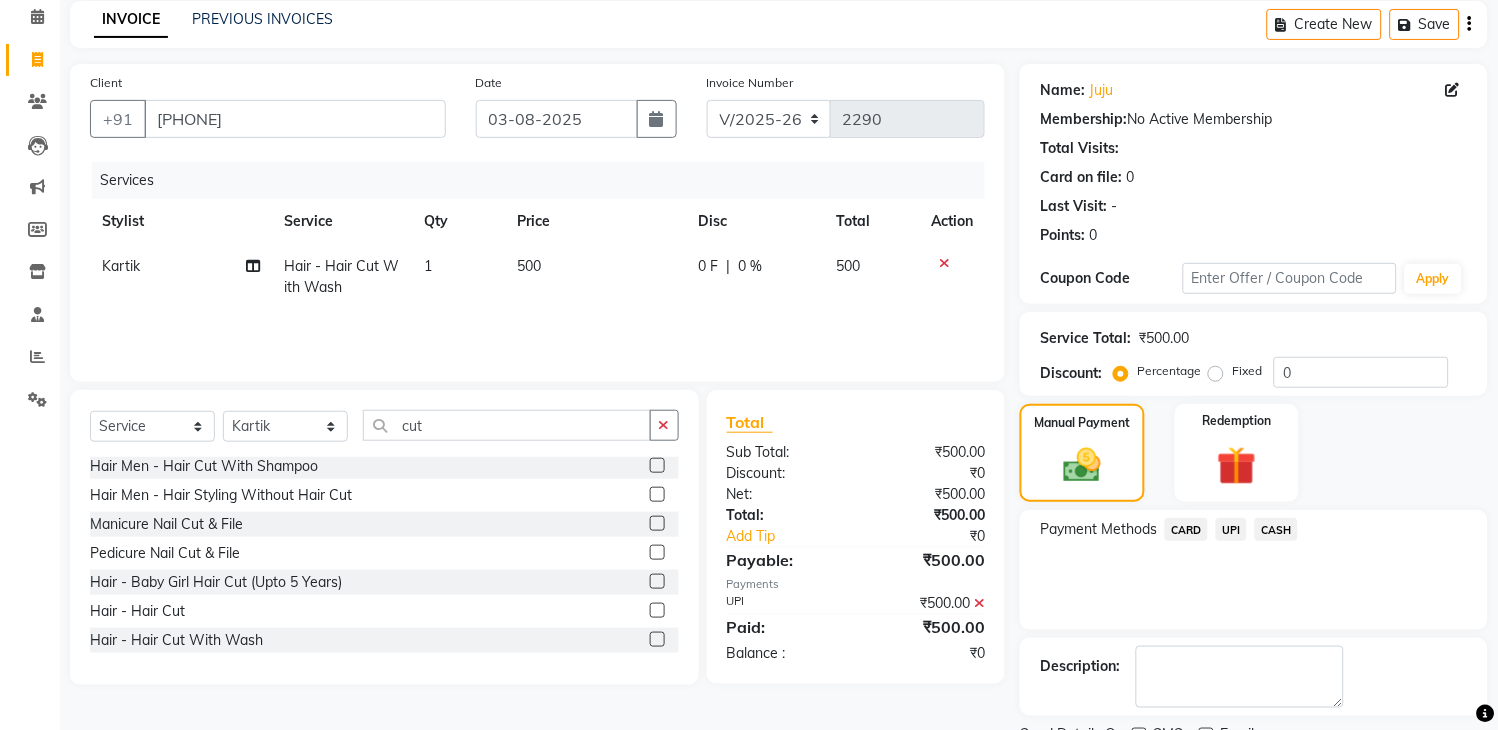 scroll, scrollTop: 170, scrollLeft: 0, axis: vertical 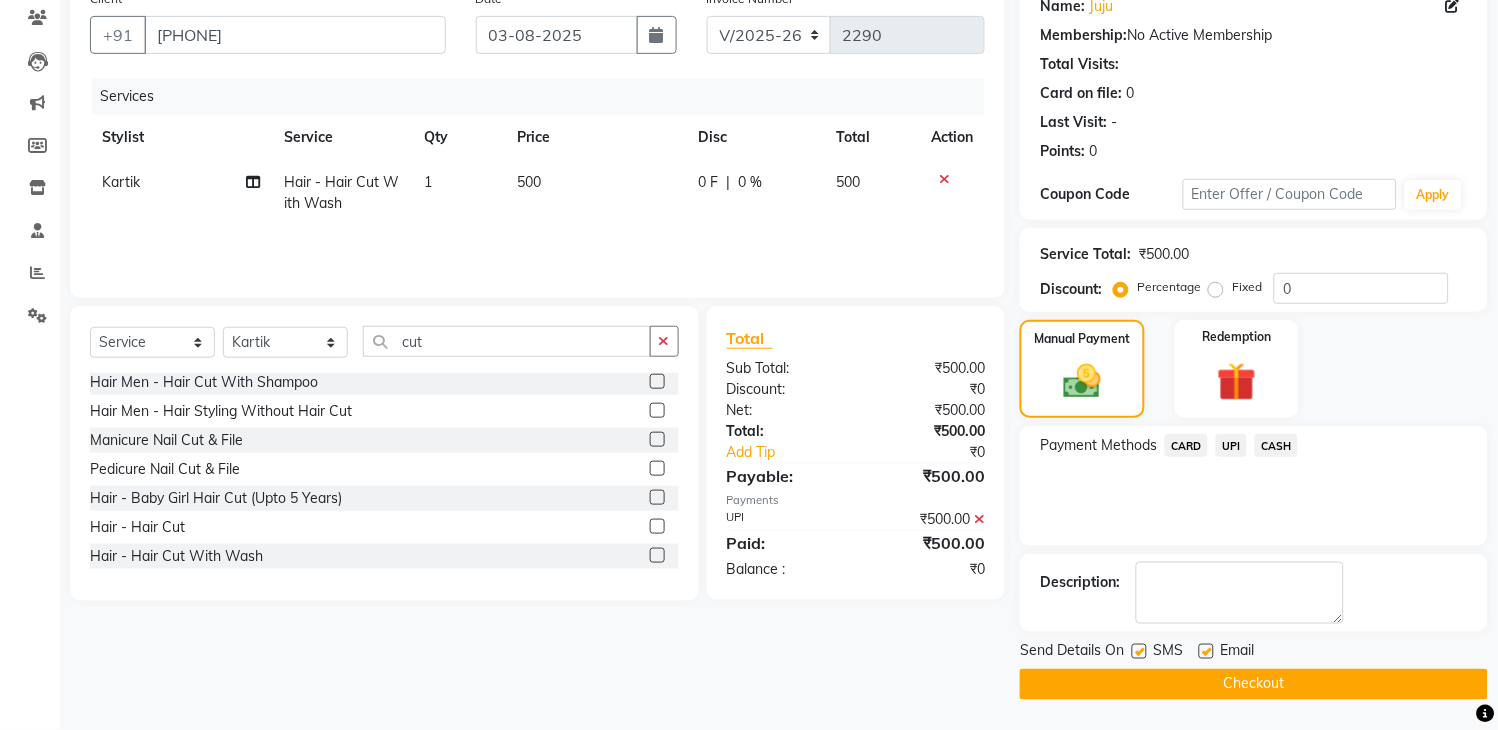 click on "Checkout" 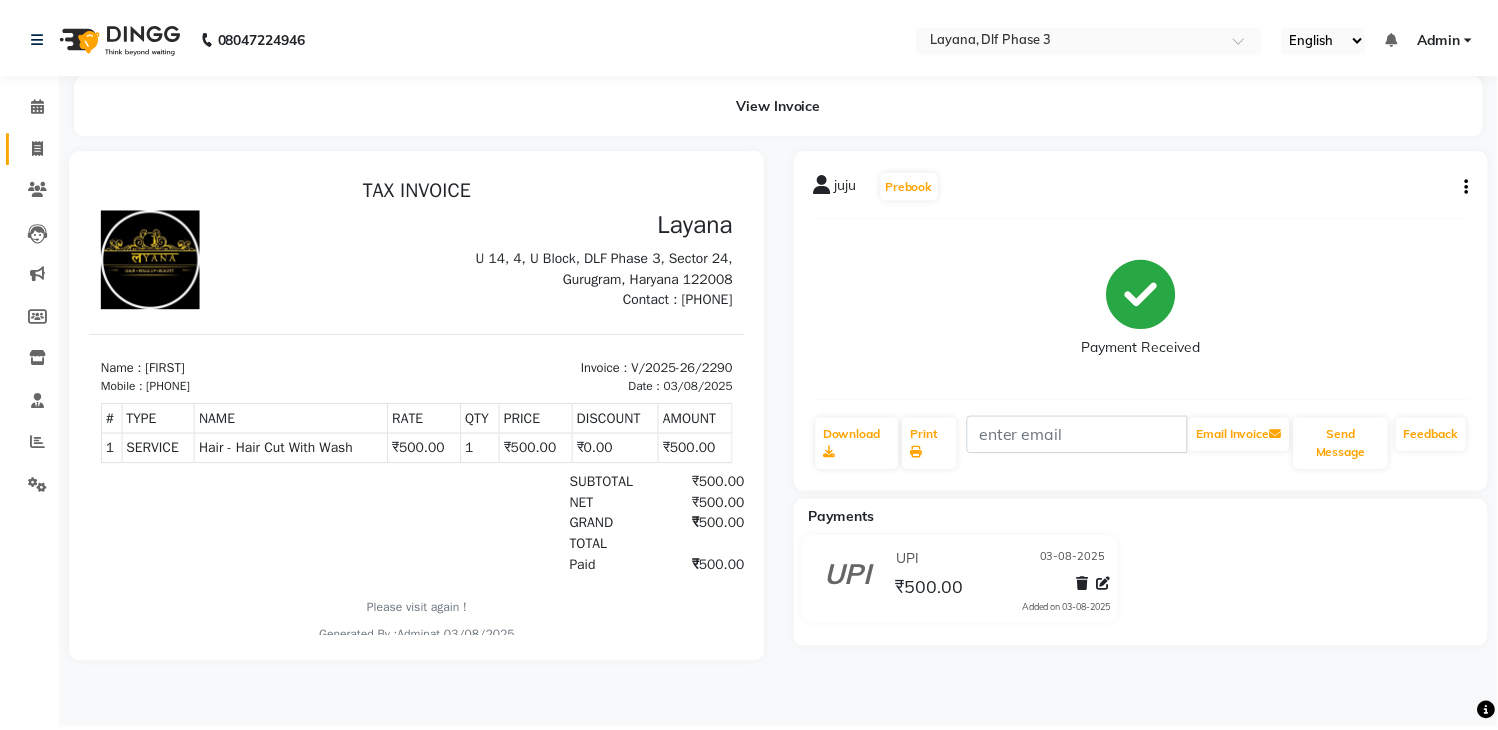 scroll, scrollTop: 0, scrollLeft: 0, axis: both 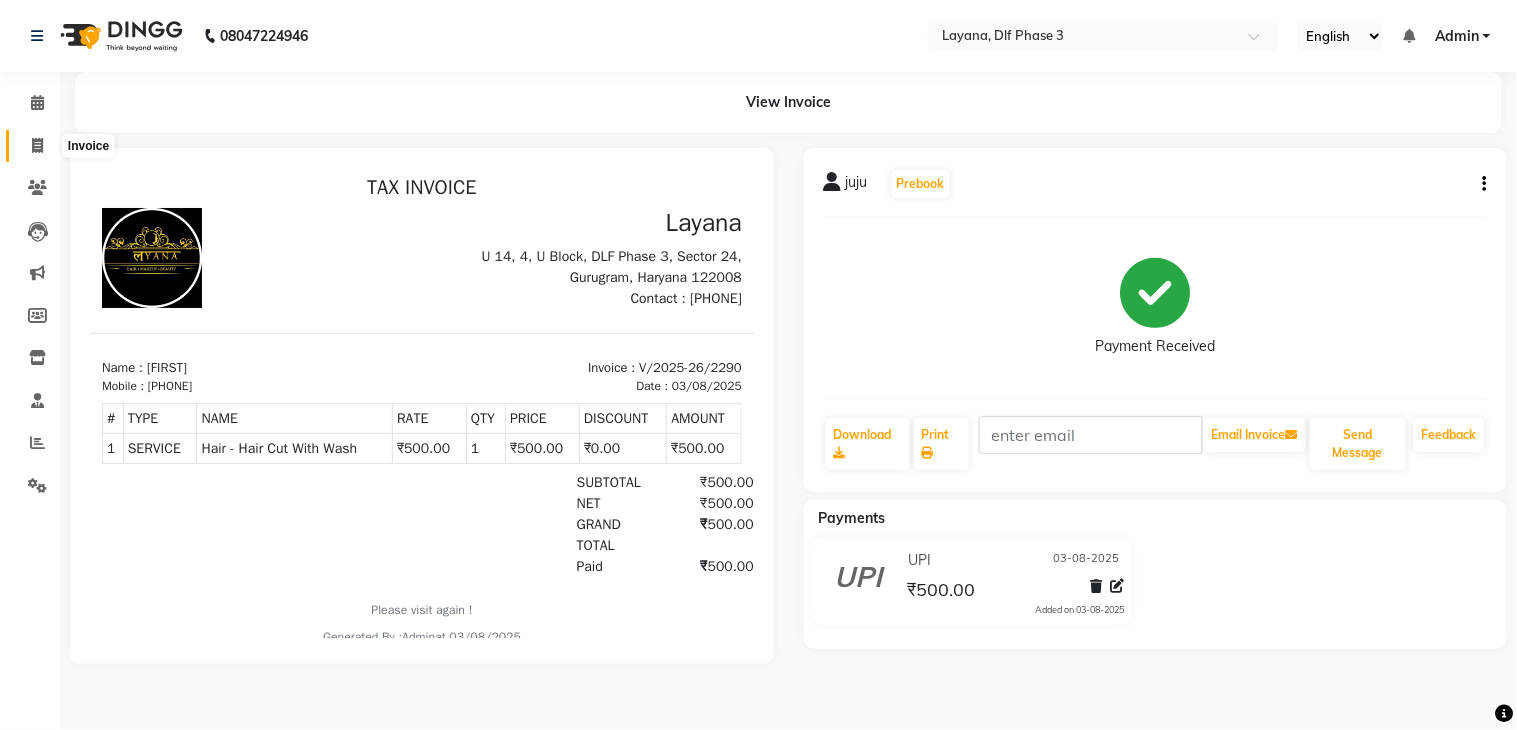 click 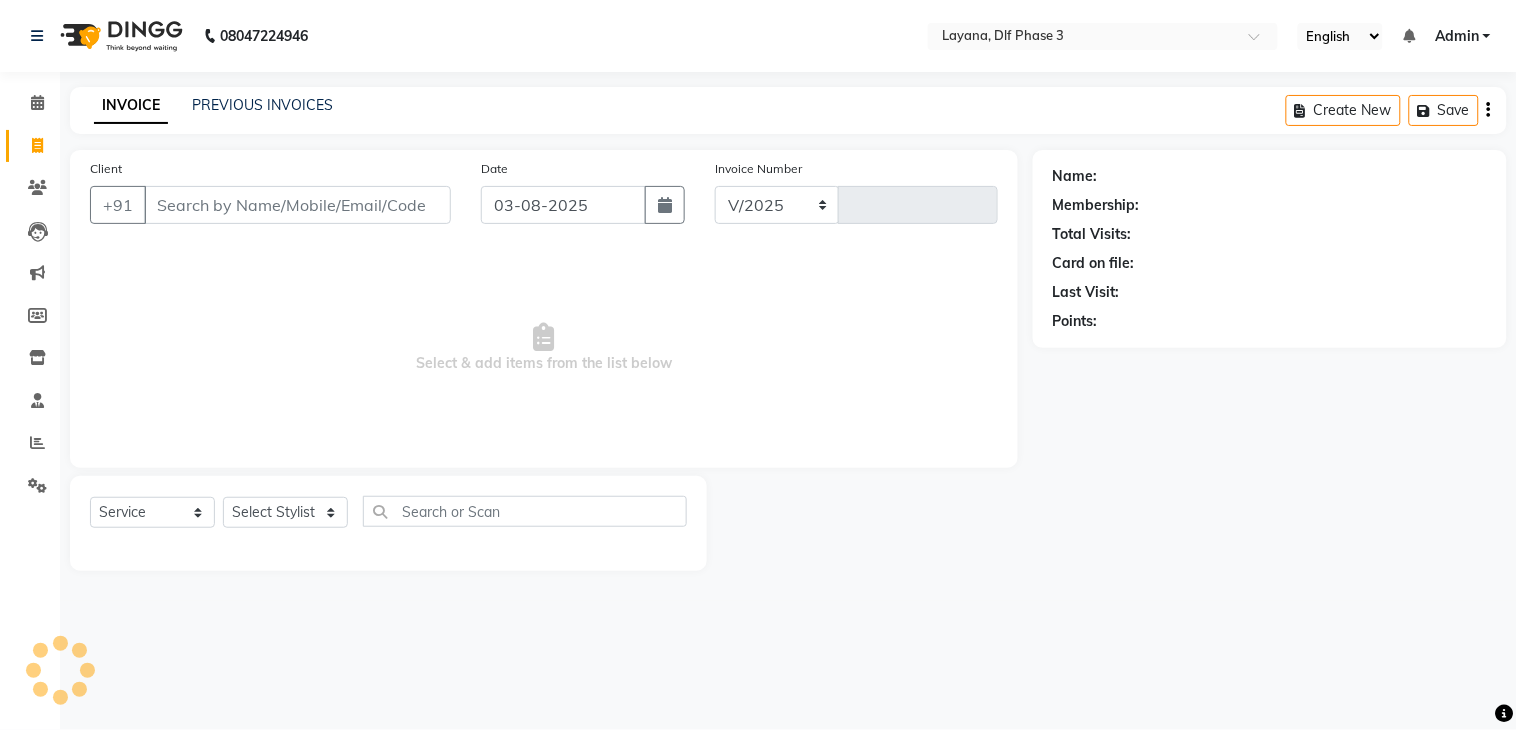 select on "6973" 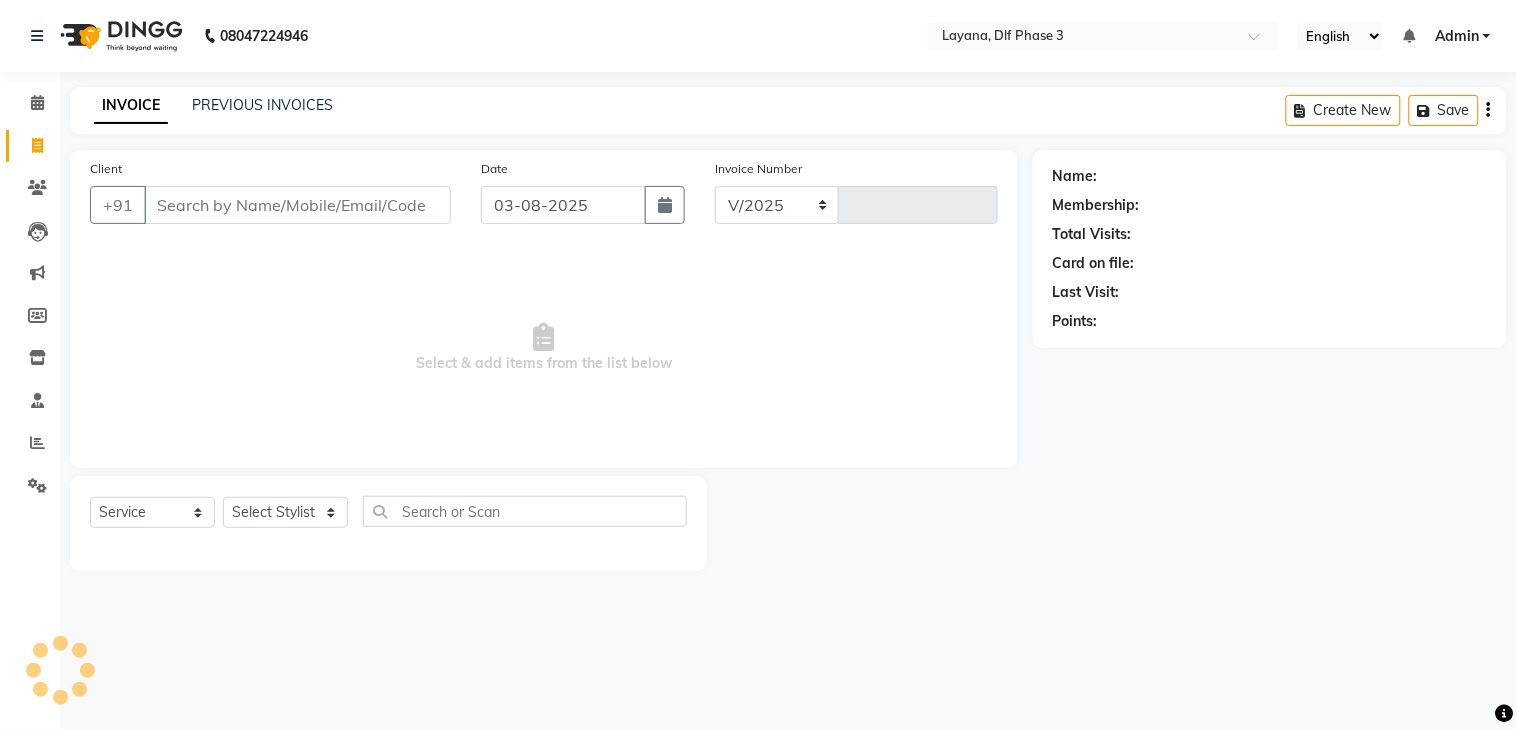type on "2291" 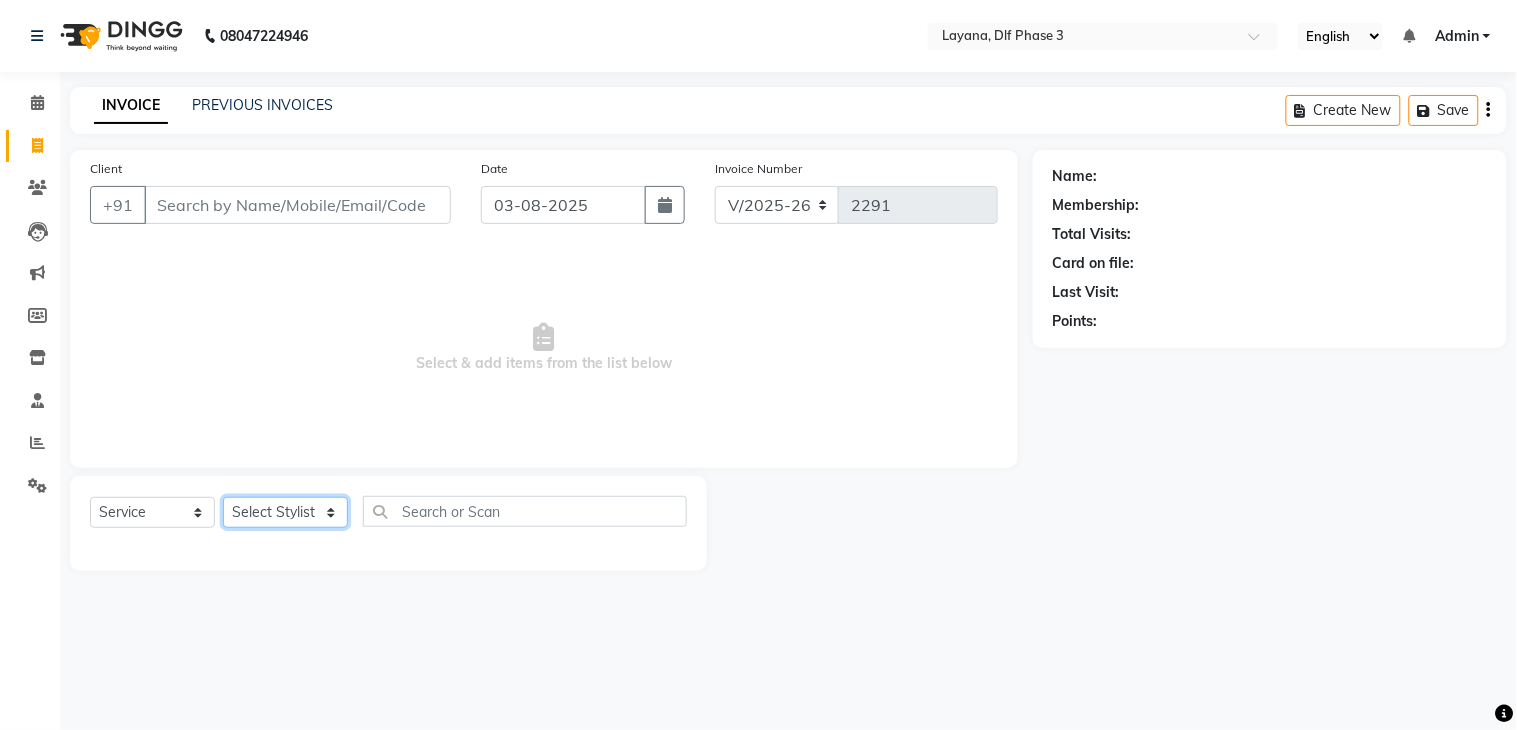 click on "Select Stylist Aakhil Attul Gopal das kamal Kartik  keshav sanjana Shadab supriya" 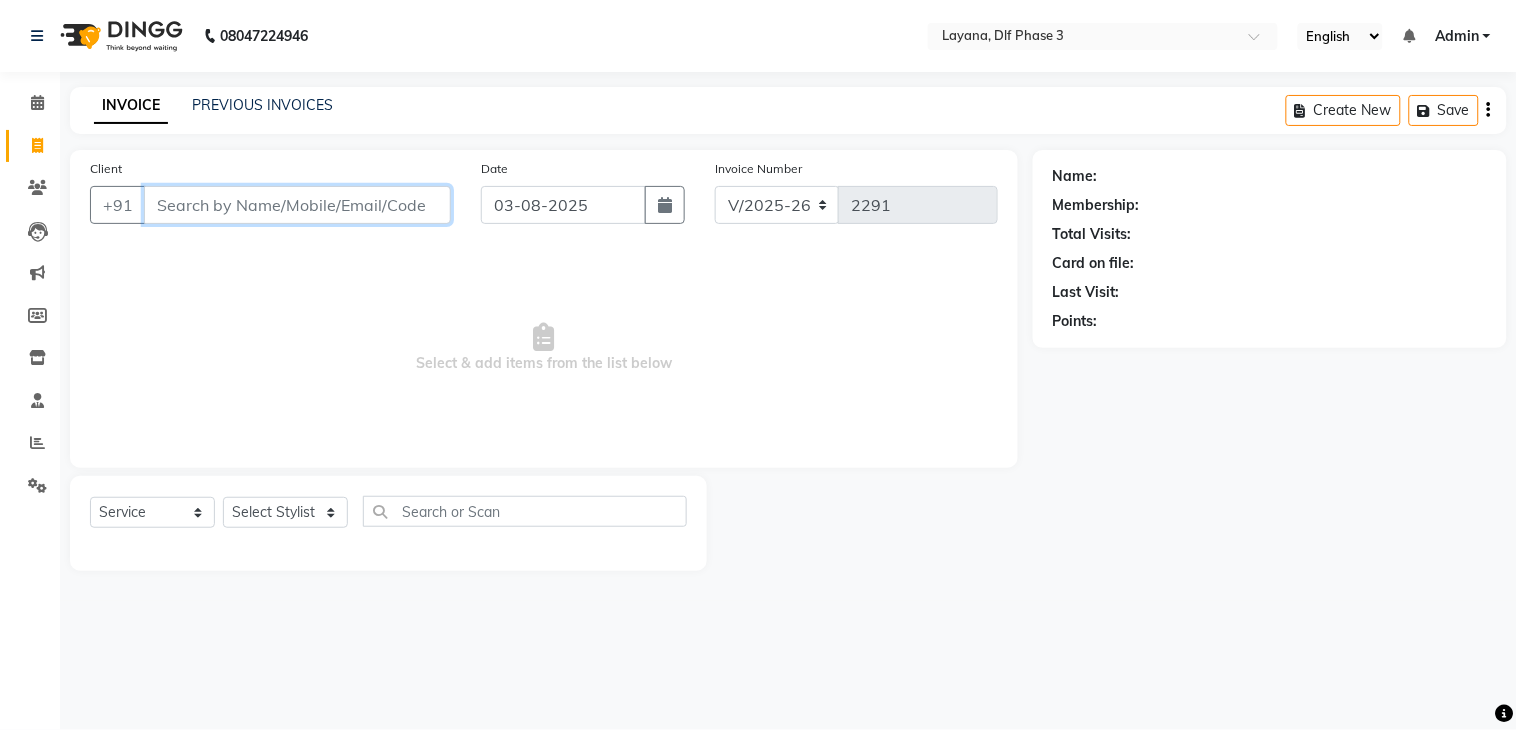 click on "Client" at bounding box center [297, 205] 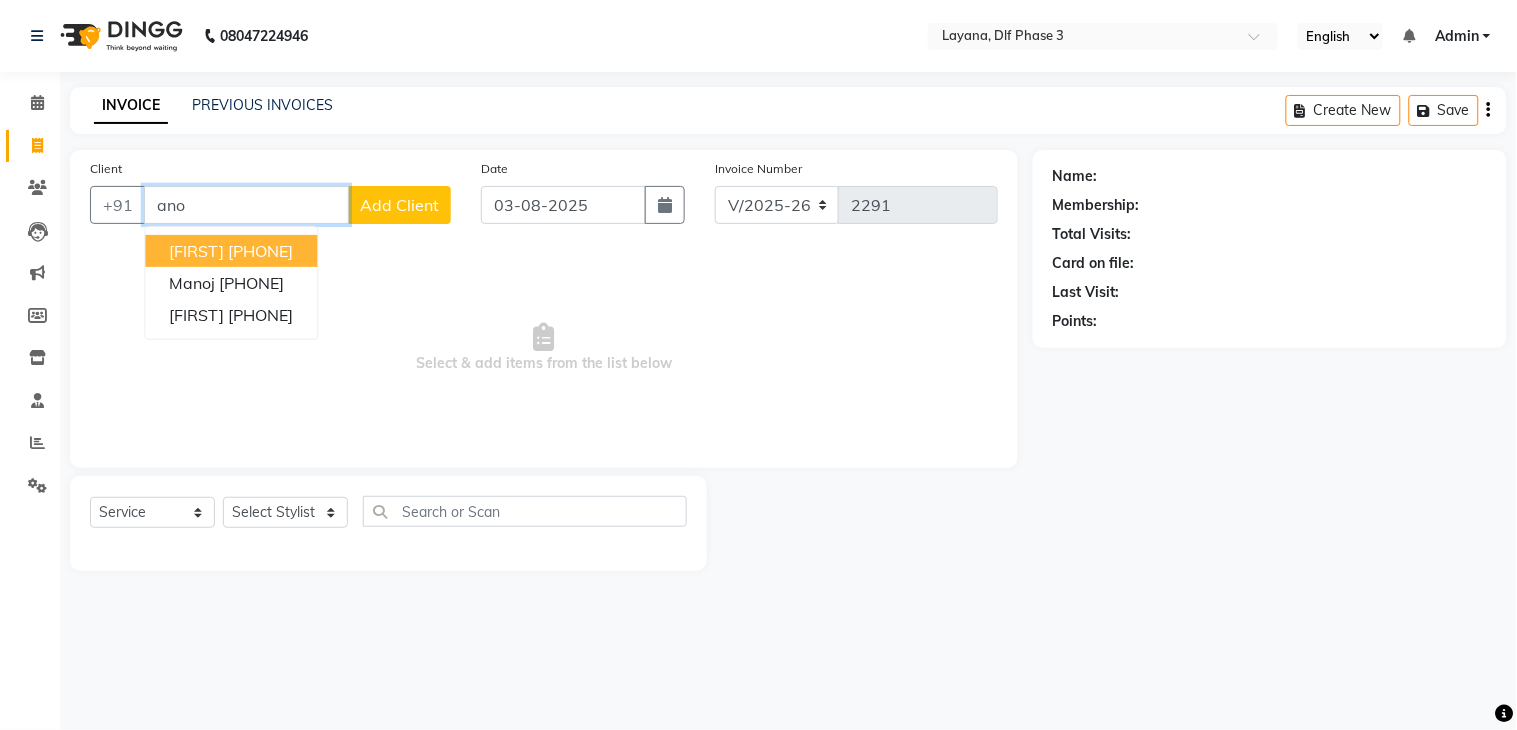 click on "ano" at bounding box center [246, 205] 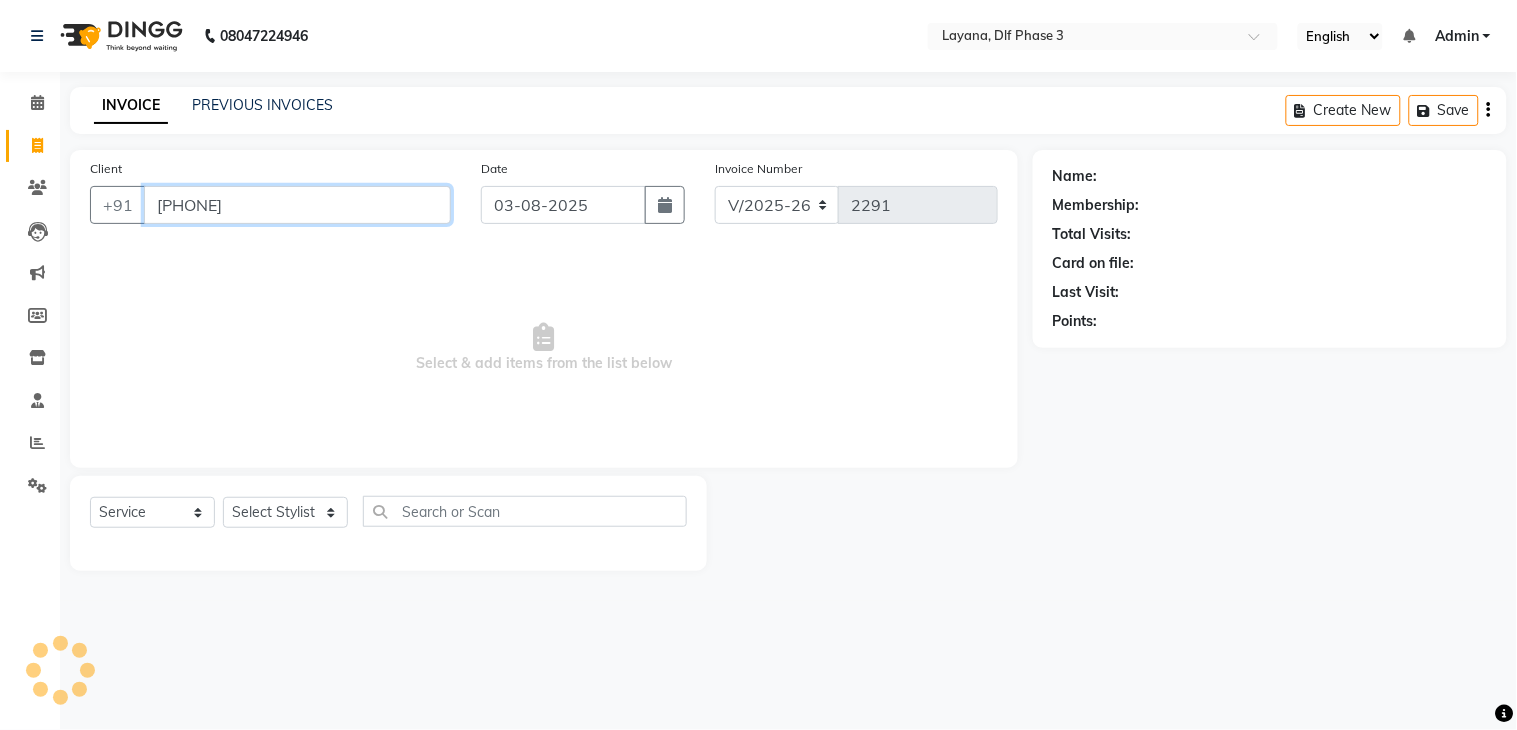 type on "6395769722" 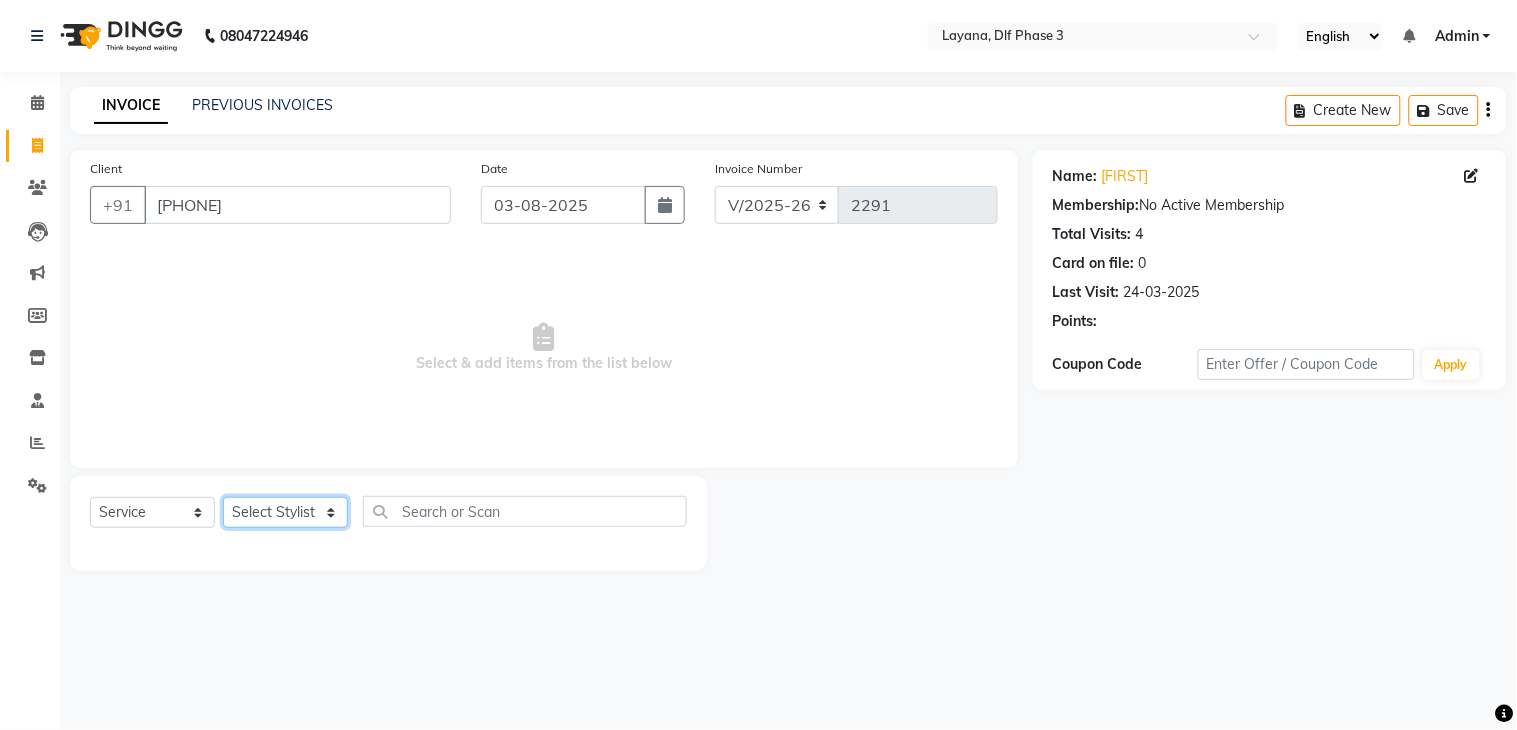 click on "Select Stylist Aakhil Attul Gopal das kamal Kartik  keshav sanjana Shadab supriya" 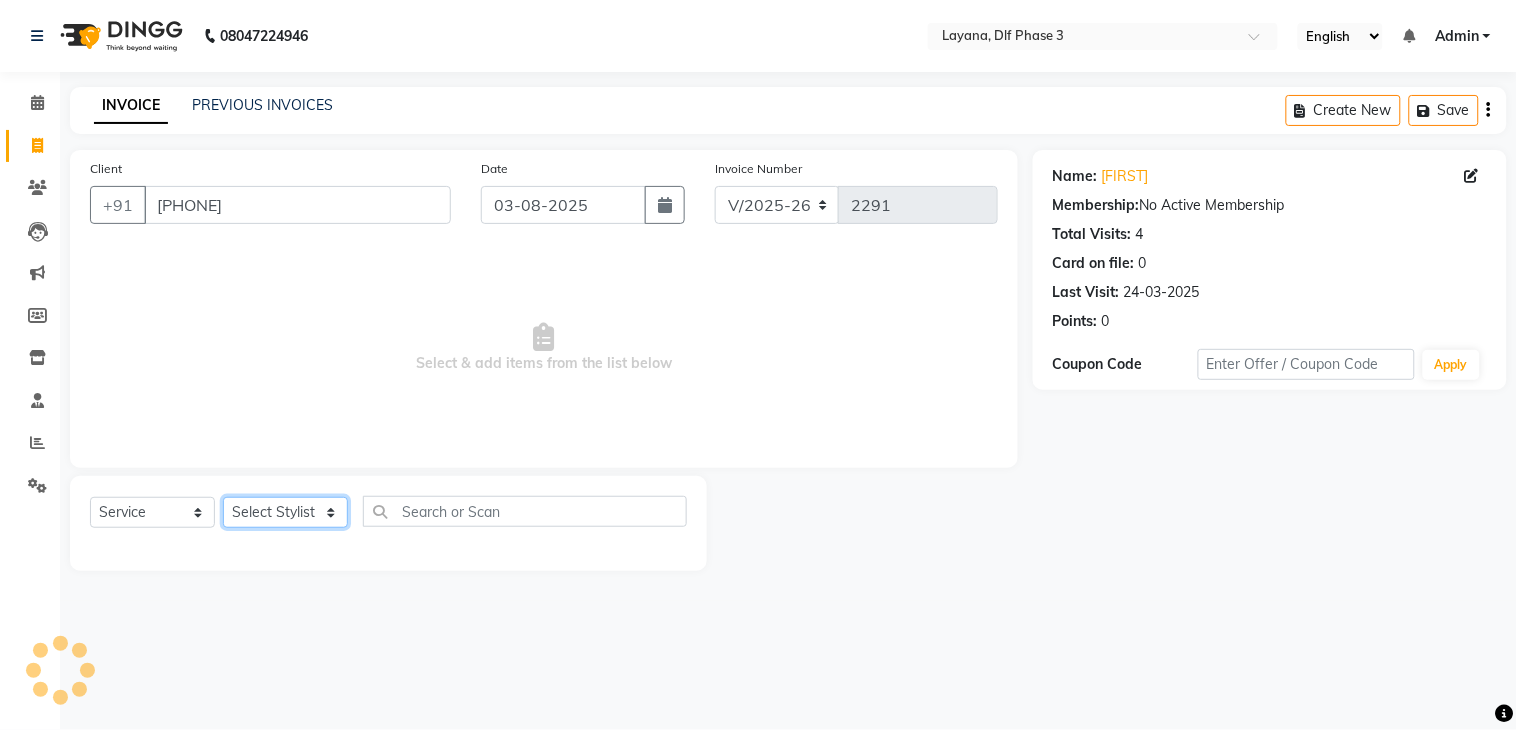 select on "85237" 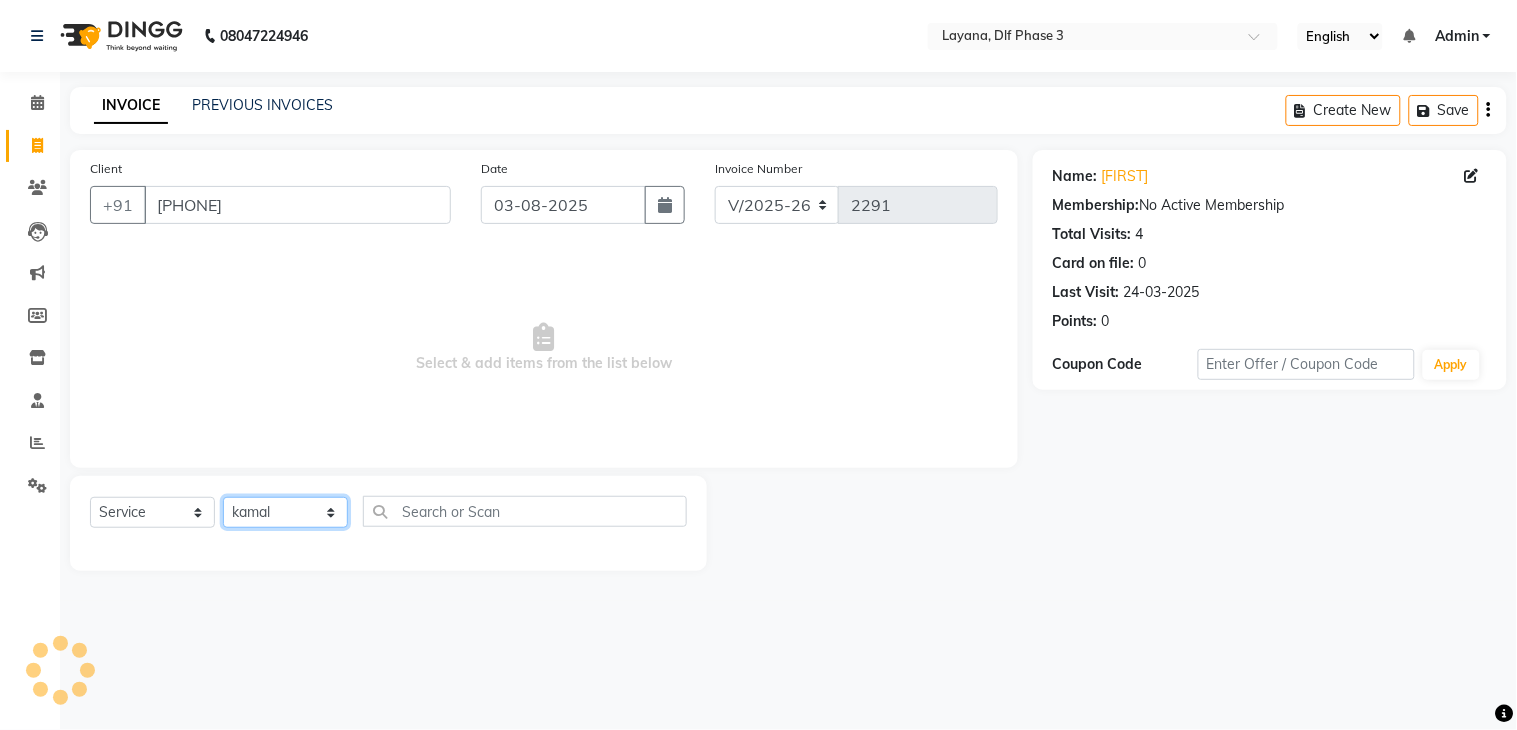 click on "Select Stylist Aakhil Attul Gopal das kamal Kartik  keshav sanjana Shadab supriya" 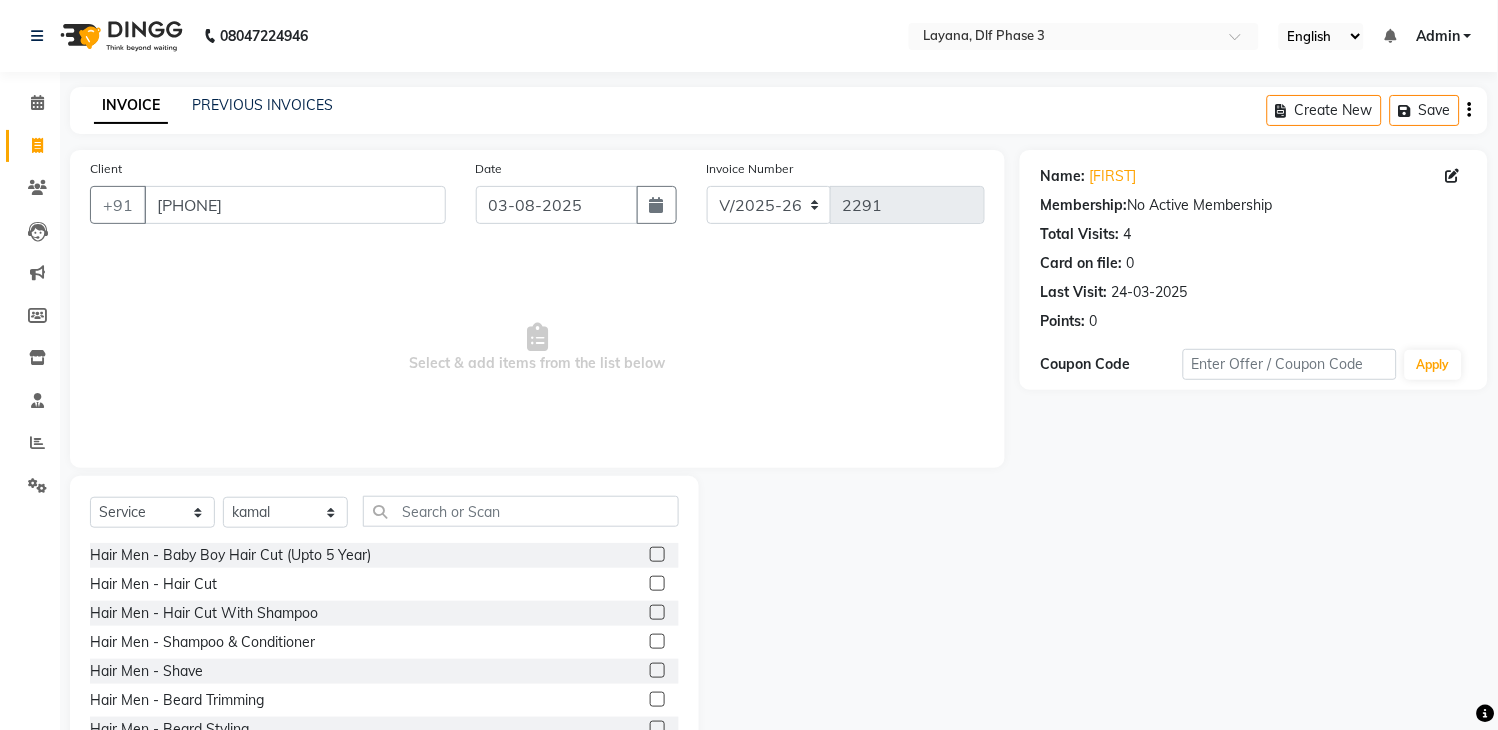 click on "Select  Service  Product  Membership  Package Voucher Prepaid Gift Card  Select Stylist Aakhil Attul Gopal das kamal Kartik  keshav sanjana Shadab supriya" 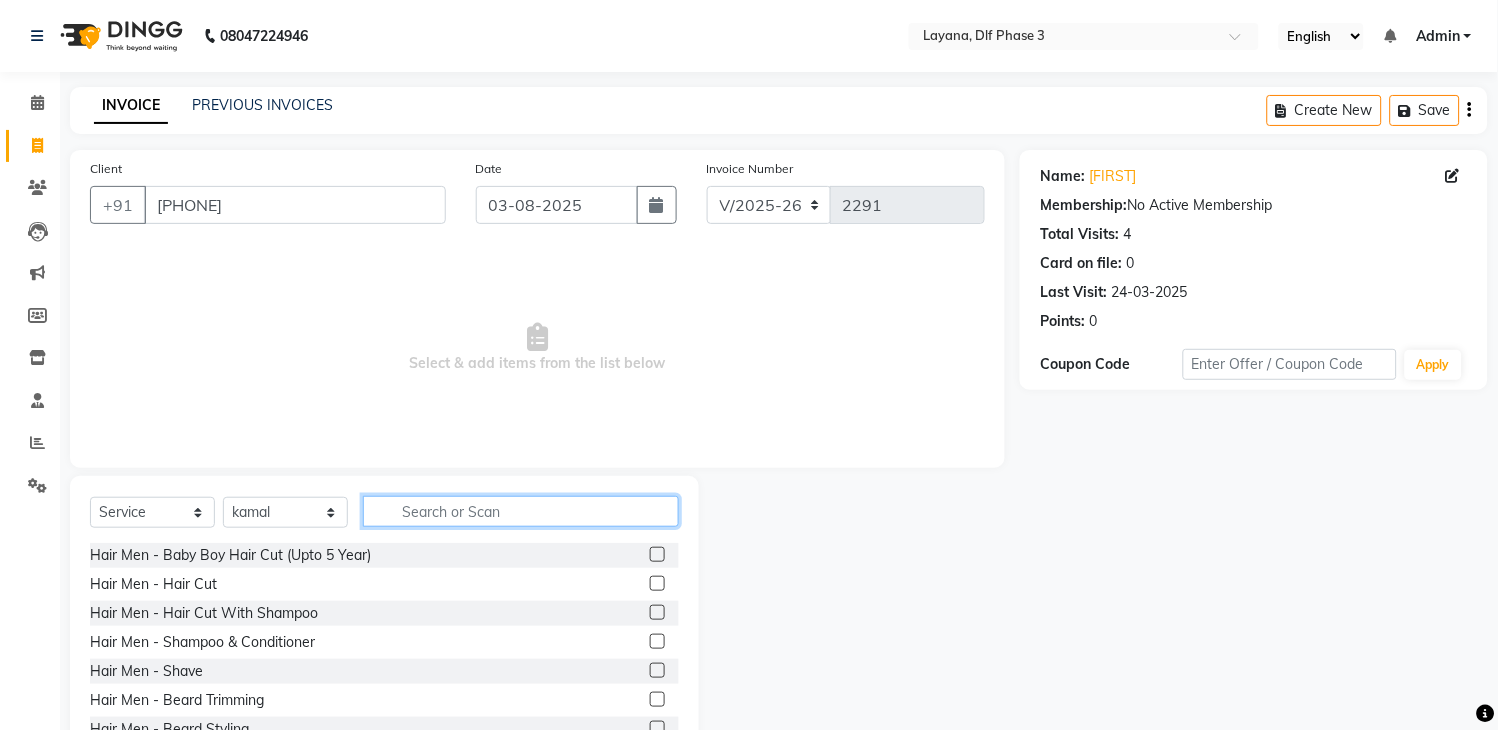 click 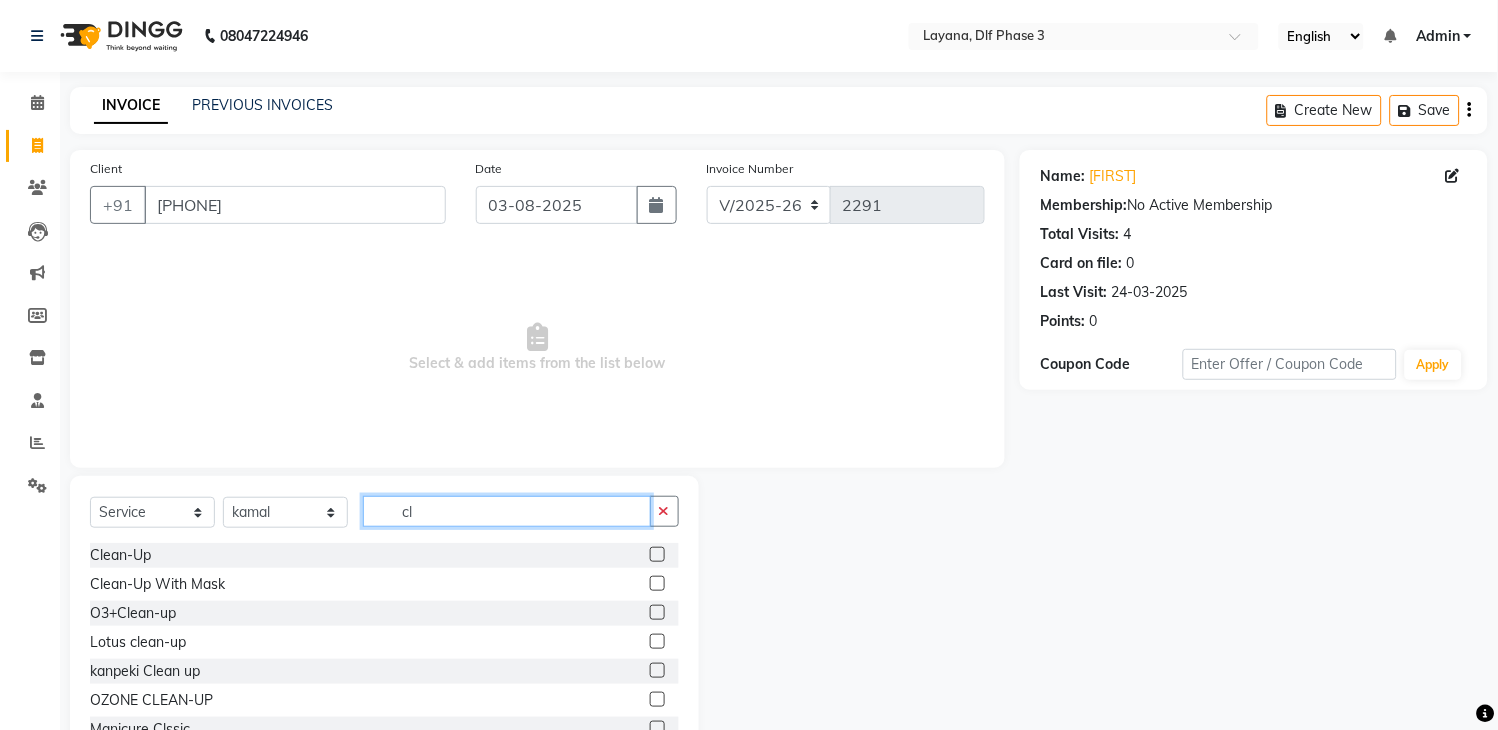 type on "cl" 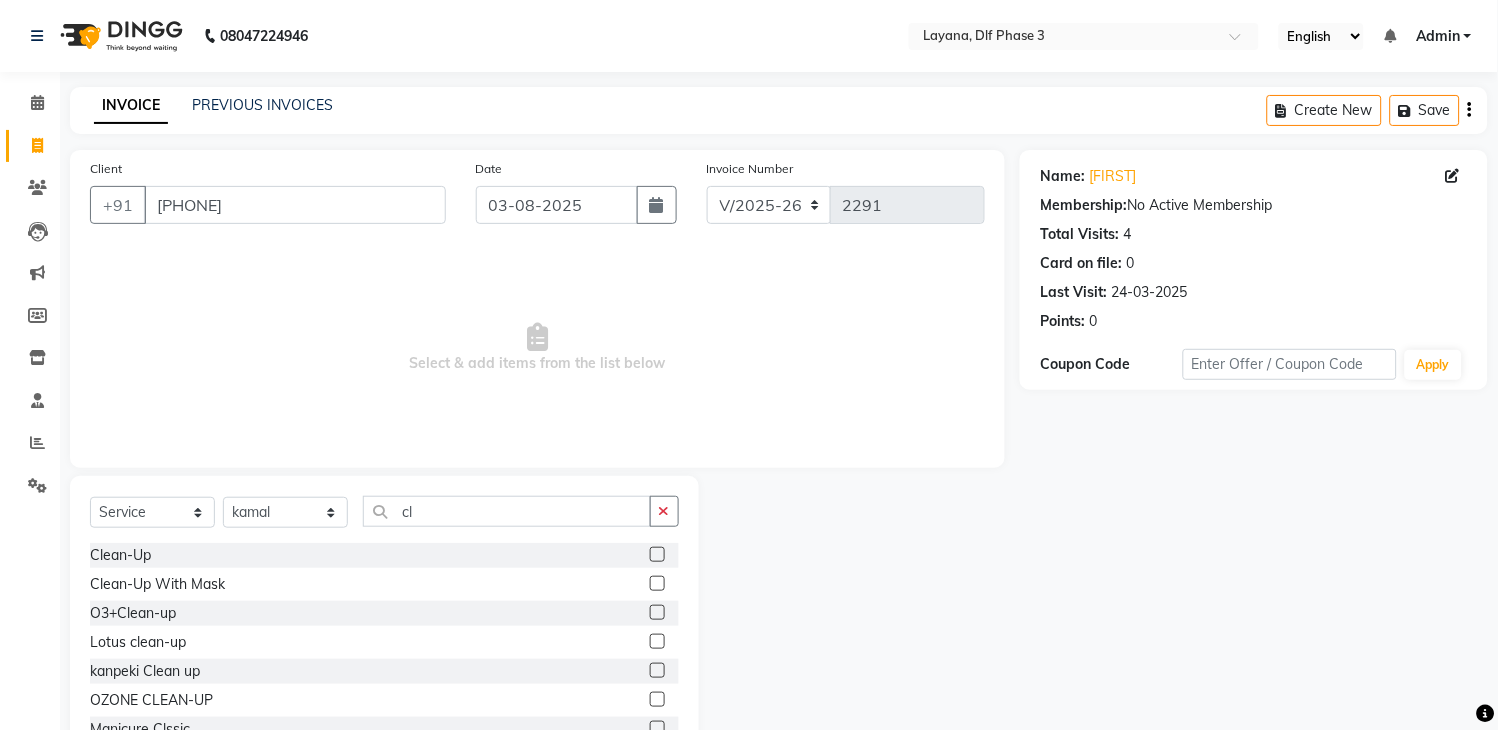 click 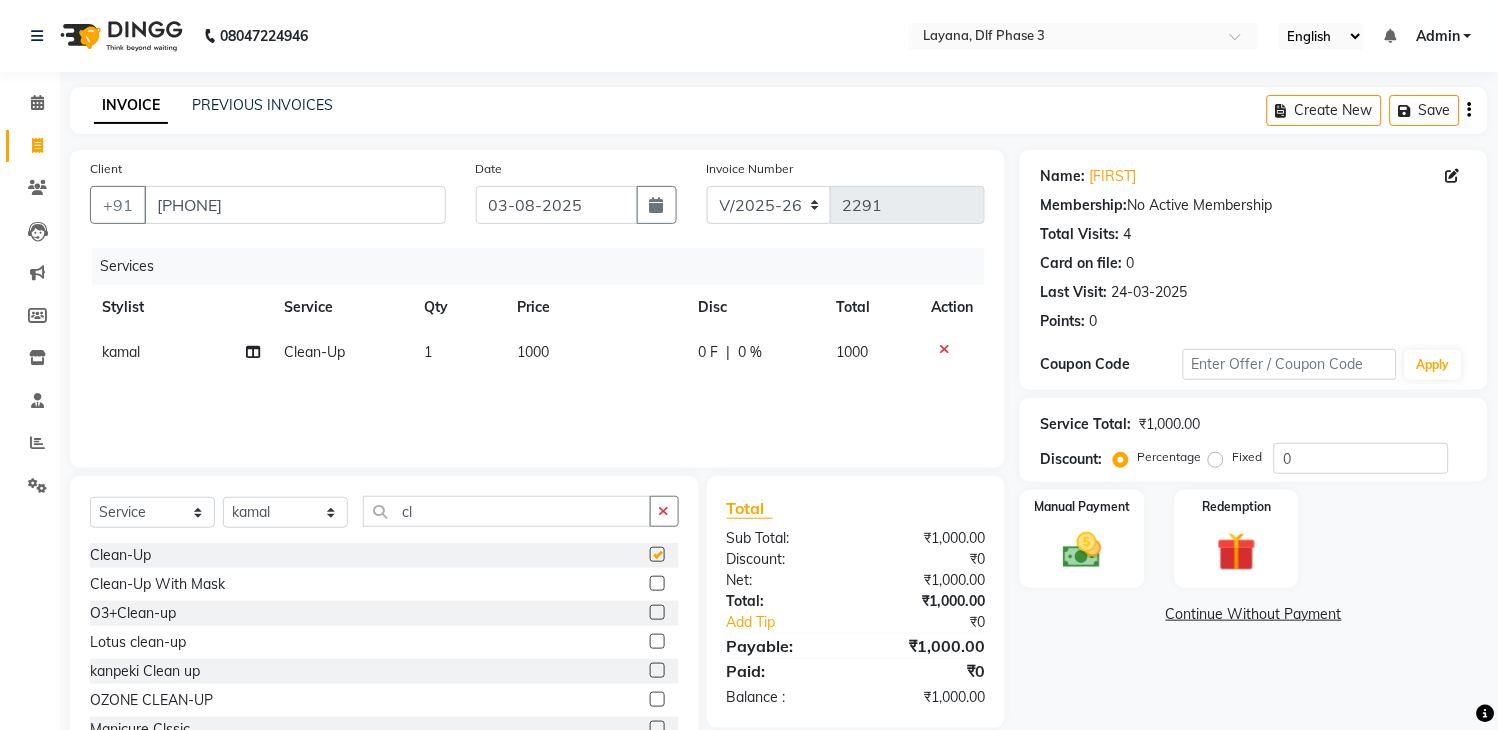 checkbox on "false" 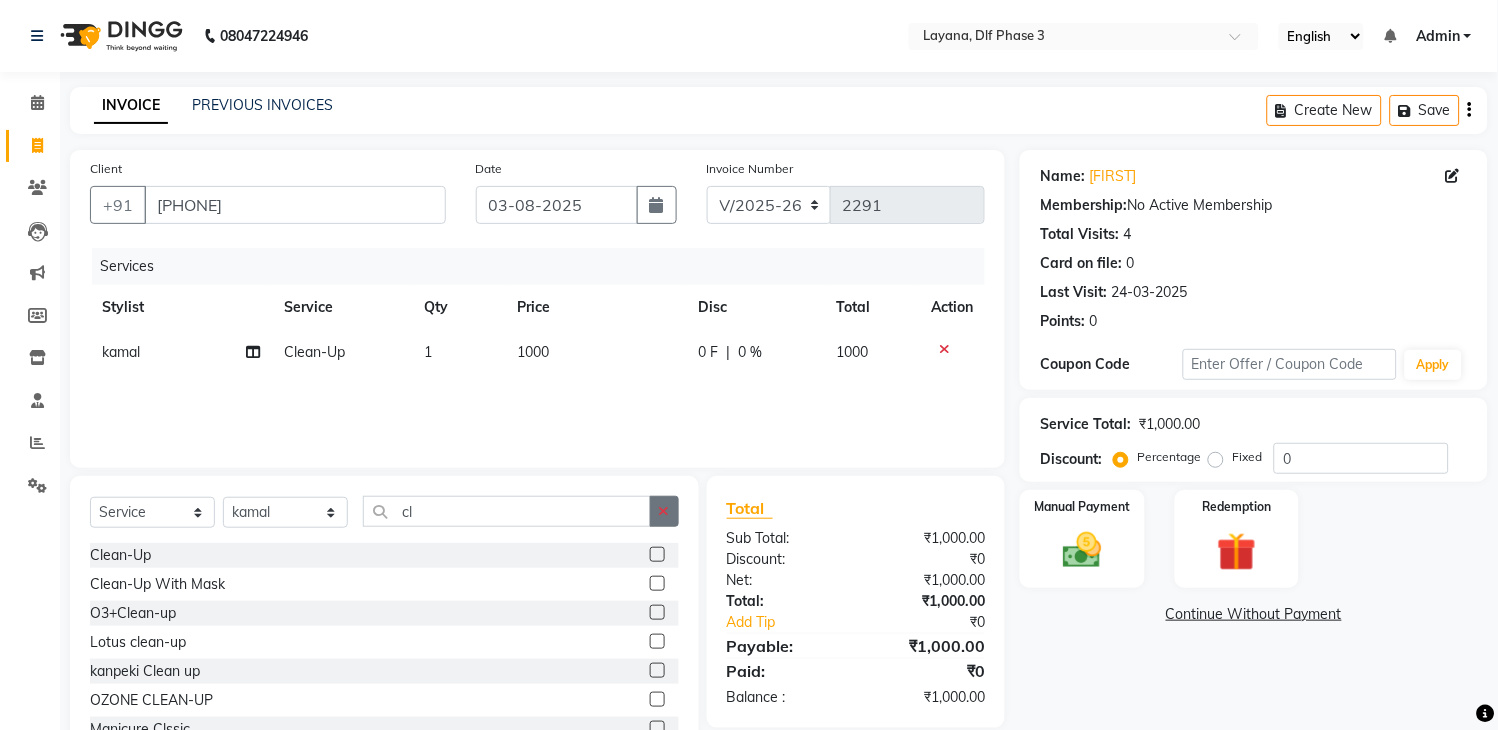 click 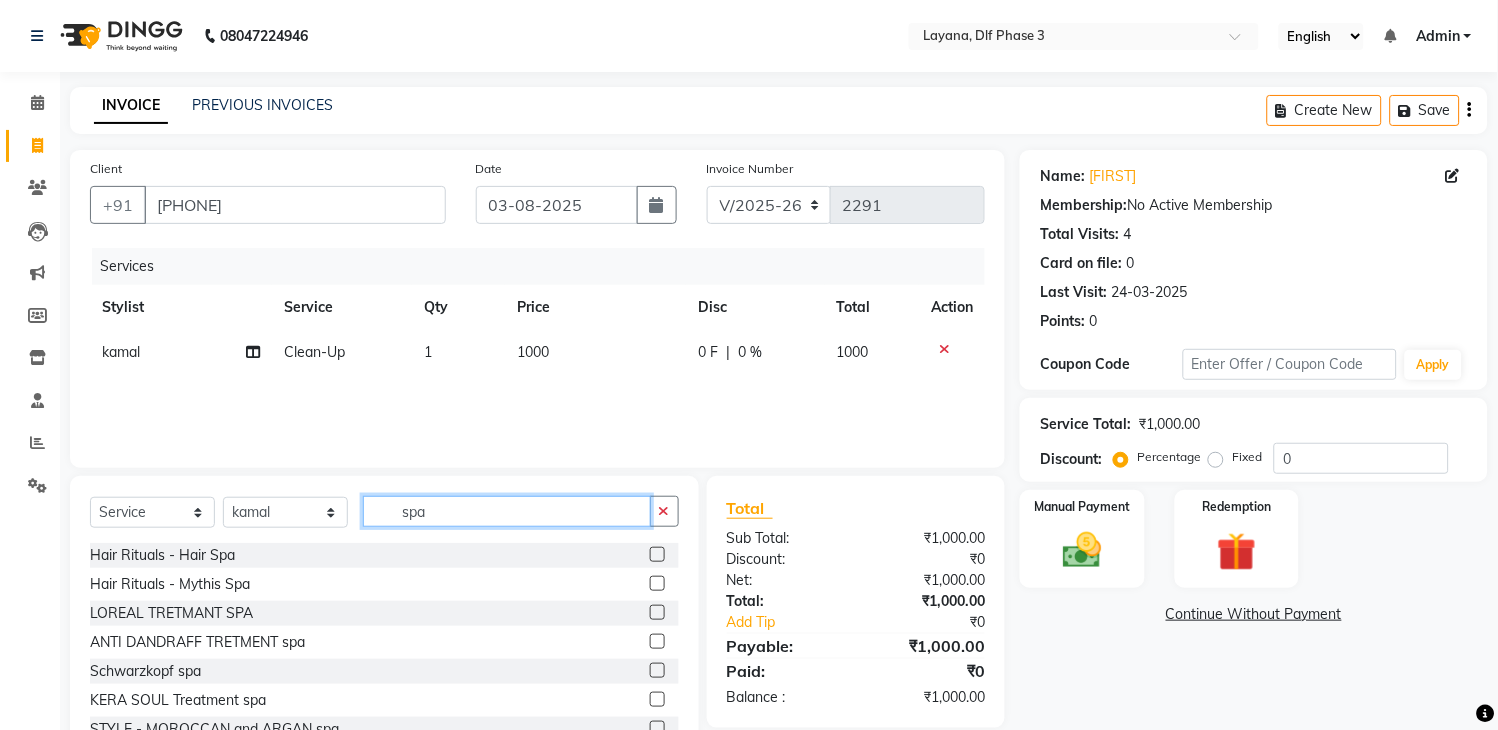 type on "spa" 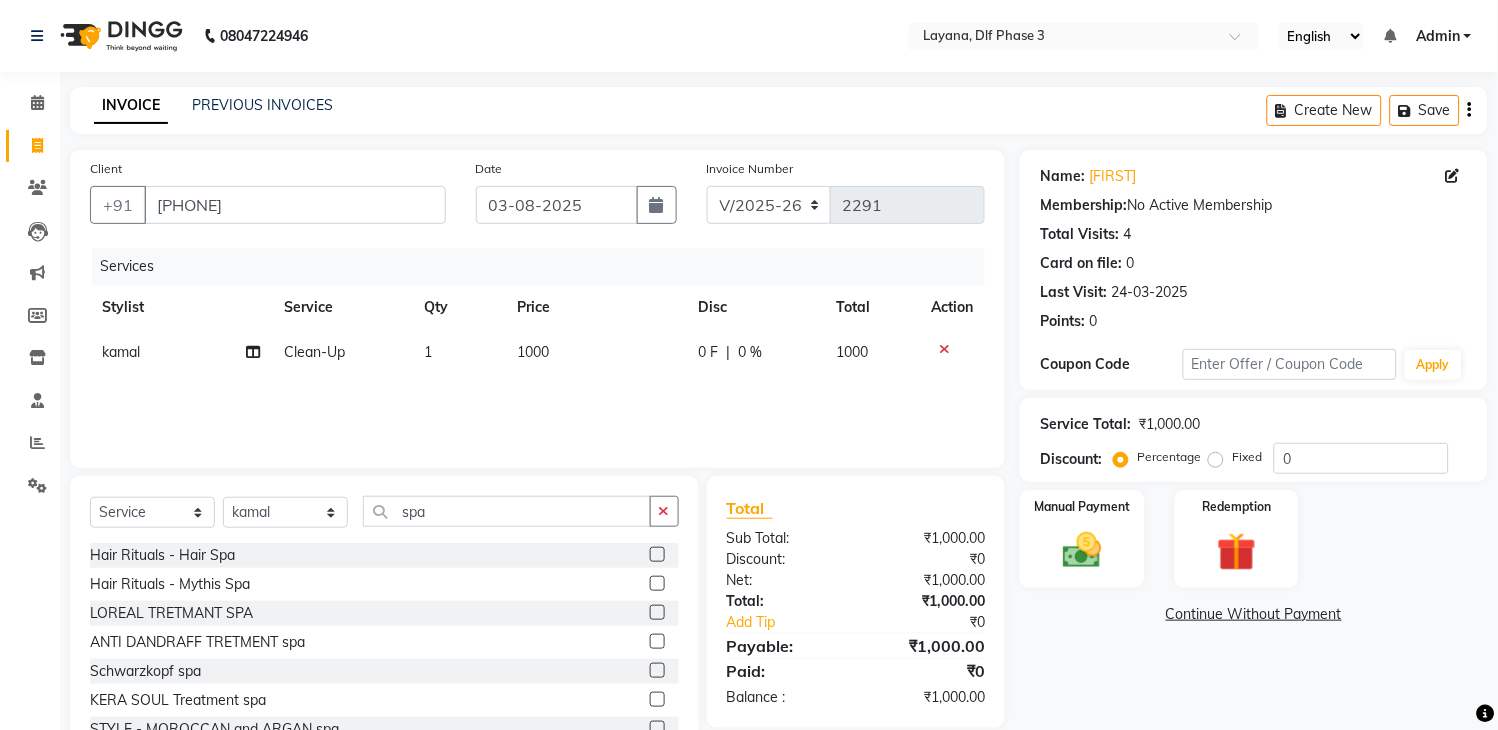 click 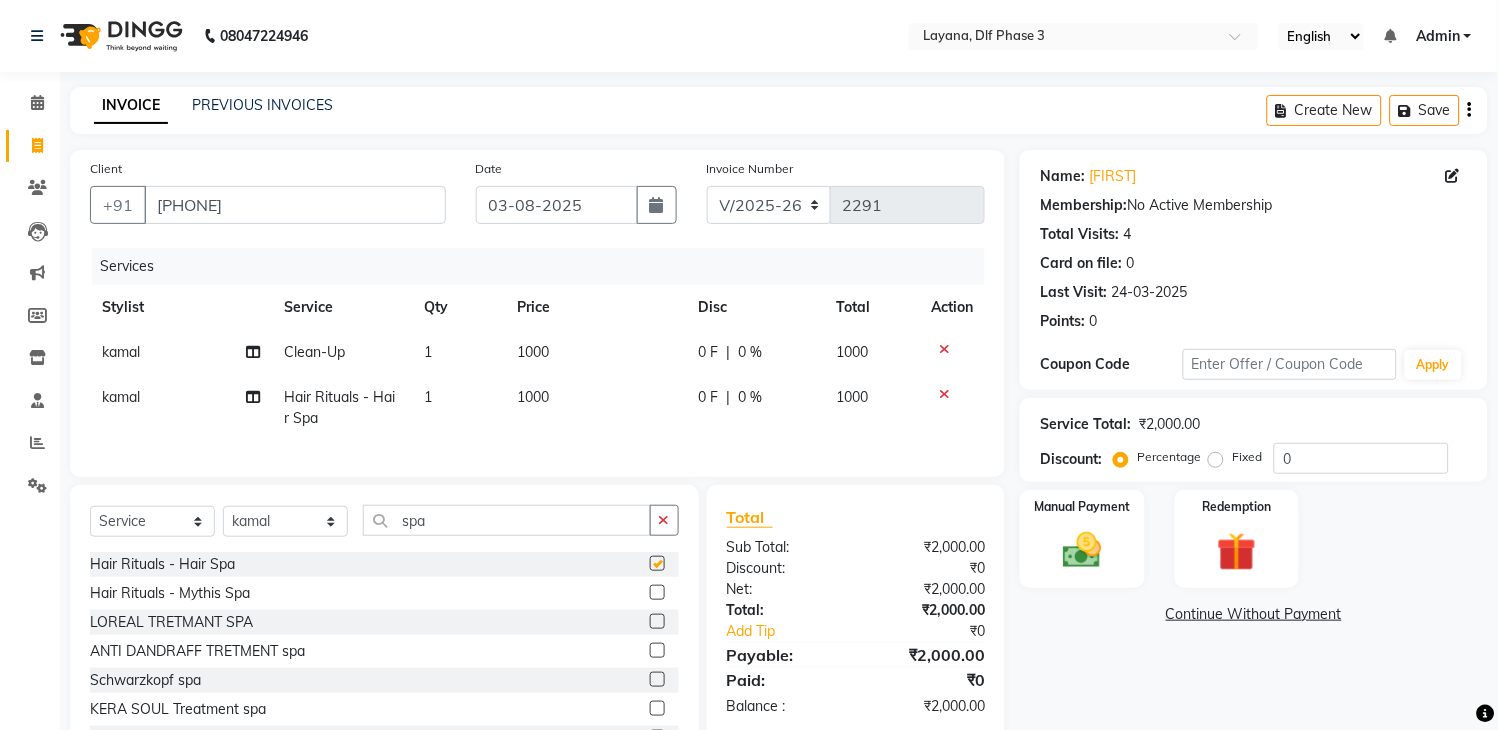 checkbox on "false" 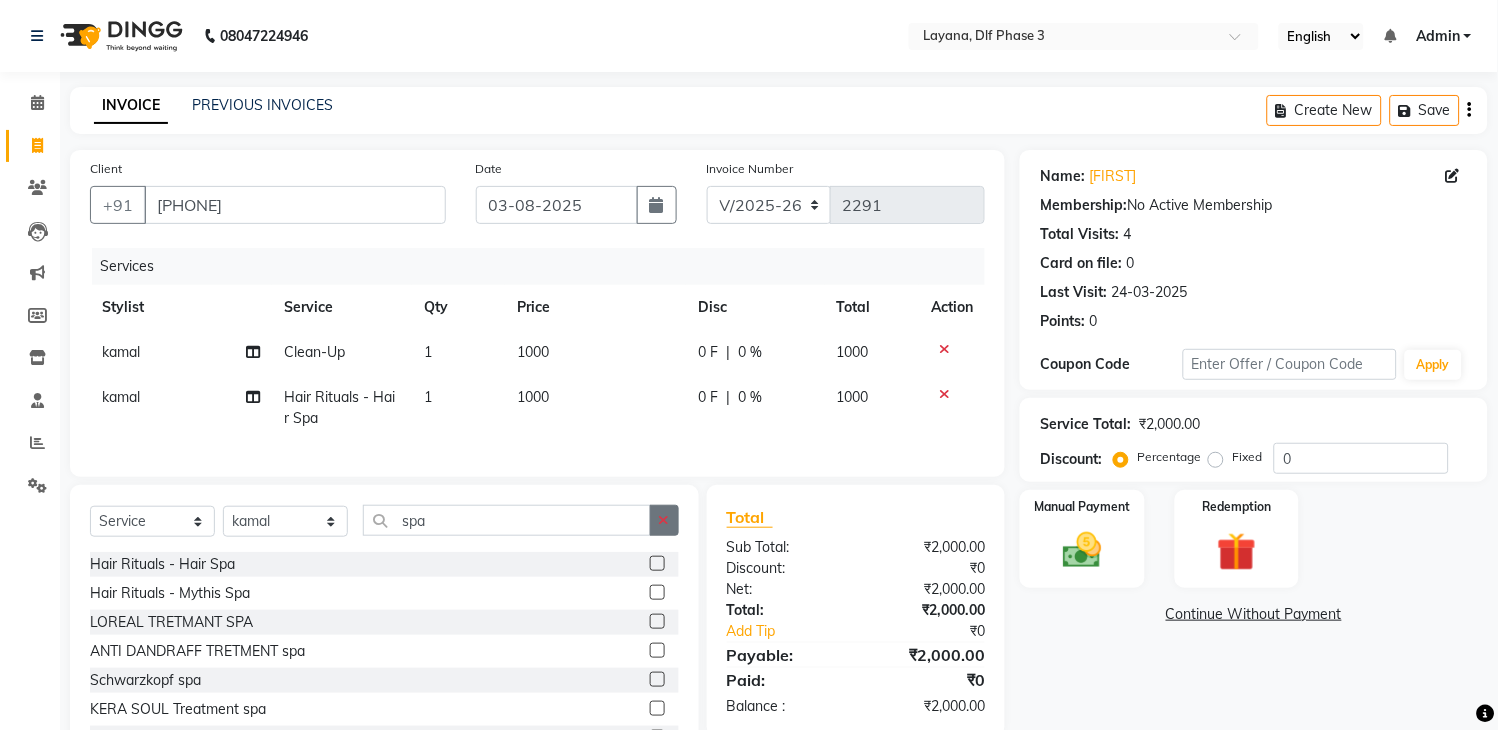 click 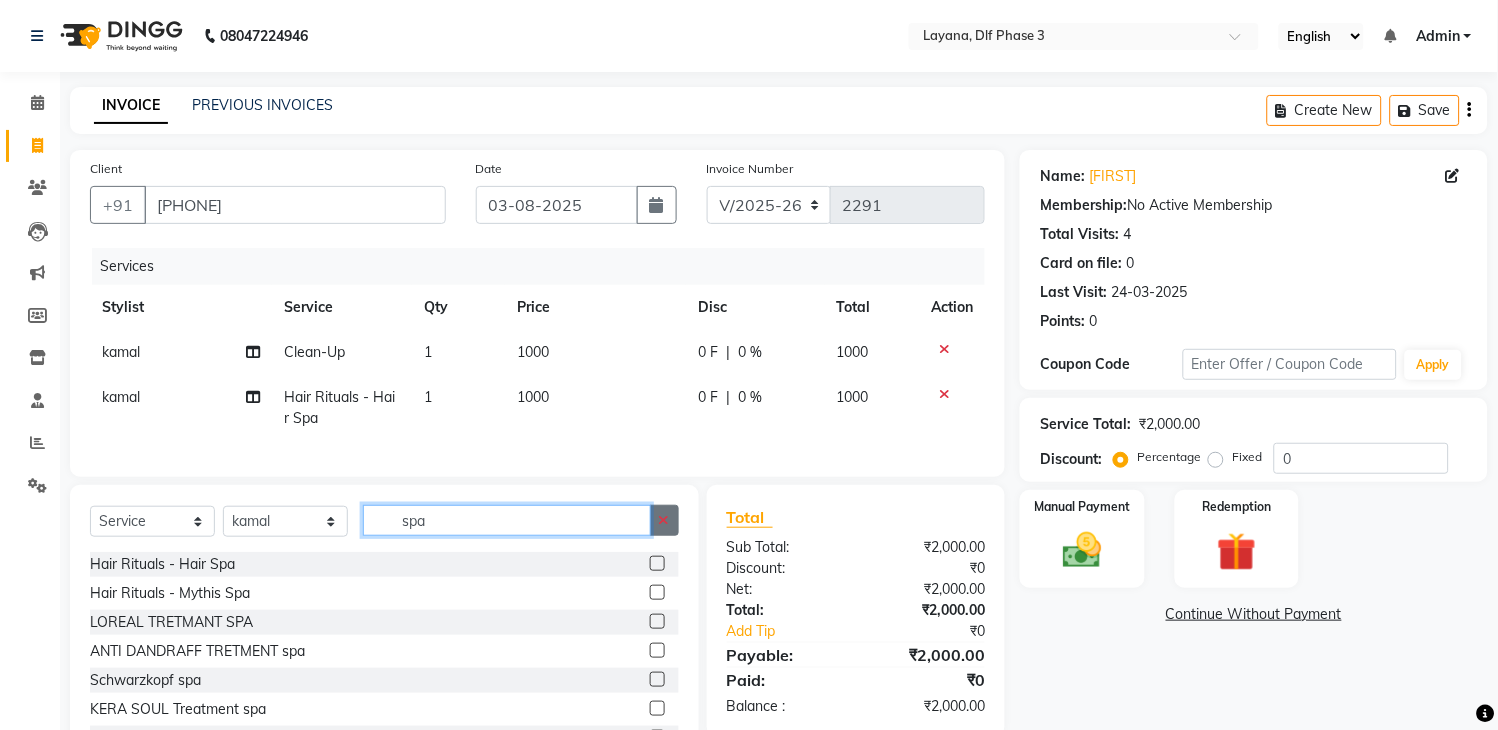 type 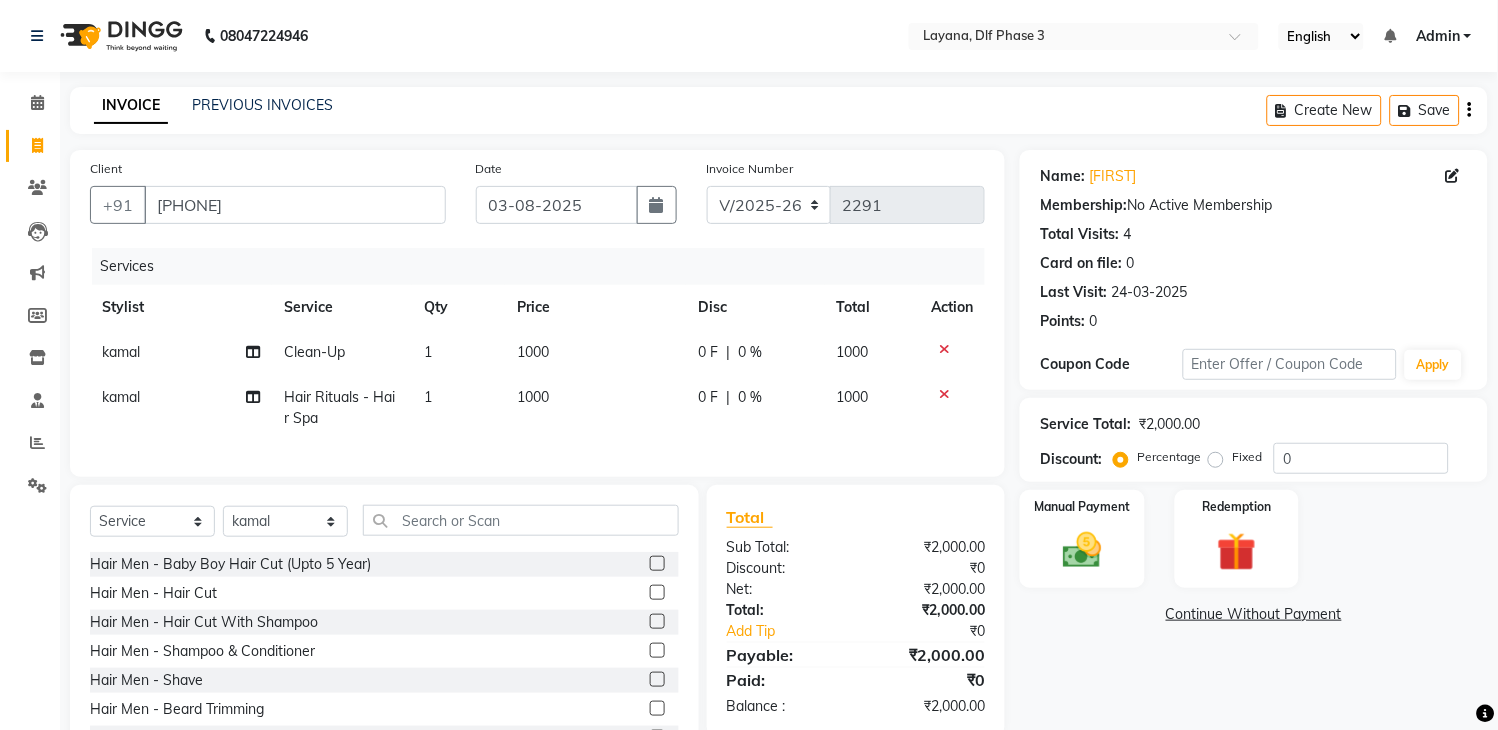 click 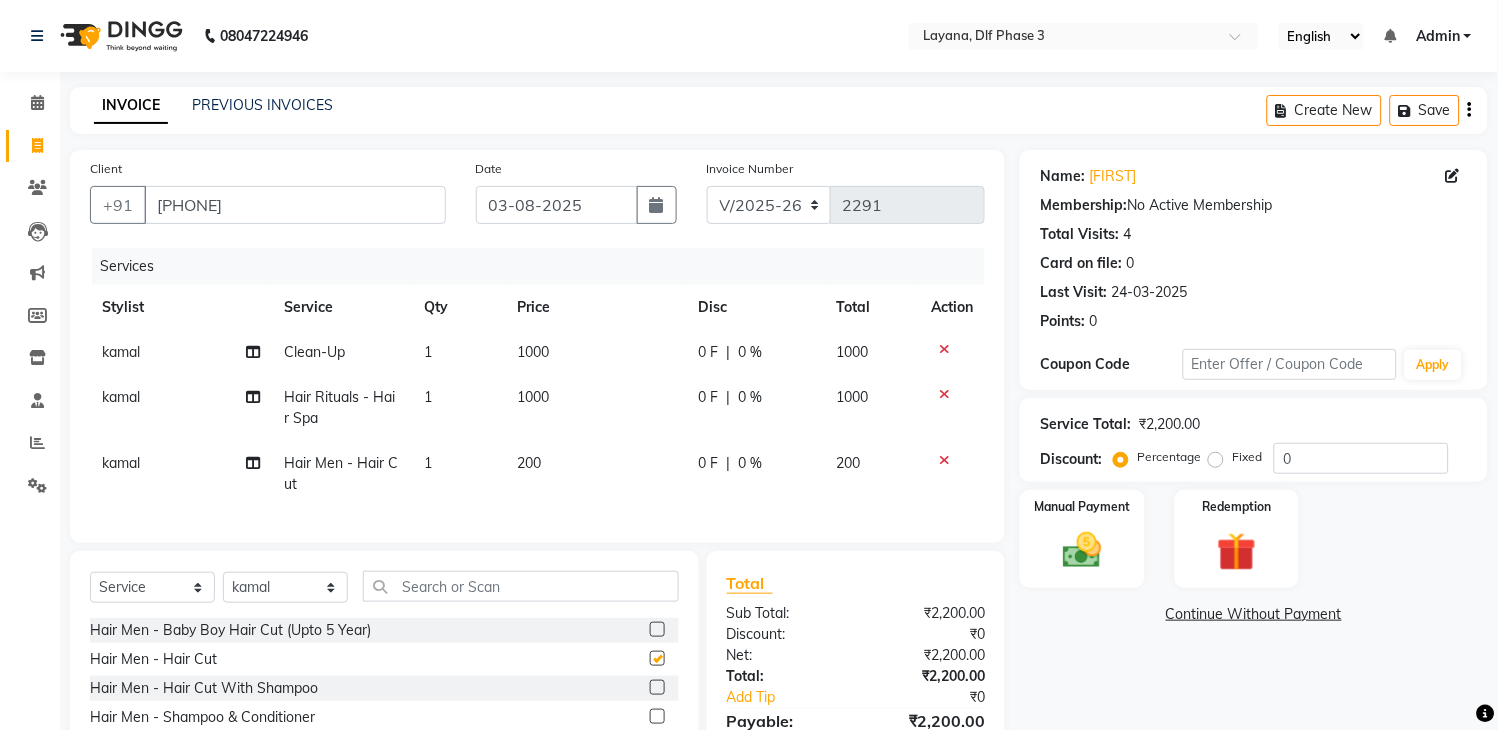 checkbox on "false" 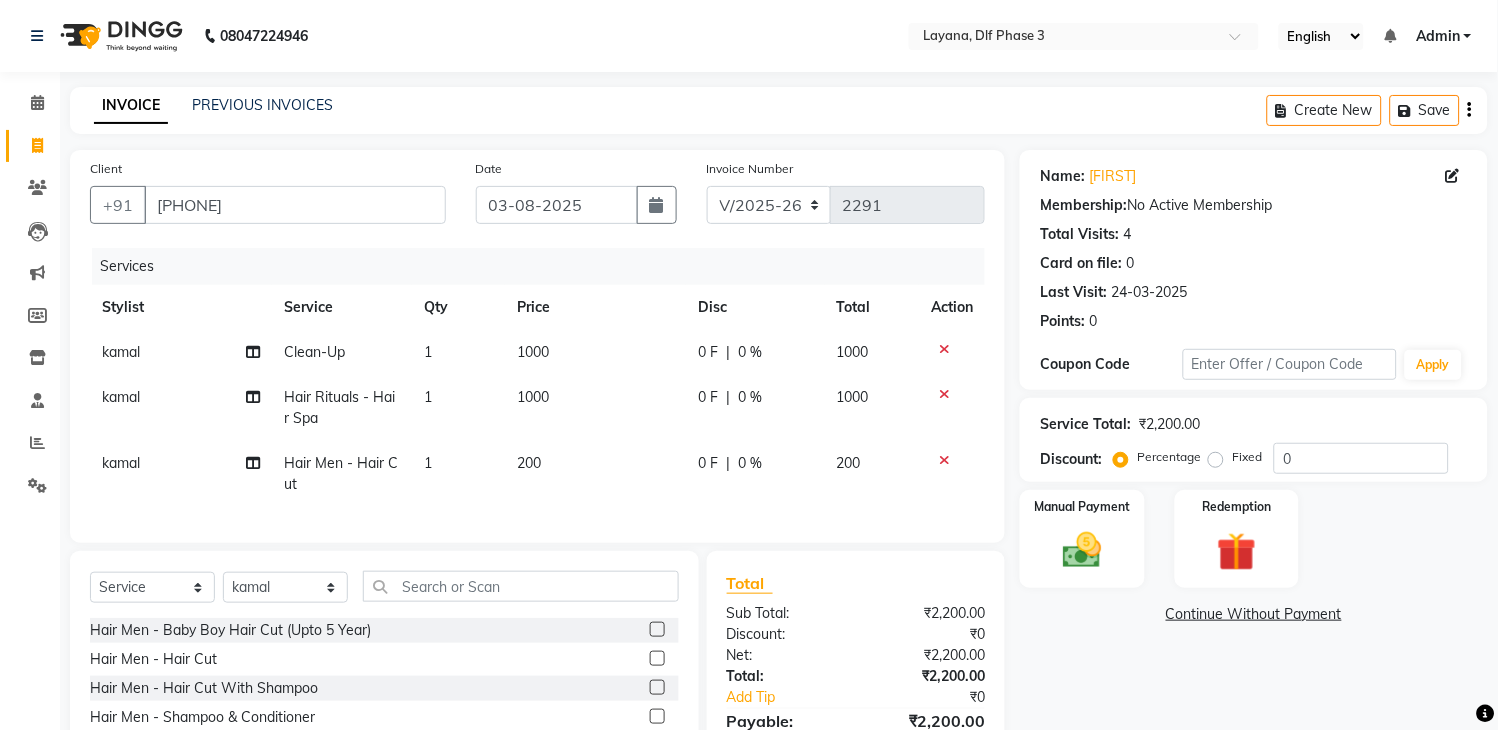 scroll, scrollTop: 164, scrollLeft: 0, axis: vertical 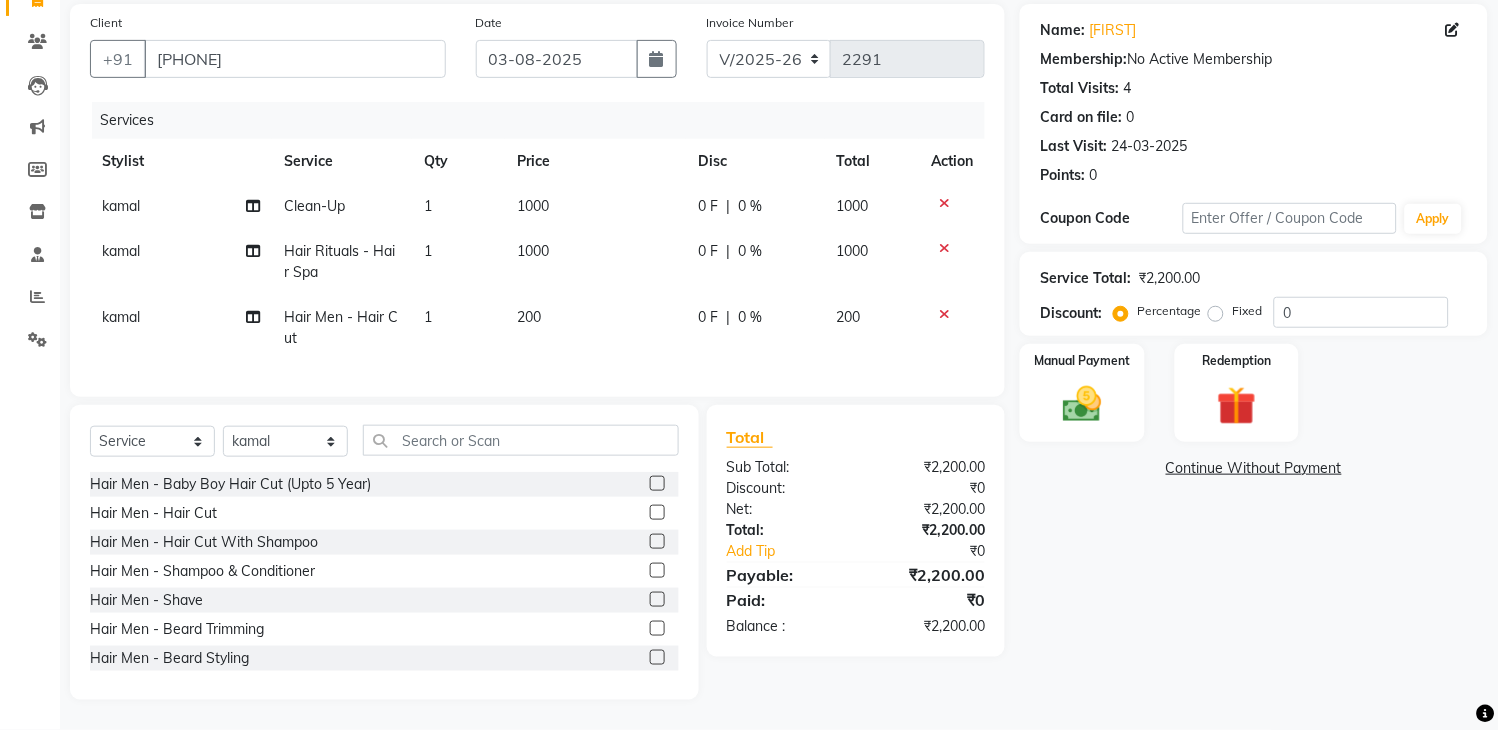 click 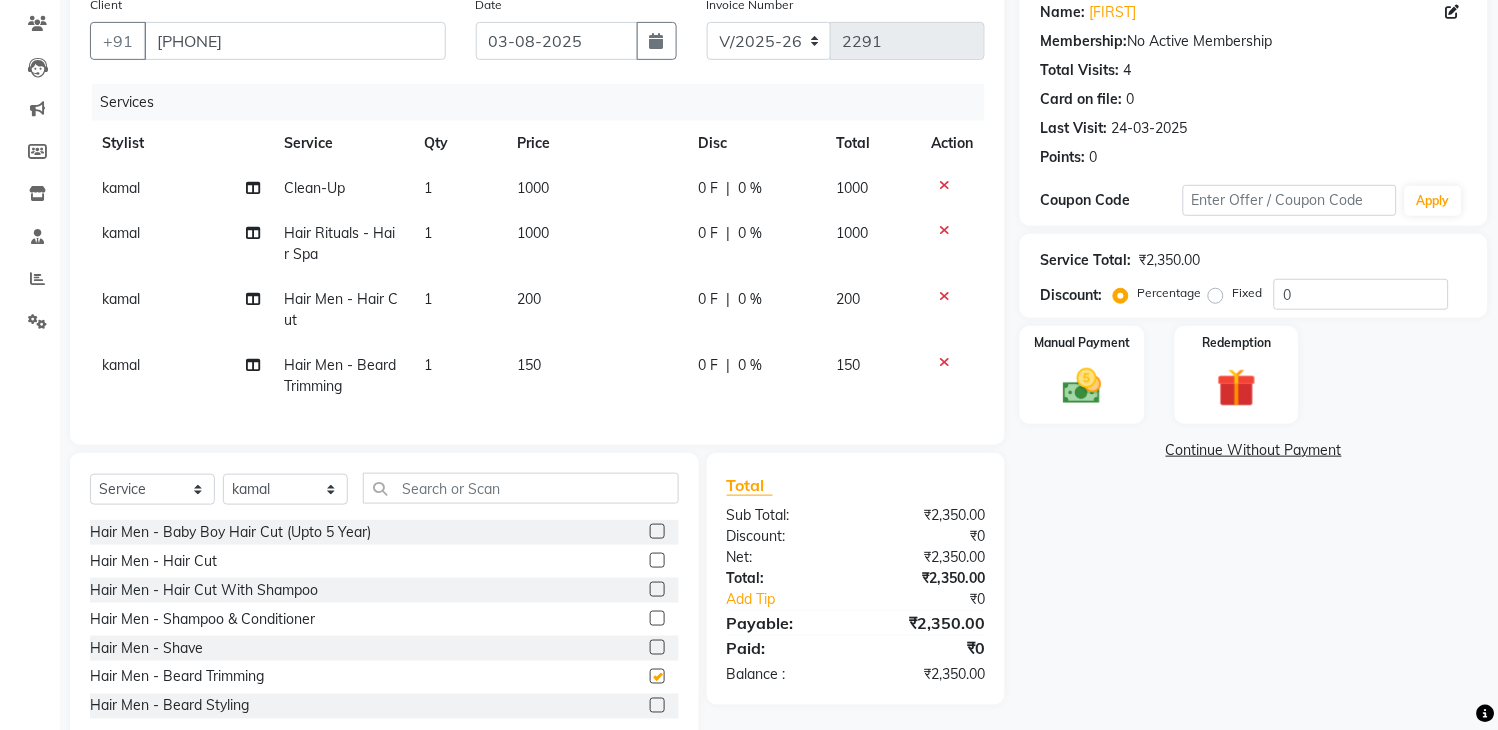 checkbox on "false" 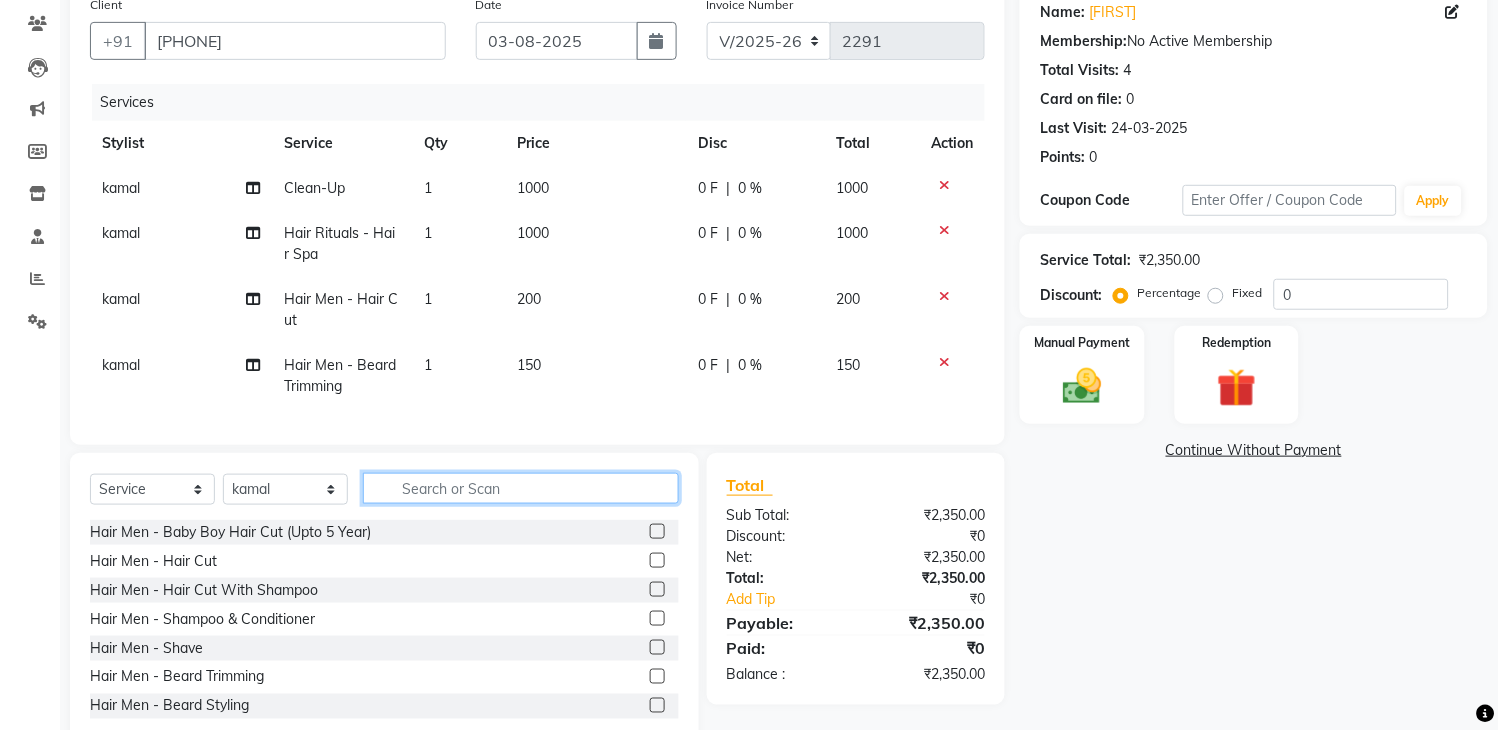 click 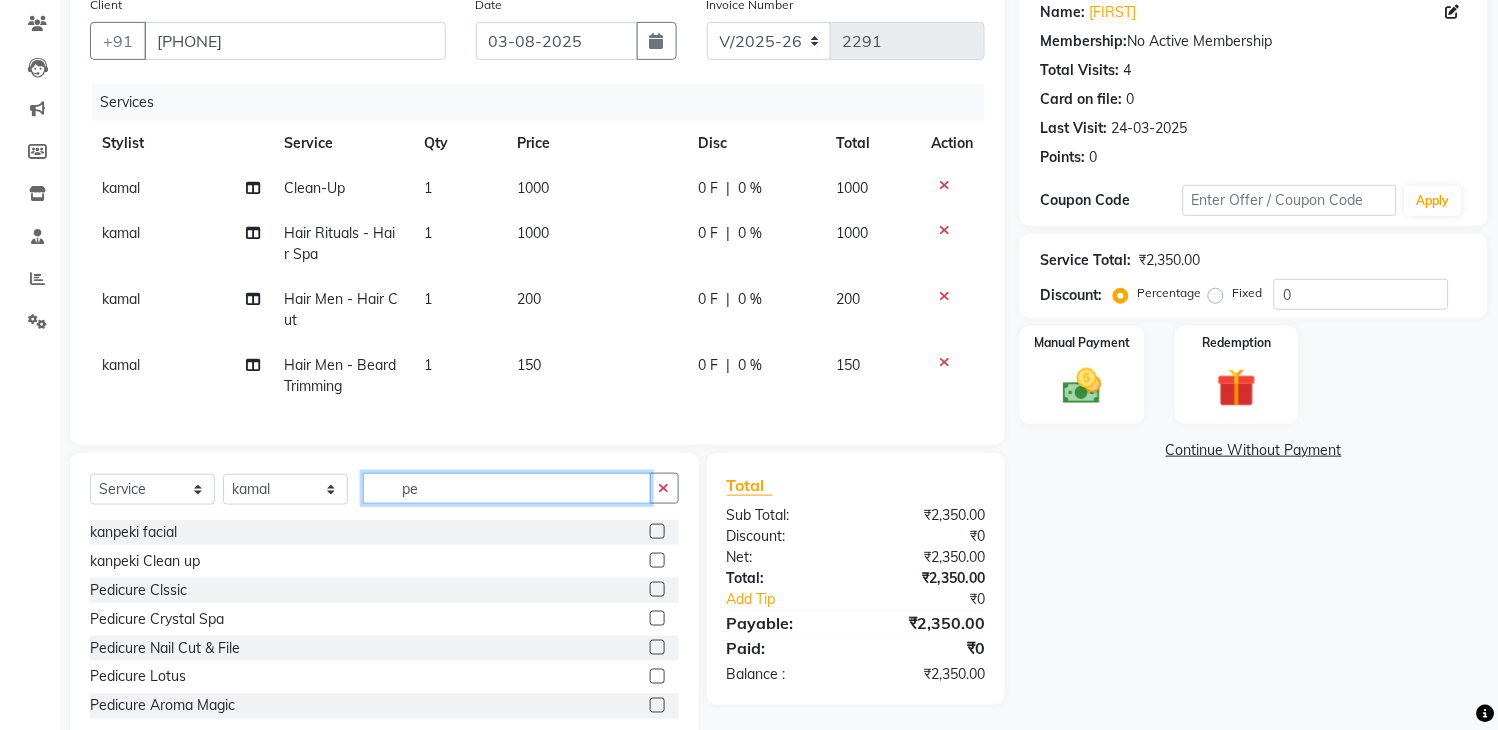 type on "pe" 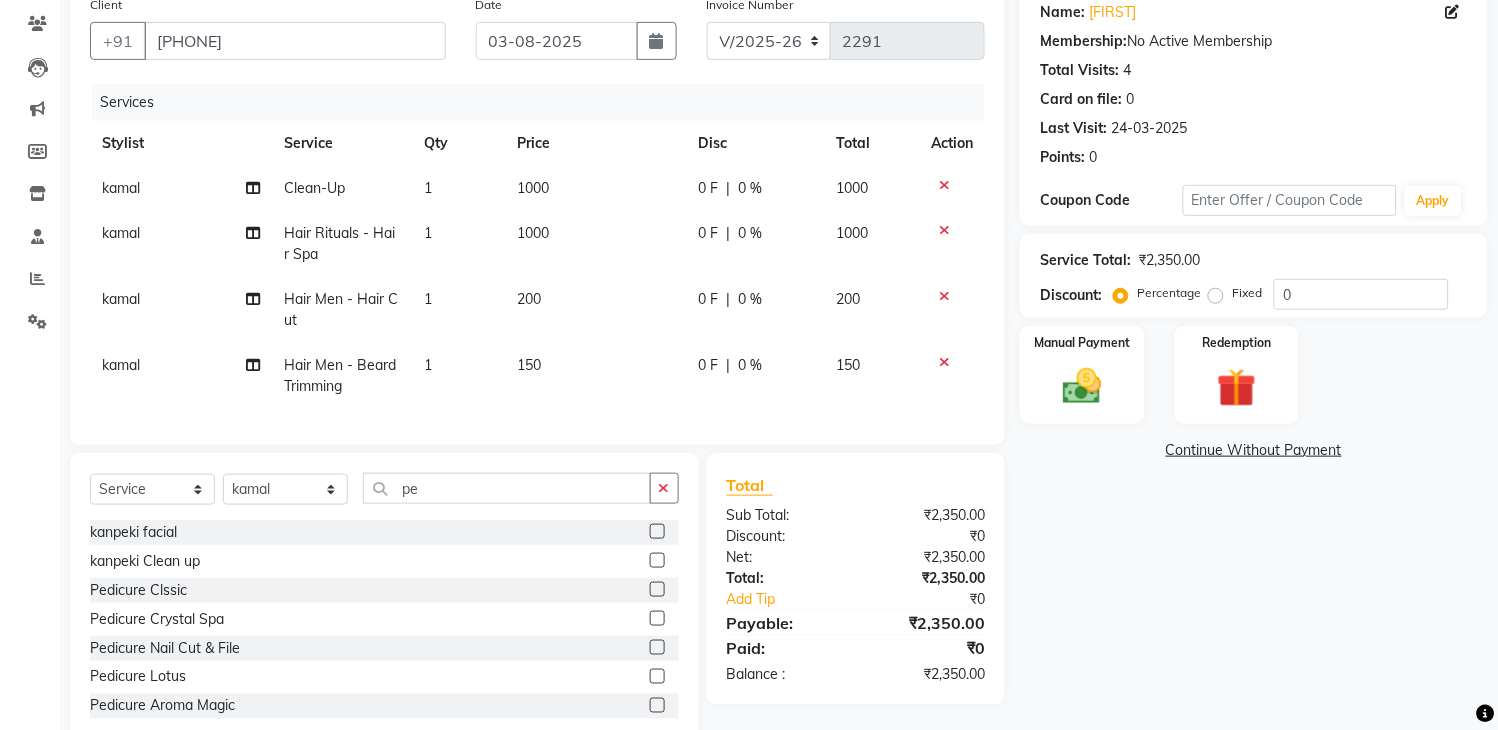 click 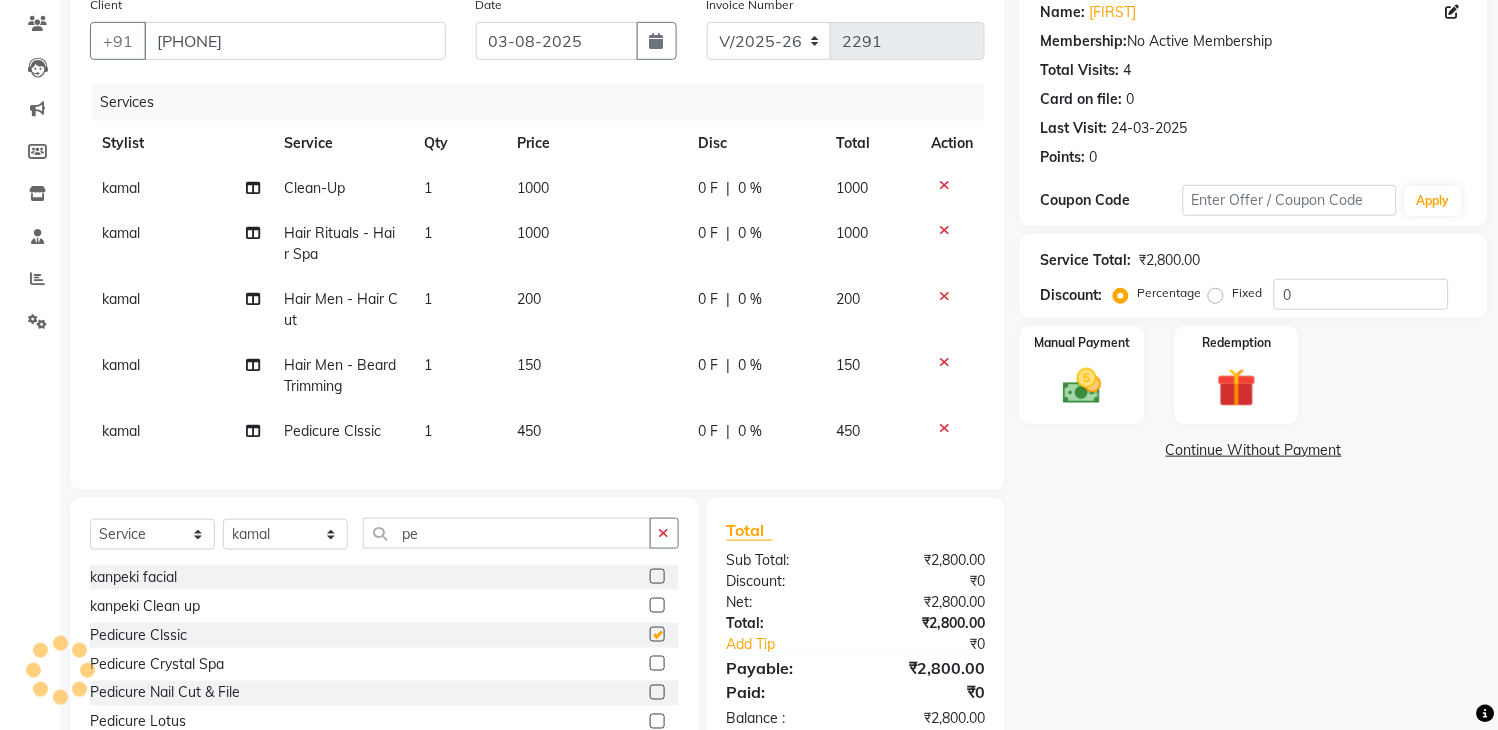 checkbox on "false" 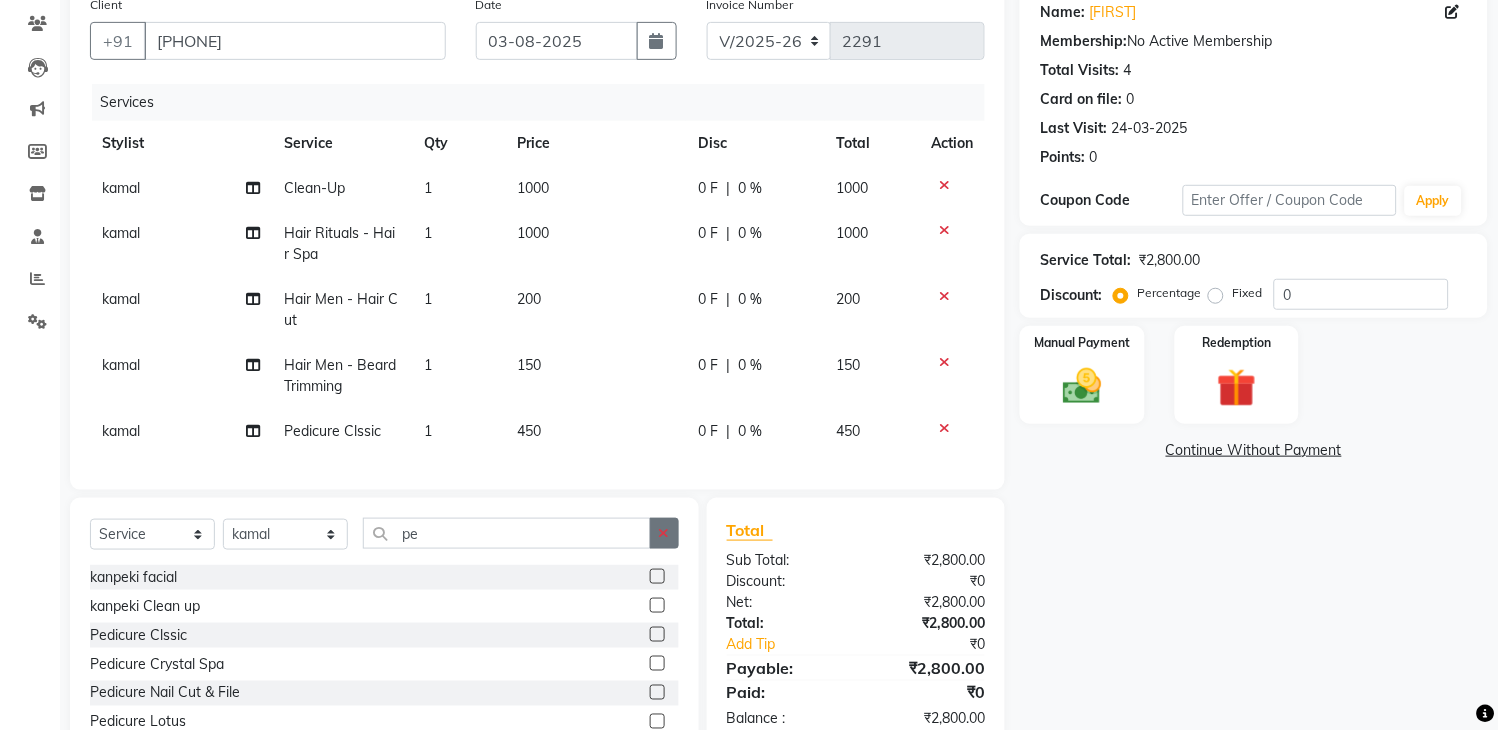 click 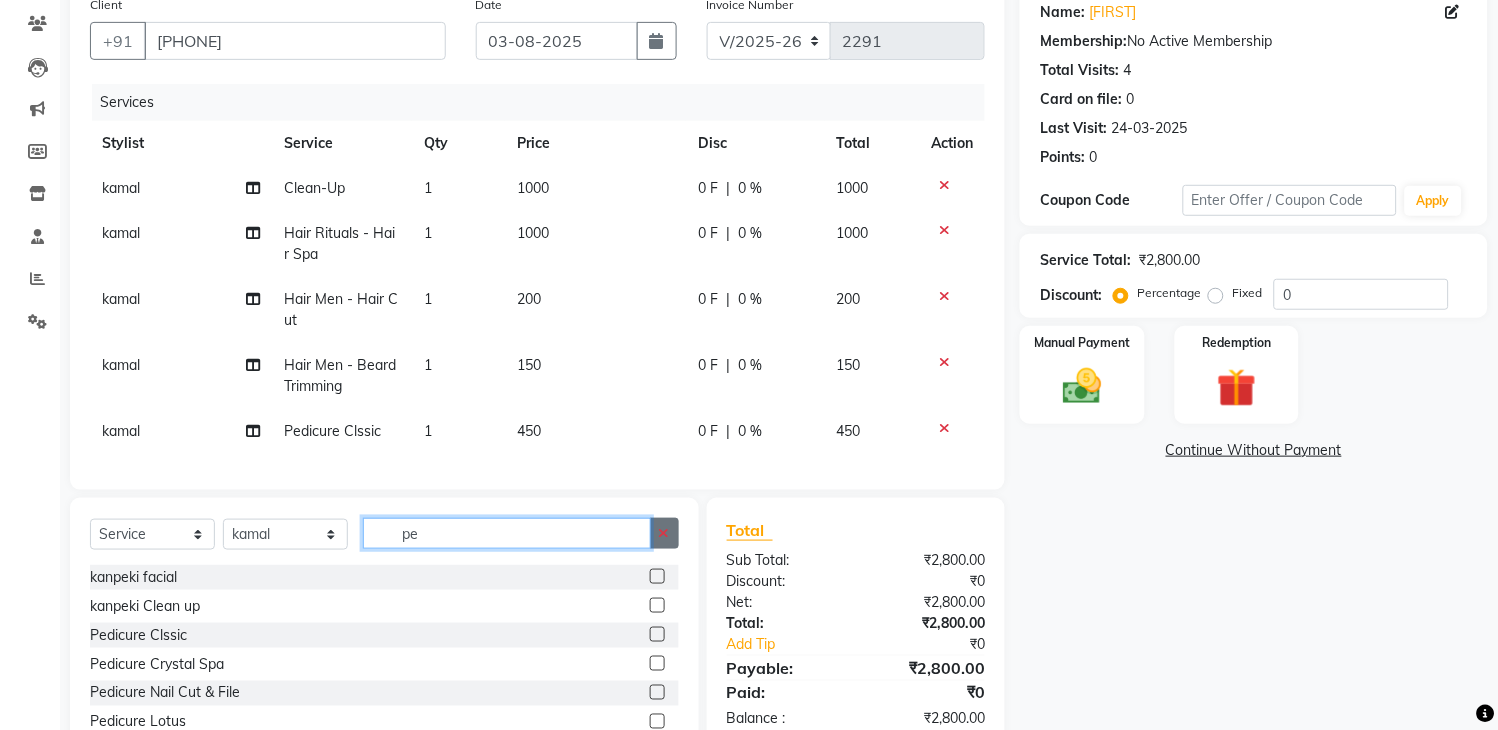 type 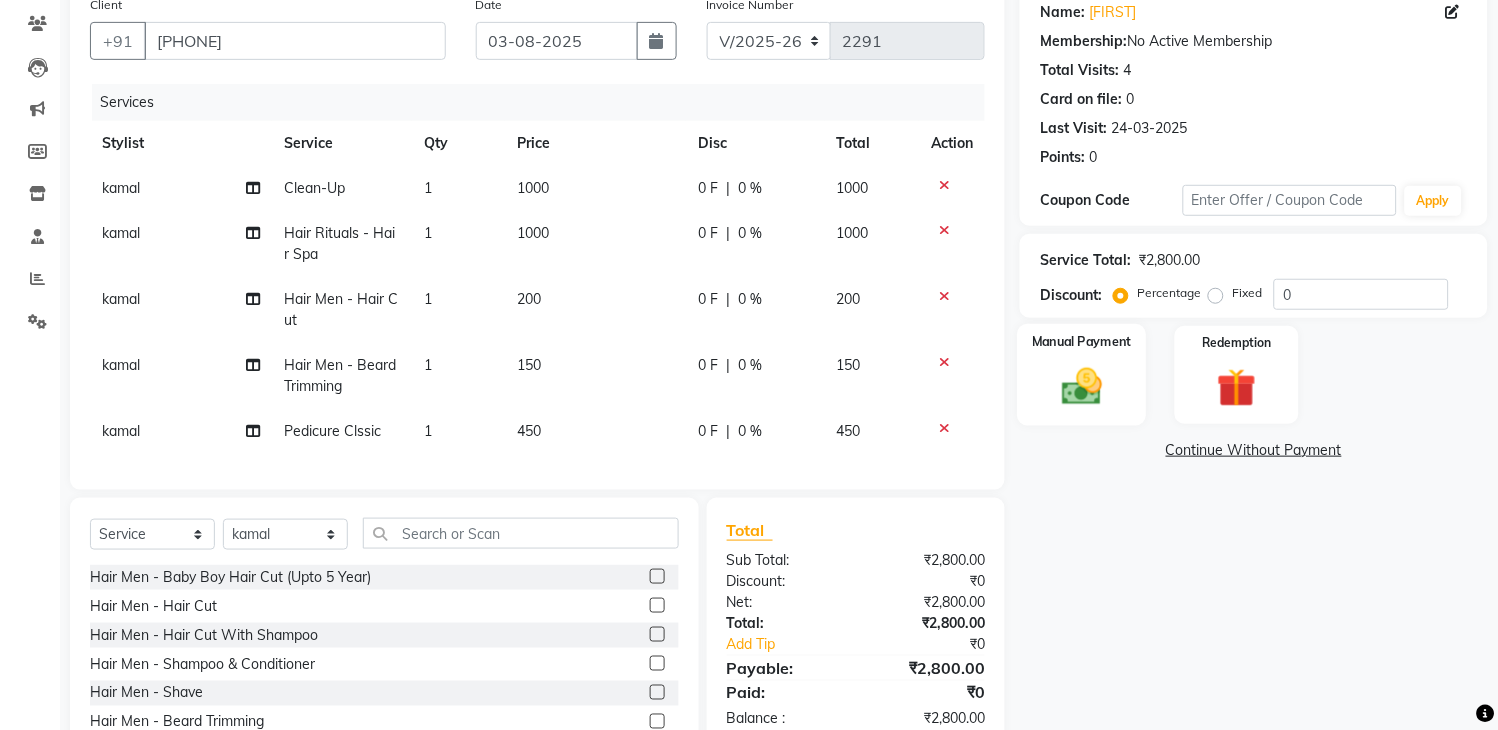 click on "Manual Payment" 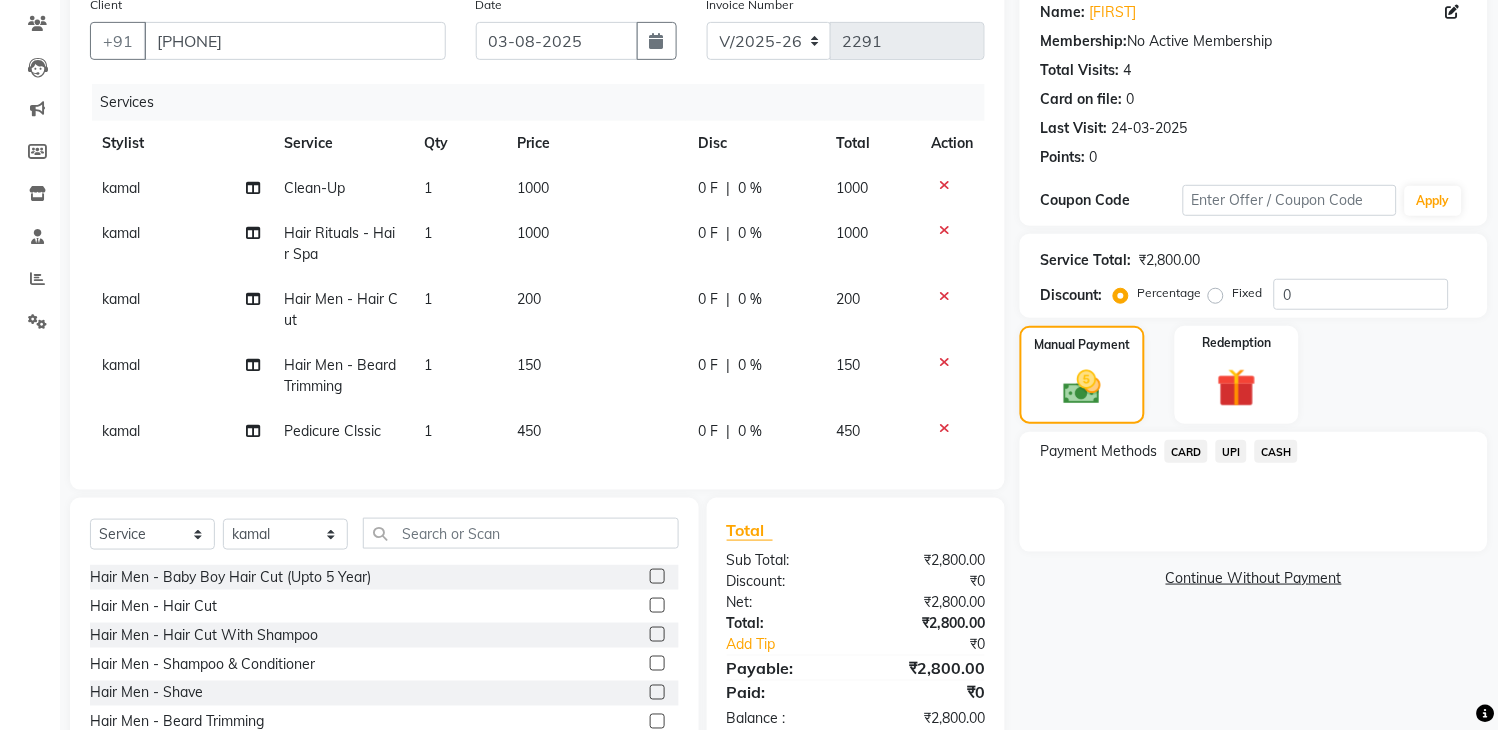 click on "UPI" 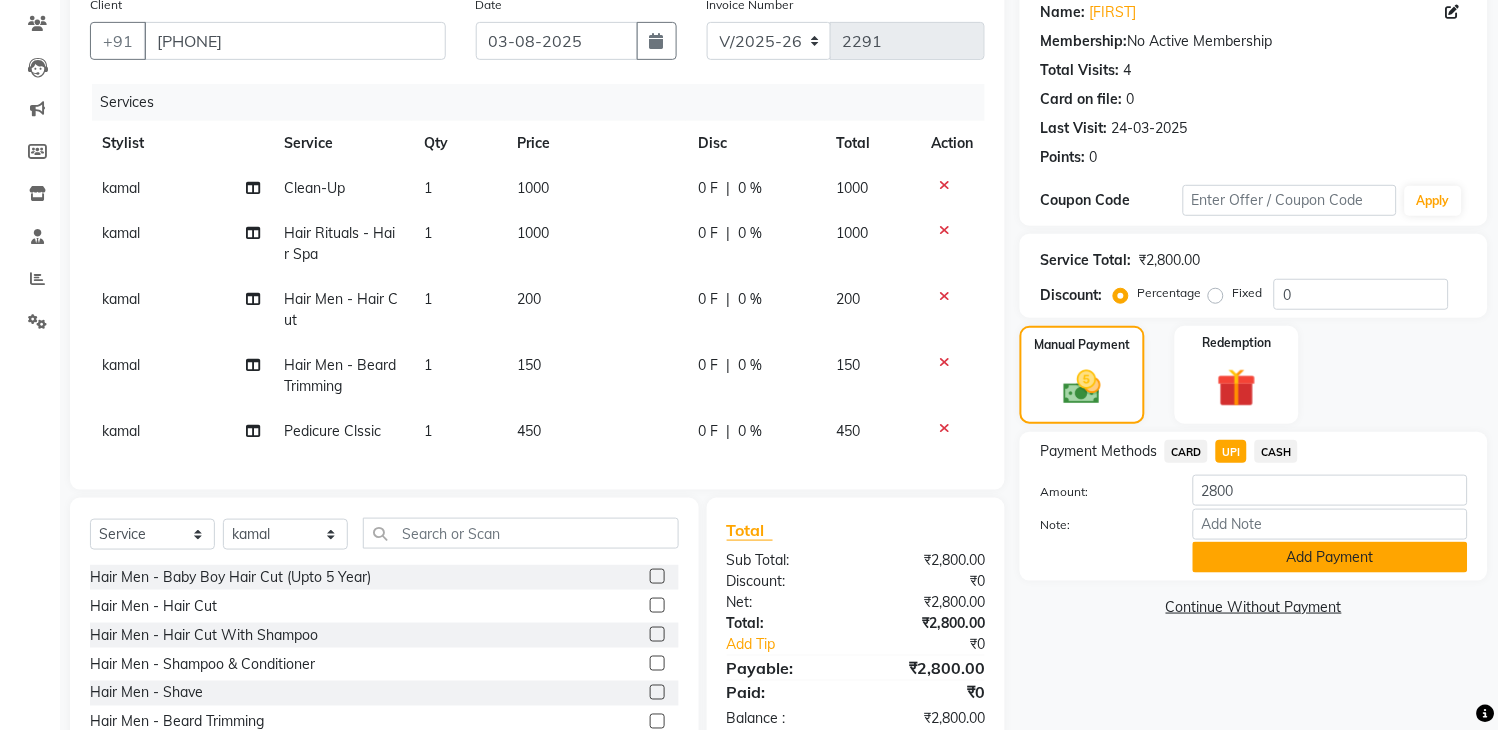 click on "Add Payment" 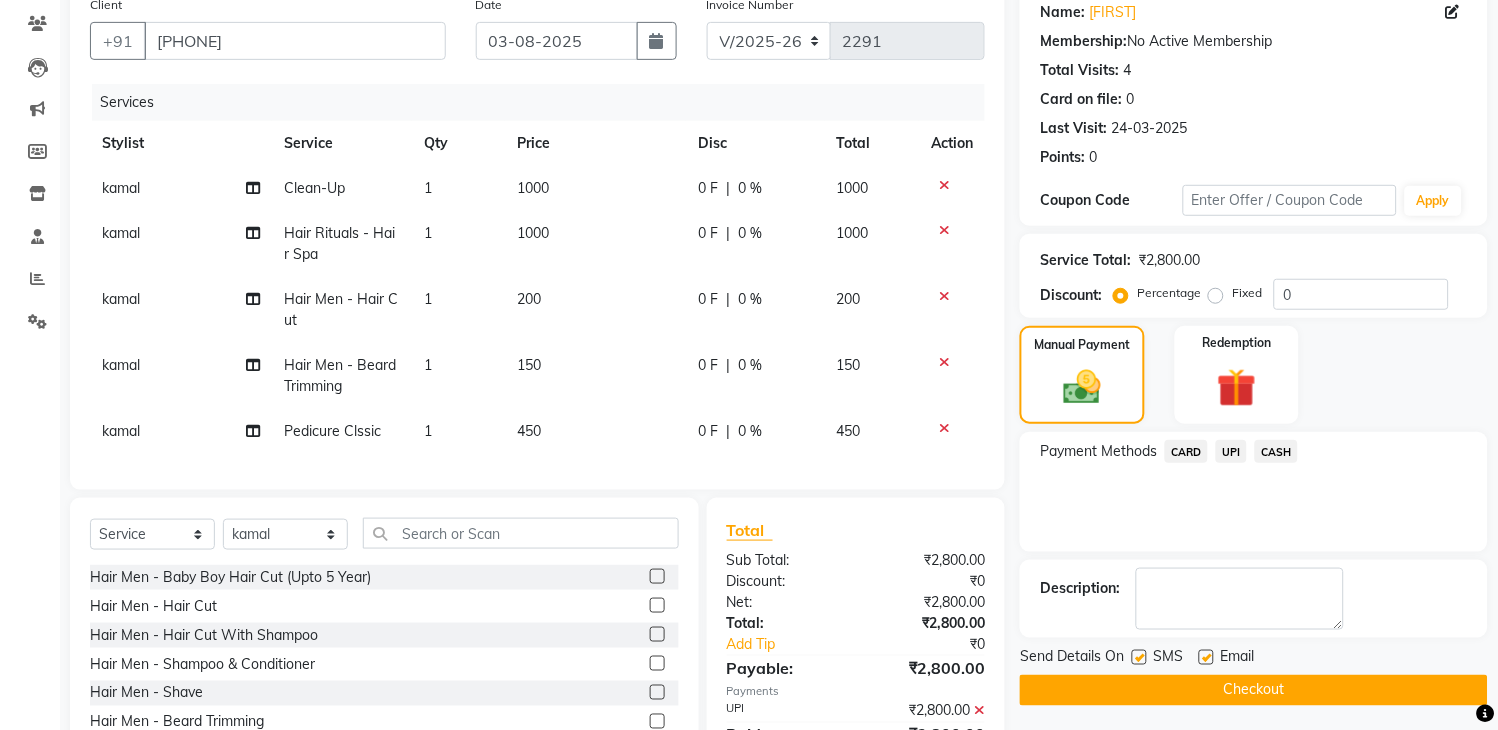 click 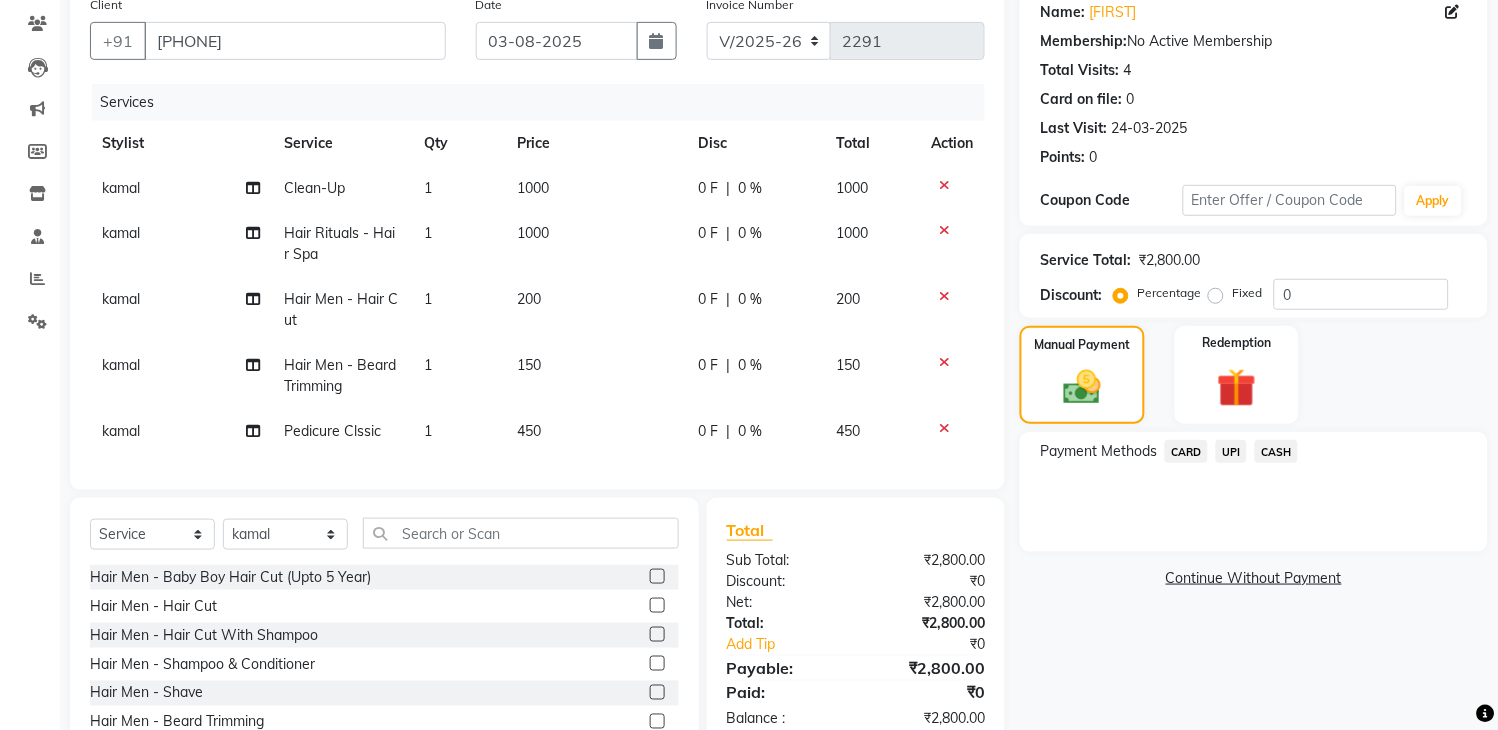 click on "kamal" 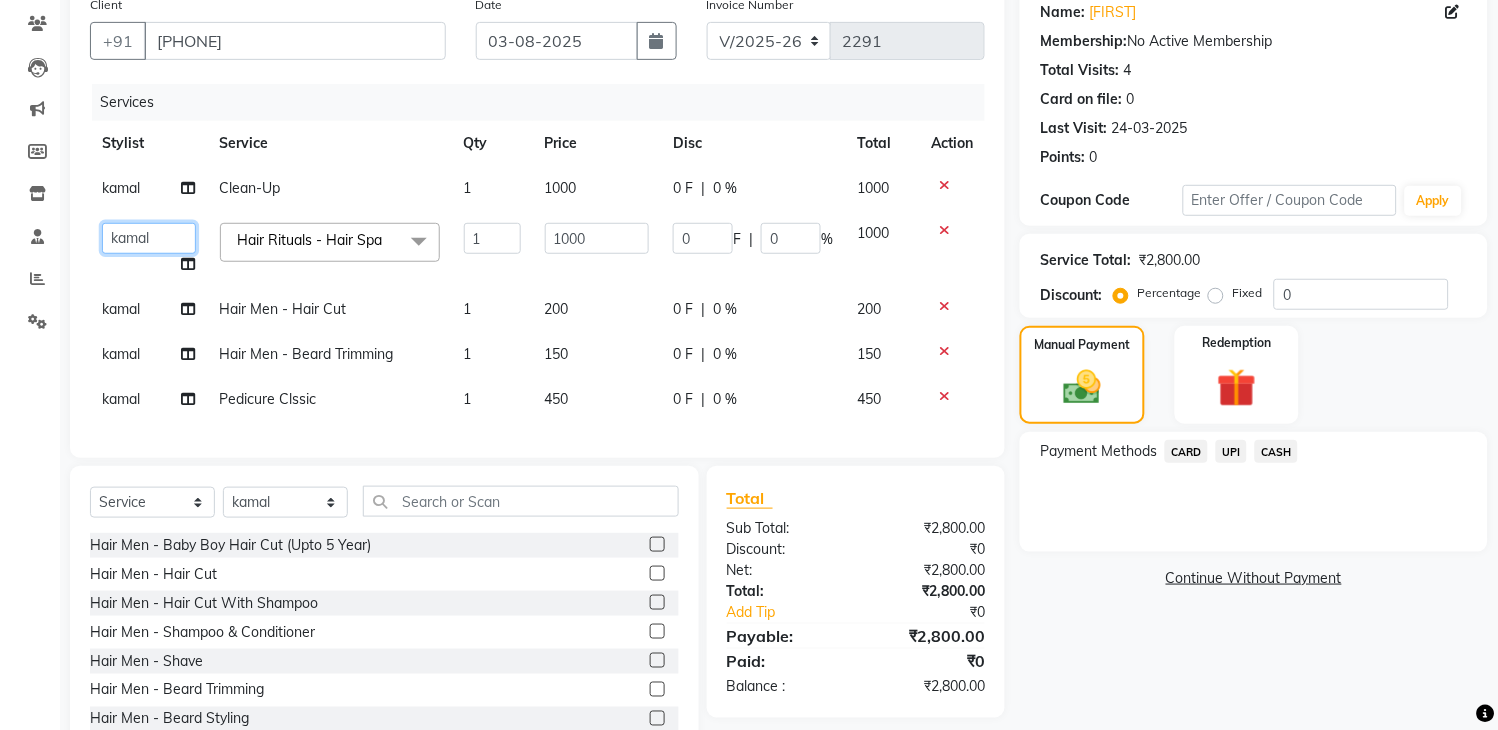 click on "Aakhil   Attul   Gopal das   kamal   Kartik    keshav   sanjana   Shadab   supriya" 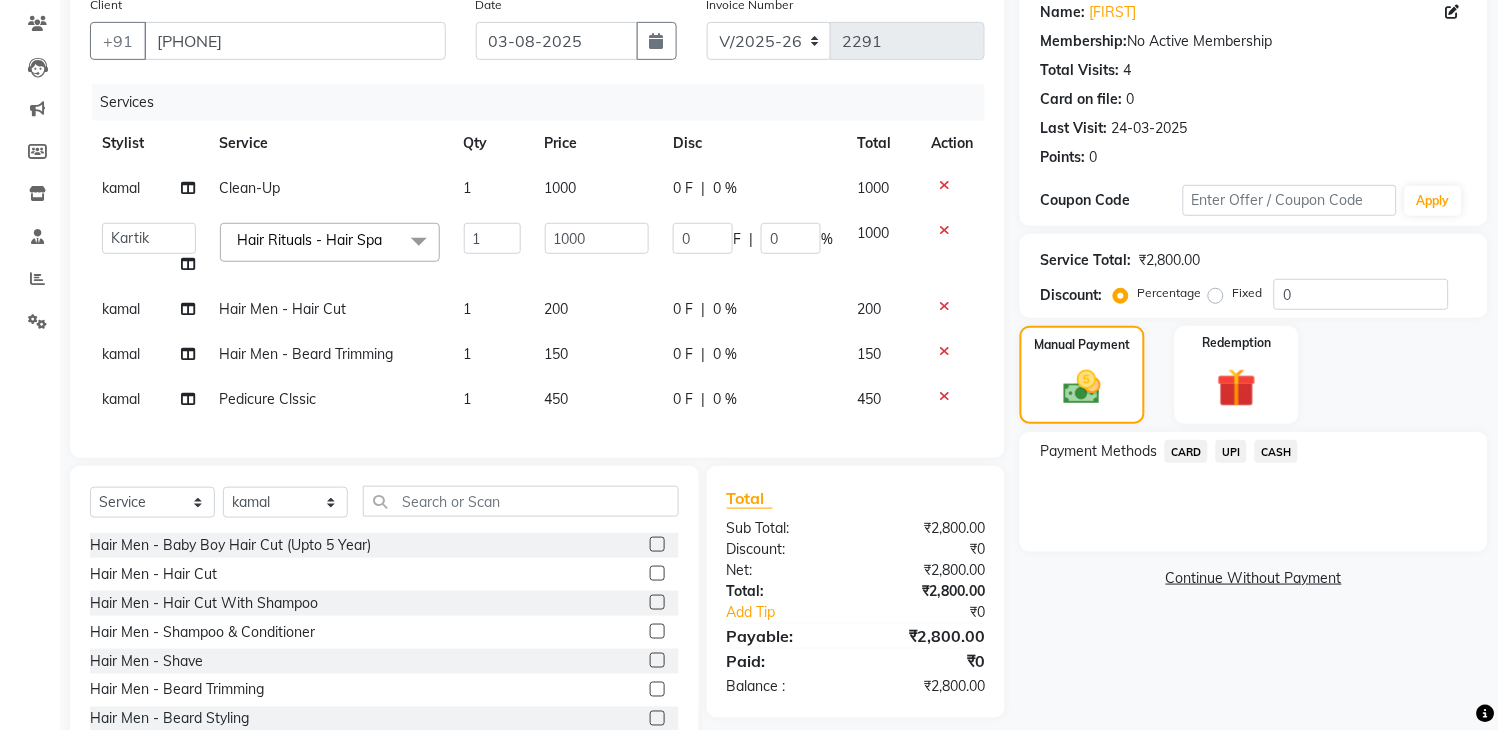 select on "57636" 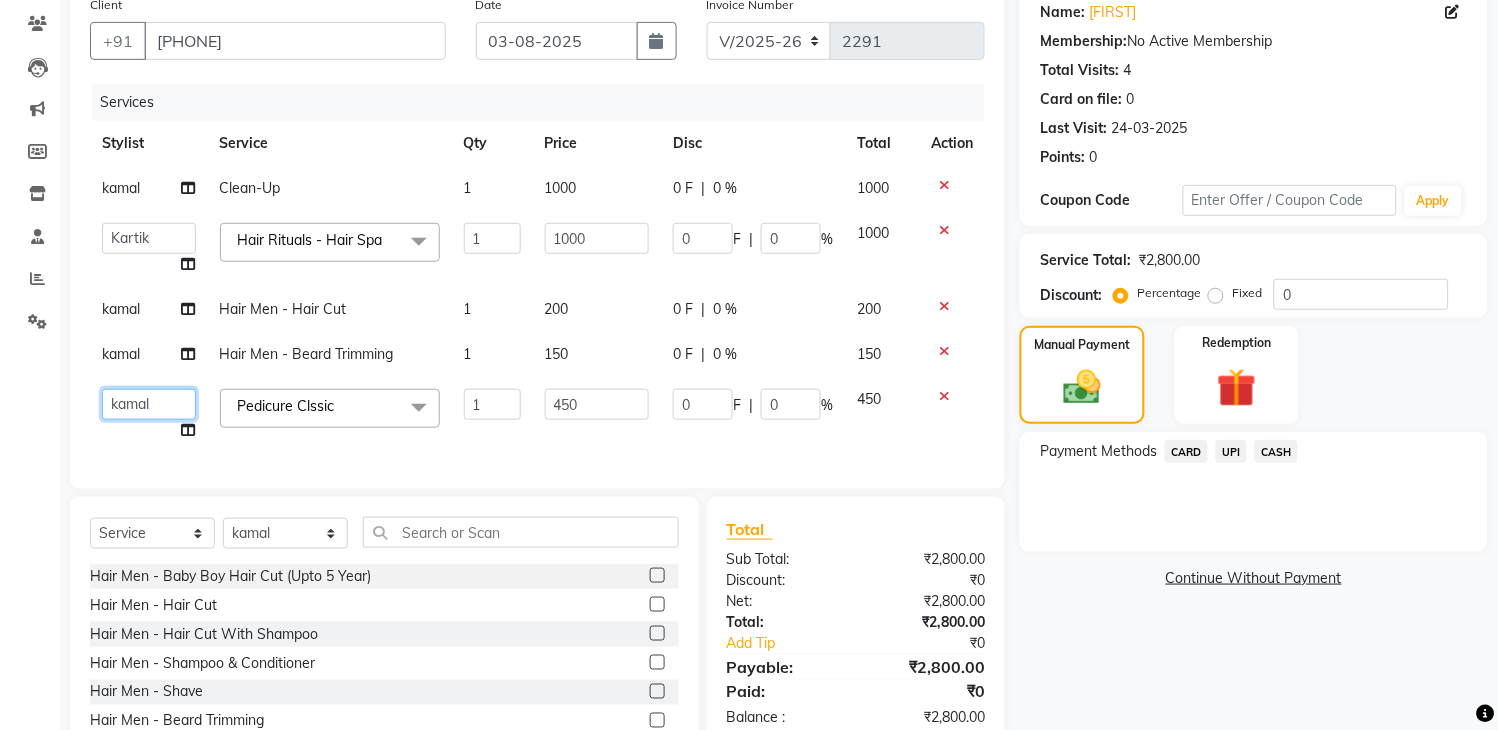 click on "Aakhil   Attul   Gopal das   kamal   Kartik    keshav   sanjana   Shadab   supriya" 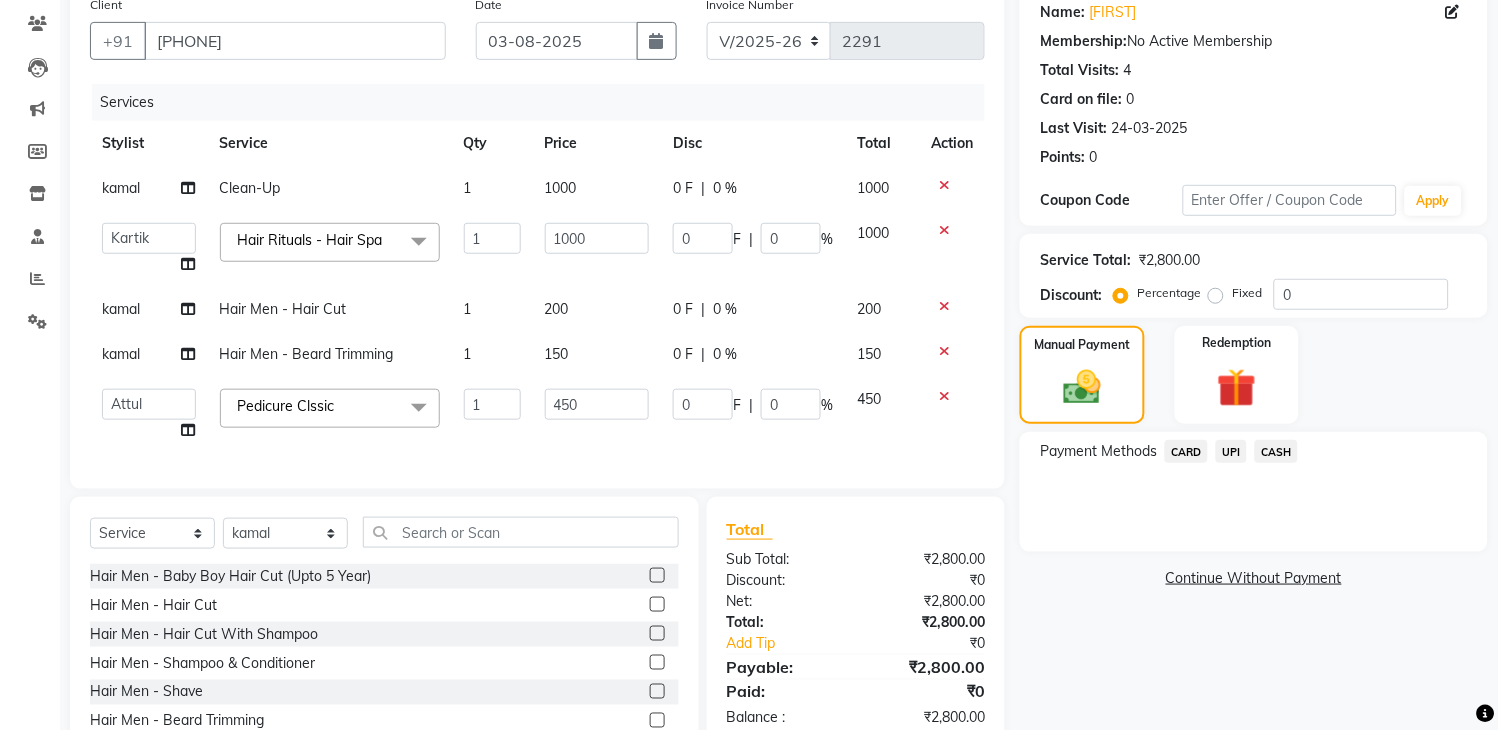 select on "68217" 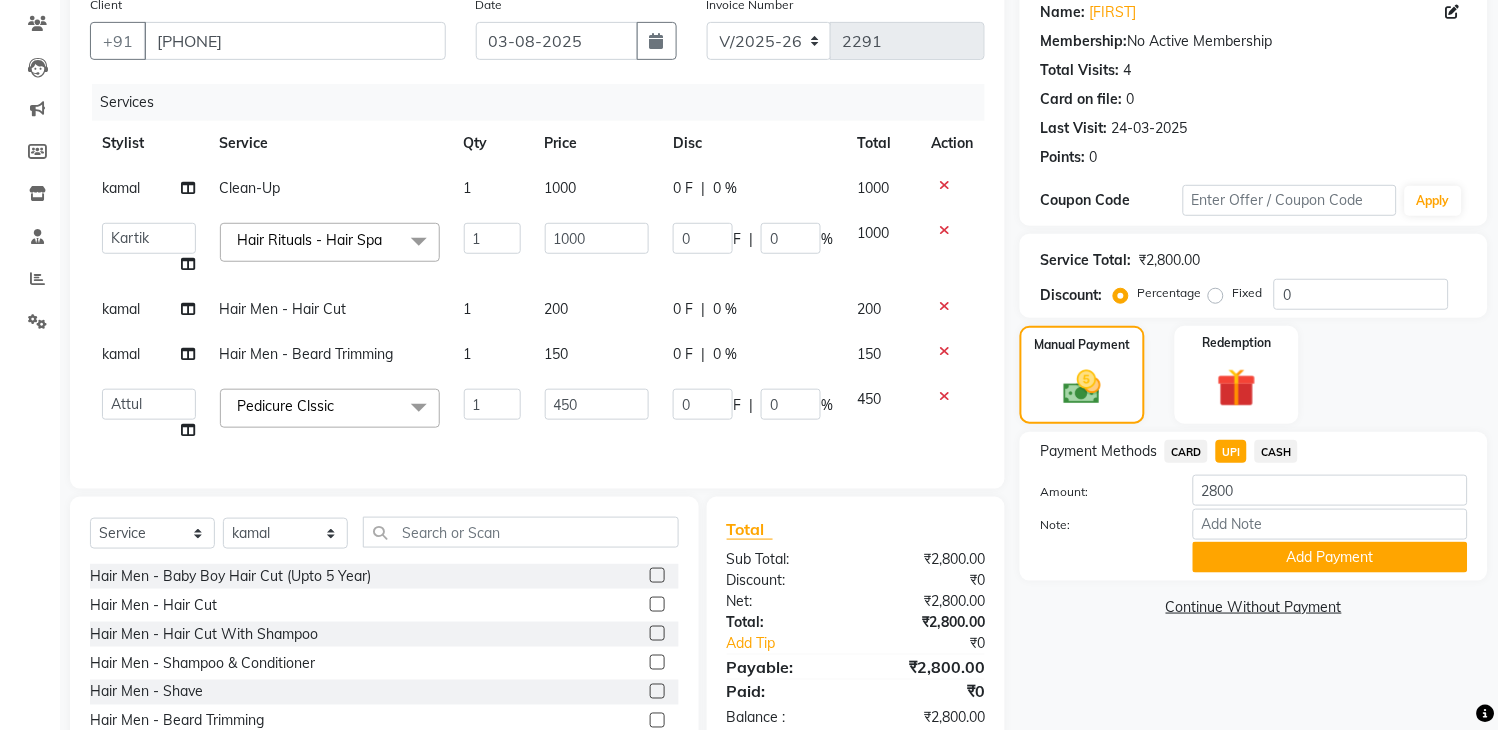 scroll, scrollTop: 274, scrollLeft: 0, axis: vertical 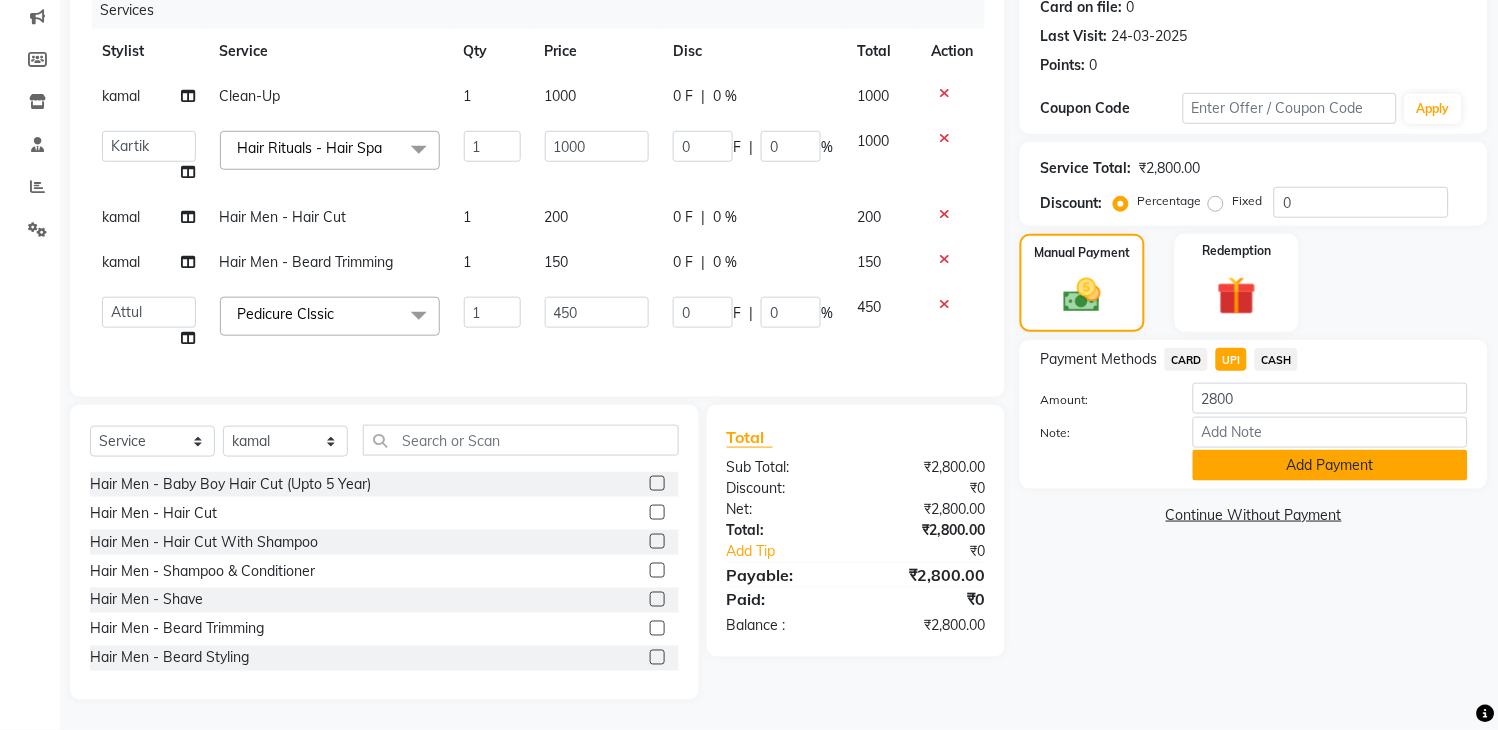 click on "Add Payment" 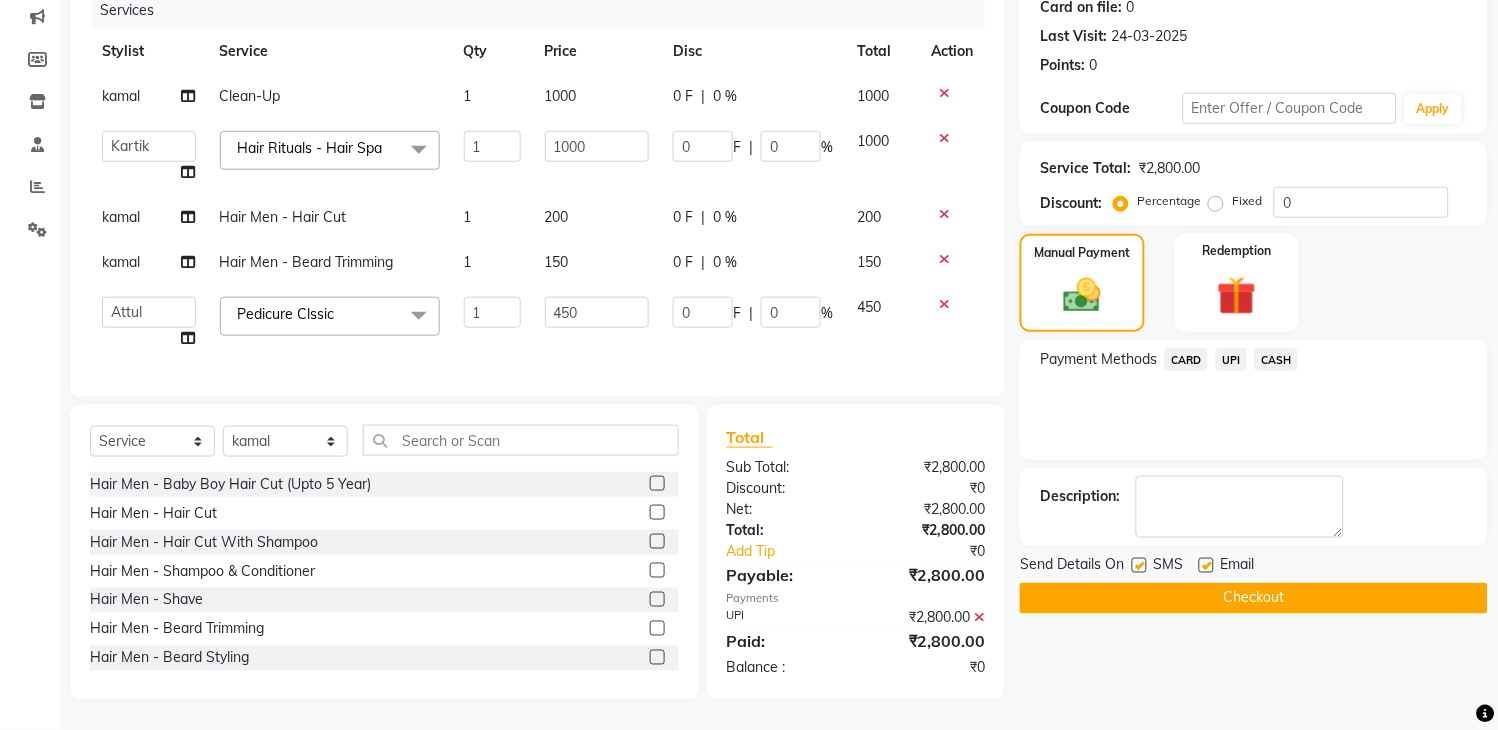 click on "Checkout" 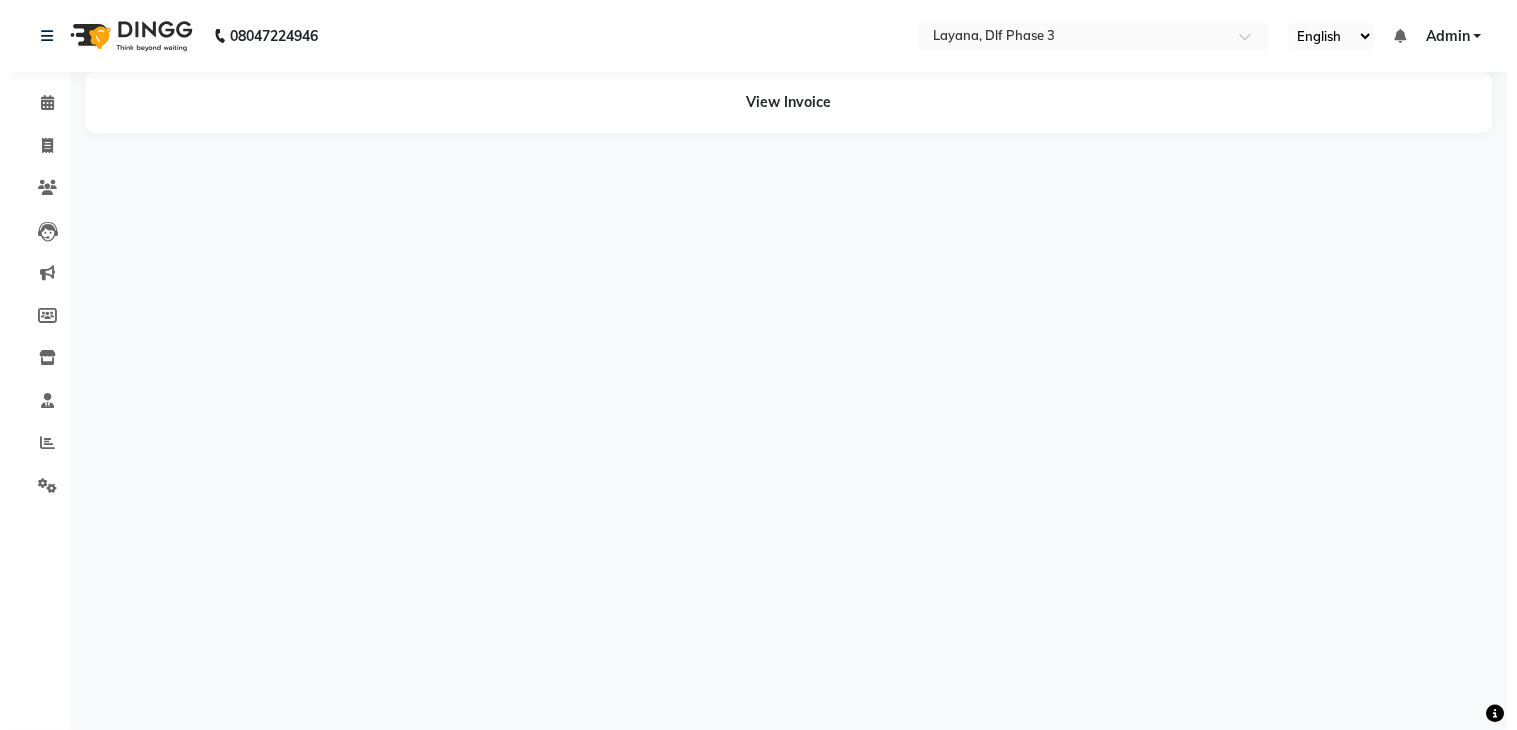 scroll, scrollTop: 0, scrollLeft: 0, axis: both 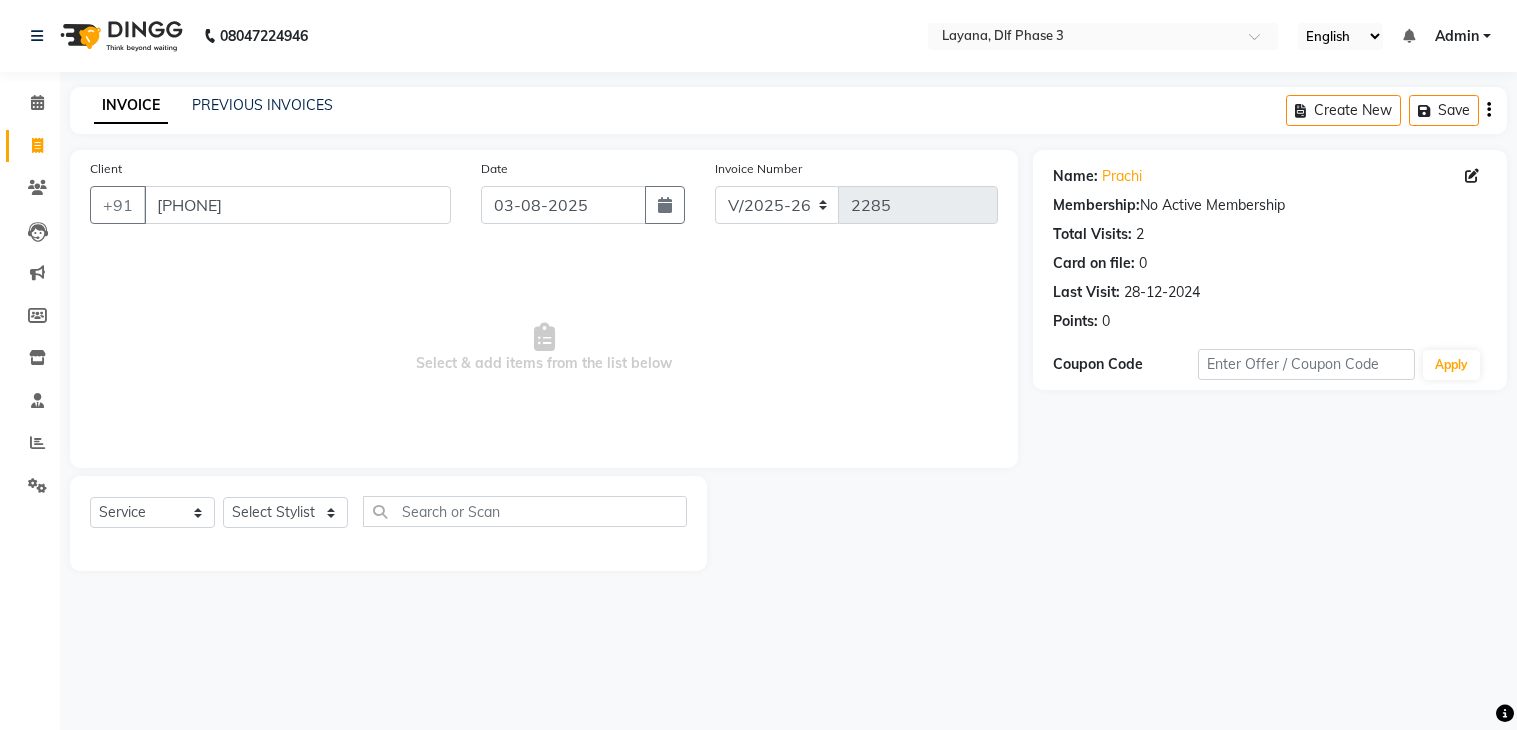 select on "6973" 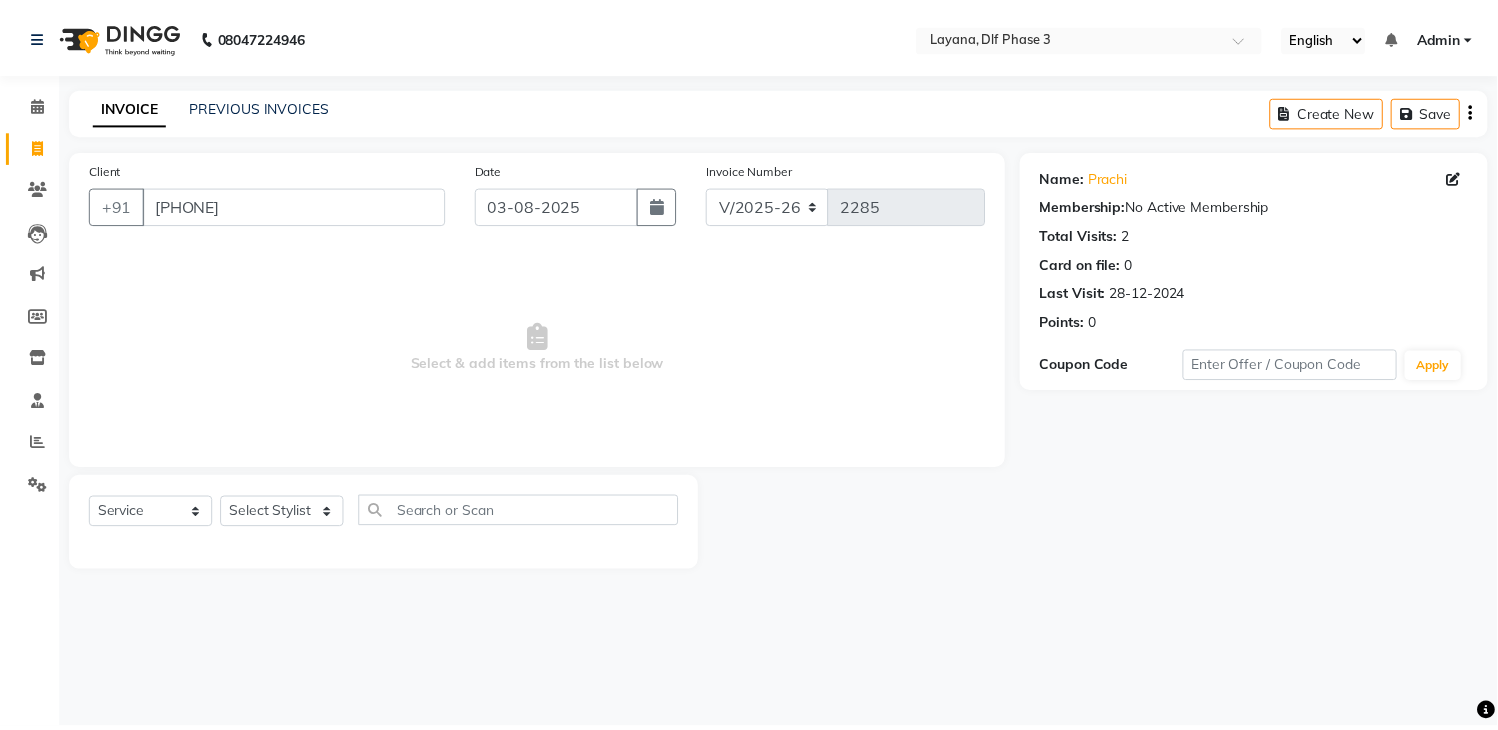 scroll, scrollTop: 0, scrollLeft: 0, axis: both 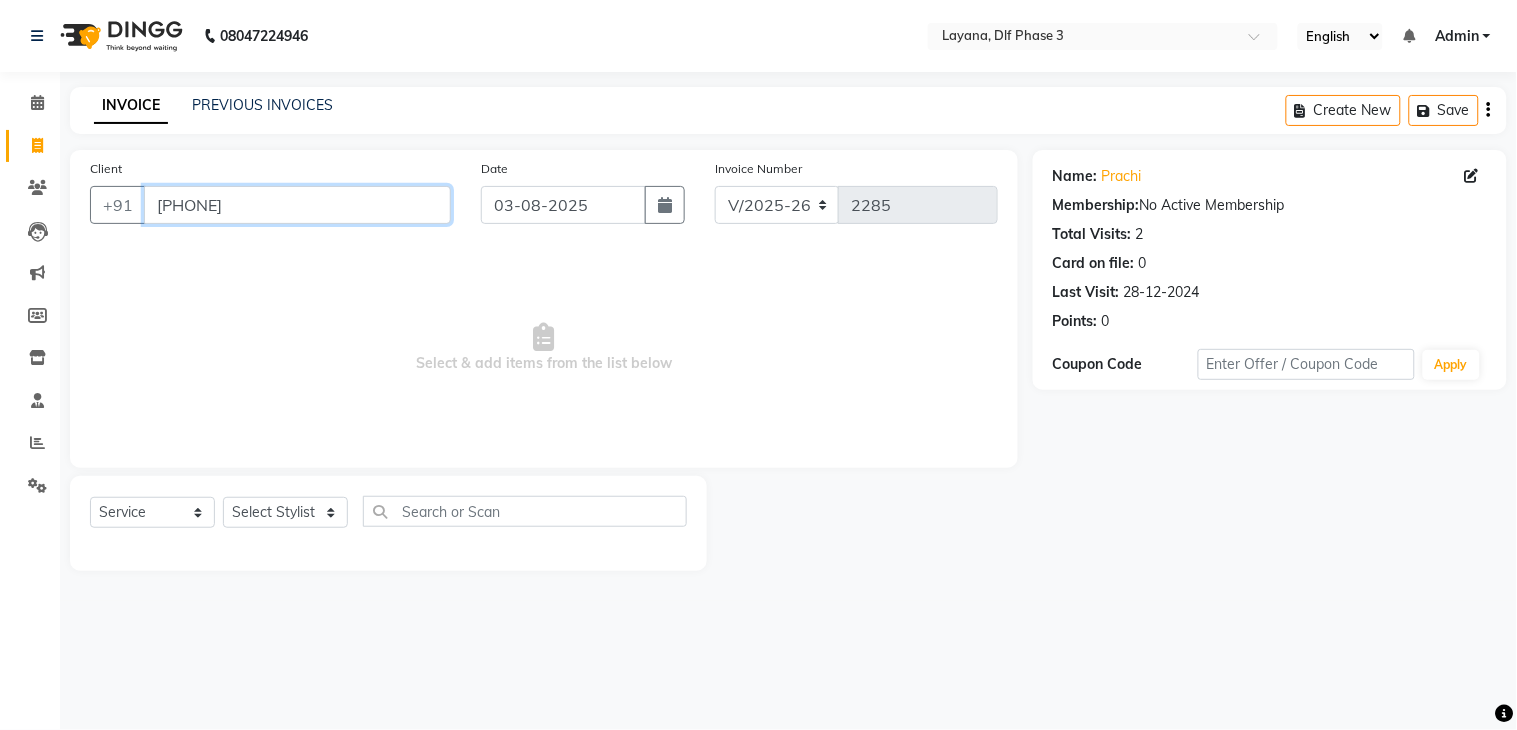 click on "[PHONE]" at bounding box center (297, 205) 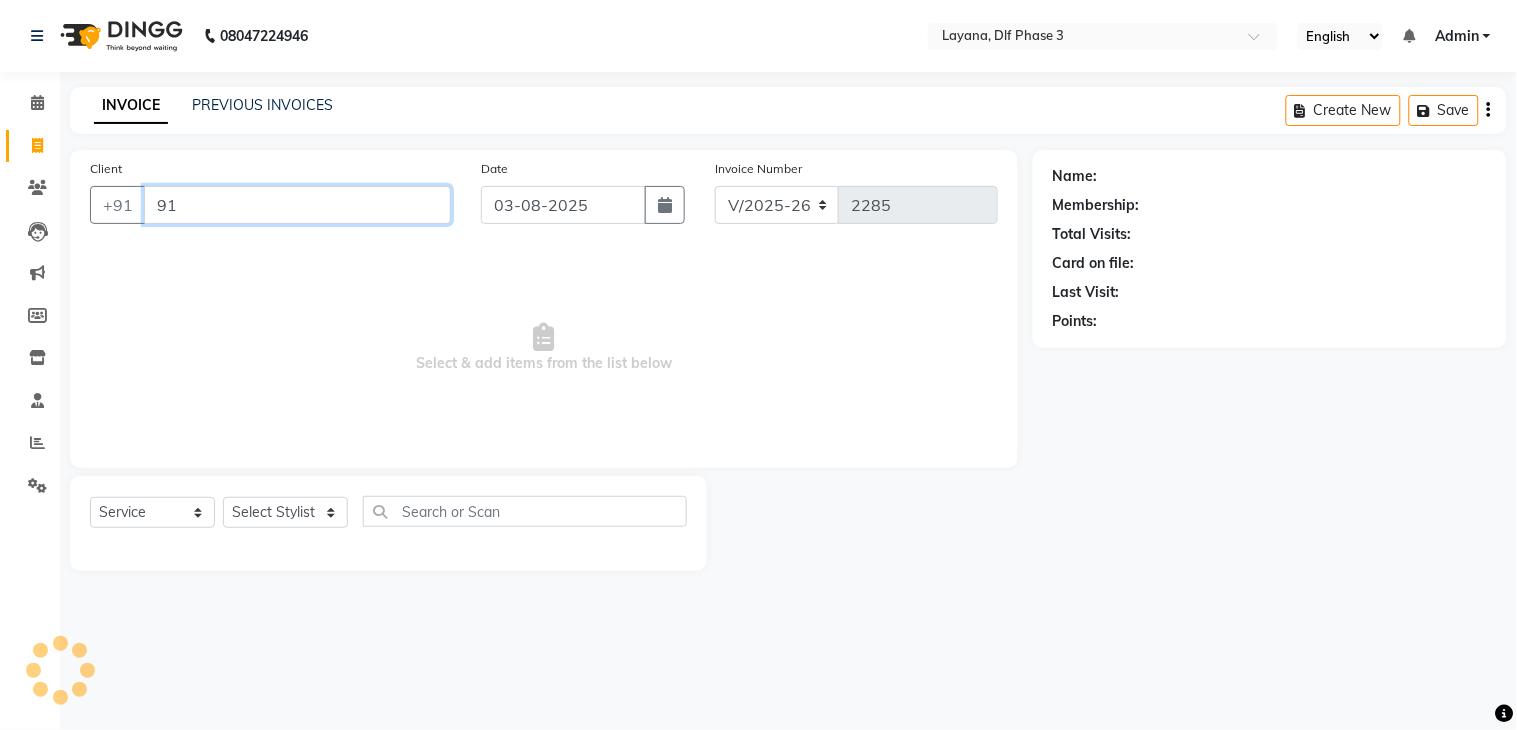 type on "9" 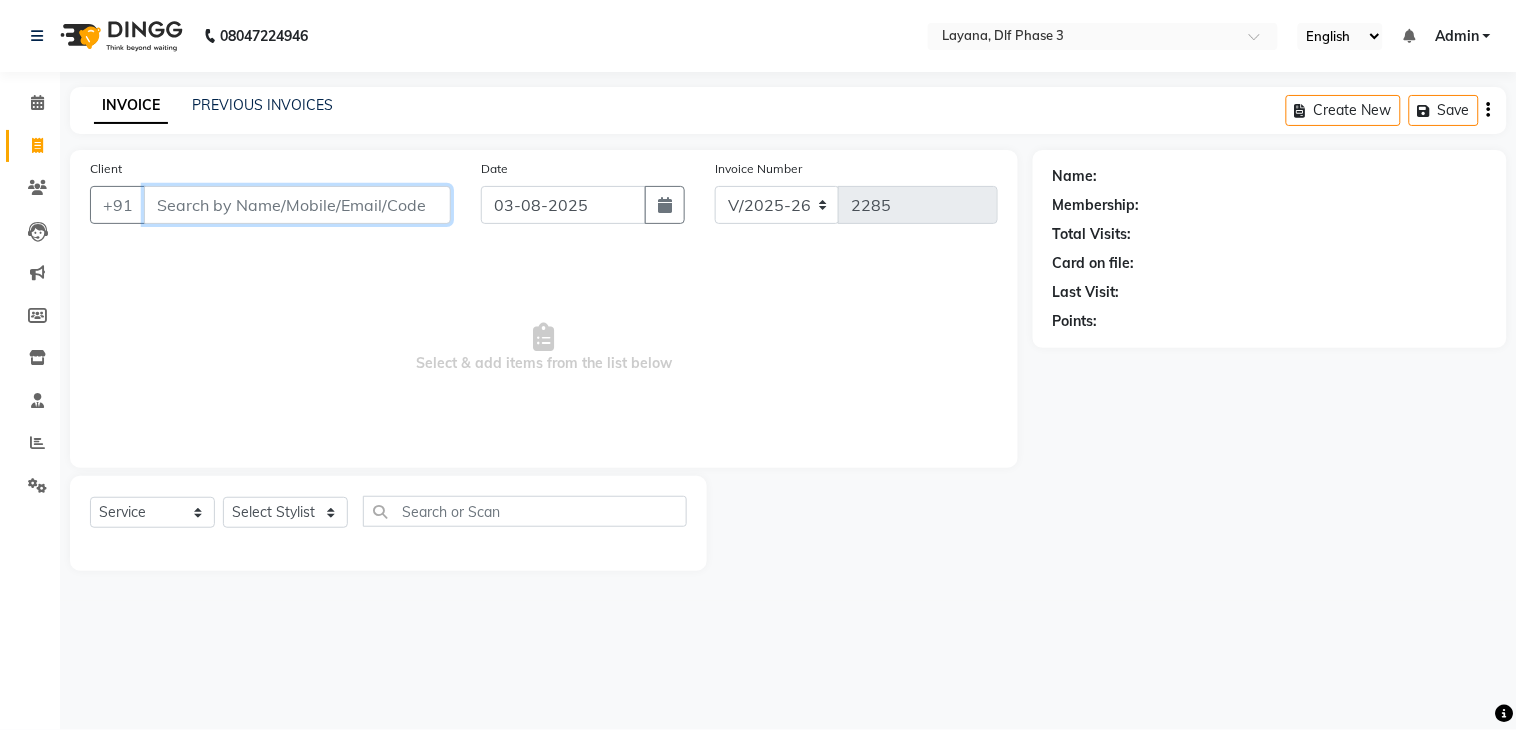 type 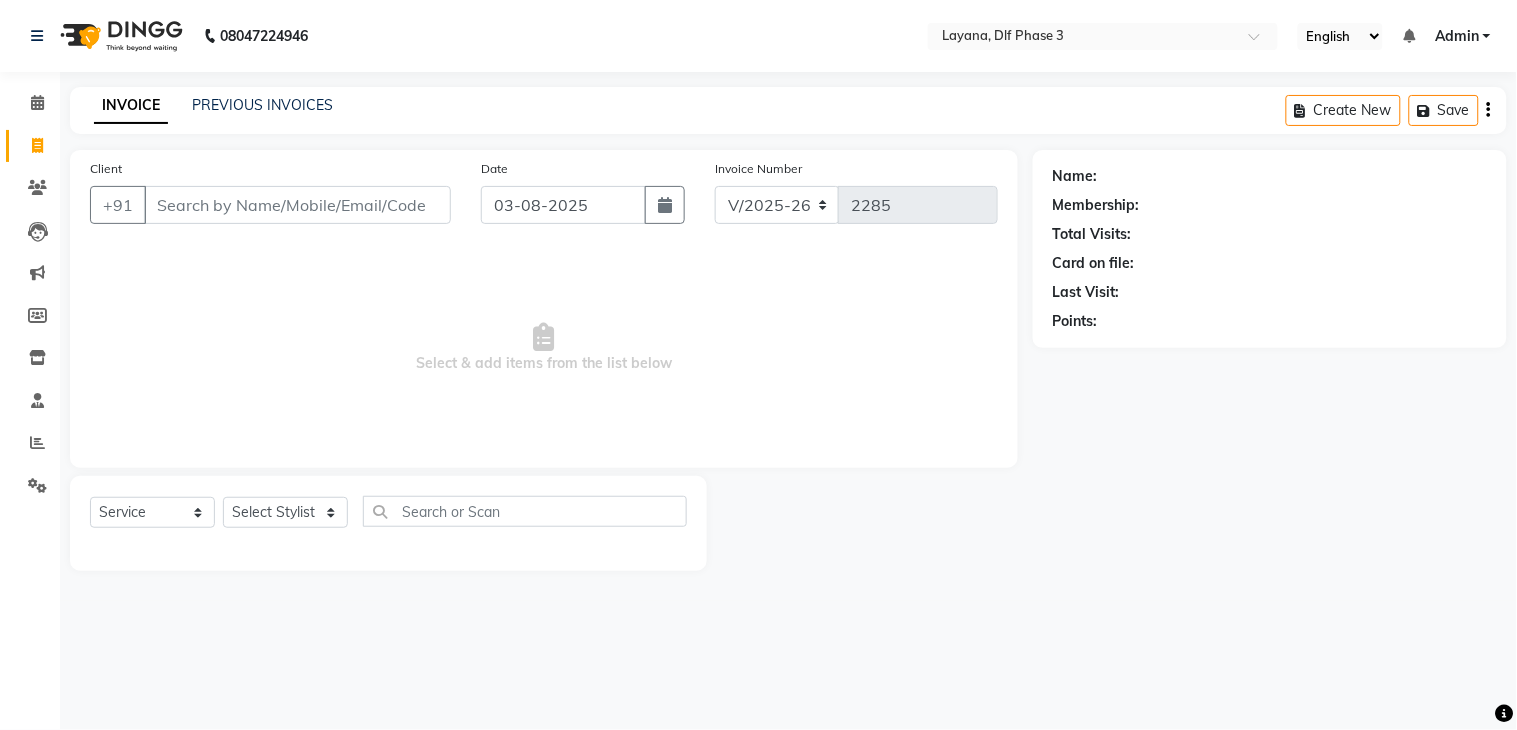 click on "Select & add items from the list below" at bounding box center (544, 348) 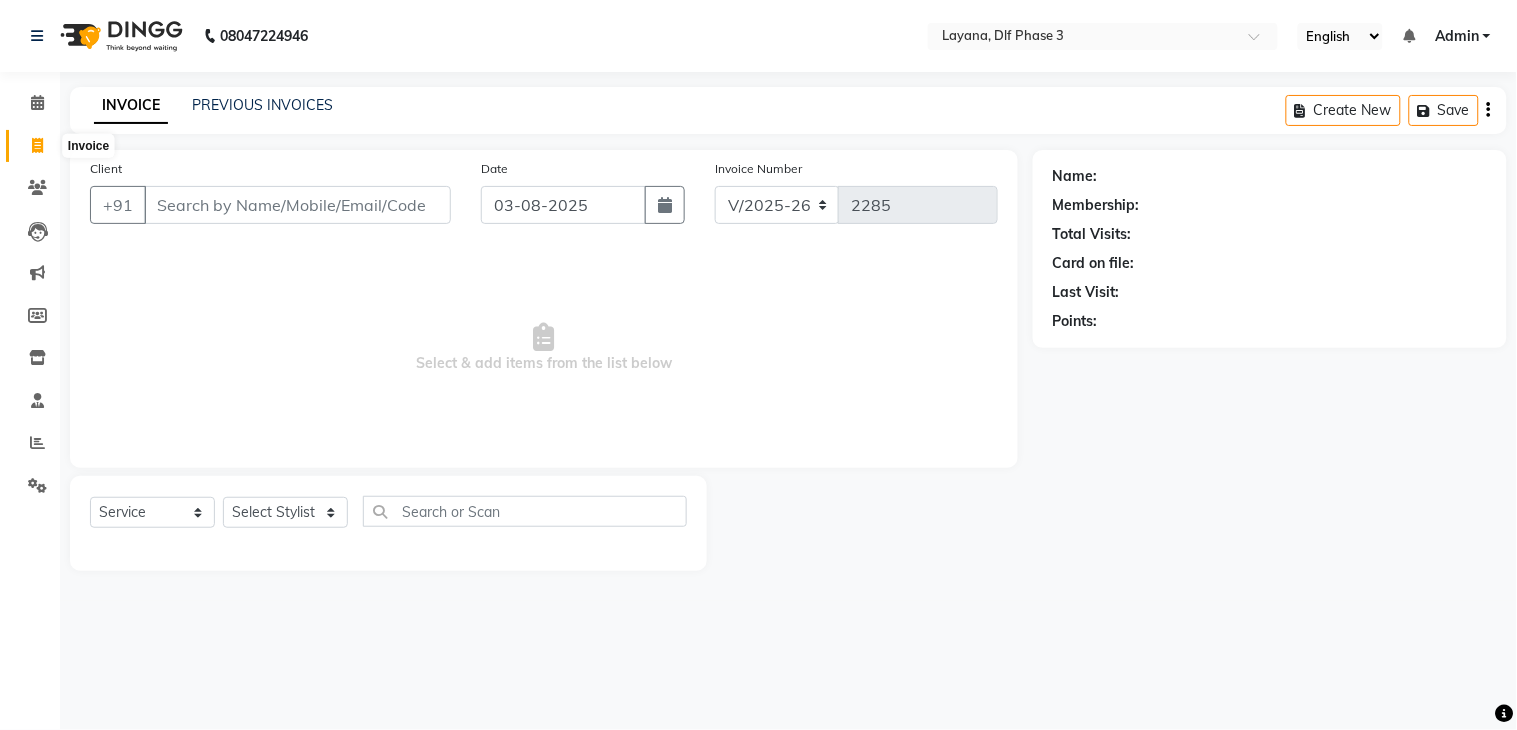 click 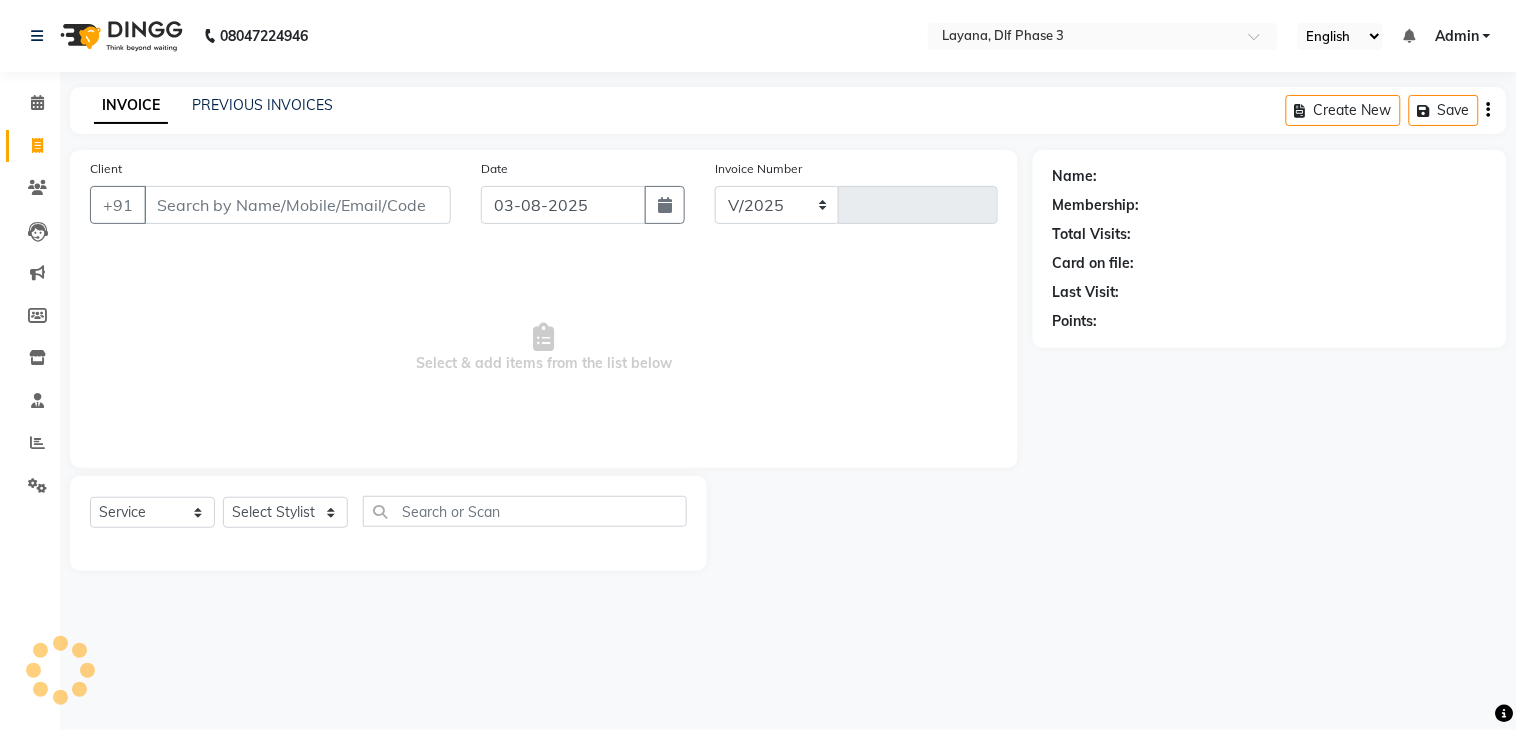 select on "6973" 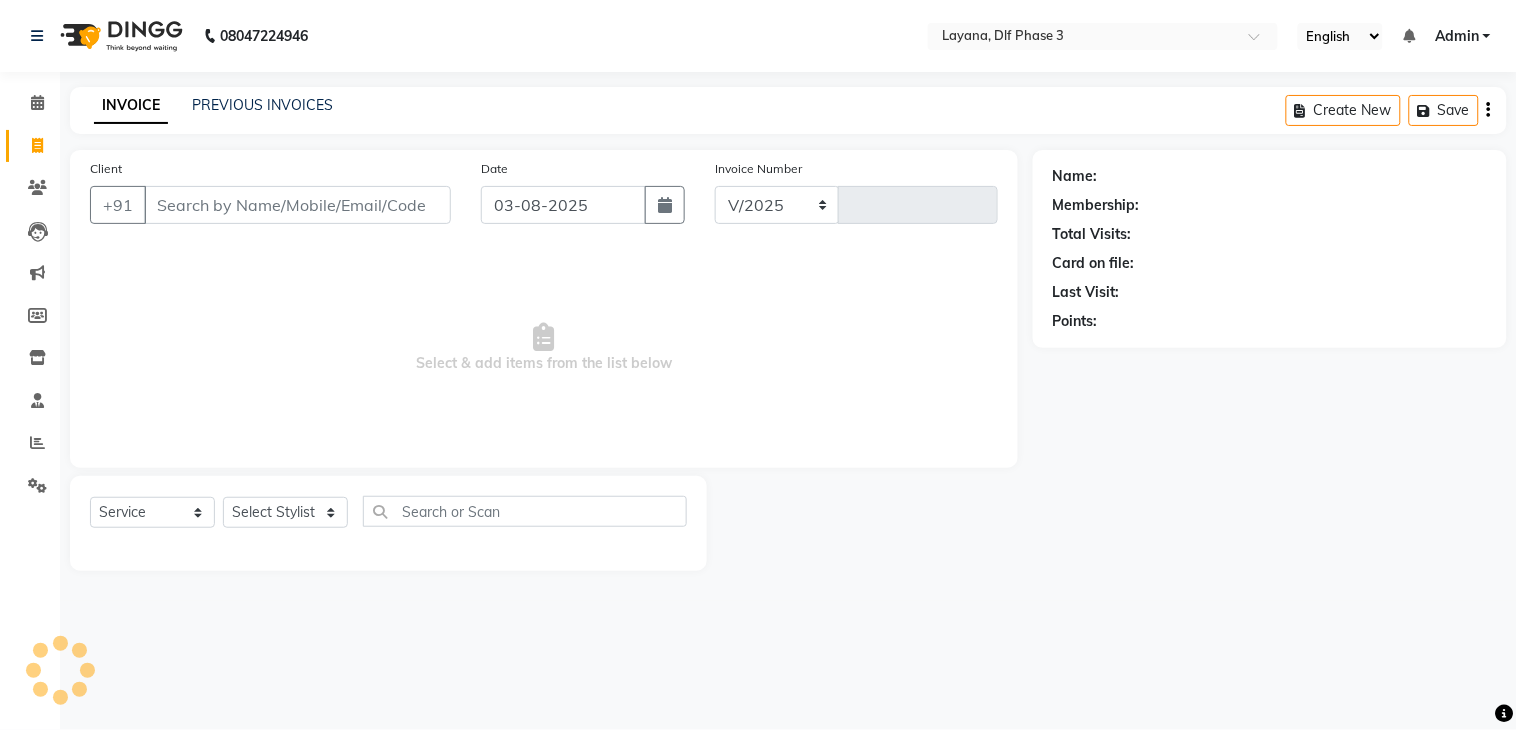 type on "2290" 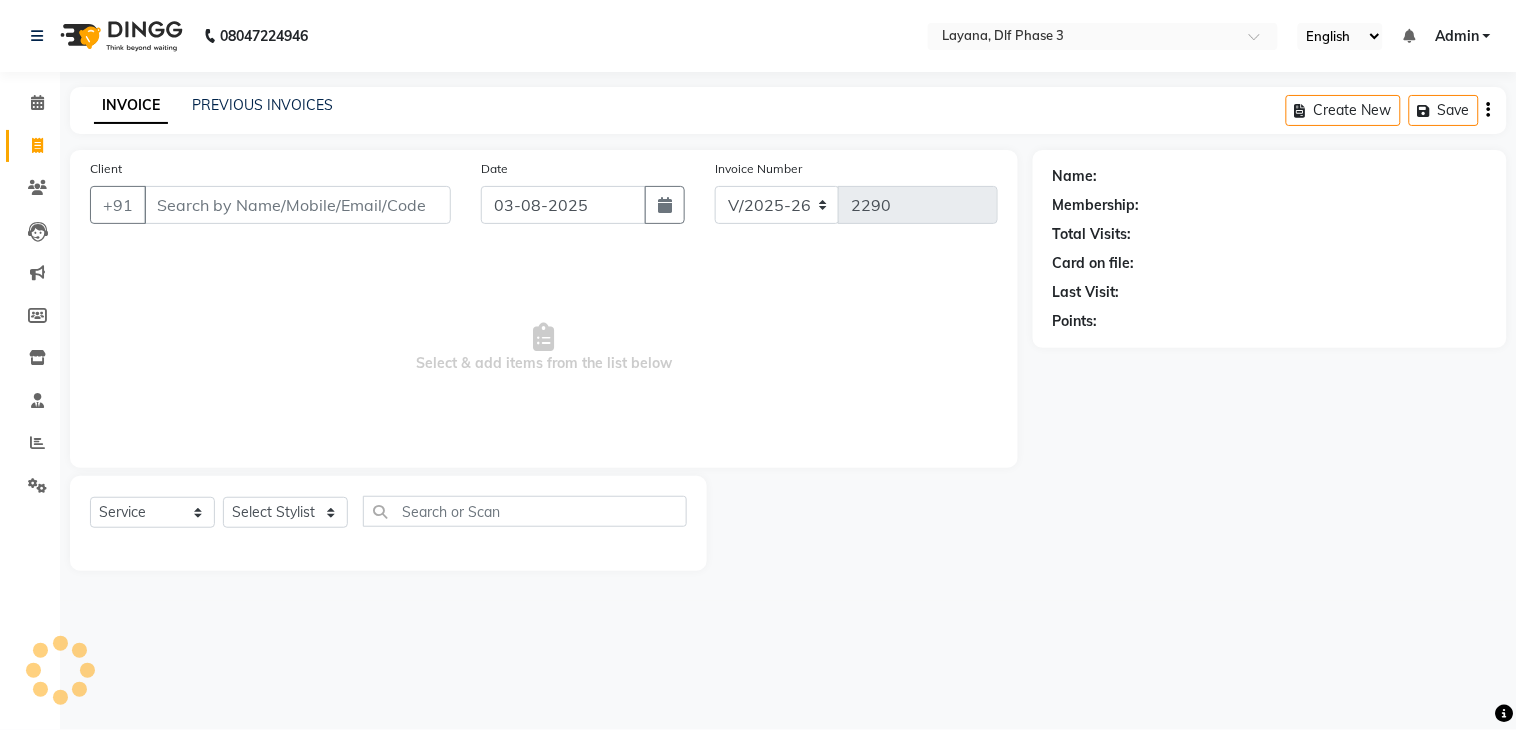 drag, startPoint x: 157, startPoint y: 208, endPoint x: 167, endPoint y: 205, distance: 10.440307 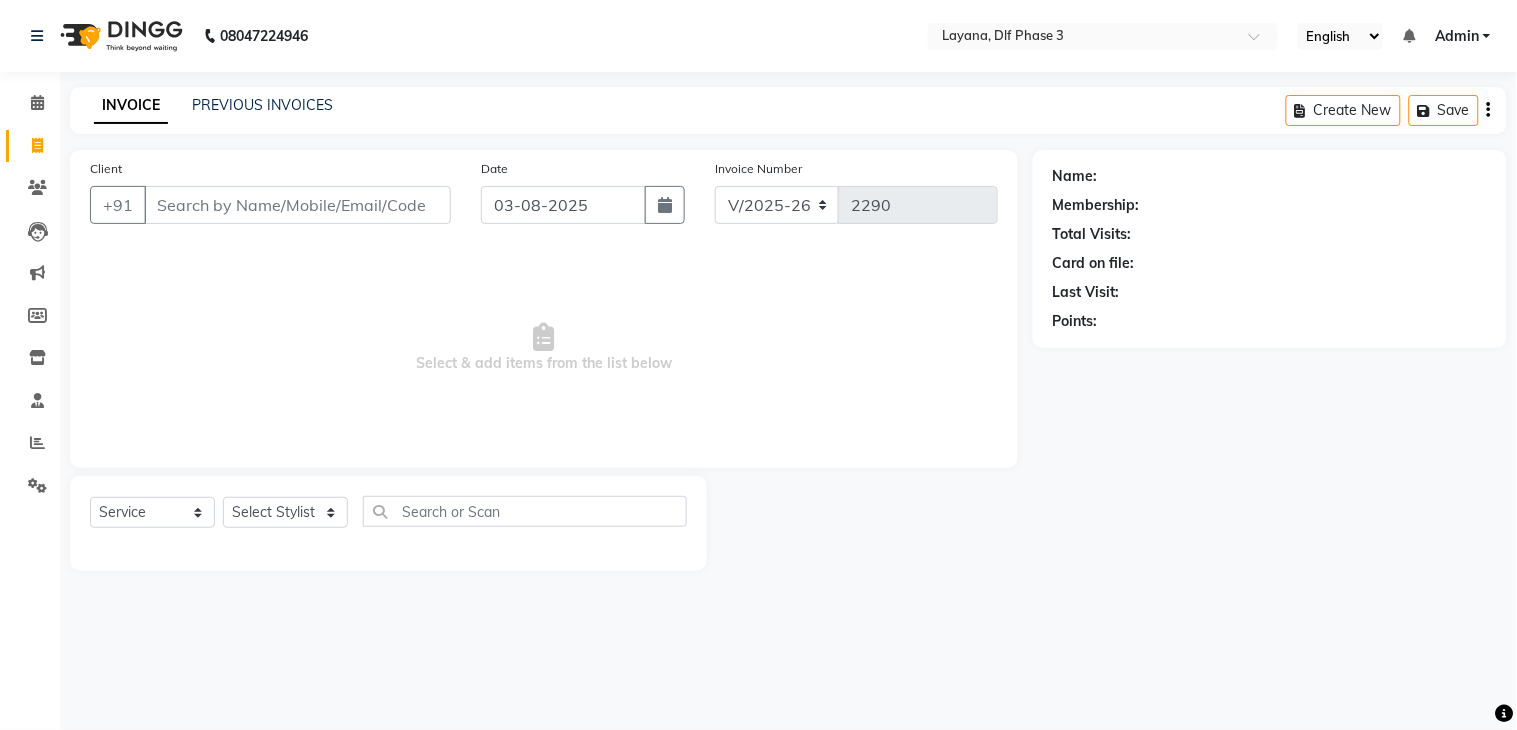 click on "Client" at bounding box center [297, 205] 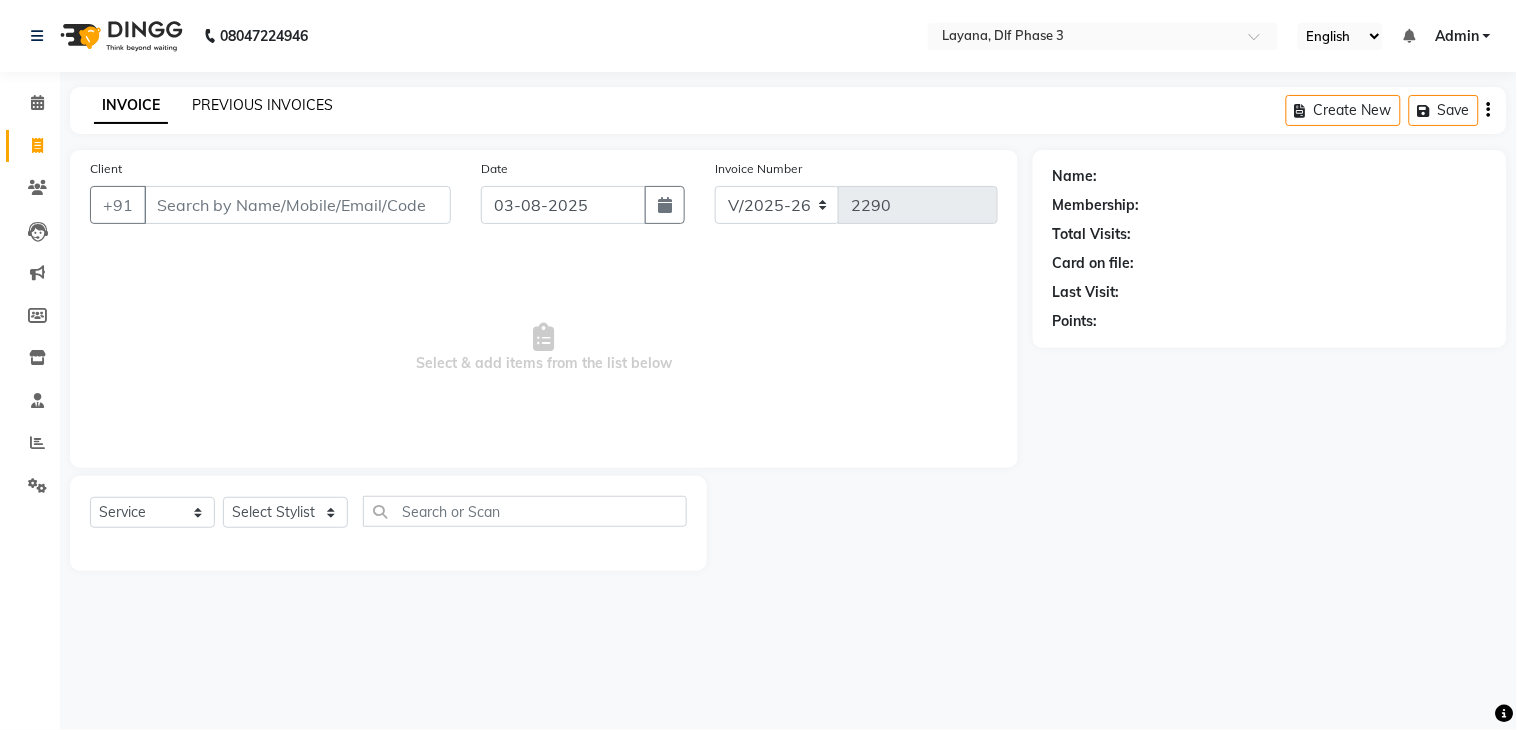 click on "PREVIOUS INVOICES" 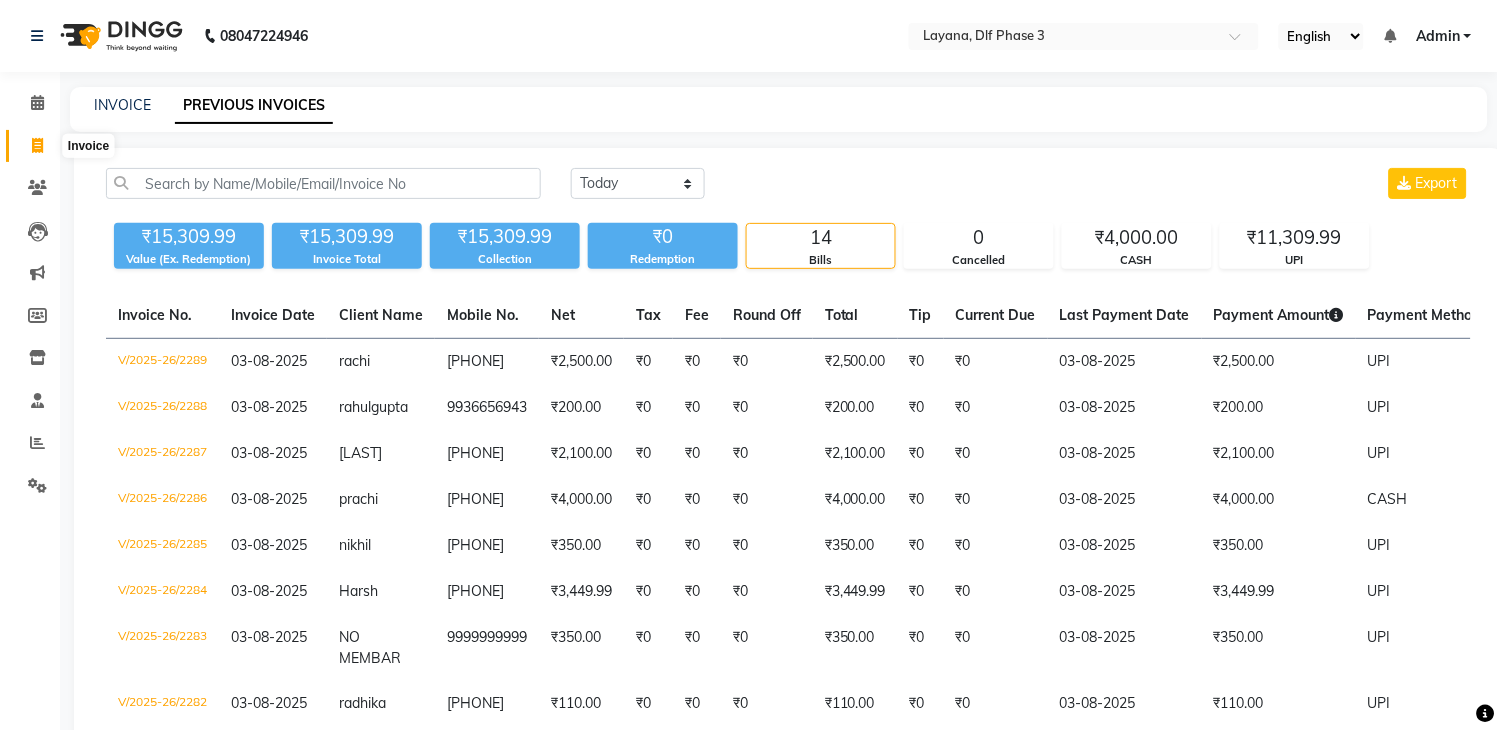 click 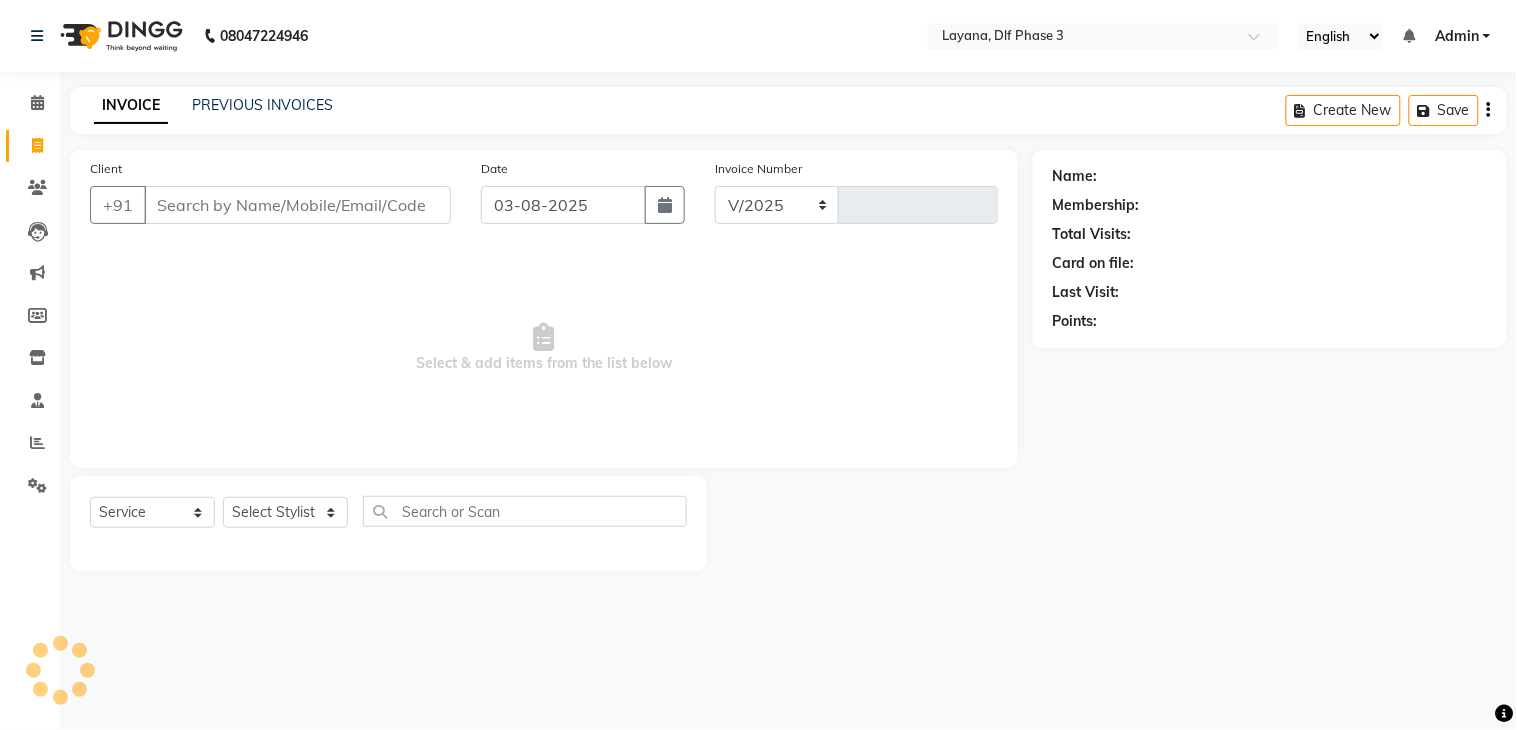 select on "6973" 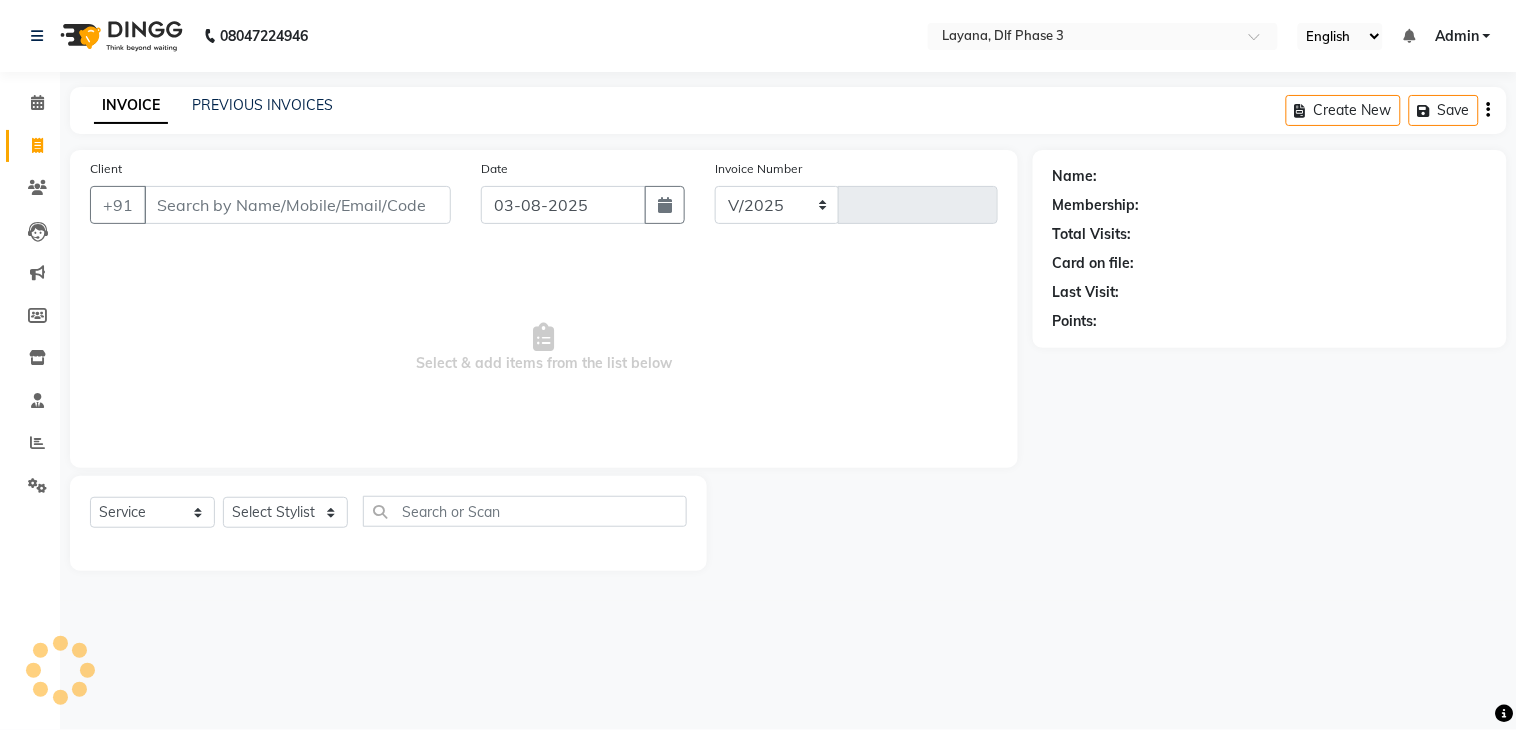 type on "2290" 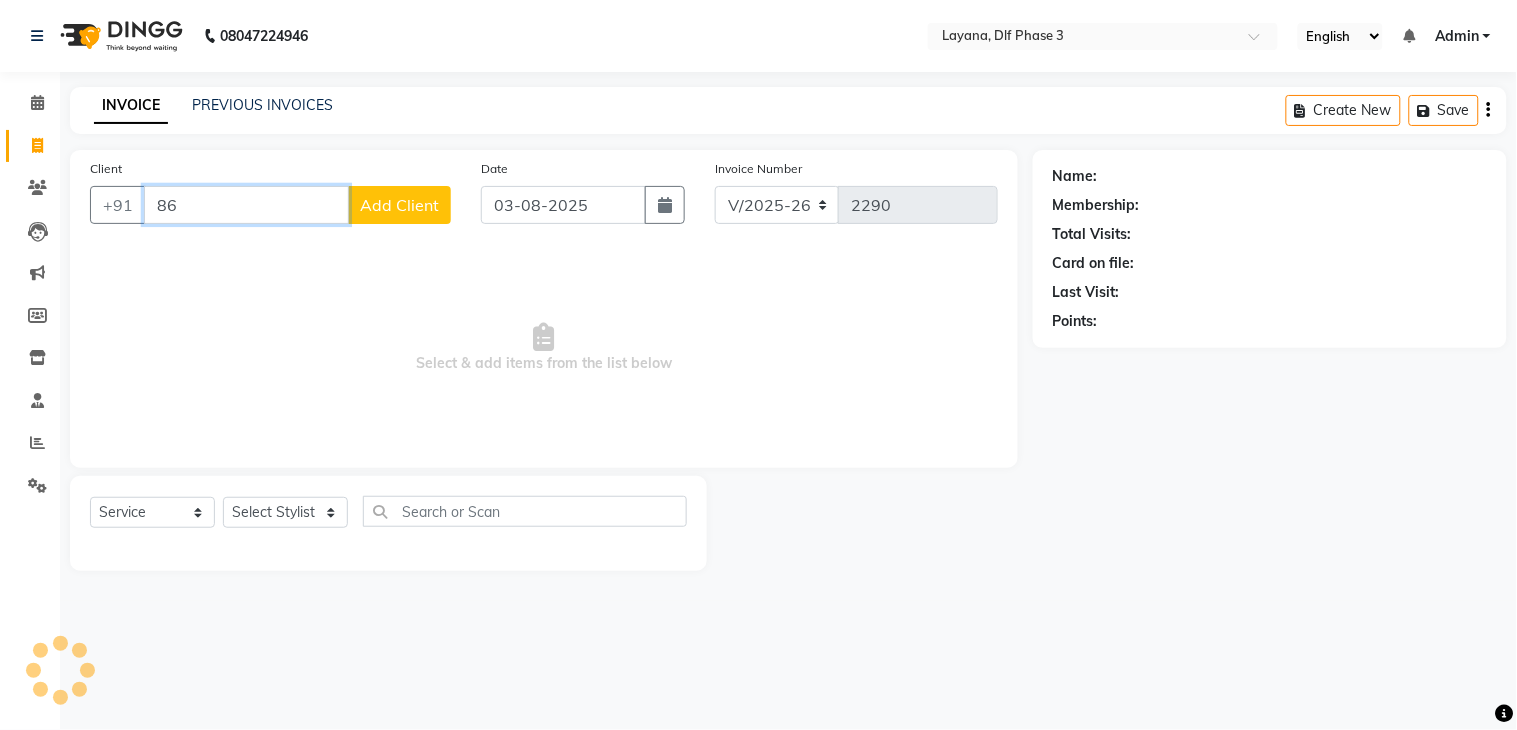 type on "8" 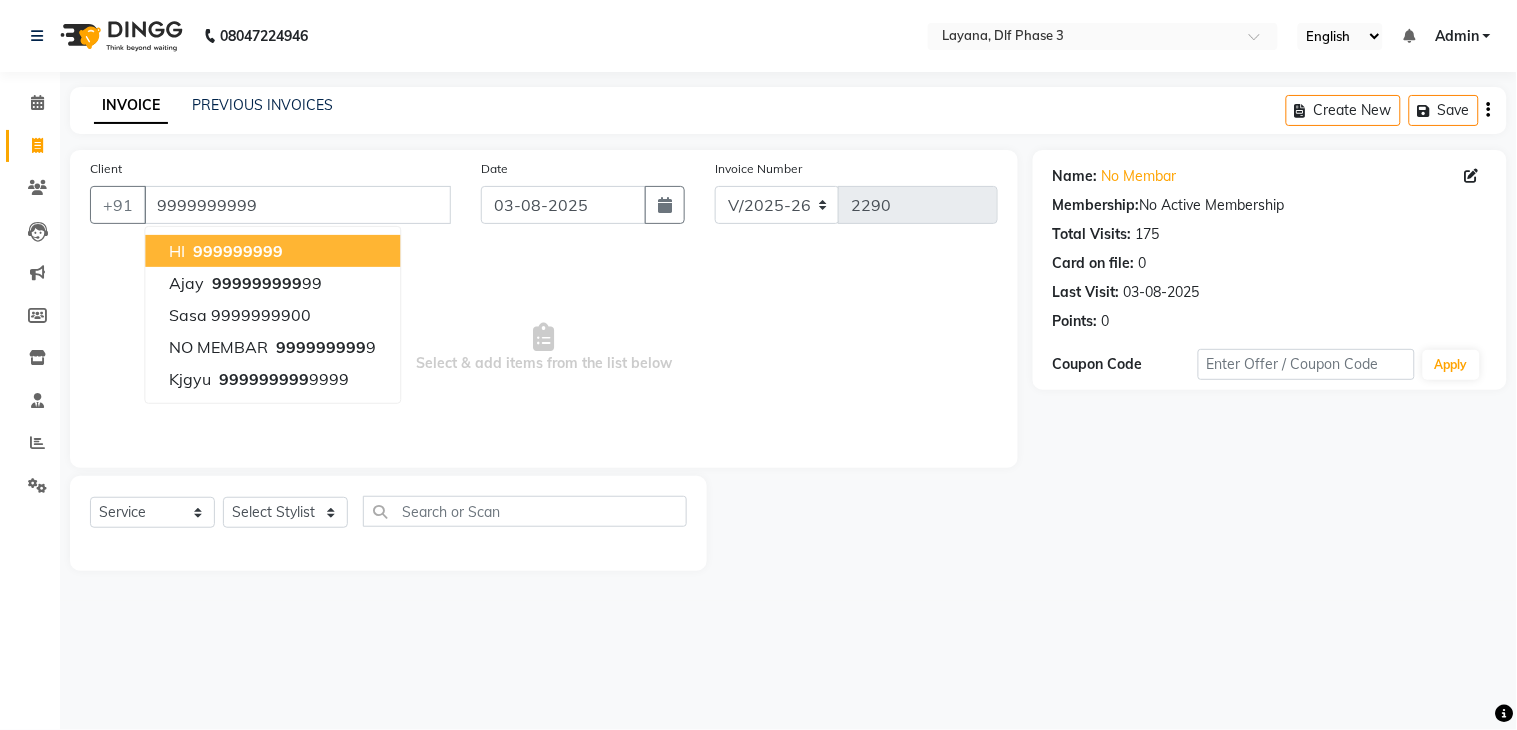 click on "HI   999999999" at bounding box center (272, 251) 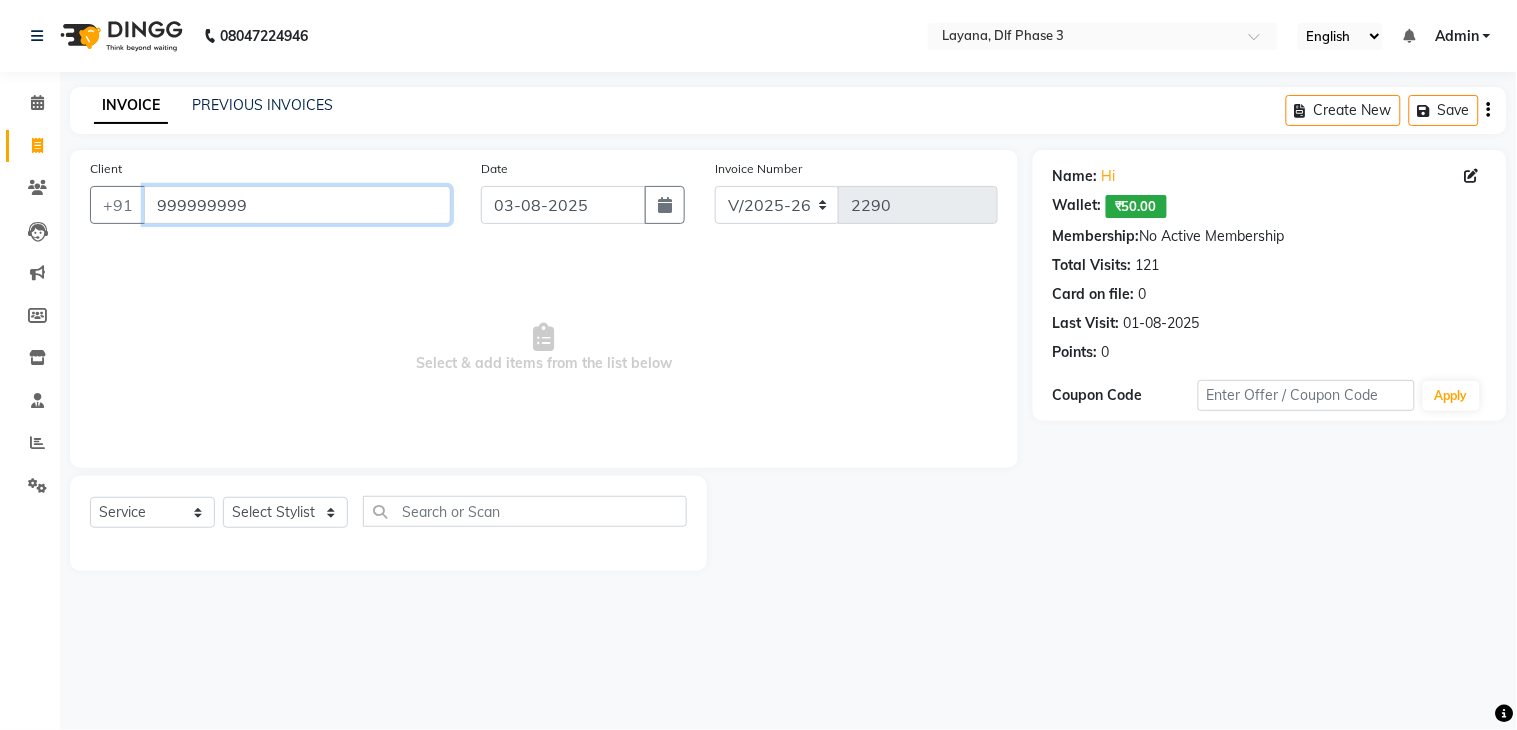 click on "999999999" at bounding box center [297, 205] 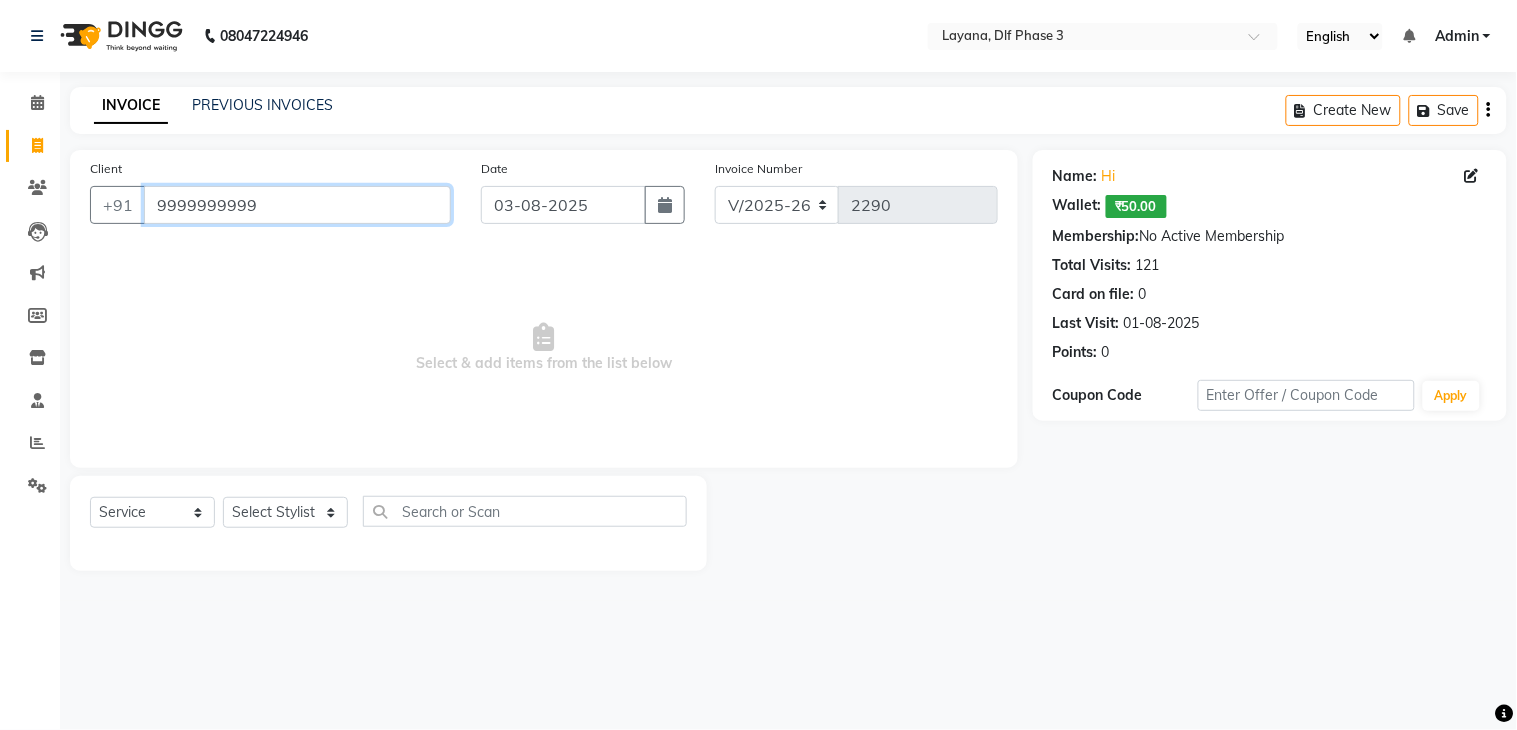 type on "9999999999" 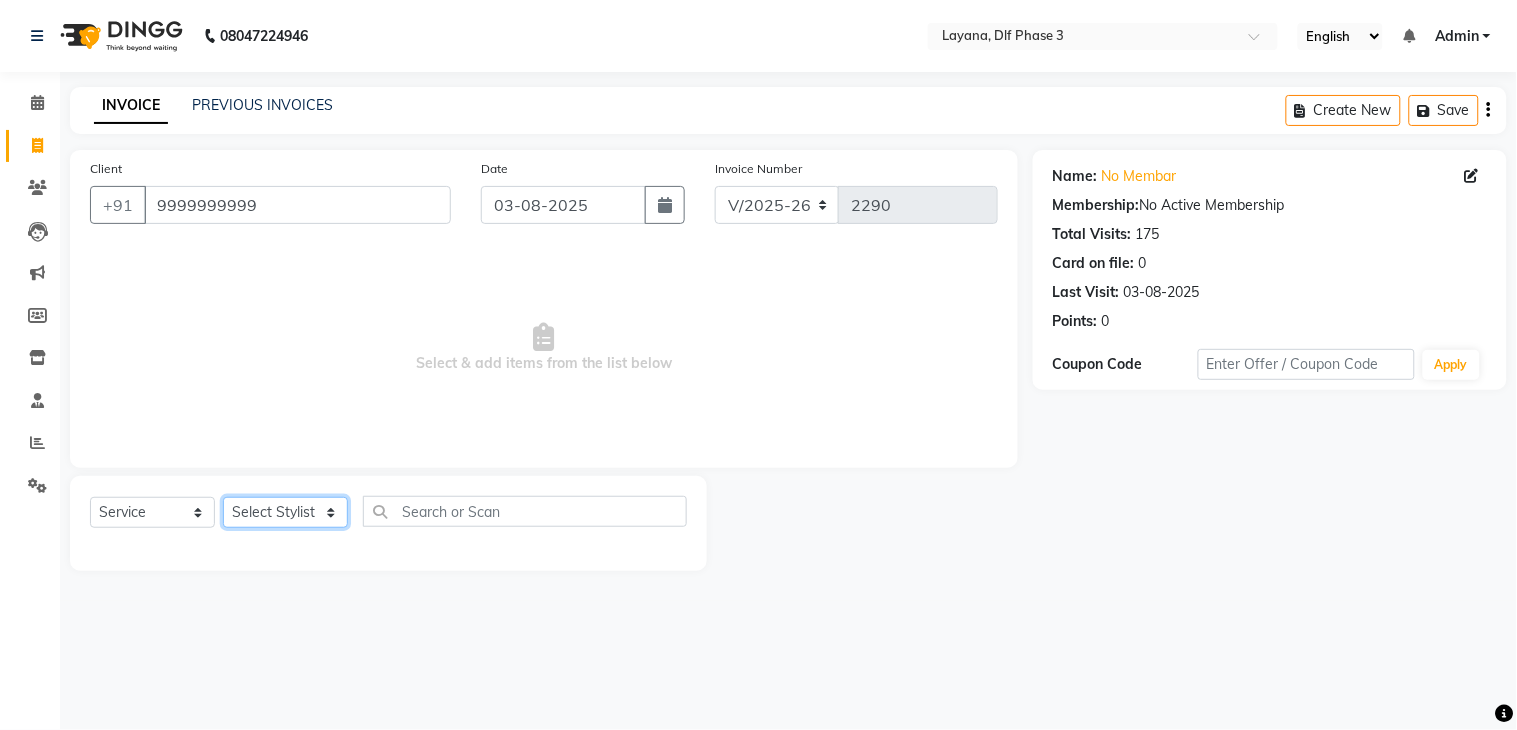 click on "Select Stylist [FIRST] [FIRST] [FIRST] [FIRST] [FIRST] [FIRST] [FIRST] [FIRST]" 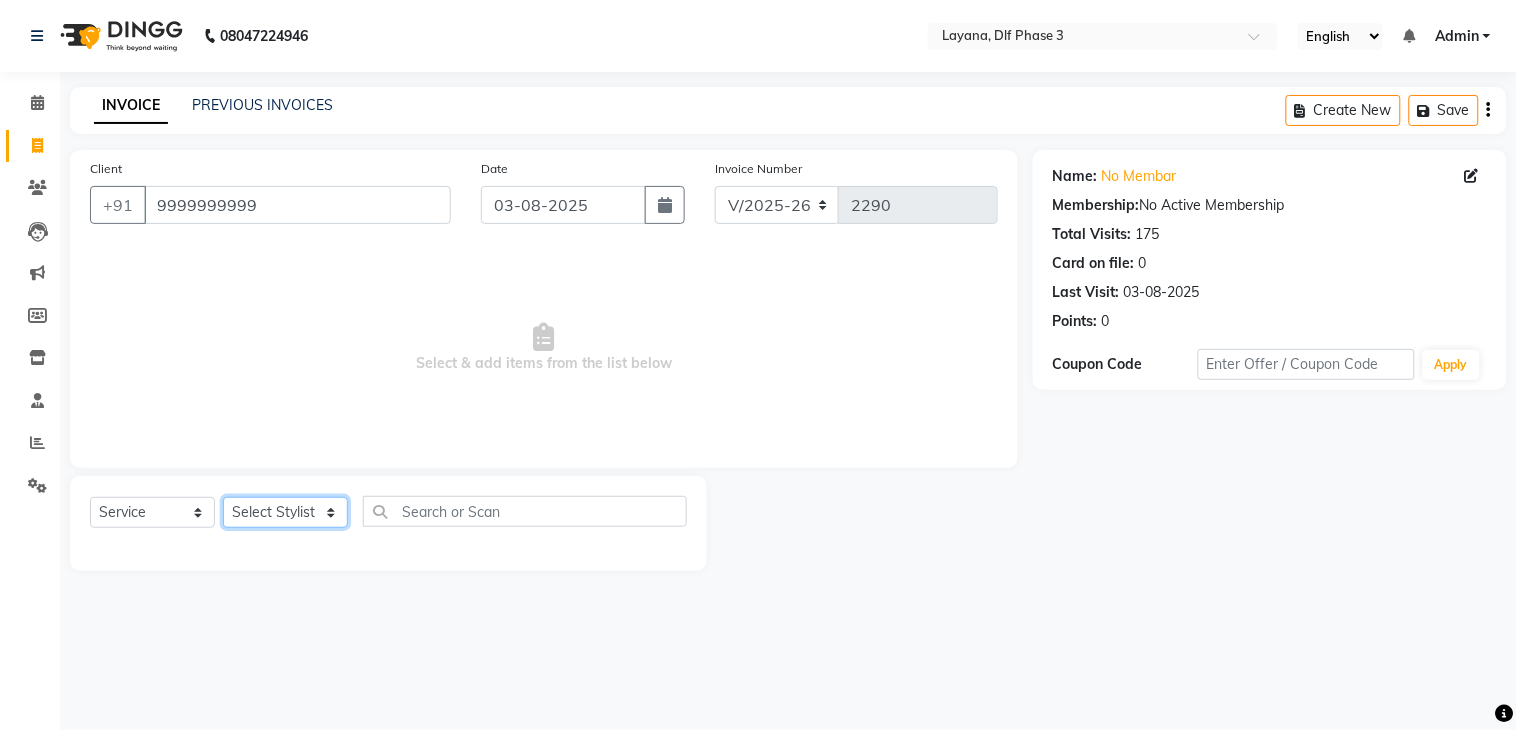 select on "74482" 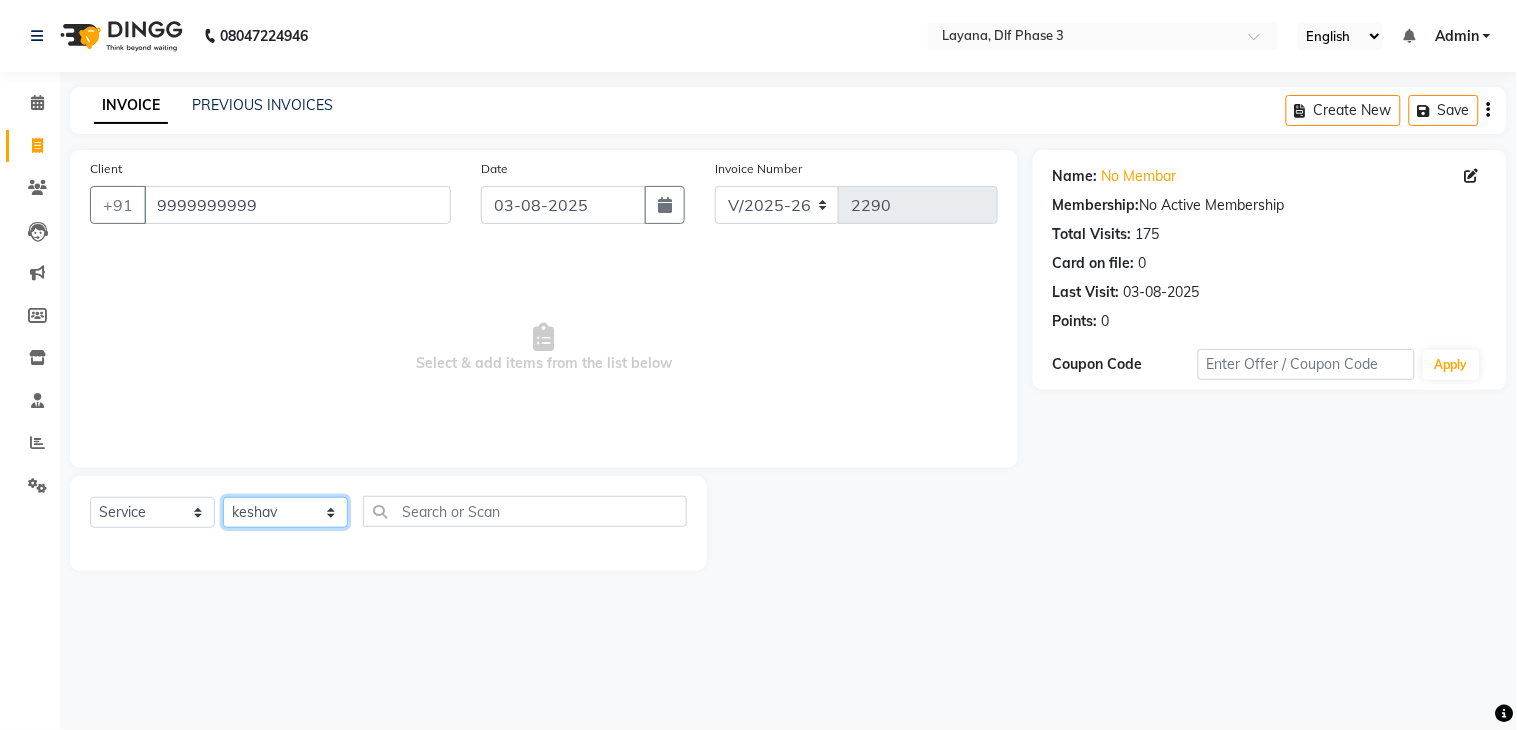 click on "Select Stylist [FIRST] [FIRST] [FIRST] [FIRST] [FIRST] [FIRST] [FIRST] [FIRST]" 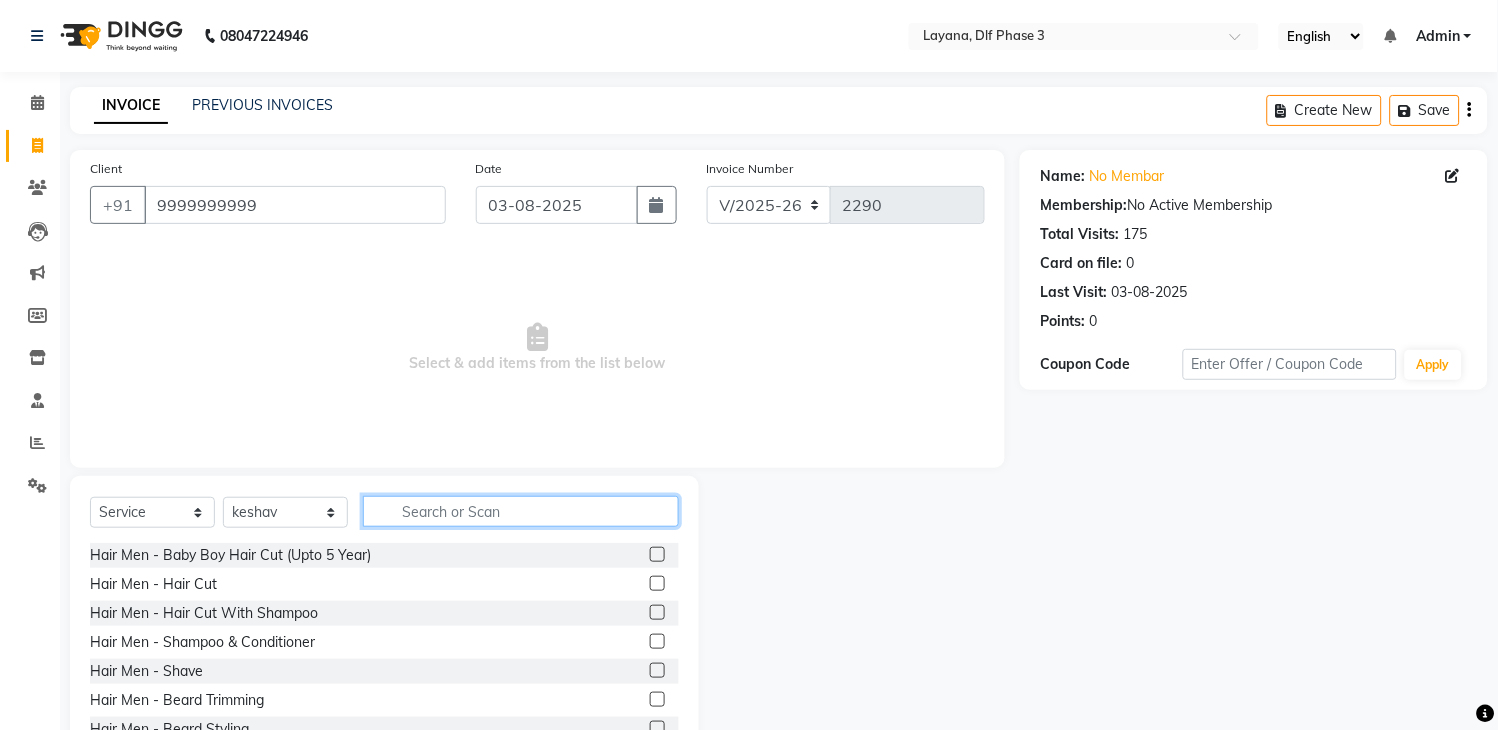 click 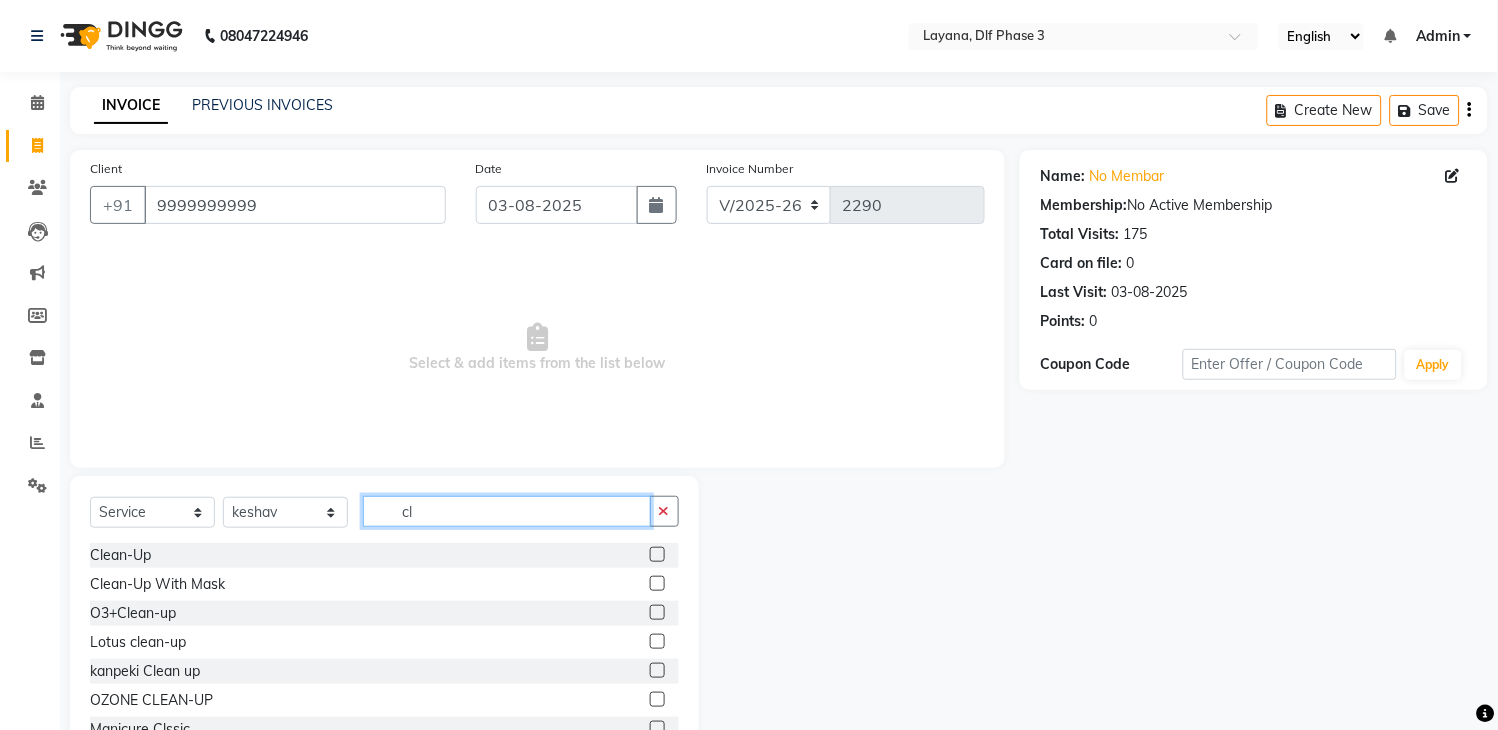 type on "cl" 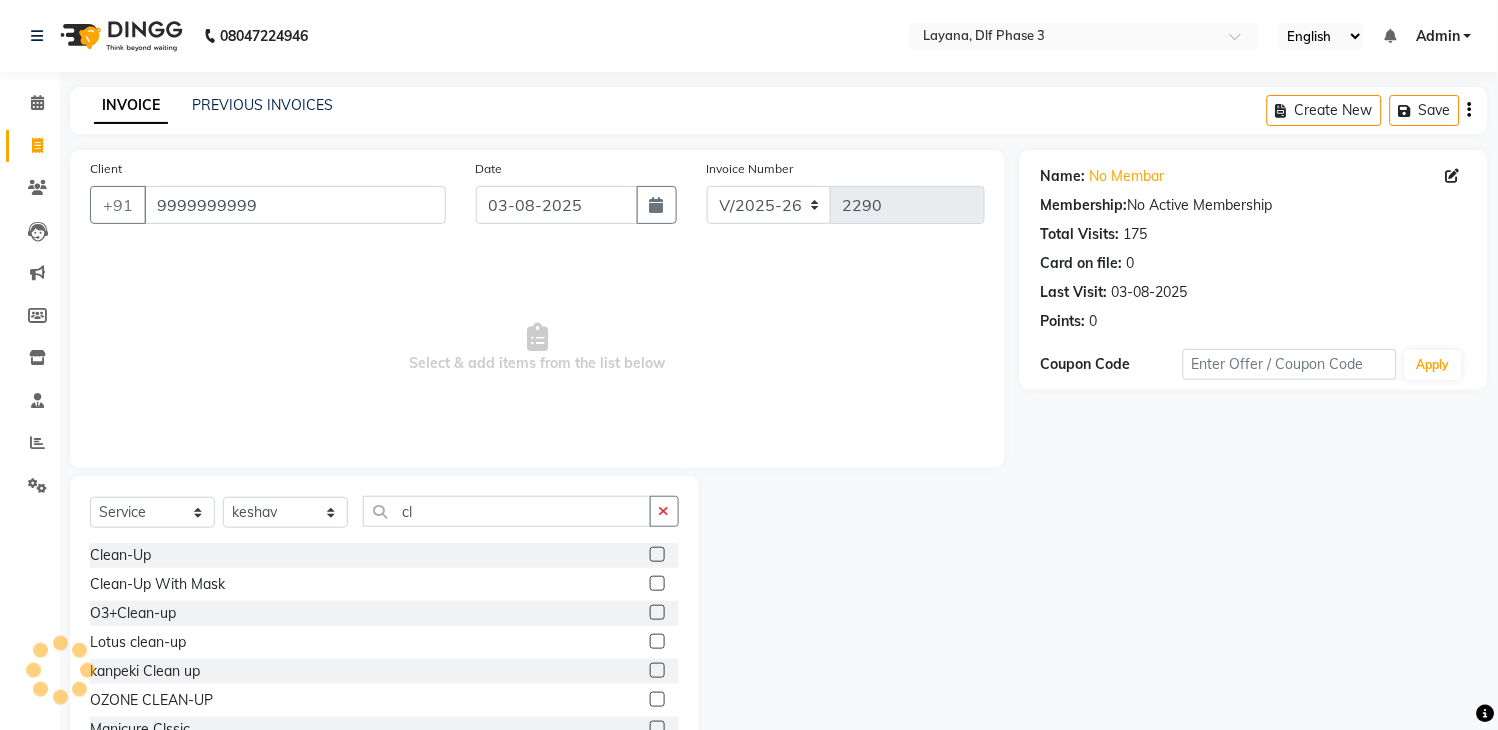 click 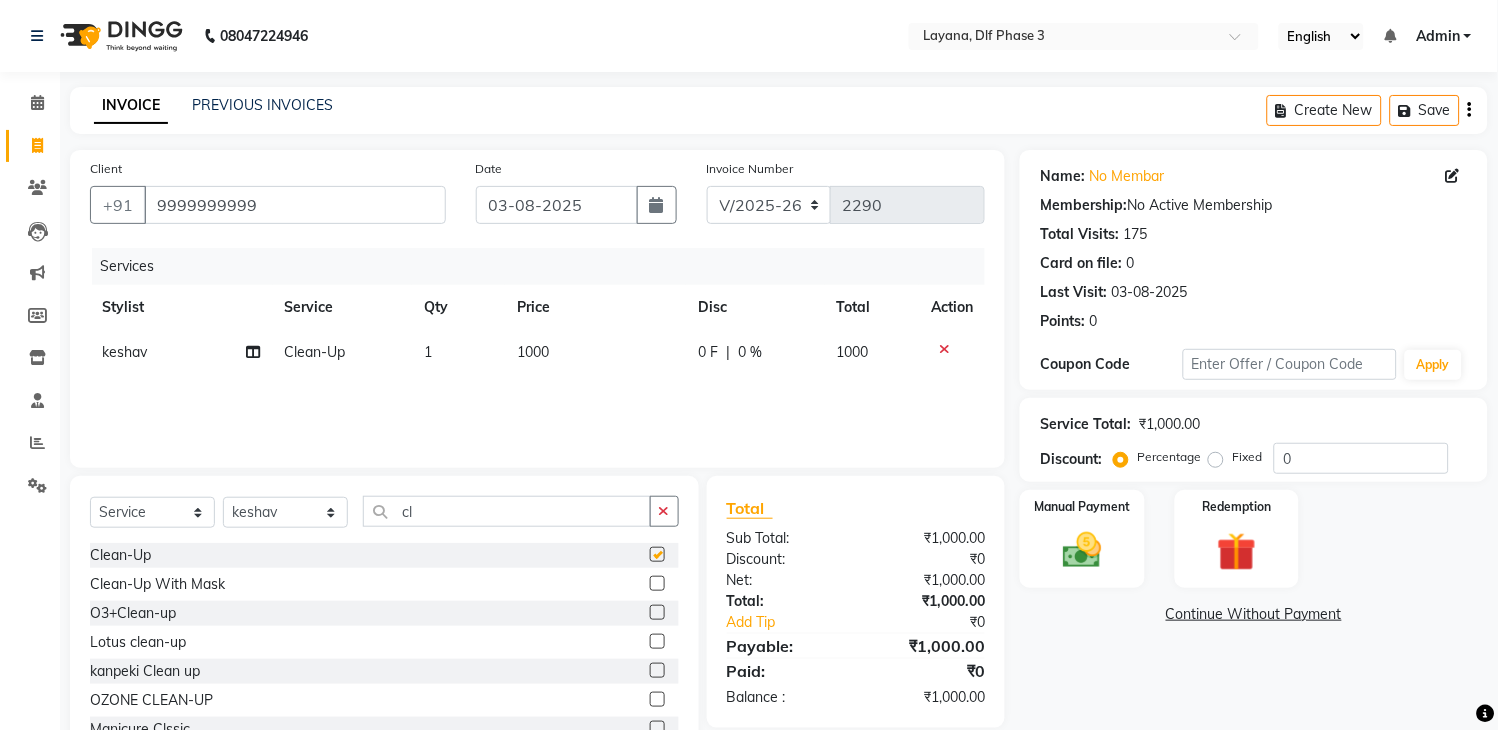 checkbox on "false" 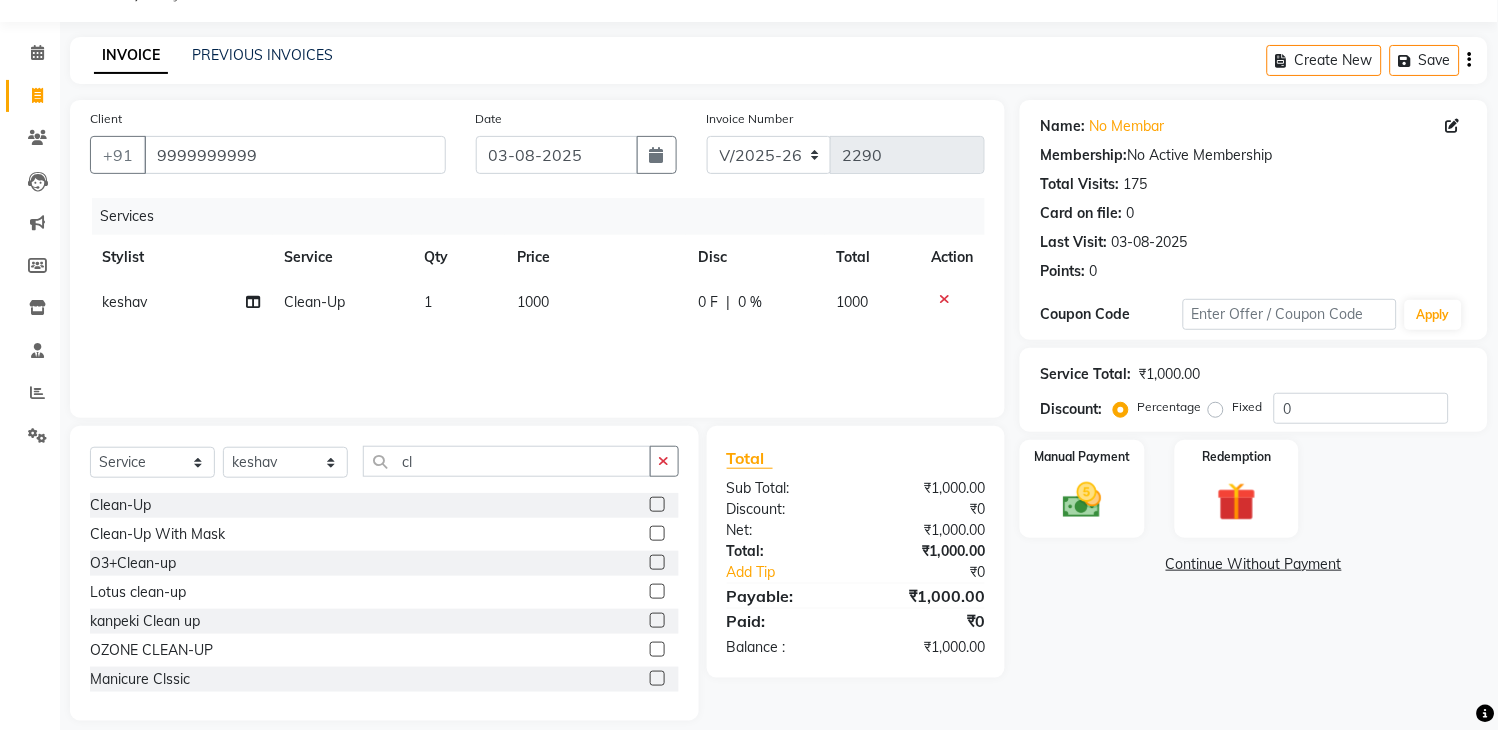 scroll, scrollTop: 71, scrollLeft: 0, axis: vertical 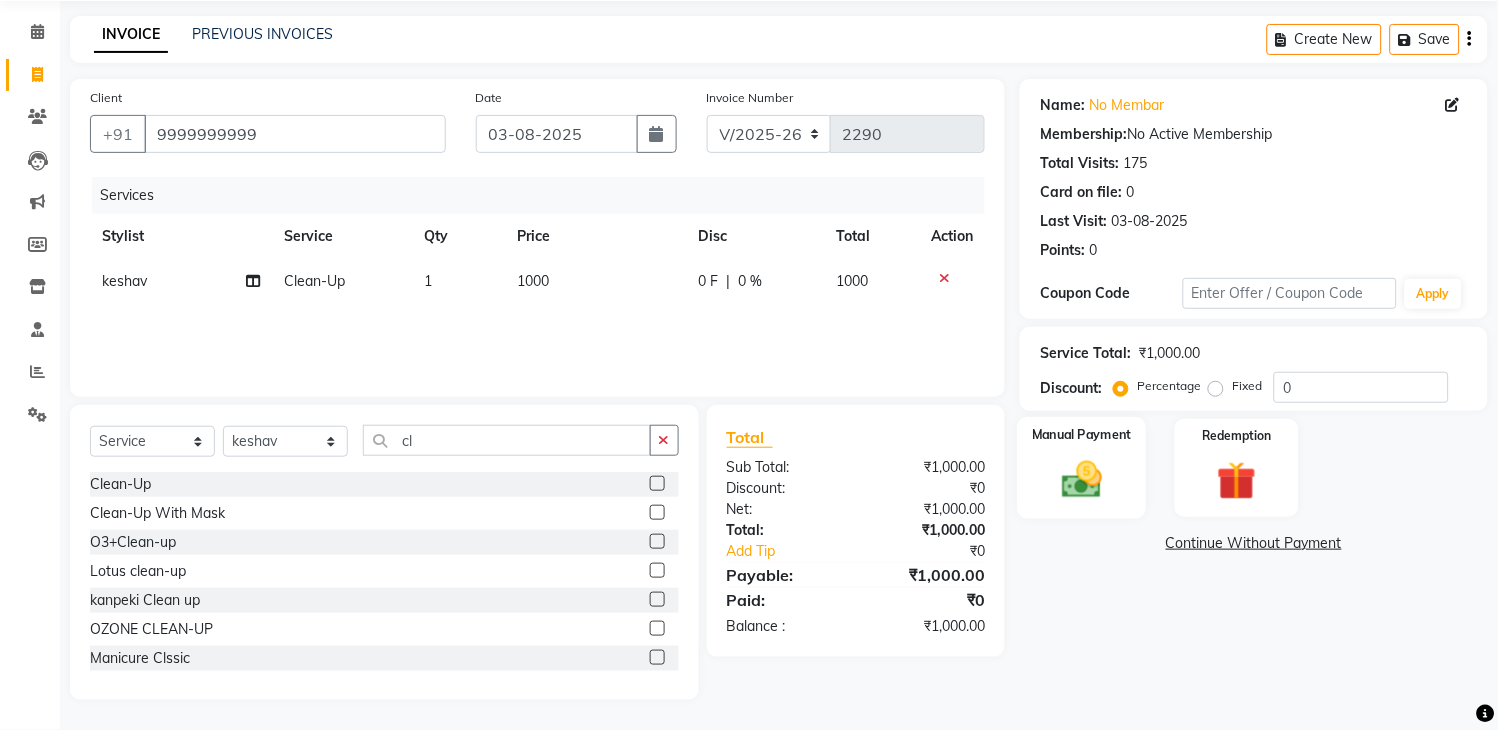 click 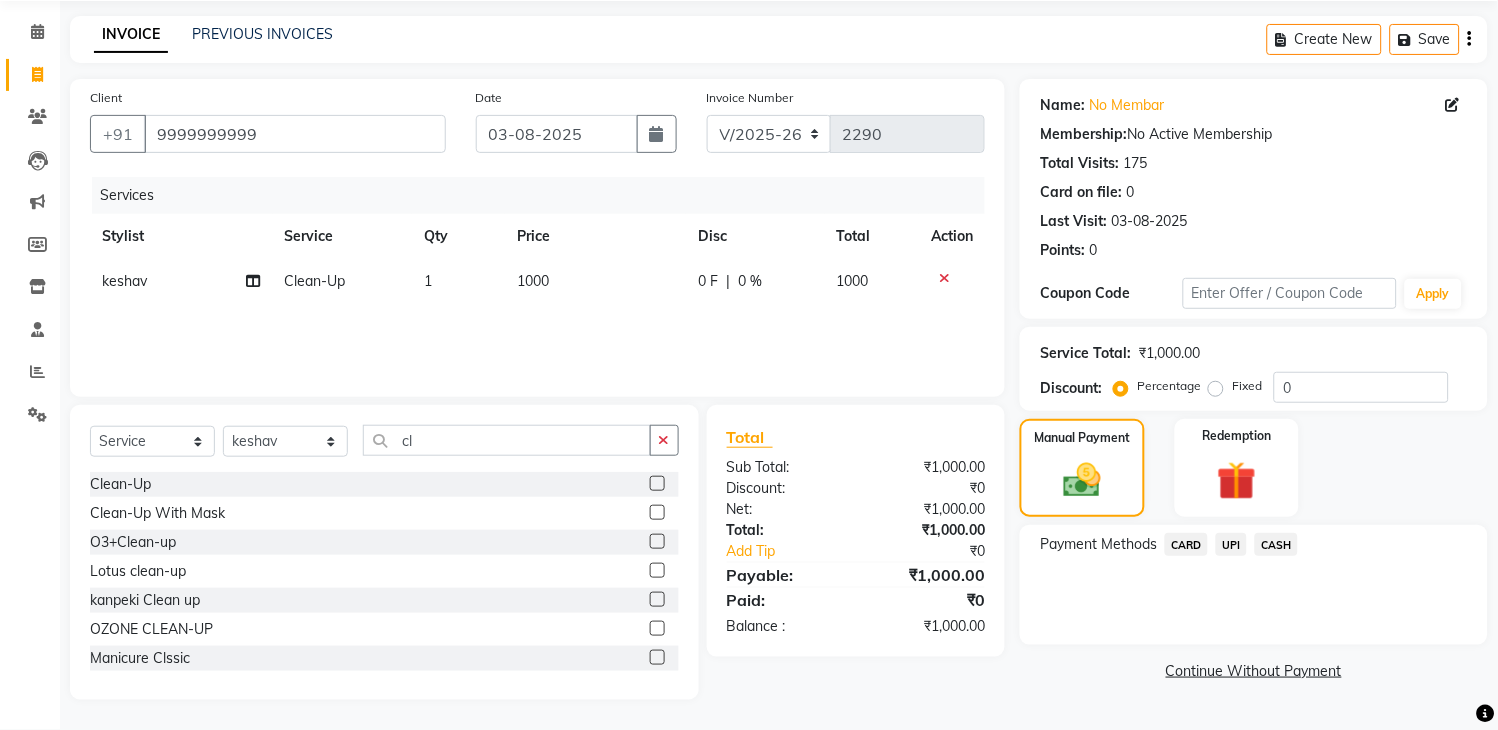 click on "UPI" 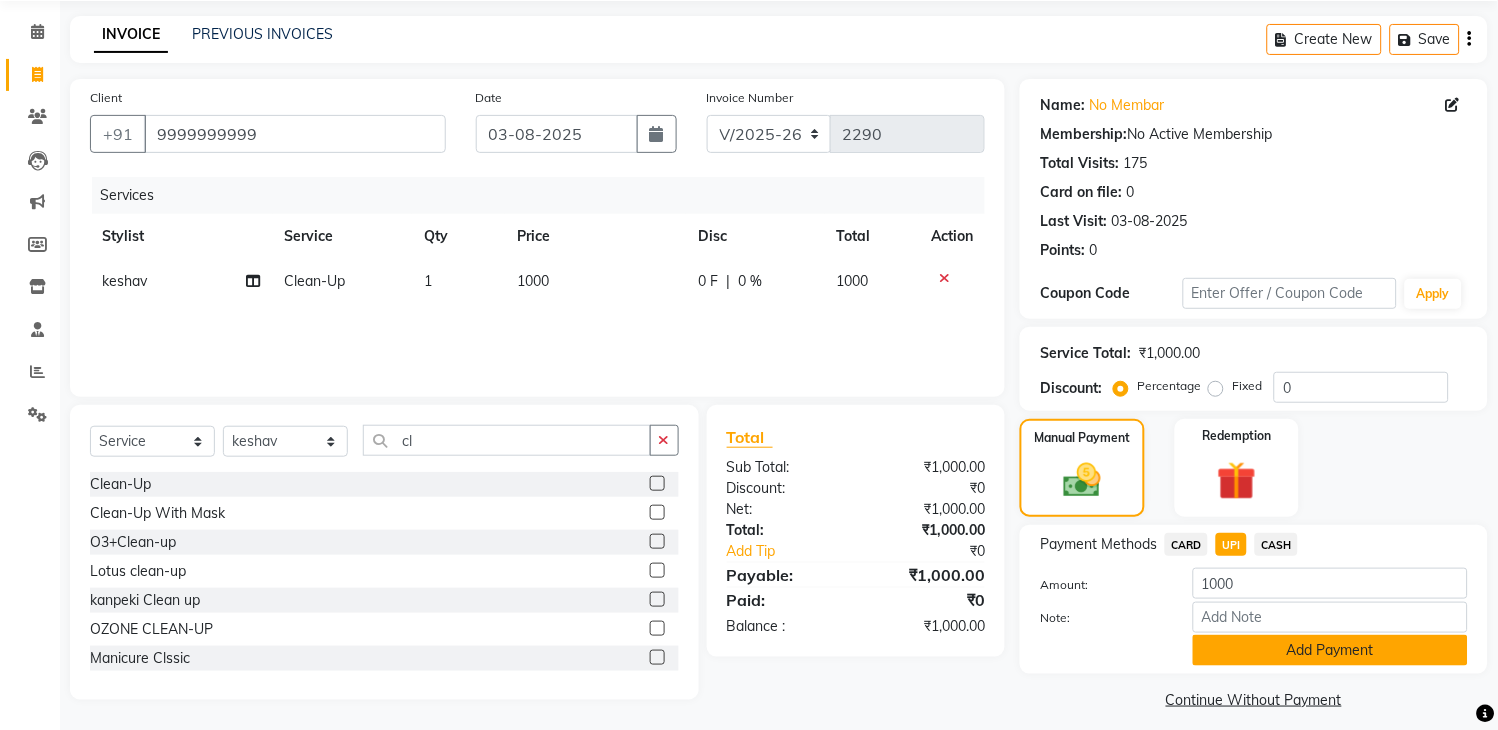 click on "Add Payment" 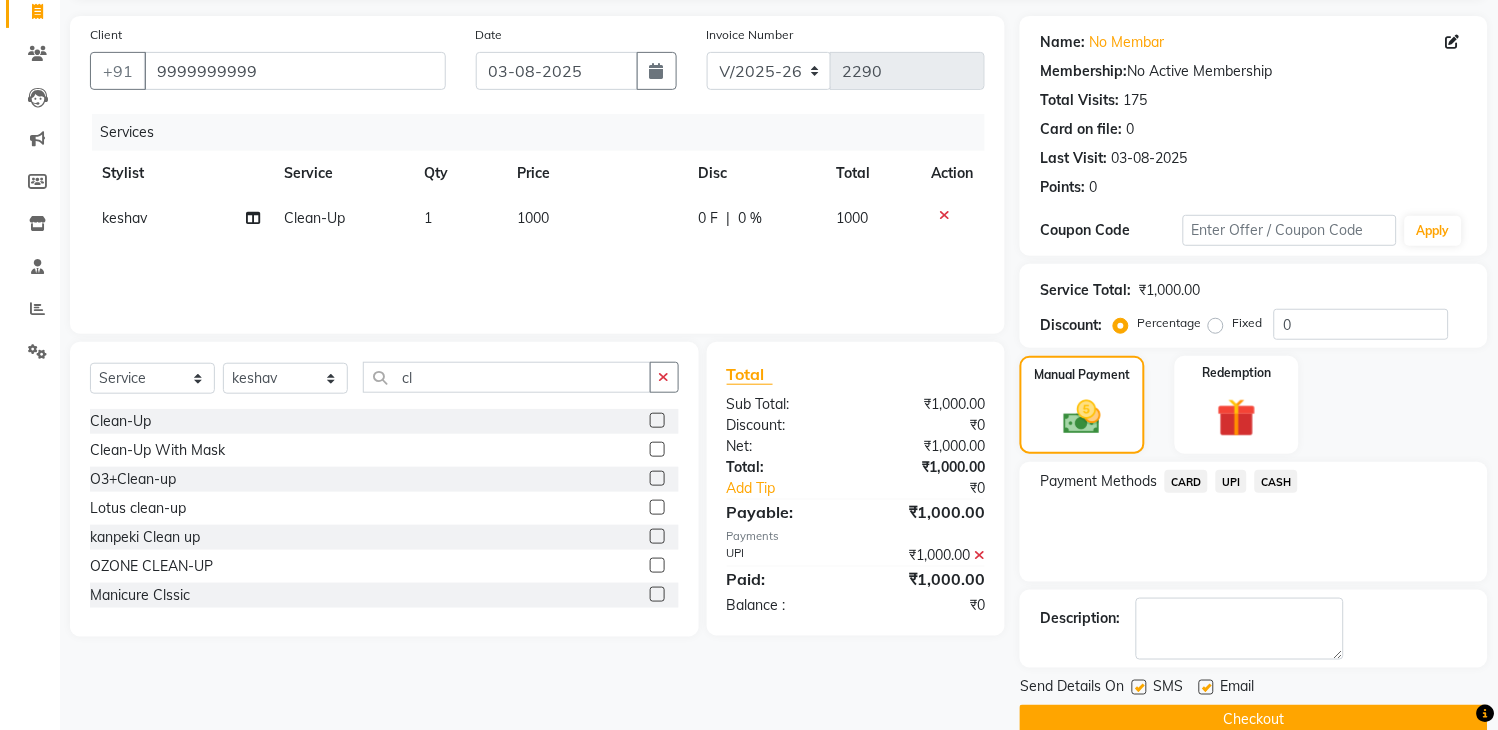 scroll, scrollTop: 170, scrollLeft: 0, axis: vertical 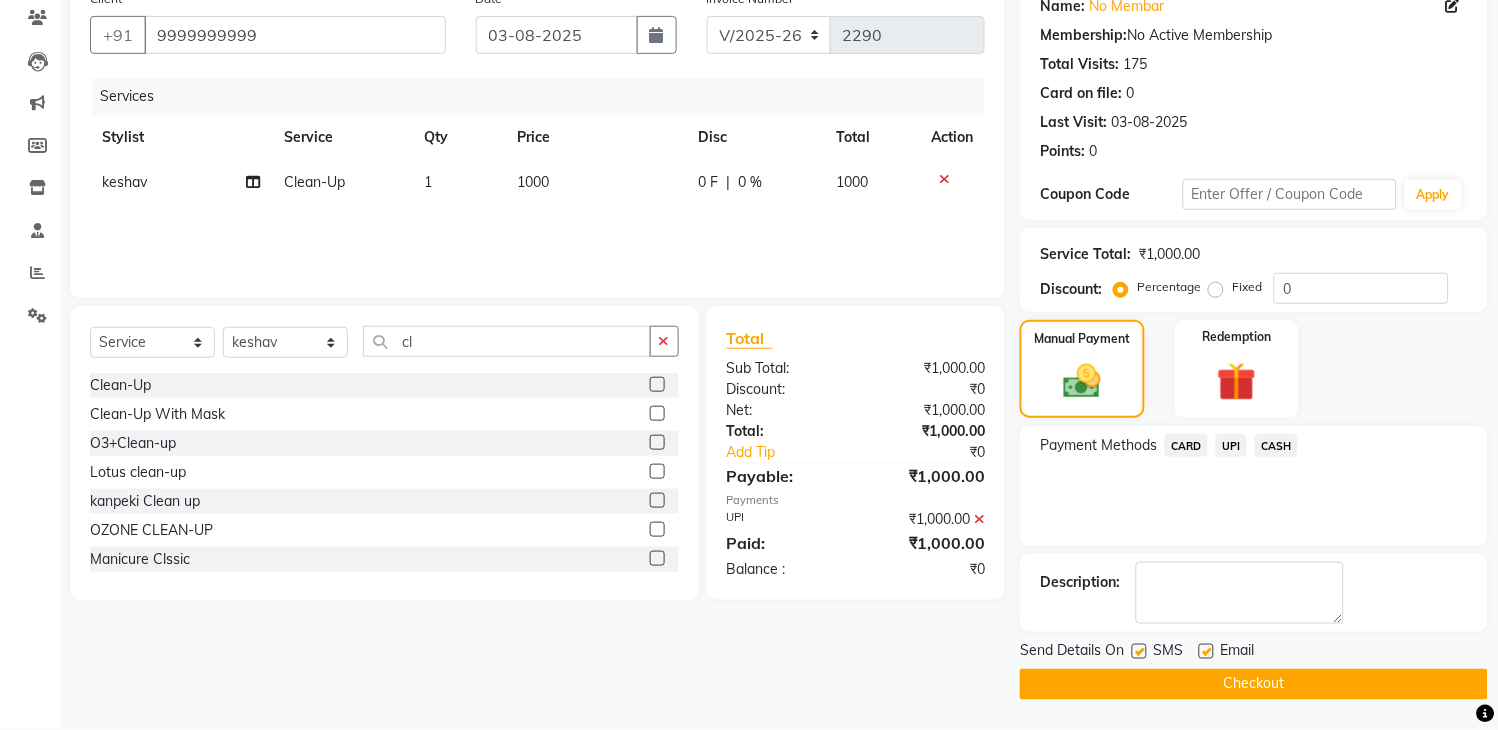 click 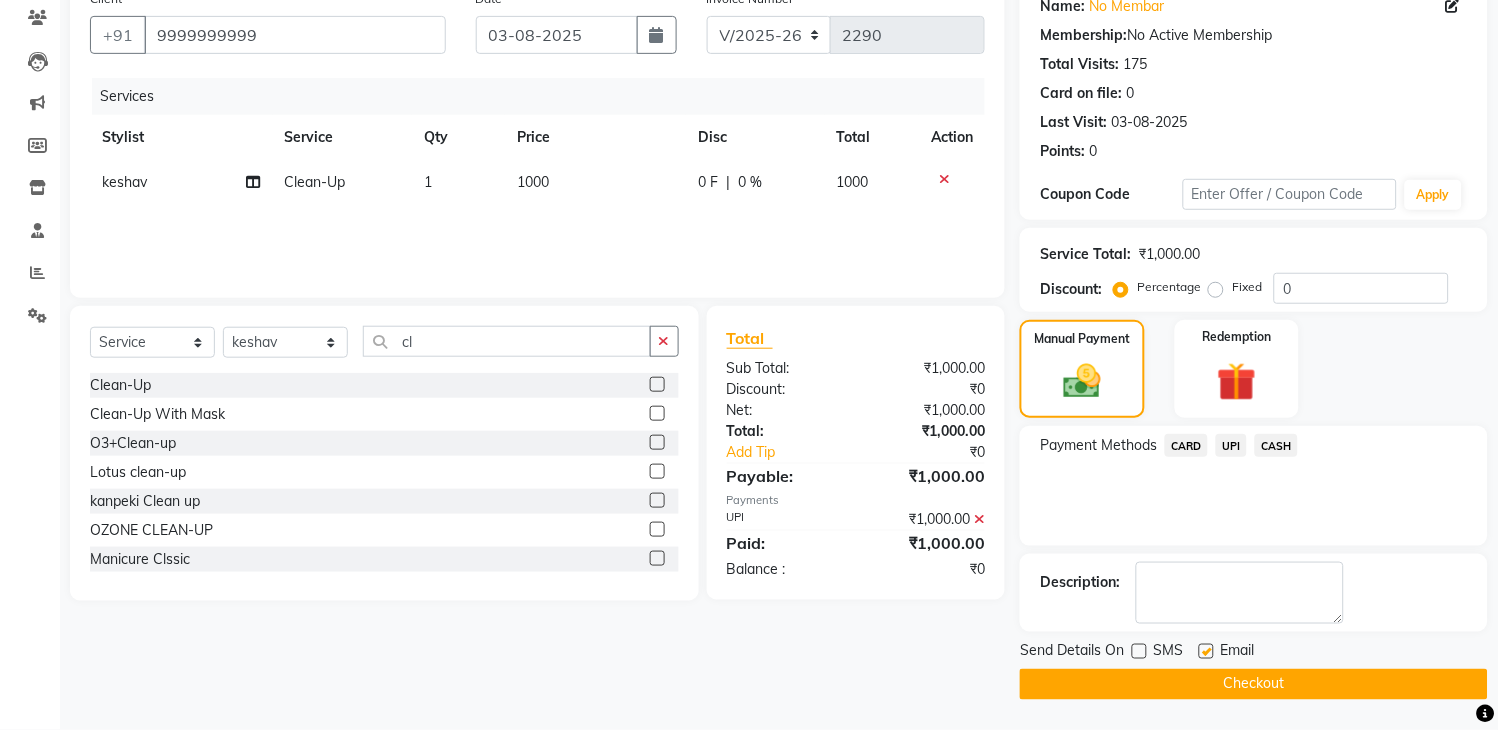 click on "Checkout" 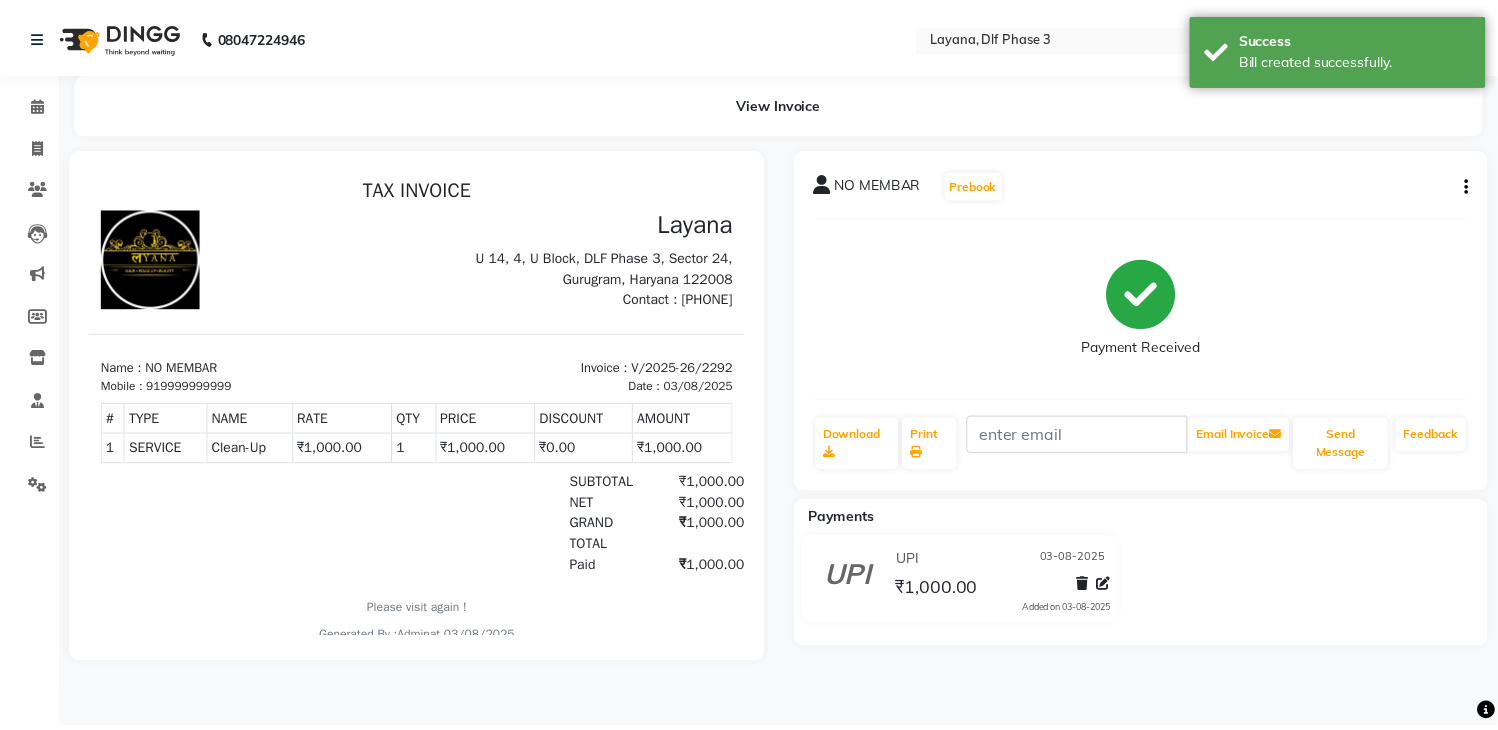 scroll, scrollTop: 0, scrollLeft: 0, axis: both 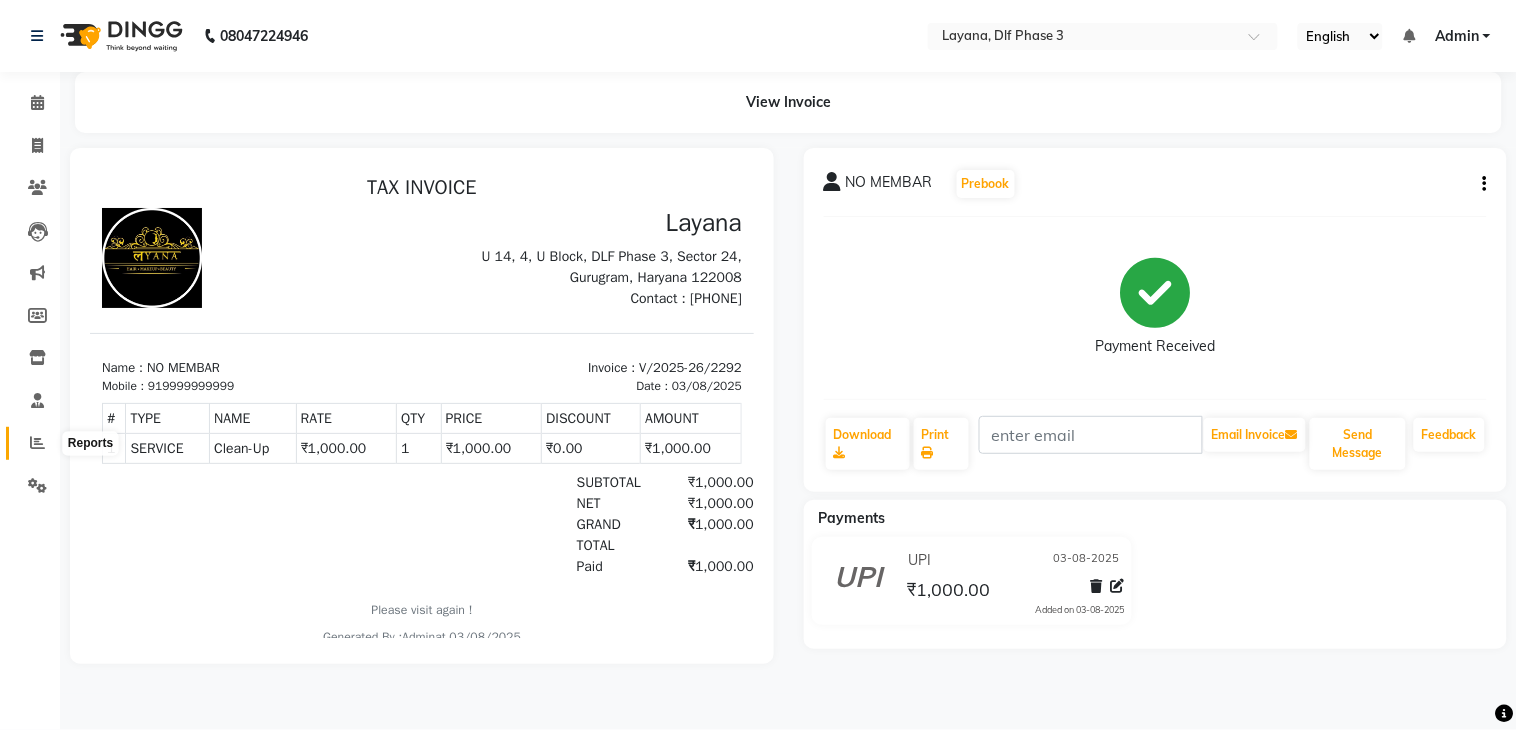 click 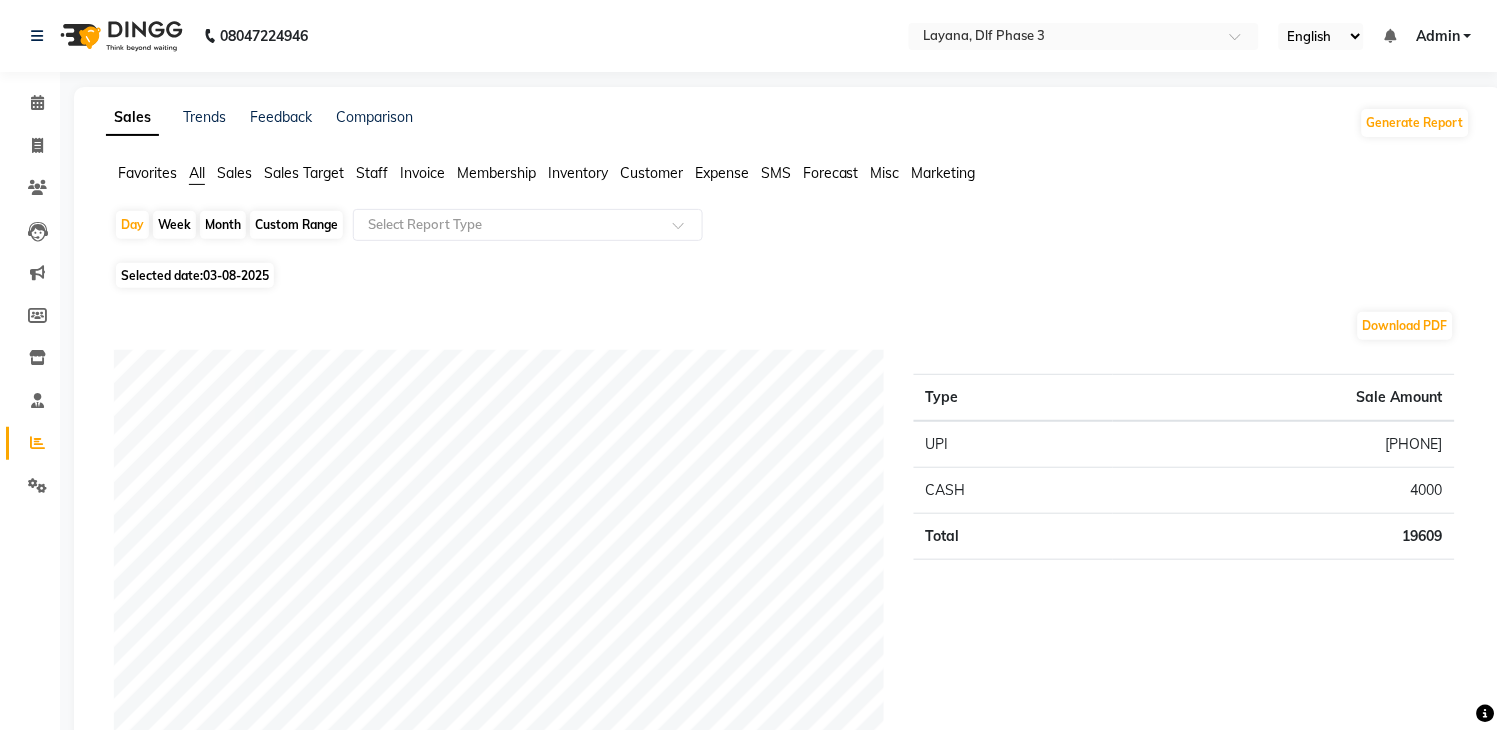 scroll, scrollTop: 638, scrollLeft: 0, axis: vertical 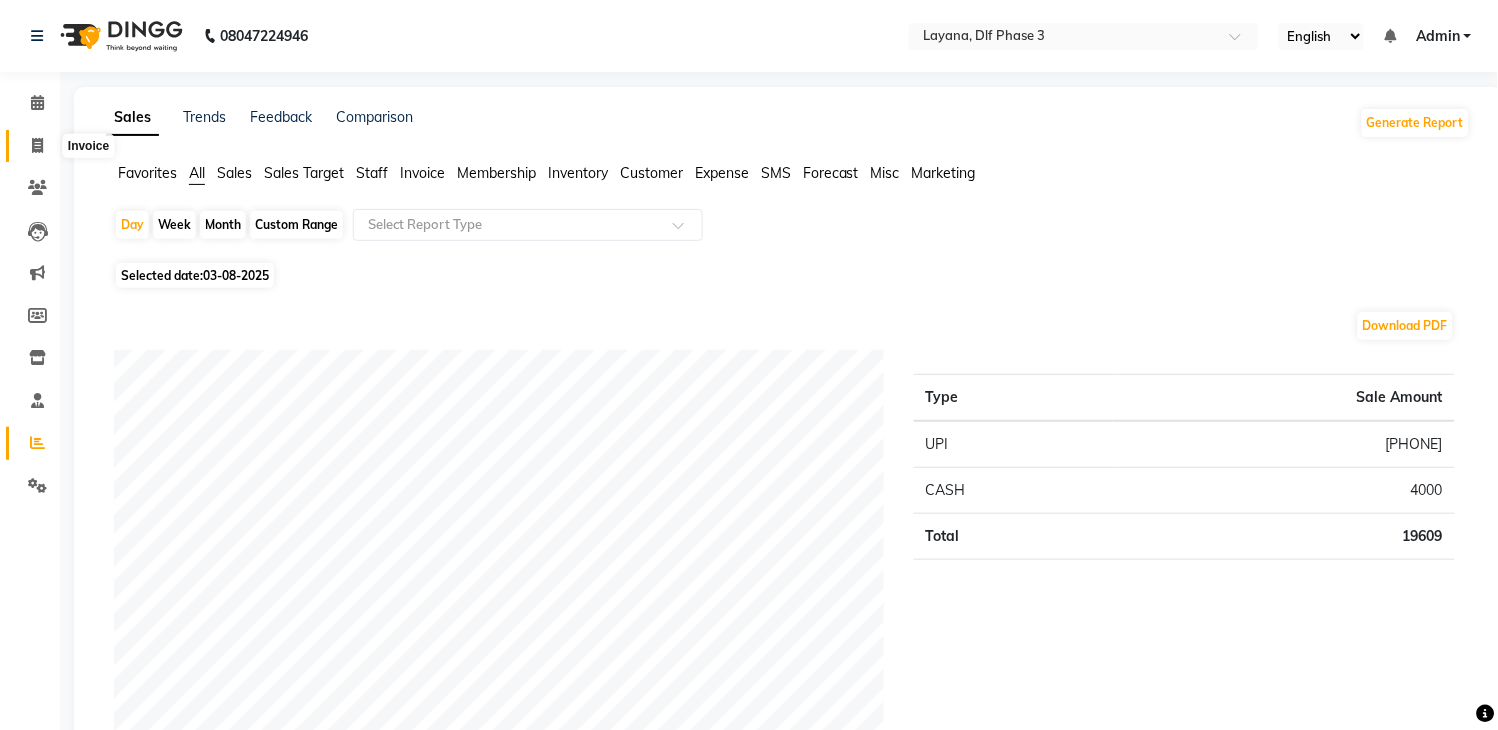 click 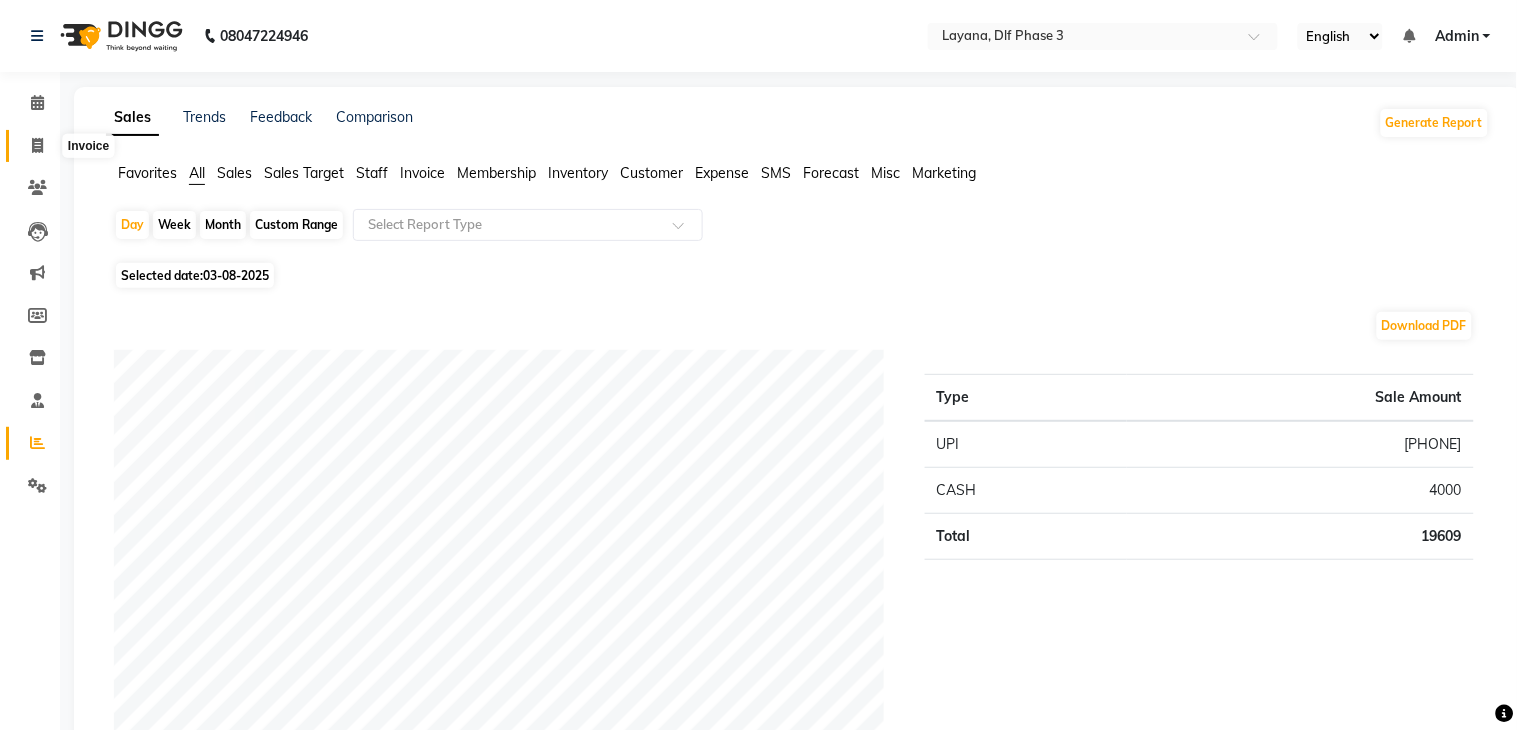 select on "6973" 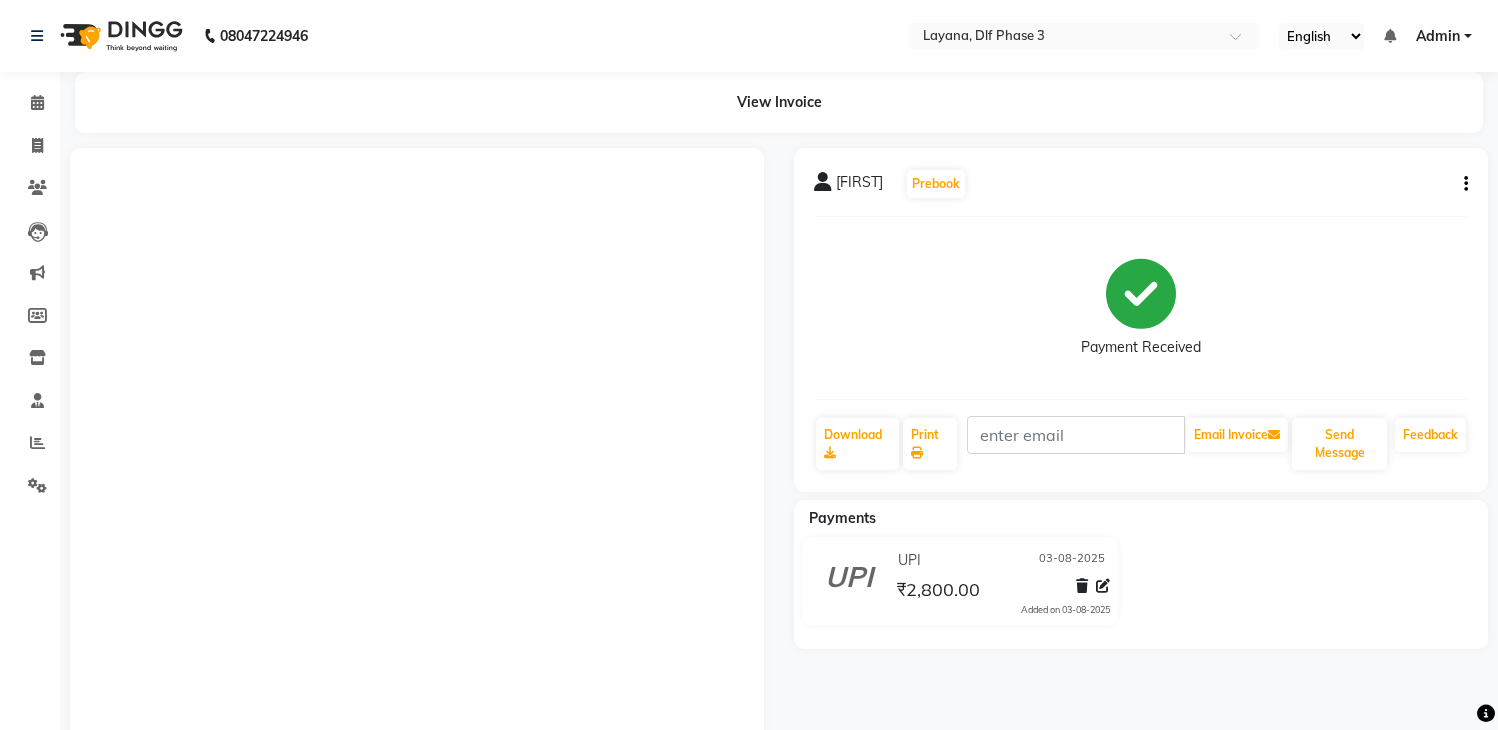 scroll, scrollTop: 0, scrollLeft: 0, axis: both 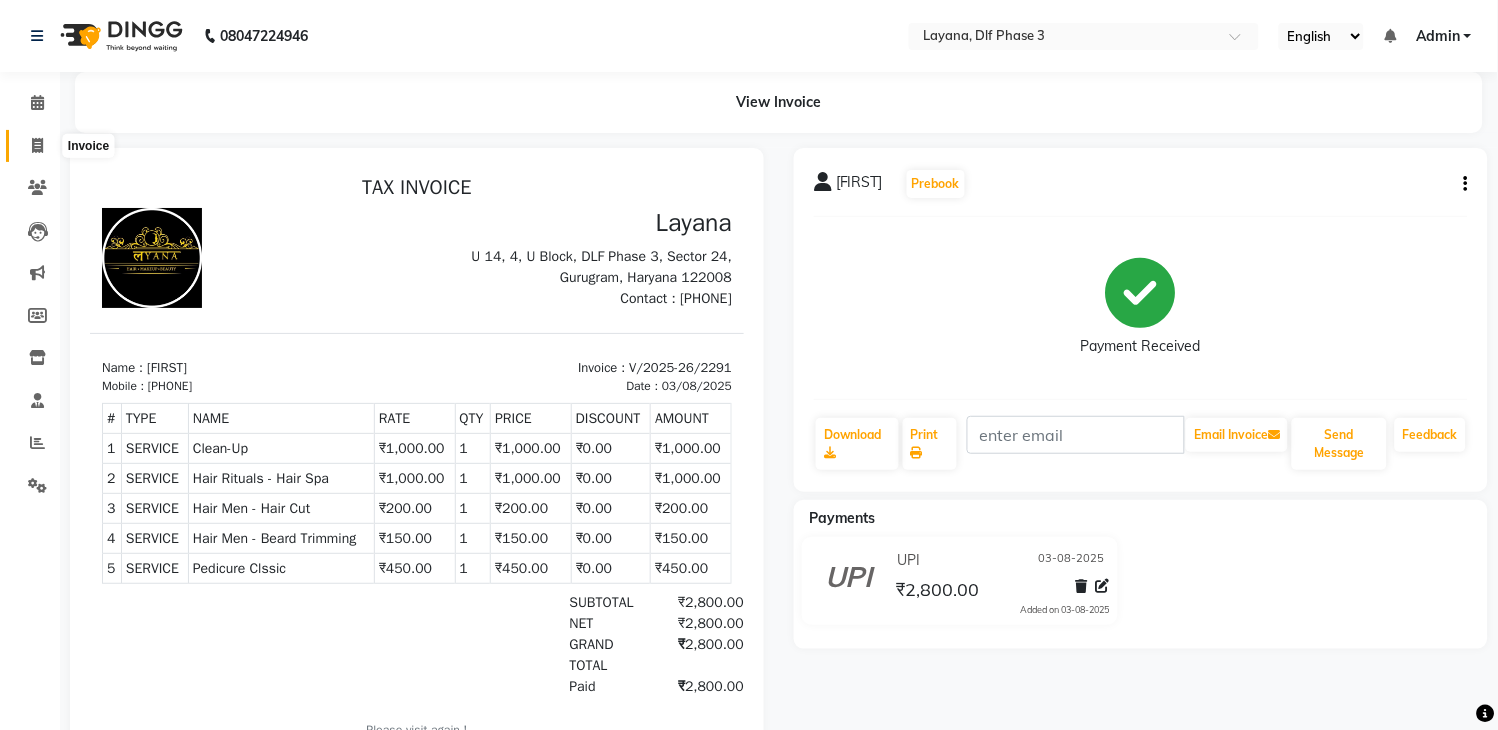 click 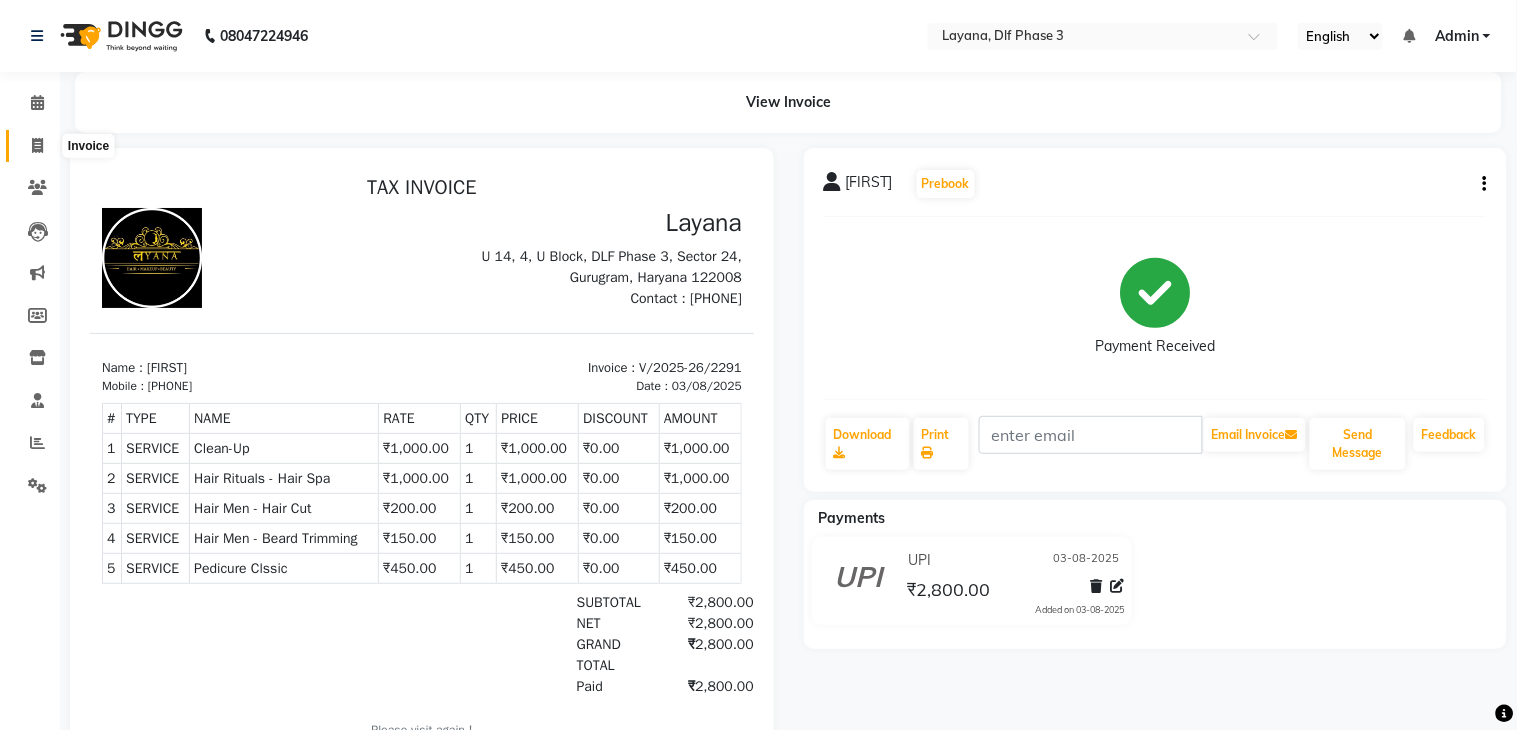 select on "service" 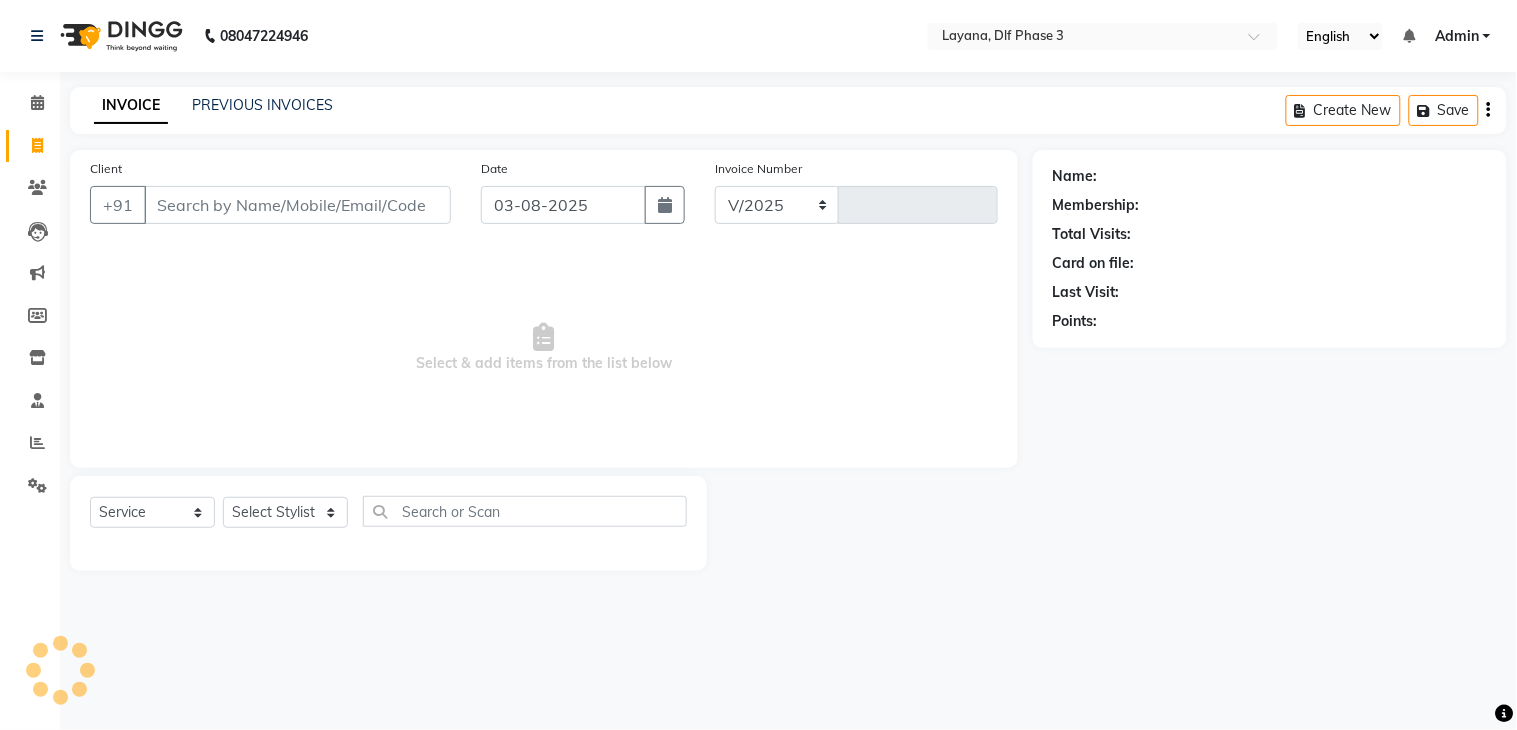 select on "6973" 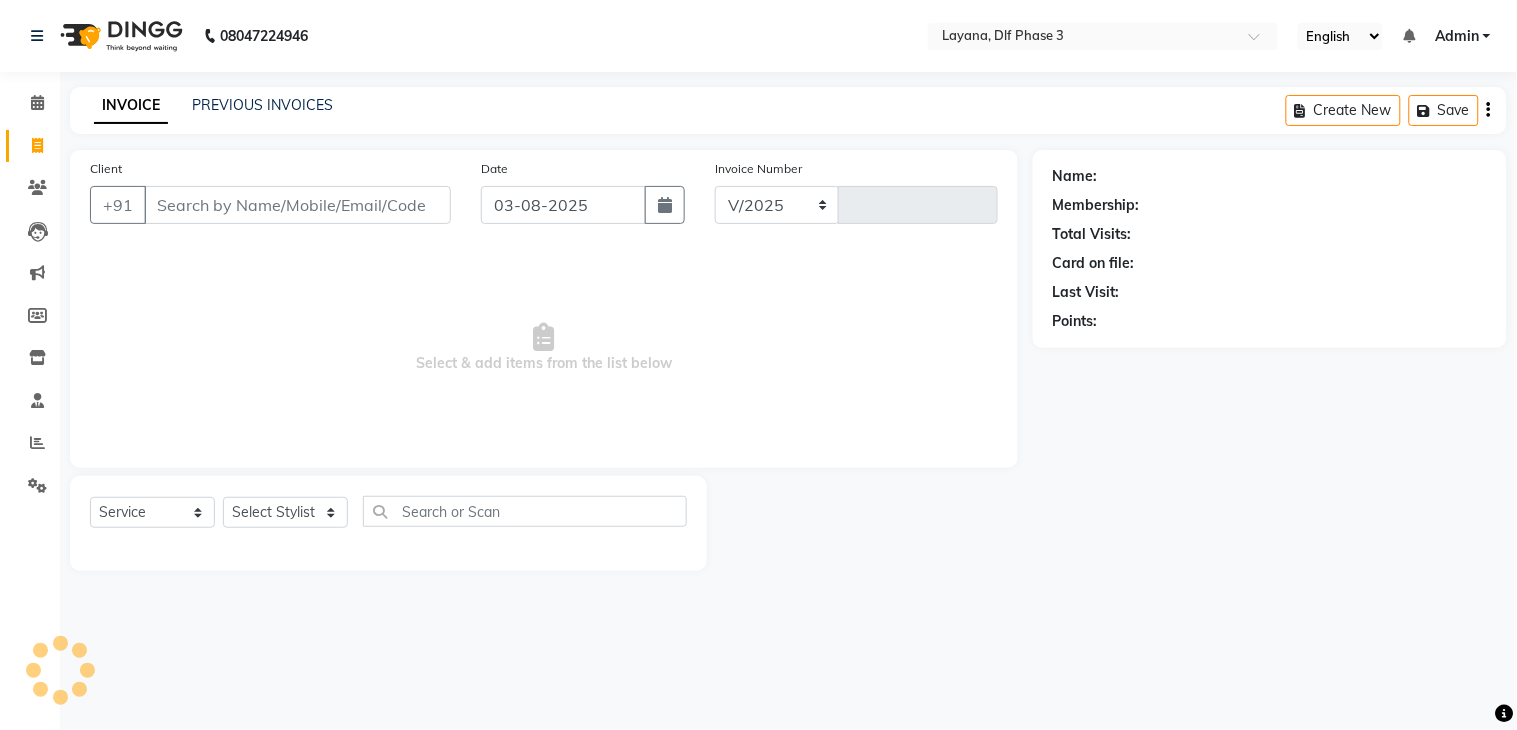 type on "2293" 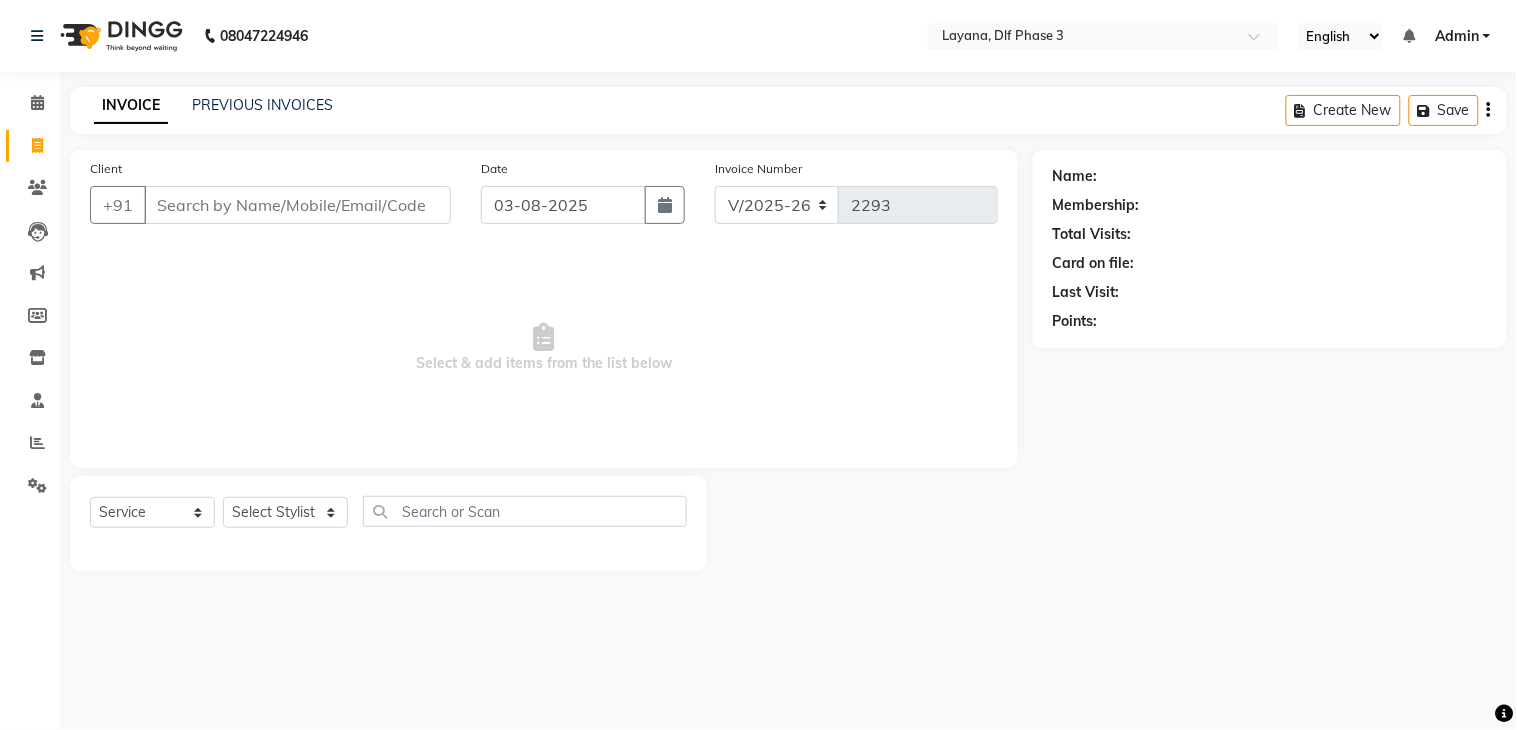 click on "Client" at bounding box center [297, 205] 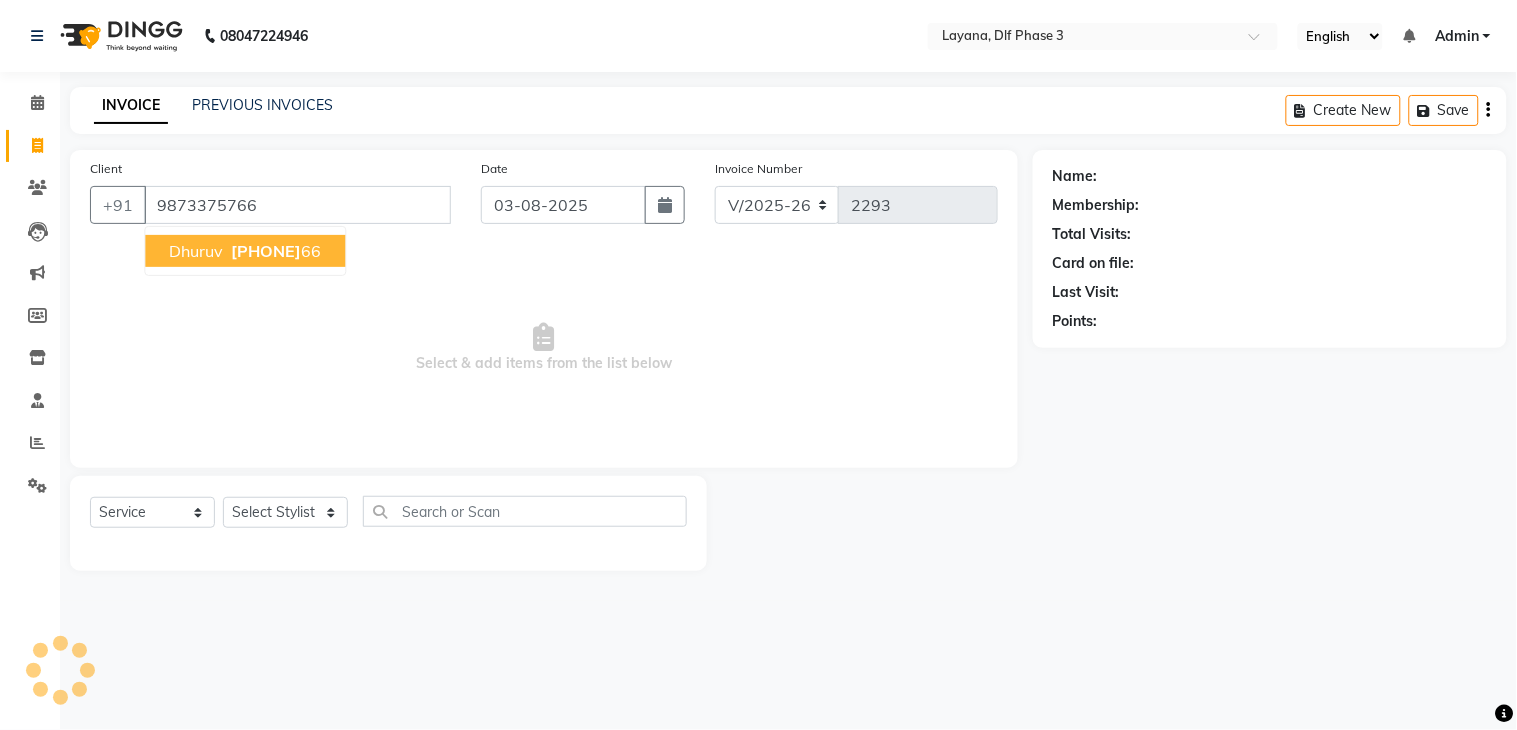 type on "9873375766" 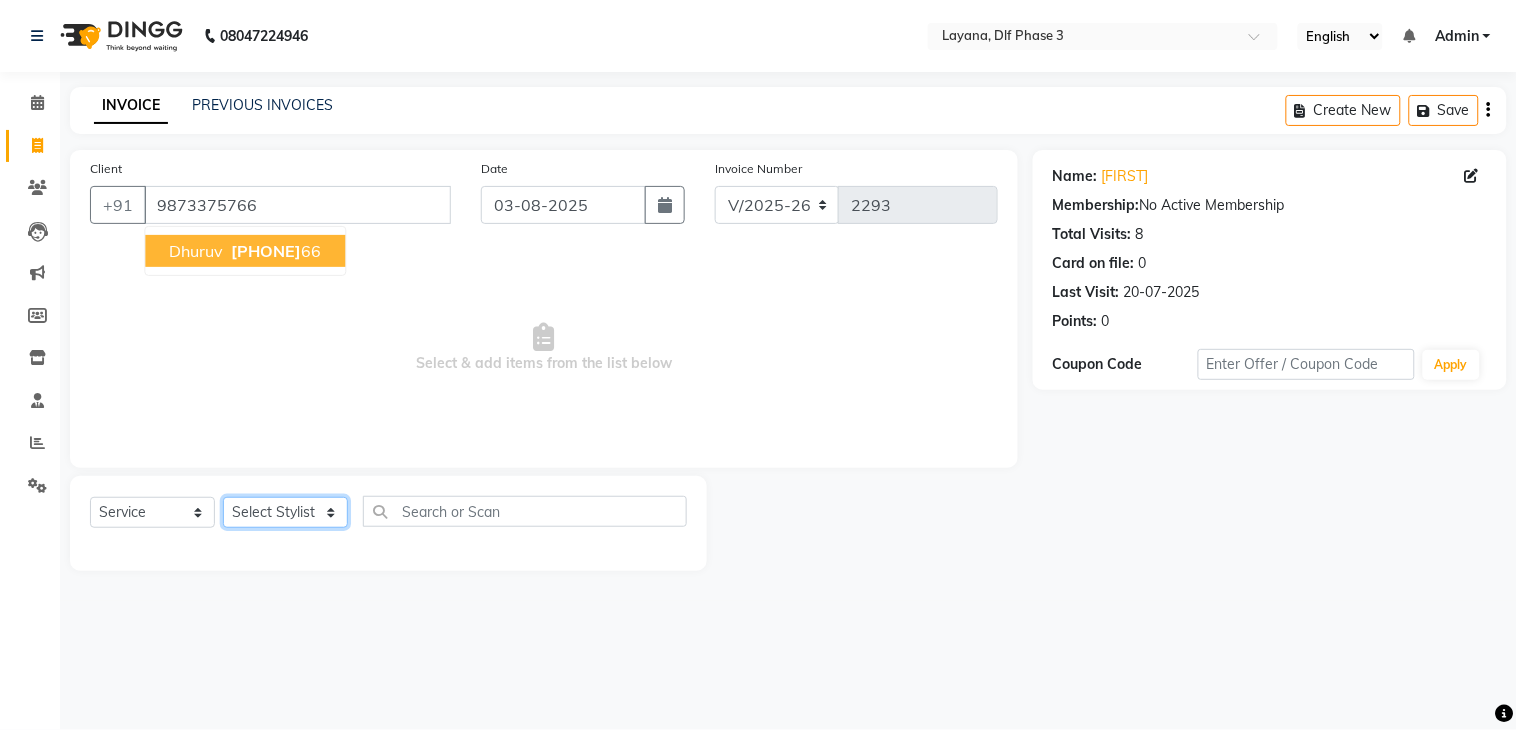 click on "Select Stylist [FIRST] [FIRST] [FIRST] [FIRST] [FIRST] [FIRST] [FIRST] [FIRST]" 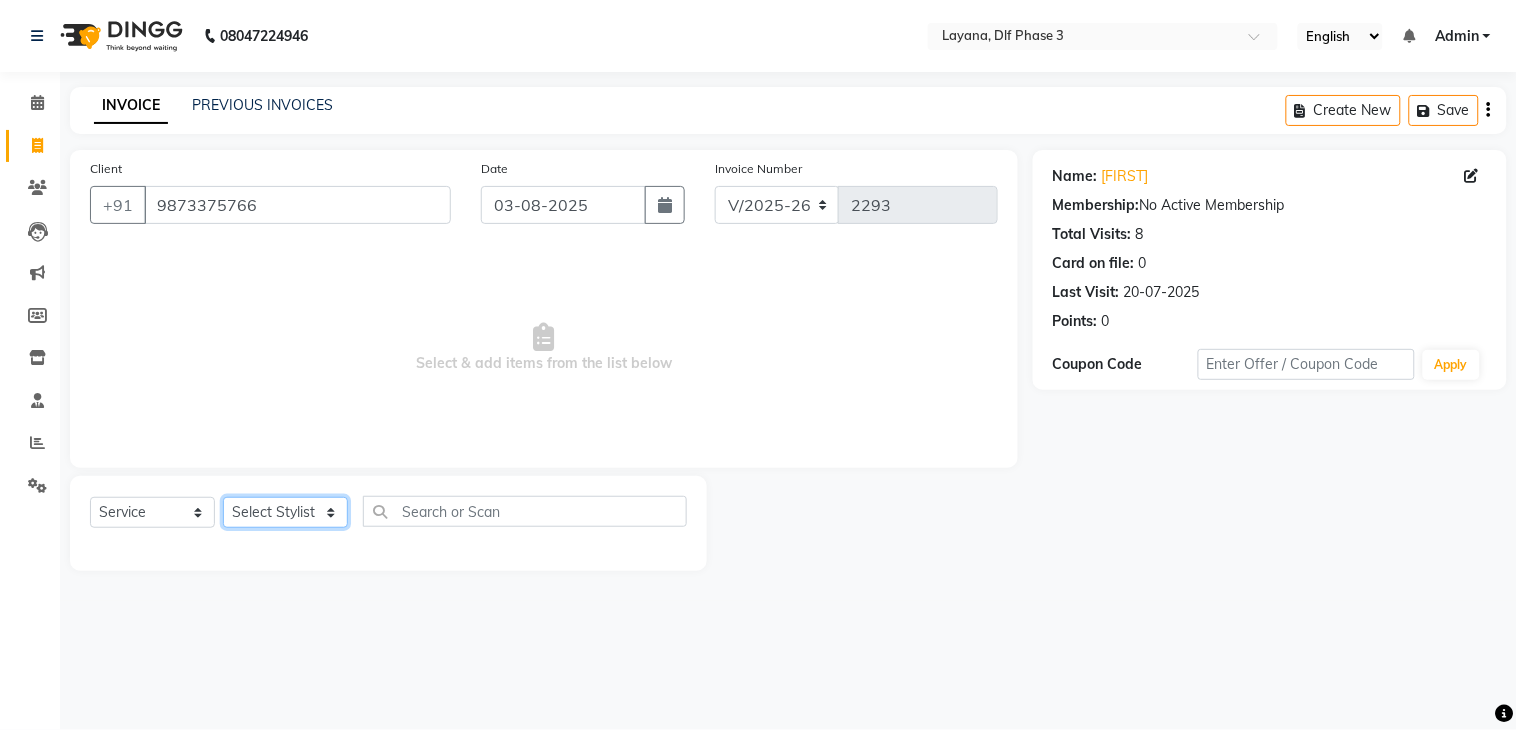 select on "86266" 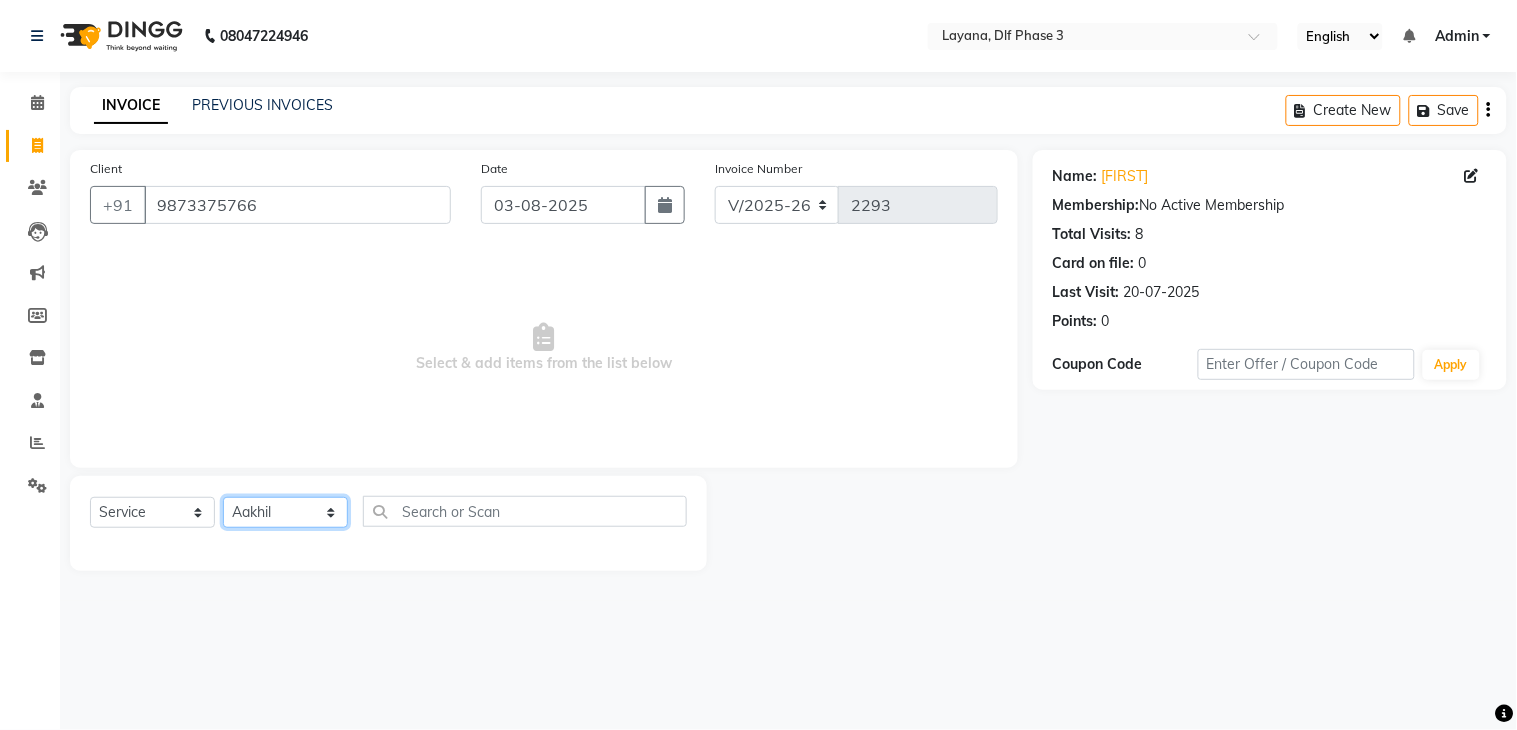 click on "Select Stylist [FIRST] [FIRST] [FIRST] [FIRST] [FIRST] [FIRST] [FIRST] [FIRST]" 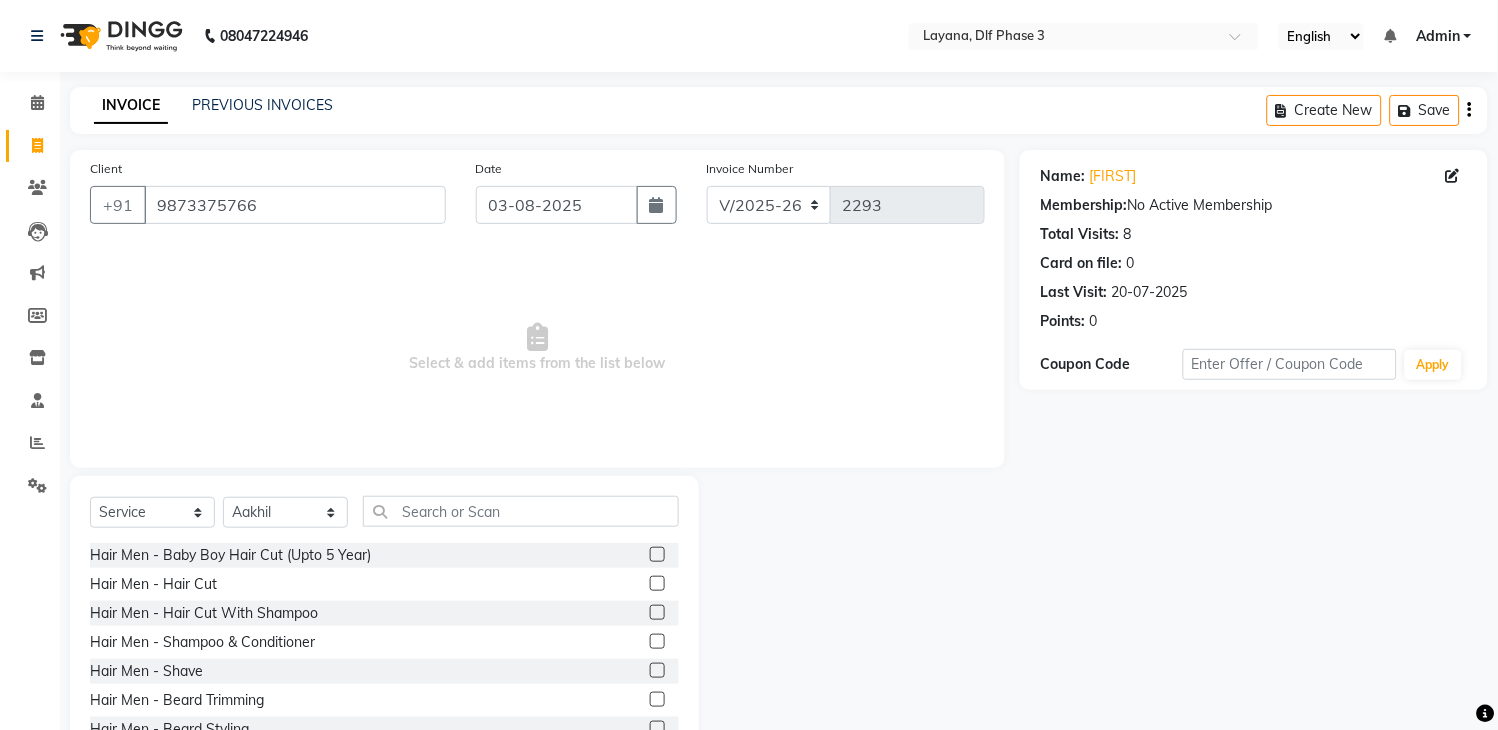 click 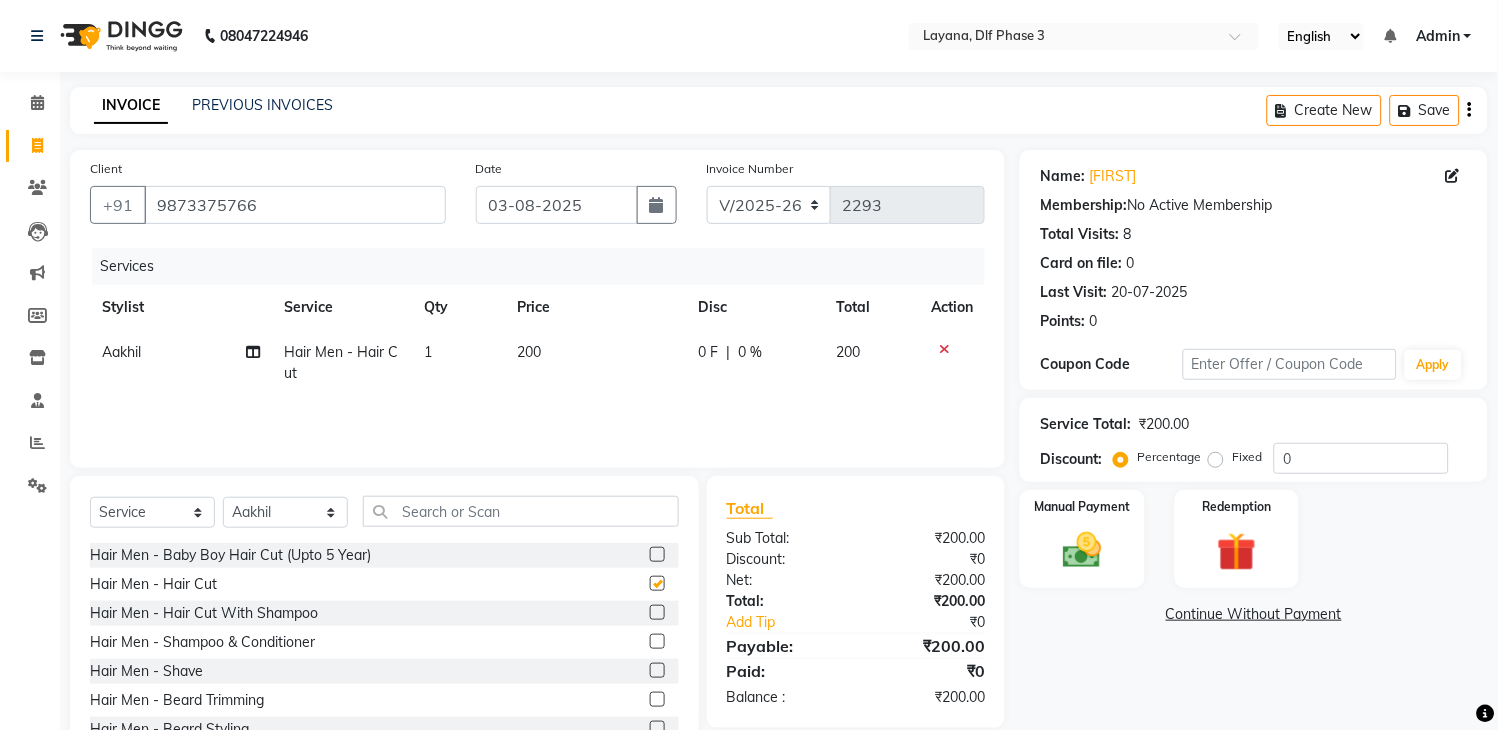 checkbox on "false" 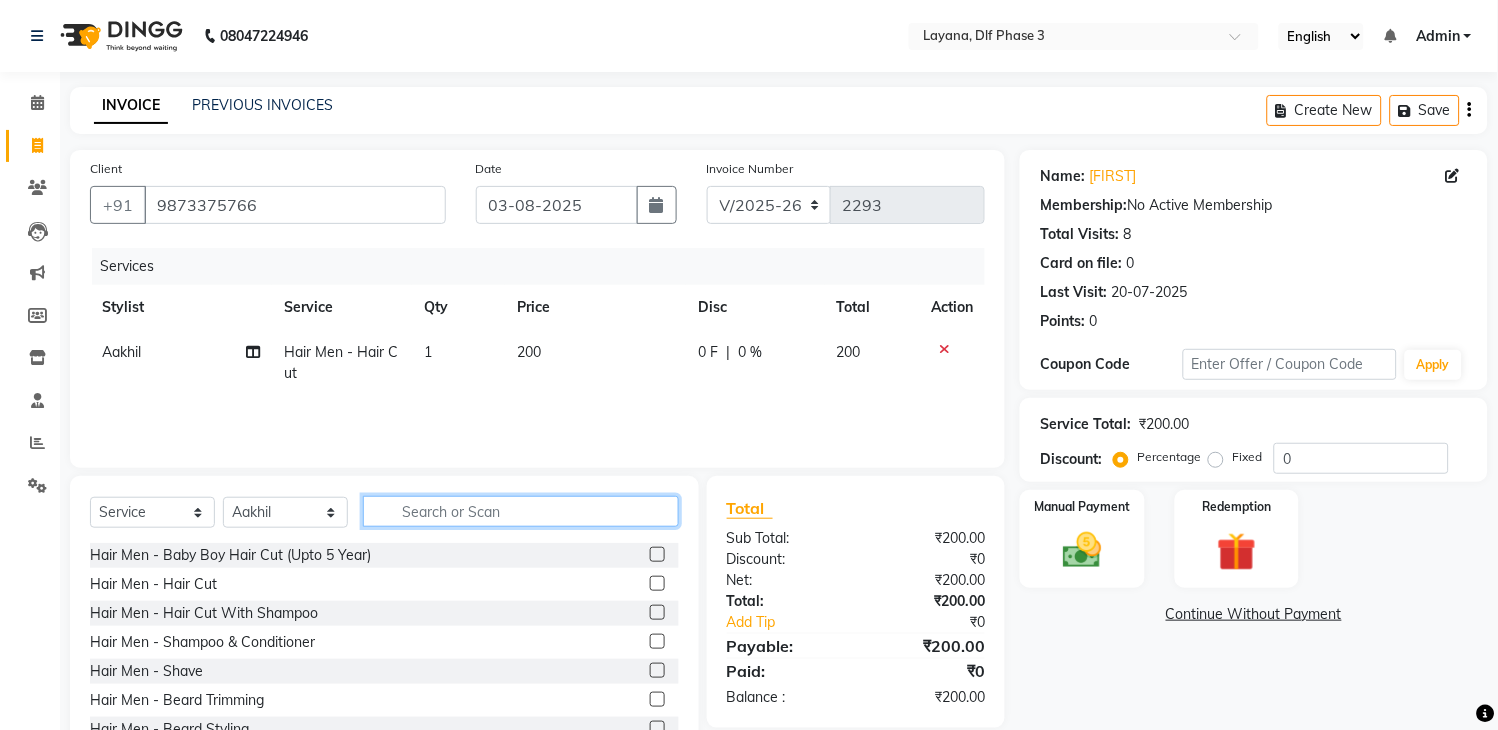 click 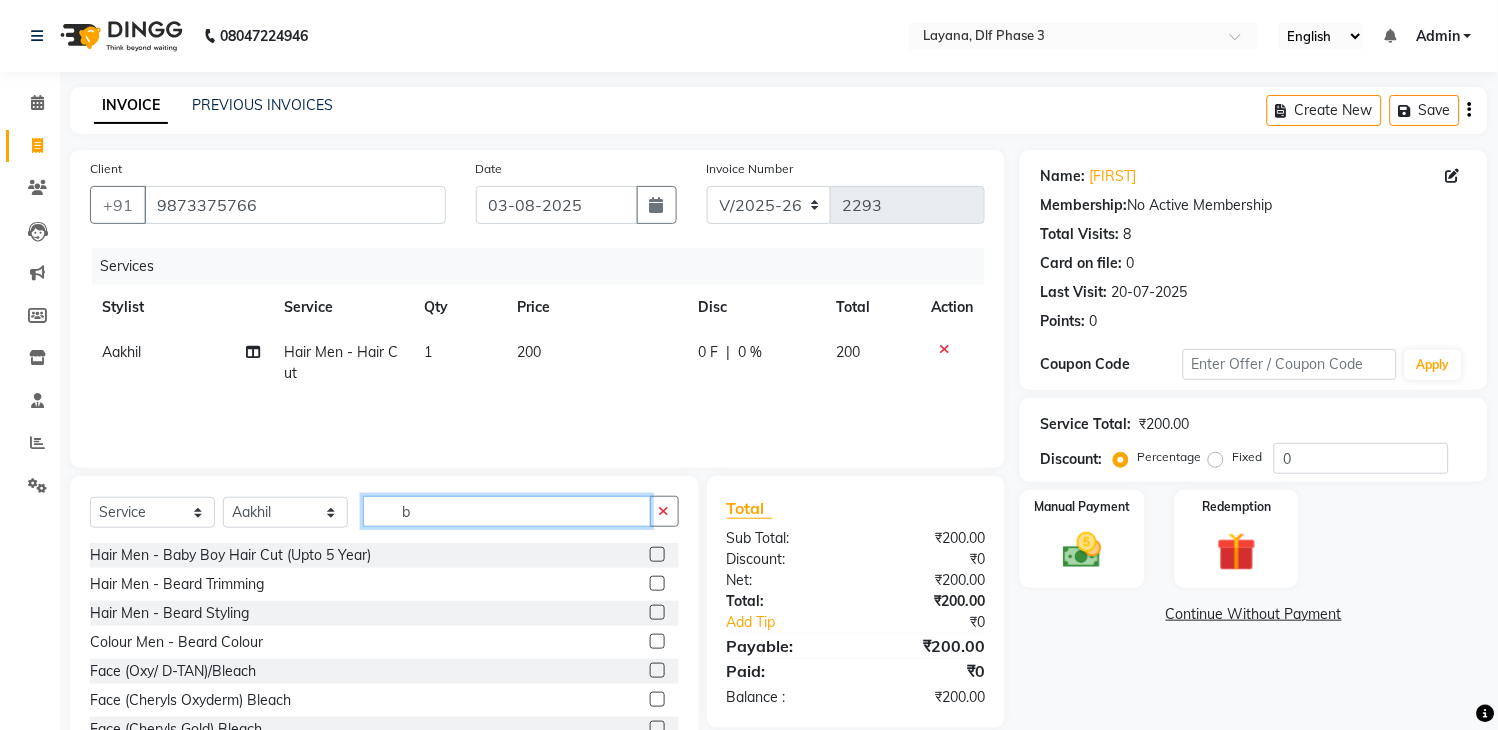 type on "b" 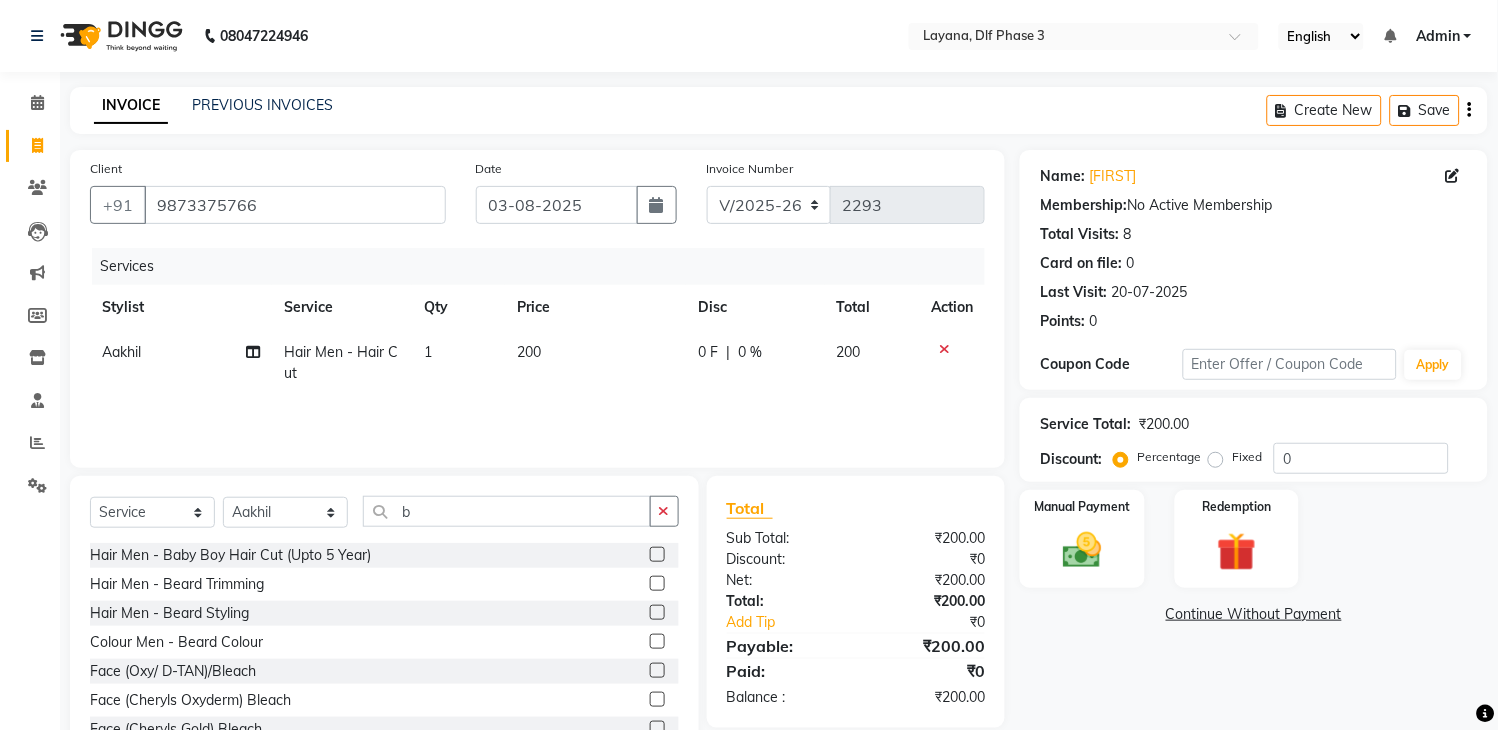 click 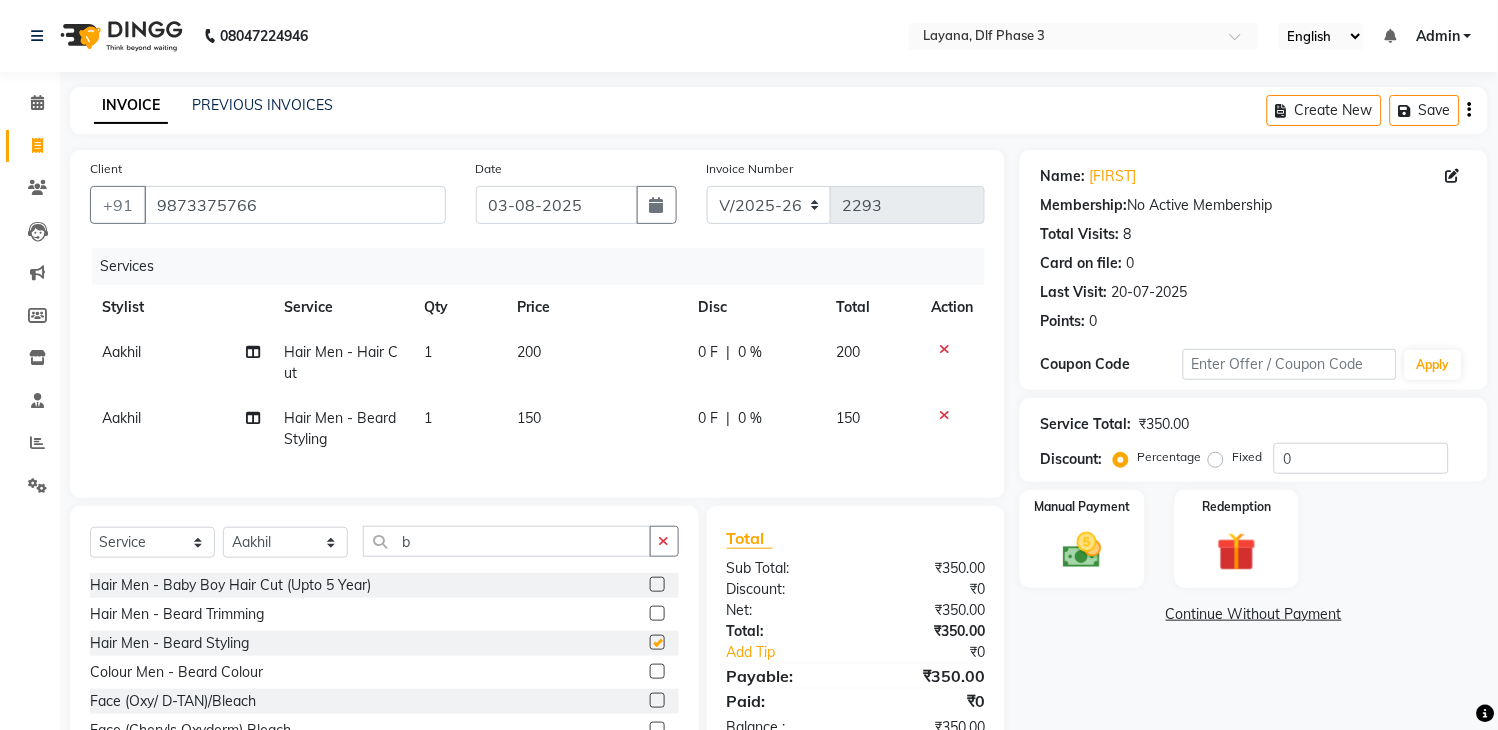 checkbox on "false" 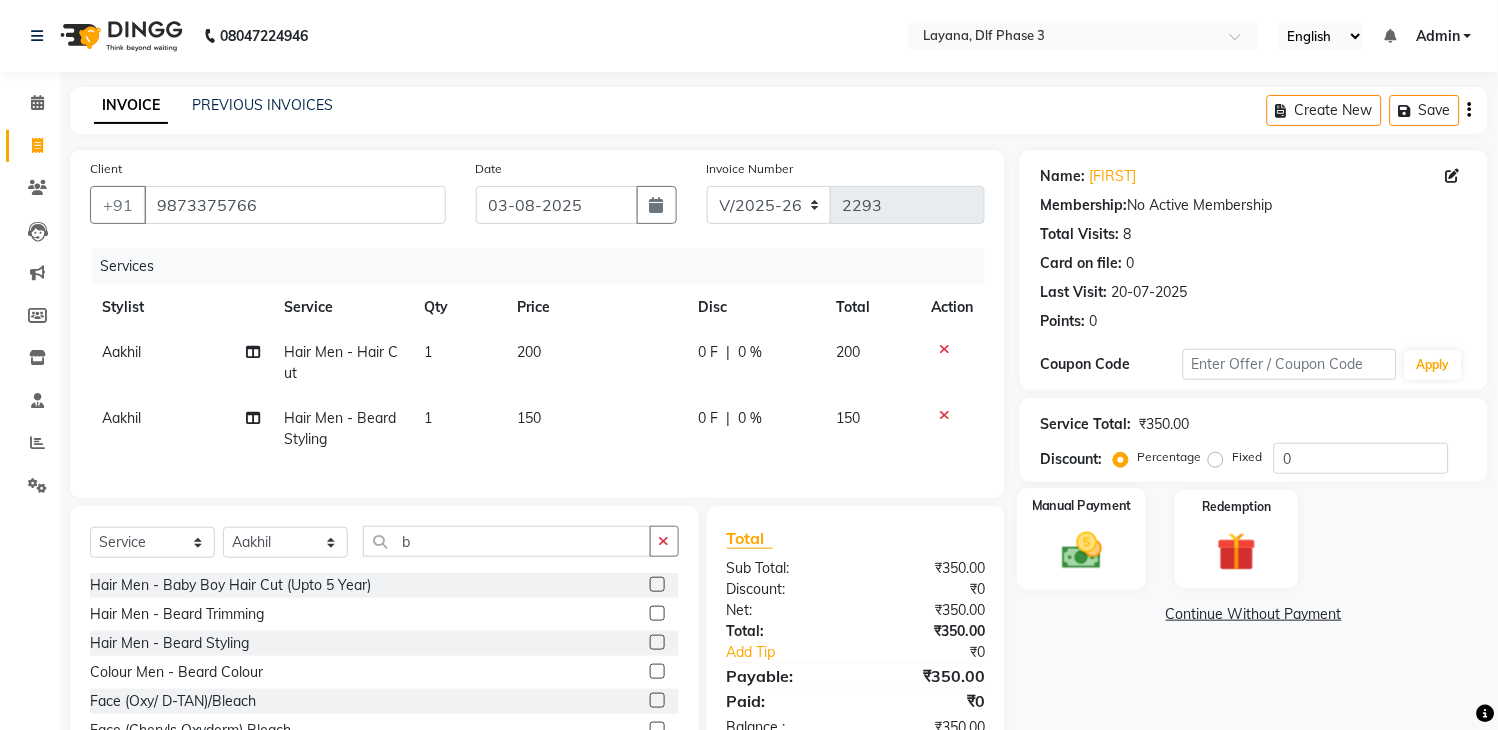 click 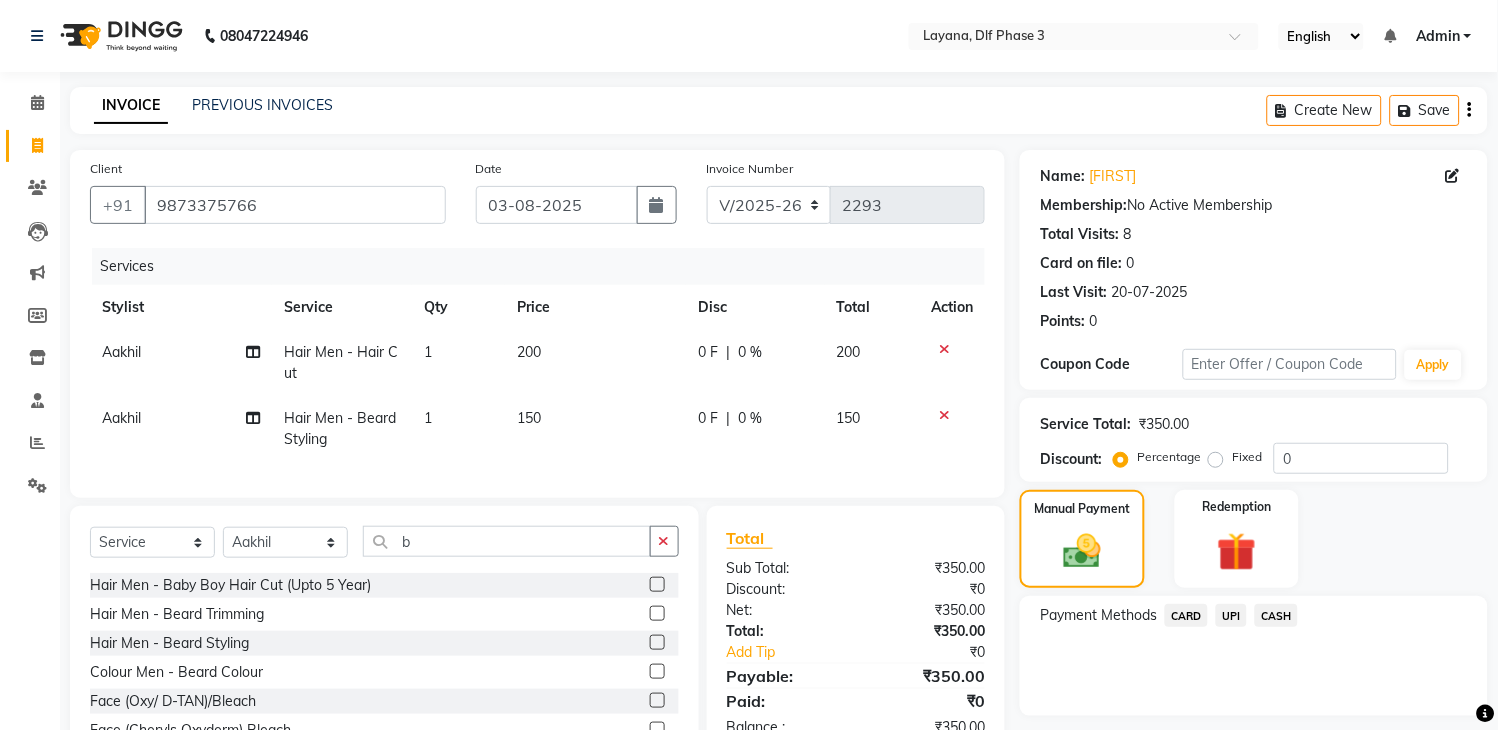 click on "UPI" 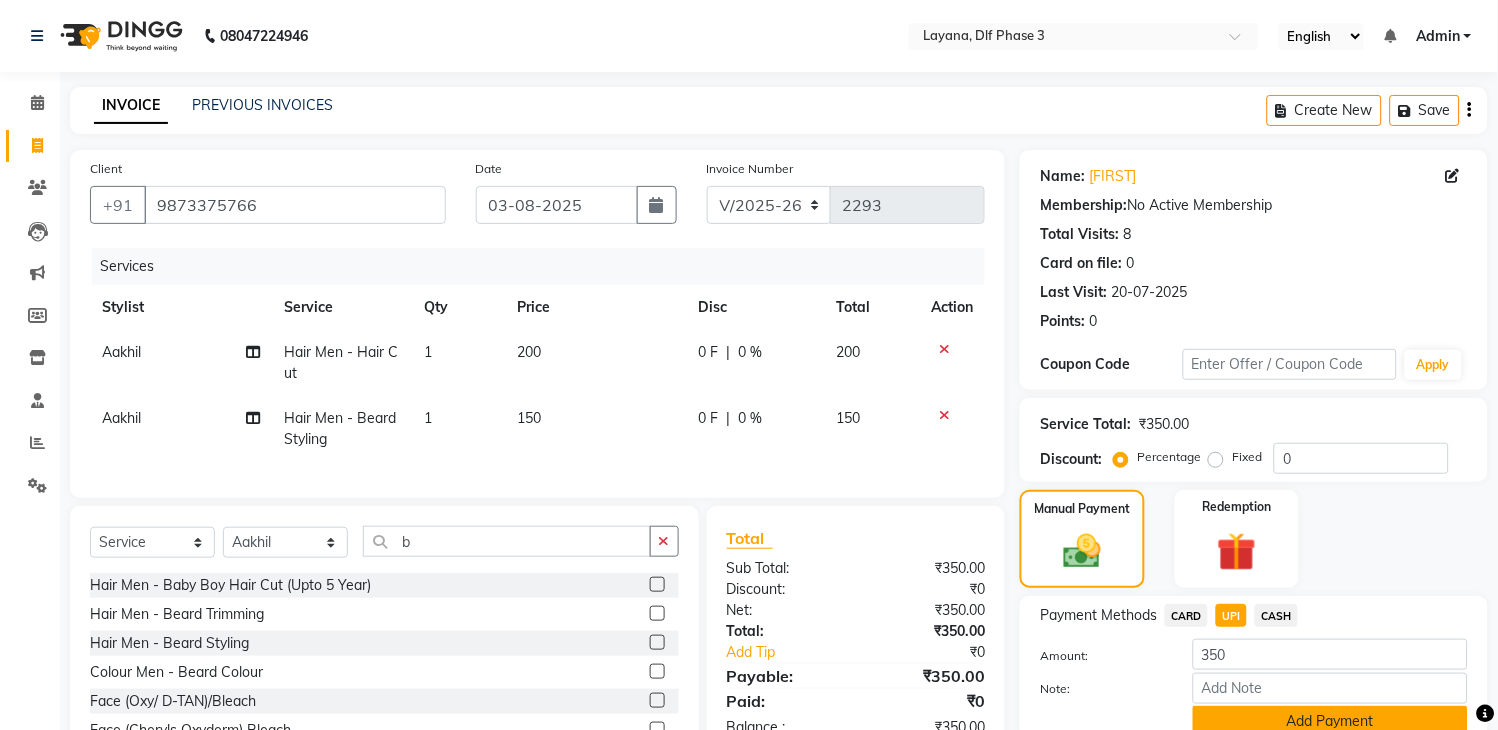 click on "Add Payment" 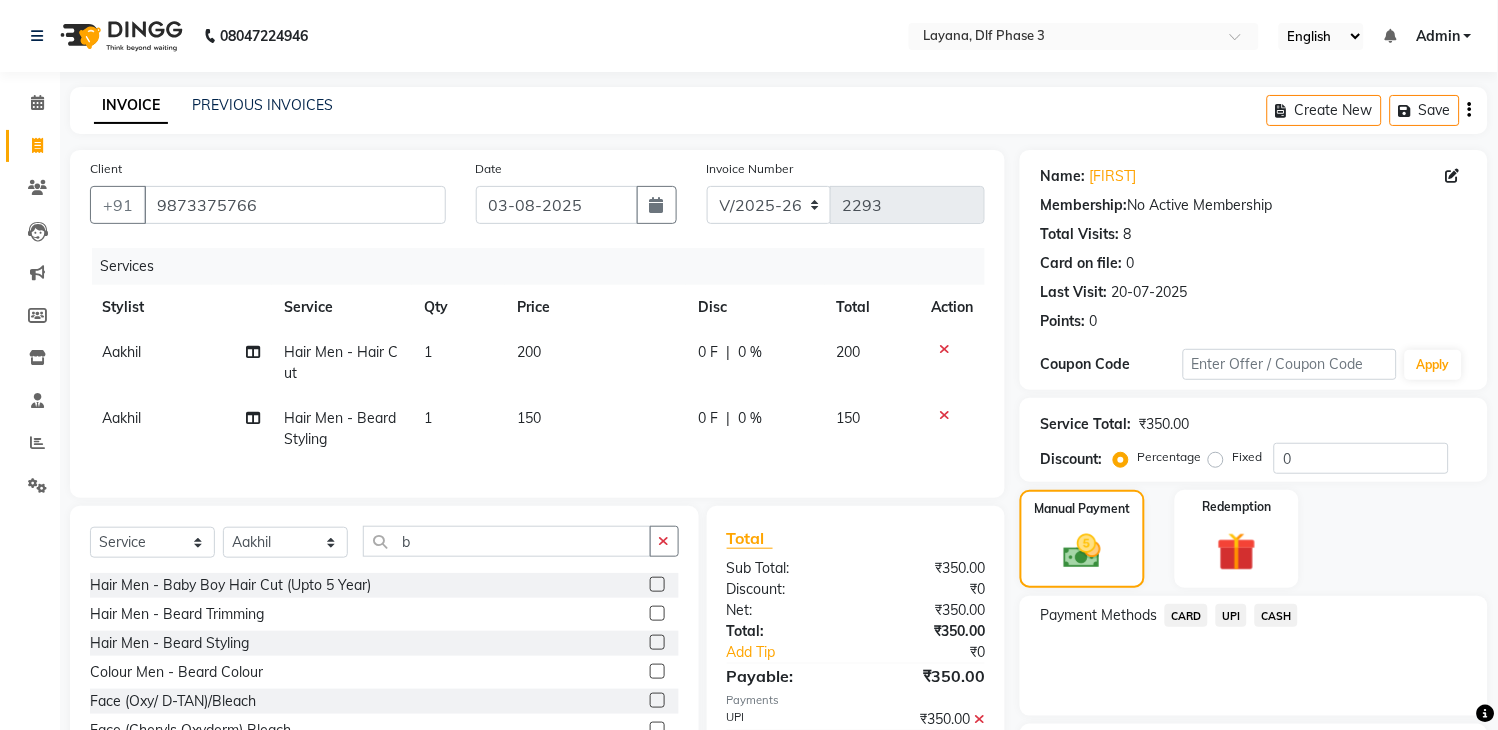 scroll, scrollTop: 170, scrollLeft: 0, axis: vertical 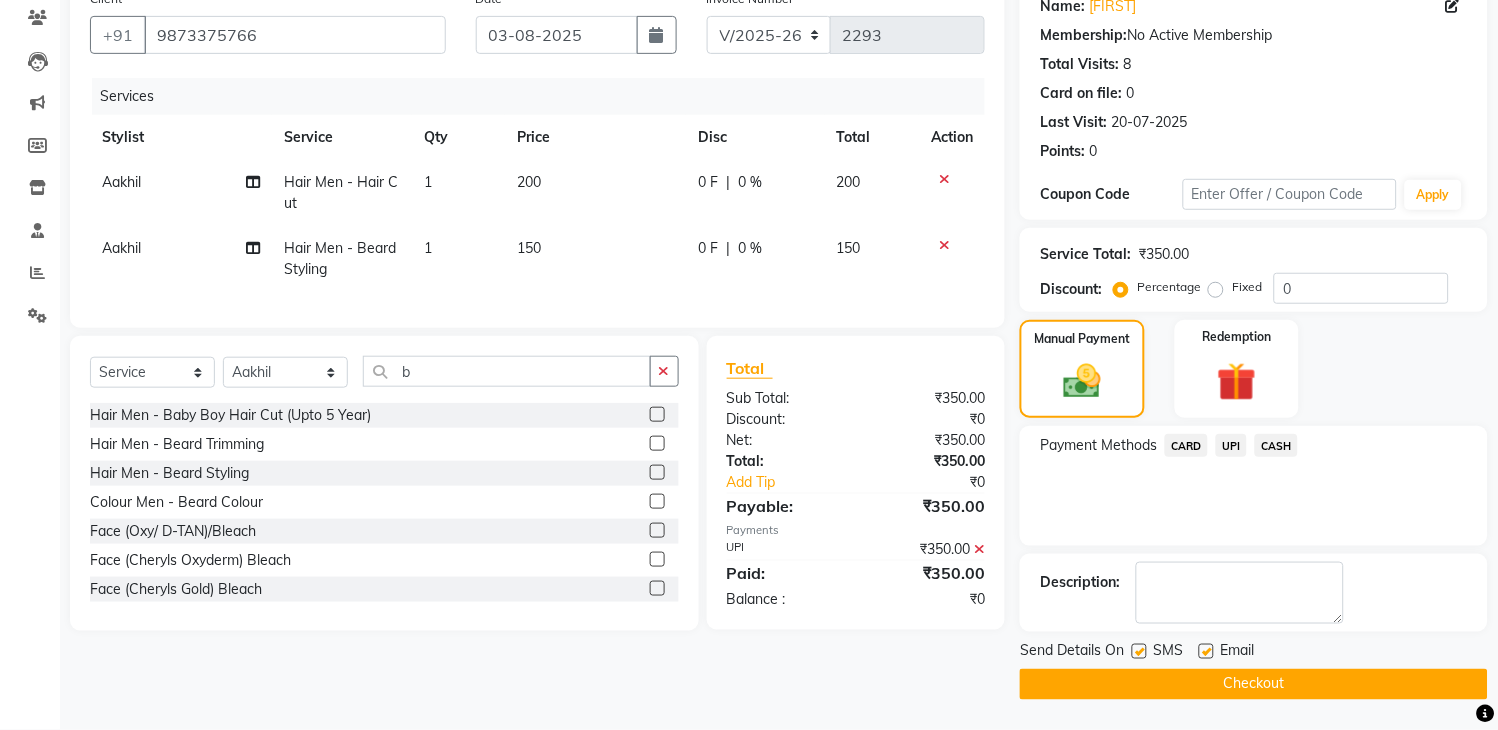 click 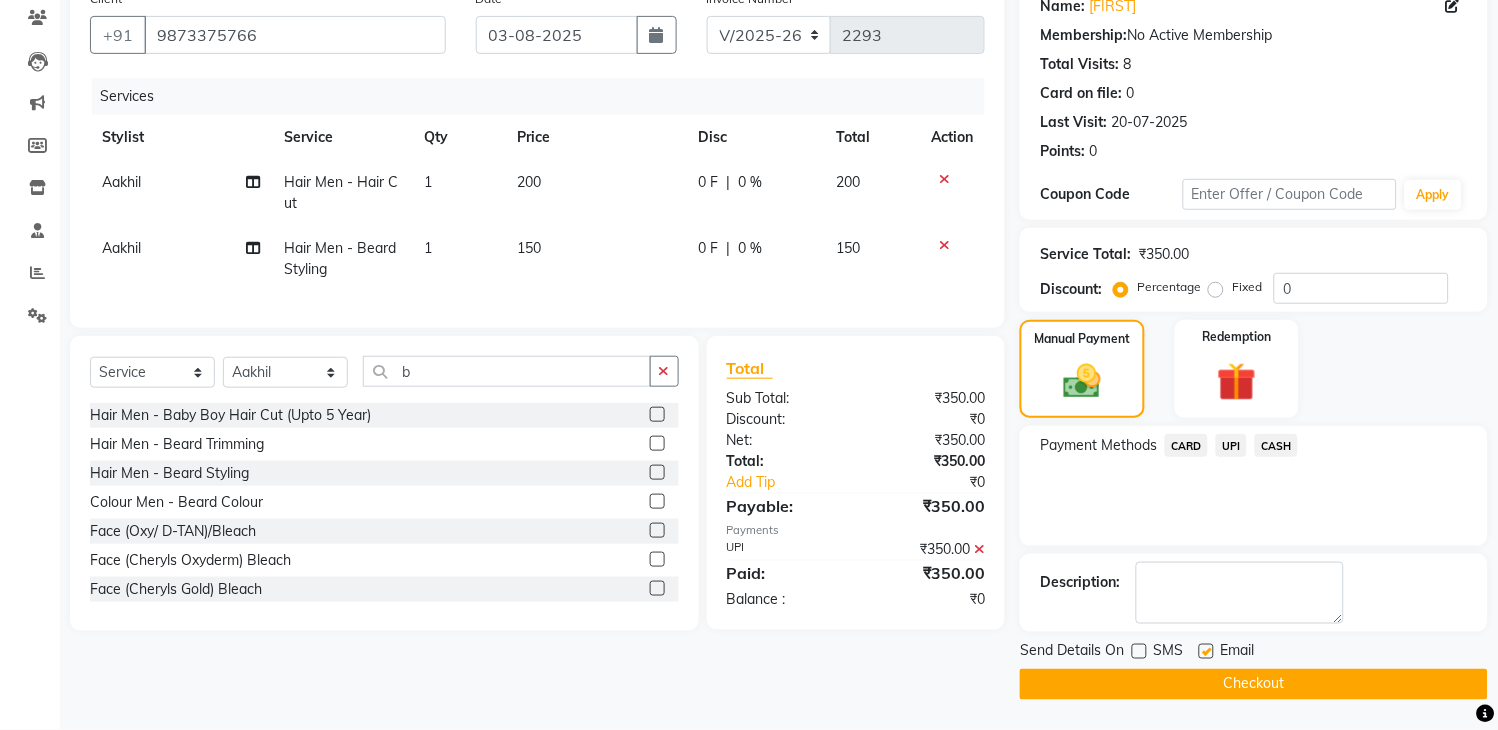 click on "Checkout" 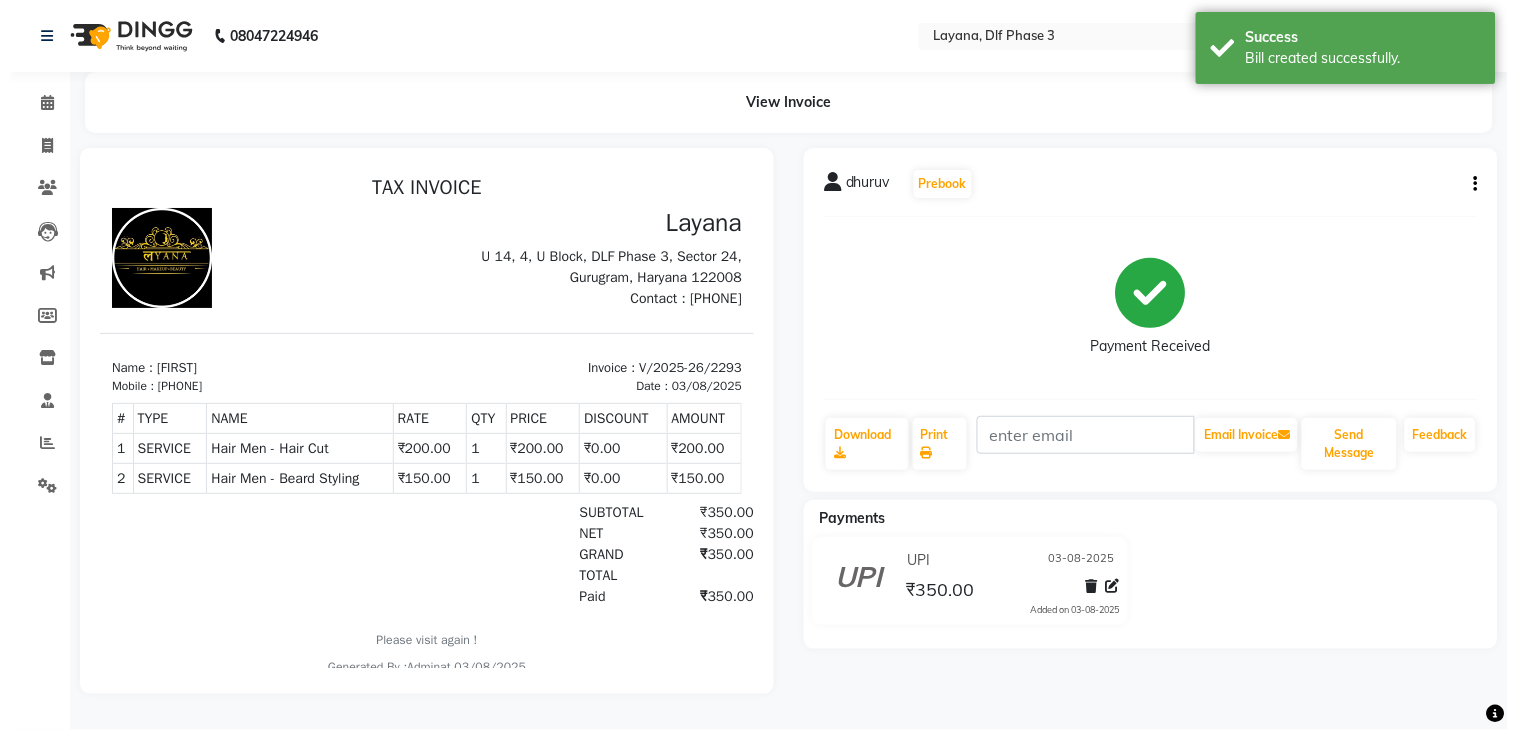scroll, scrollTop: 0, scrollLeft: 0, axis: both 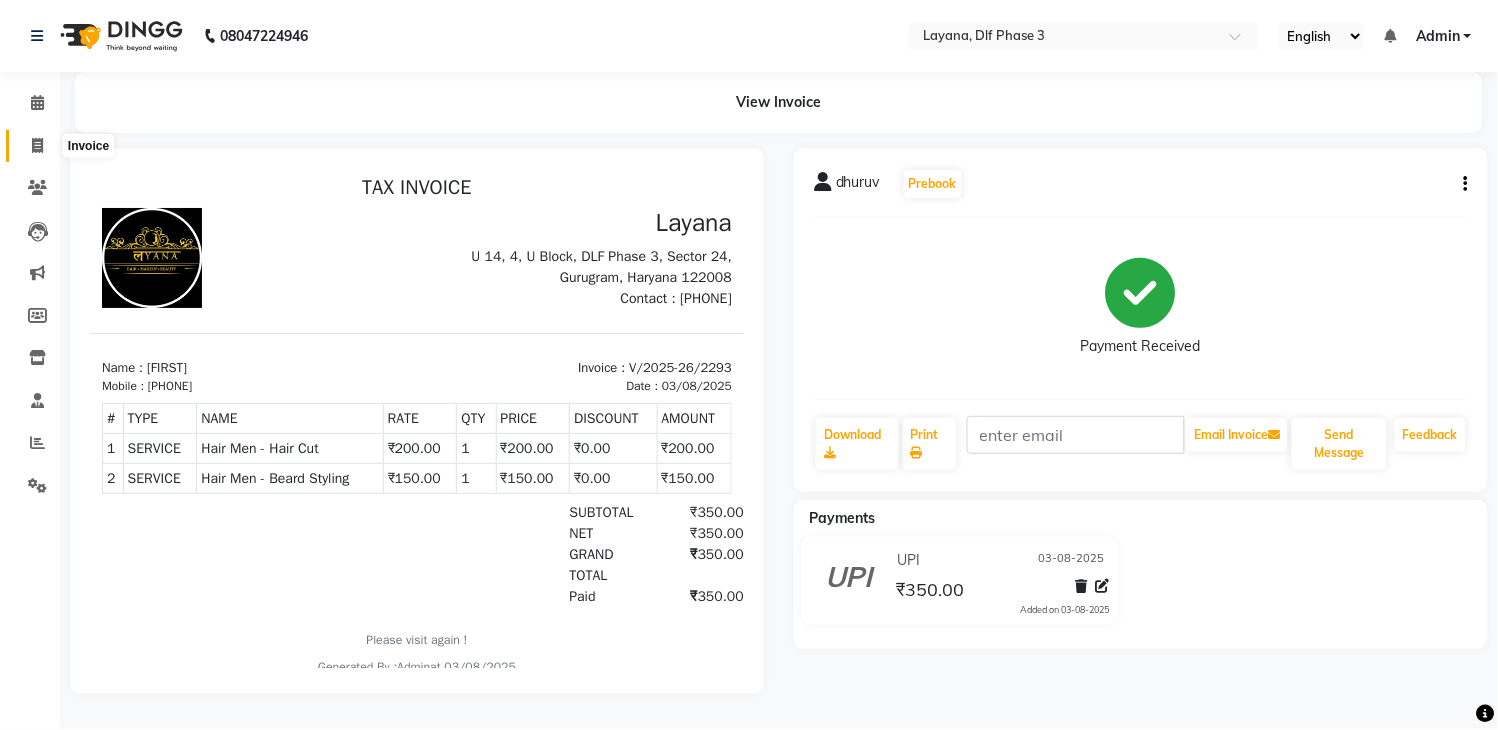 click 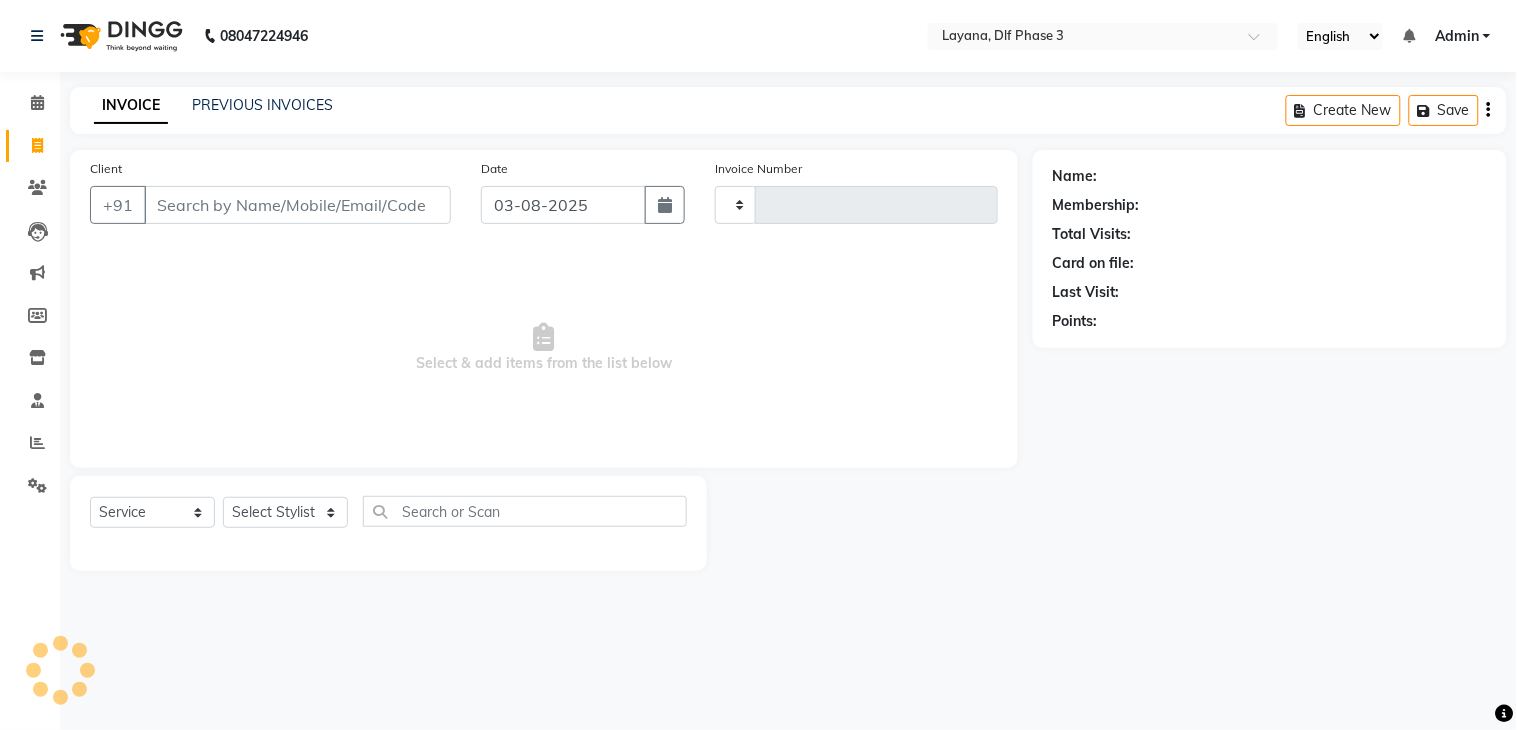 type on "2294" 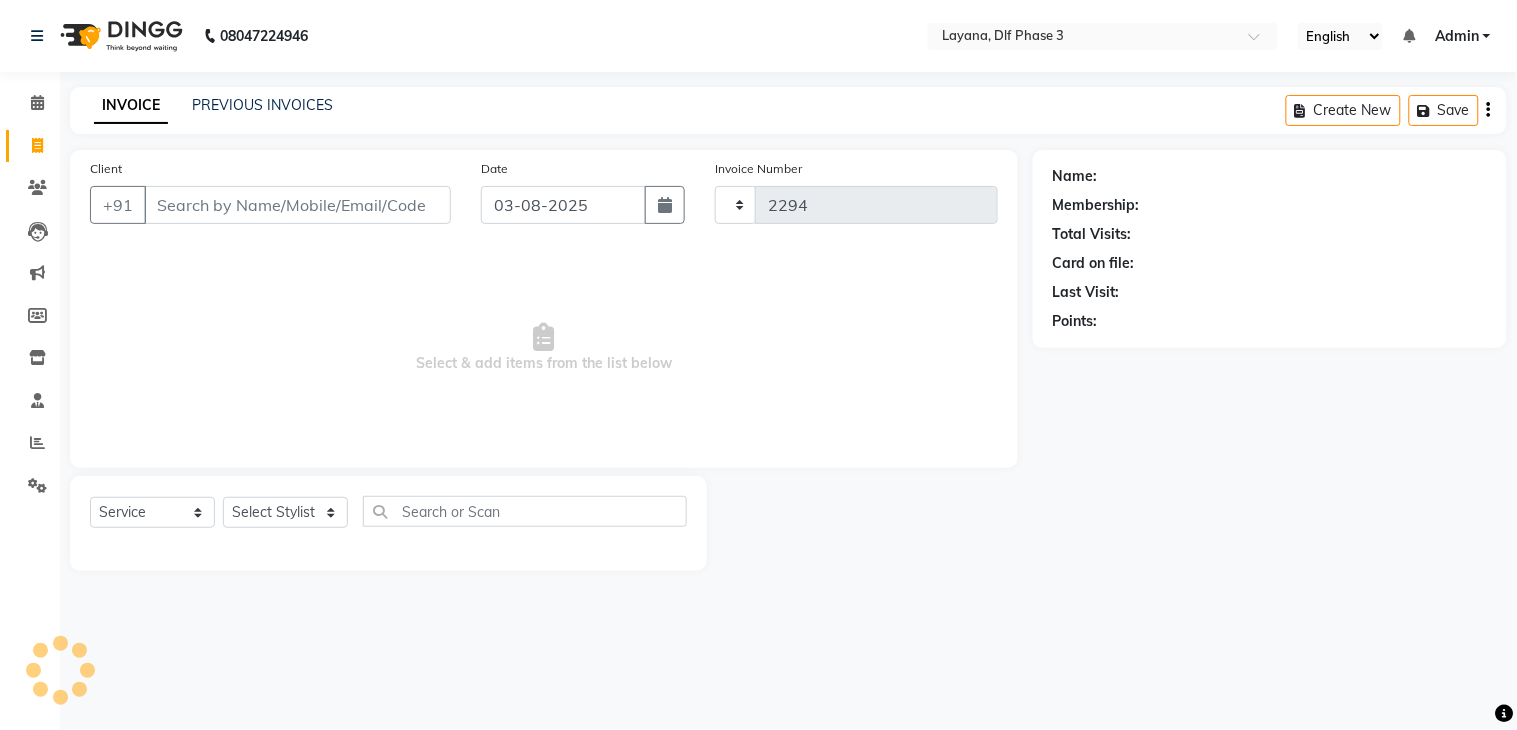 select on "6973" 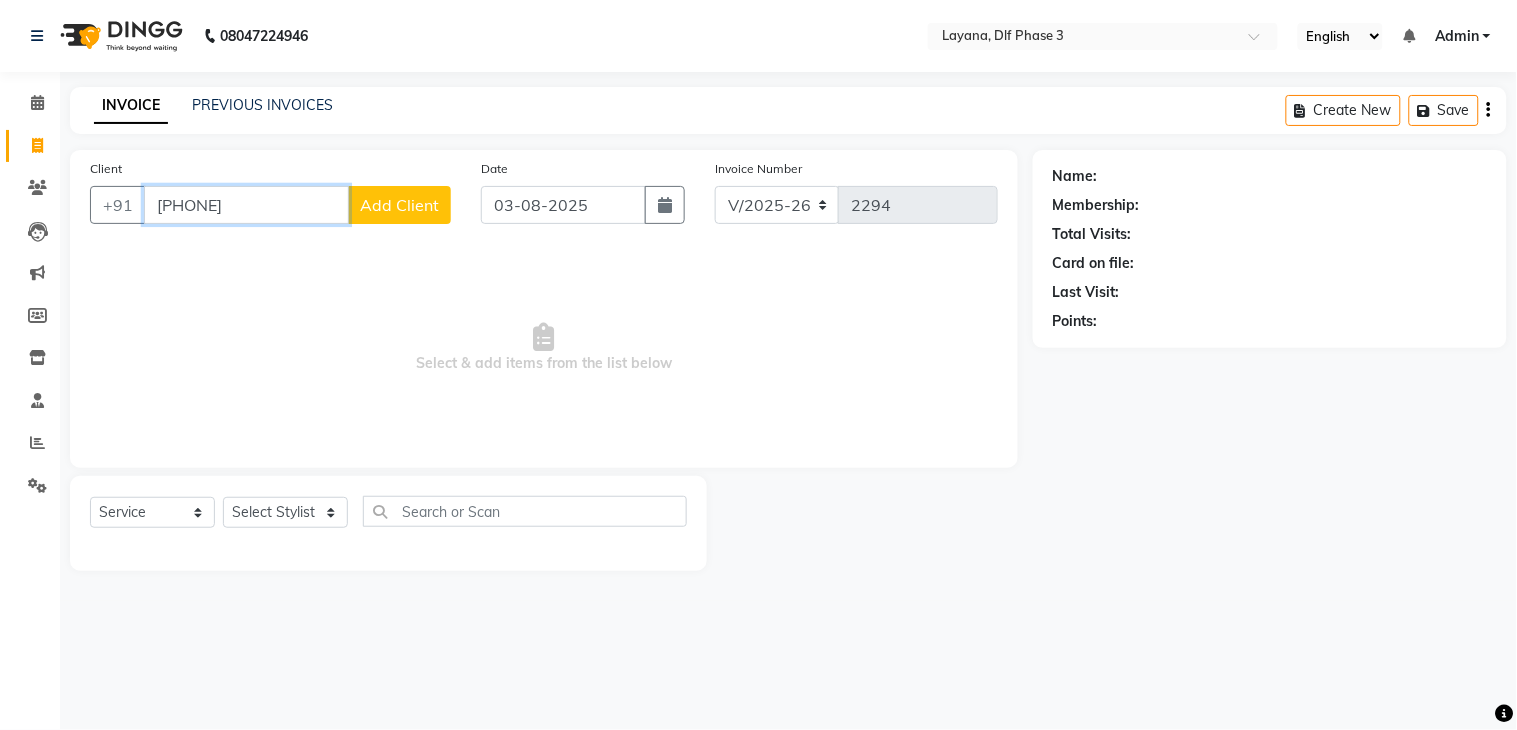 type on "[PHONE]" 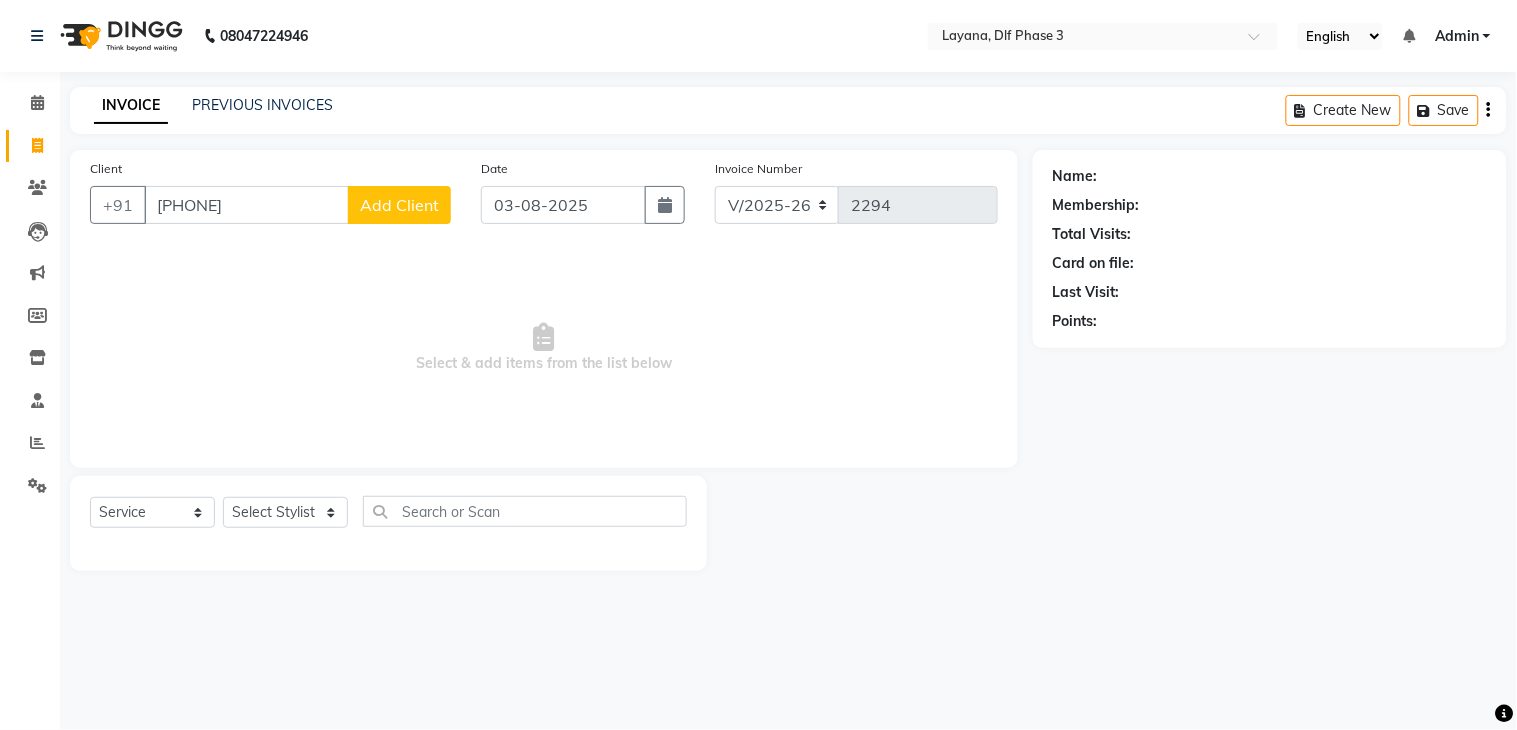 click on "Add Client" 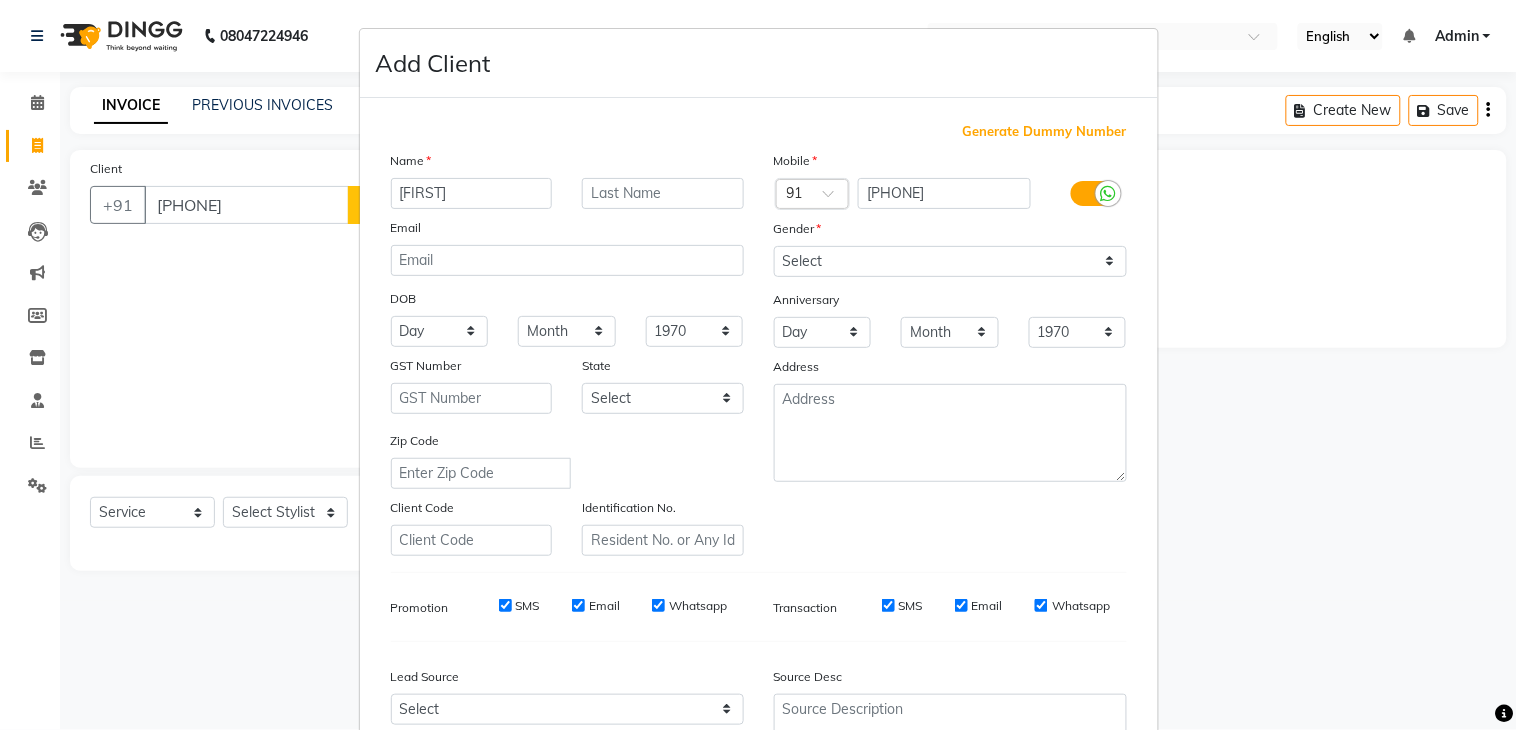 type on "[FIRST]" 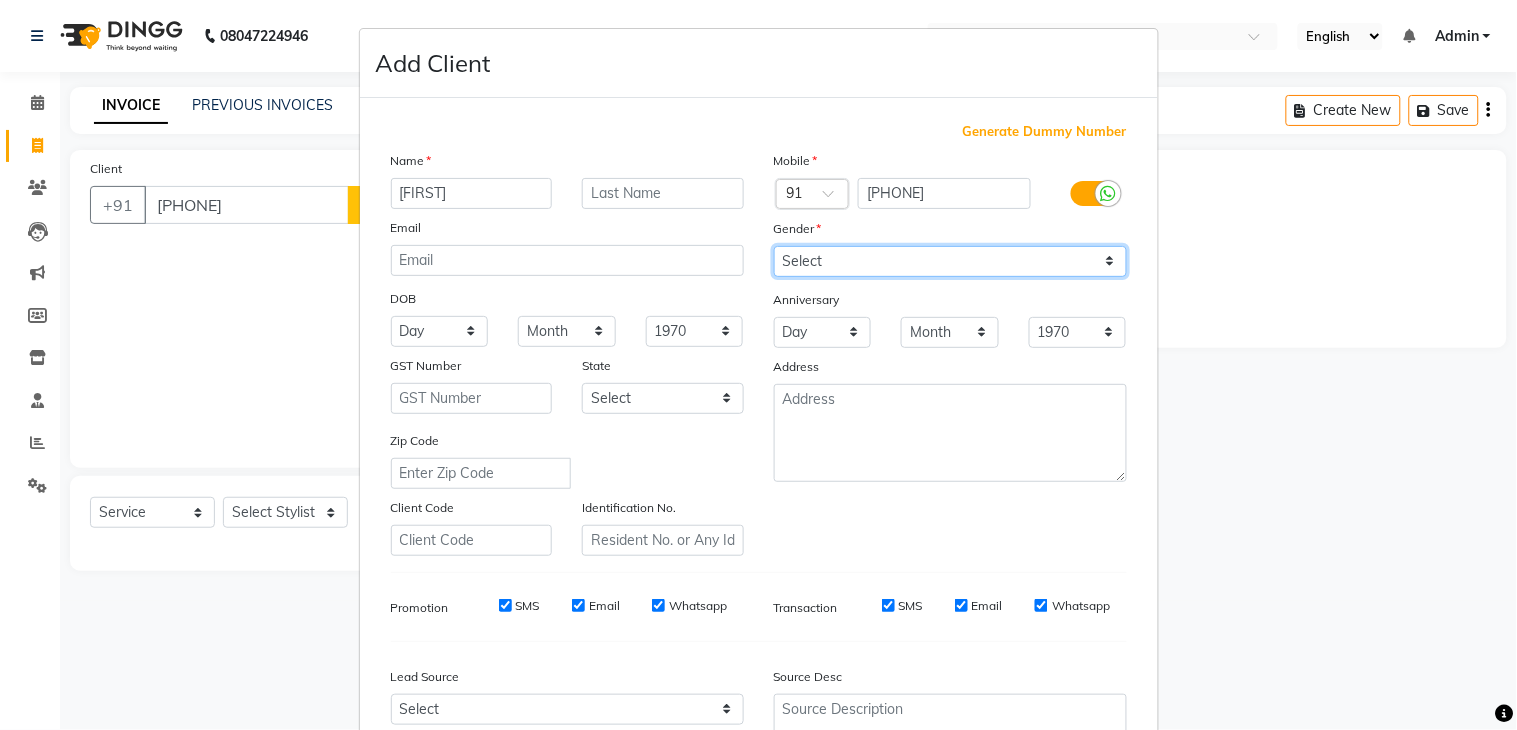click on "Select Male Female Other Prefer Not To Say" at bounding box center (950, 261) 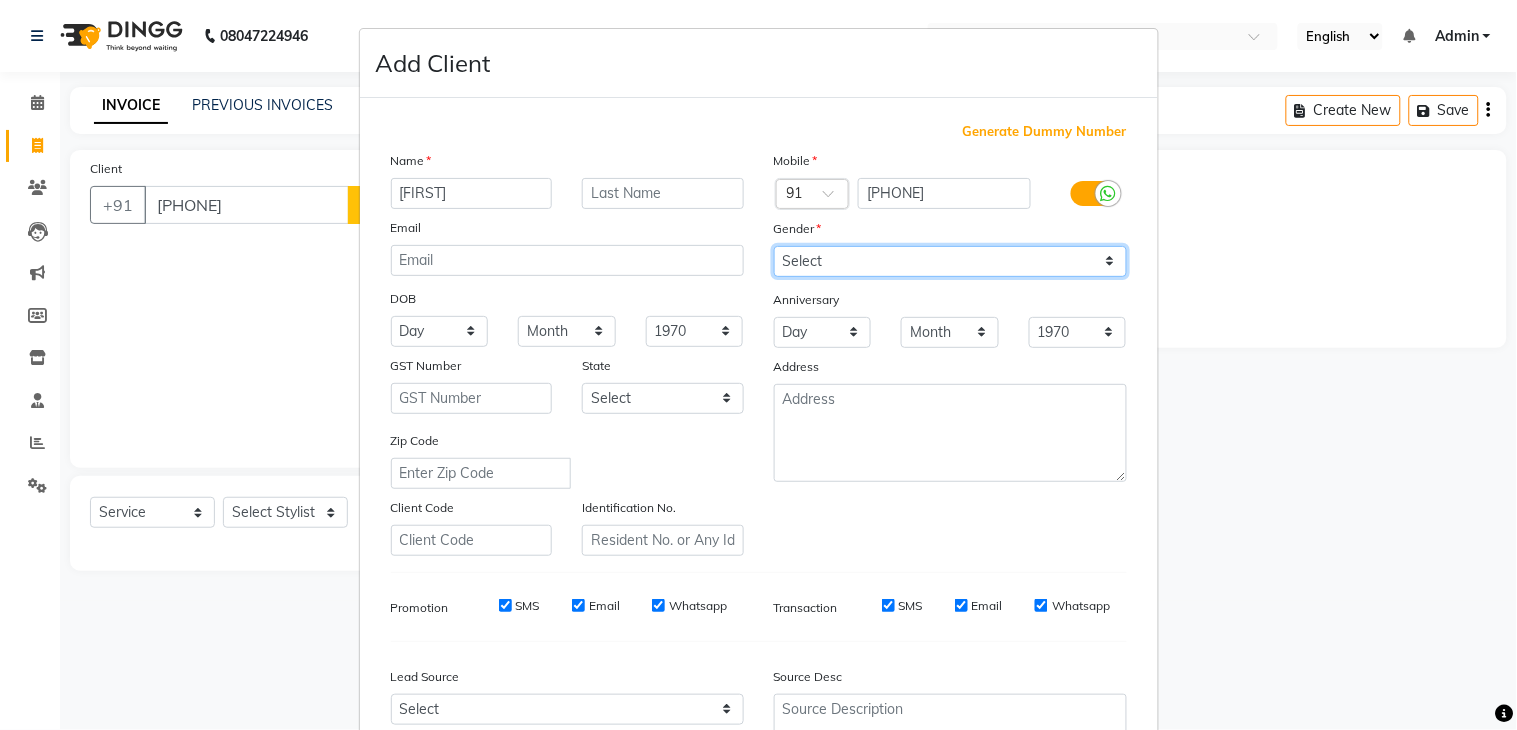 select on "female" 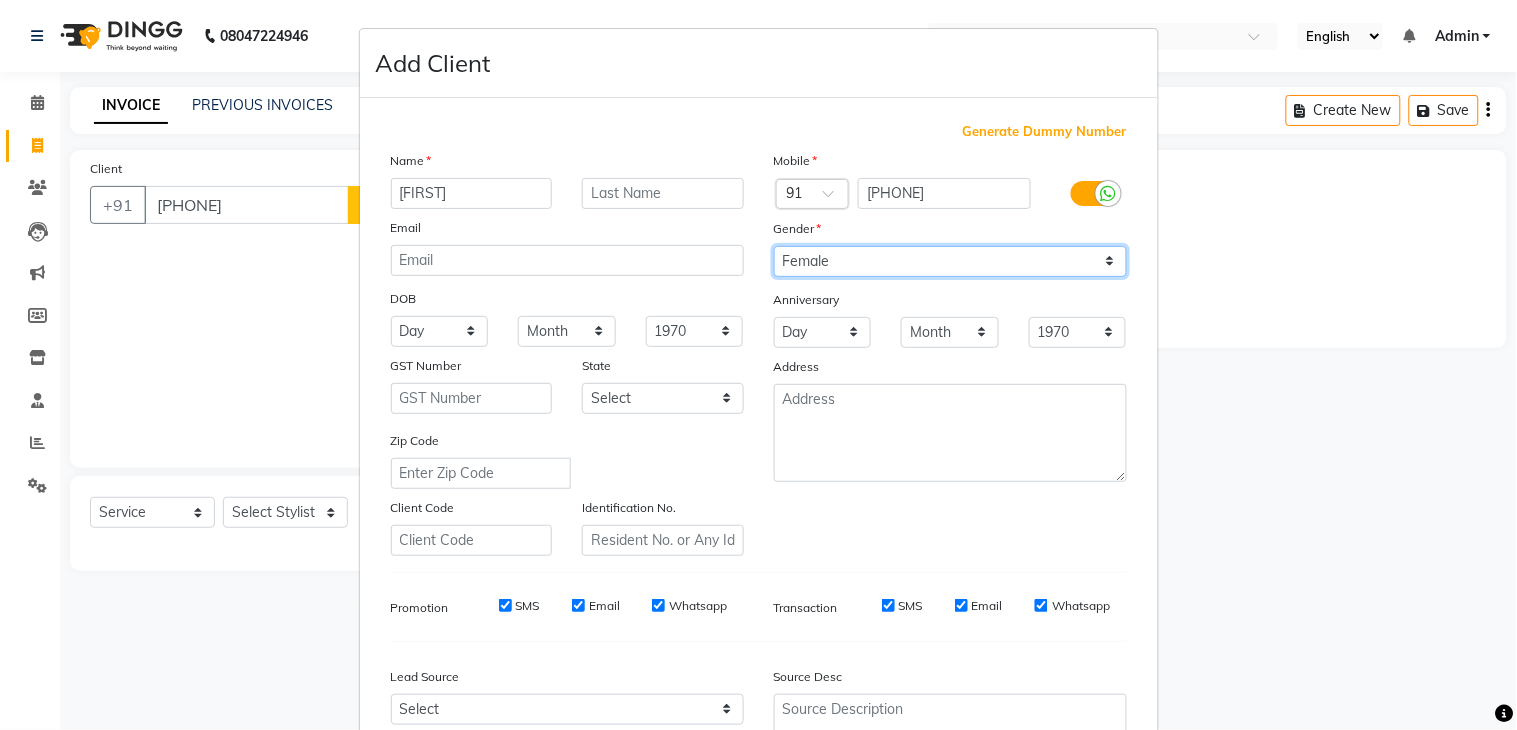 click on "Select Male Female Other Prefer Not To Say" at bounding box center [950, 261] 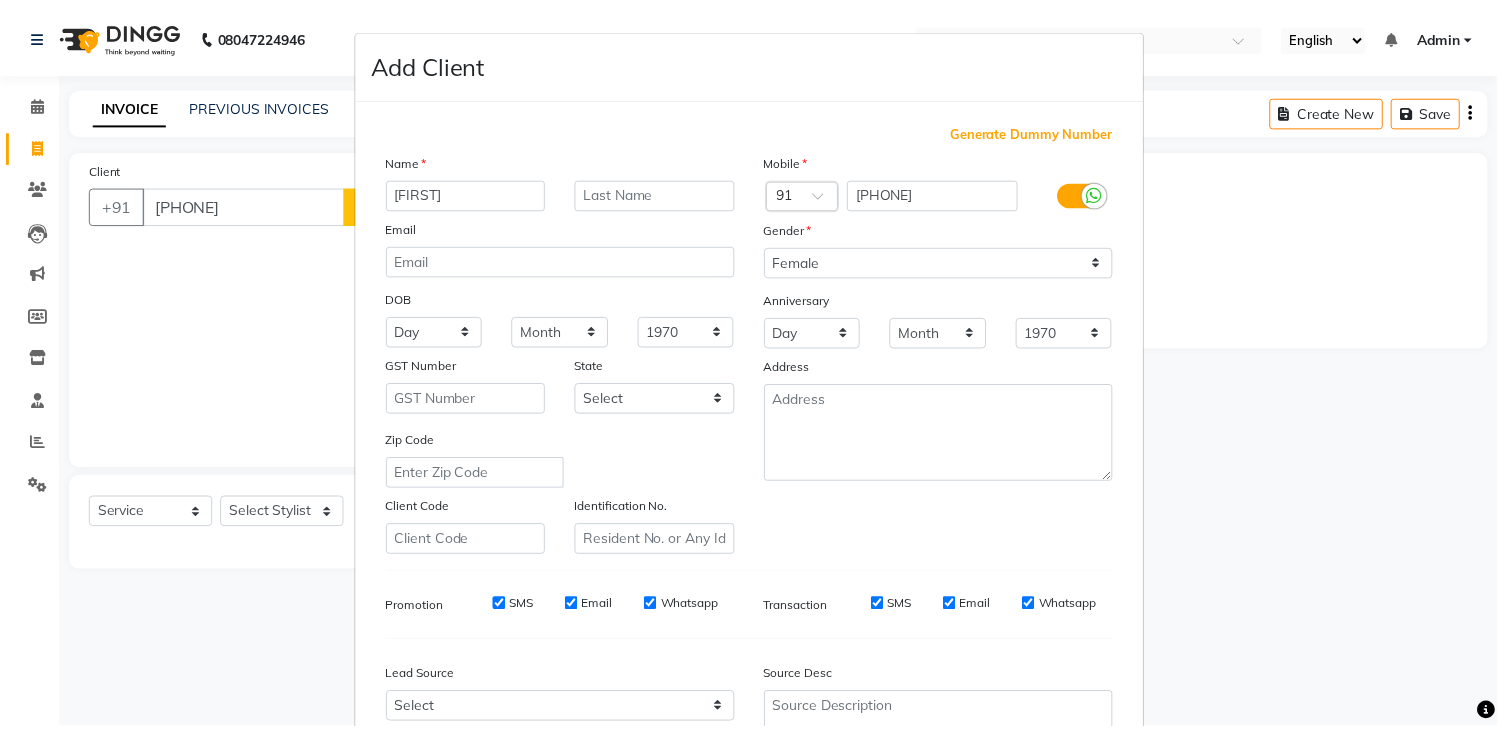 scroll, scrollTop: 194, scrollLeft: 0, axis: vertical 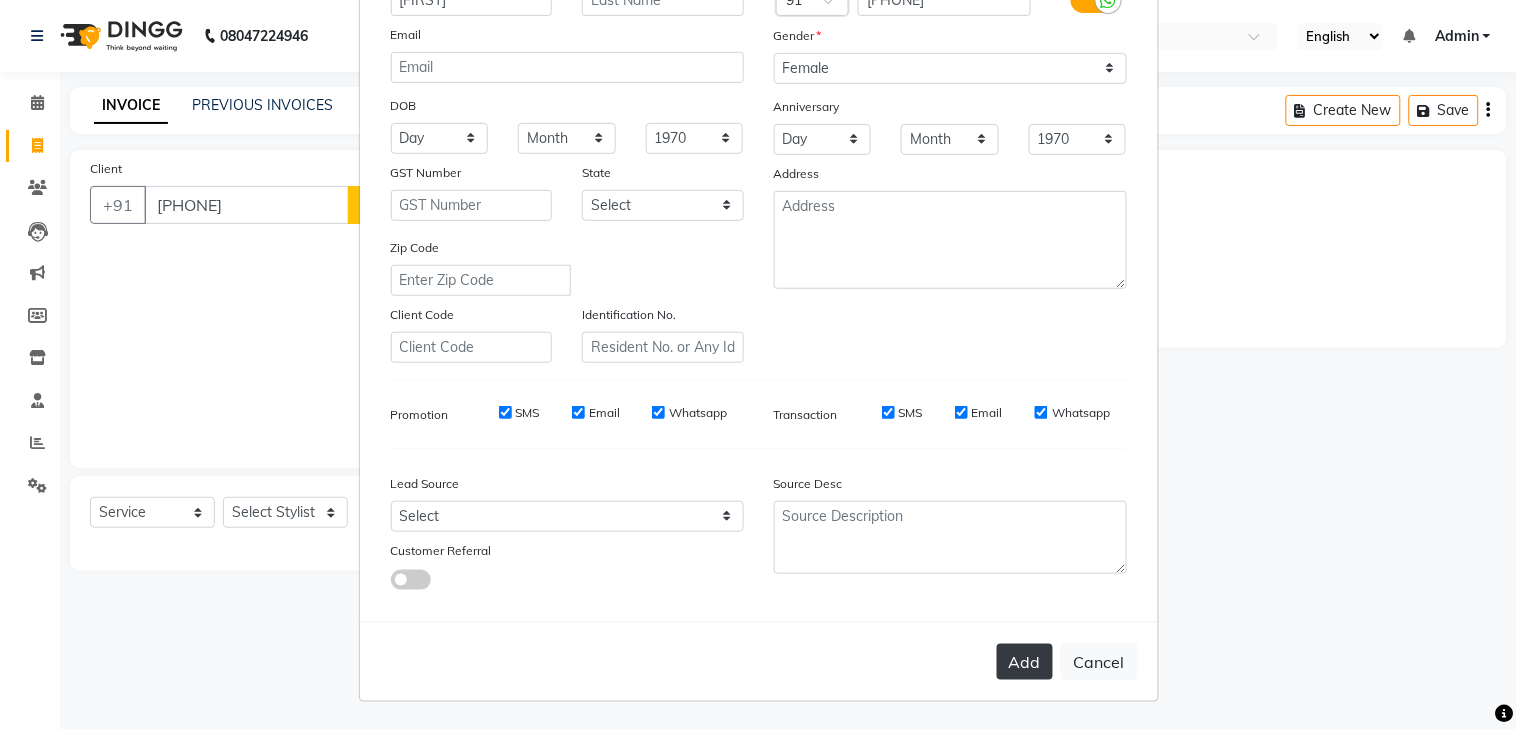 click on "Add" at bounding box center [1025, 662] 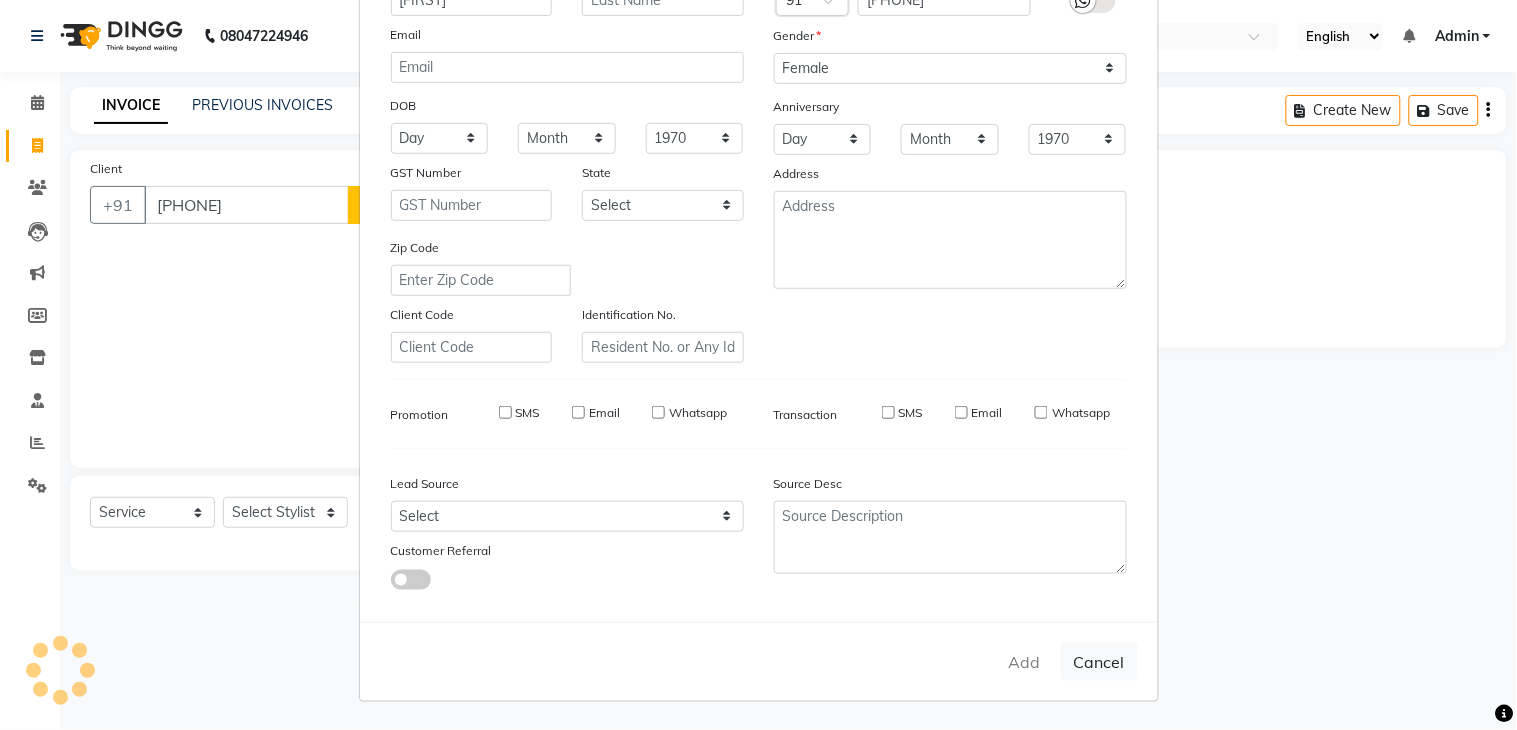 type 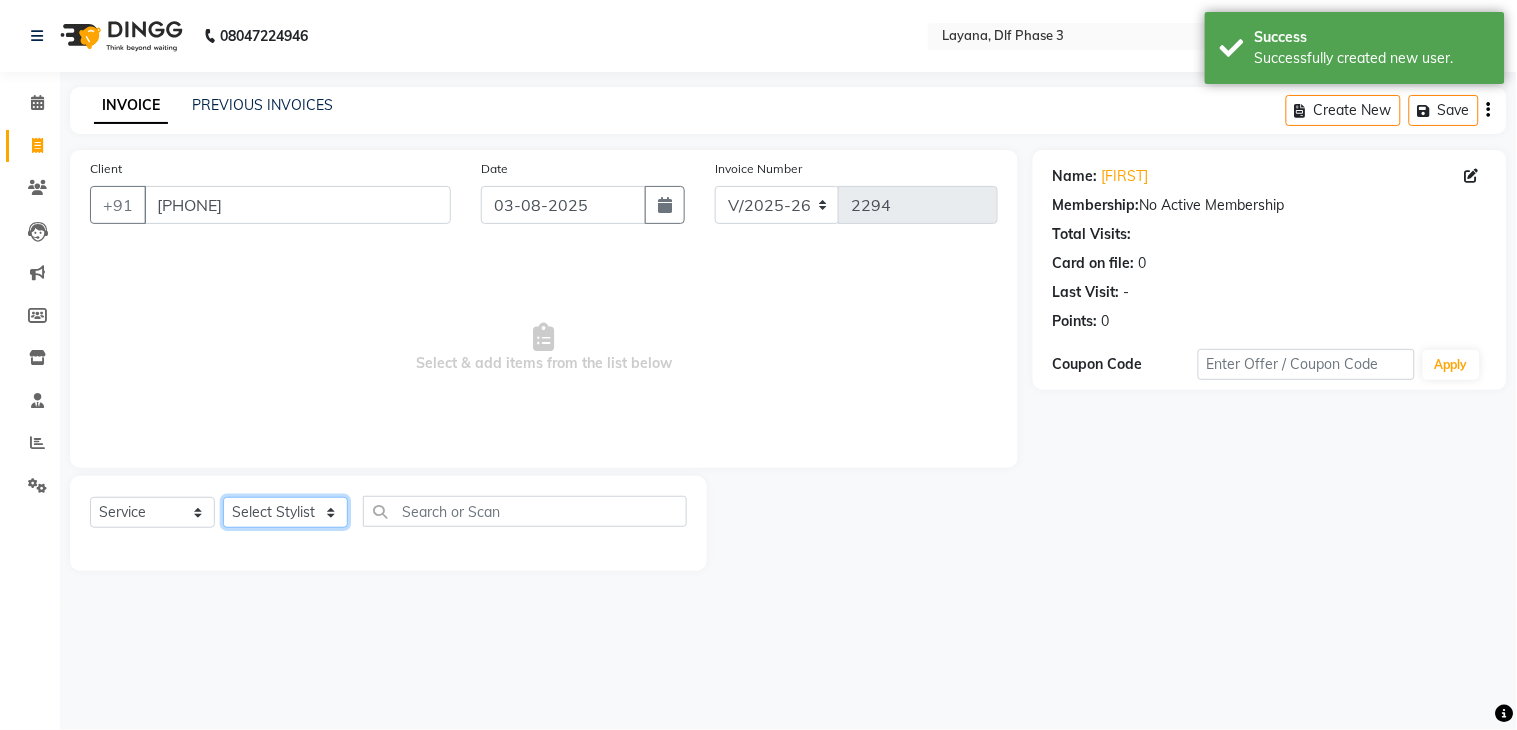click on "Select Stylist [FIRST] [FIRST] [FIRST] [FIRST] [FIRST] [FIRST] [FIRST] [FIRST]" 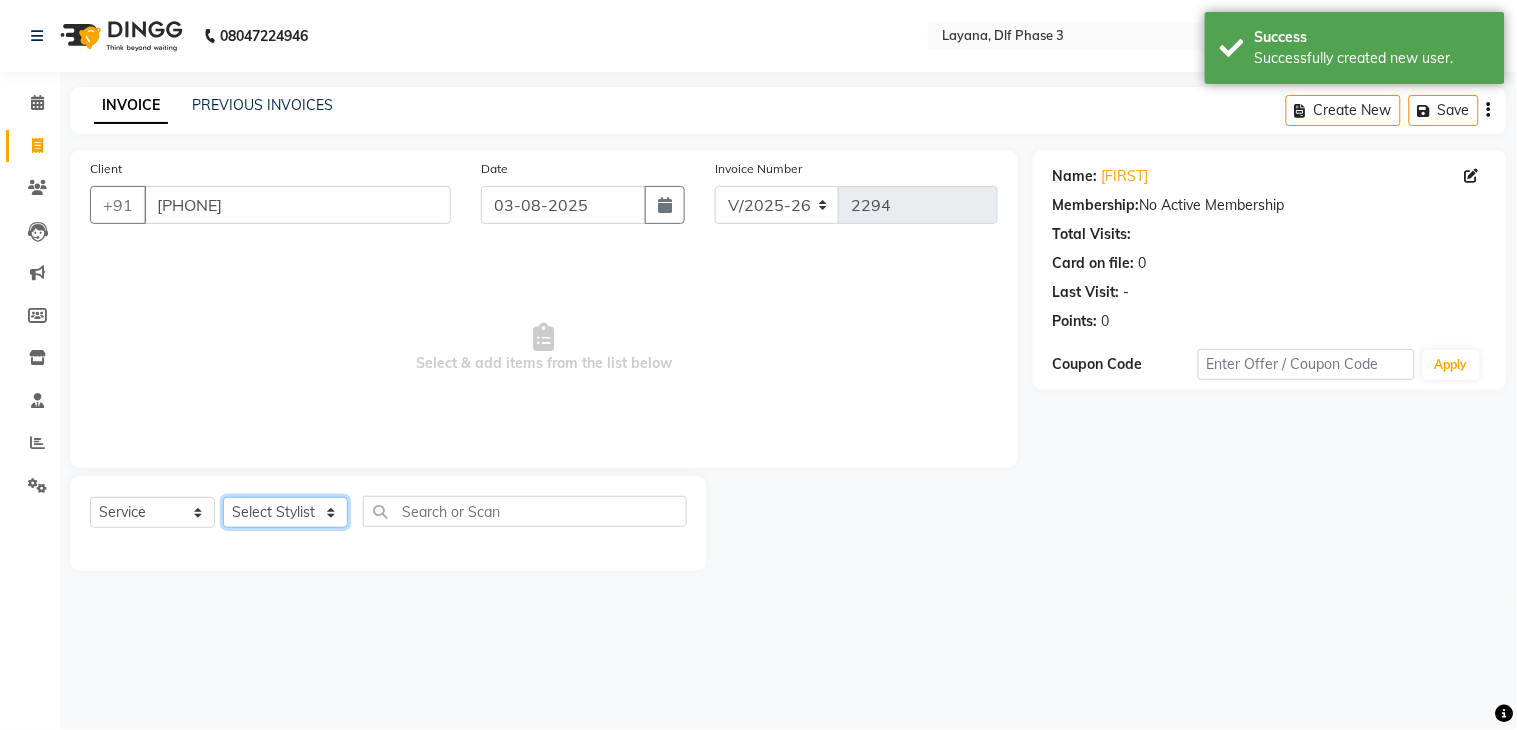 select on "57637" 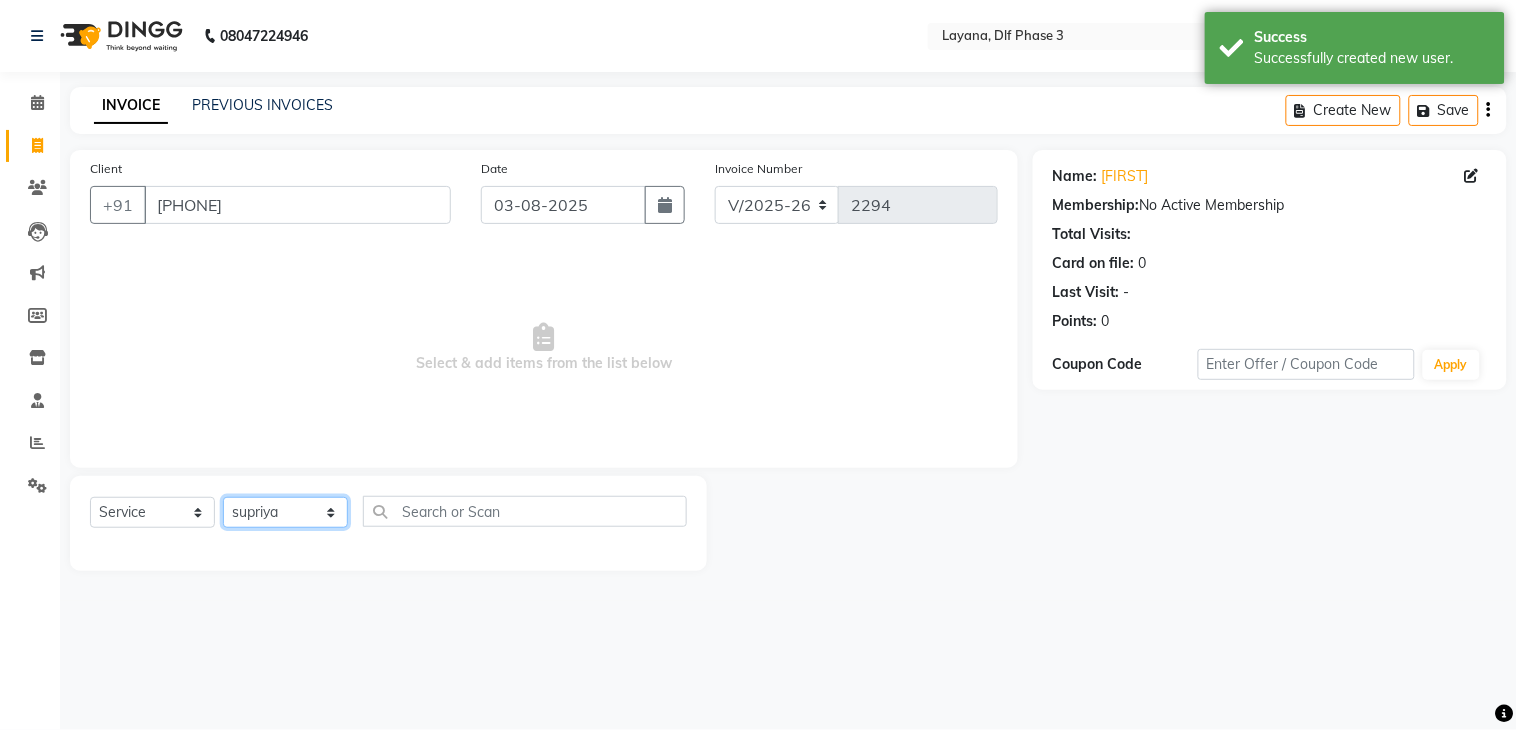 click on "Select Stylist [FIRST] [FIRST] [FIRST] [FIRST] [FIRST] [FIRST] [FIRST] [FIRST]" 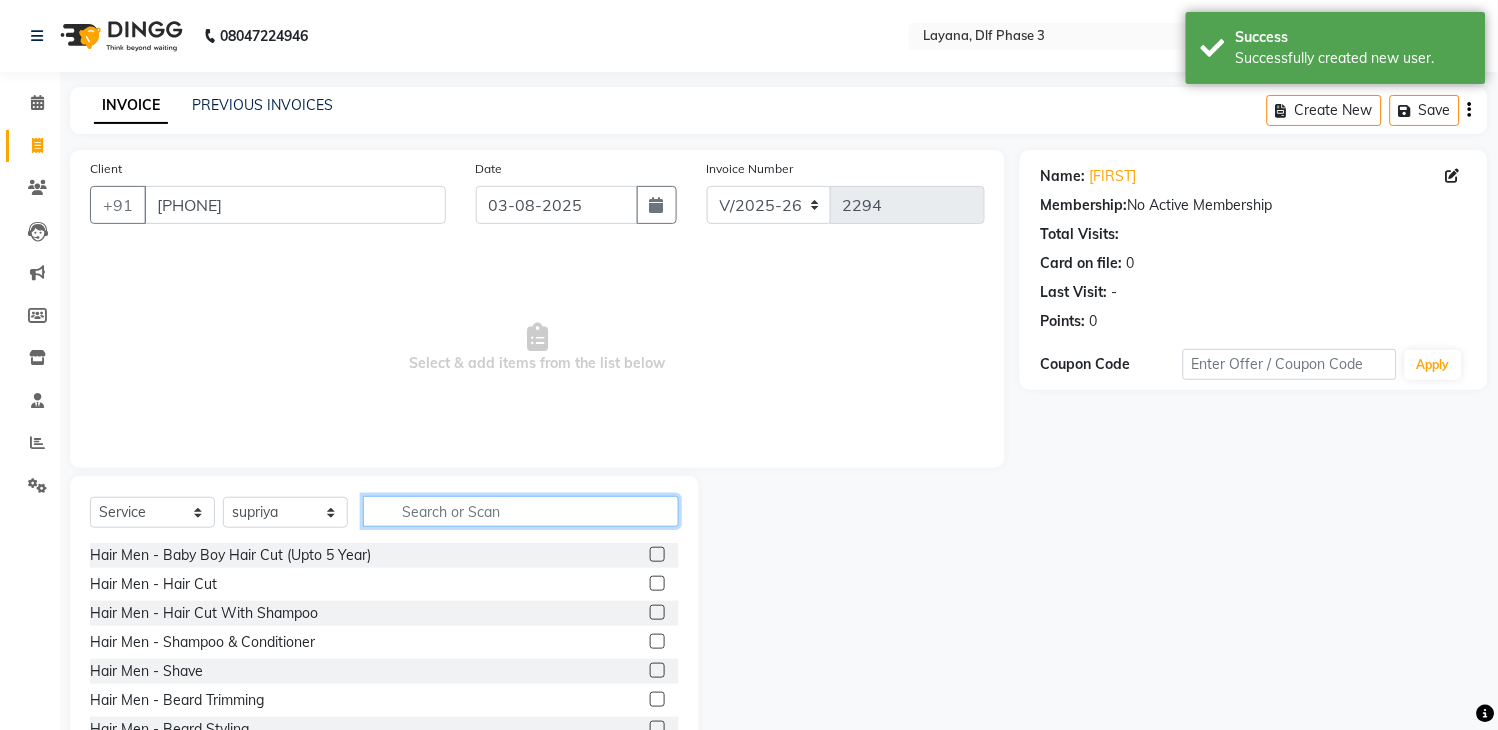 click 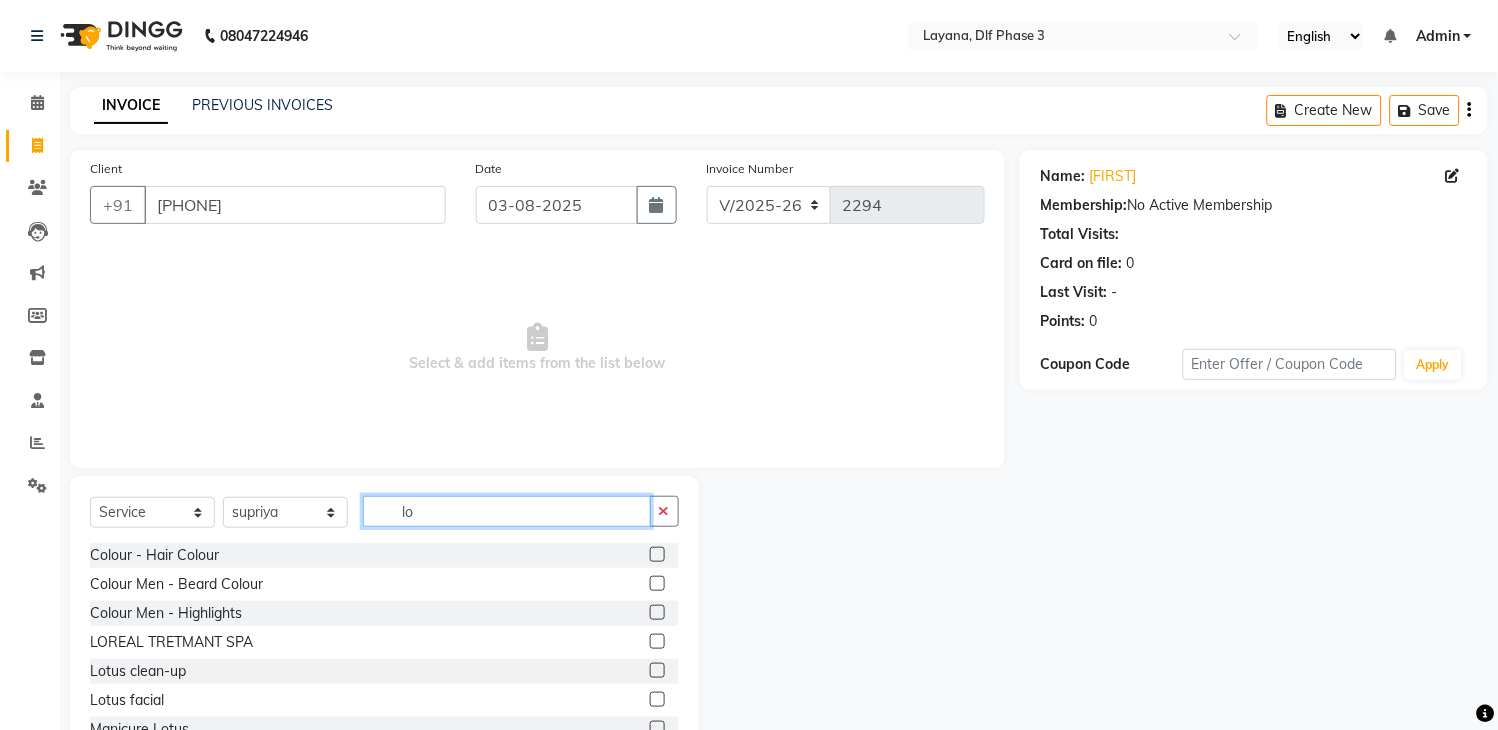 type on "lo" 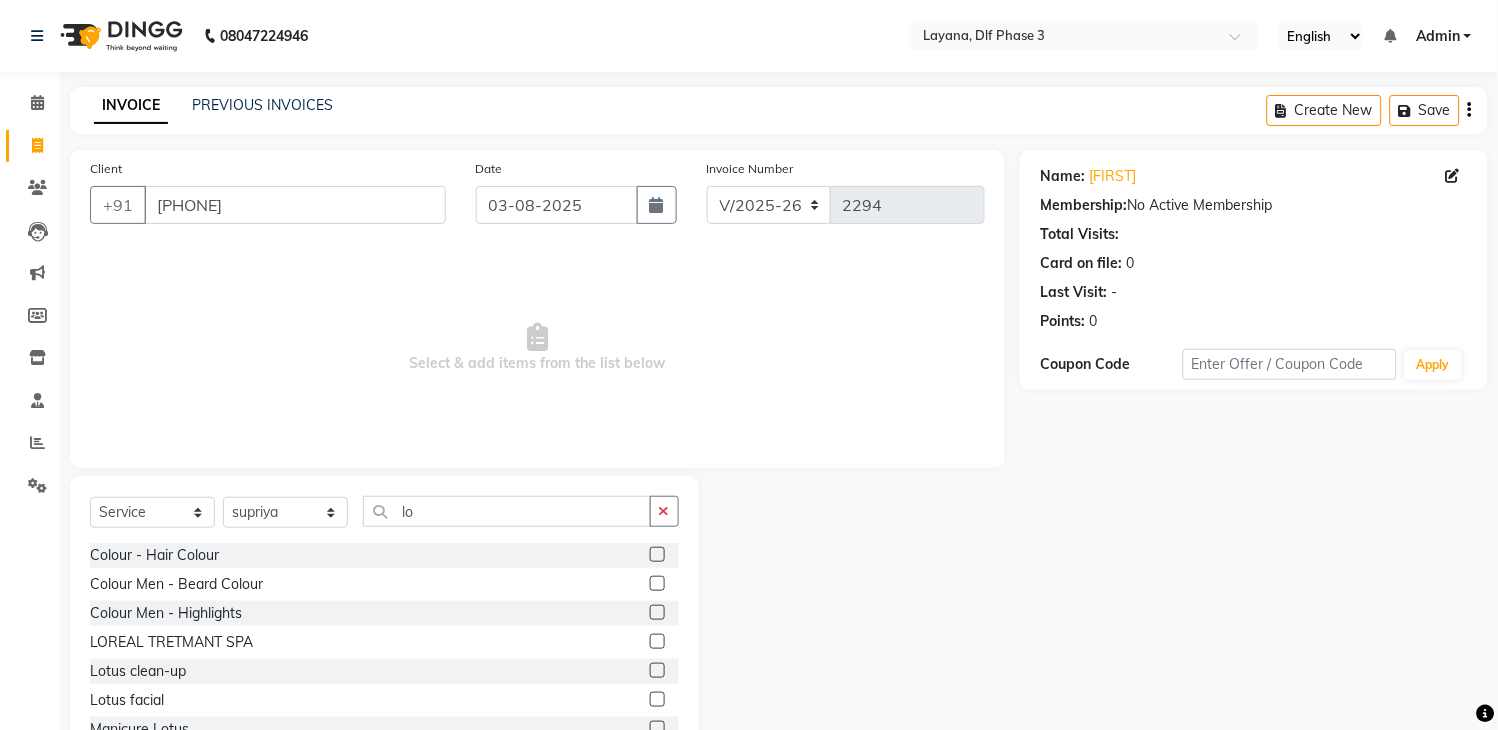 click 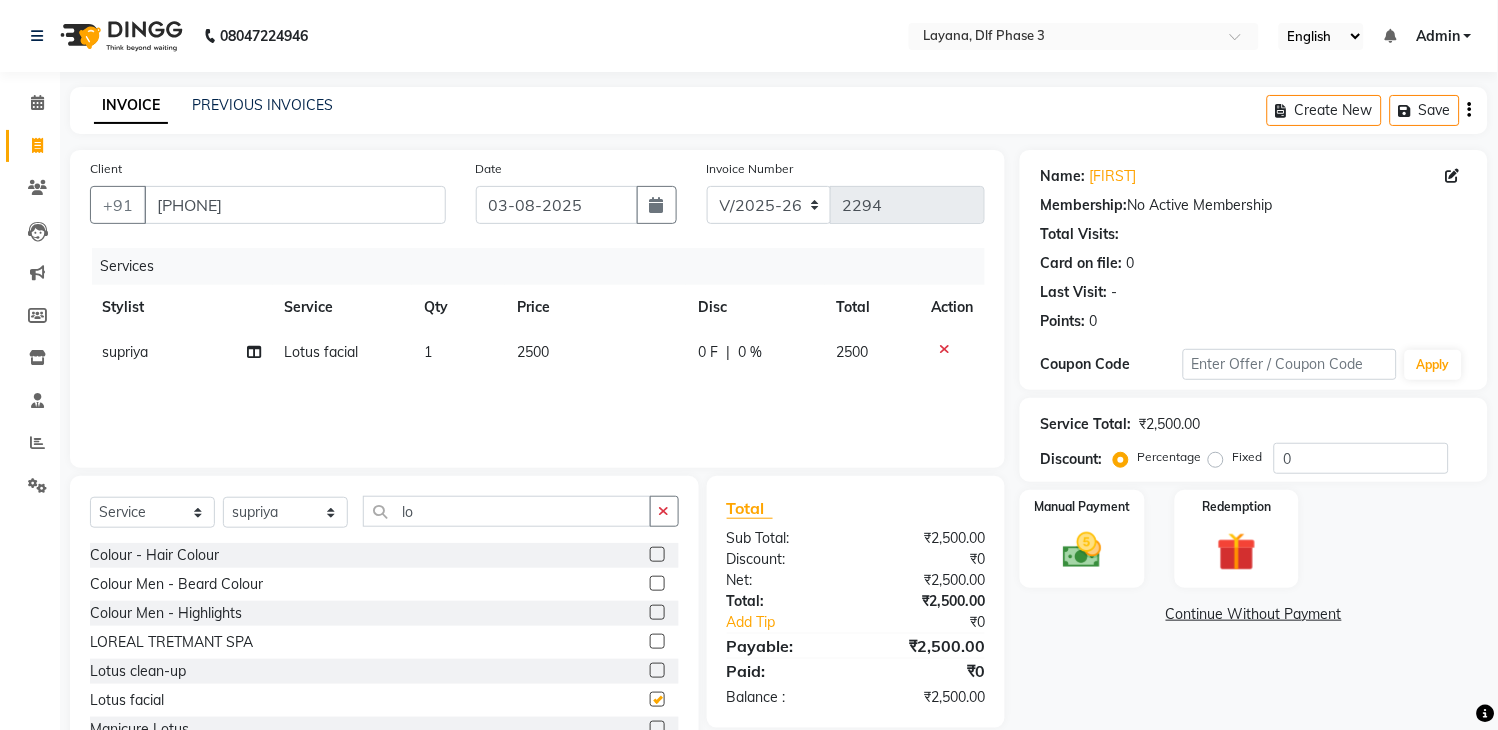 checkbox on "false" 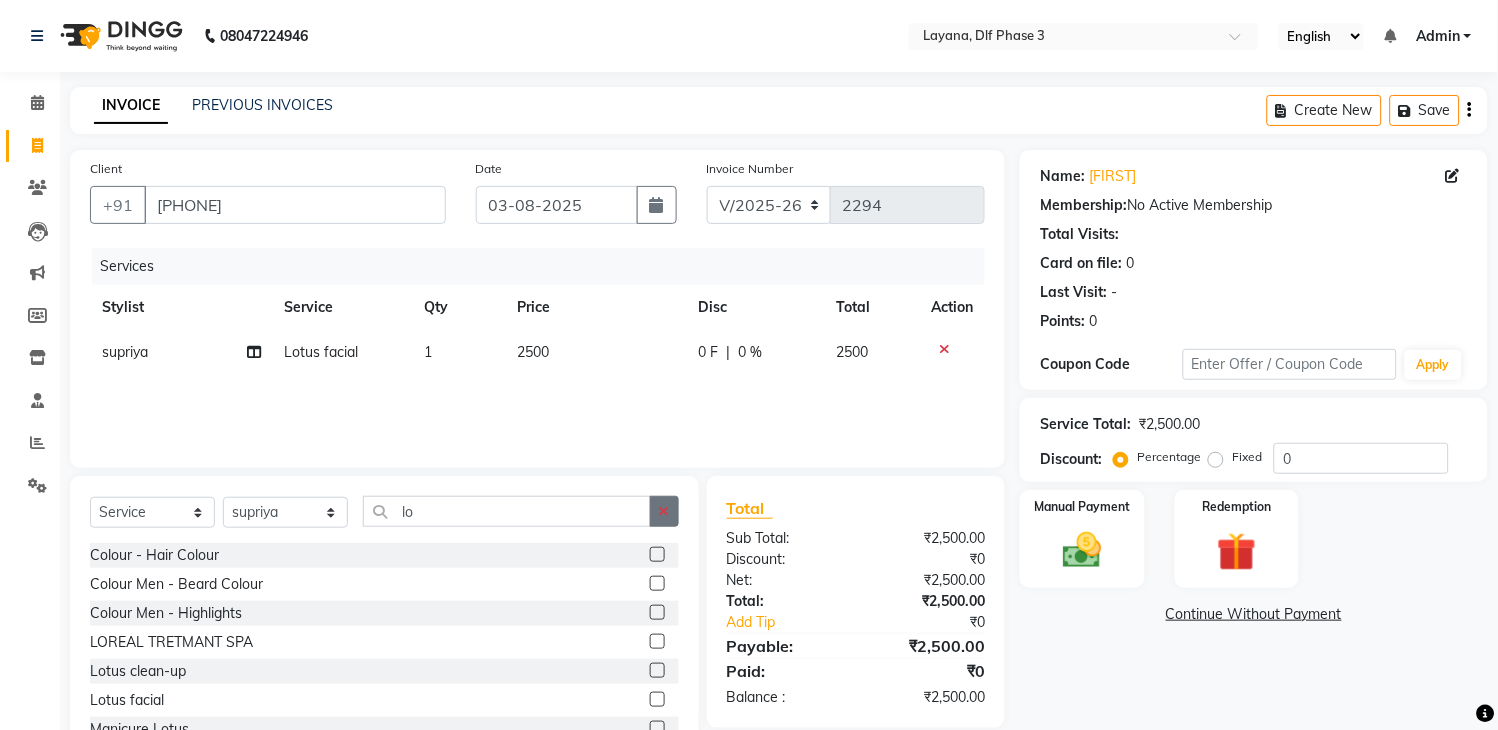 click 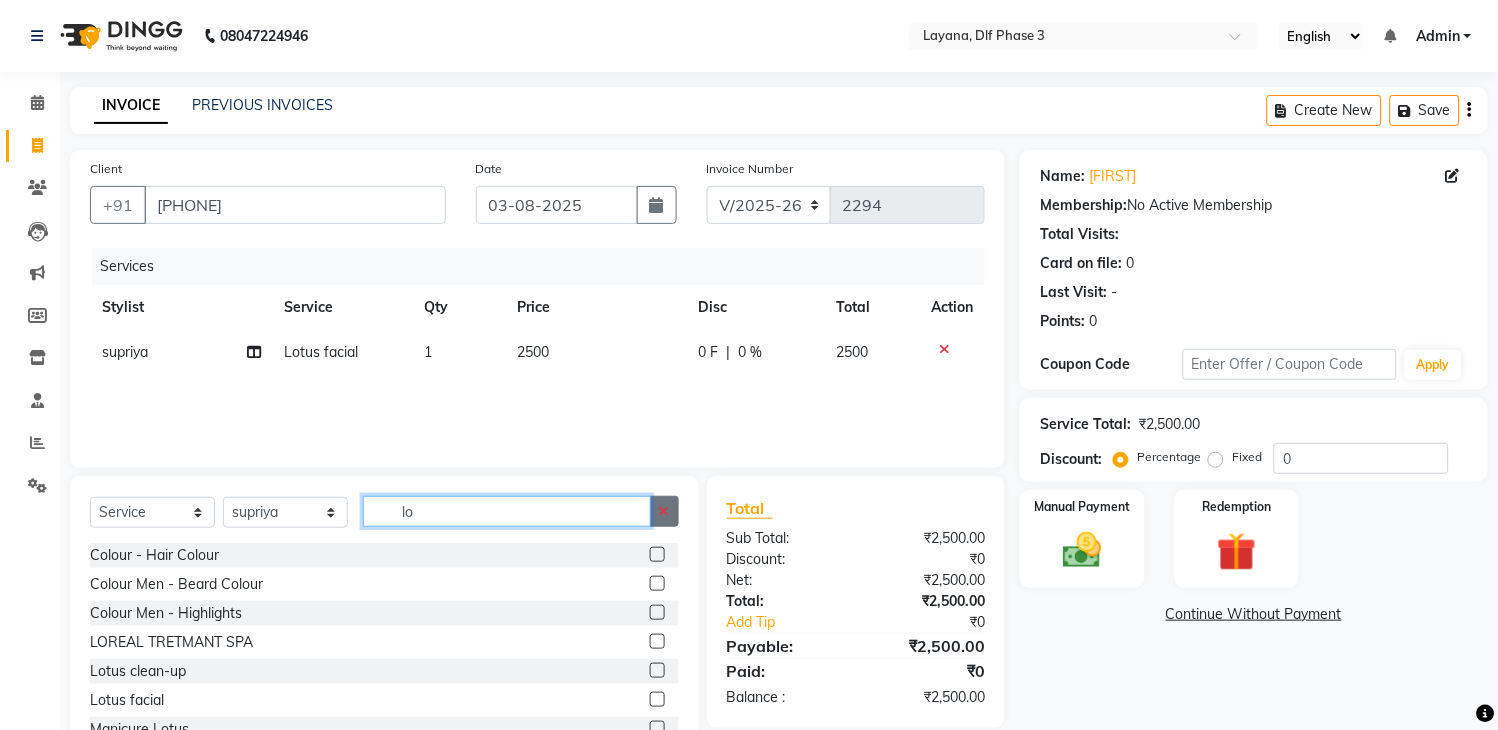 type 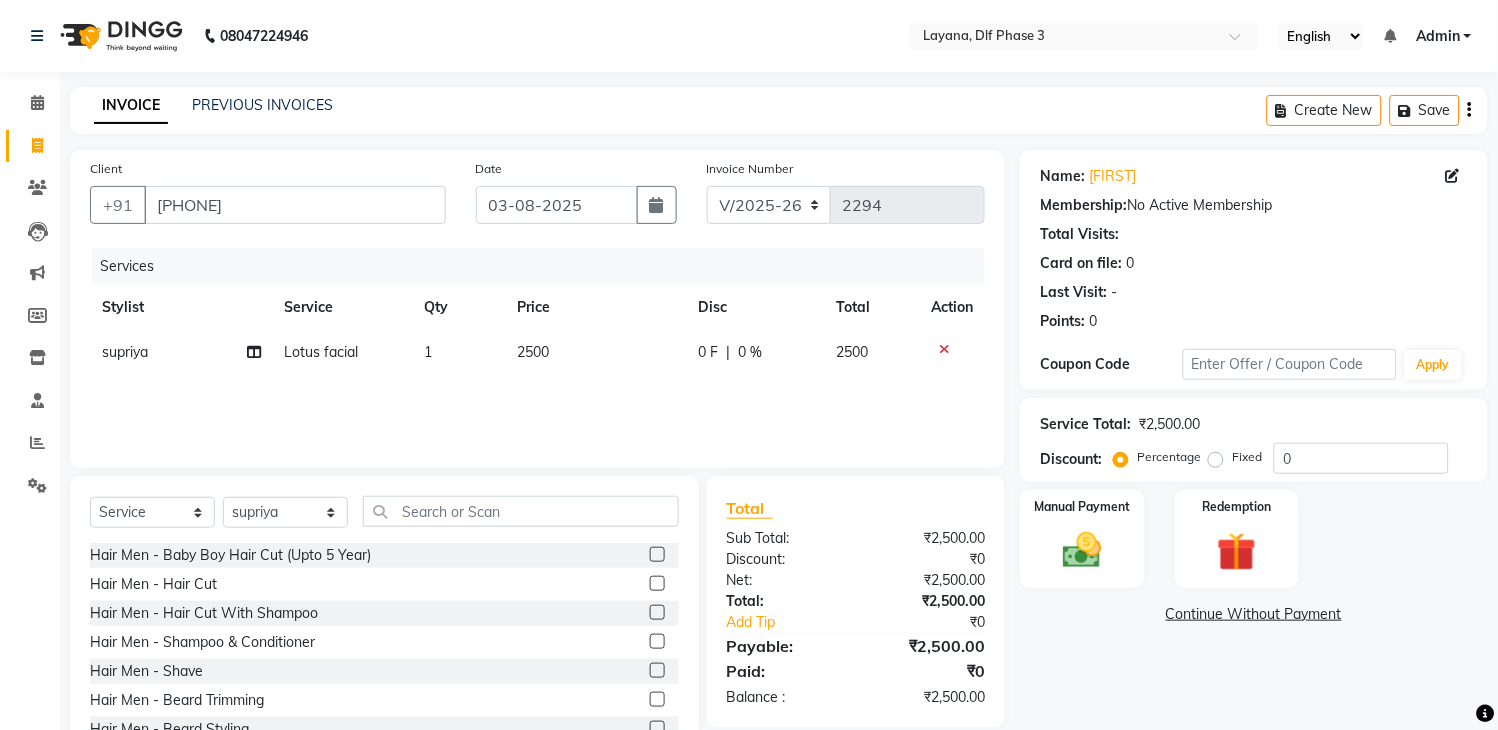 click on "0 F" 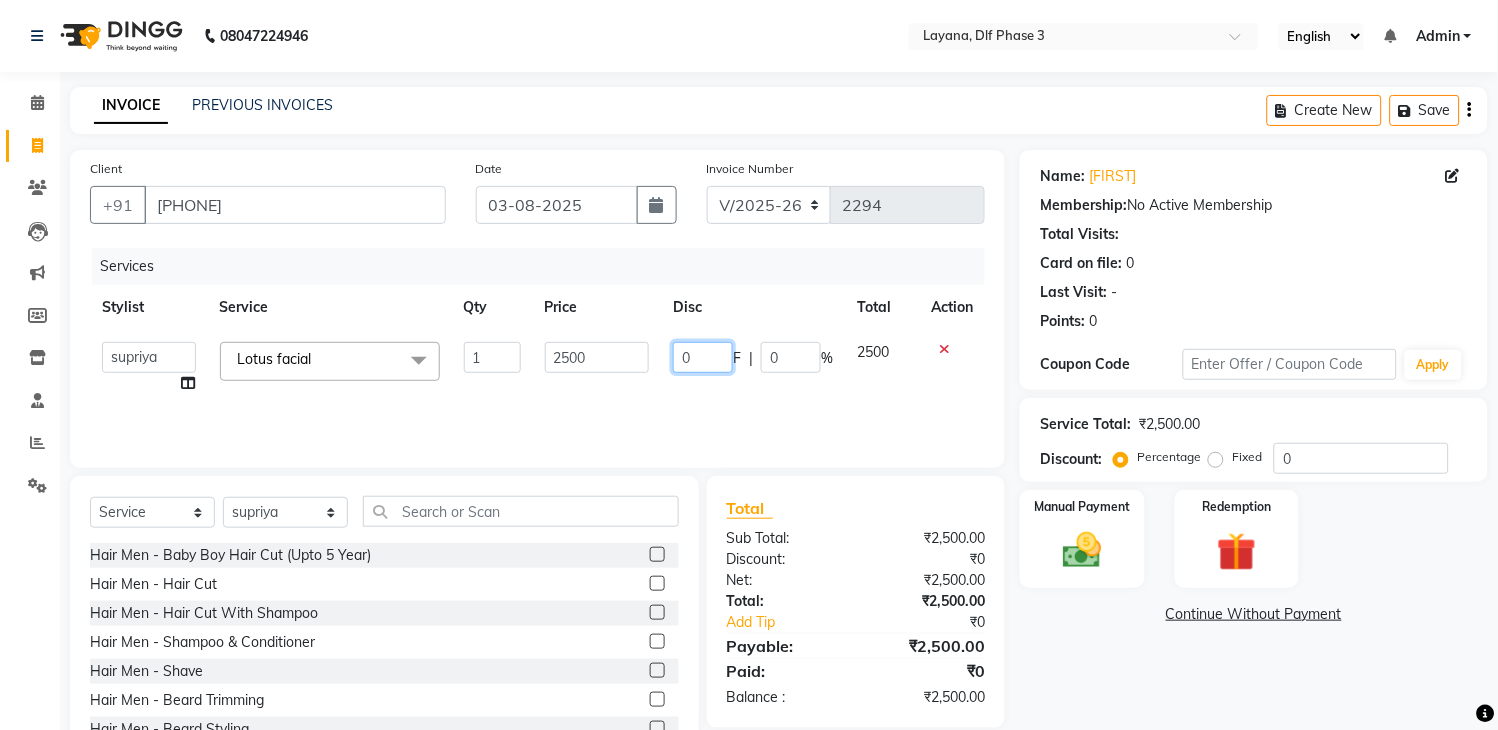 click on "0" 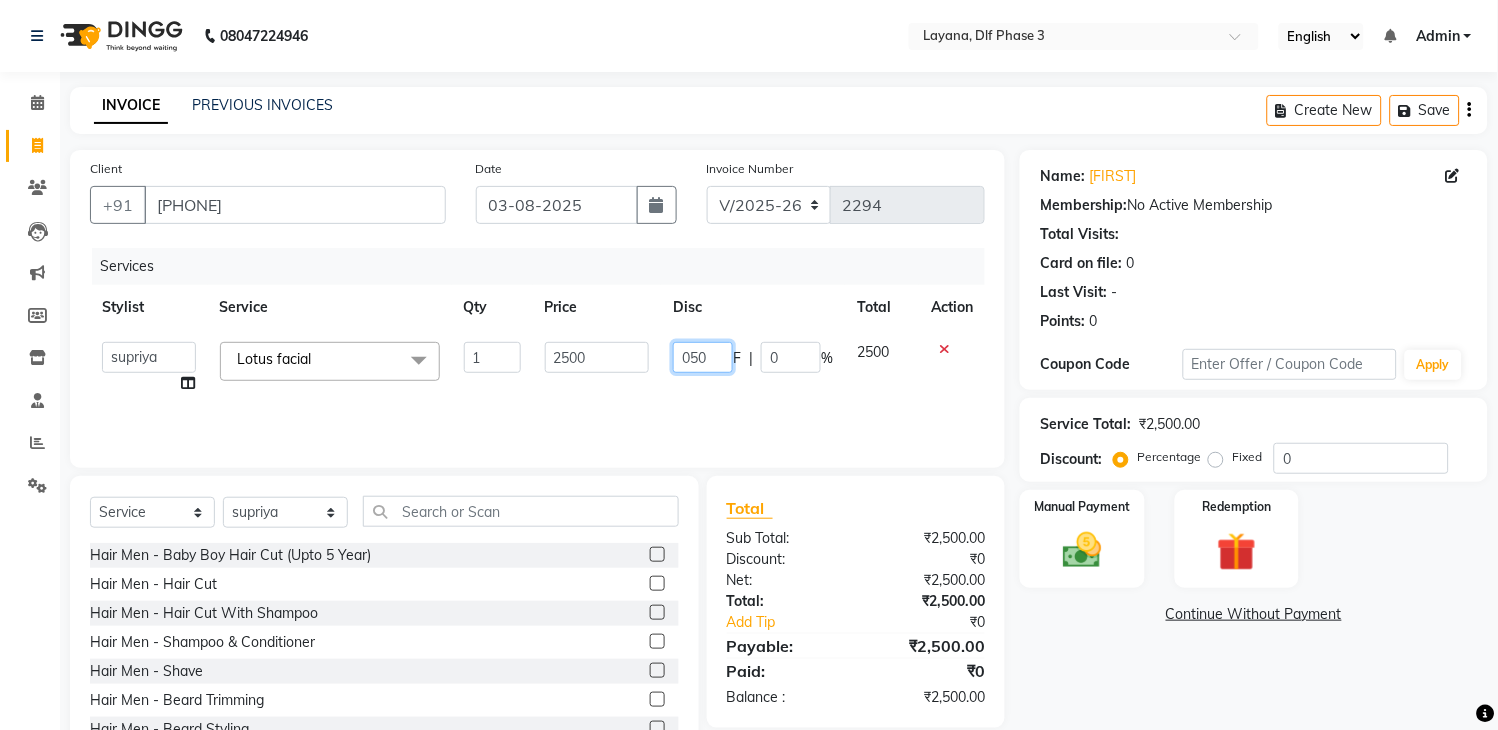 type on "0500" 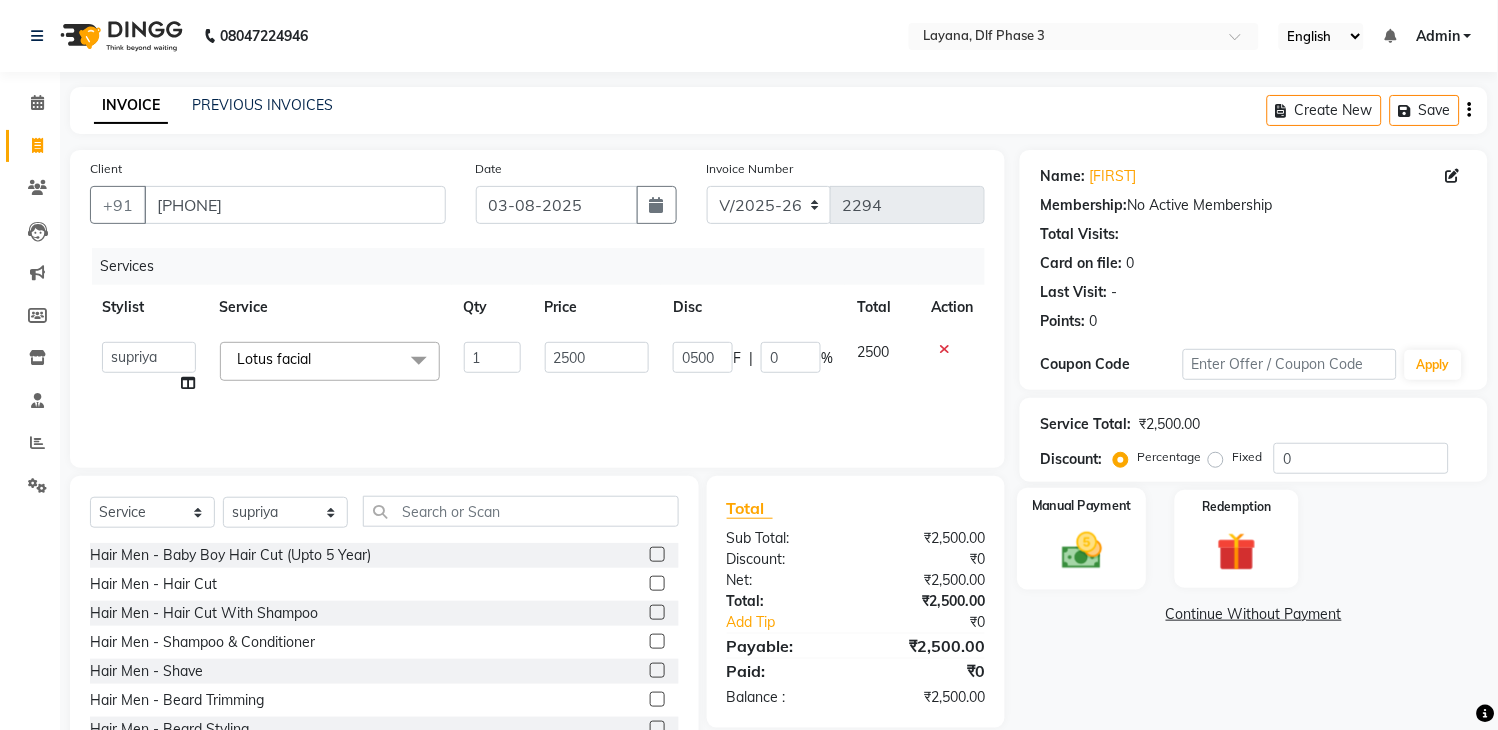 click 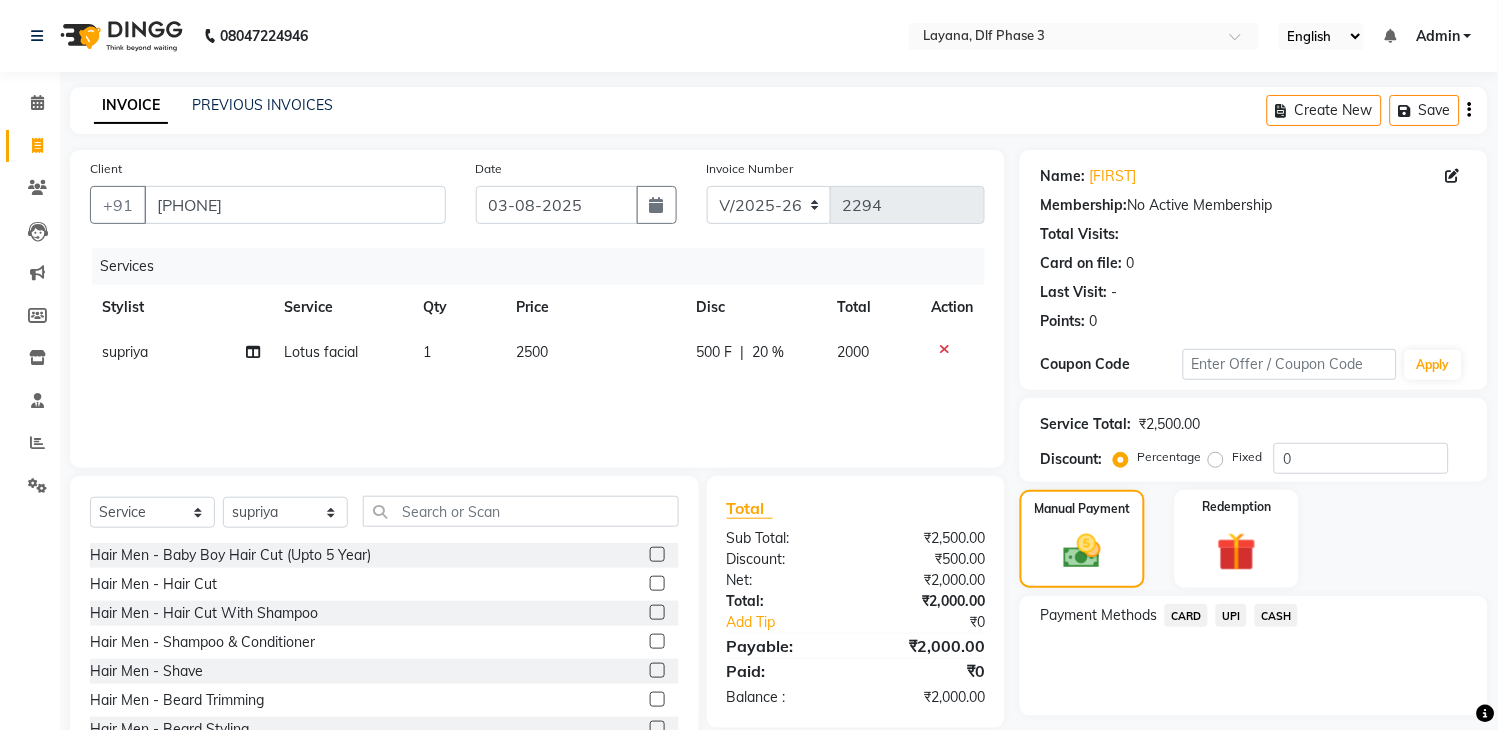 click on "UPI" 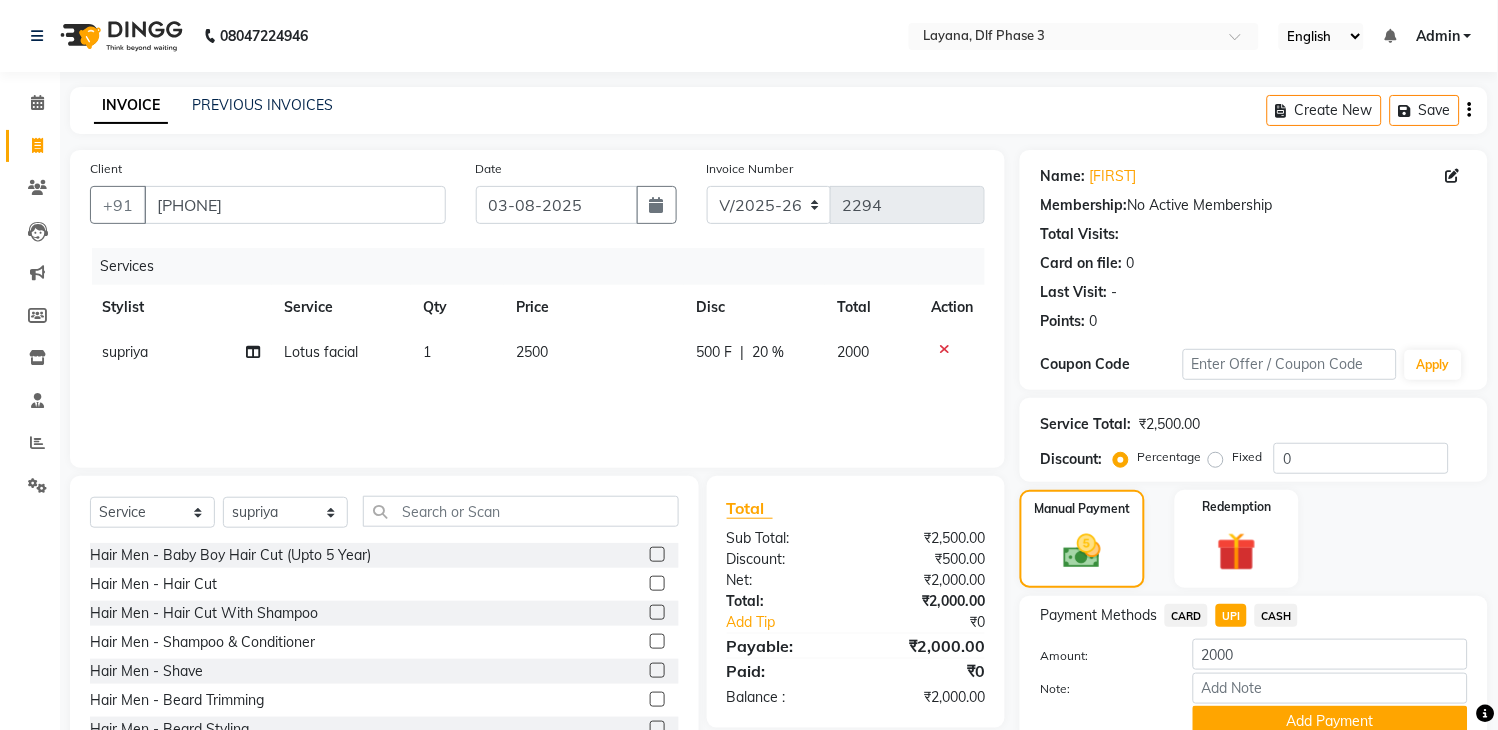 scroll, scrollTop: 86, scrollLeft: 0, axis: vertical 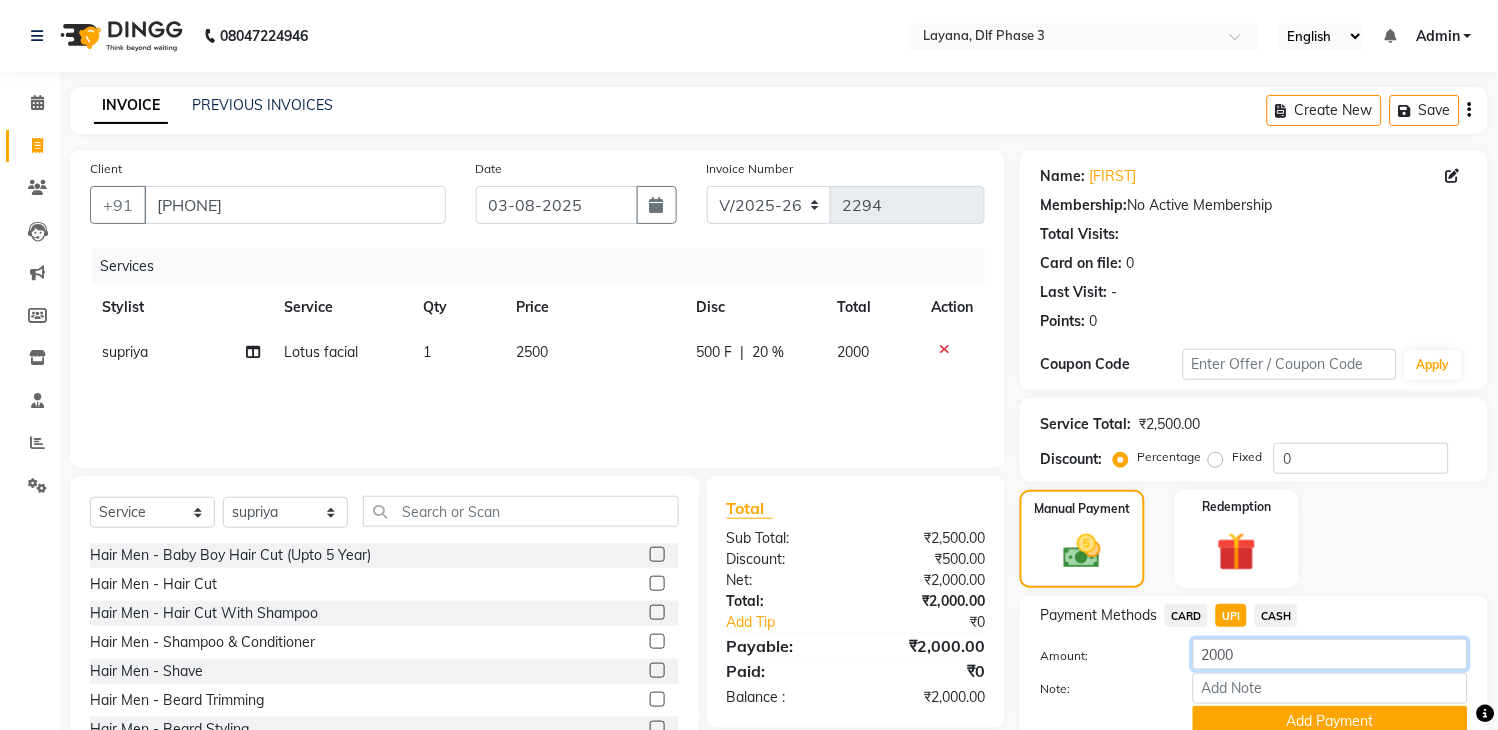 click on "2000" 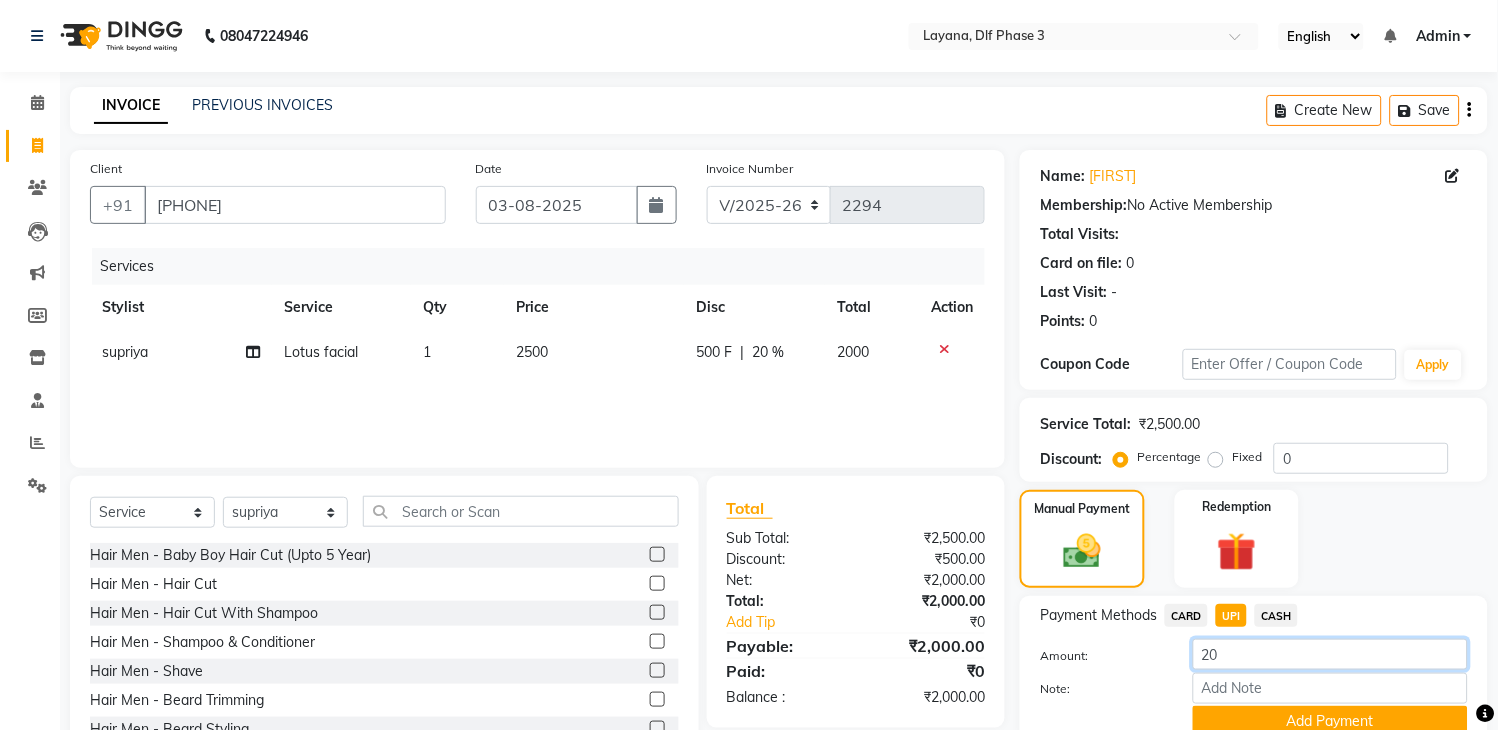 type on "2" 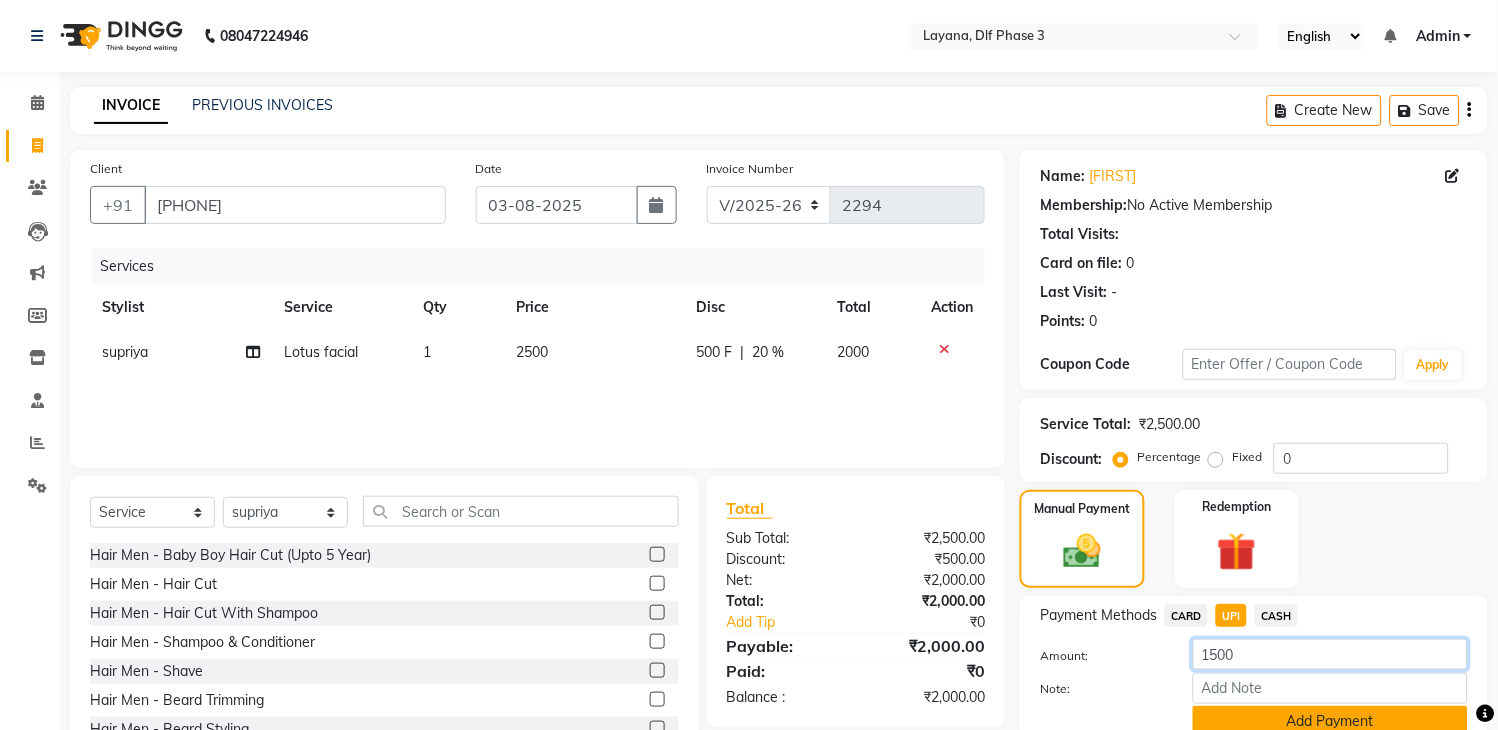 type on "1500" 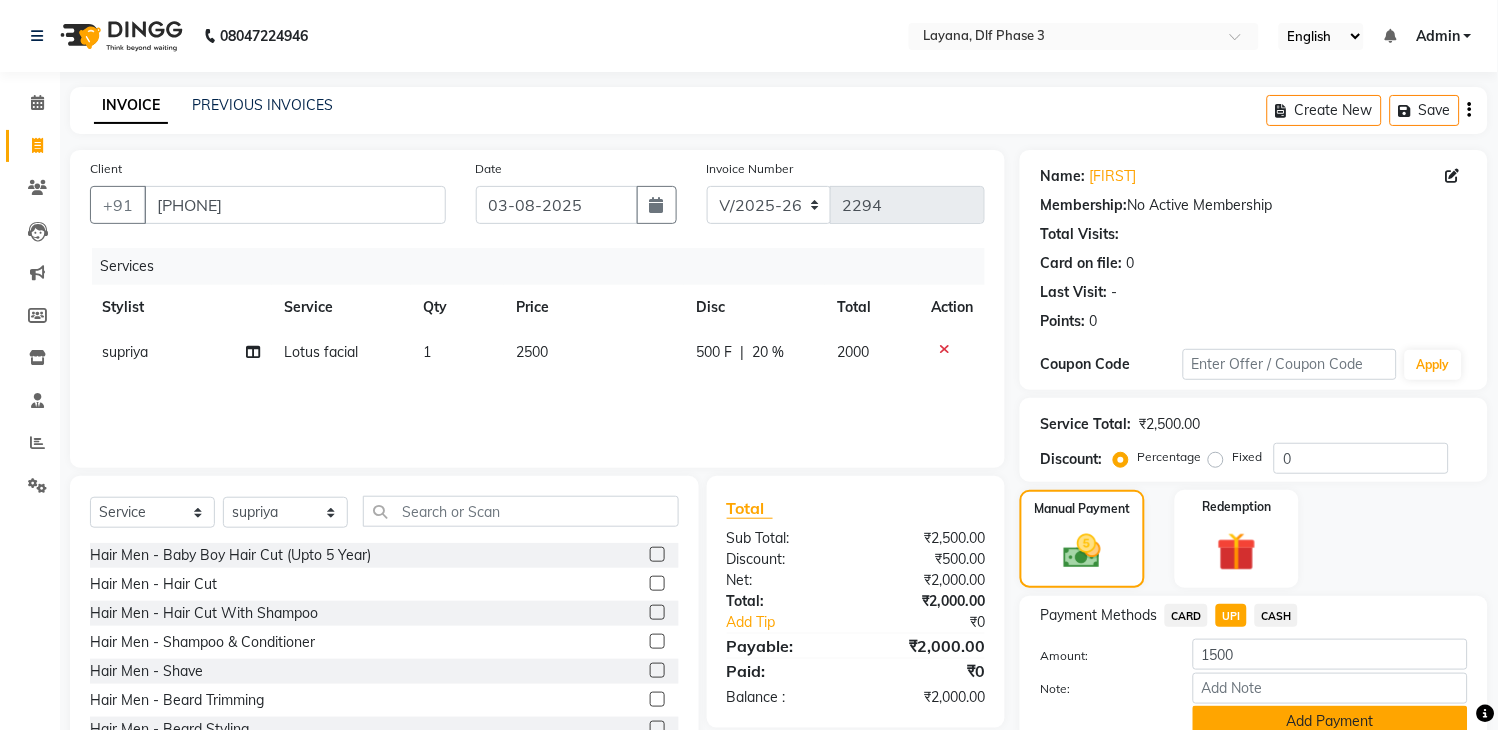 click on "Add Payment" 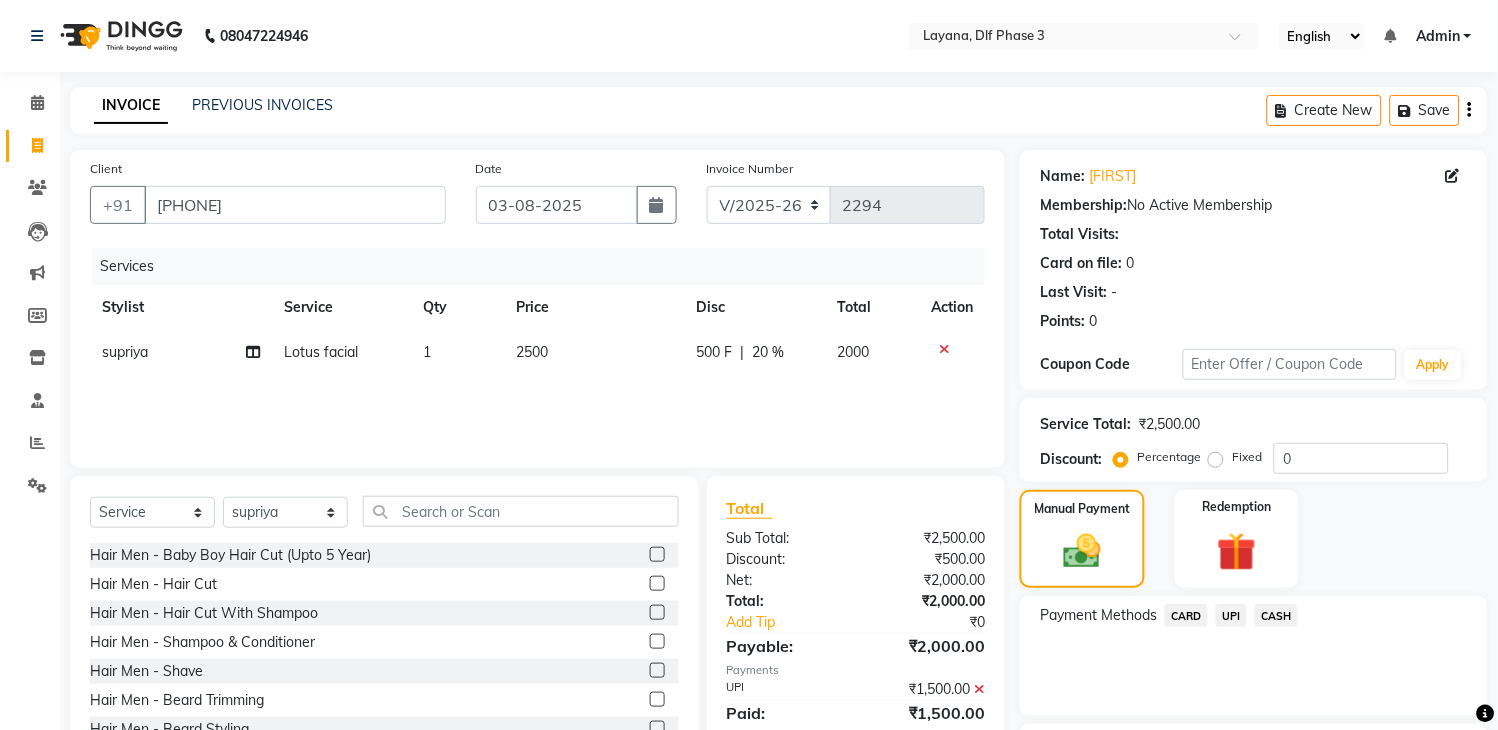click on "CASH" 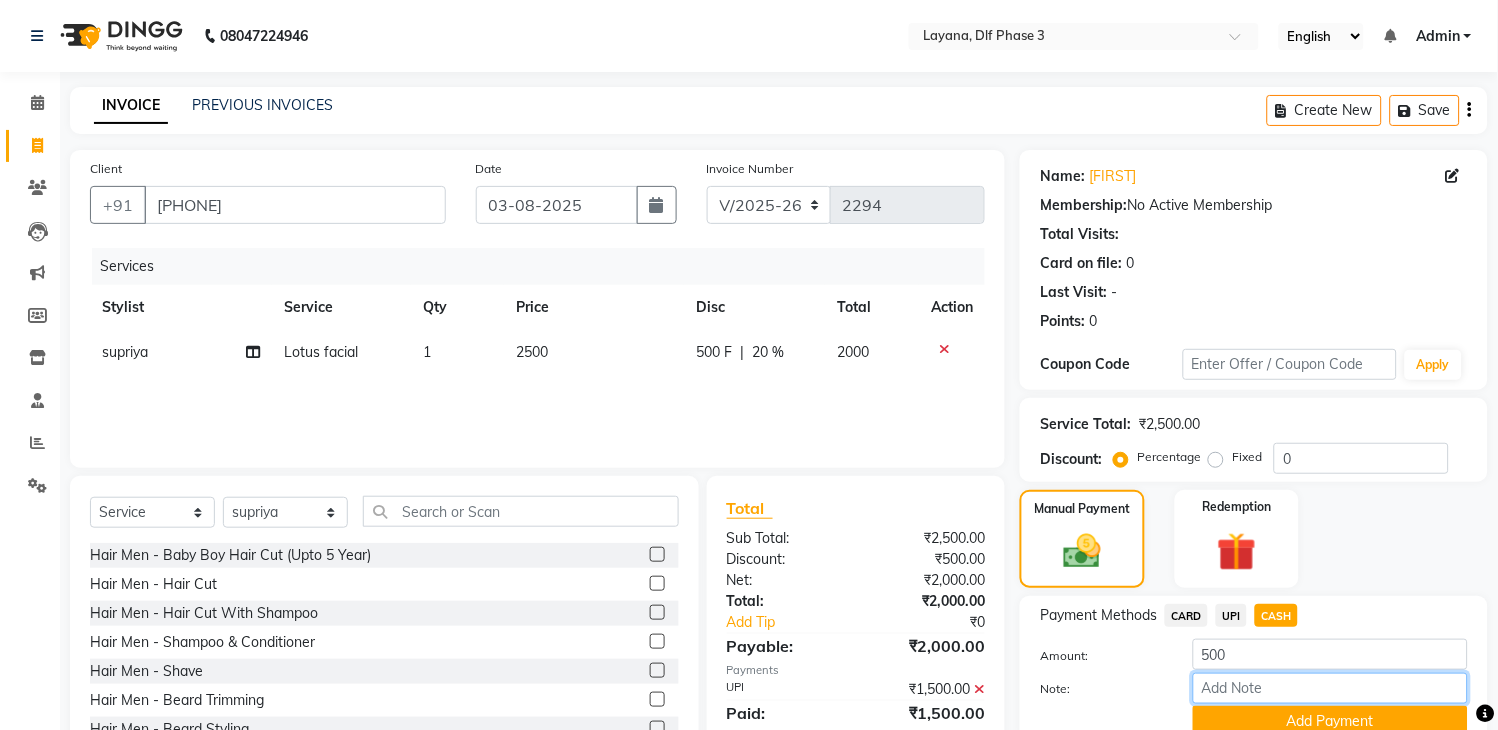 click on "Note:" at bounding box center [1330, 688] 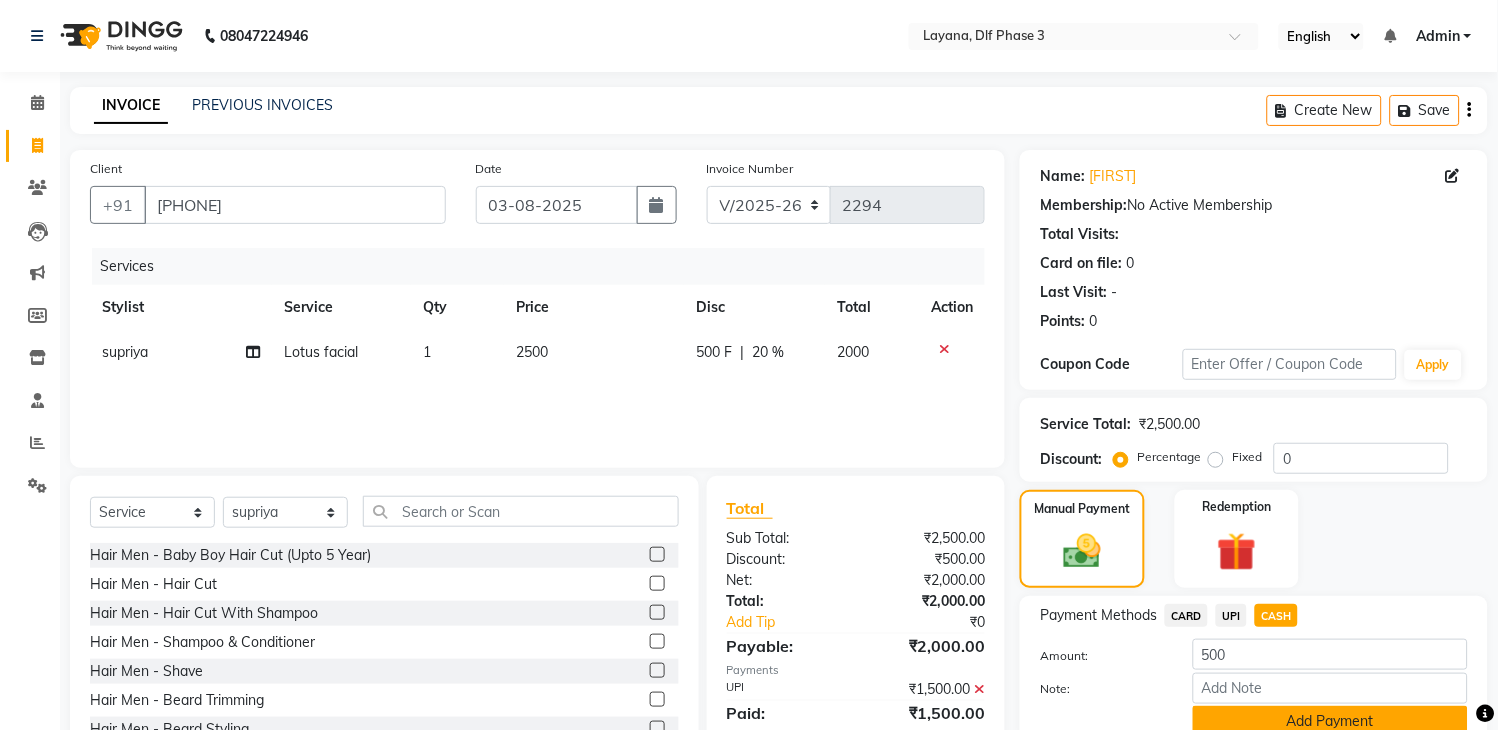 click on "Add Payment" 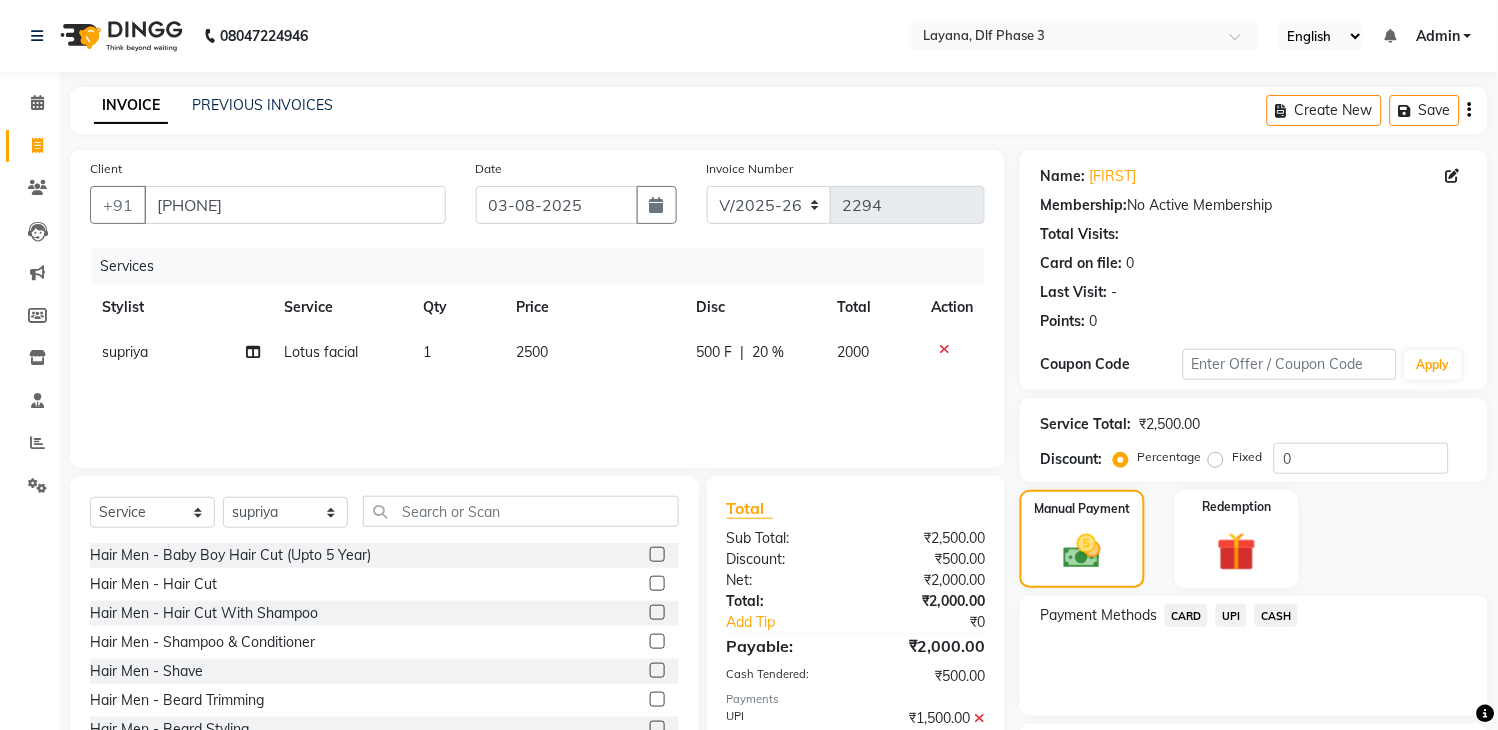 scroll, scrollTop: 145, scrollLeft: 0, axis: vertical 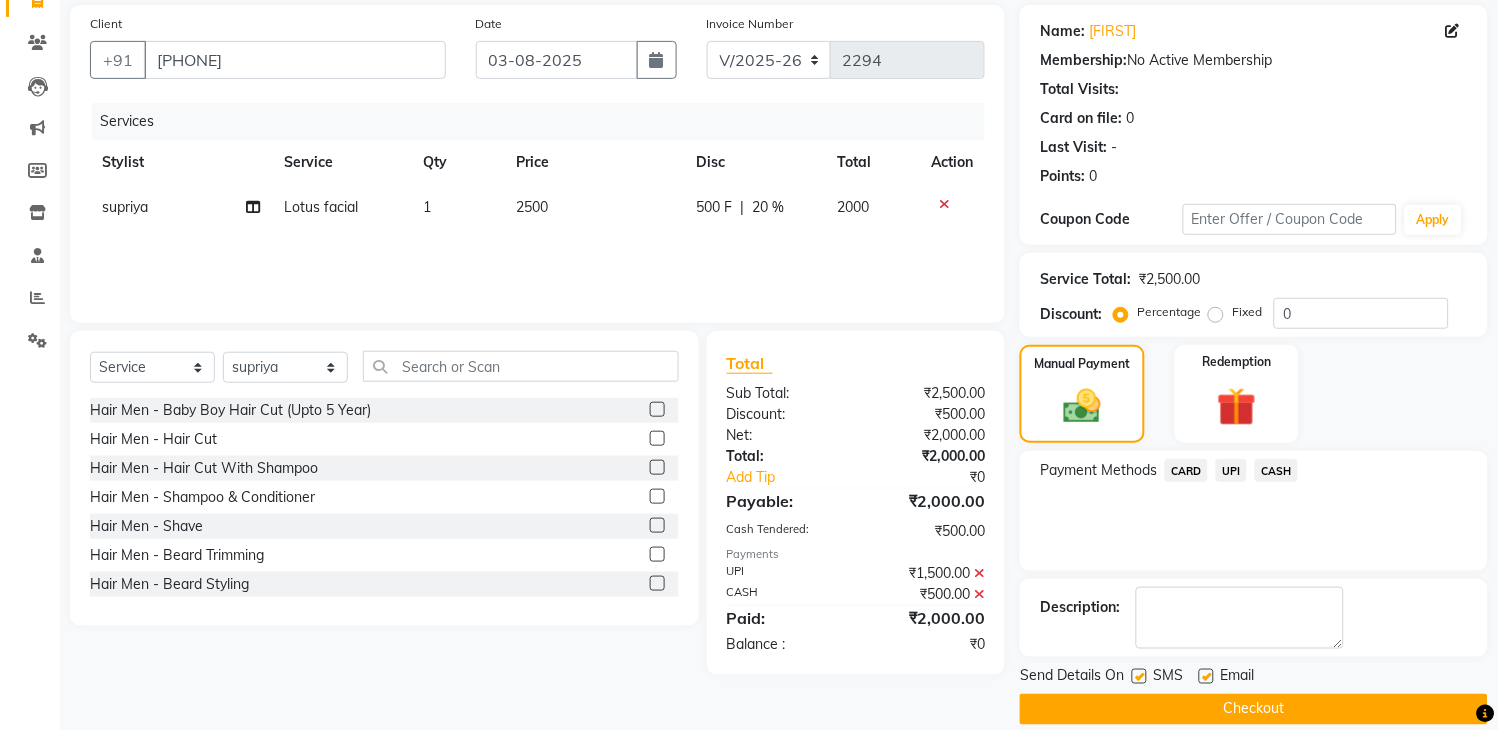 click on "Checkout" 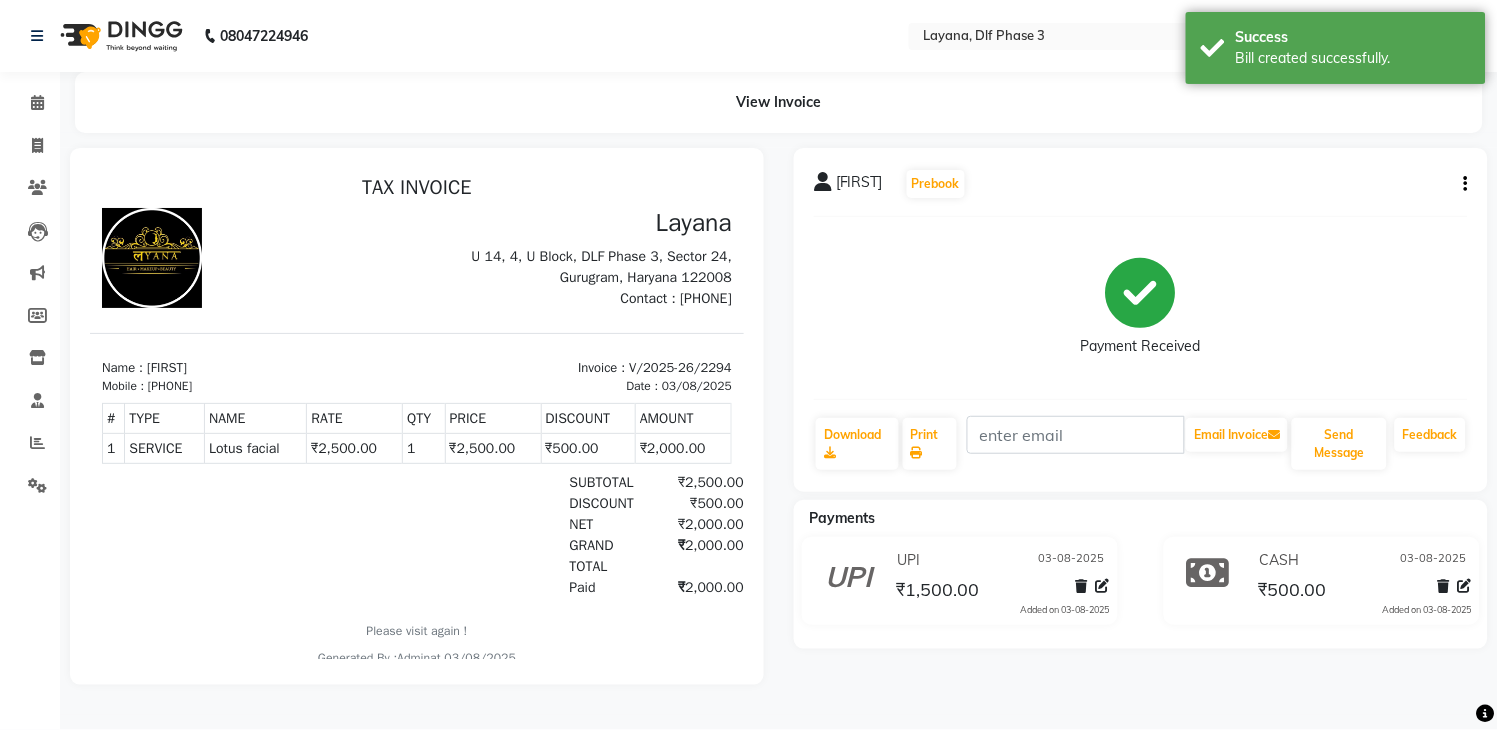 scroll, scrollTop: 0, scrollLeft: 0, axis: both 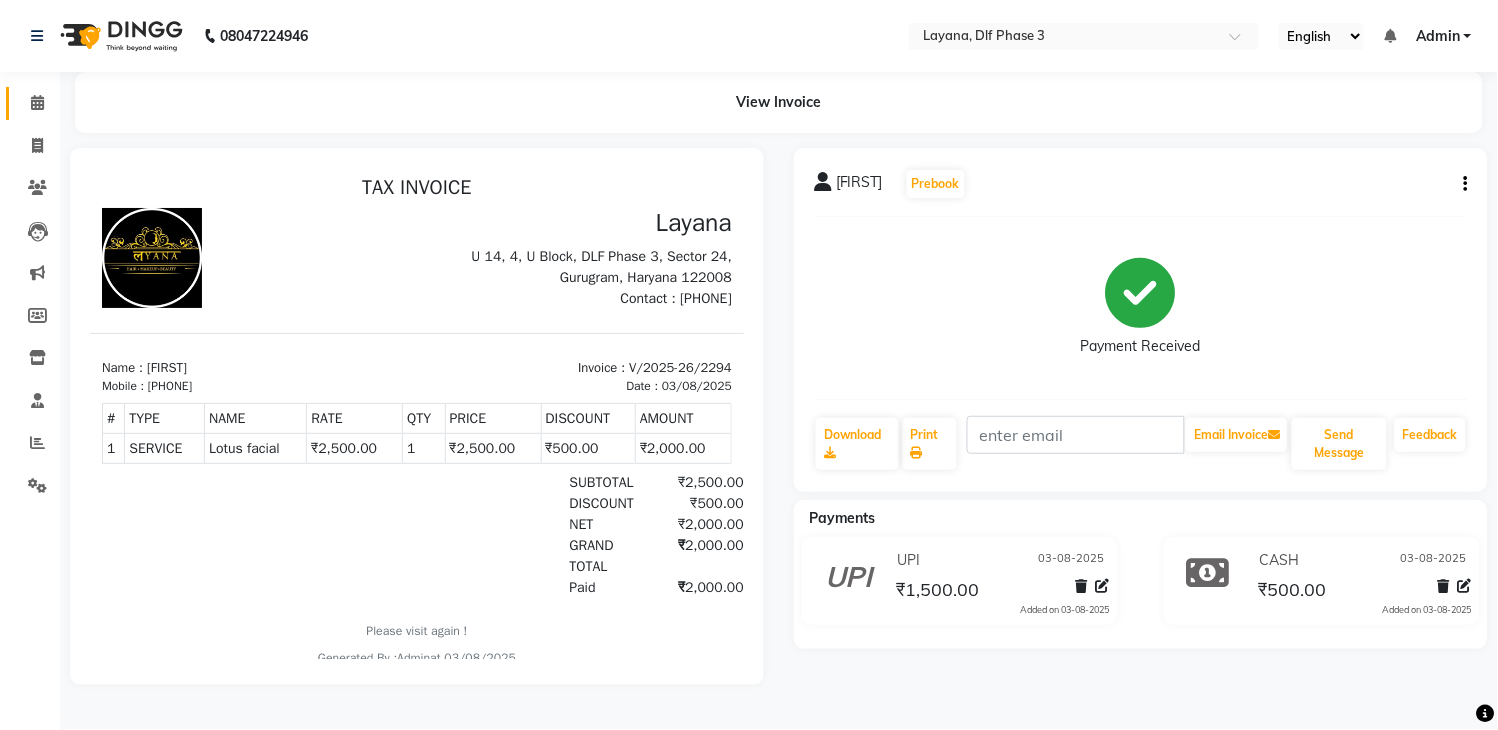 click on "Calendar" 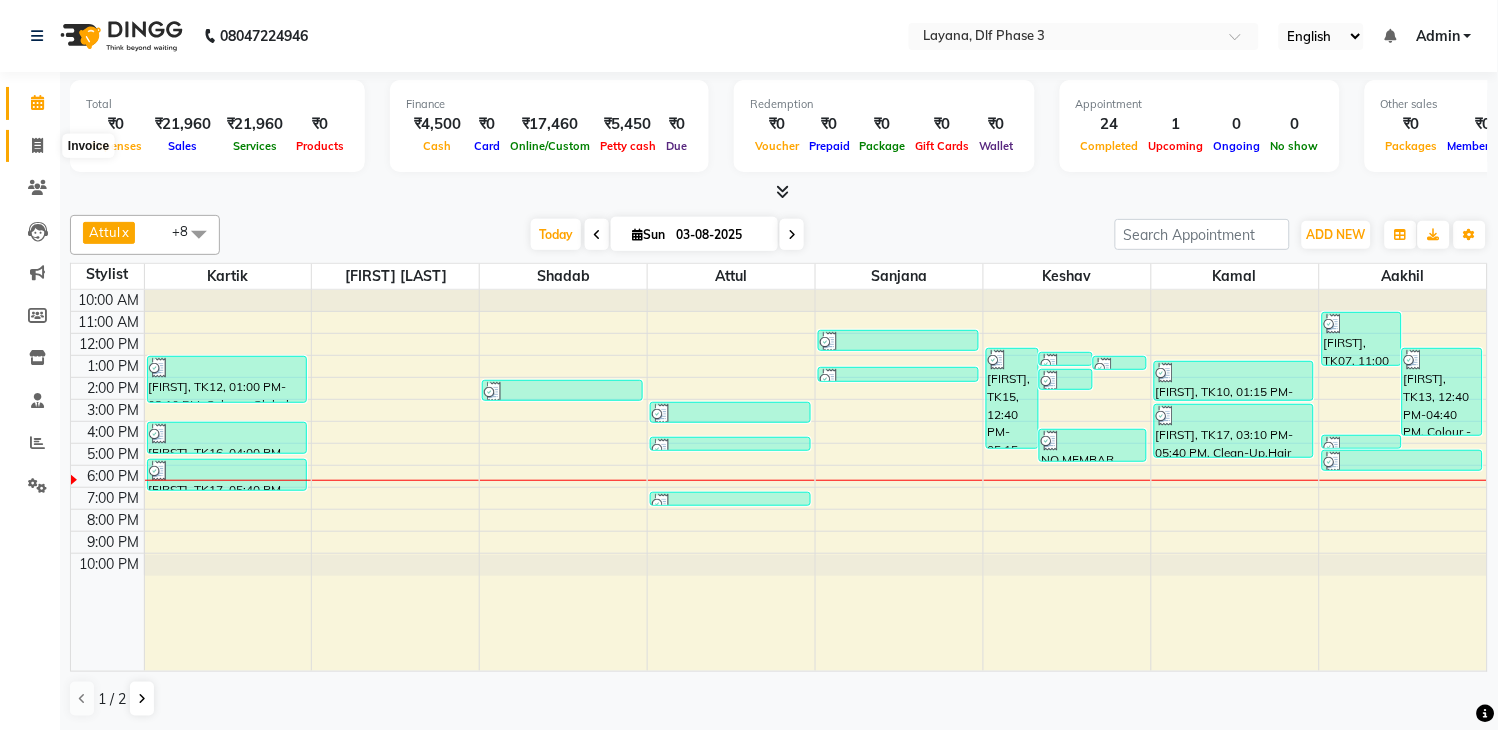 click 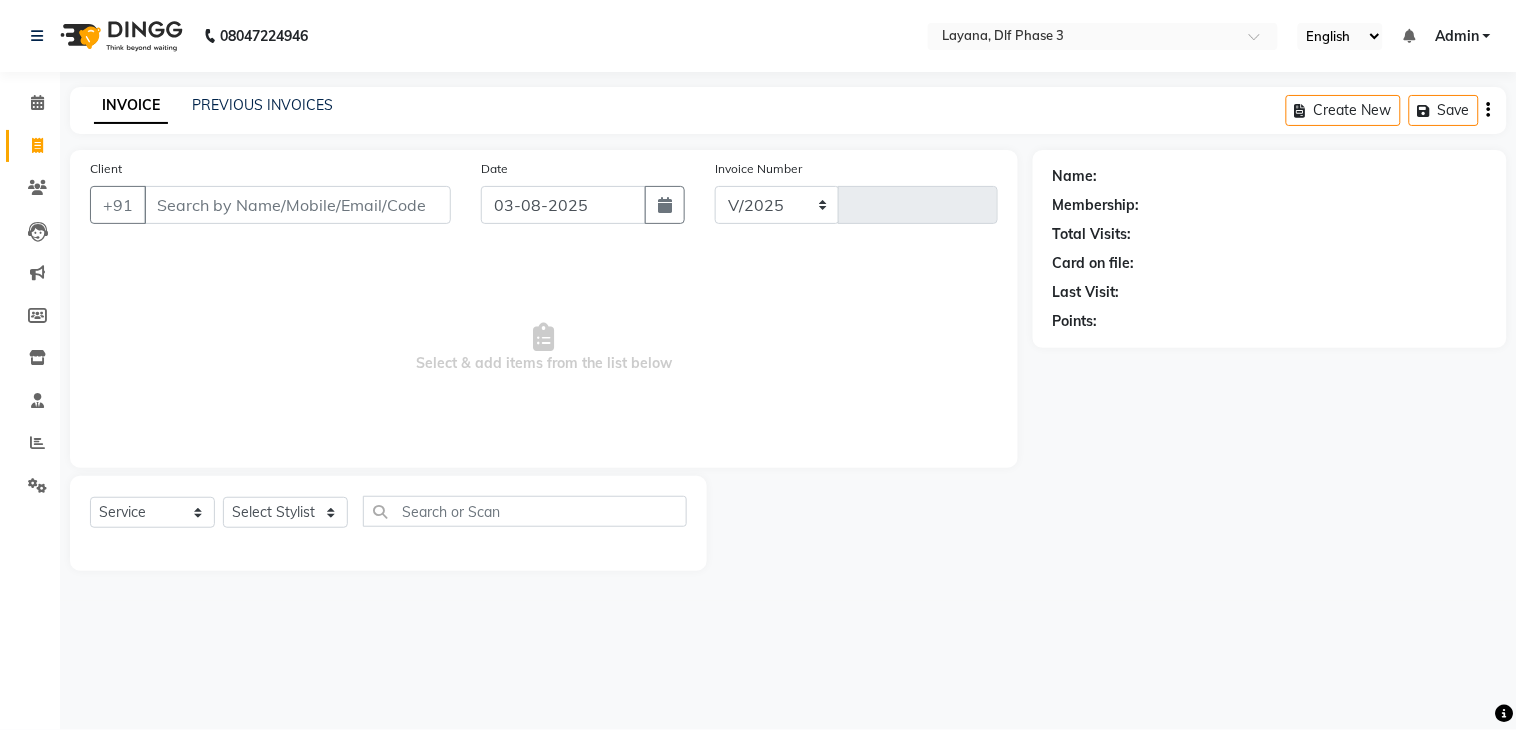 select on "6973" 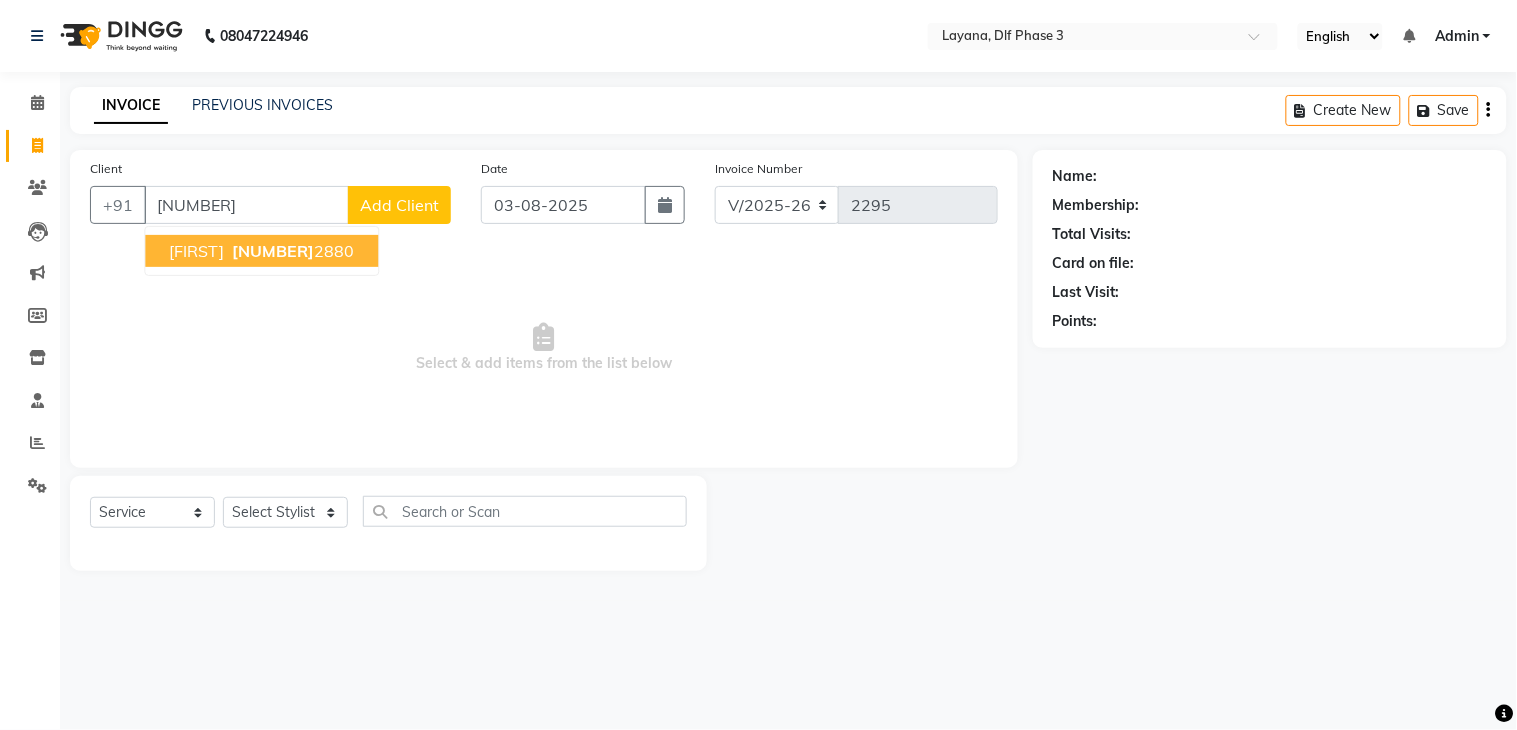 click on "789769 2880" at bounding box center [291, 251] 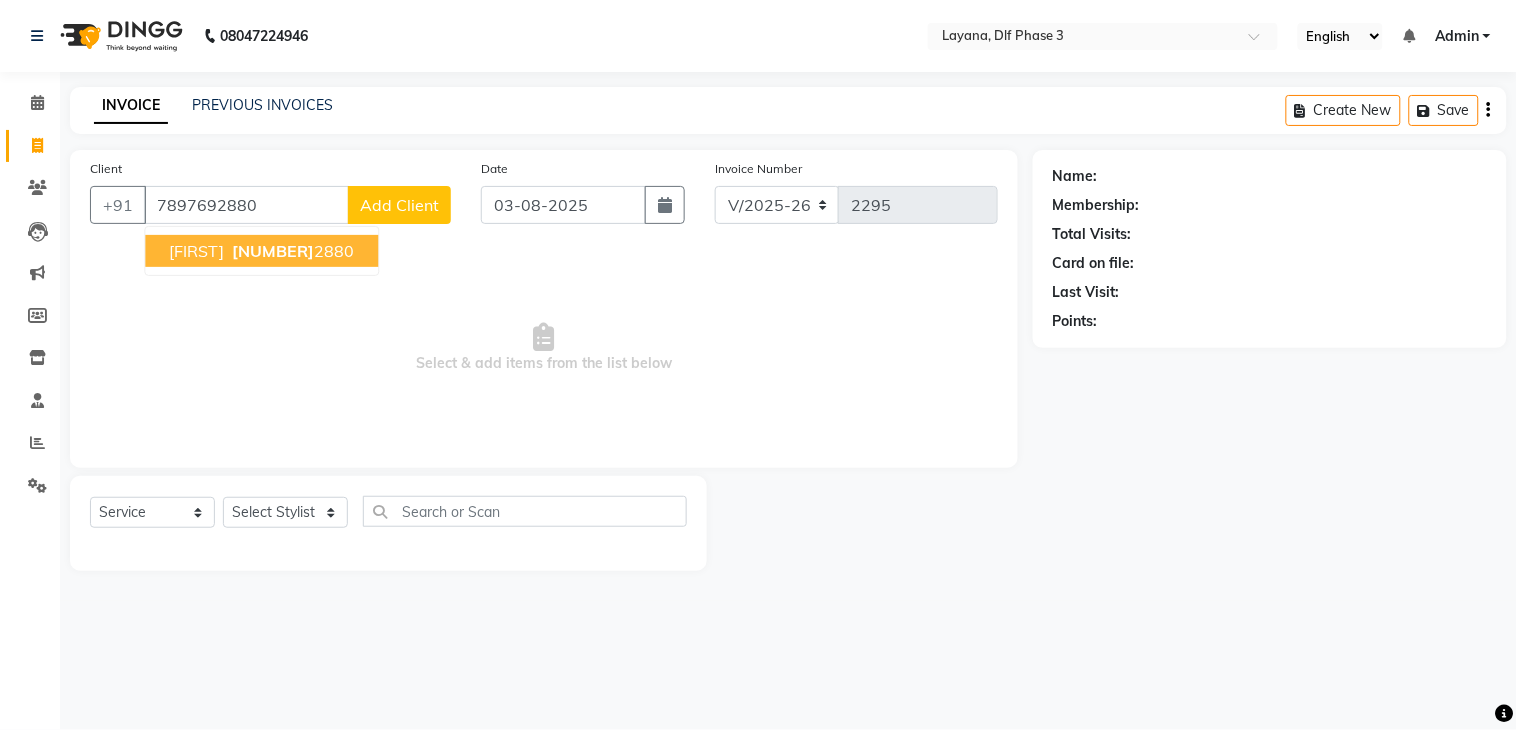 type on "7897692880" 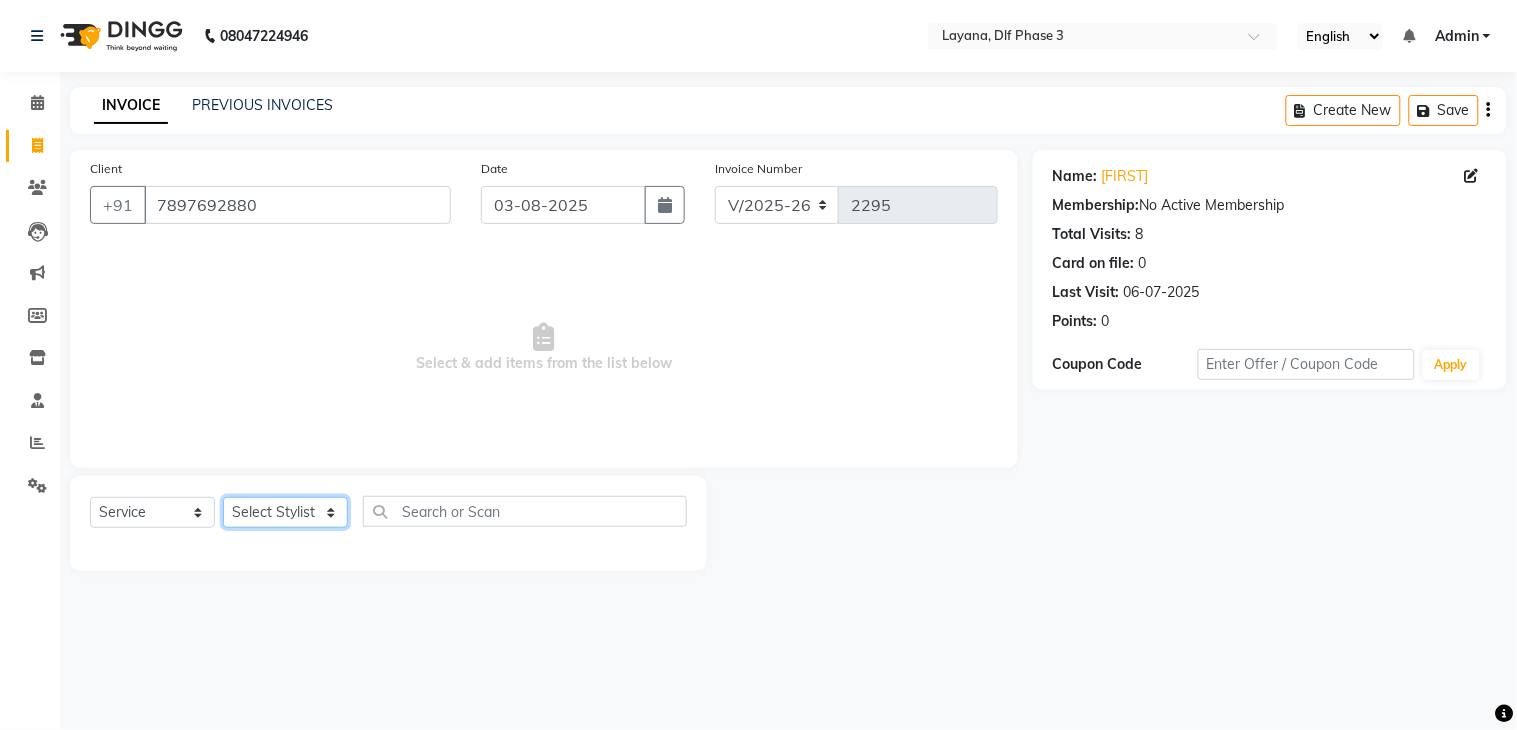 click on "Select Stylist [FIRST] [FIRST] [FIRST] [FIRST] [FIRST] [FIRST] [FIRST] [FIRST]" 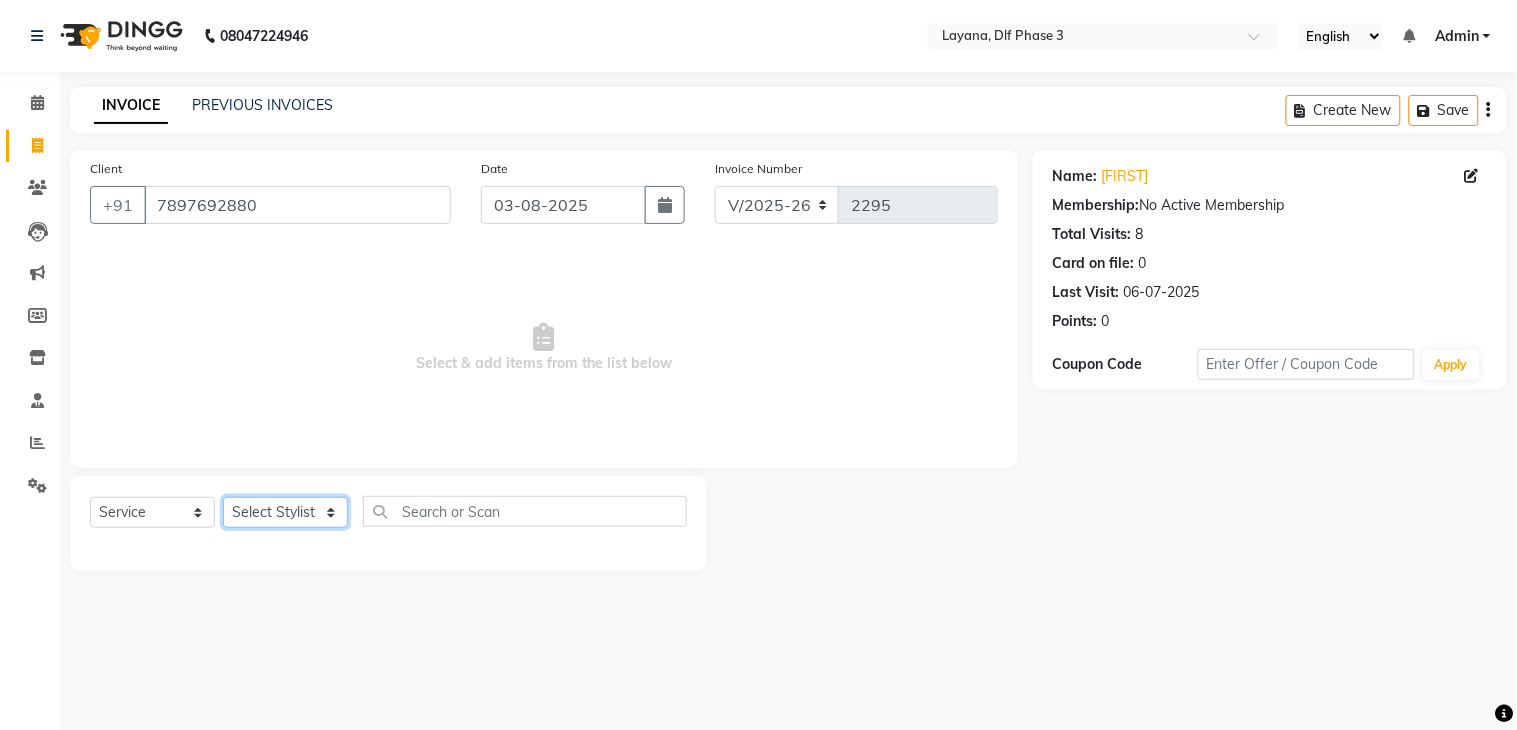 select on "74482" 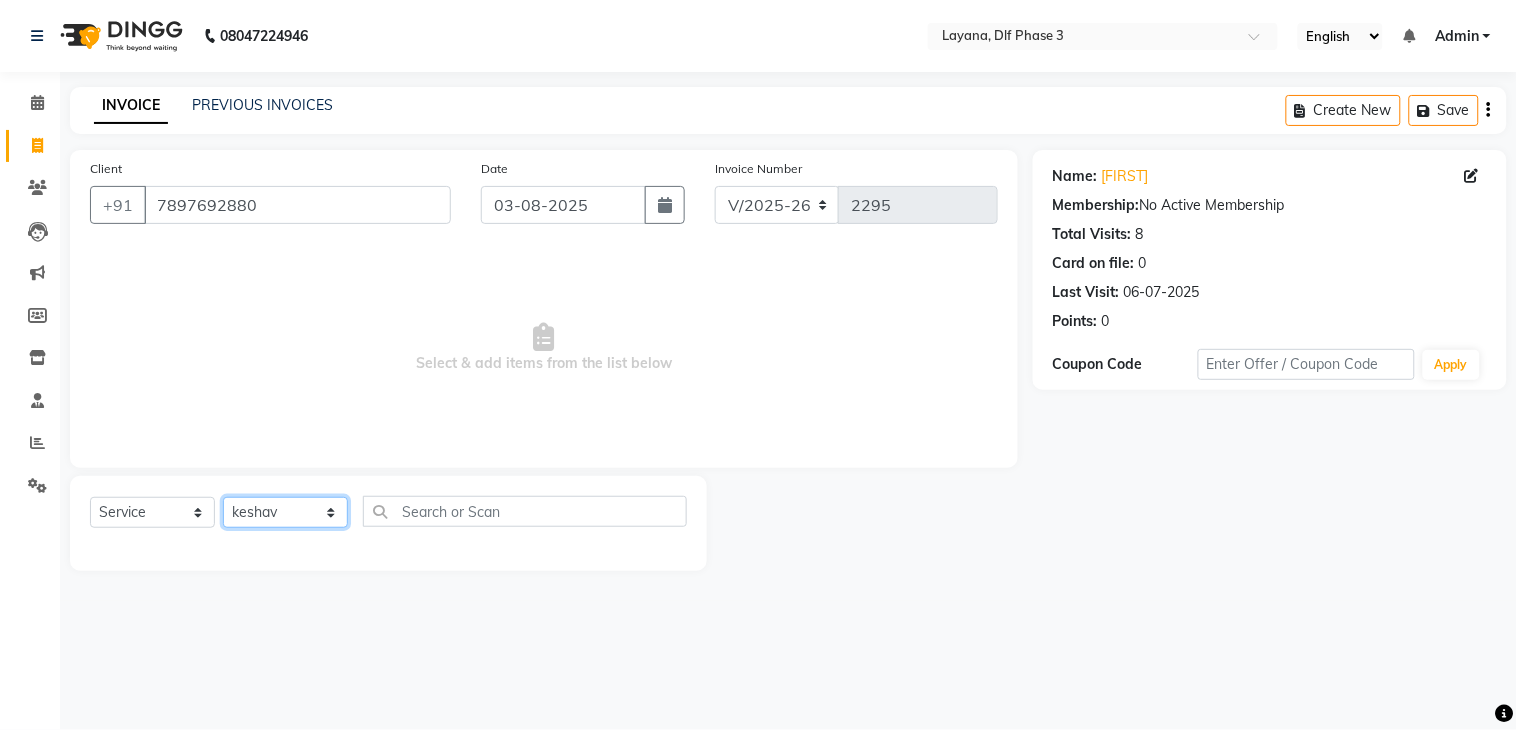 click on "Select Stylist [FIRST] [FIRST] [FIRST] [FIRST] [FIRST] [FIRST] [FIRST] [FIRST]" 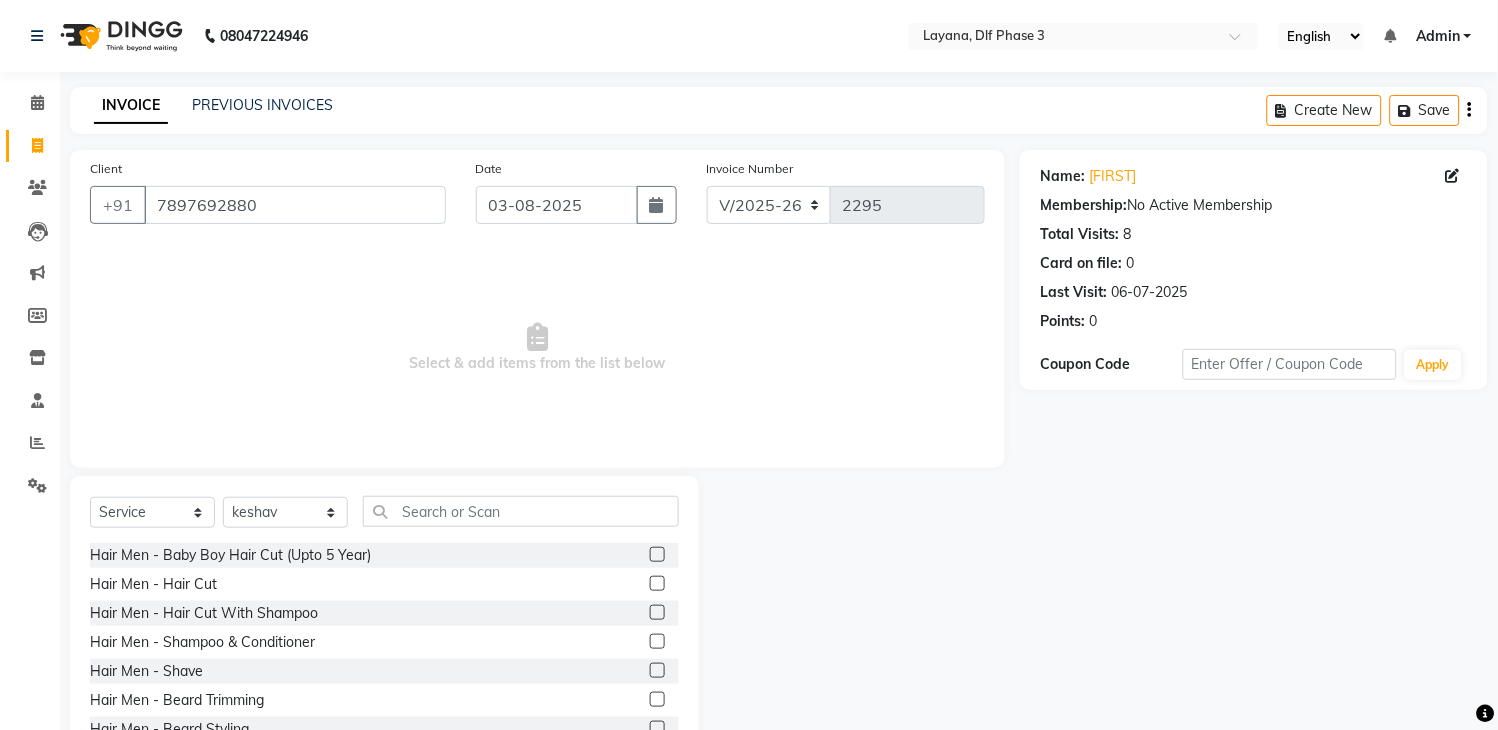 click 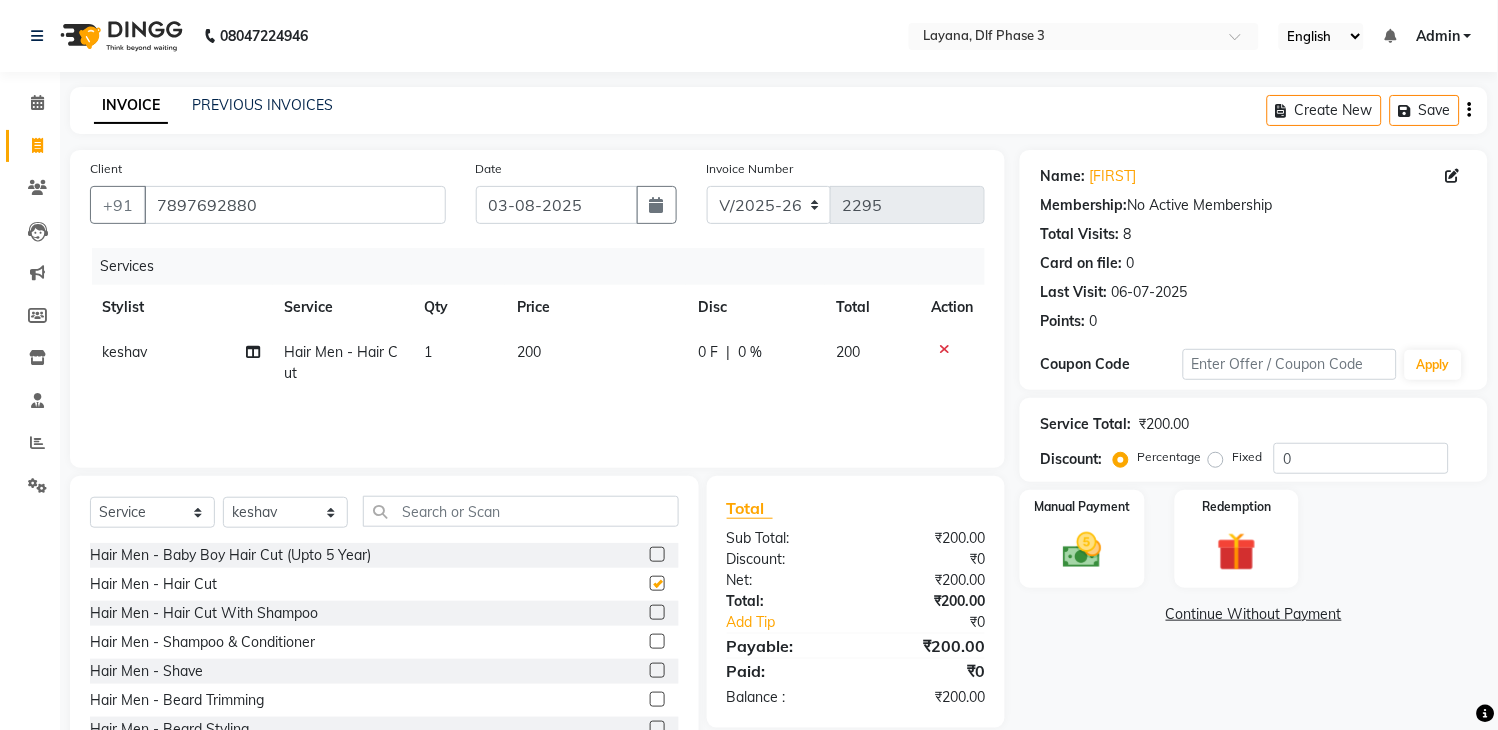 checkbox on "false" 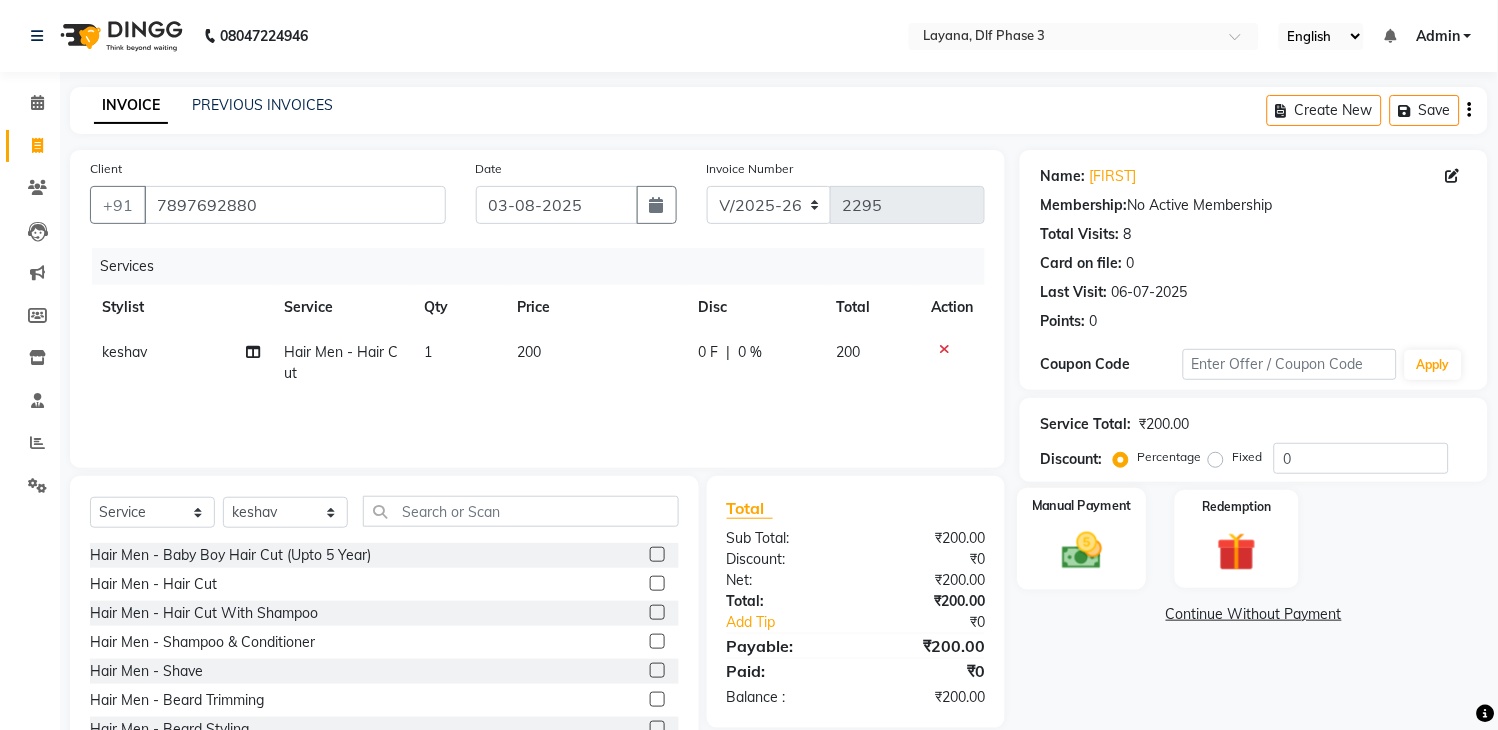 click 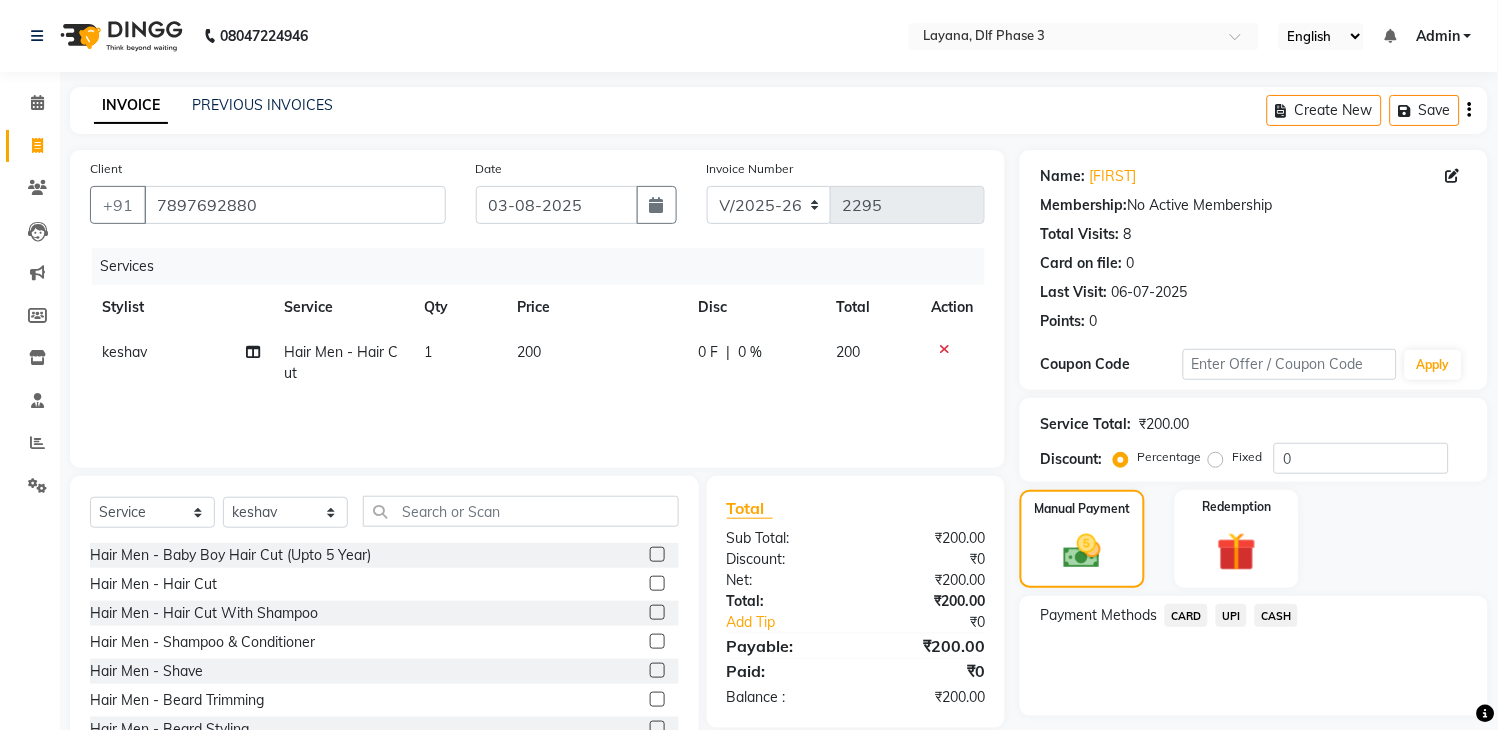 click on "UPI" 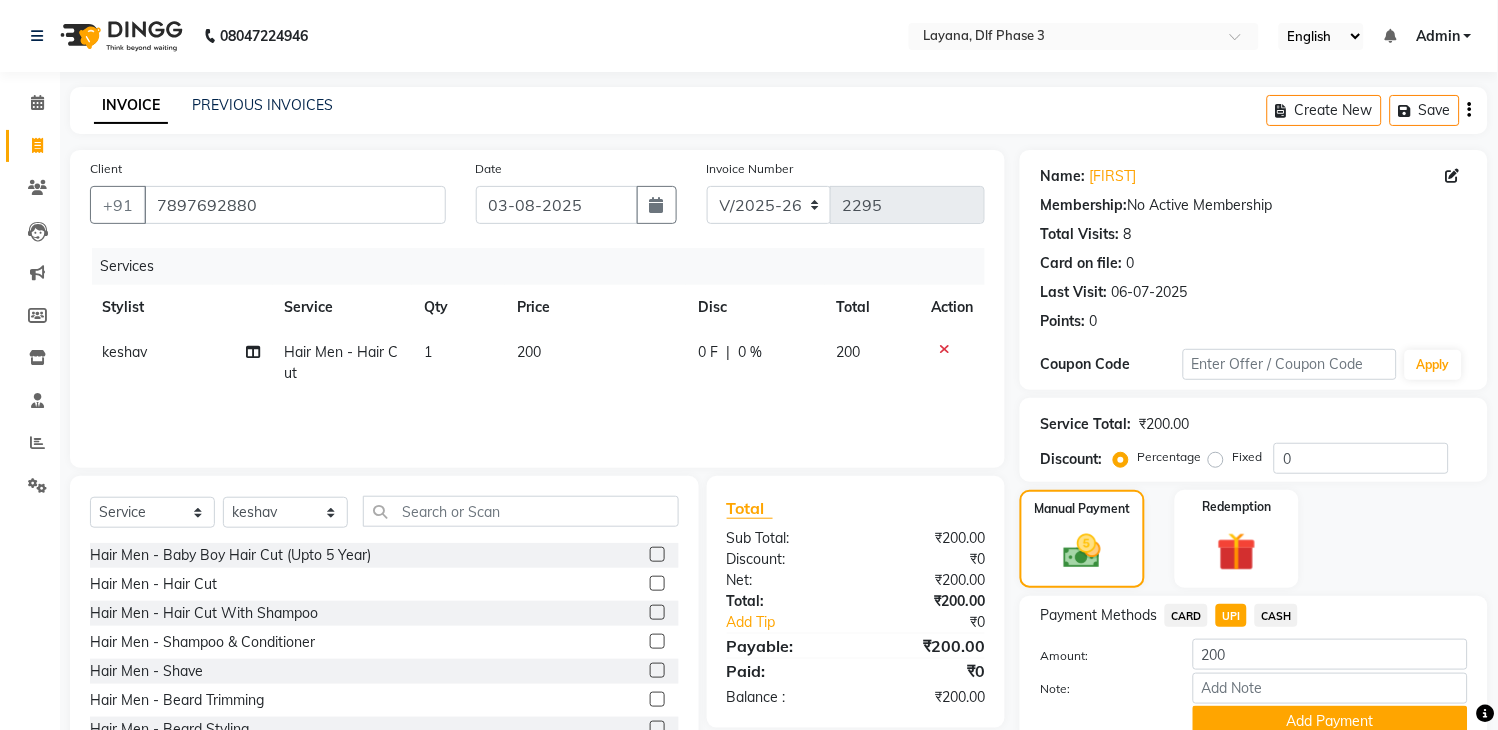 scroll, scrollTop: 86, scrollLeft: 0, axis: vertical 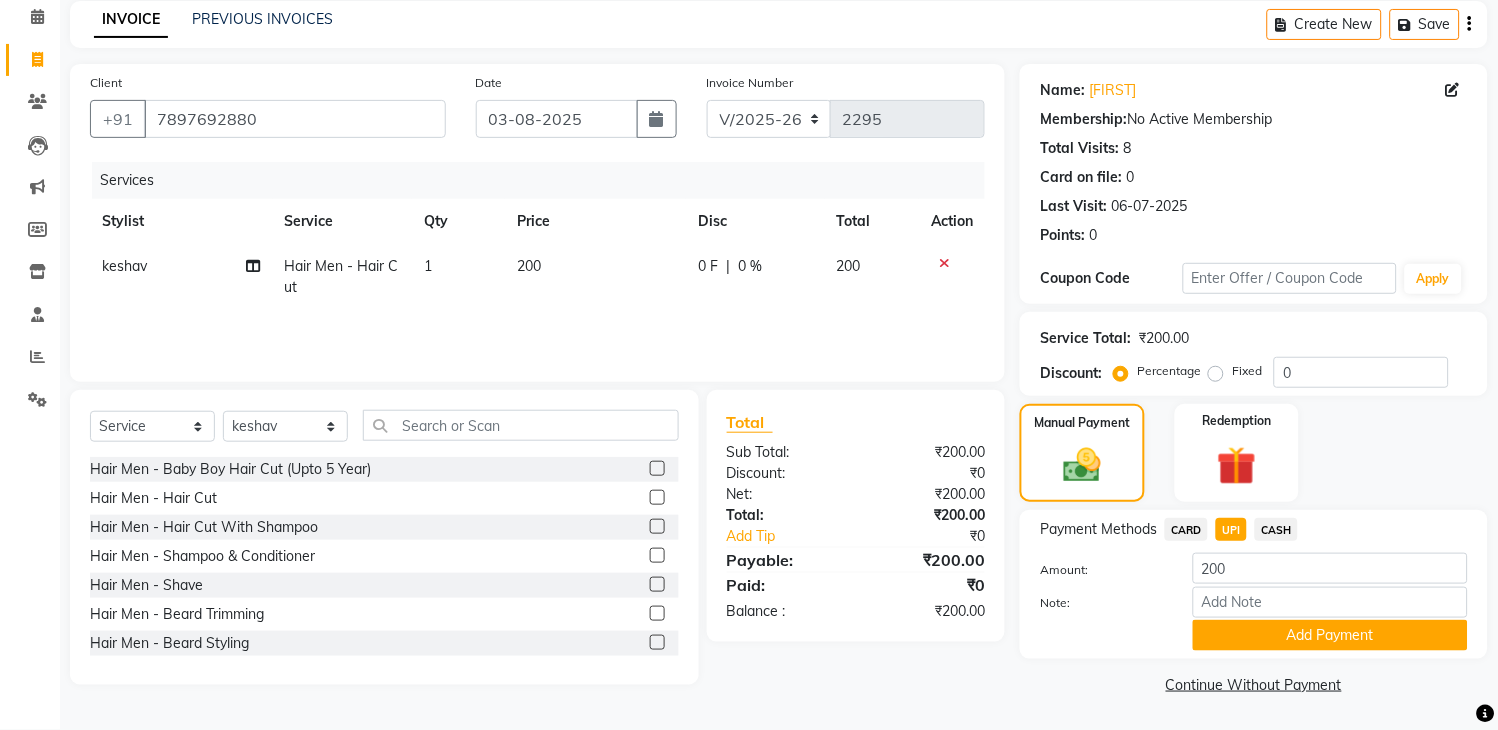 click on "Payment Methods  CARD   UPI   CASH  Amount: 200 Note: Add Payment" 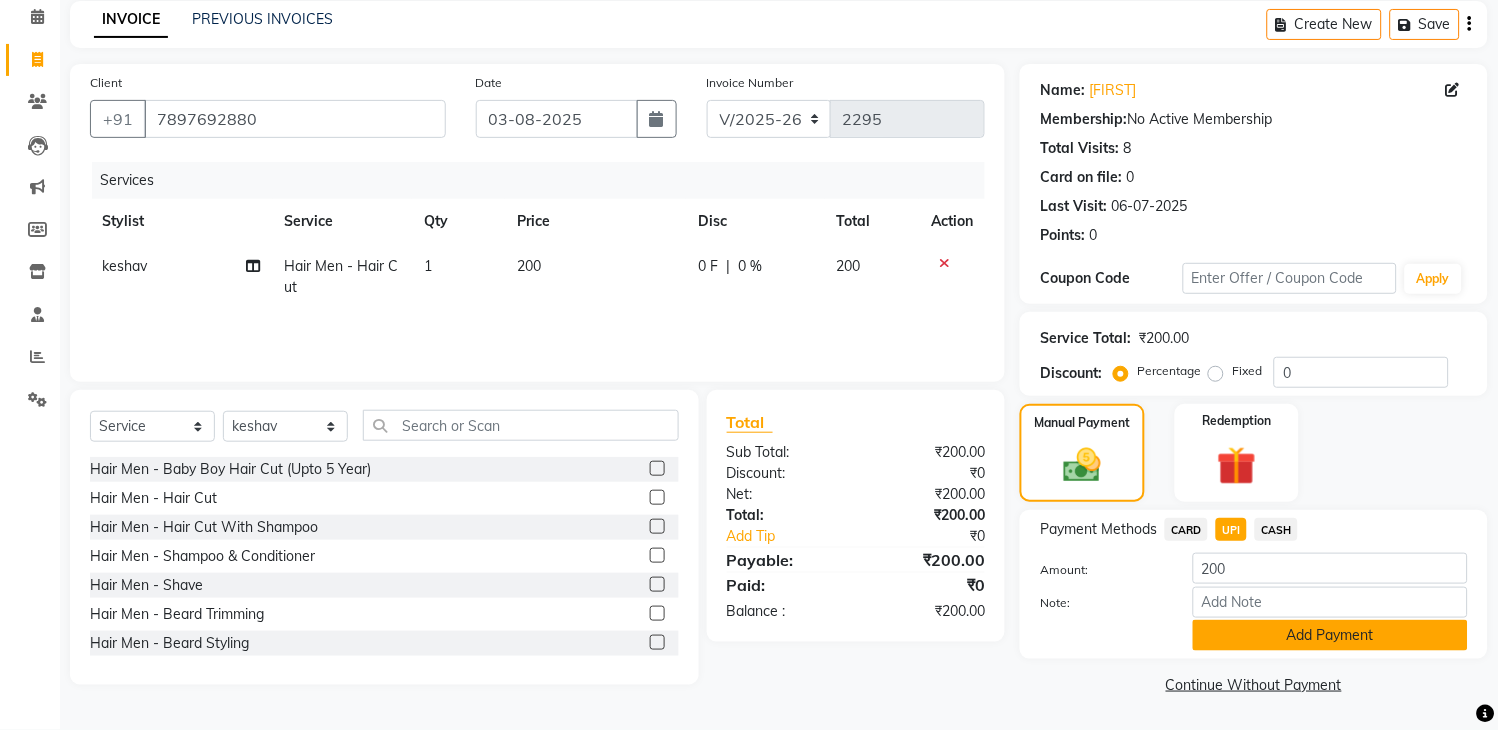 click on "Add Payment" 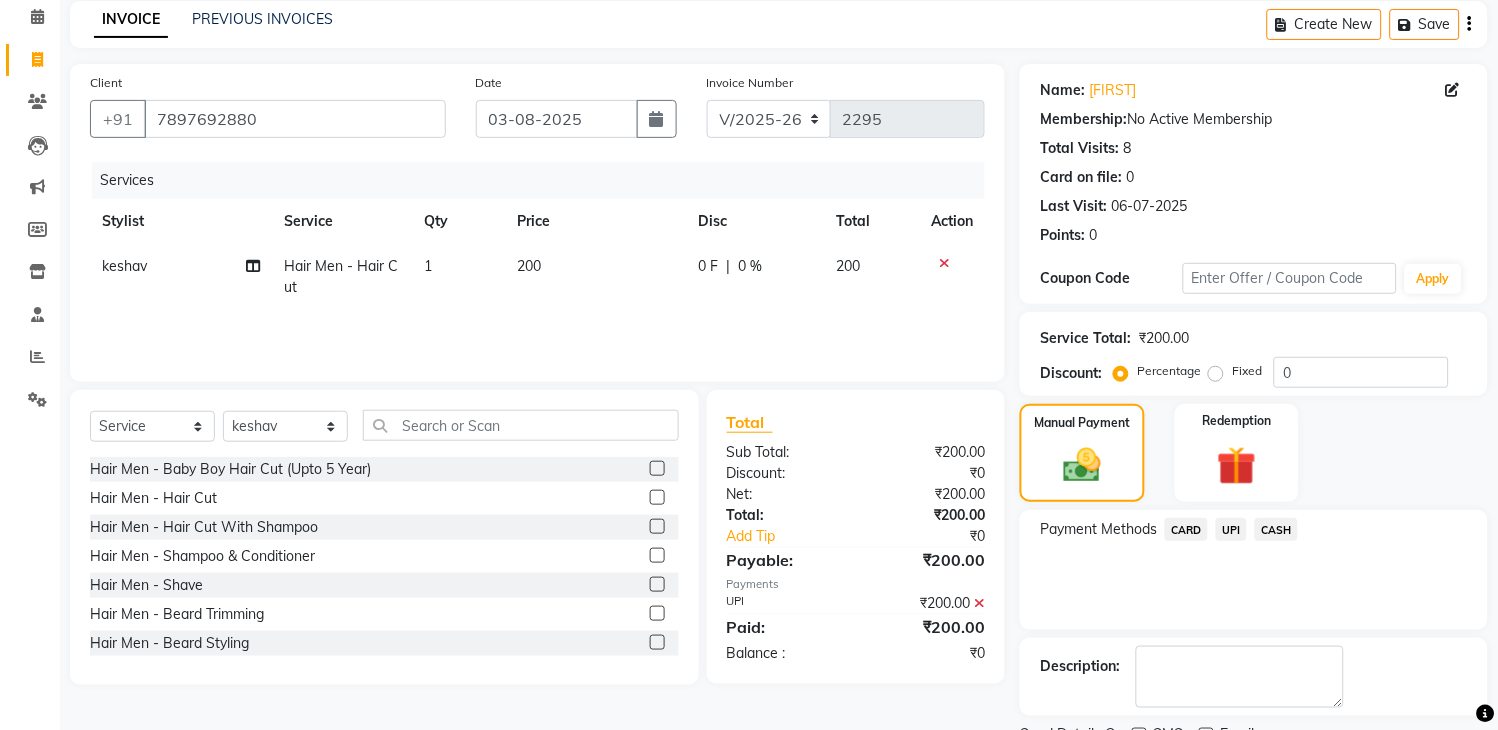 scroll, scrollTop: 170, scrollLeft: 0, axis: vertical 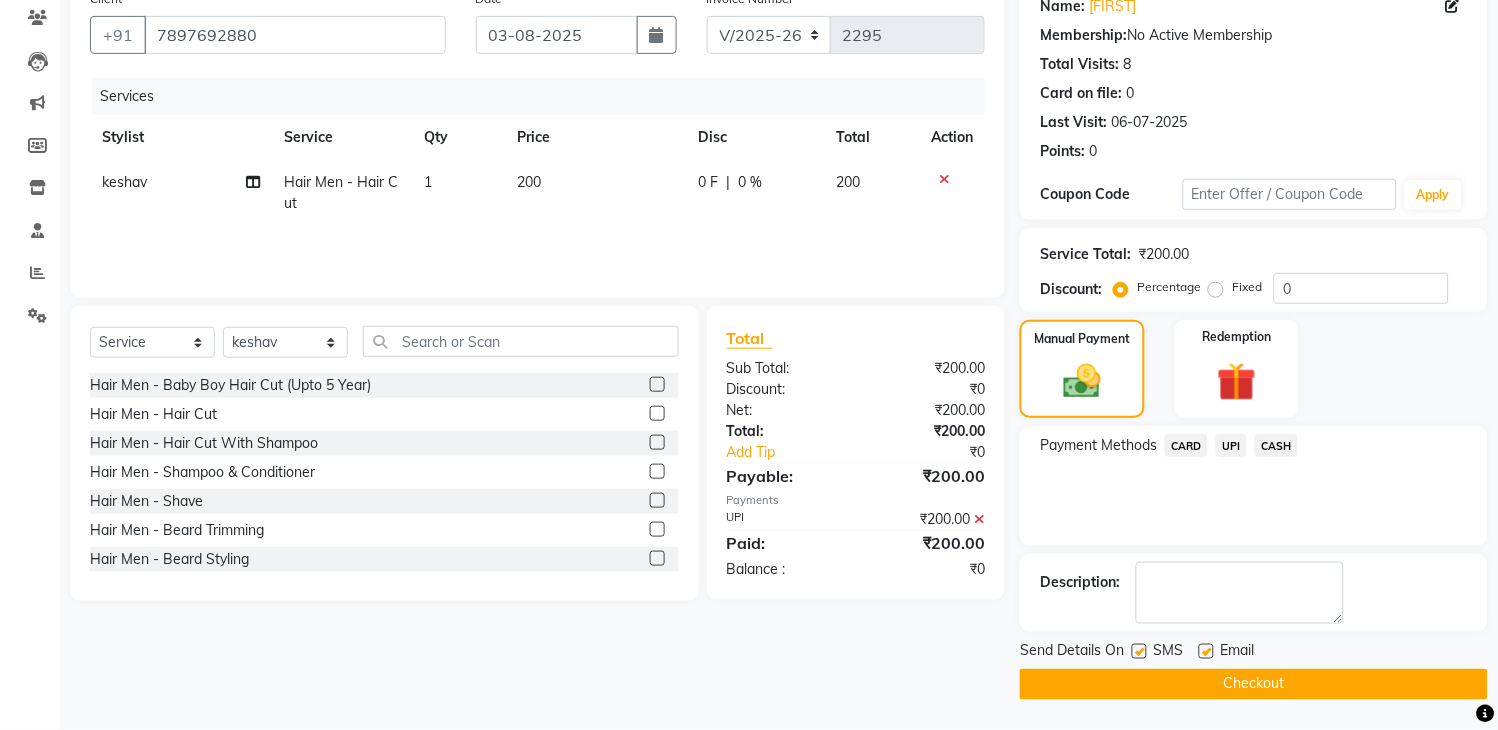 click on "Checkout" 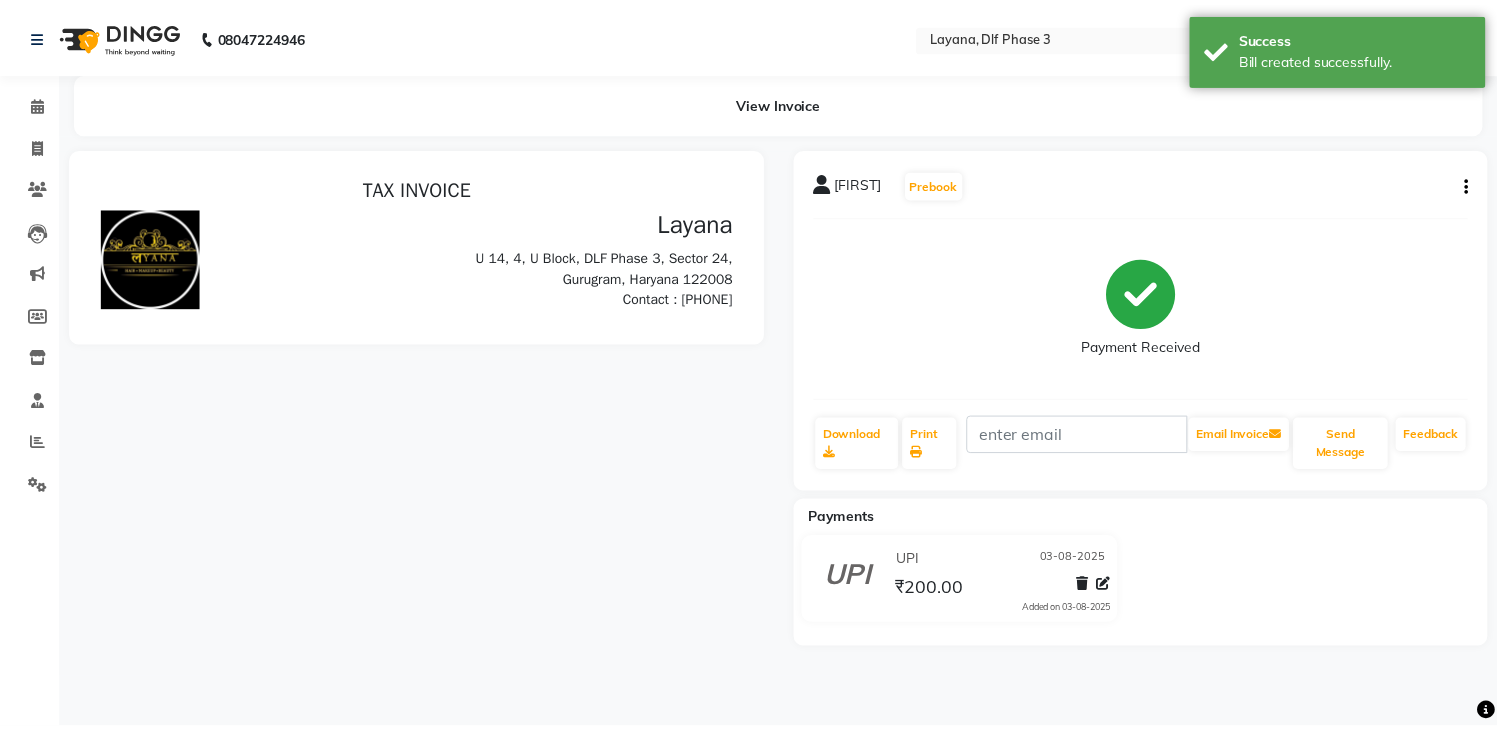 scroll, scrollTop: 0, scrollLeft: 0, axis: both 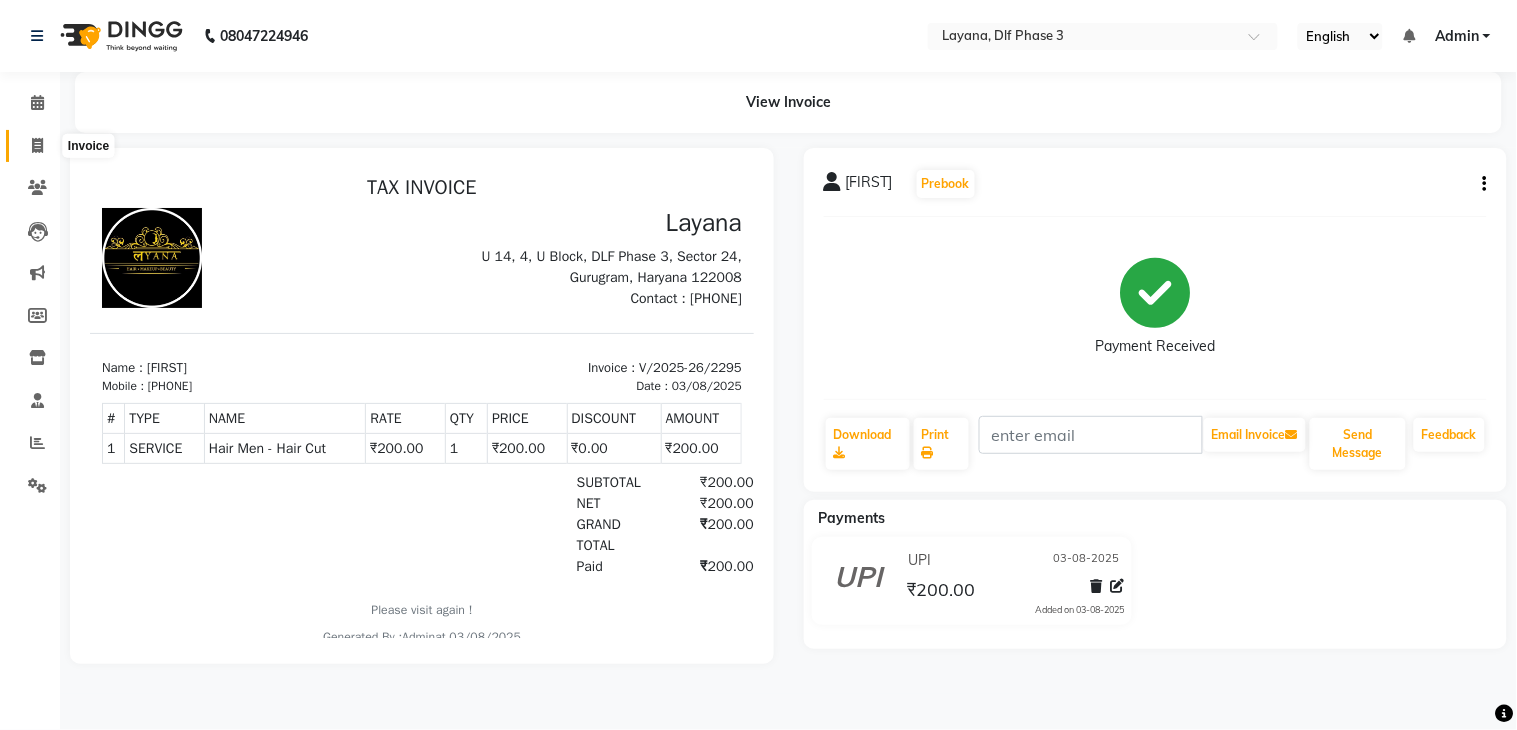 click 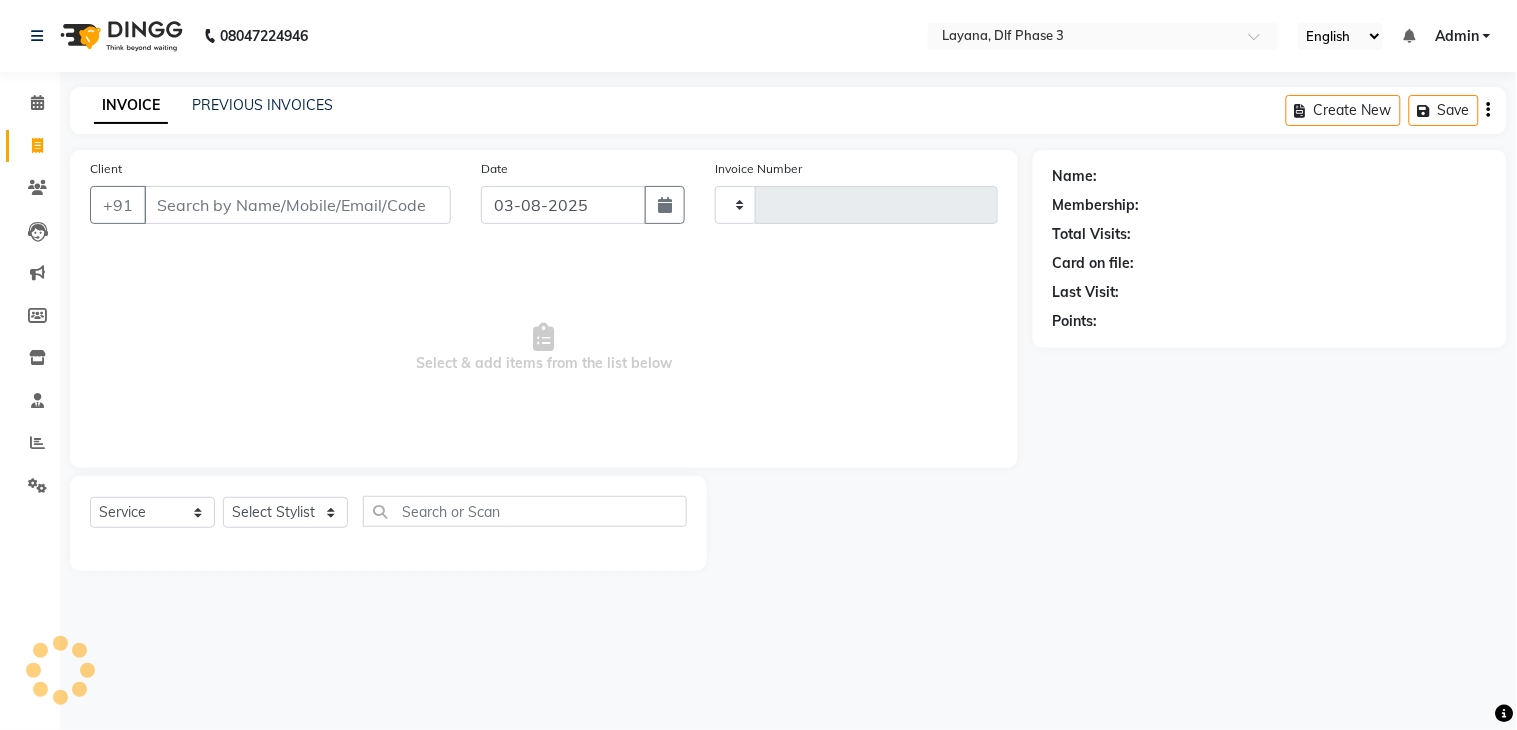 type on "2296" 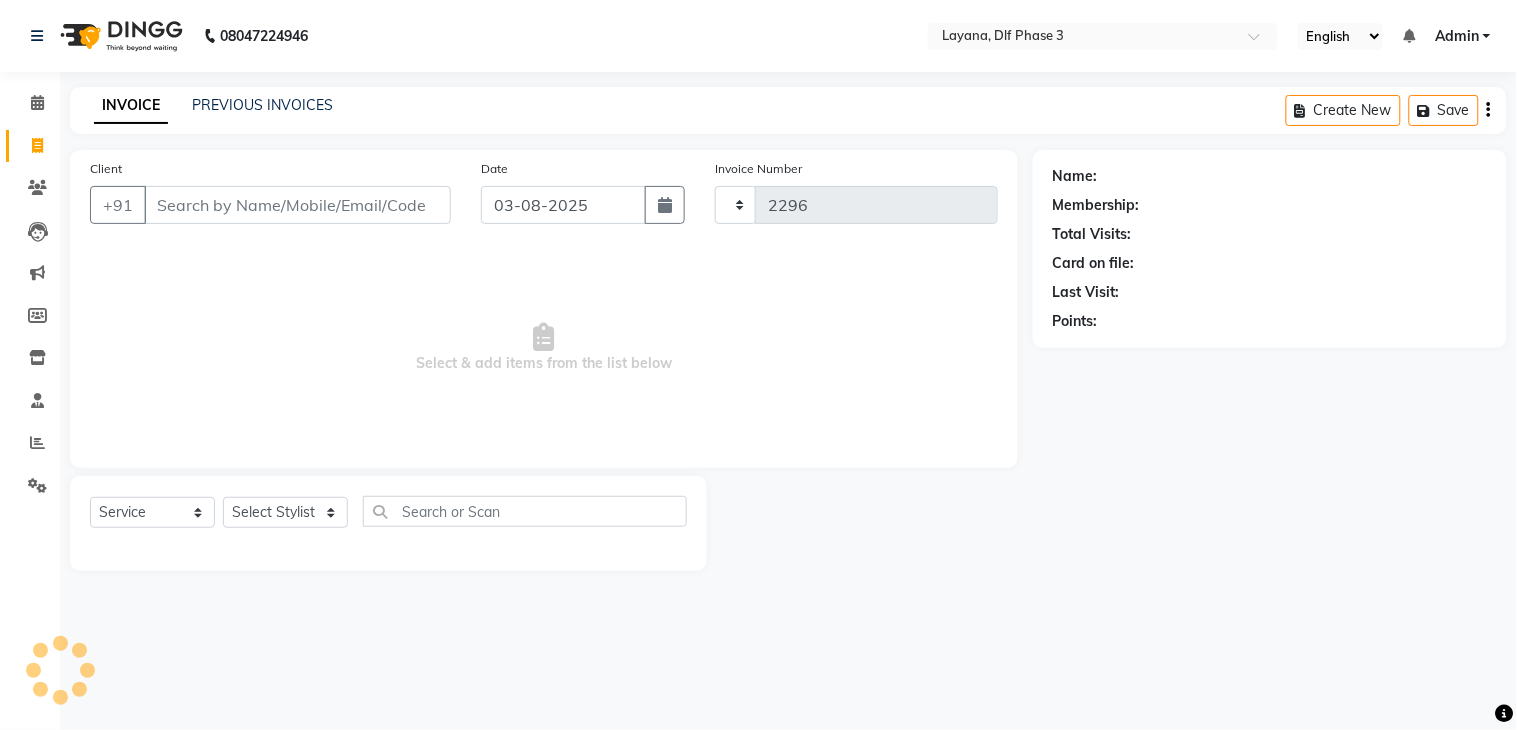 select on "6973" 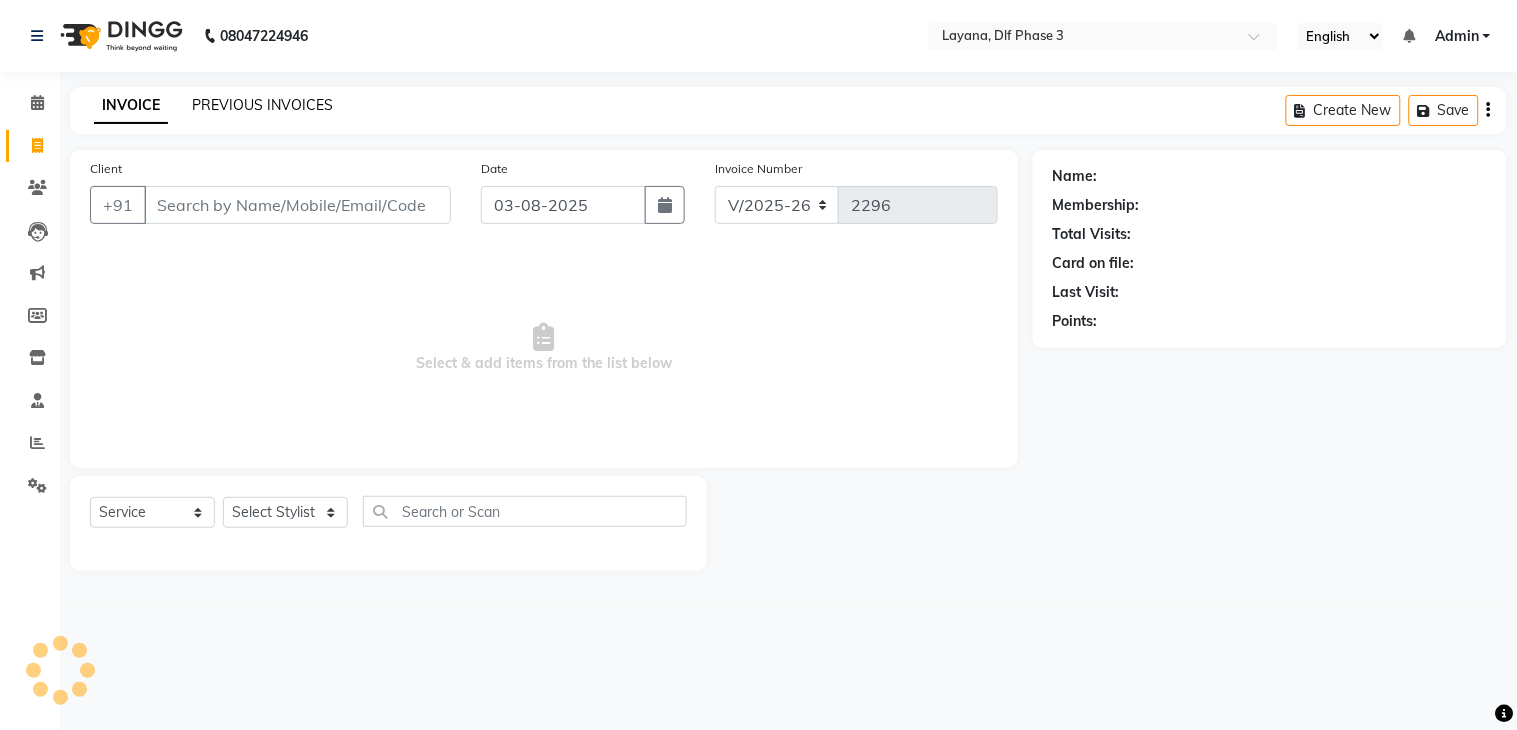 click on "PREVIOUS INVOICES" 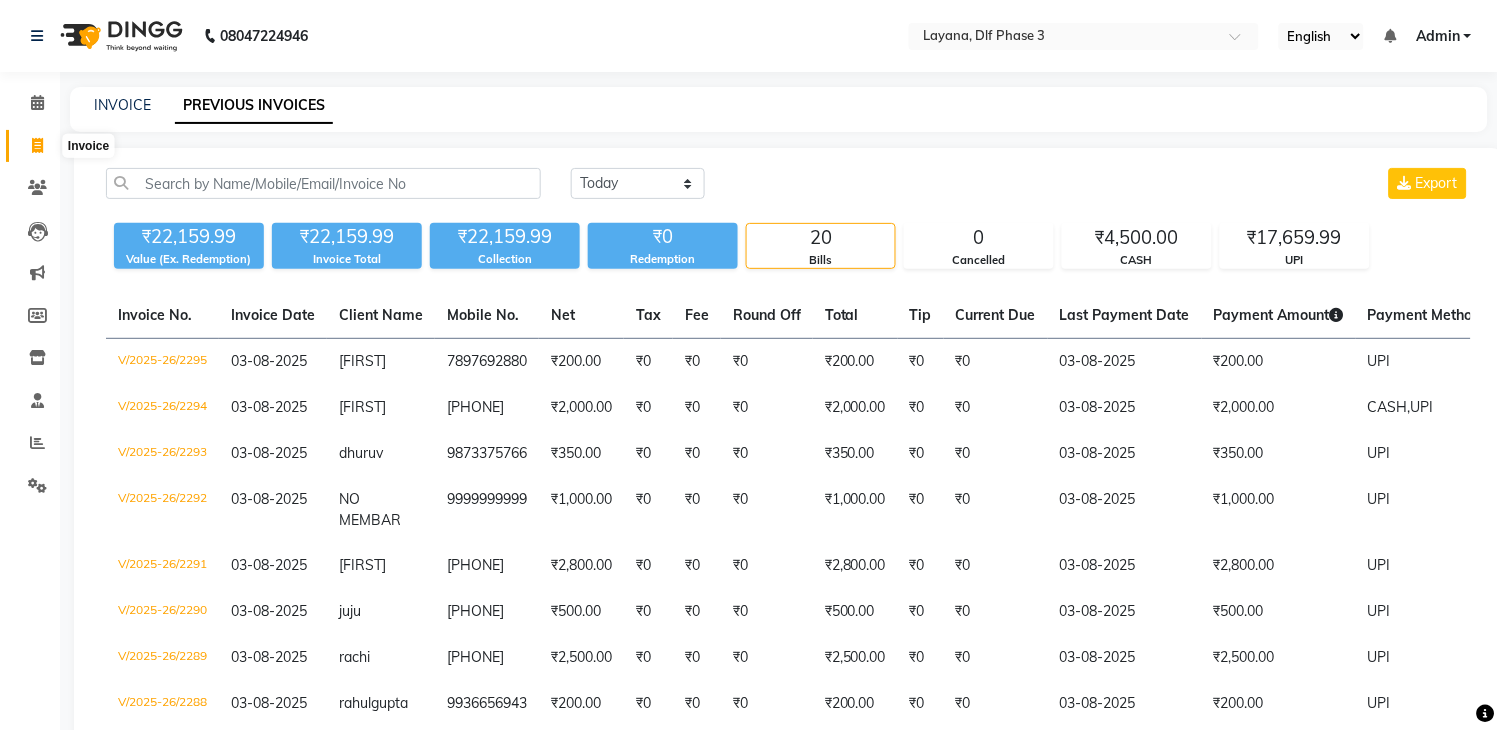 click 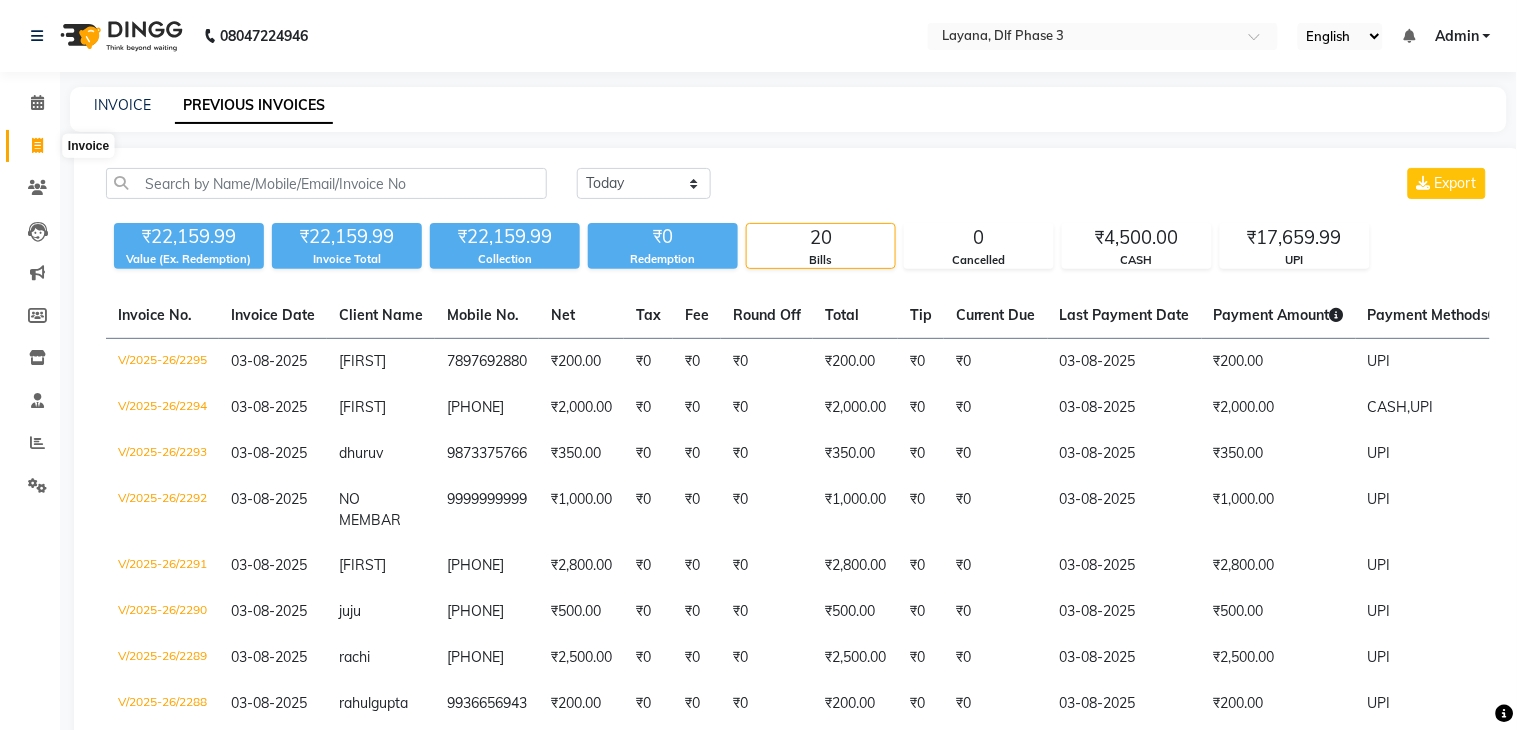 select on "6973" 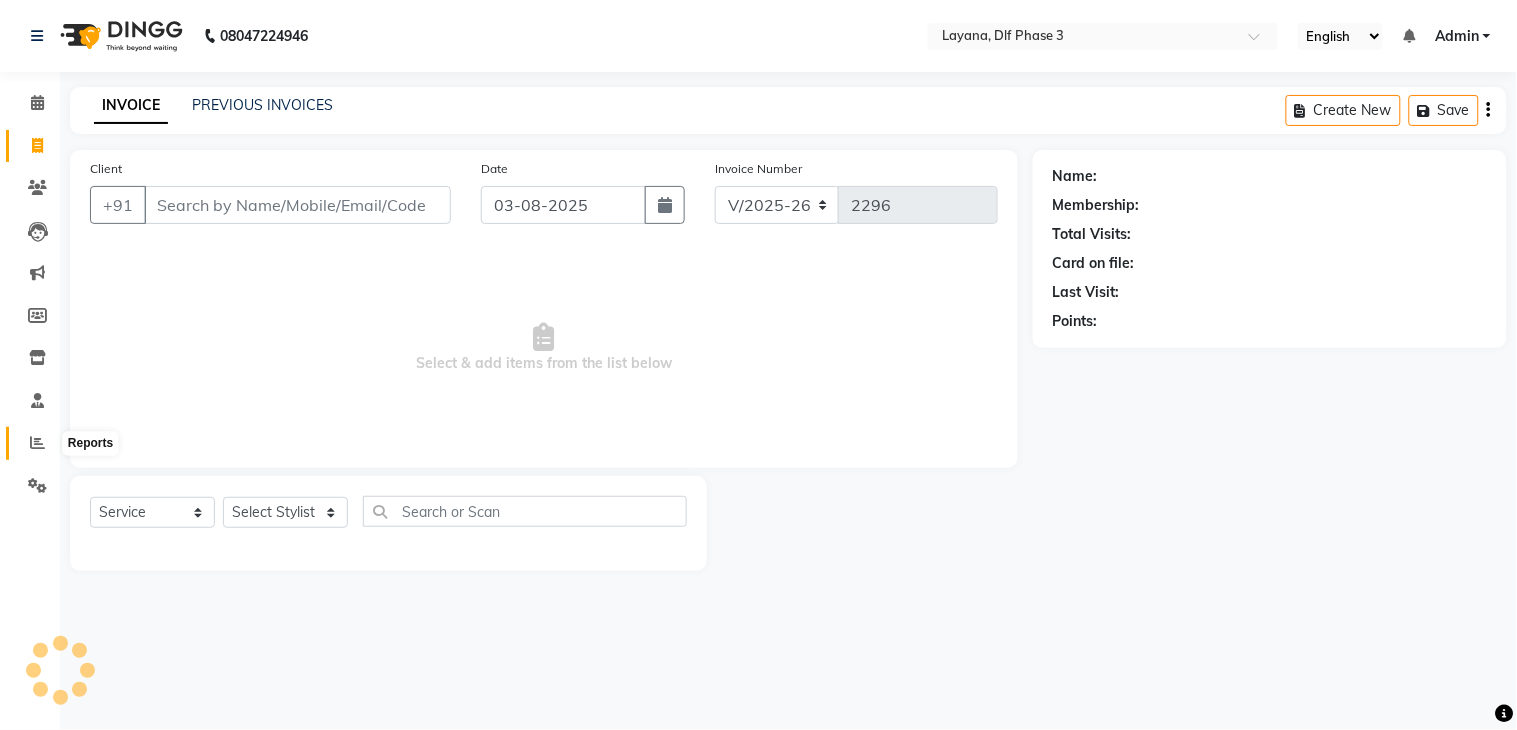 click 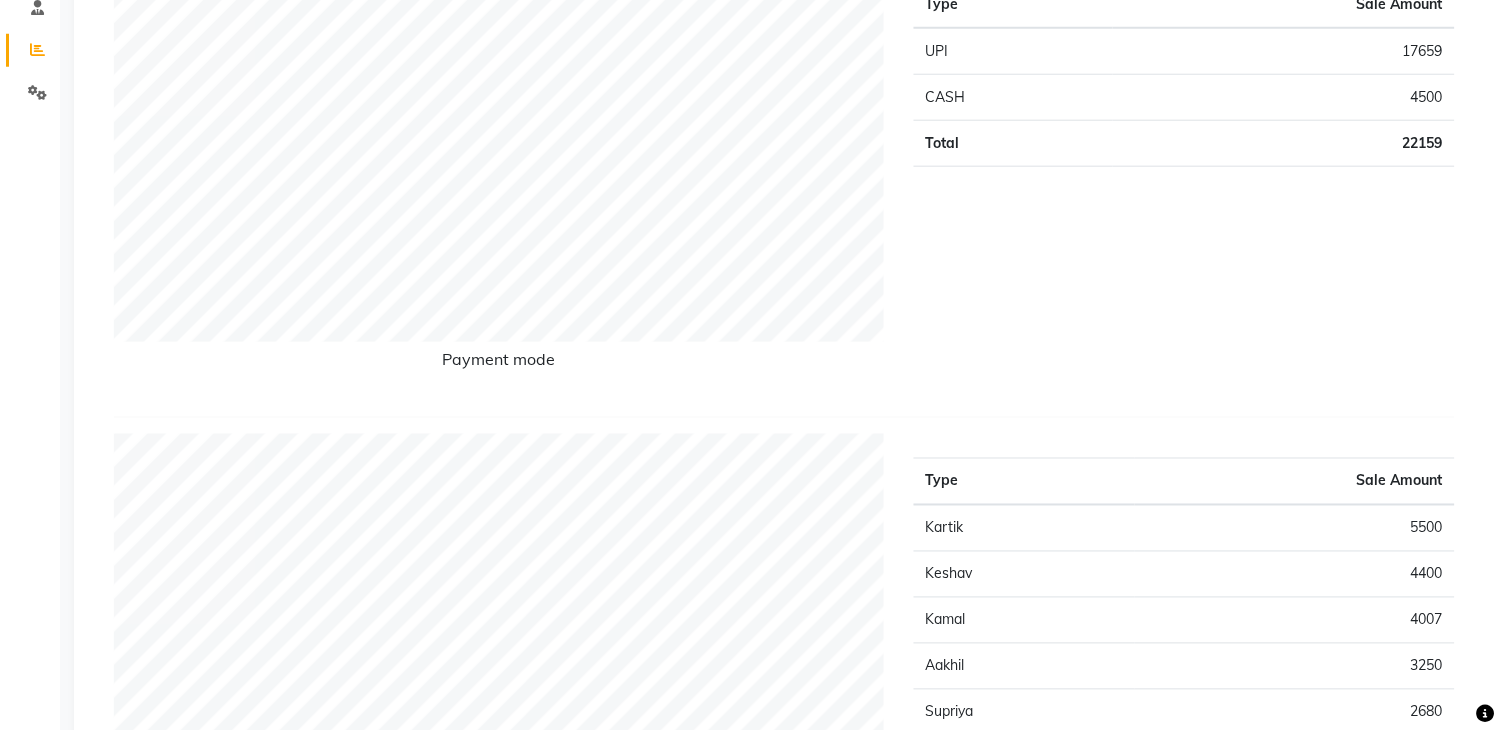 scroll, scrollTop: 295, scrollLeft: 0, axis: vertical 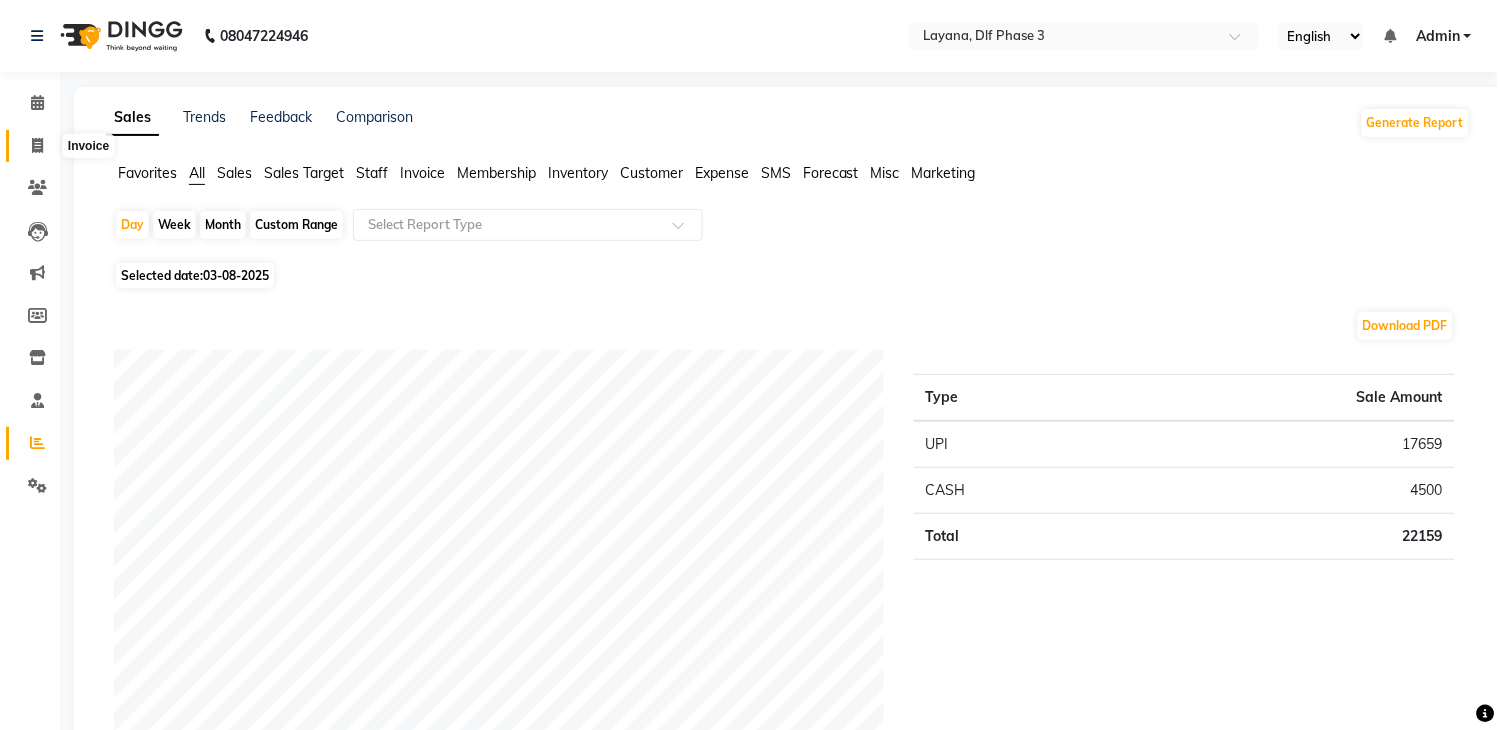 click 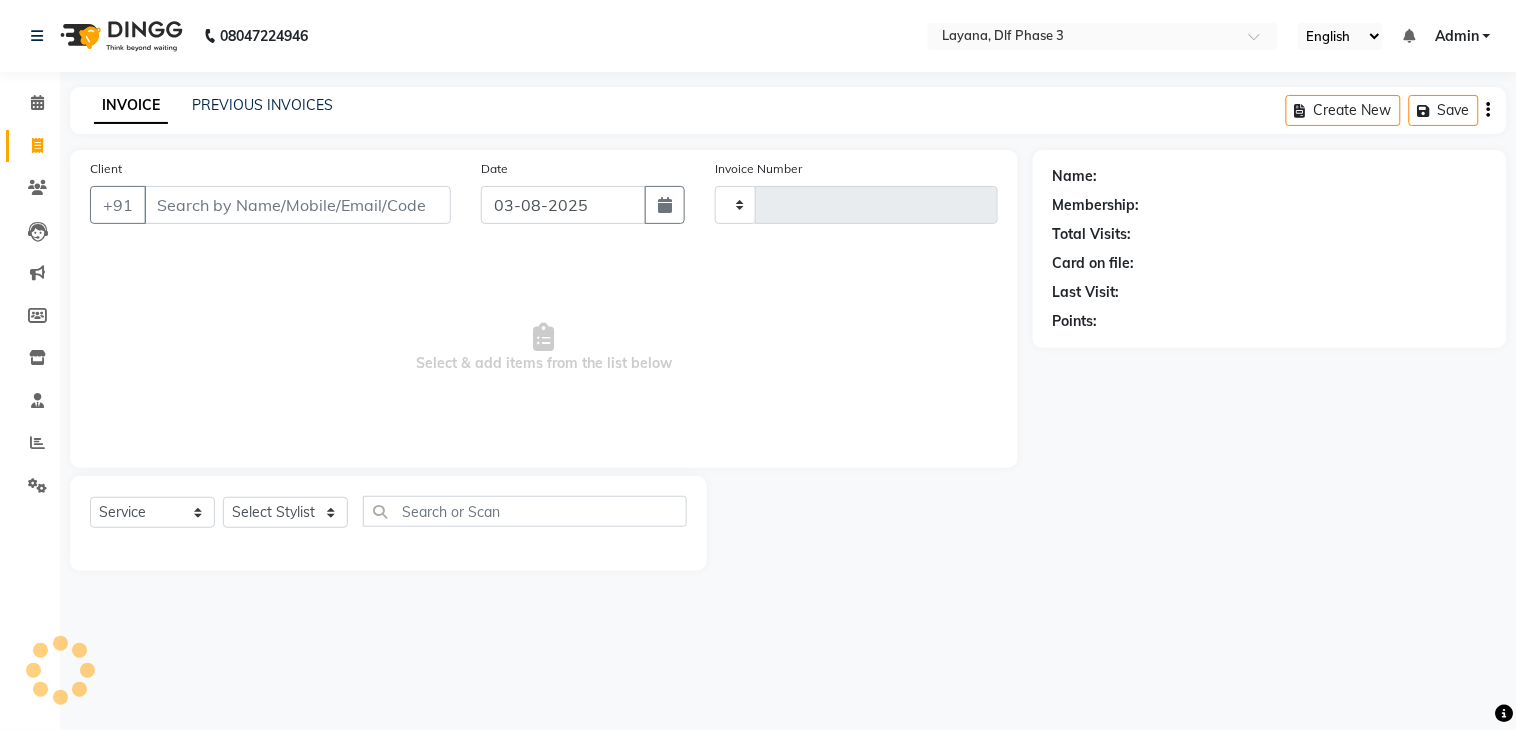 type on "2296" 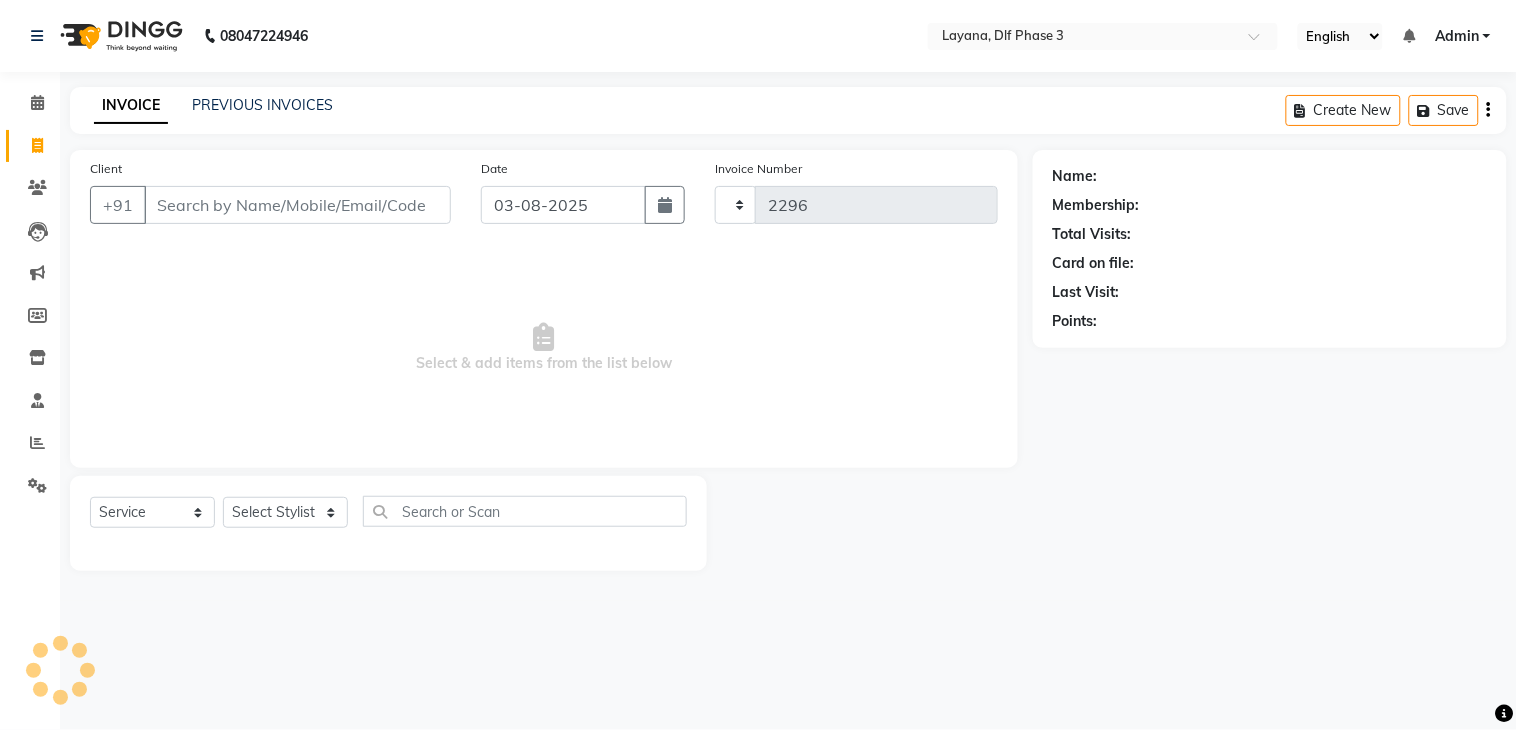 select on "6973" 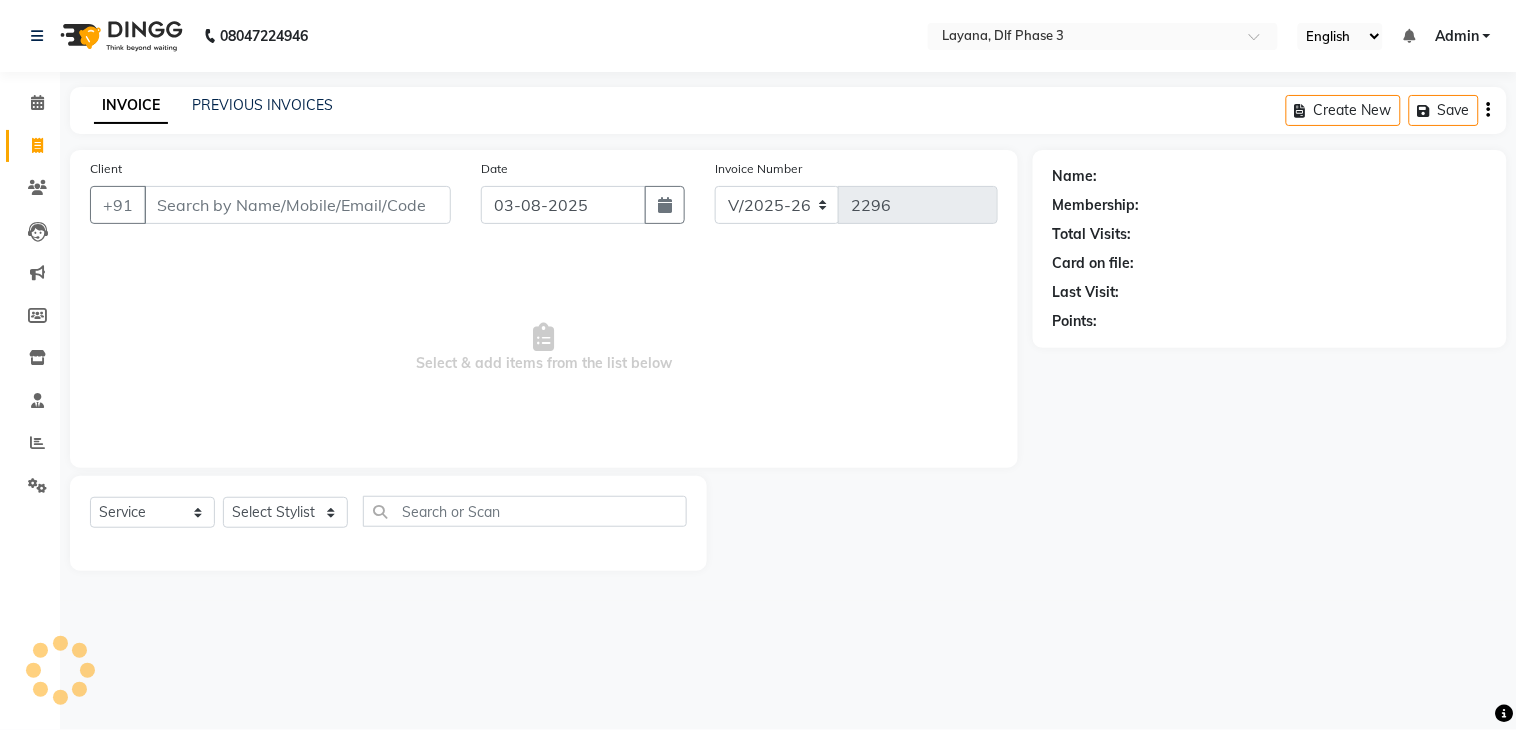 click on "Client" at bounding box center [297, 205] 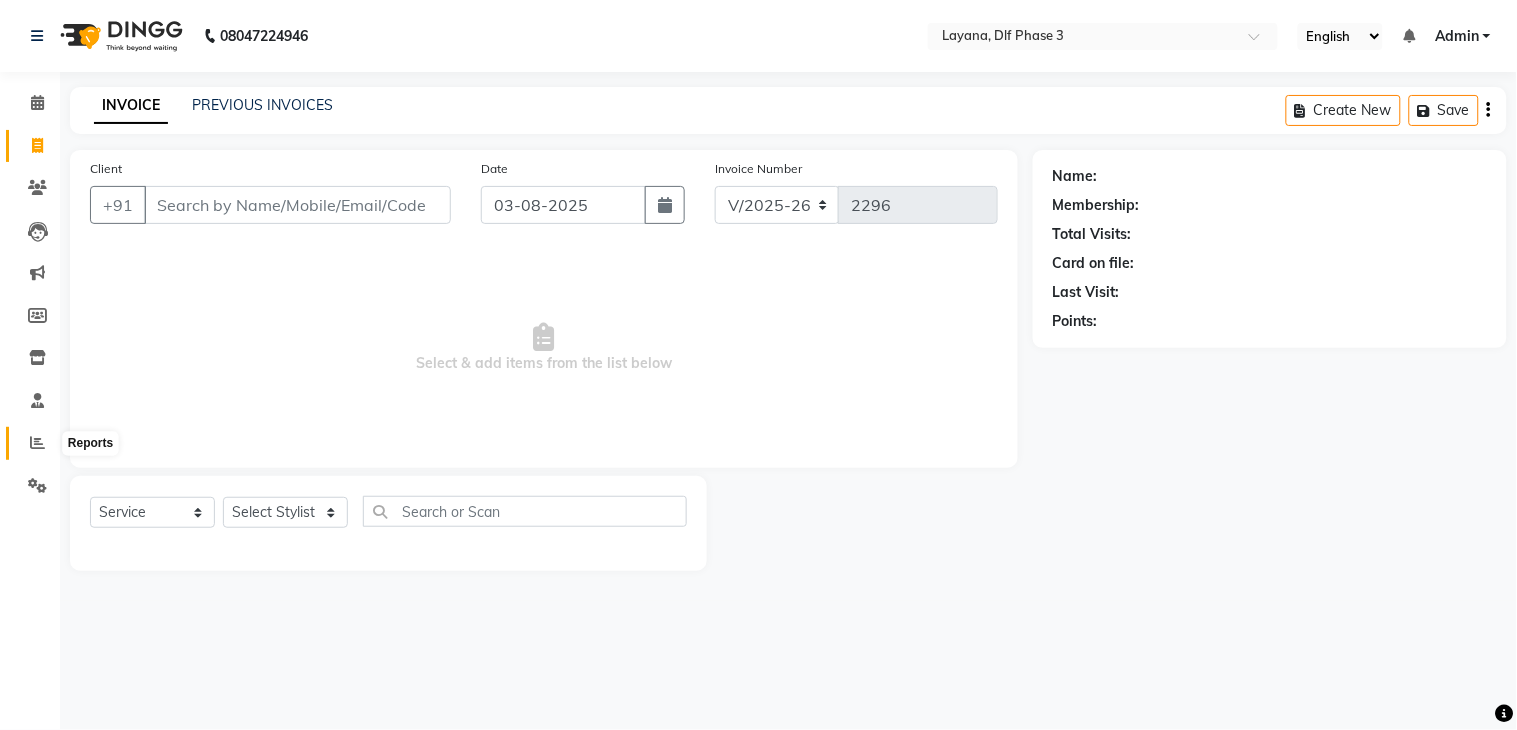 click 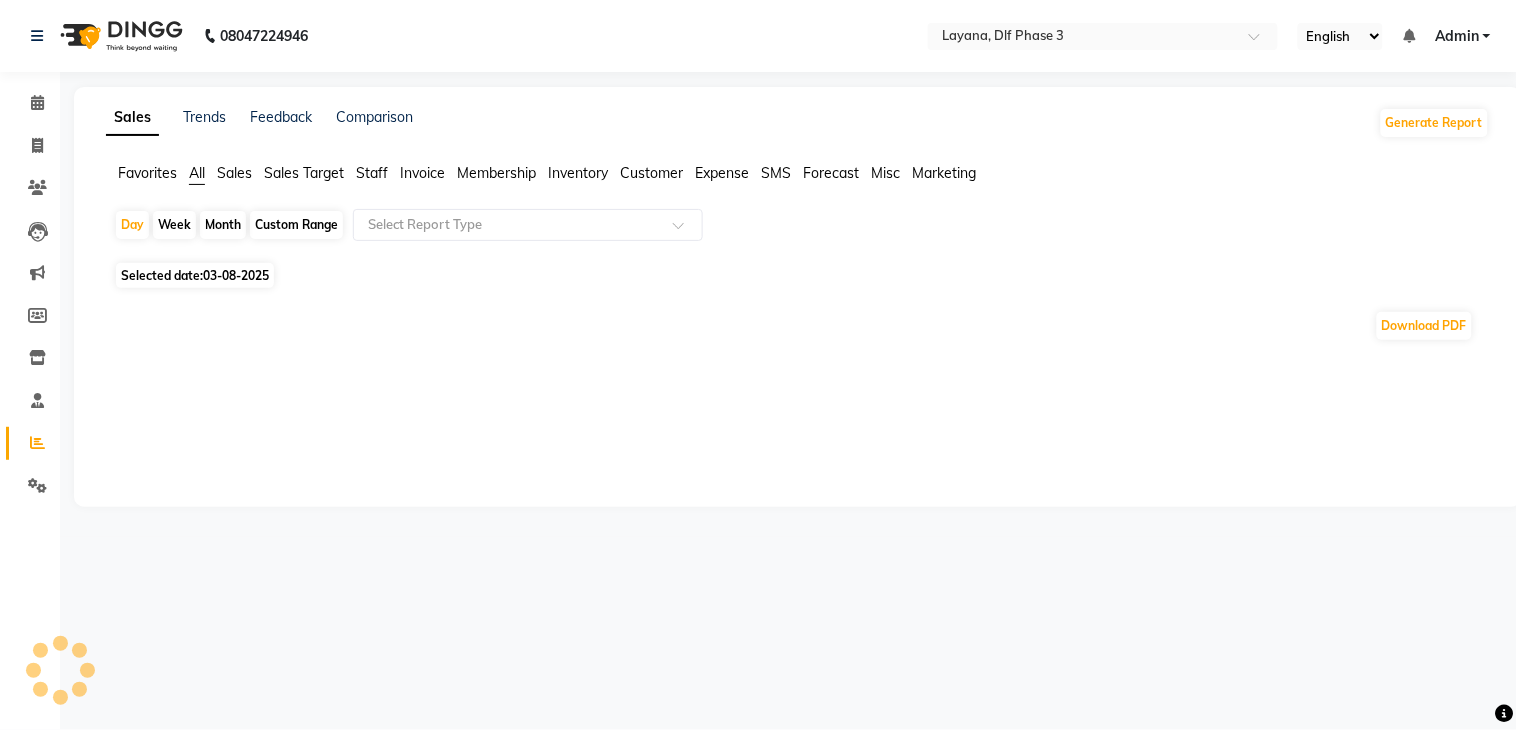 click on "Month" 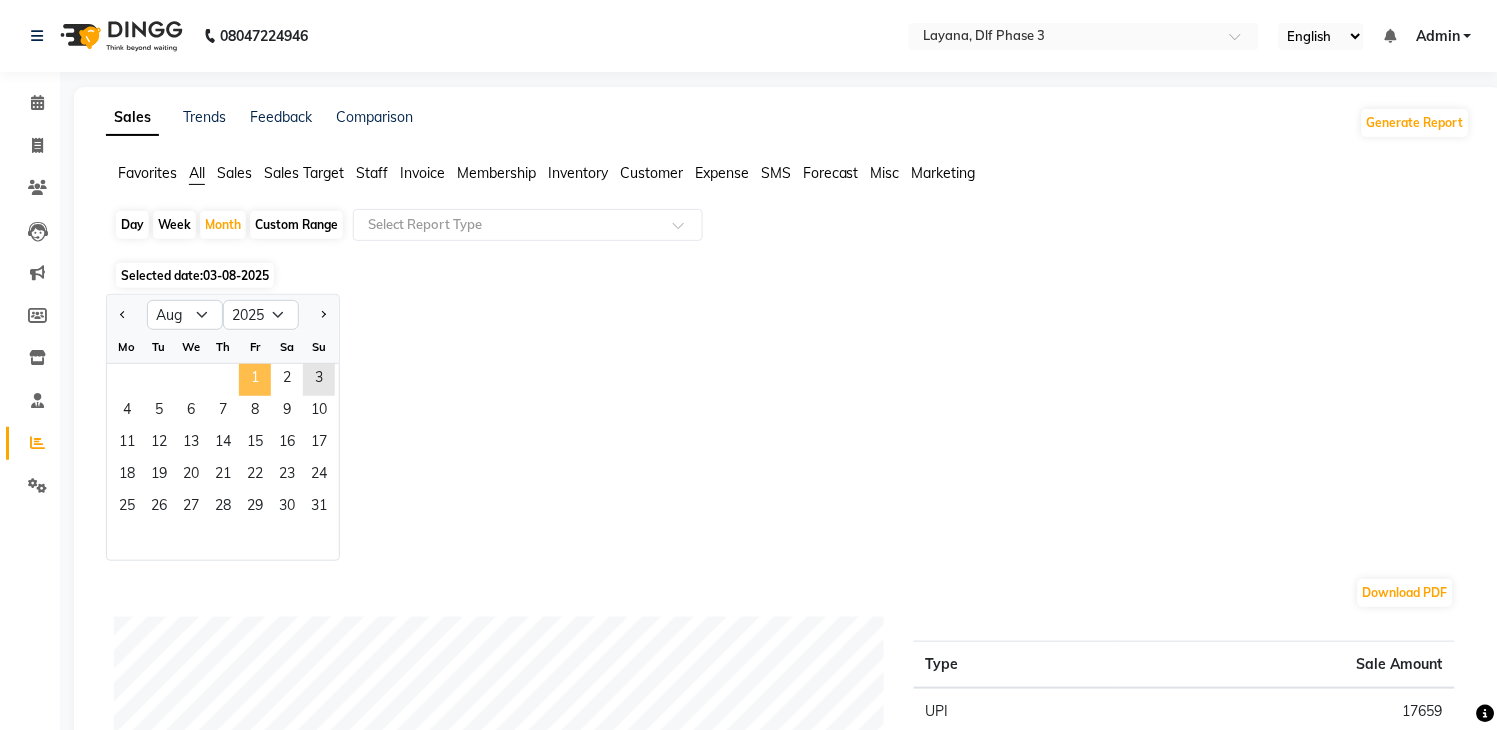 click on "1" 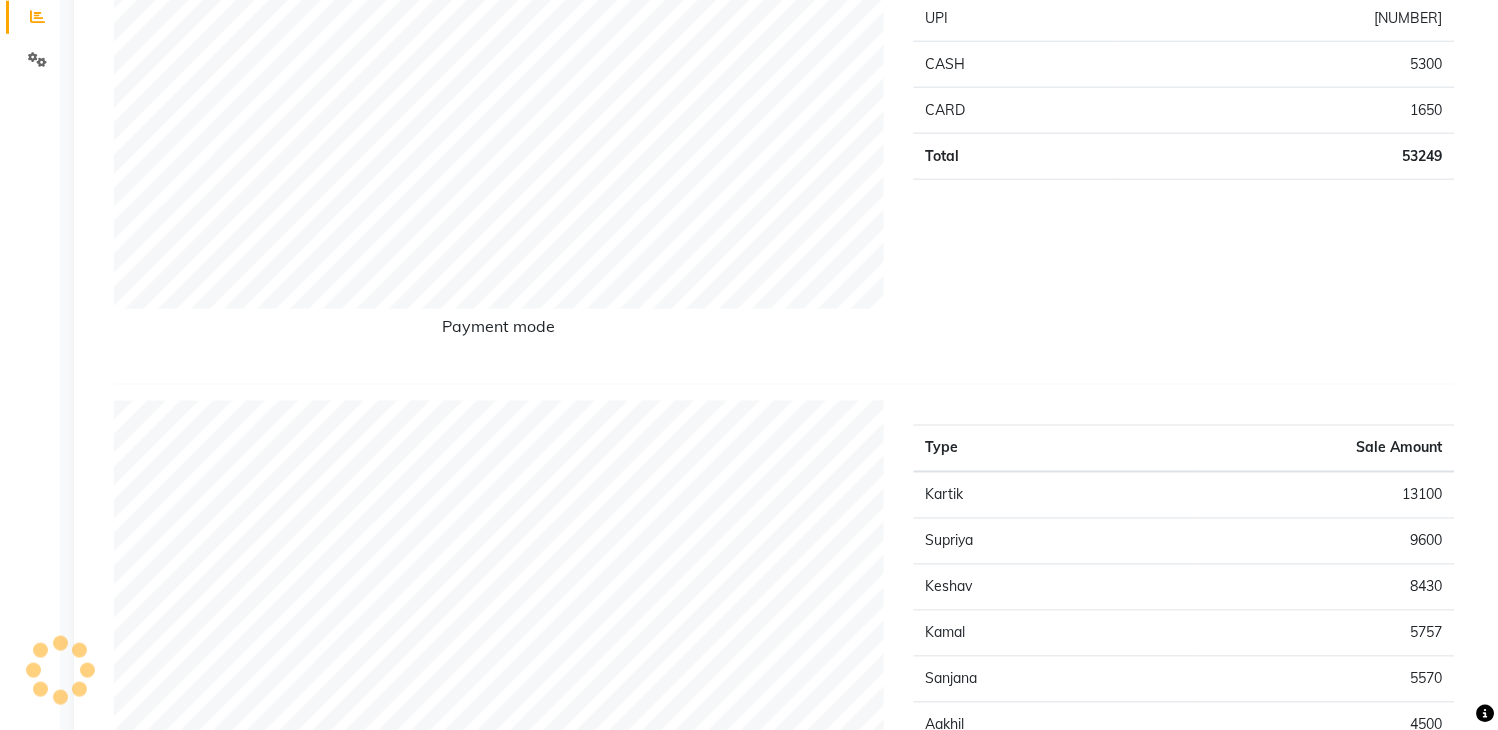 scroll, scrollTop: 432, scrollLeft: 0, axis: vertical 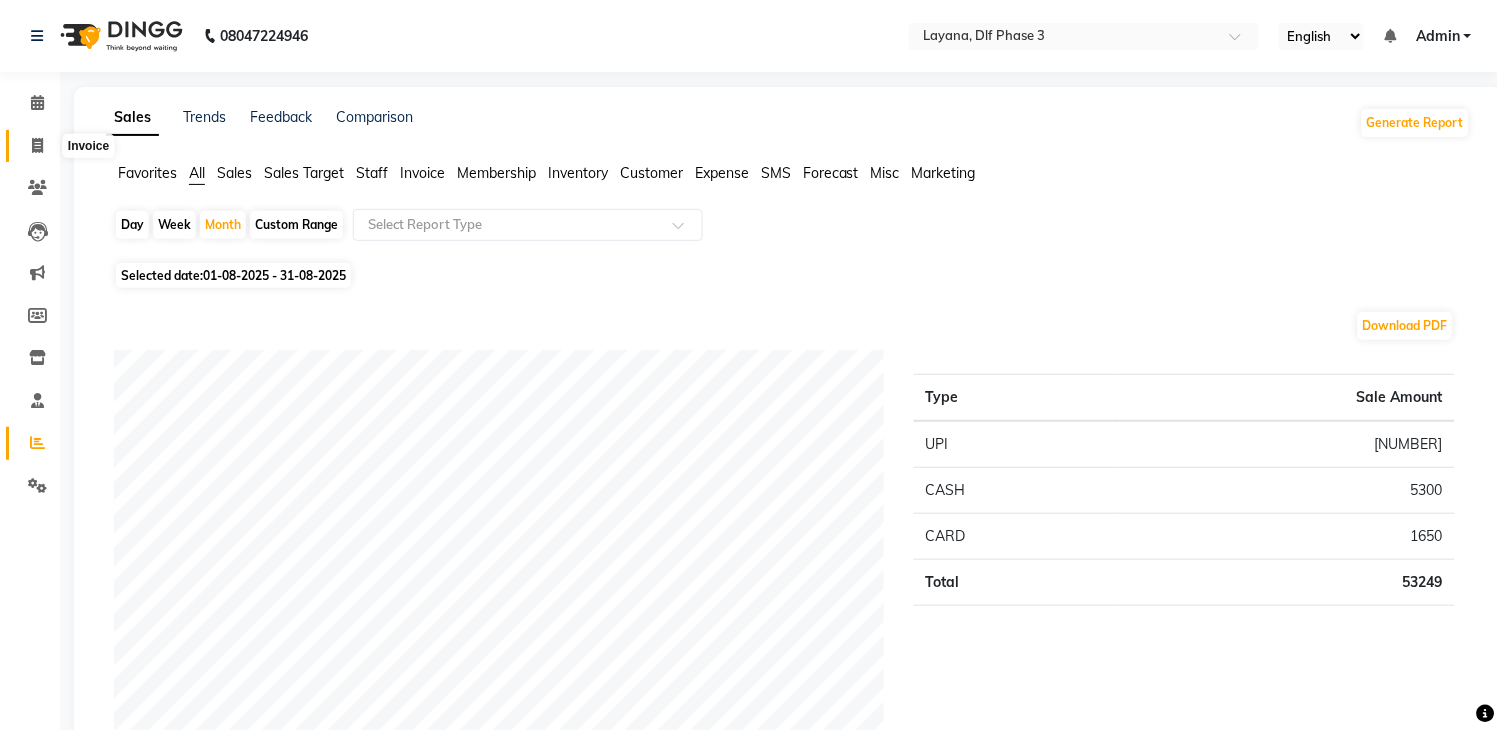 click 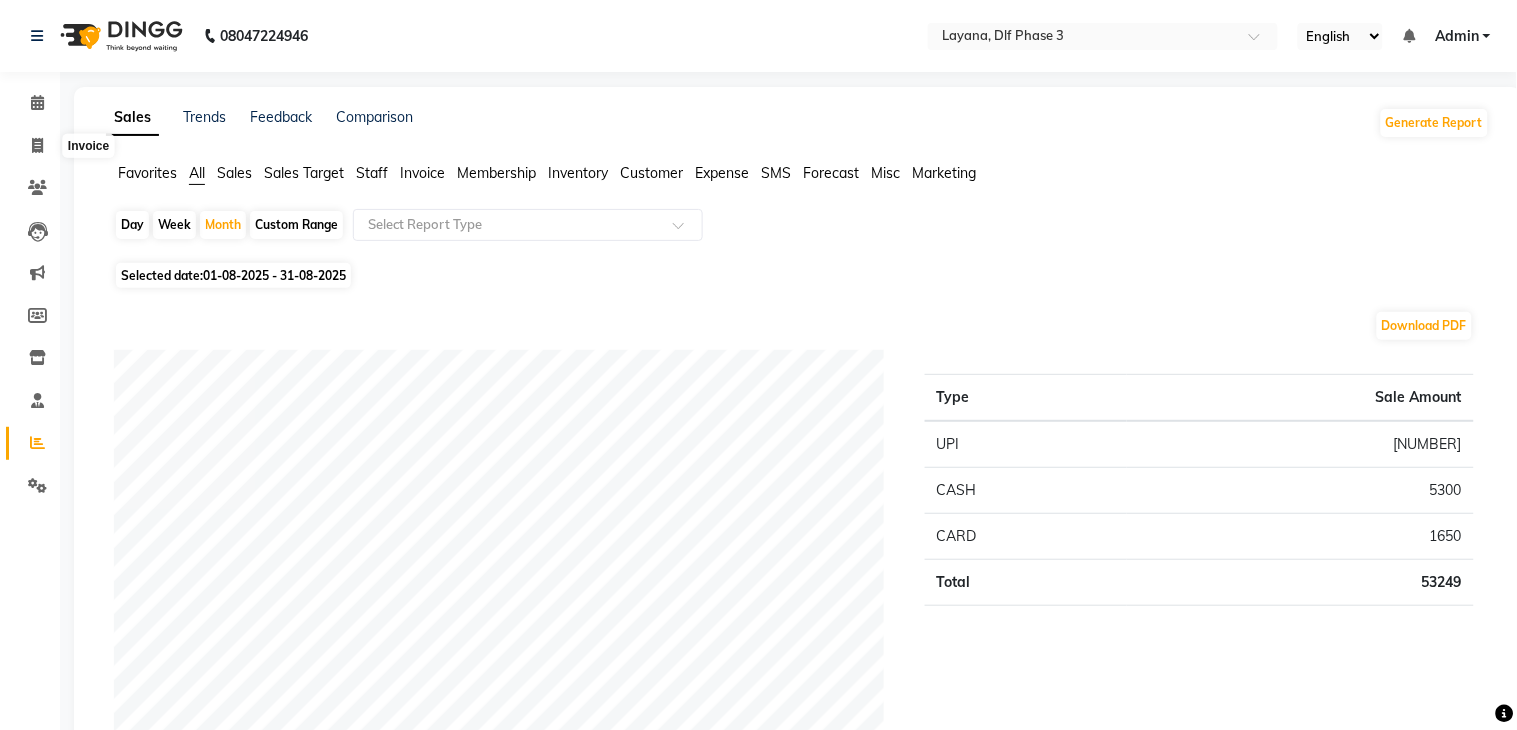 select on "service" 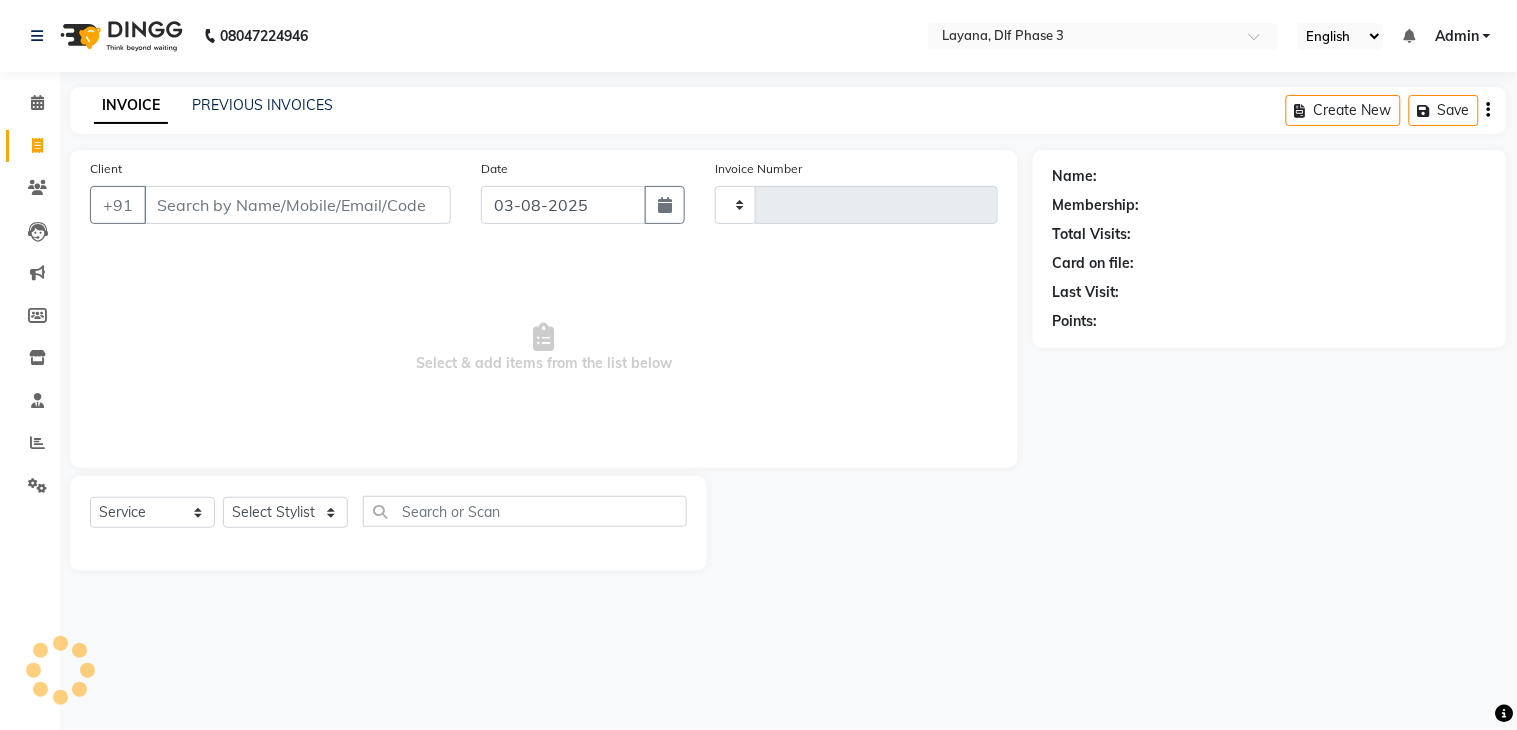 type on "2296" 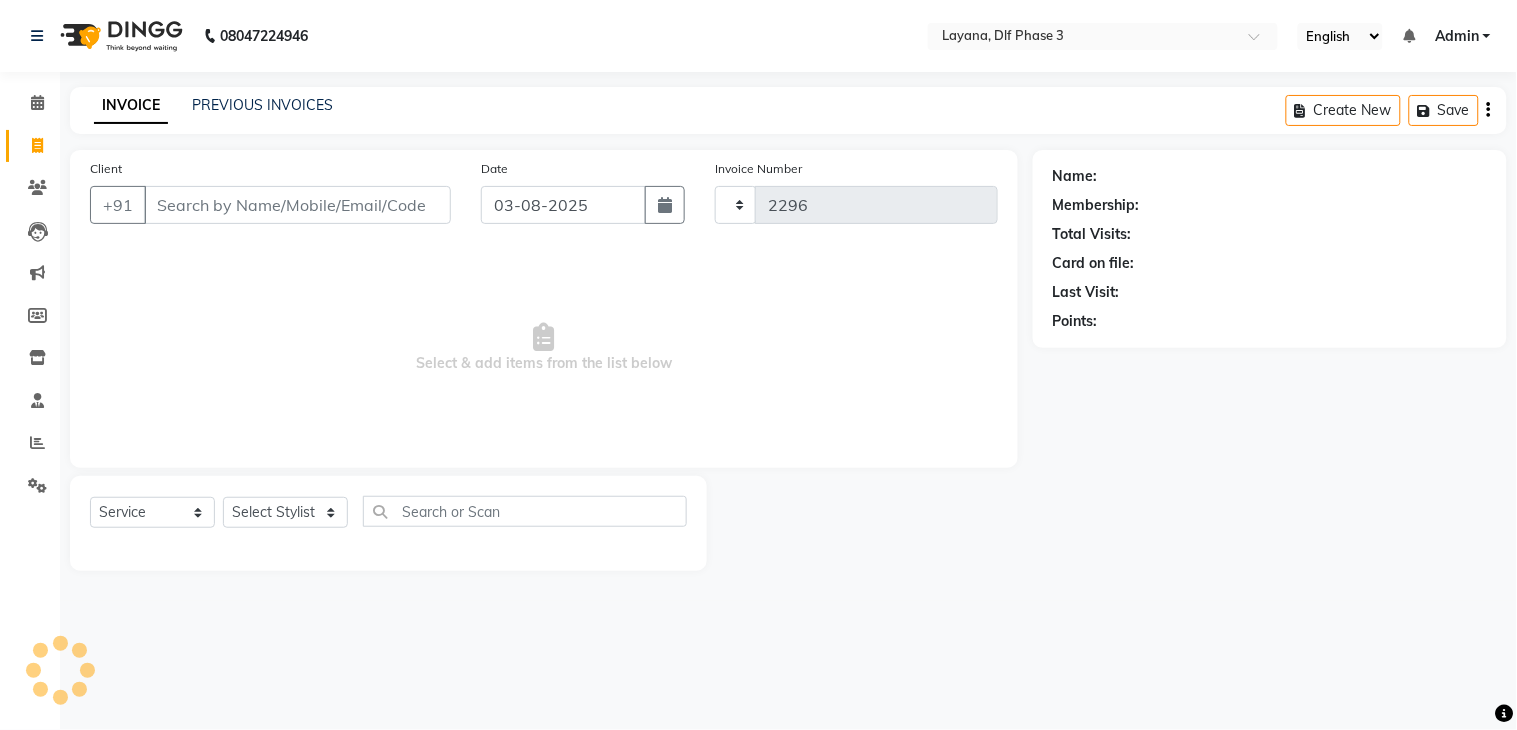 select on "6973" 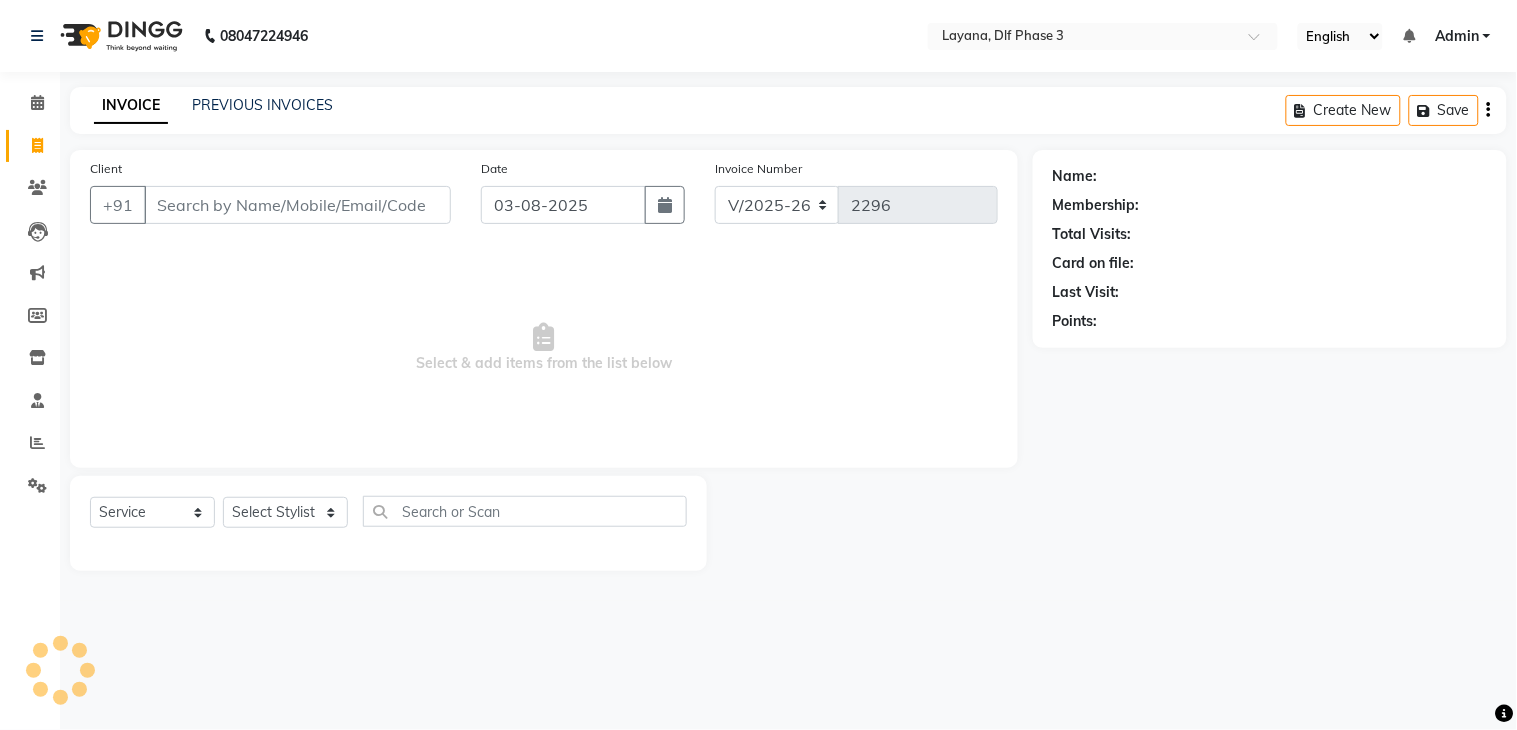 click on "Client" at bounding box center [297, 205] 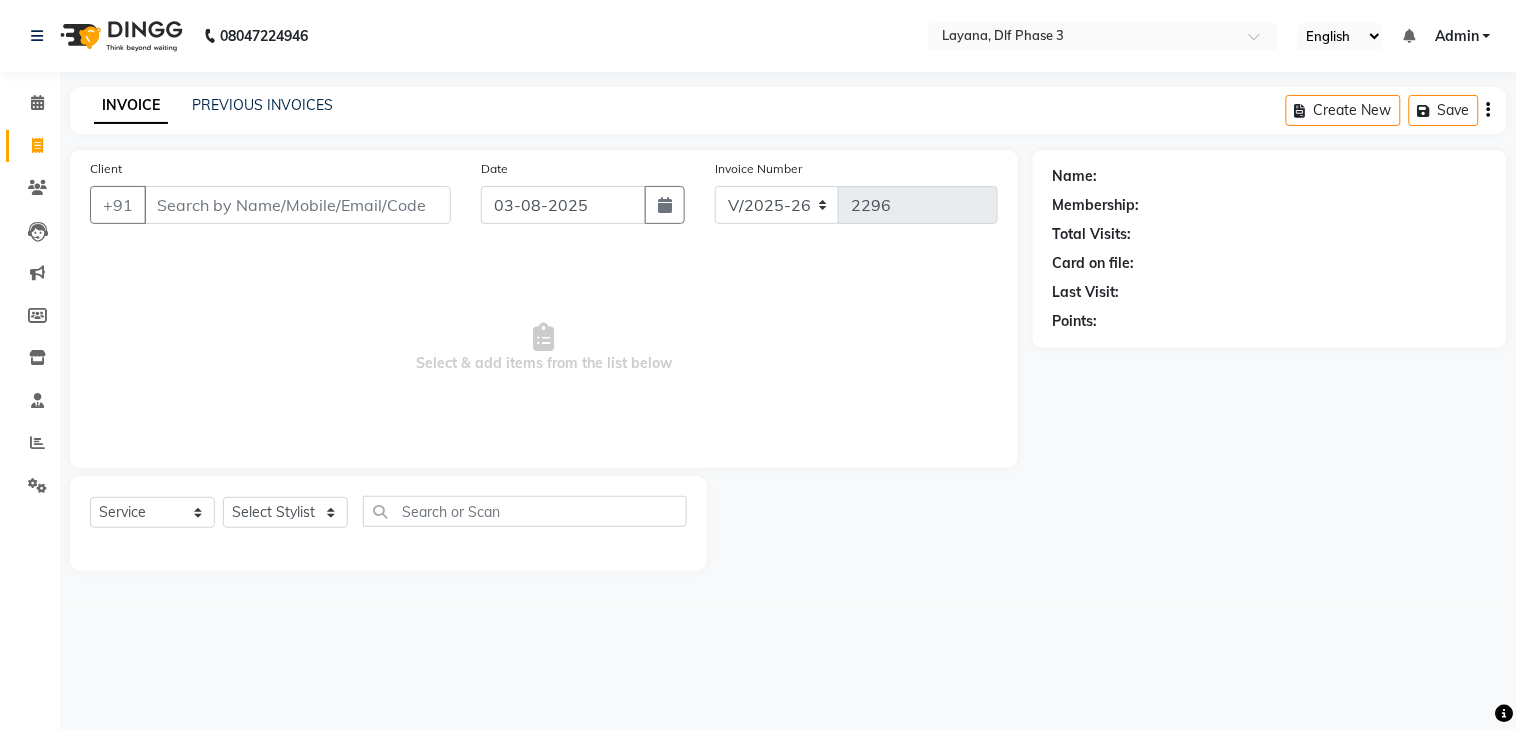 click on "Client" at bounding box center (297, 205) 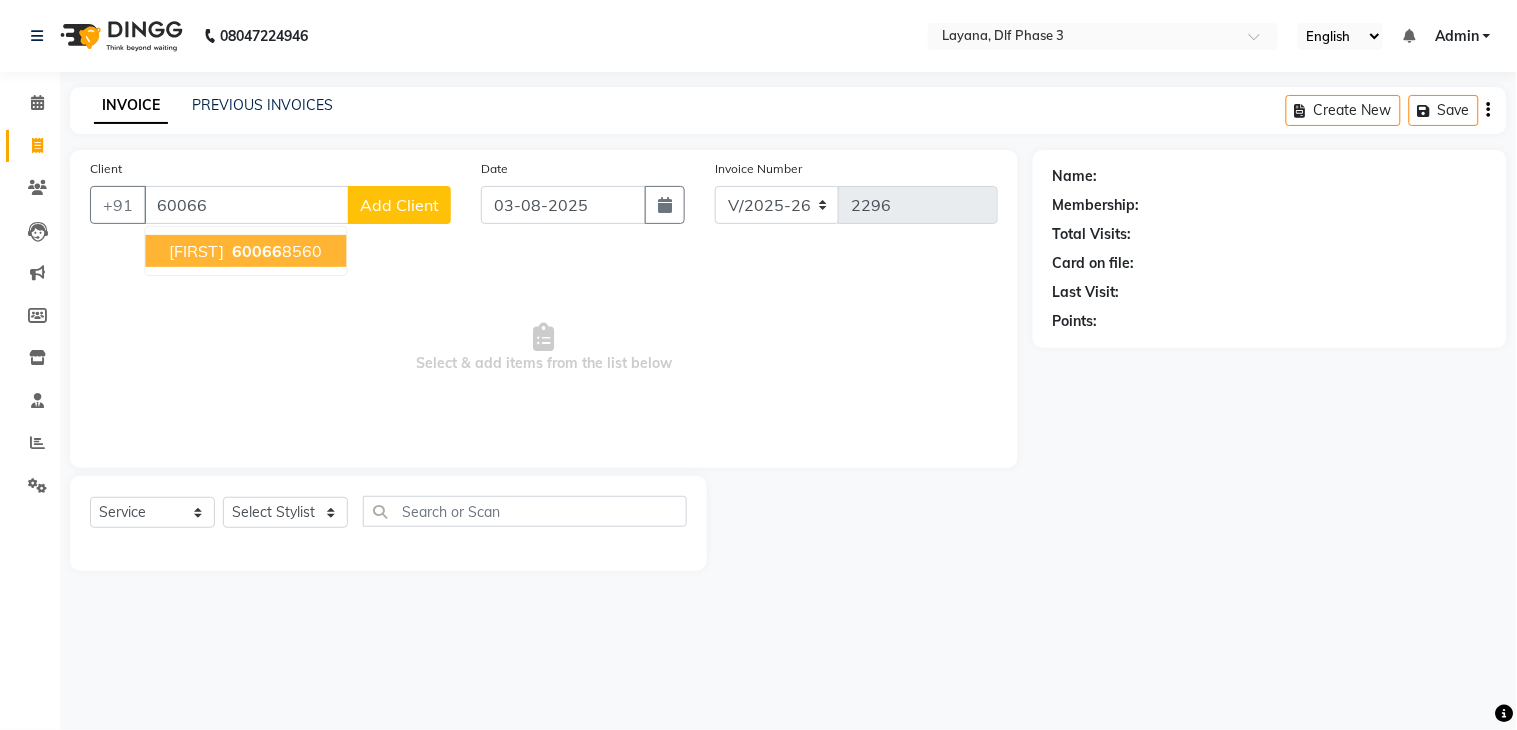 click on "60066" at bounding box center [257, 251] 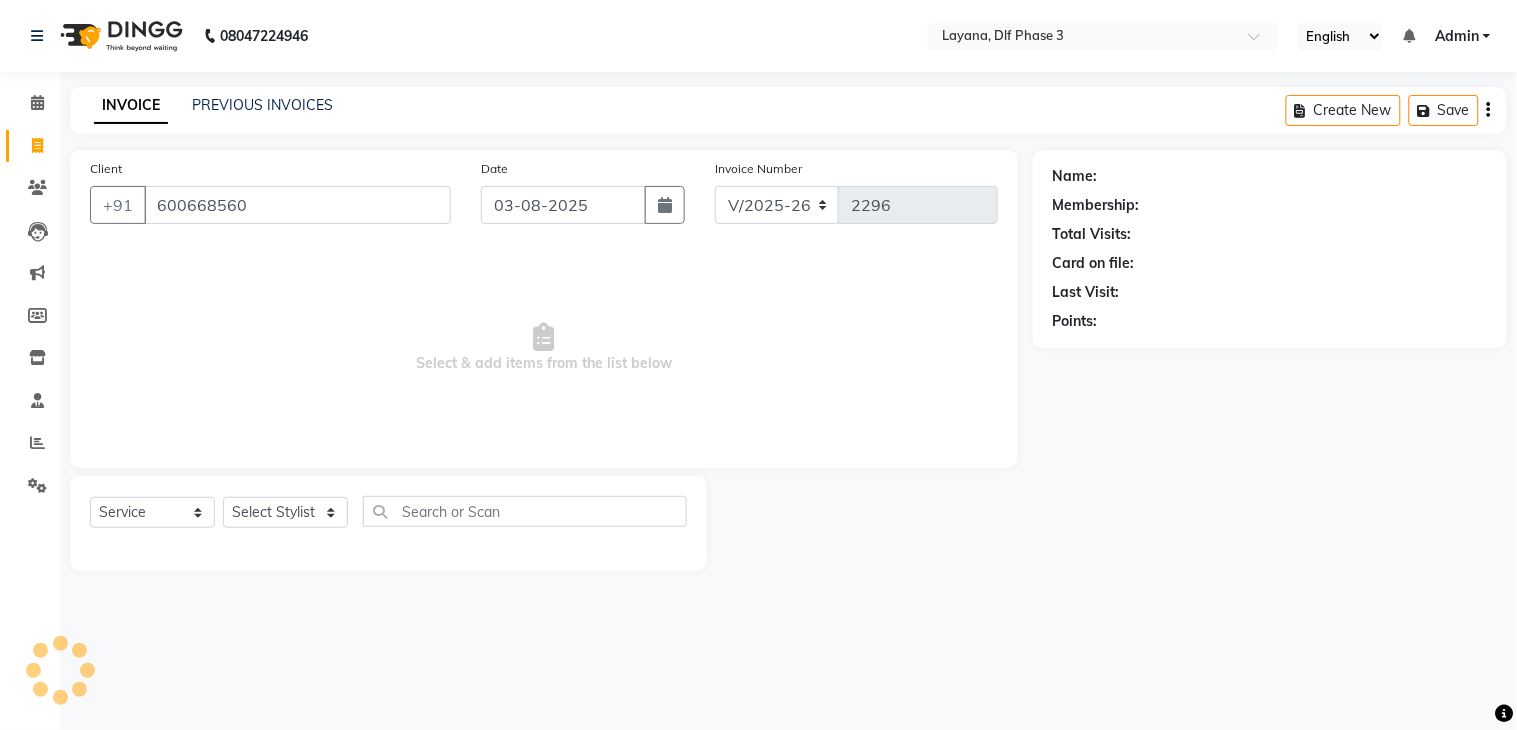 type on "600668560" 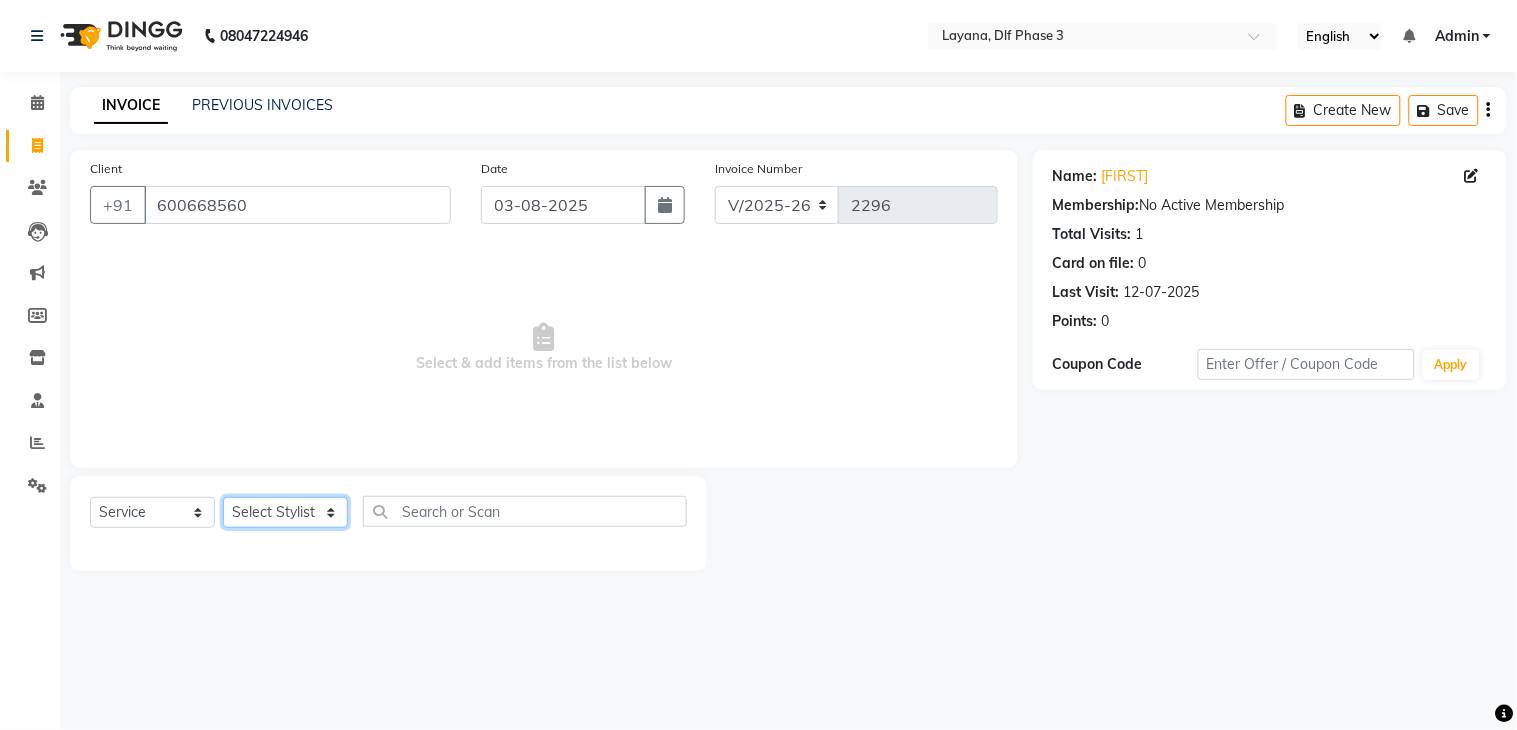 click on "Select Stylist Aakhil Attul Gopal das kamal Kartik  keshav sanjana Shadab supriya" 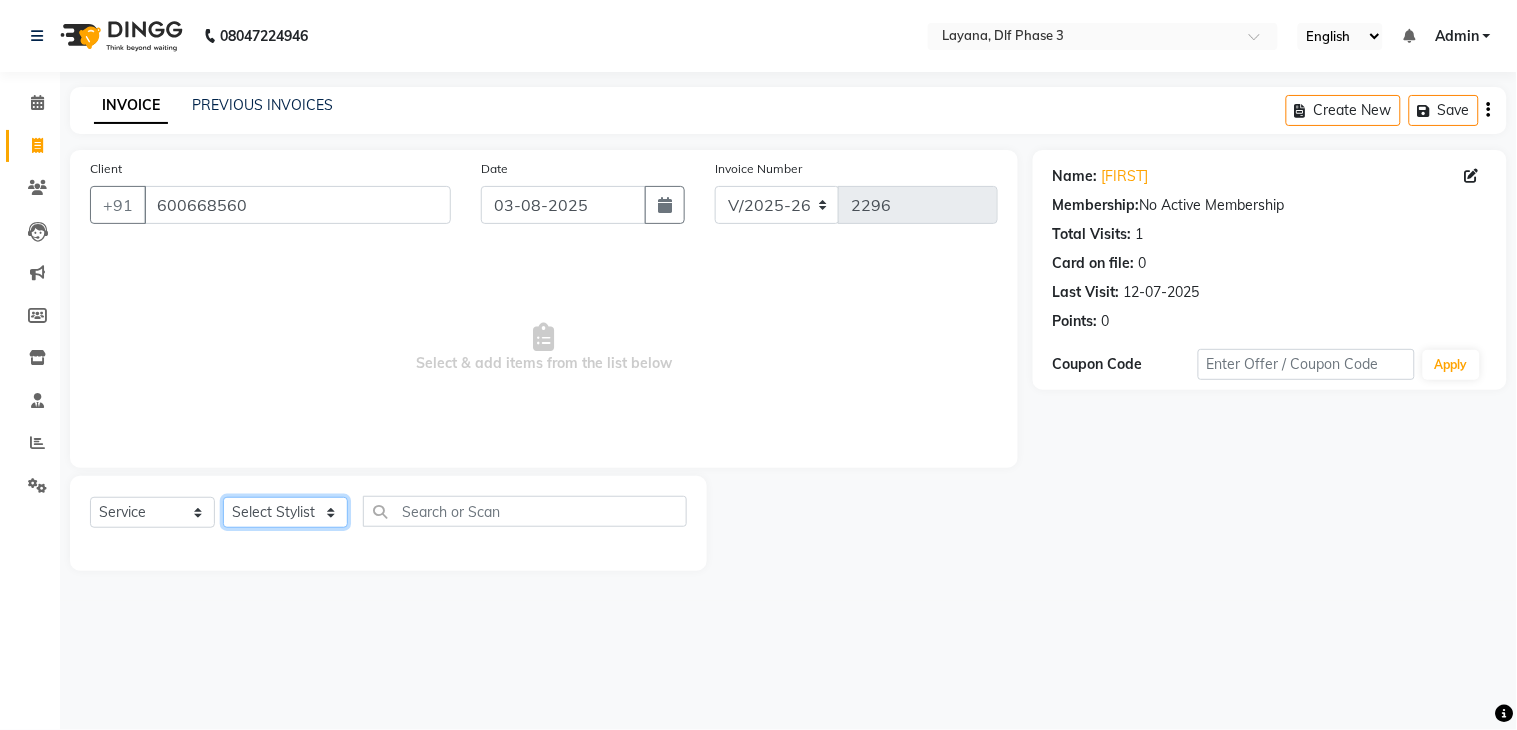 select on "70193" 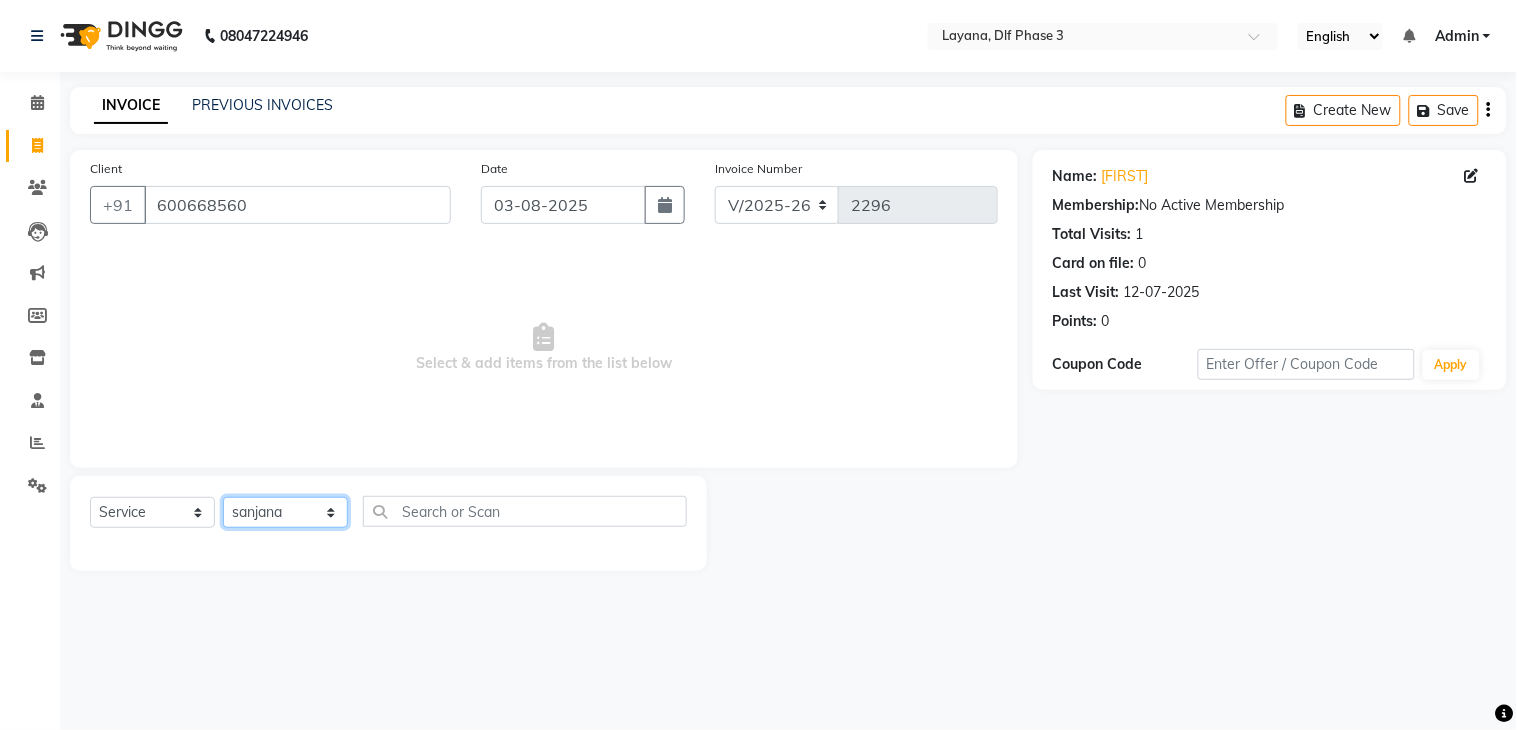 click on "Select Stylist Aakhil Attul Gopal das kamal Kartik  keshav sanjana Shadab supriya" 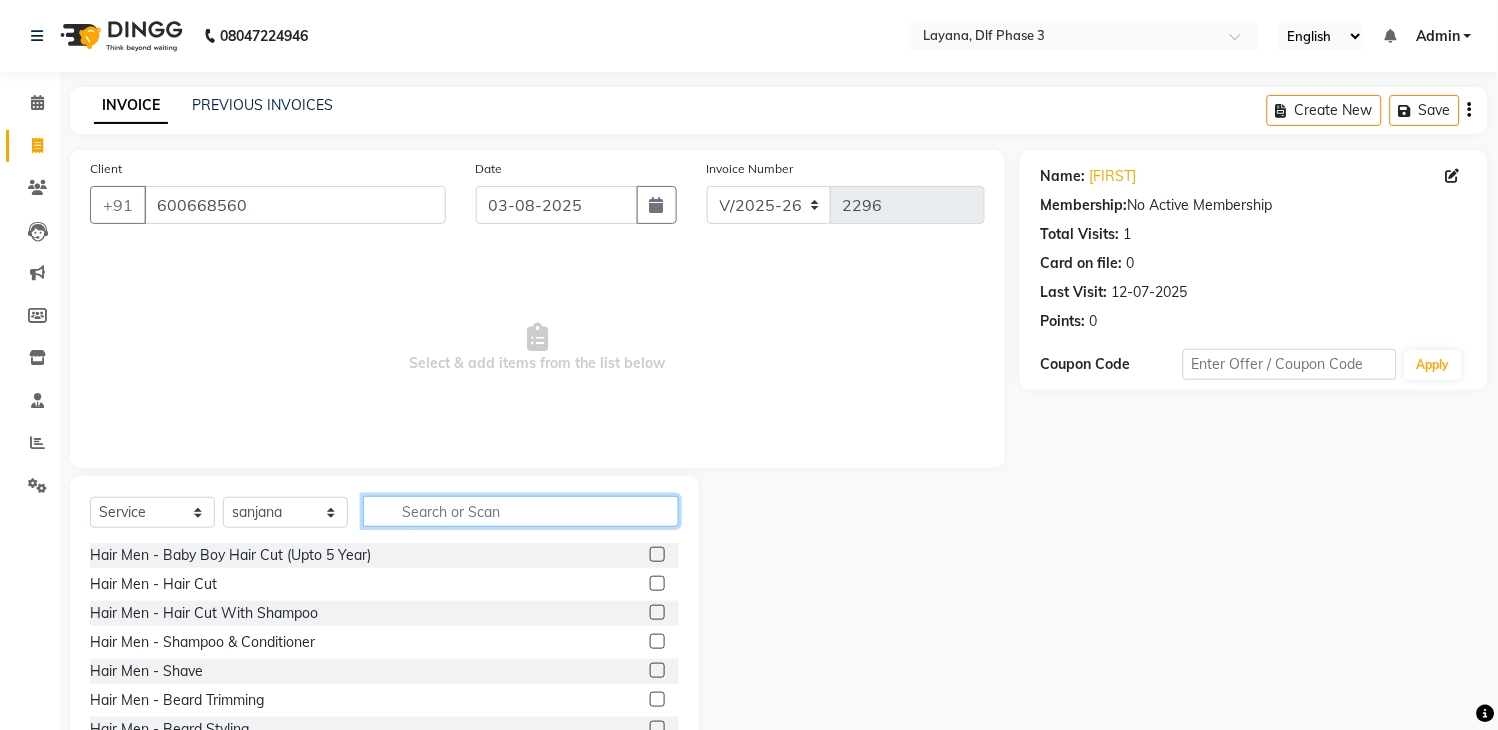 click 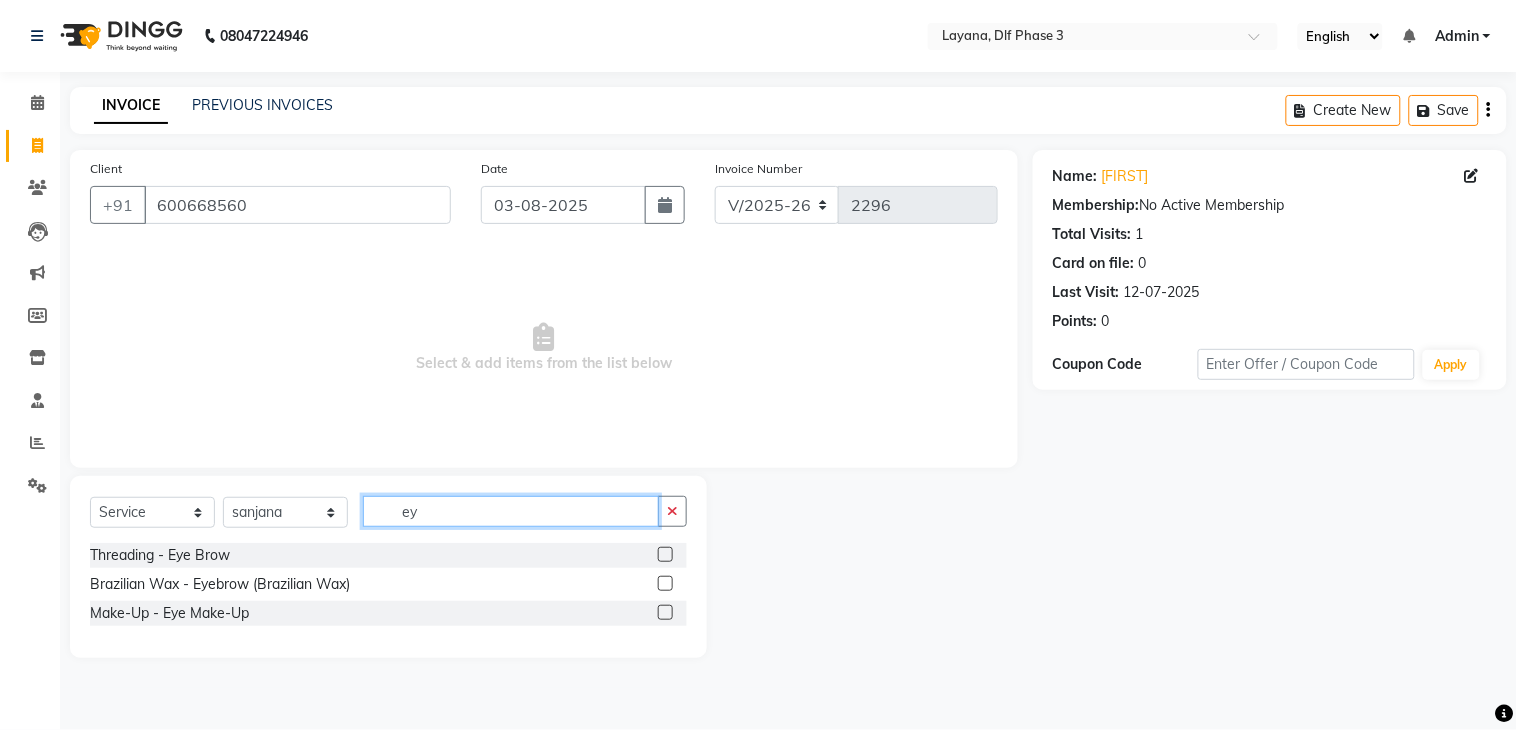 type on "ey" 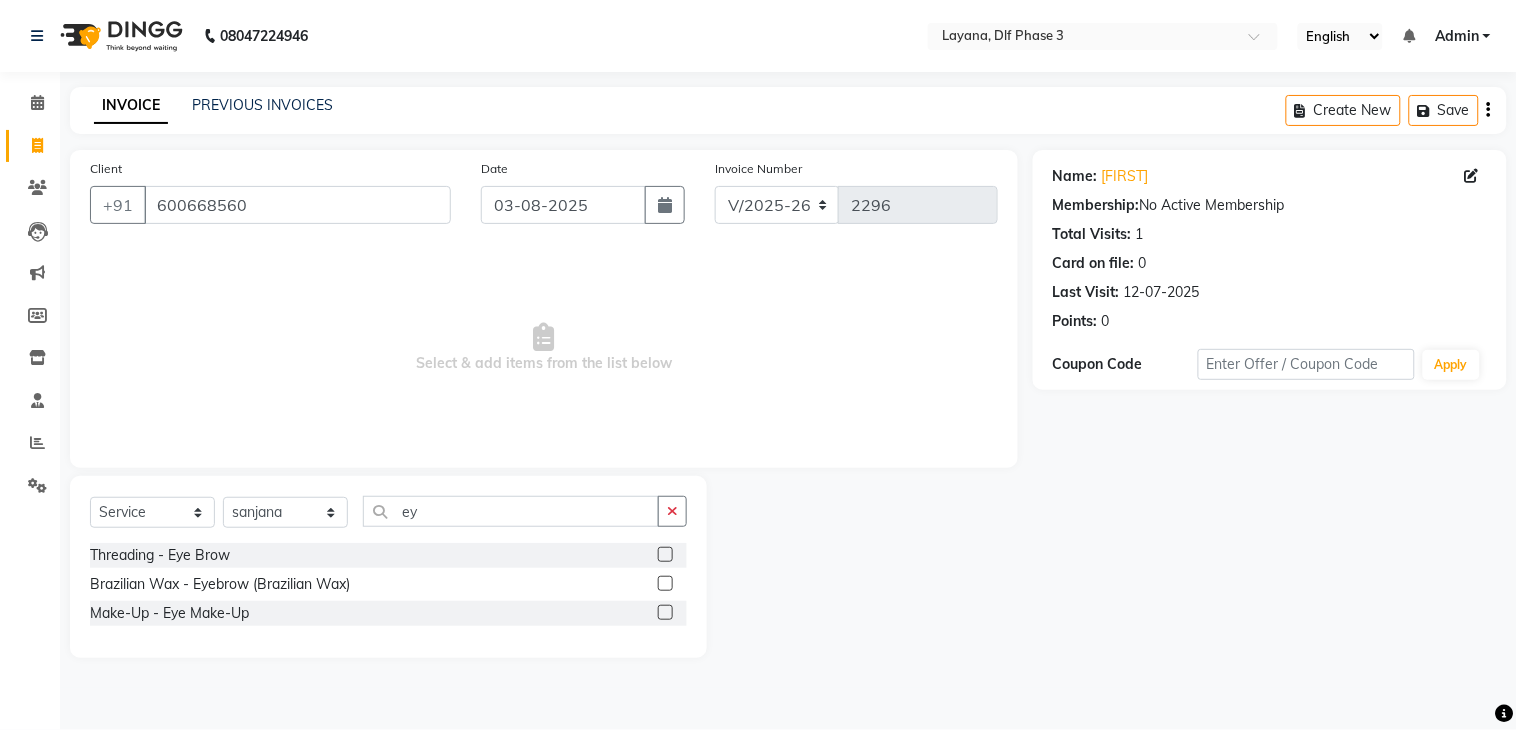 click 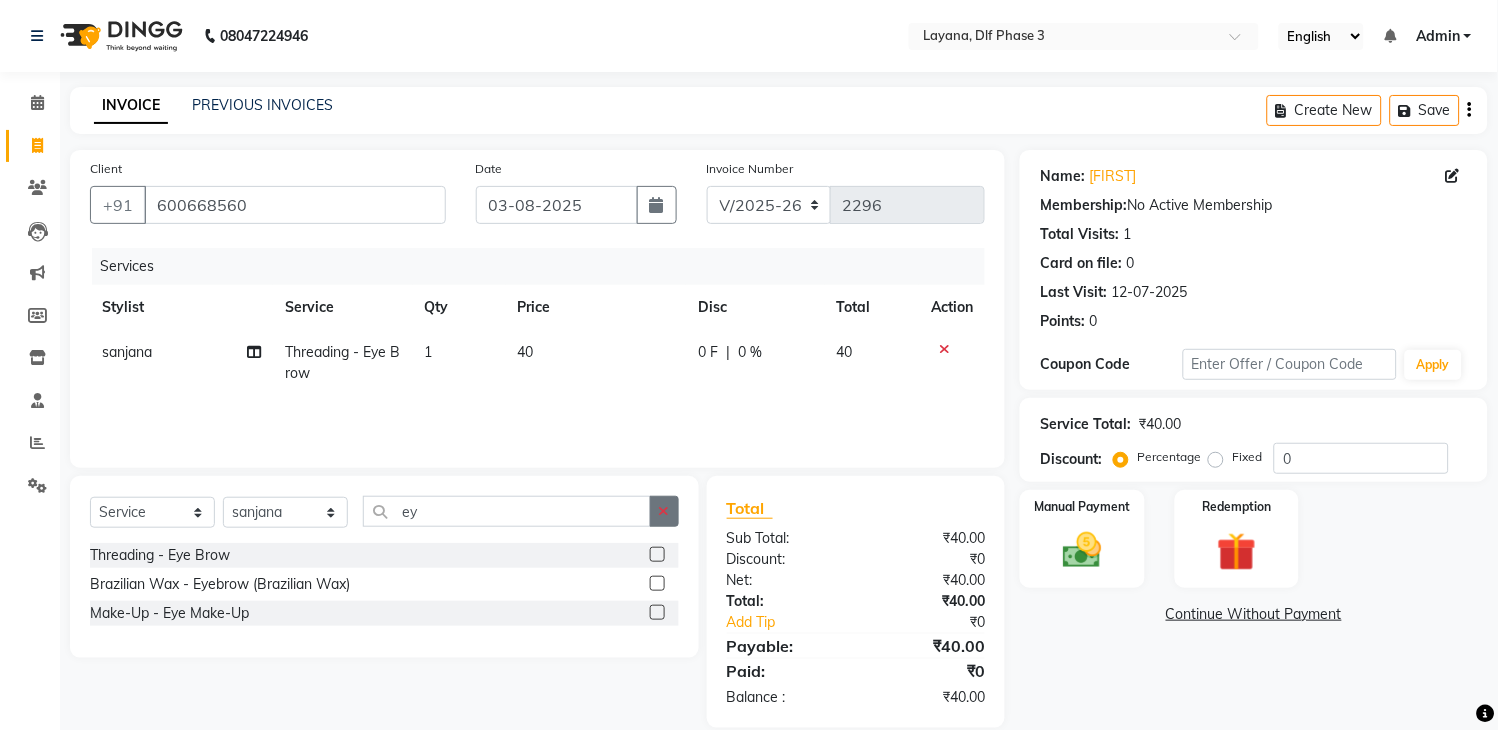 click 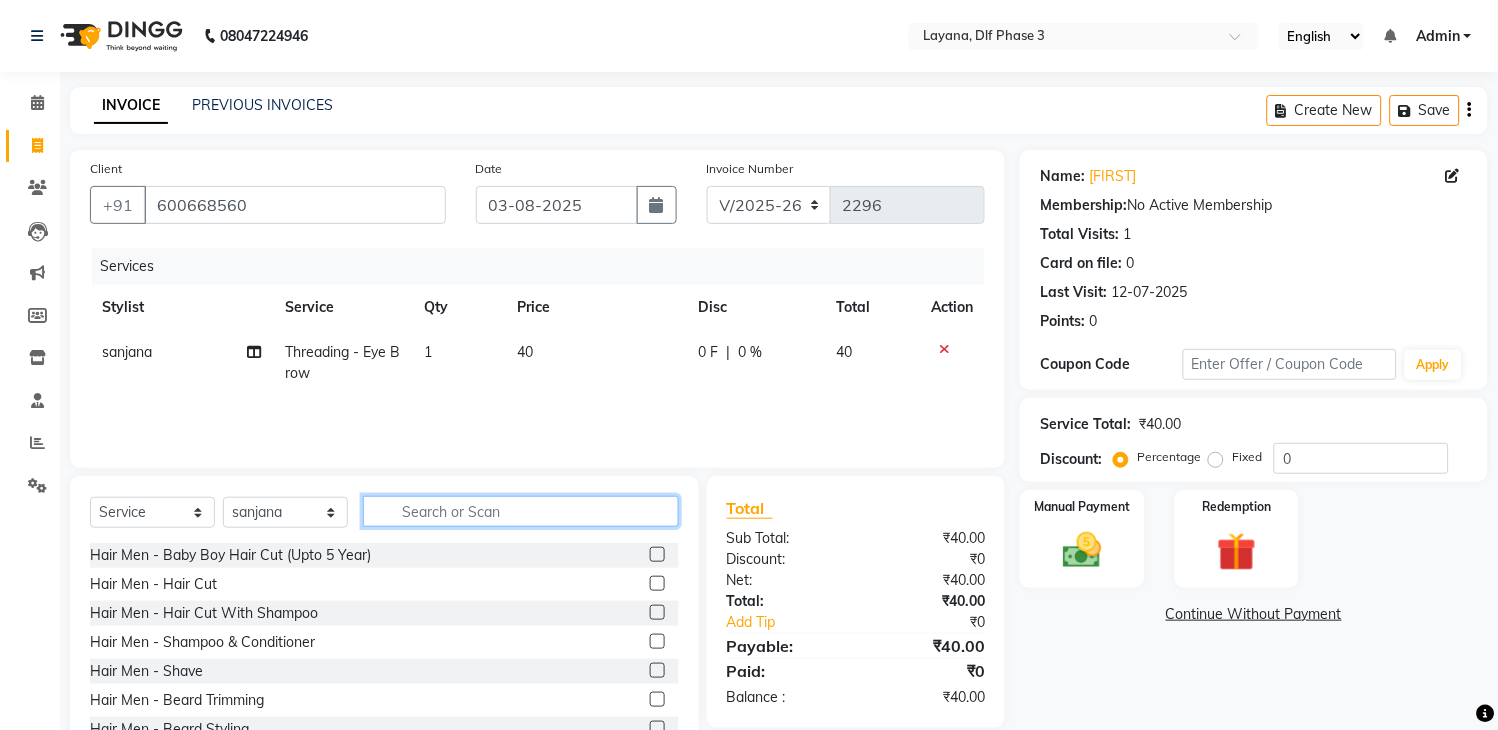 click 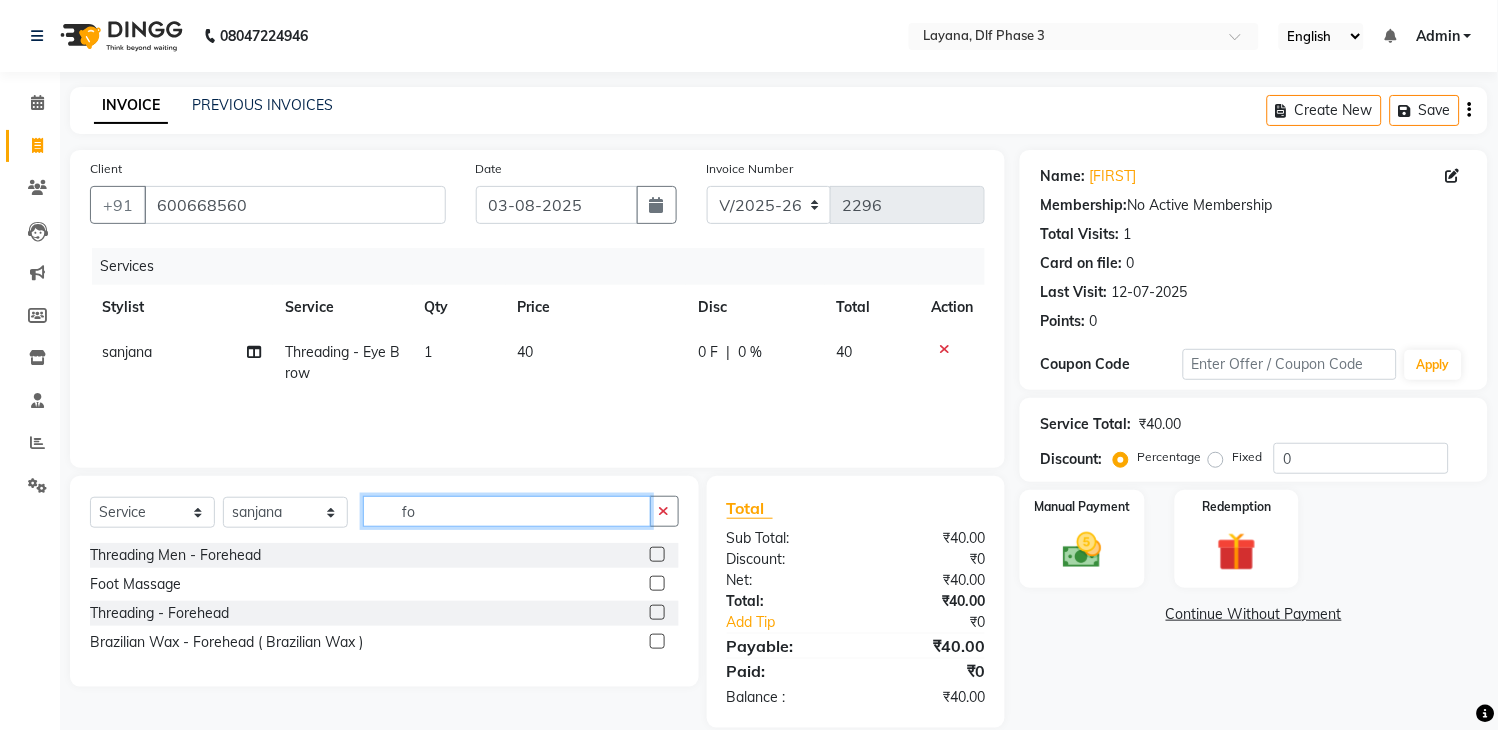 type on "fo" 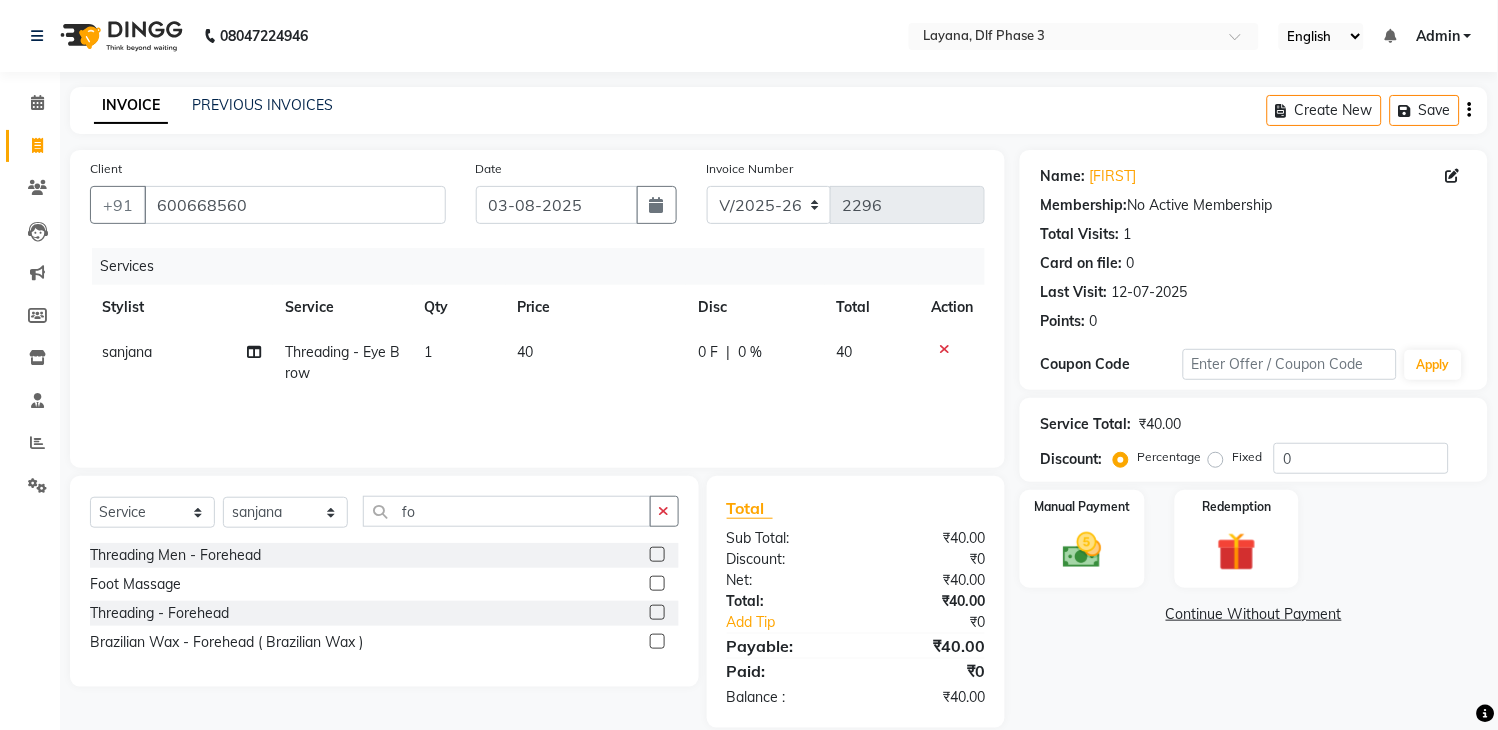 click 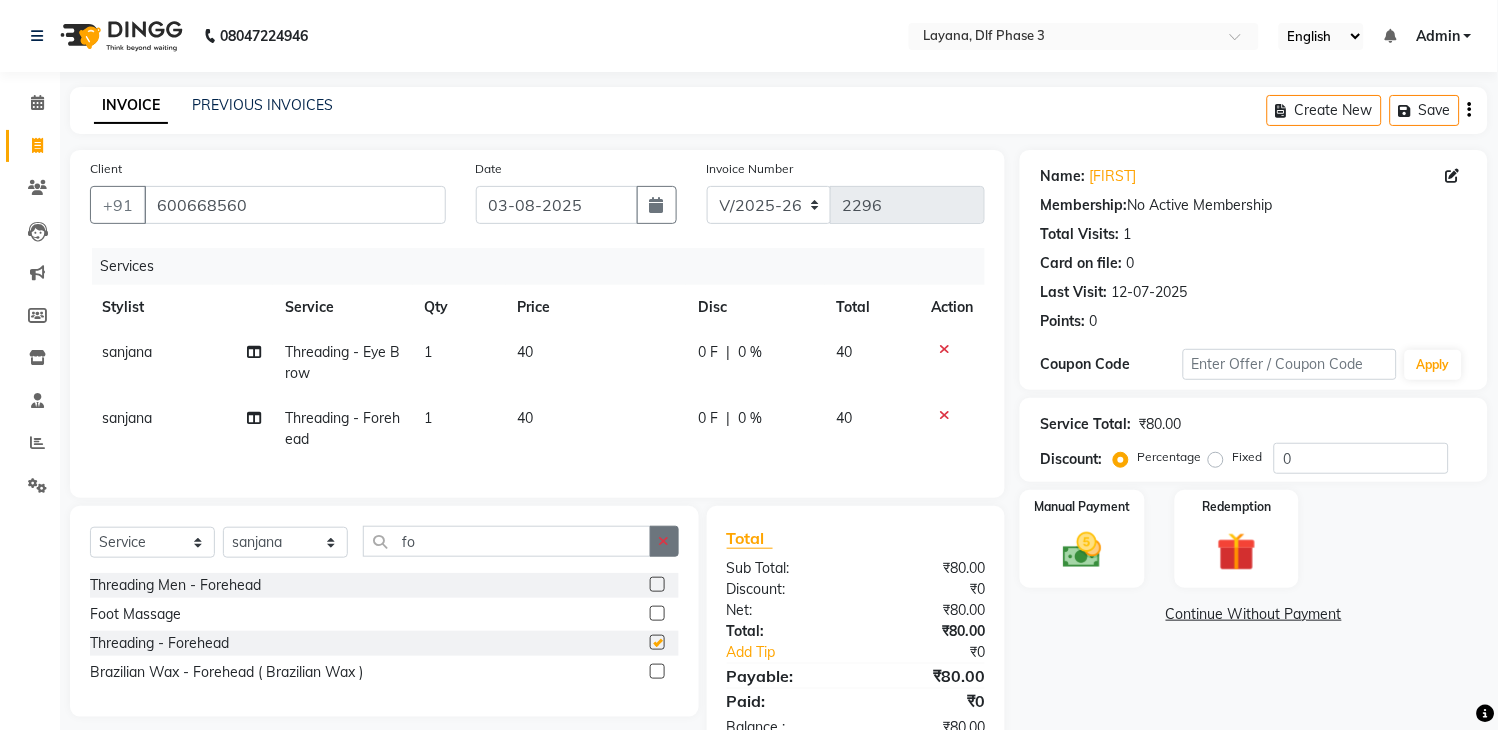 checkbox on "false" 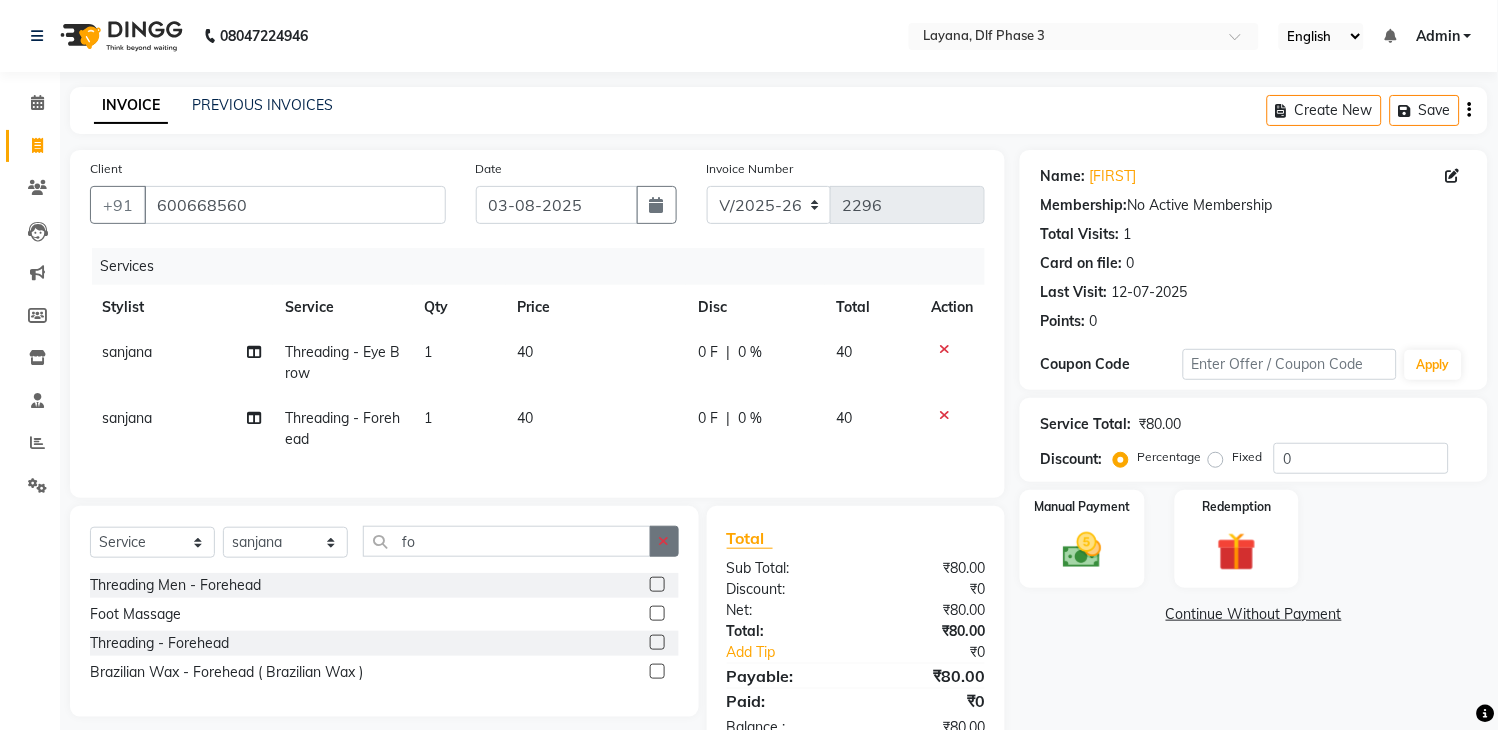 click 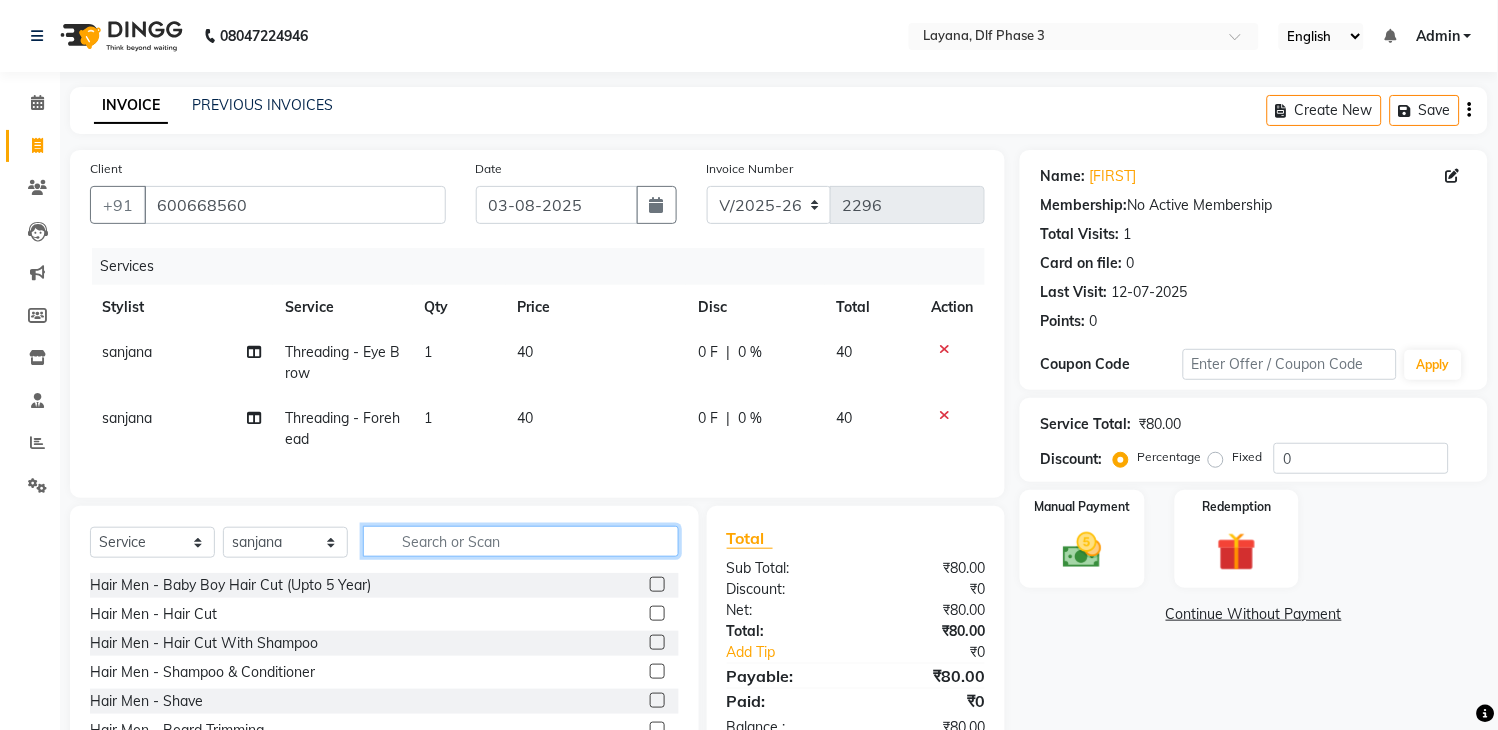 click 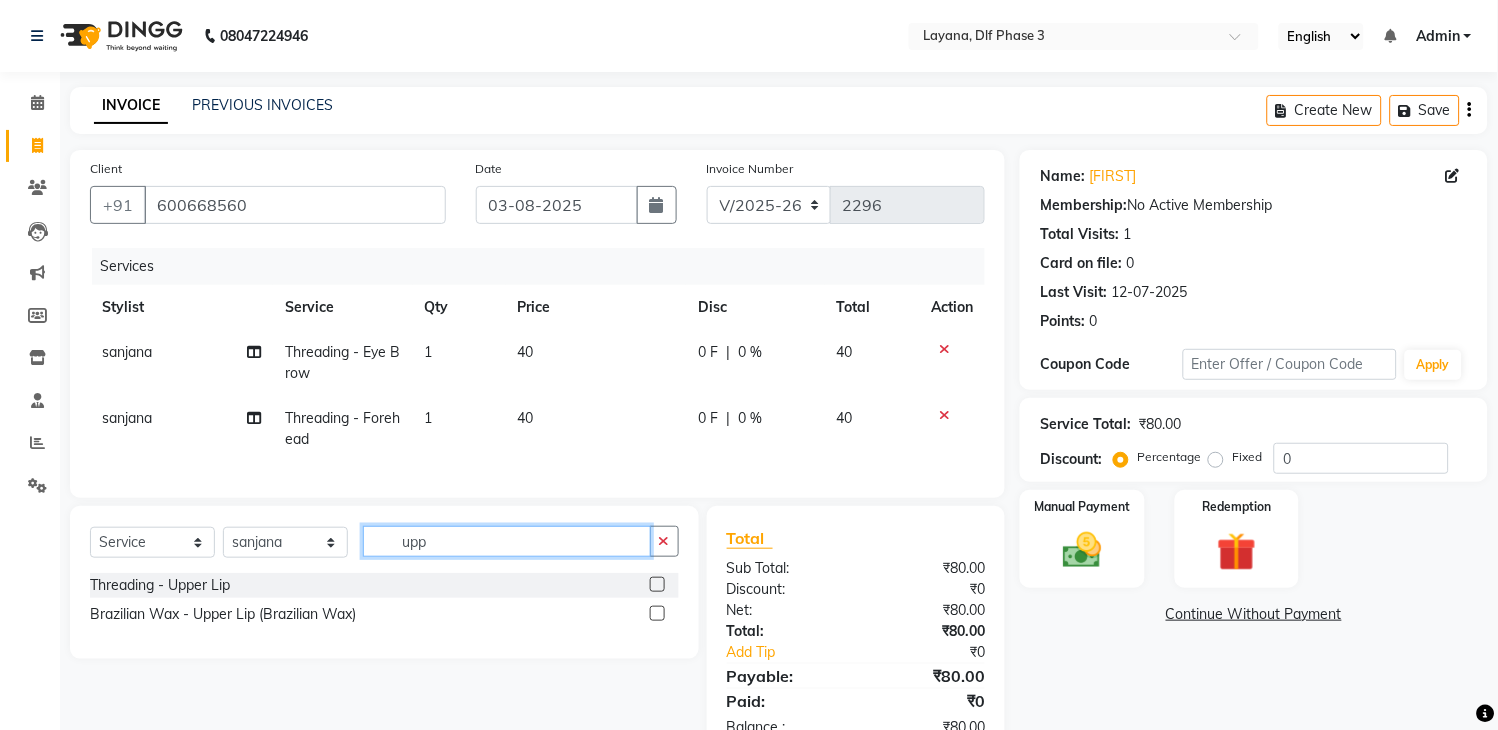 type on "upp" 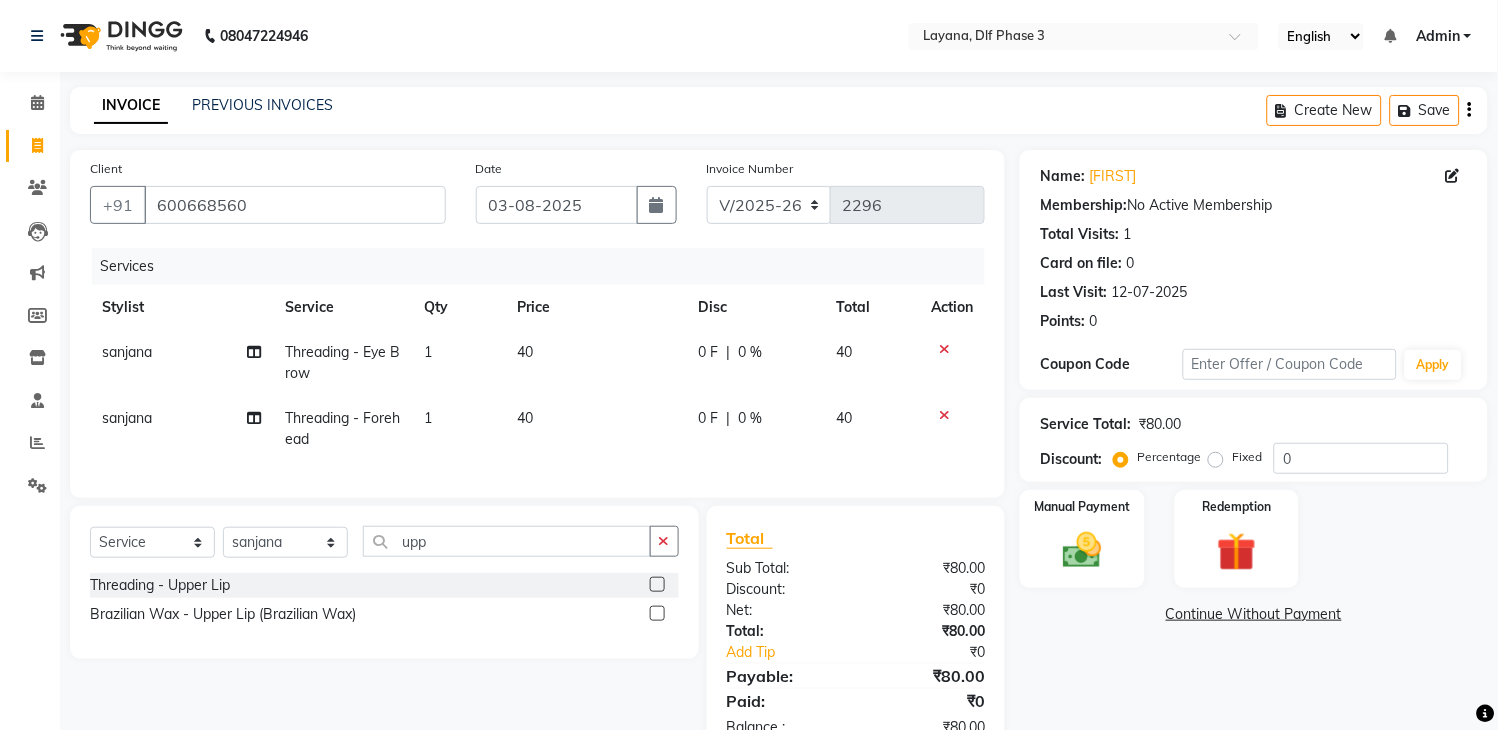 click 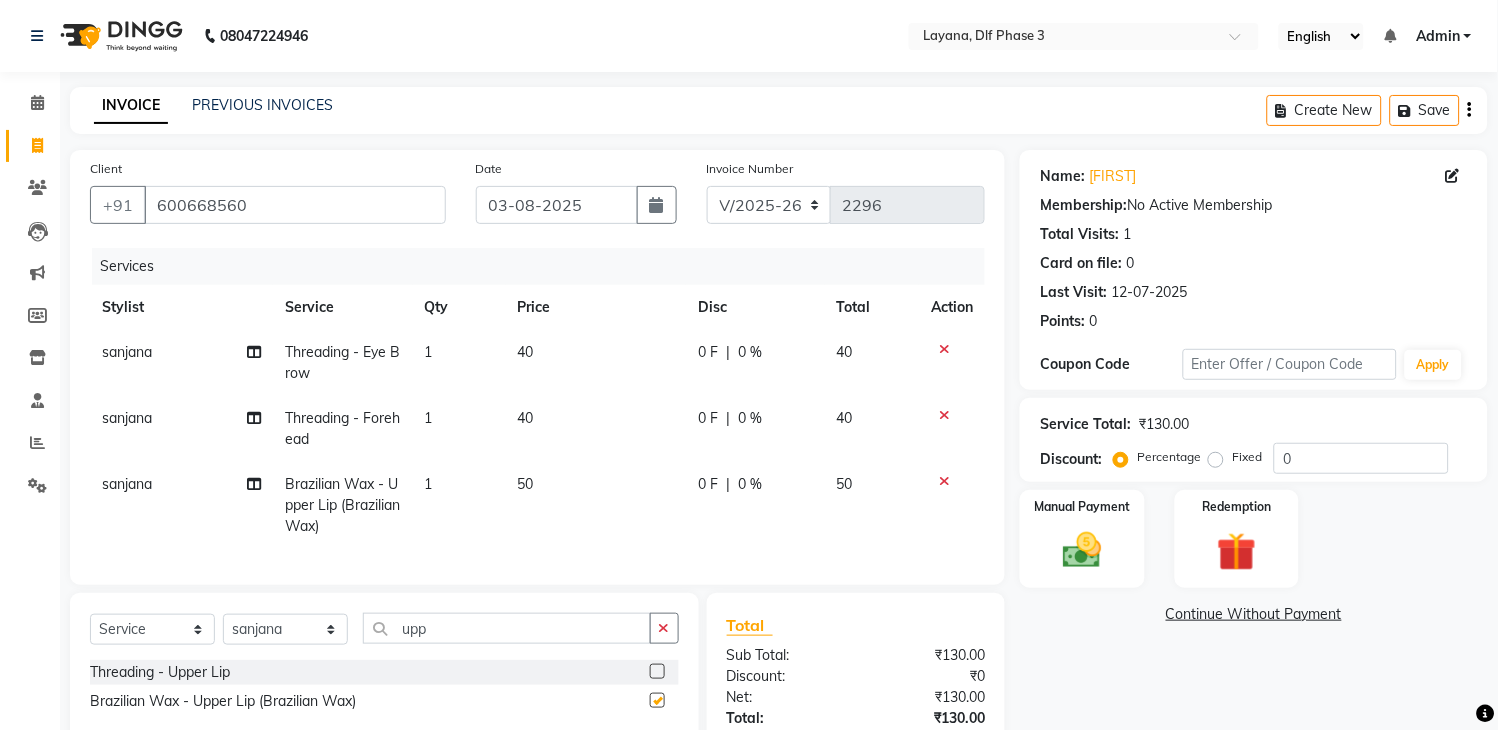 checkbox on "false" 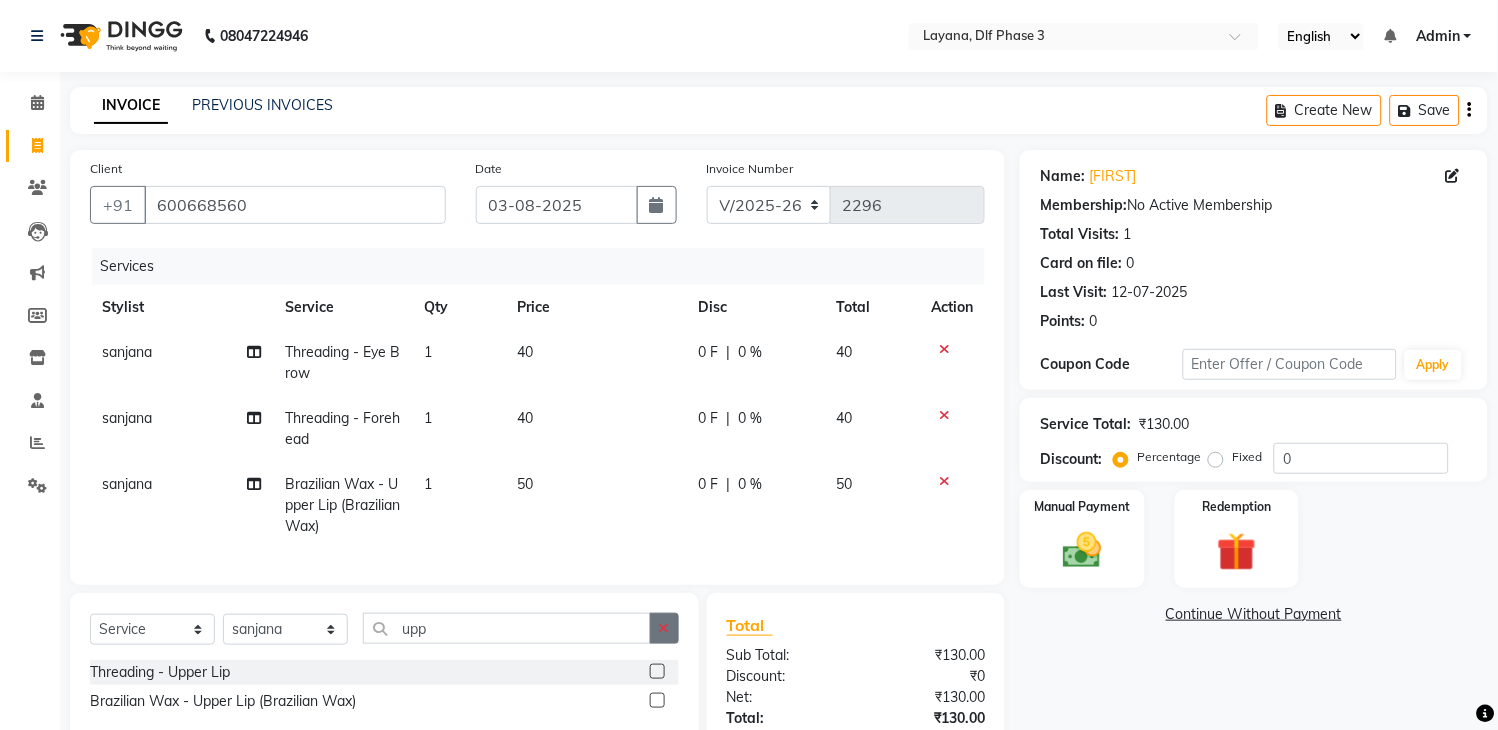 click 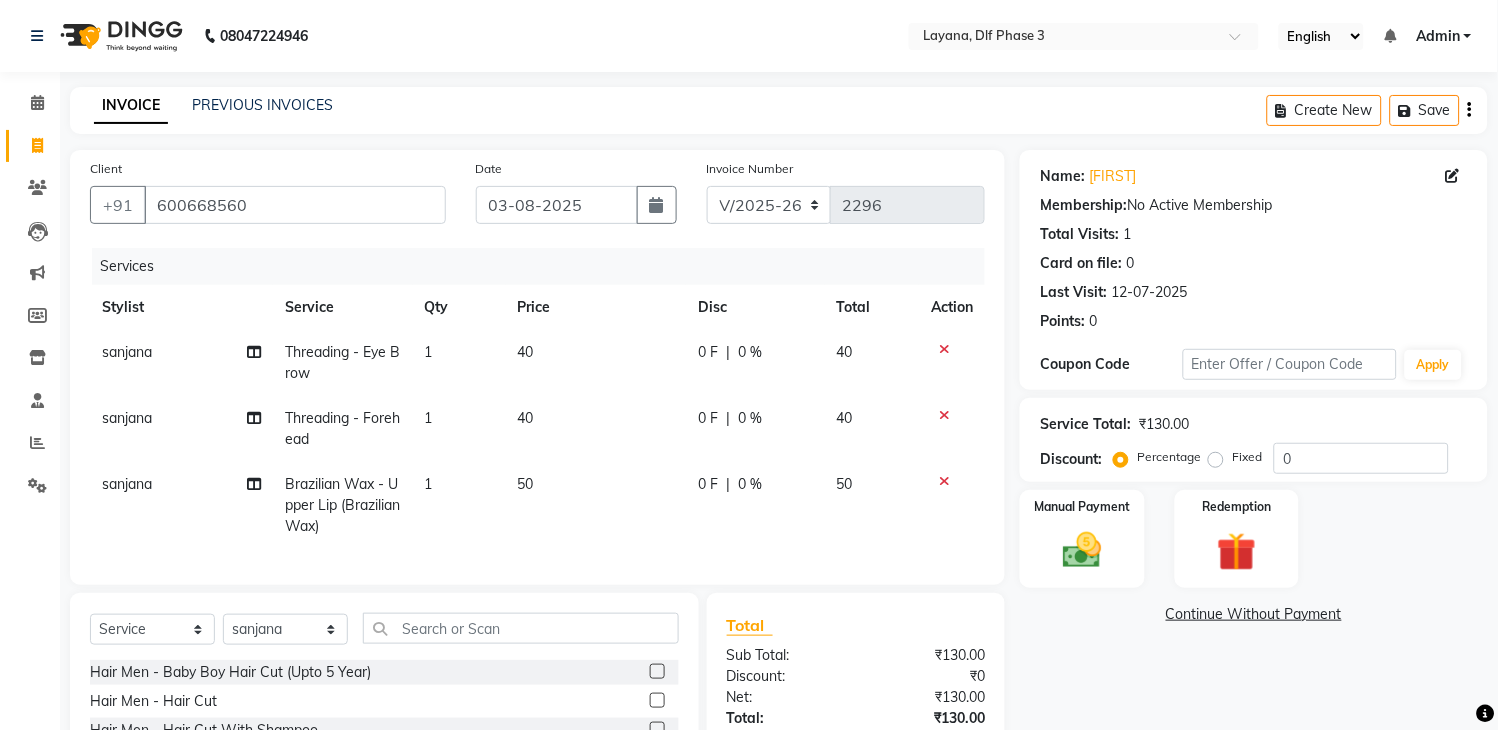 click 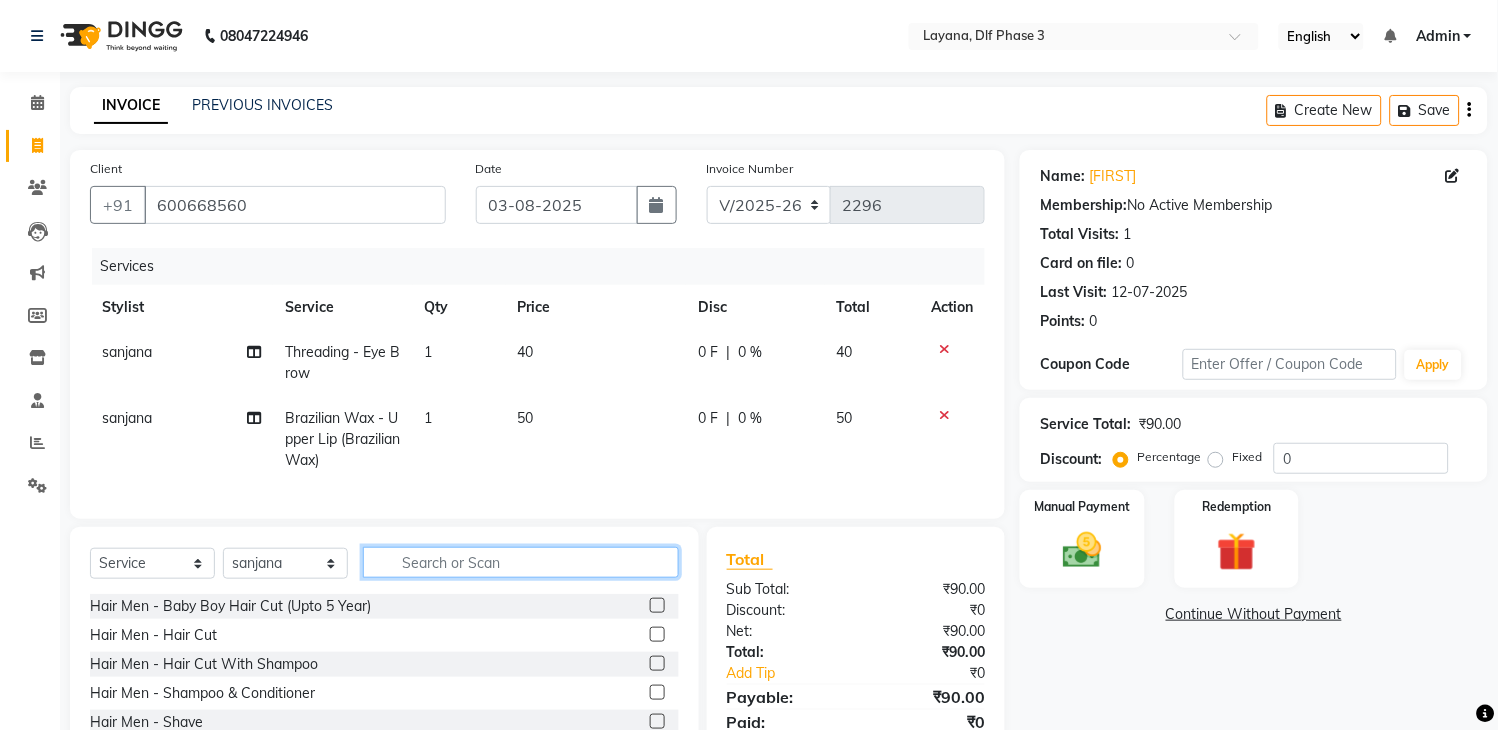 click 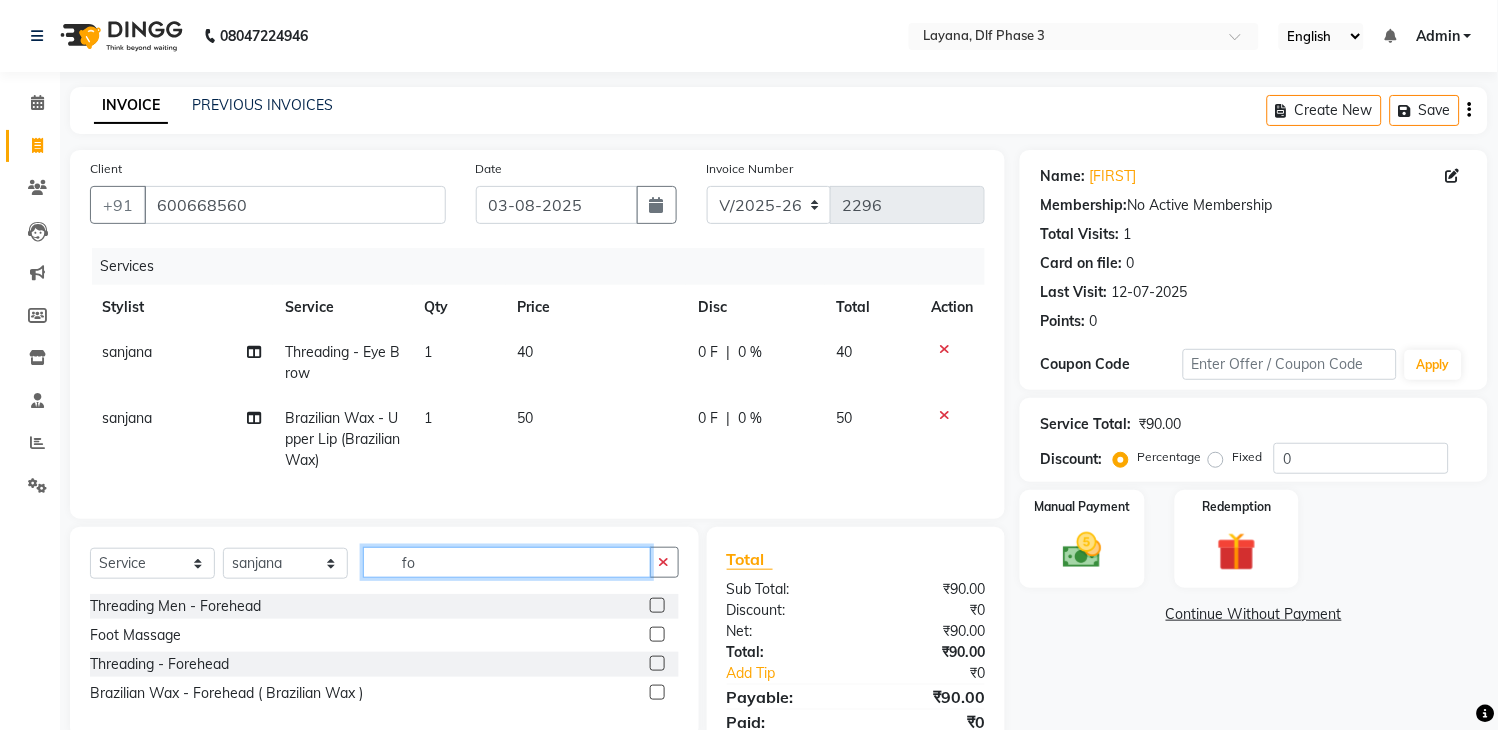type on "fo" 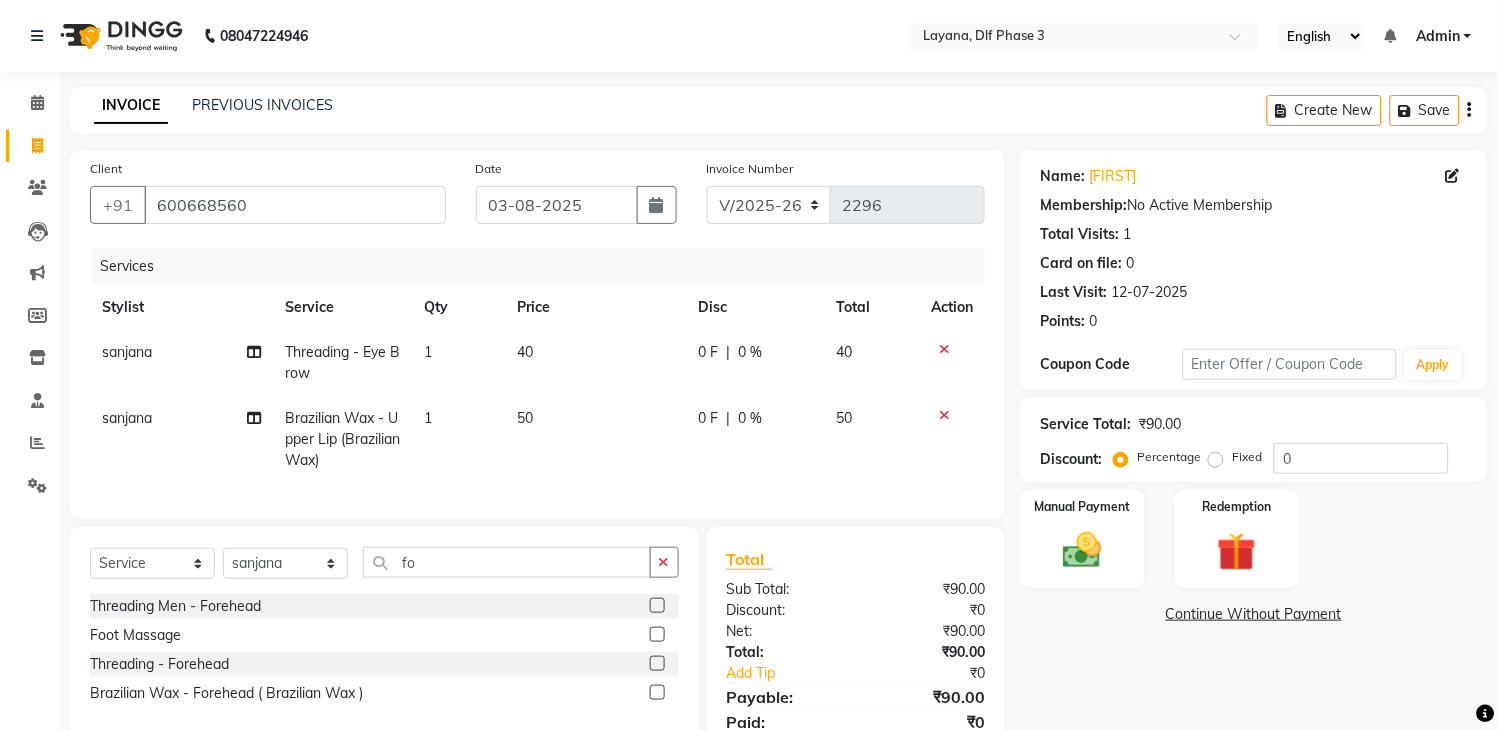 click 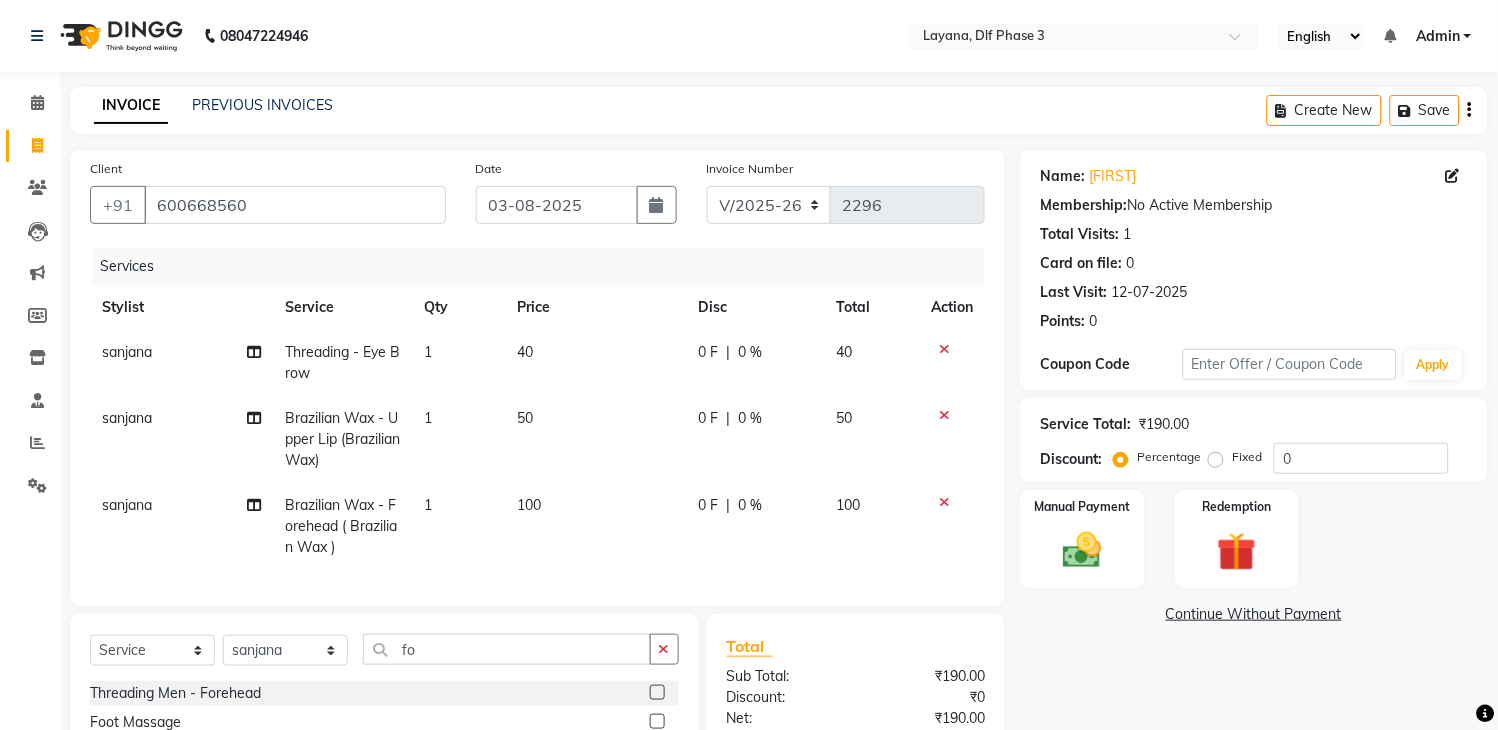 checkbox on "false" 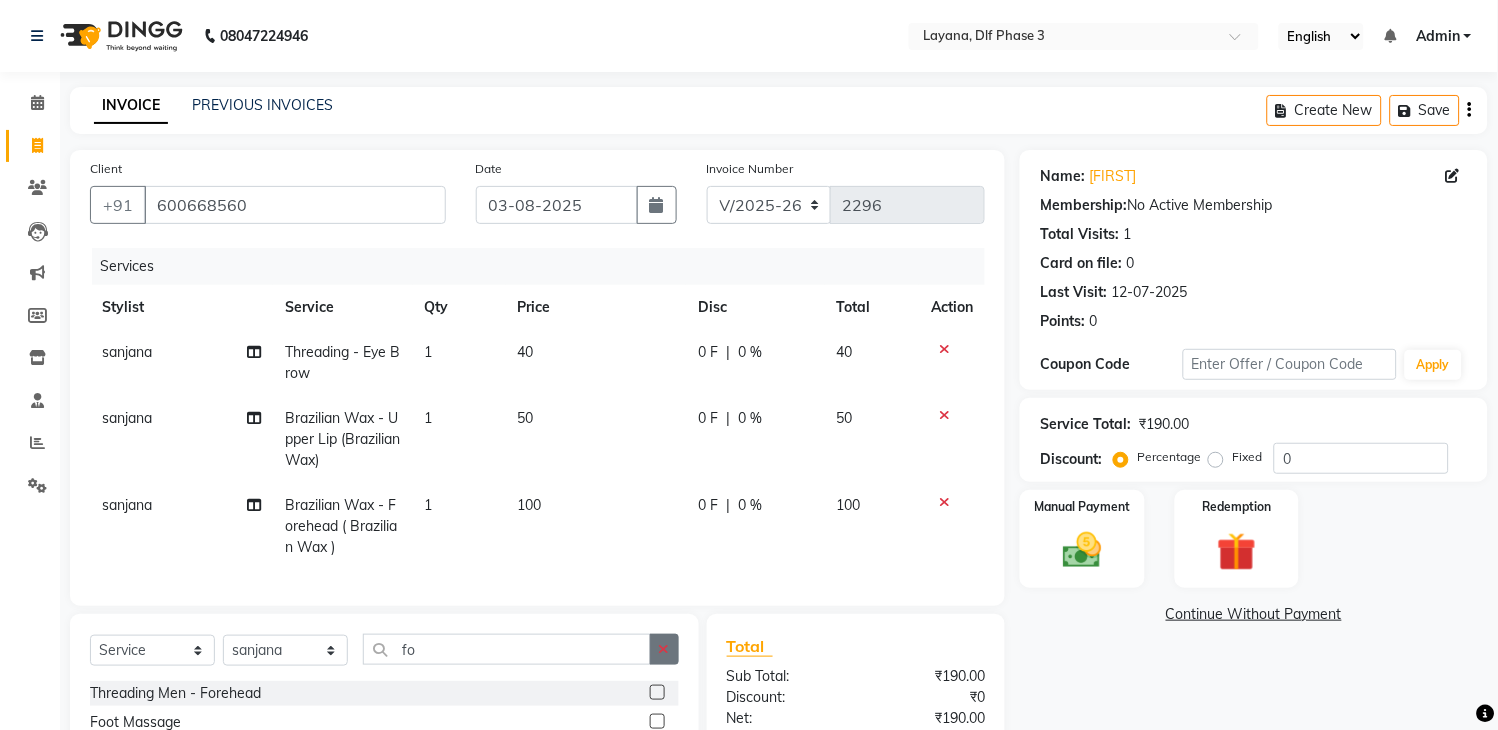 click 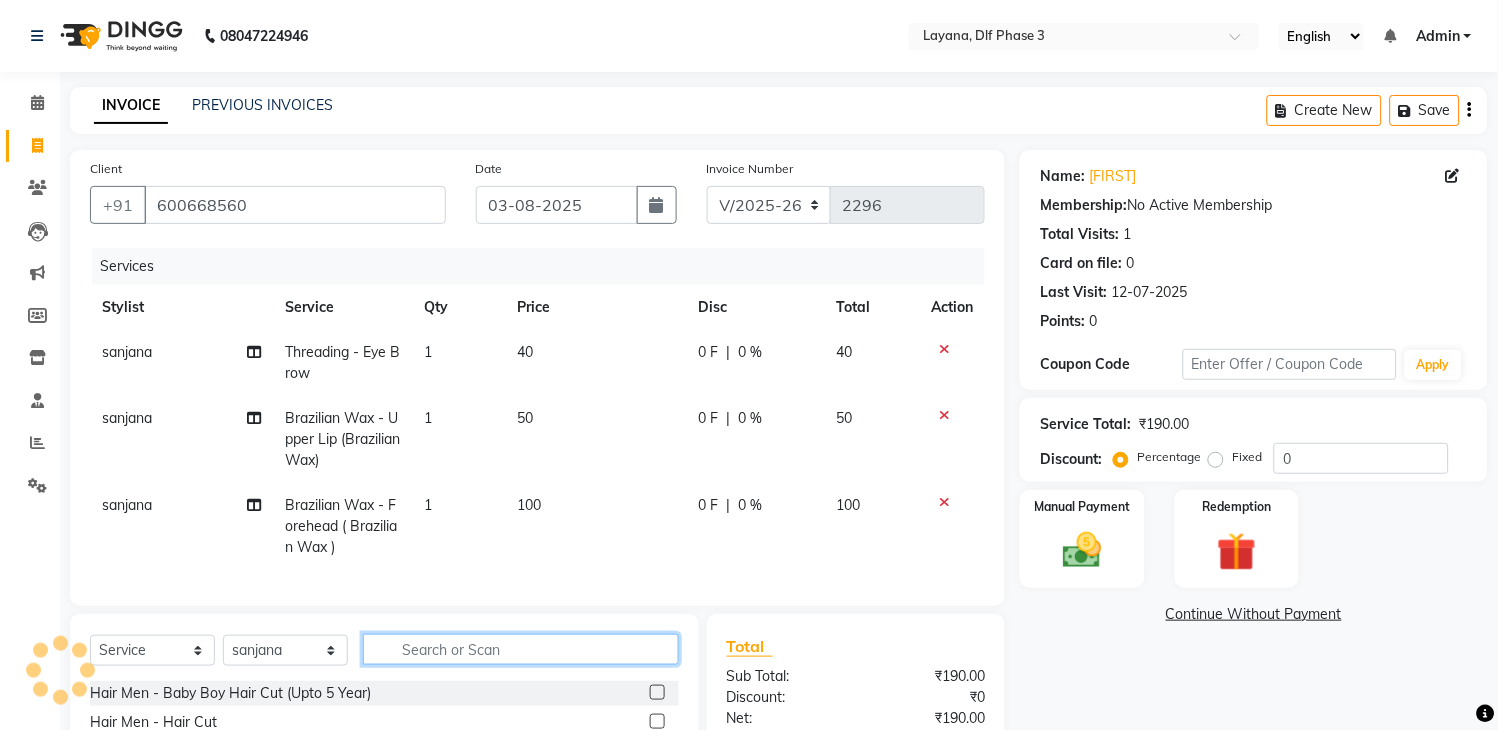 click 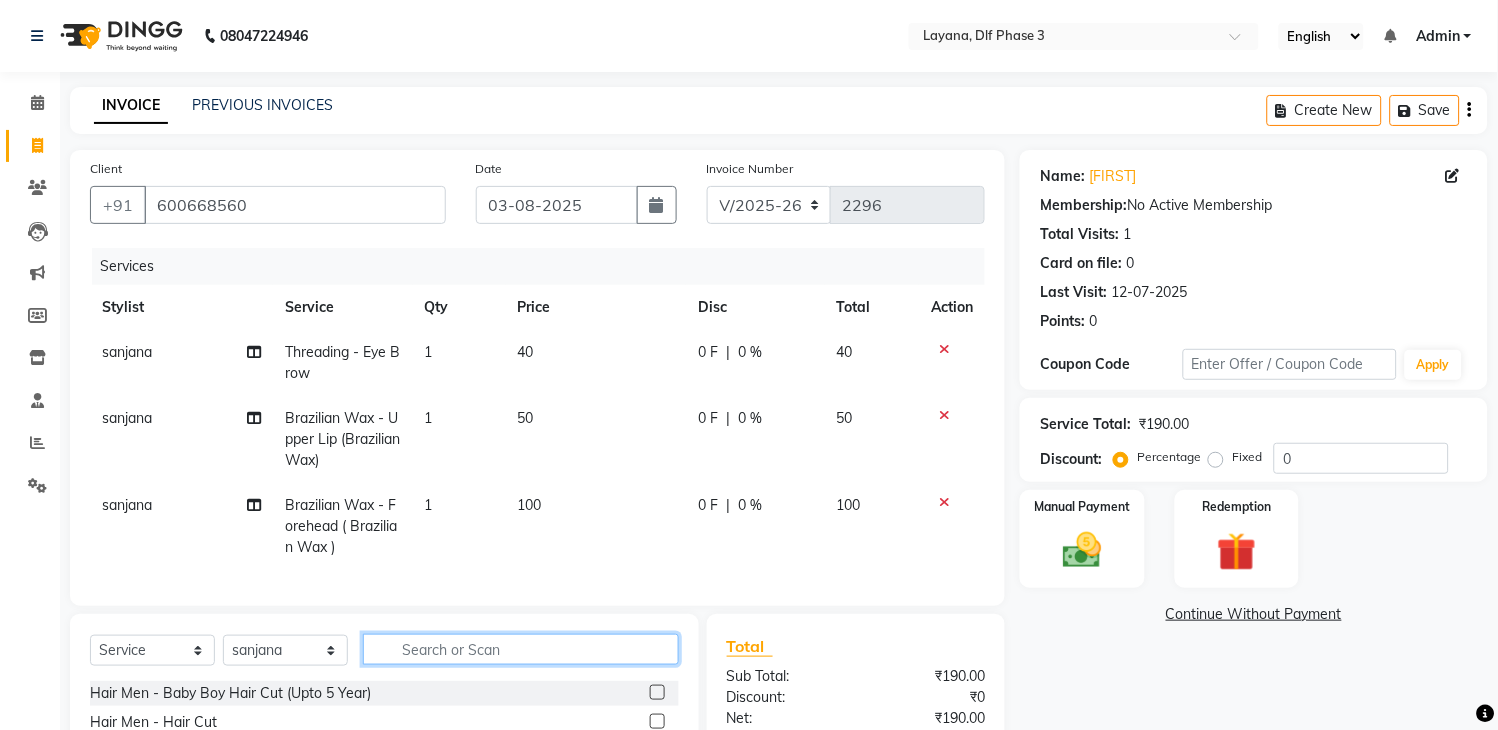 scroll, scrollTop: 151, scrollLeft: 0, axis: vertical 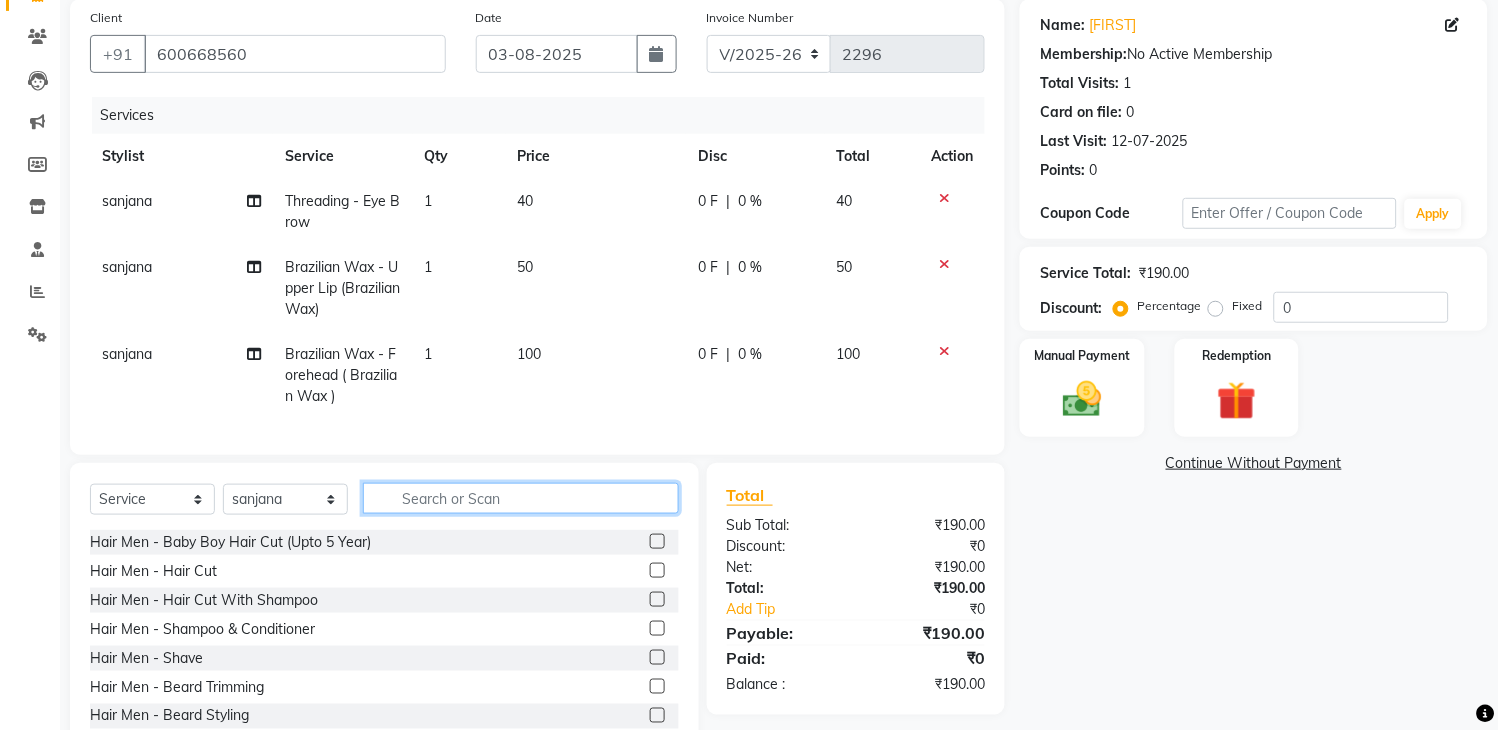 click 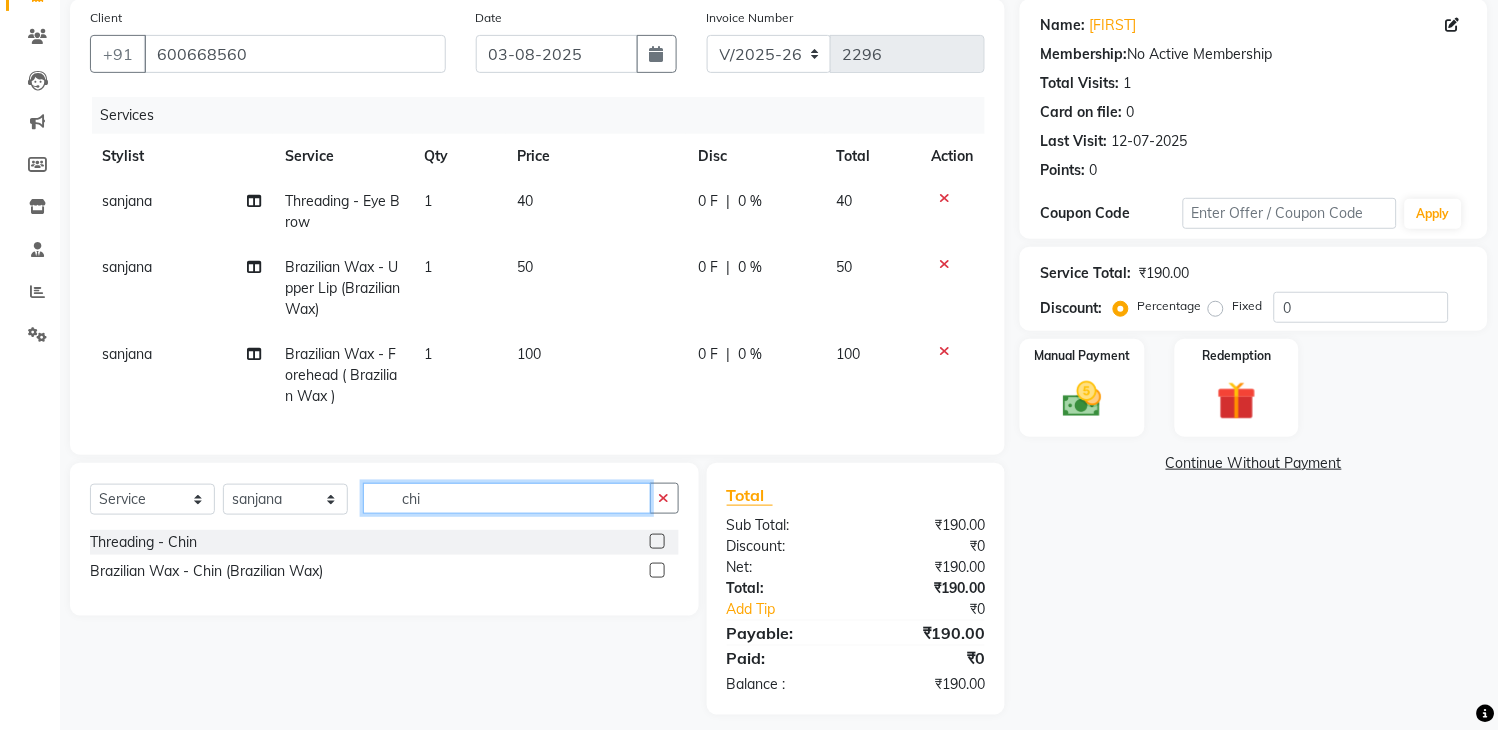 type on "chi" 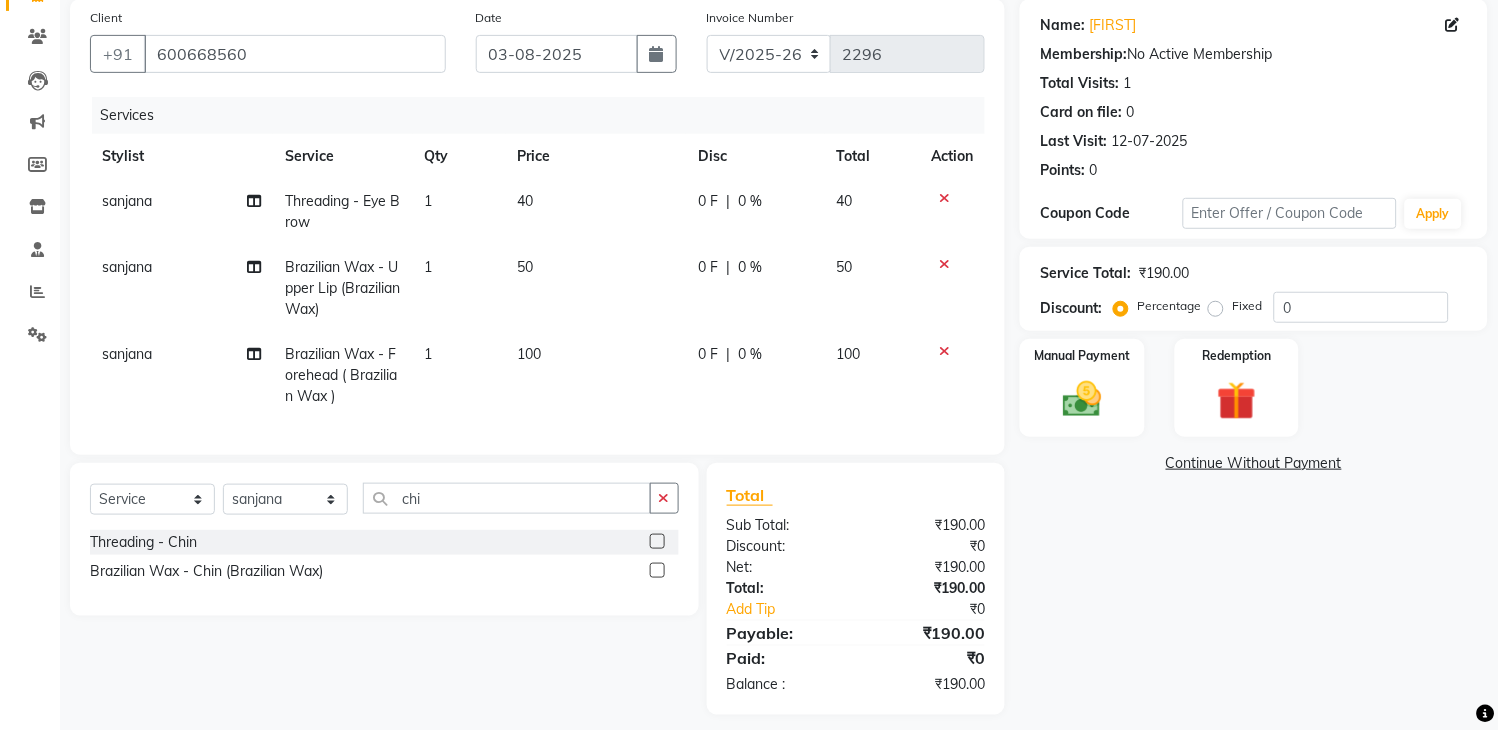 click 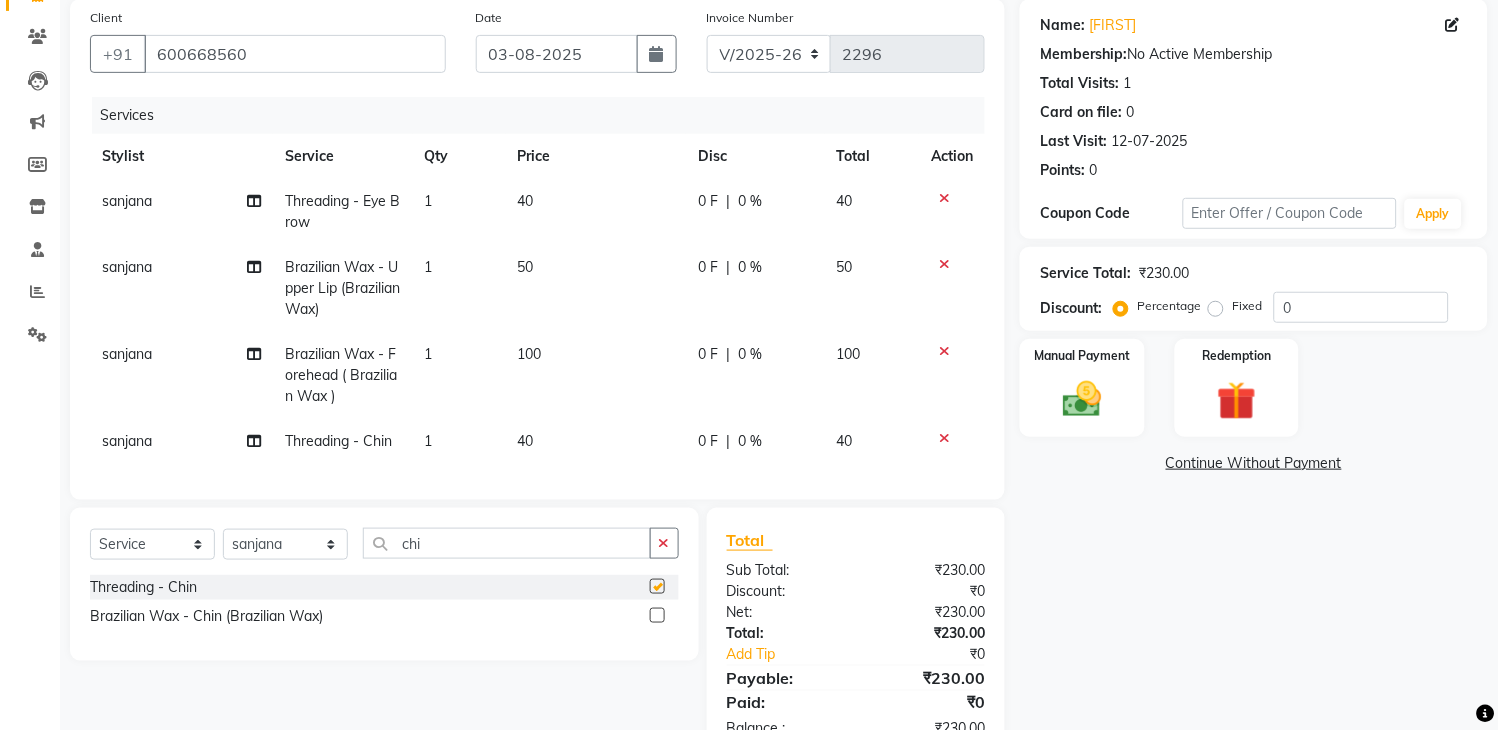 checkbox on "false" 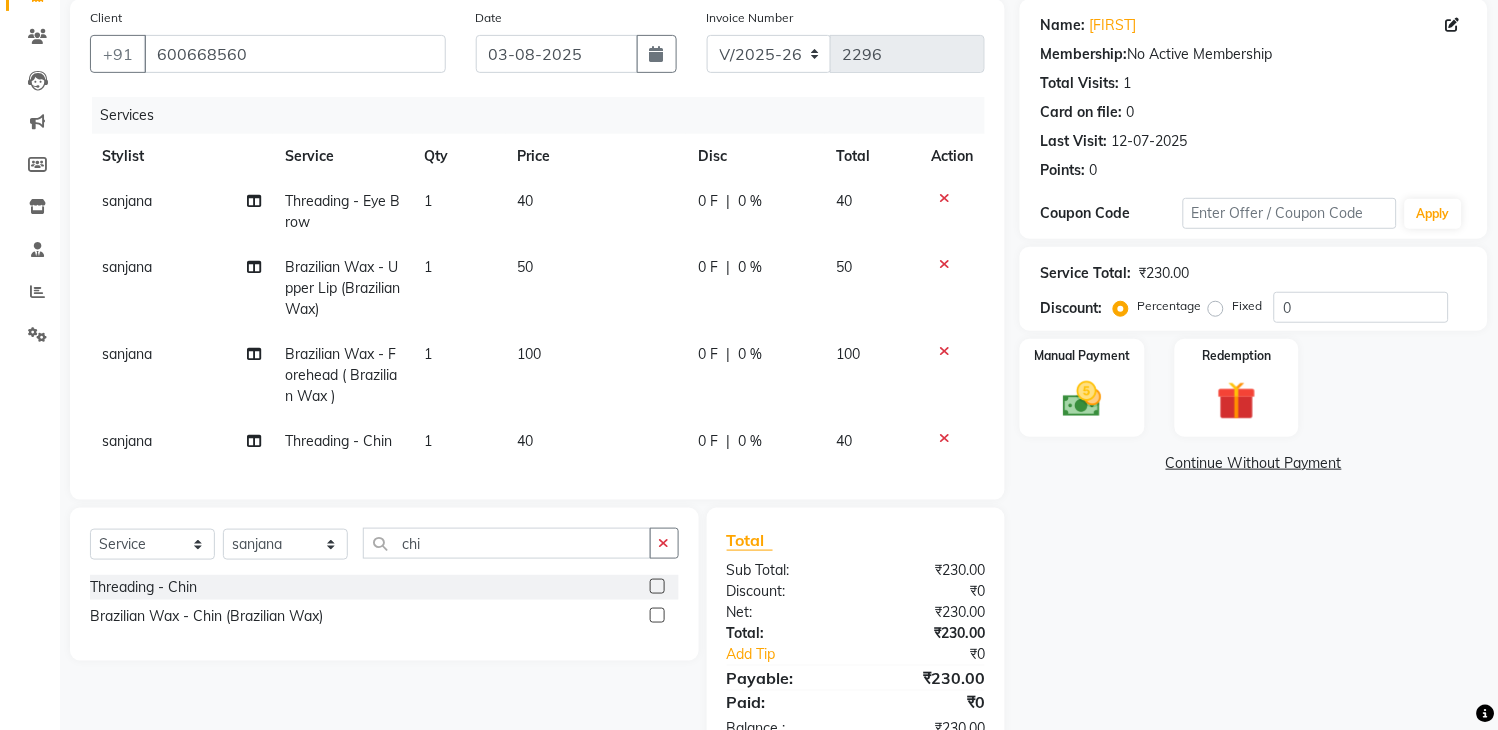 click 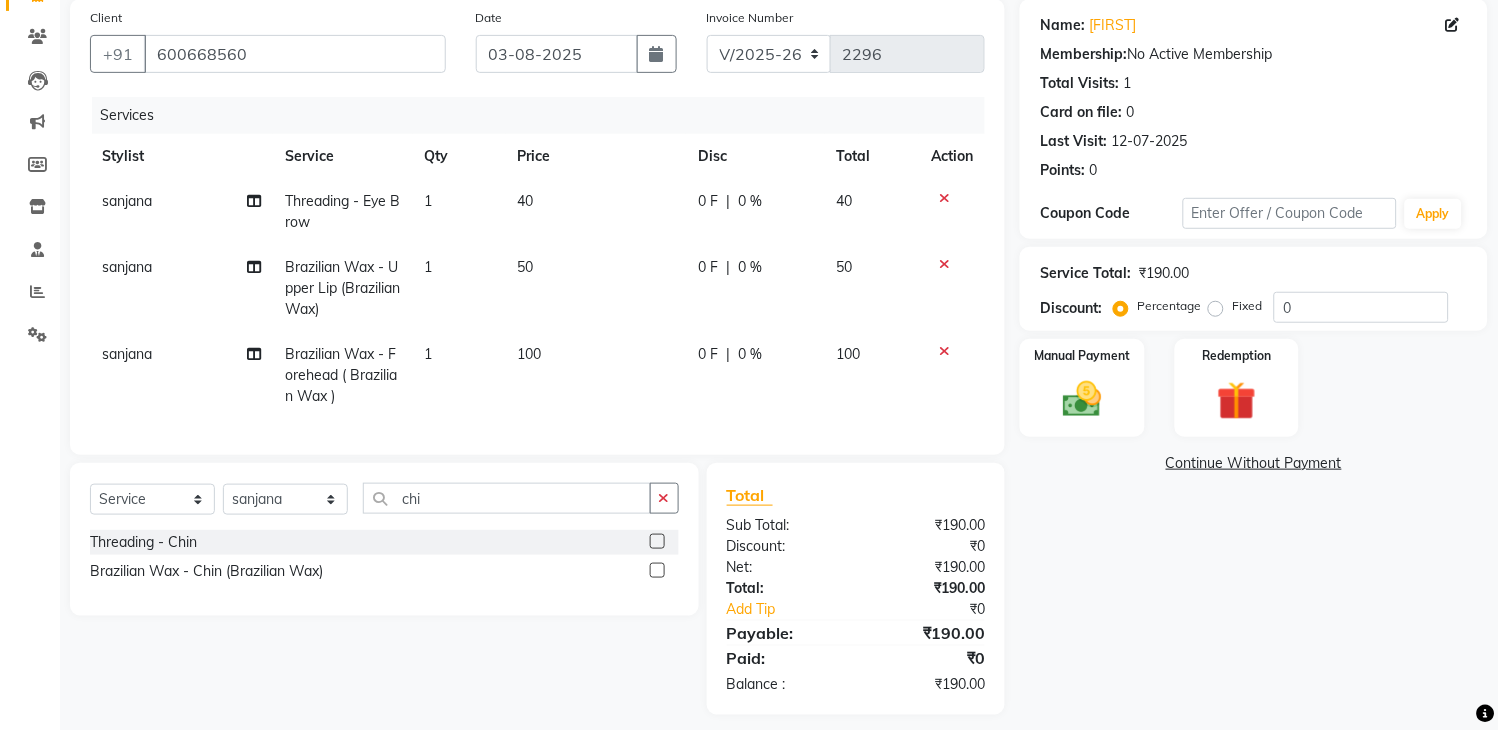 click 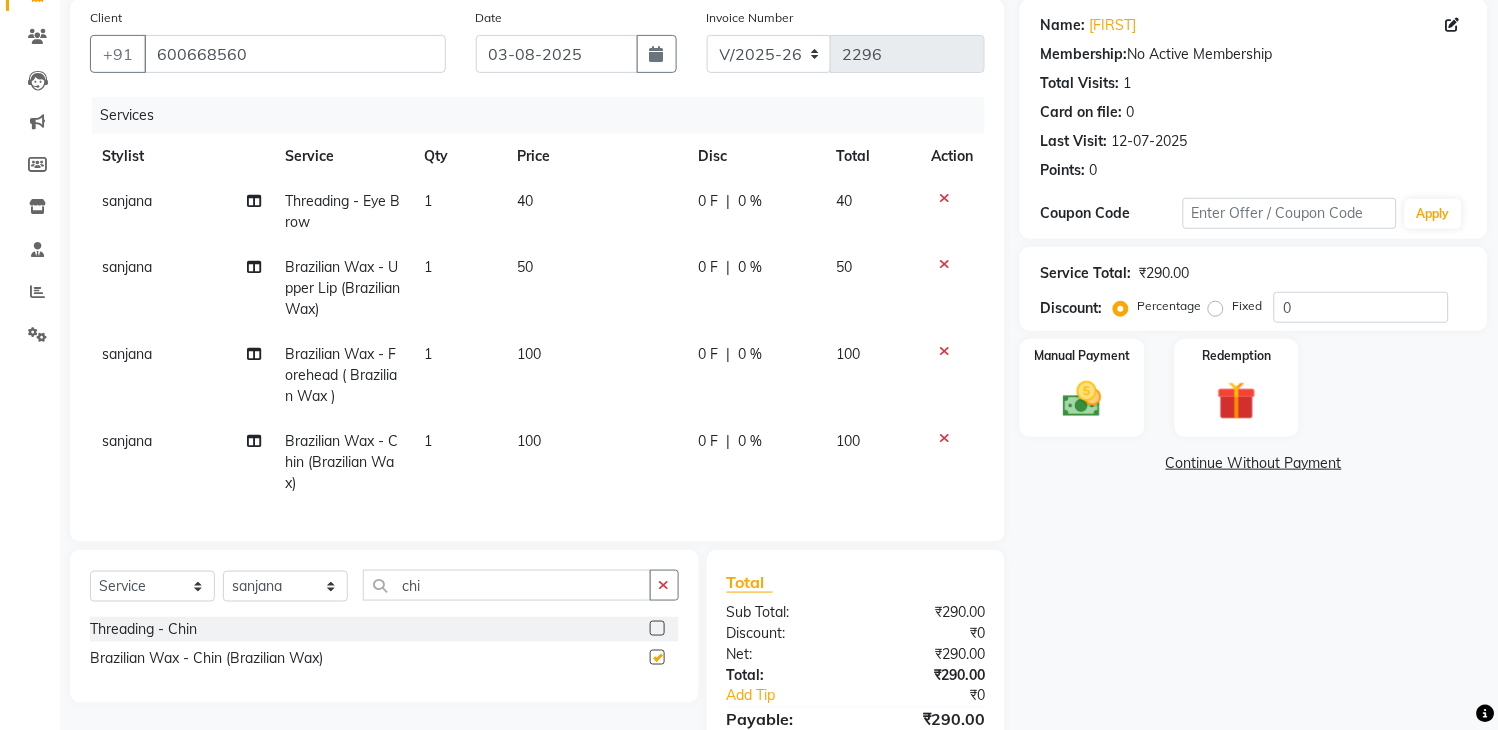 checkbox on "false" 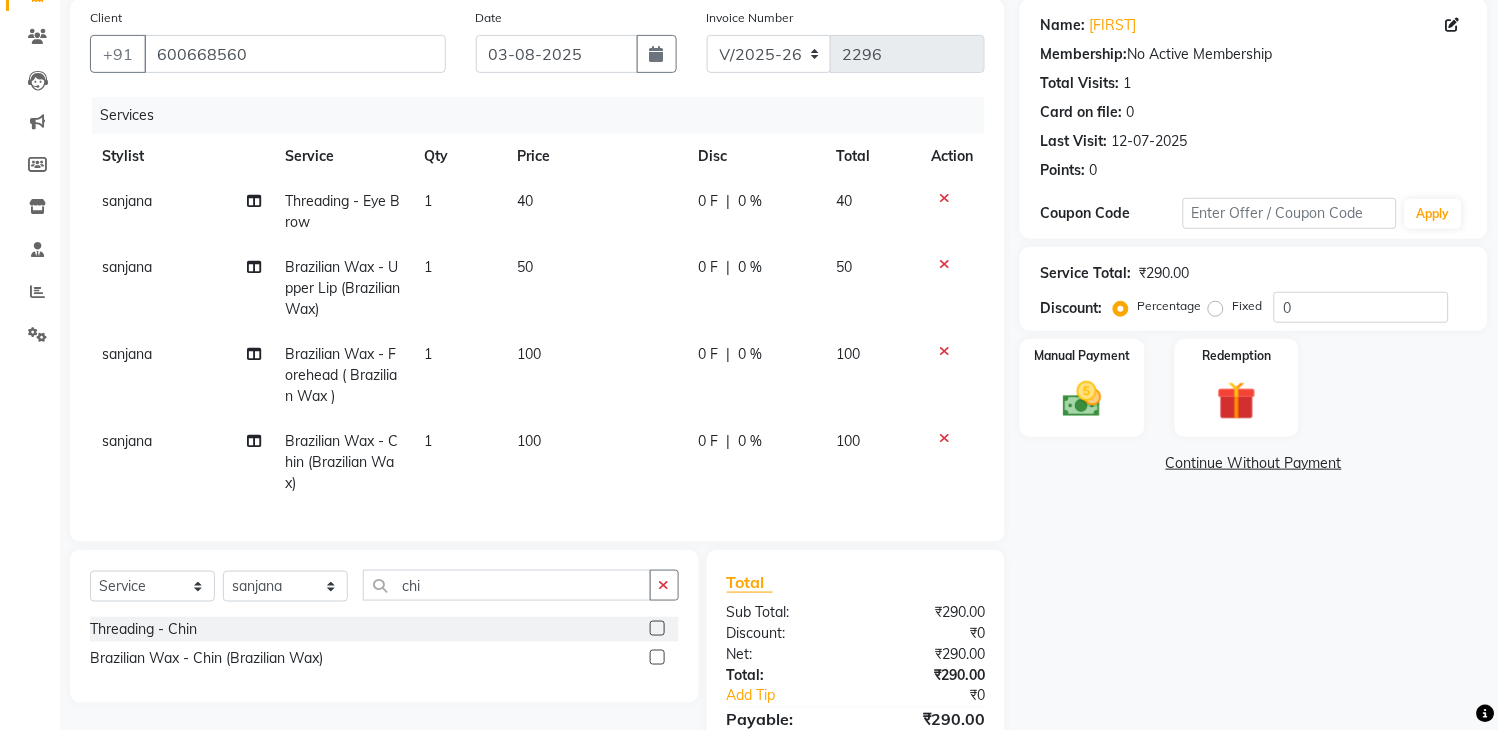 click 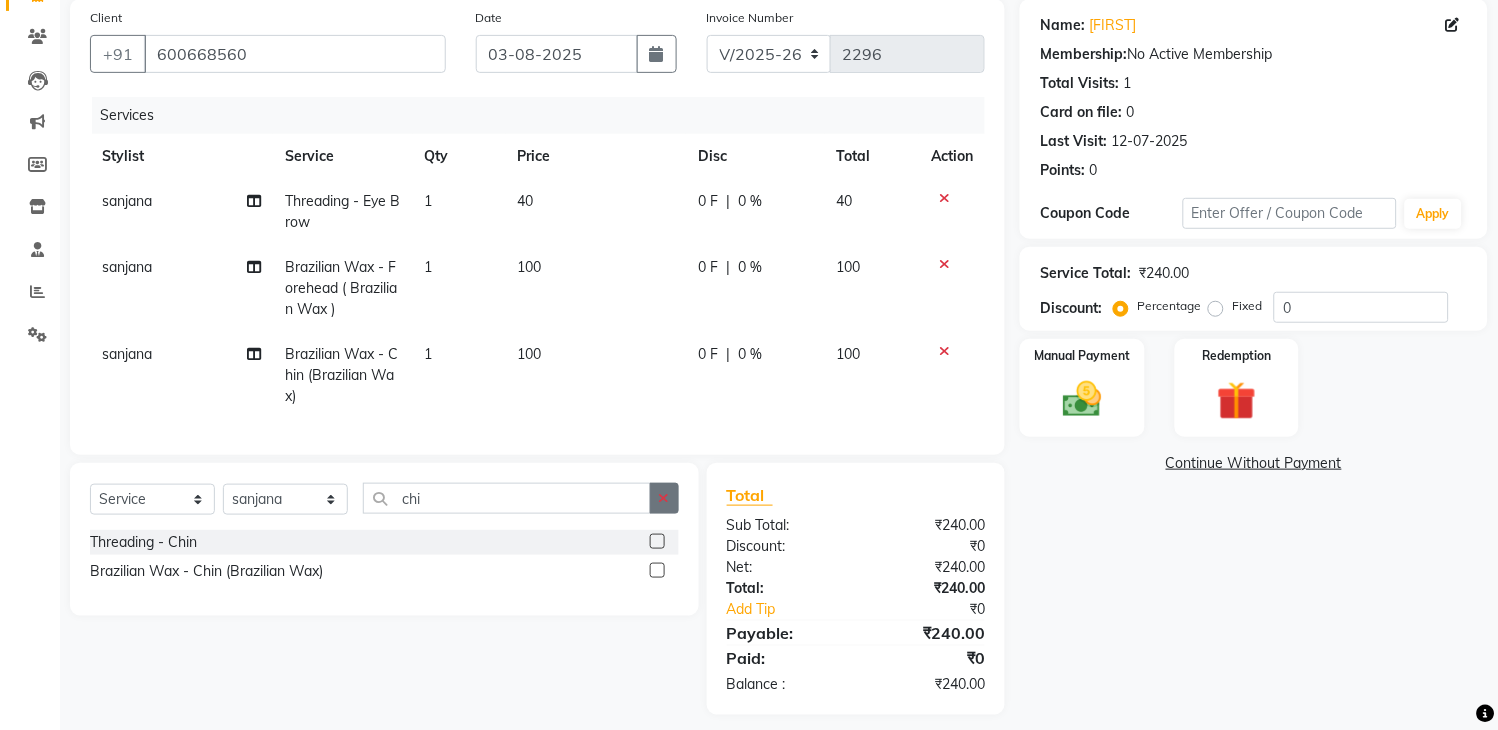 click 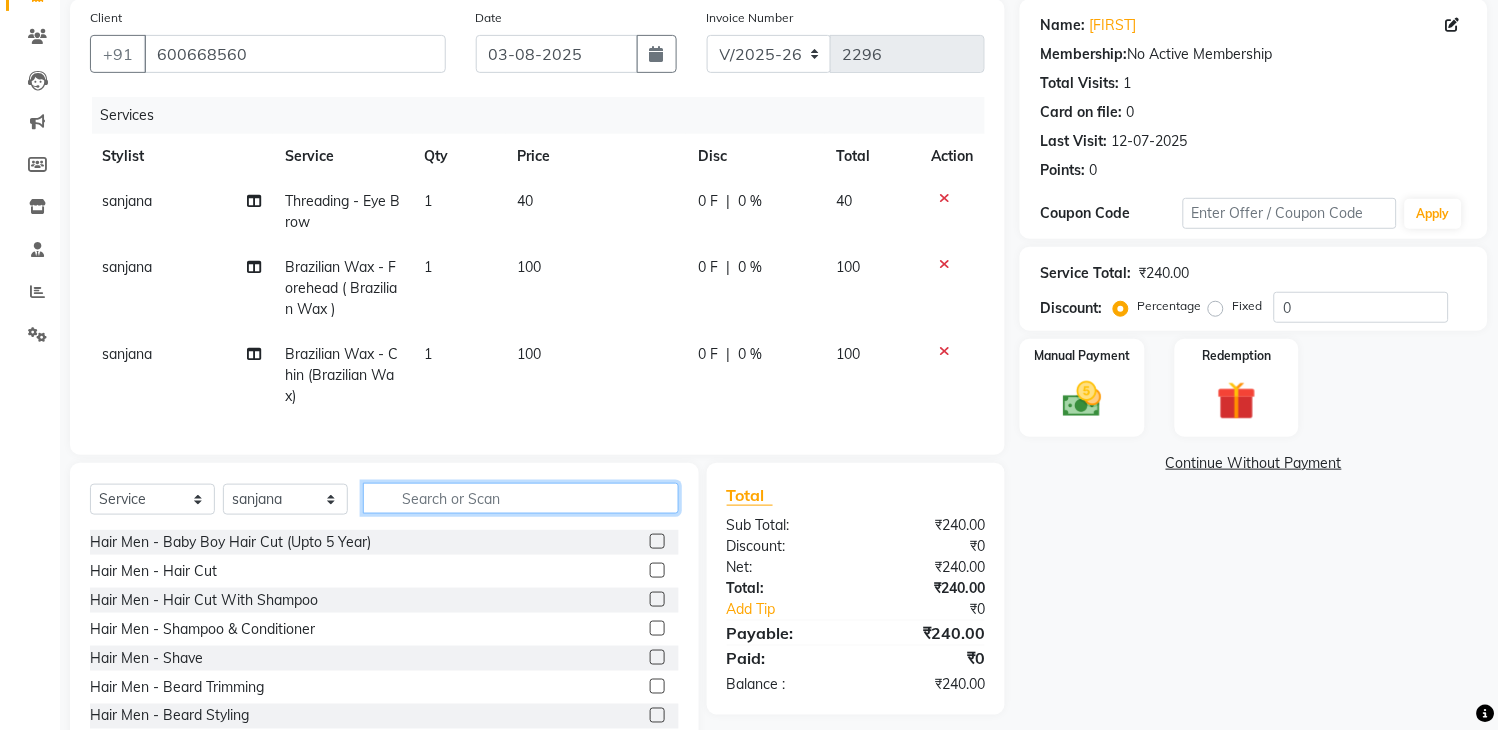 click 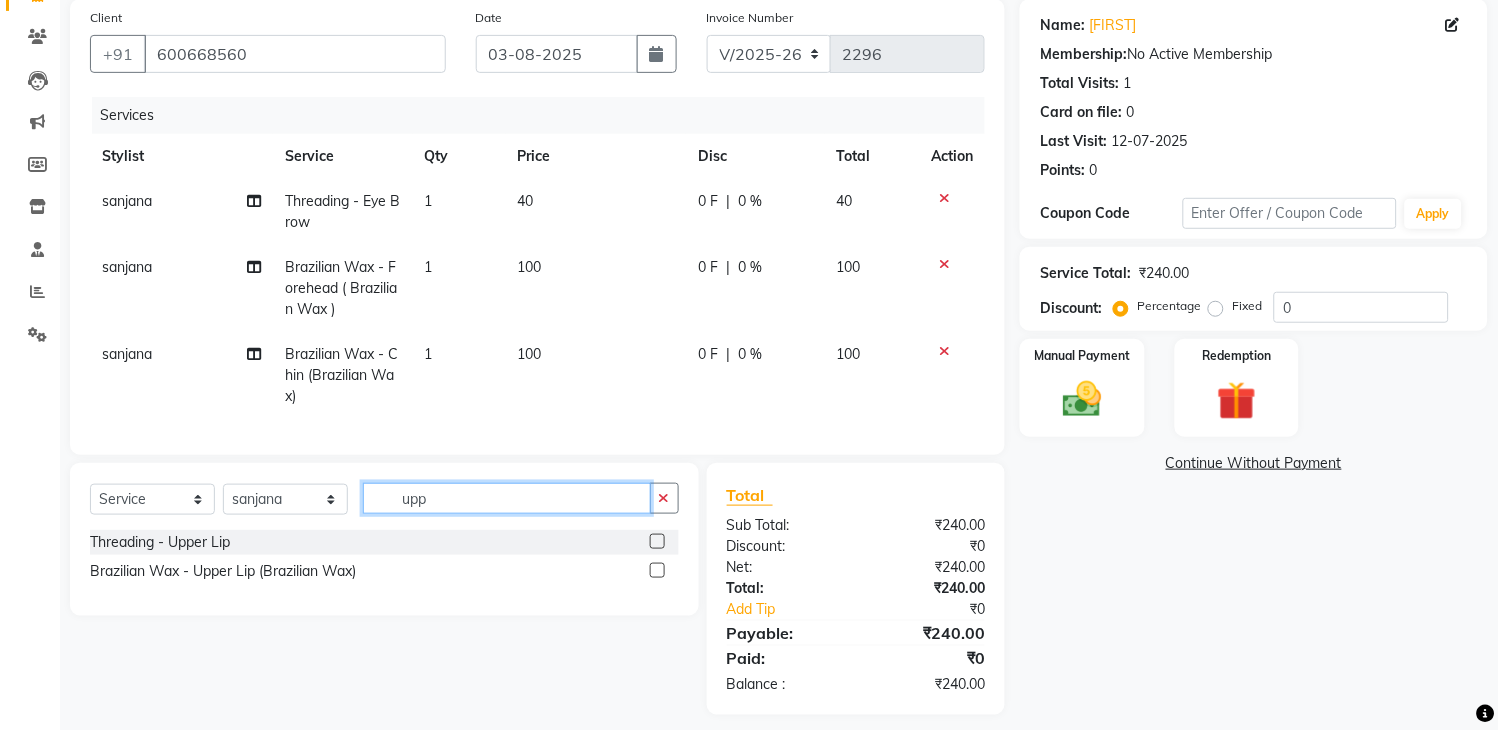 type on "upp" 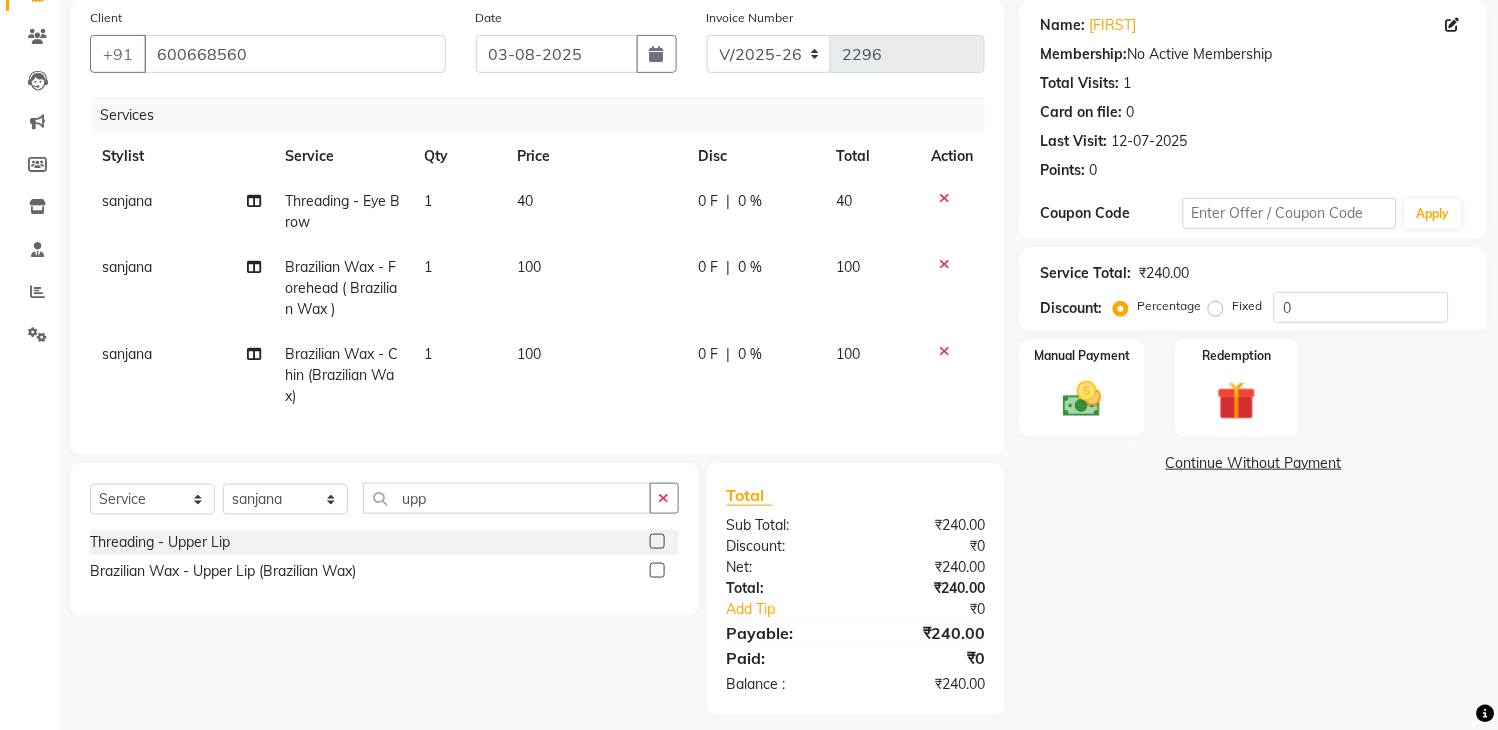 click 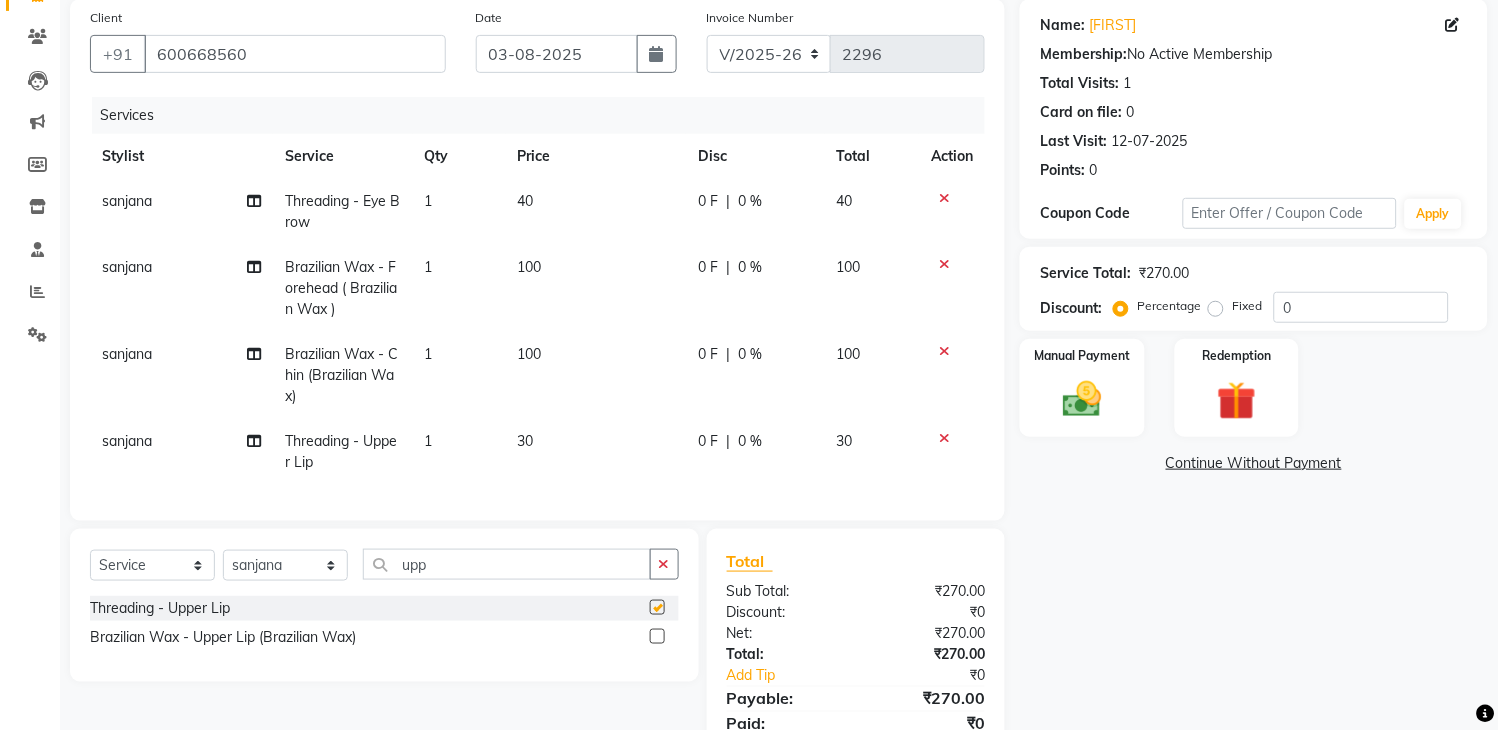 checkbox on "false" 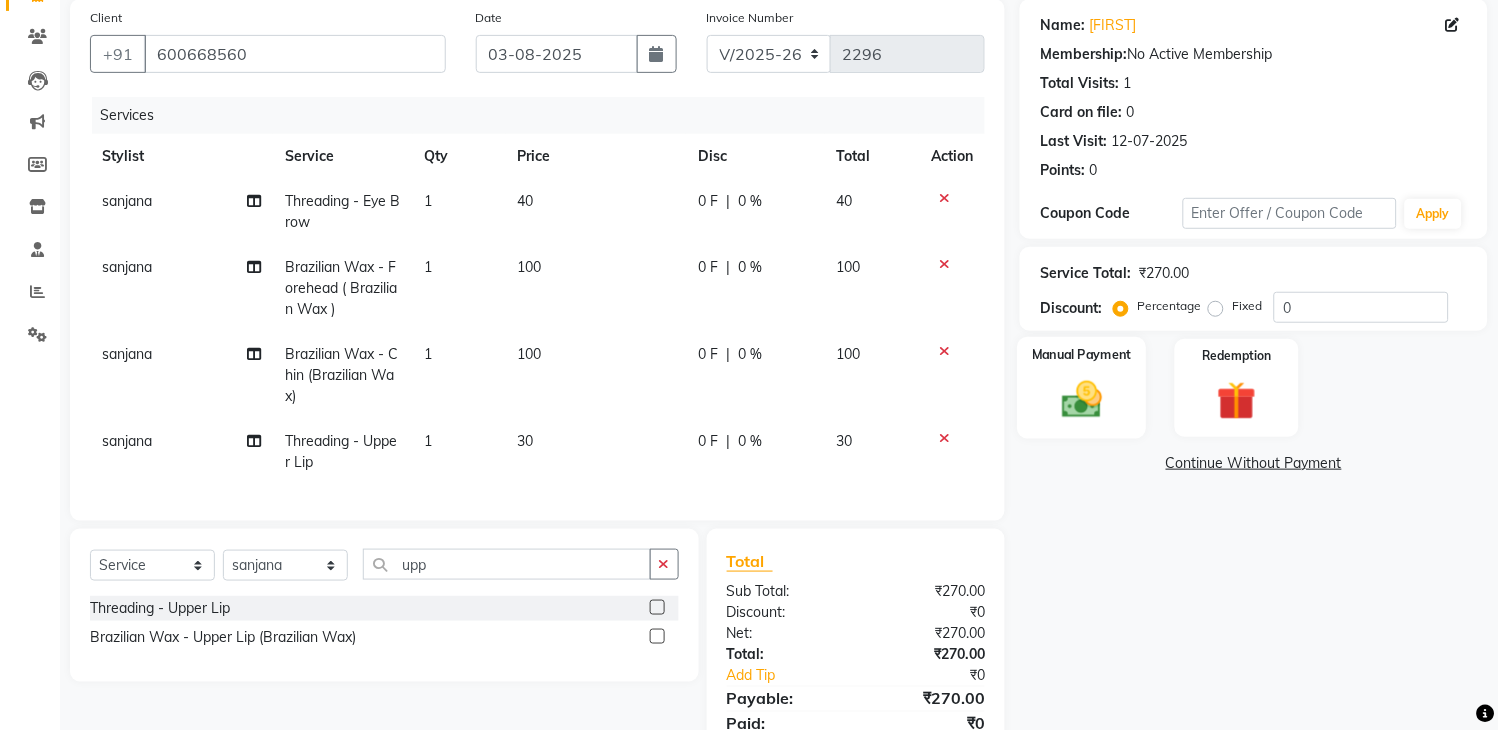click on "Manual Payment" 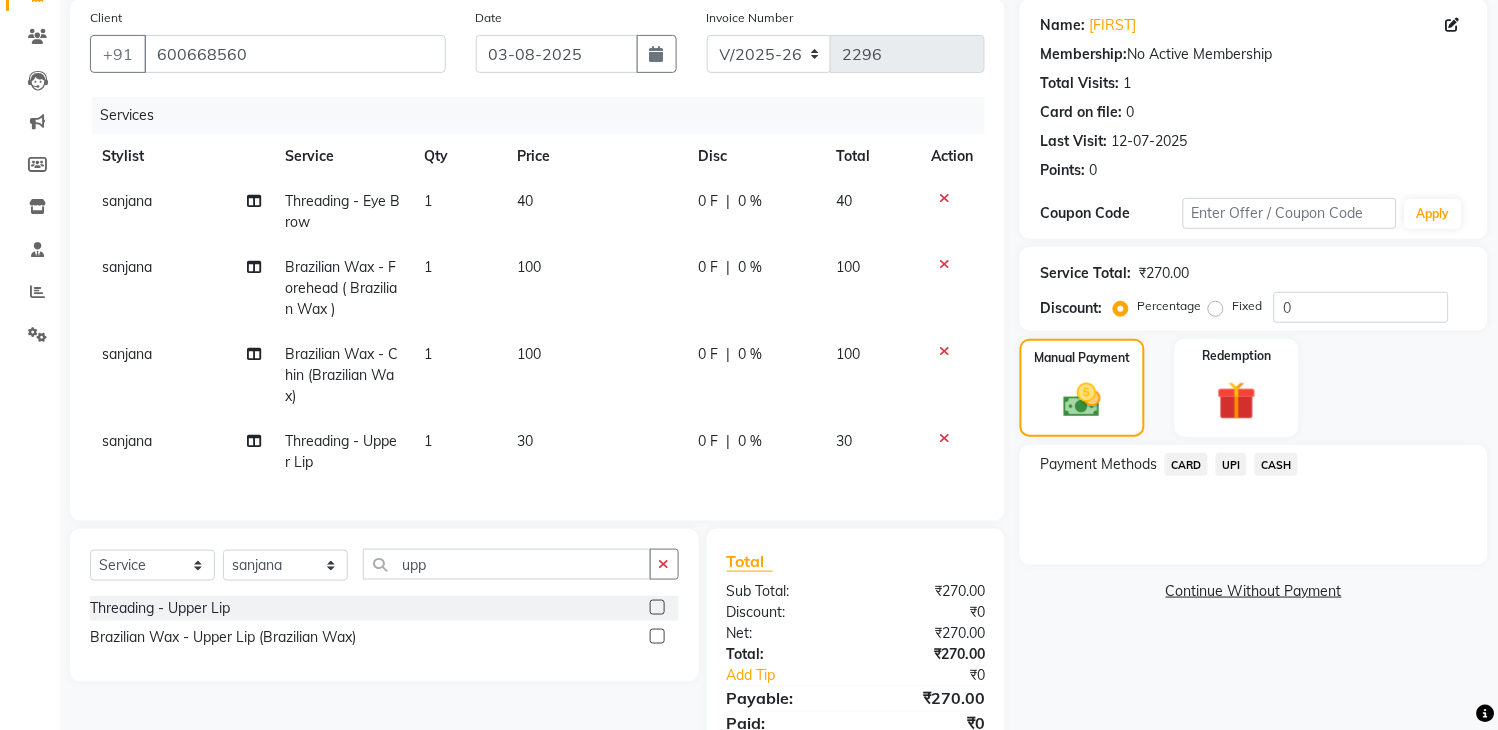 click on "UPI" 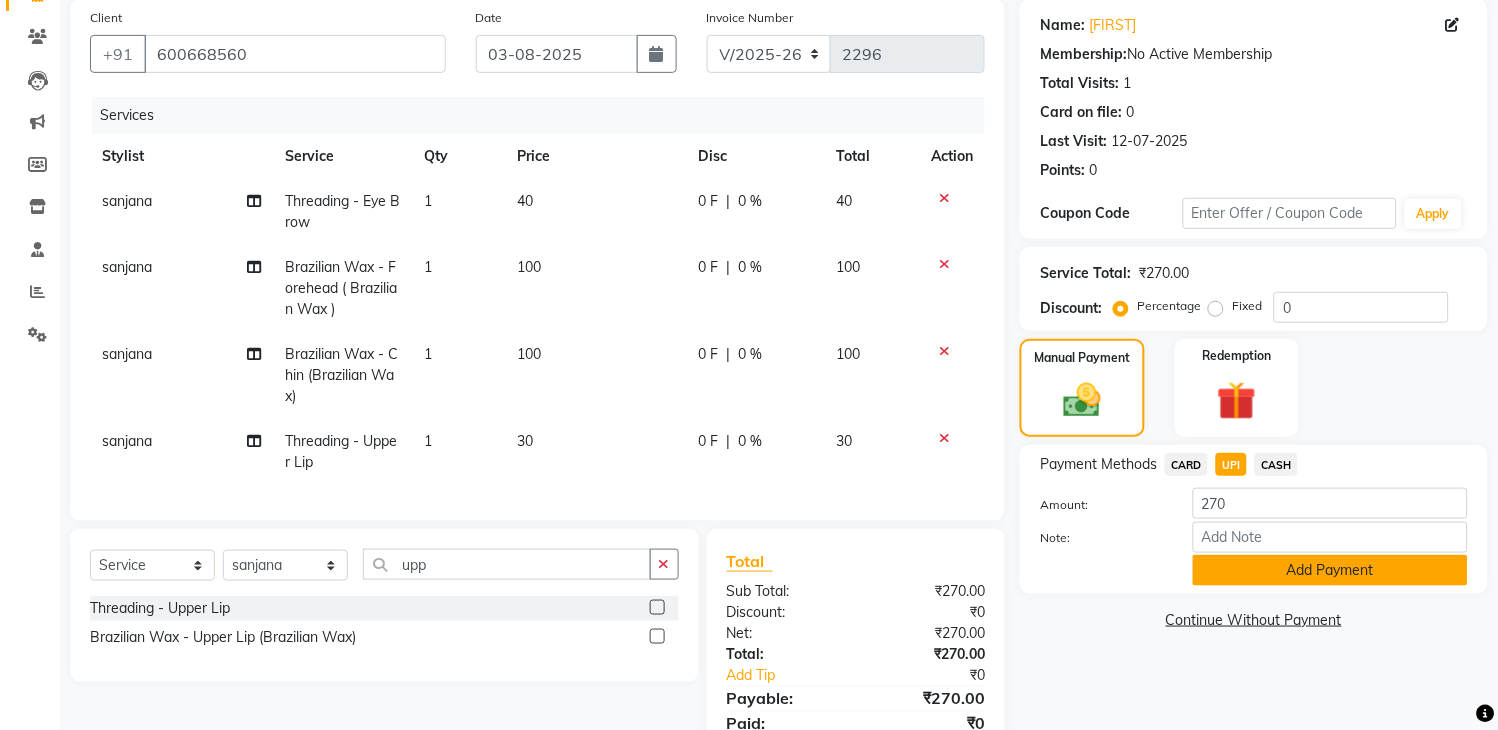 click on "Add Payment" 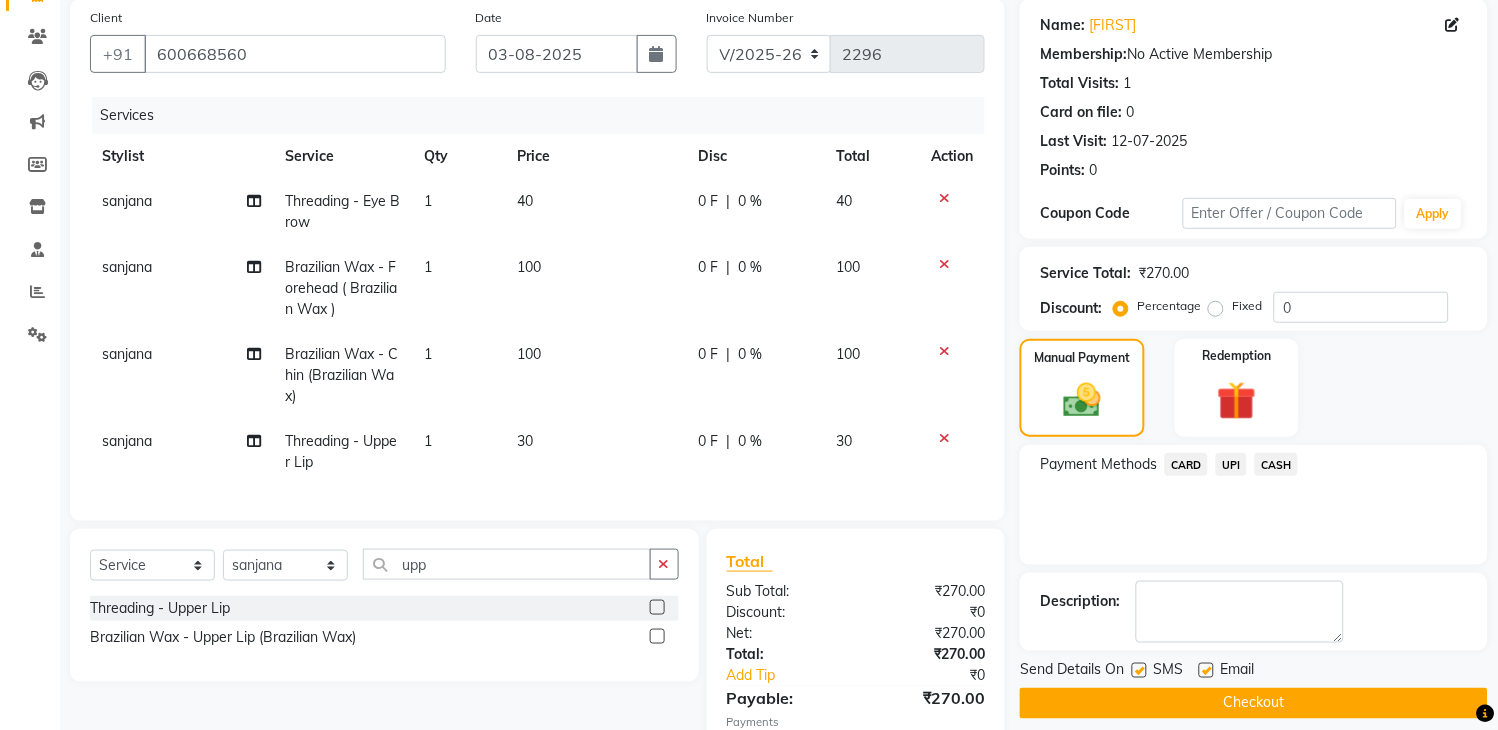 click on "Checkout" 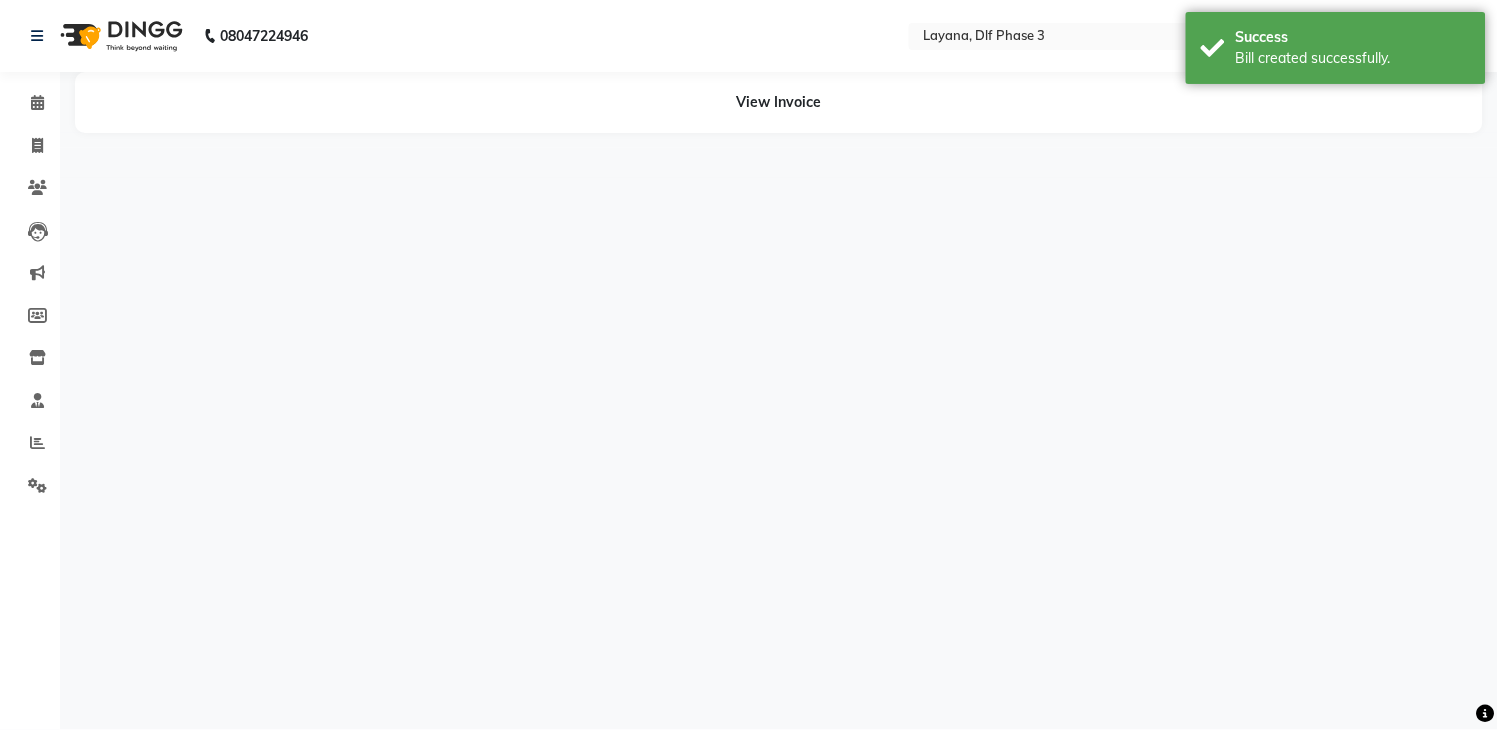 scroll, scrollTop: 0, scrollLeft: 0, axis: both 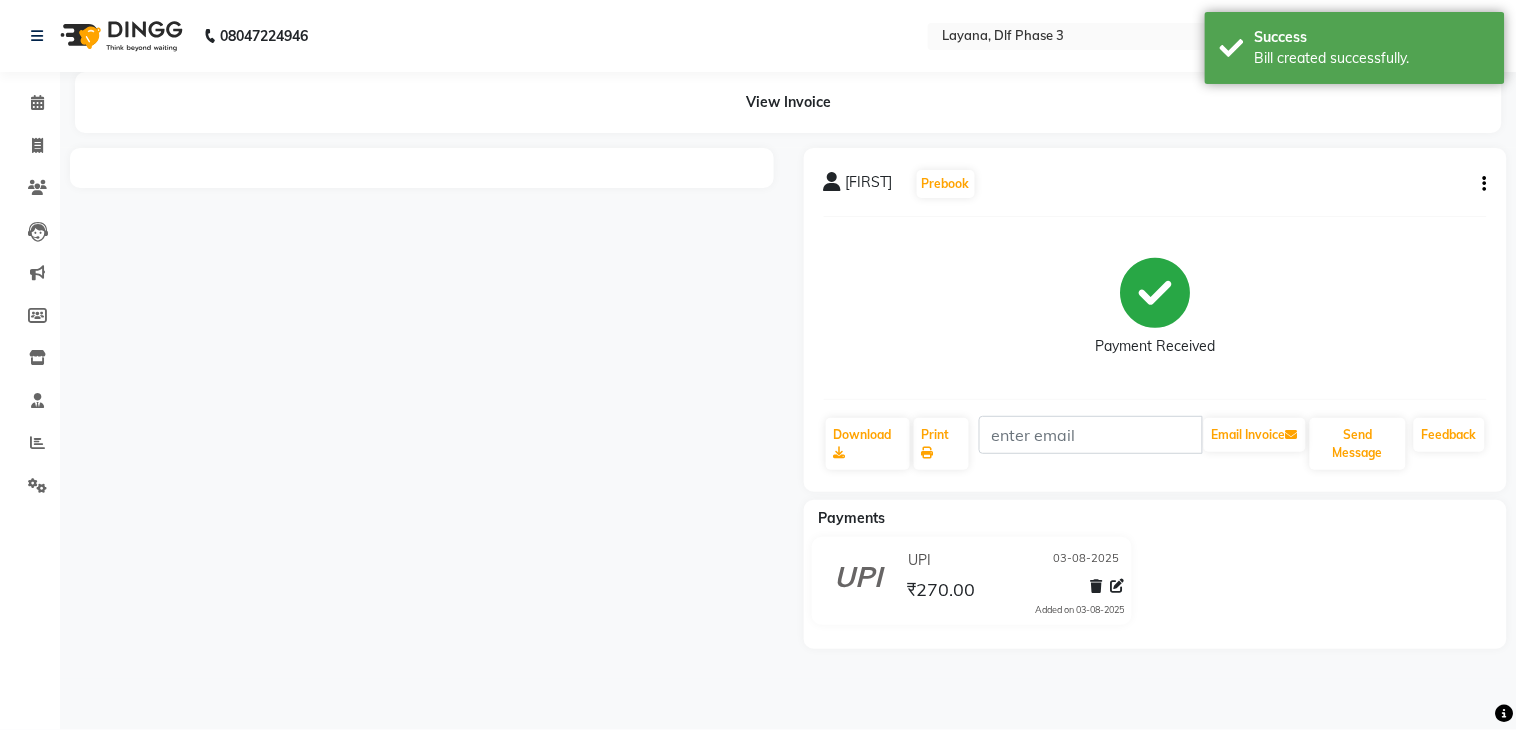 click on "harshni   Prebook   Payment Received  Download  Print   Email Invoice   Send Message Feedback  Payments UPI 03-08-2025 ₹270.00  Added on 03-08-2025" 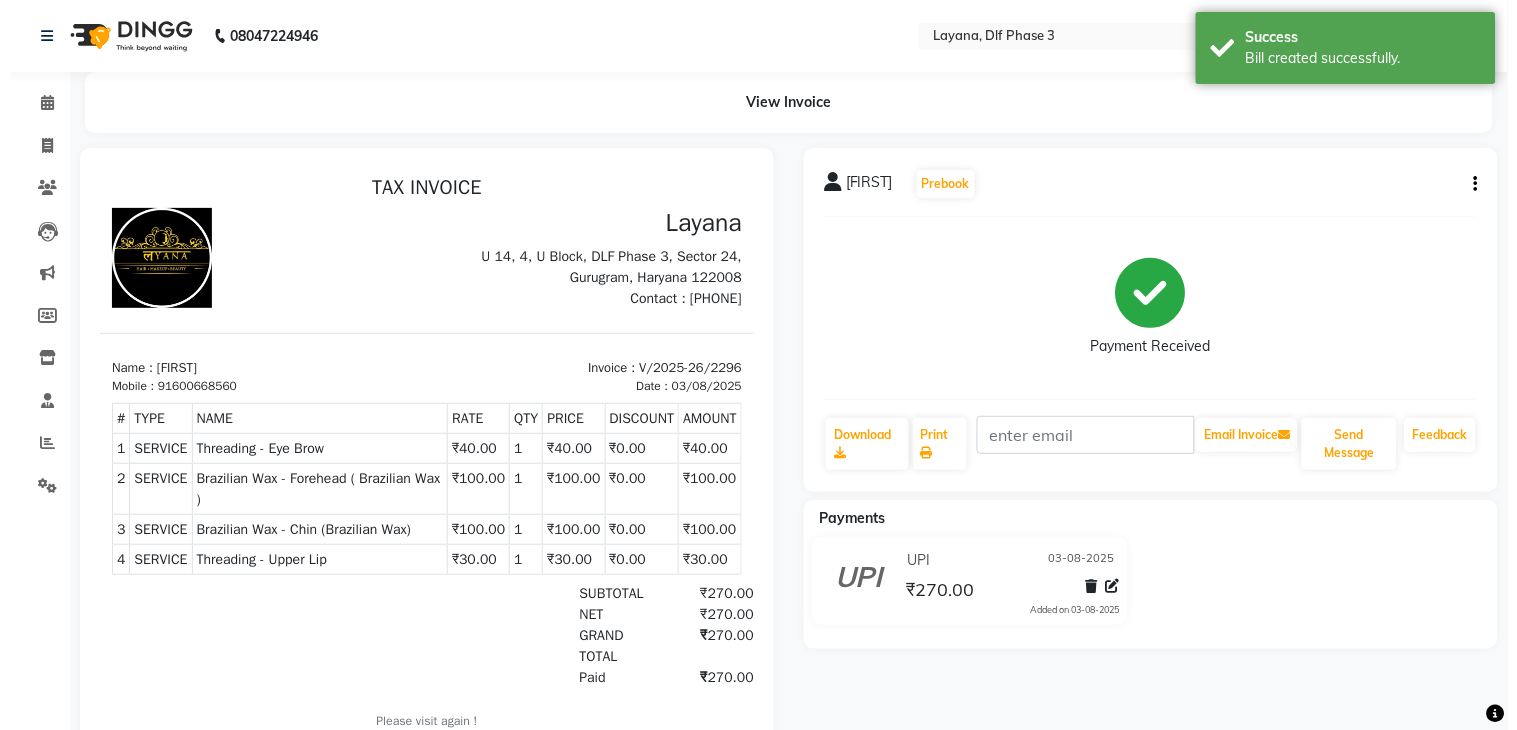 scroll, scrollTop: 0, scrollLeft: 0, axis: both 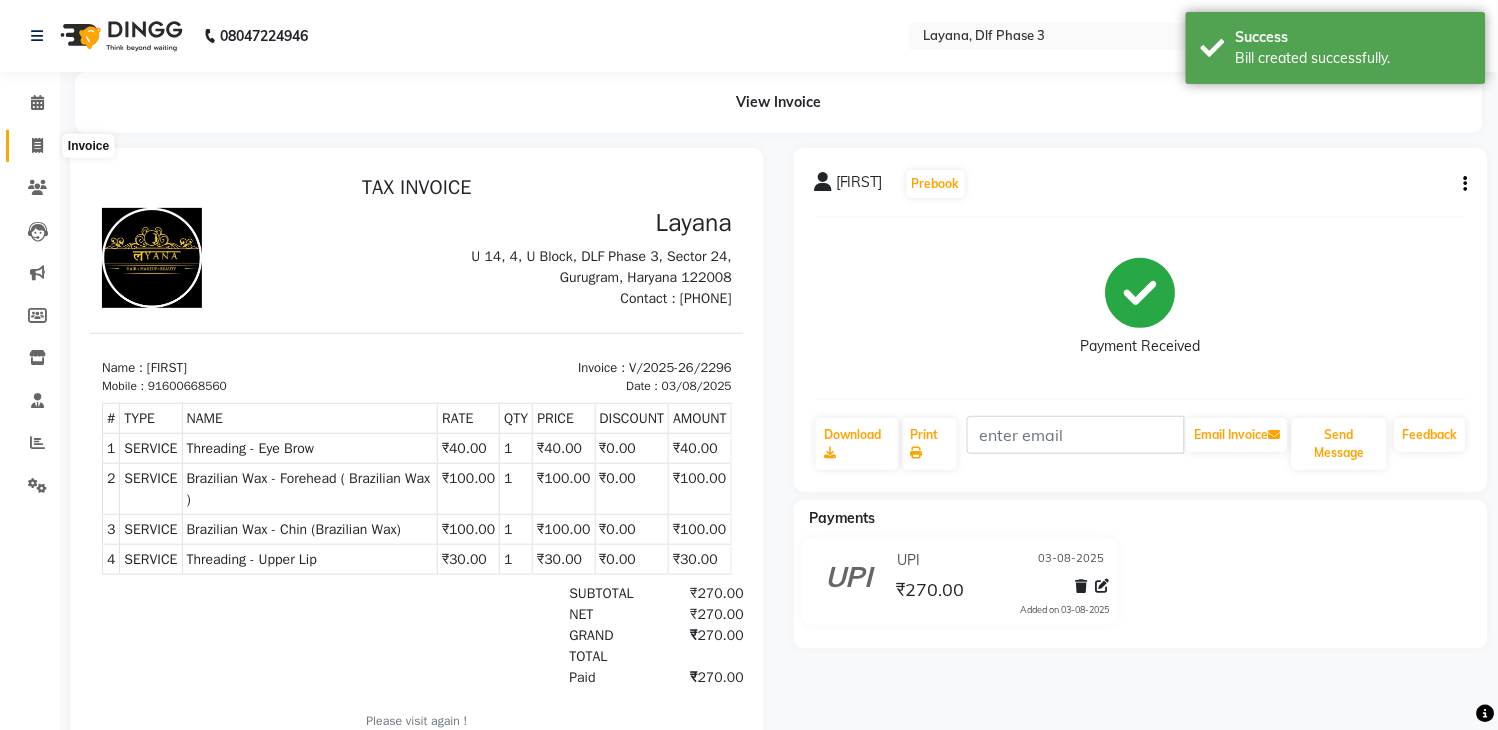 click 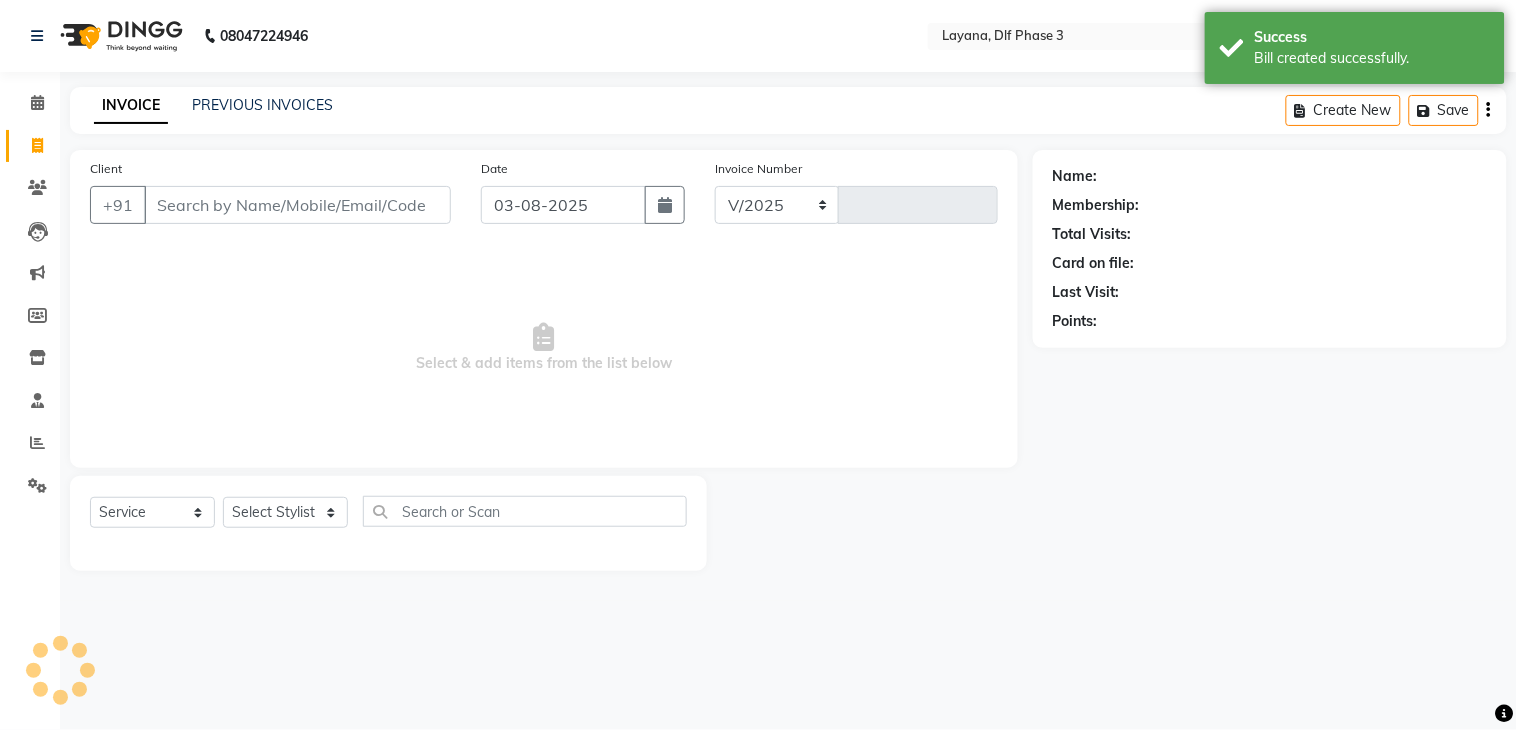 select on "6973" 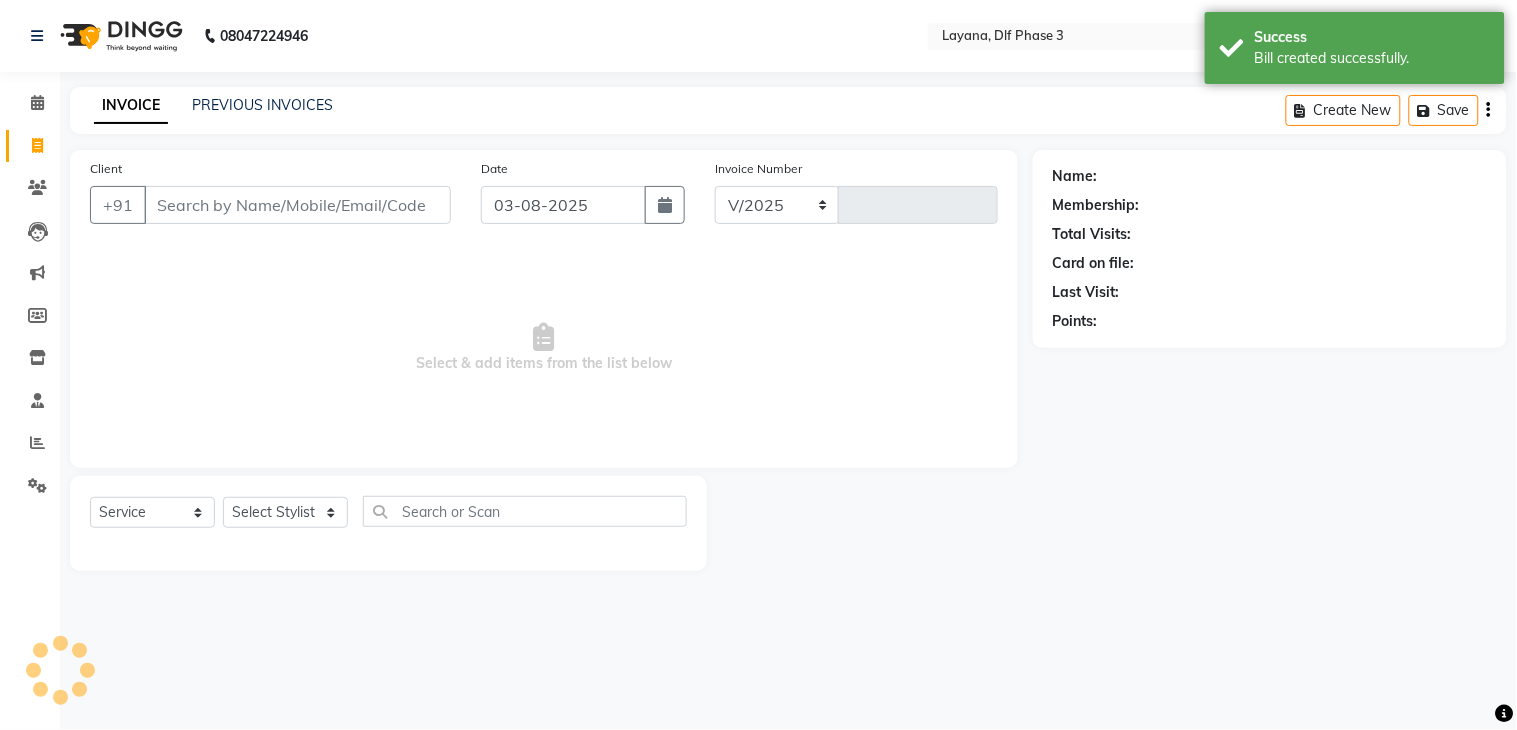 type on "2297" 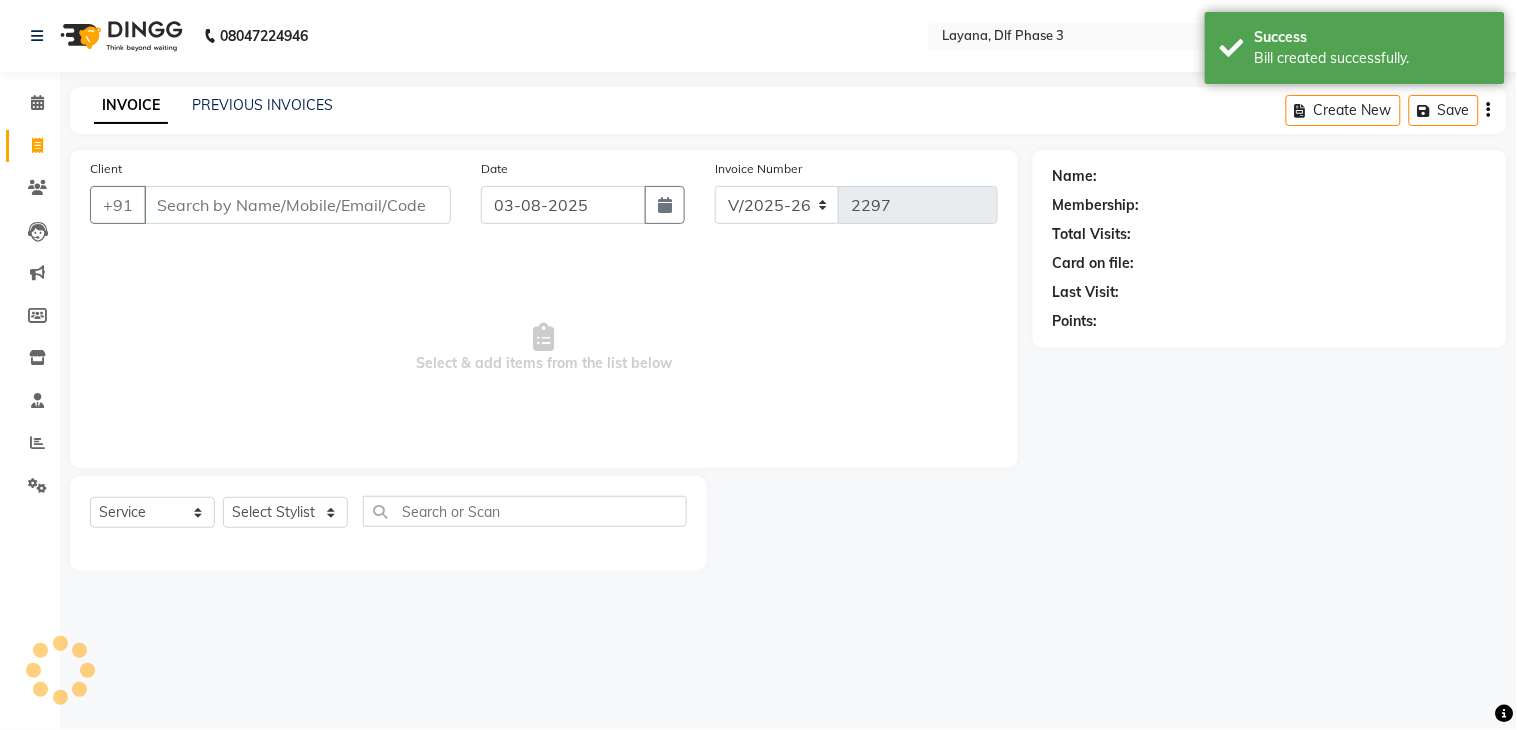 drag, startPoint x: 135, startPoint y: 231, endPoint x: 145, endPoint y: 226, distance: 11.18034 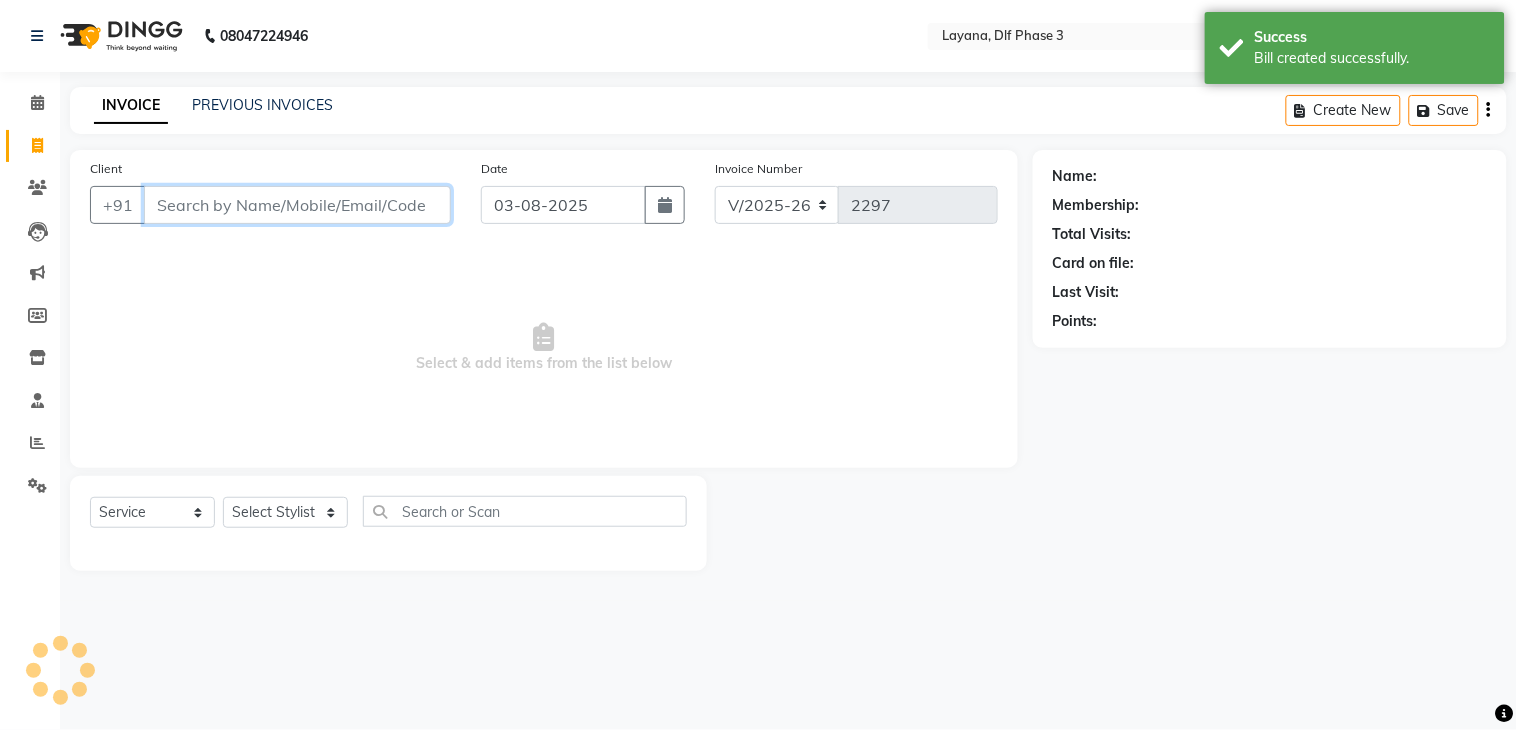 click on "Client" at bounding box center [297, 205] 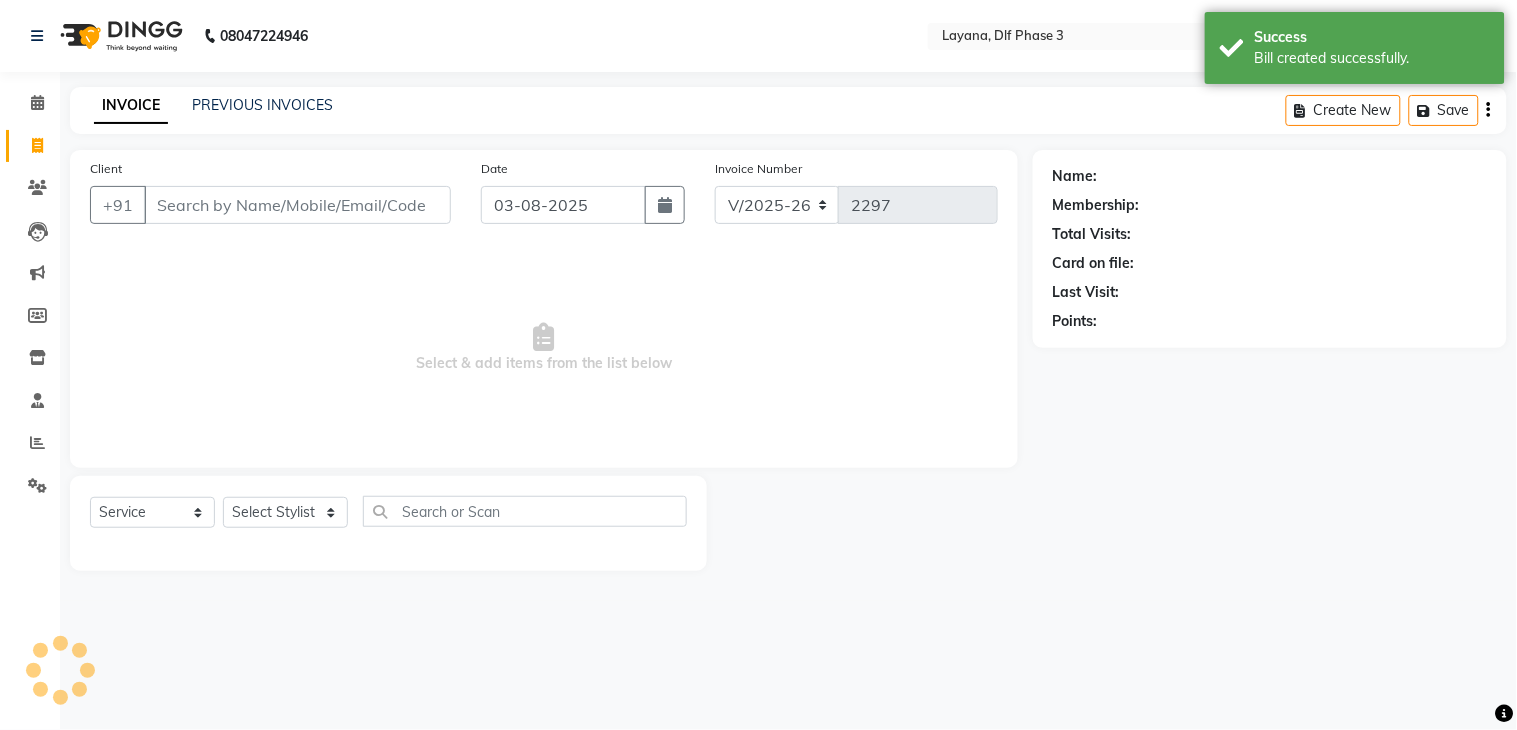 click on "Client +91" 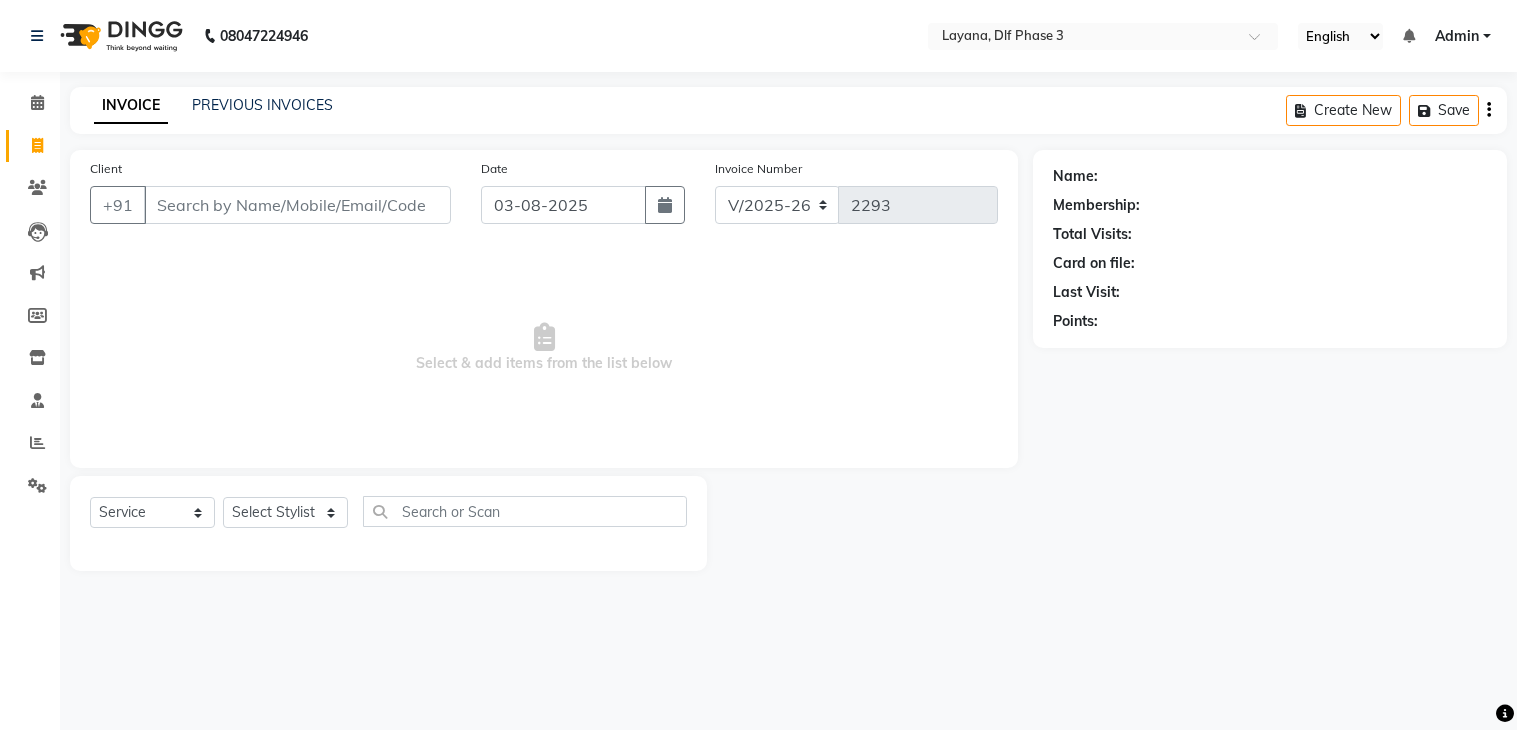 select on "6973" 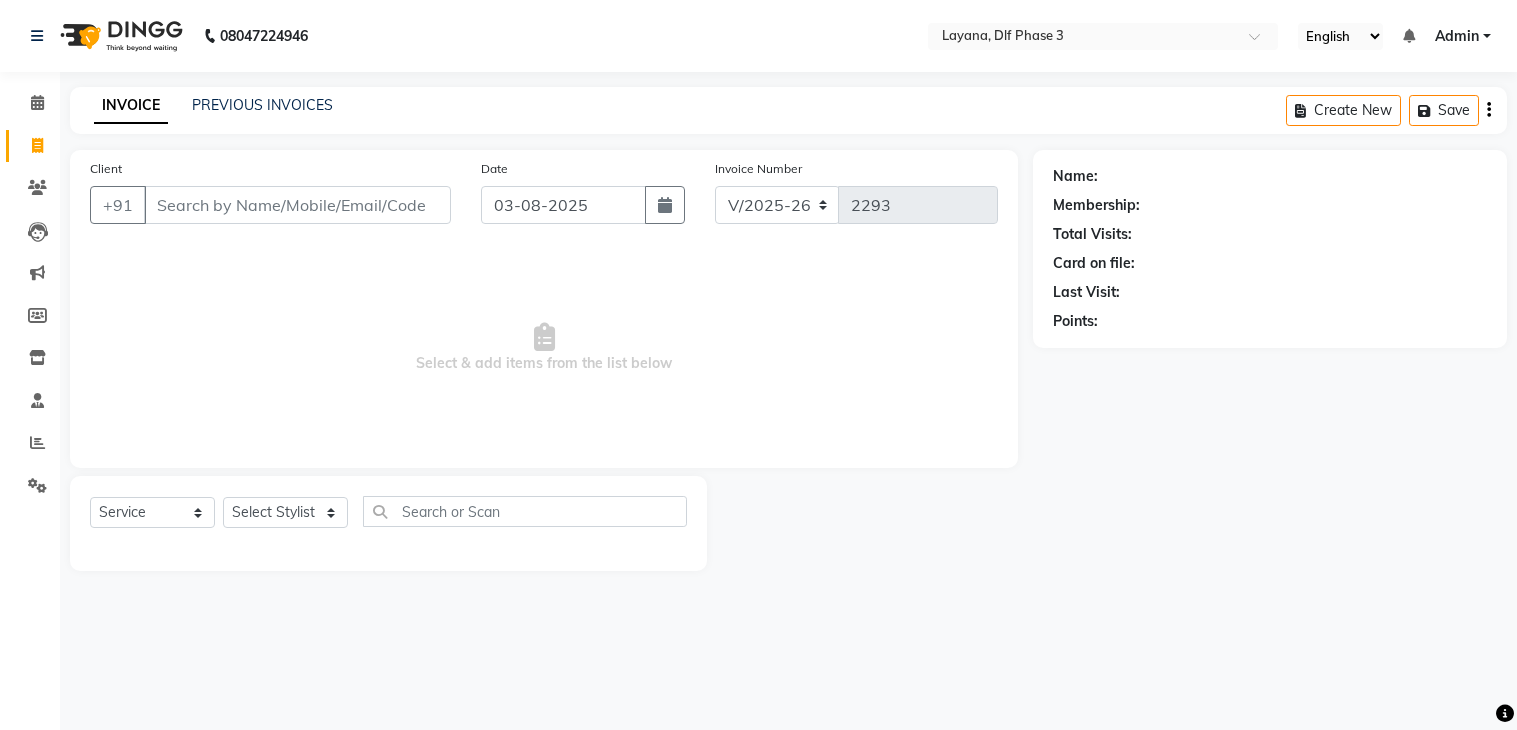 click on "Client" at bounding box center (297, 205) 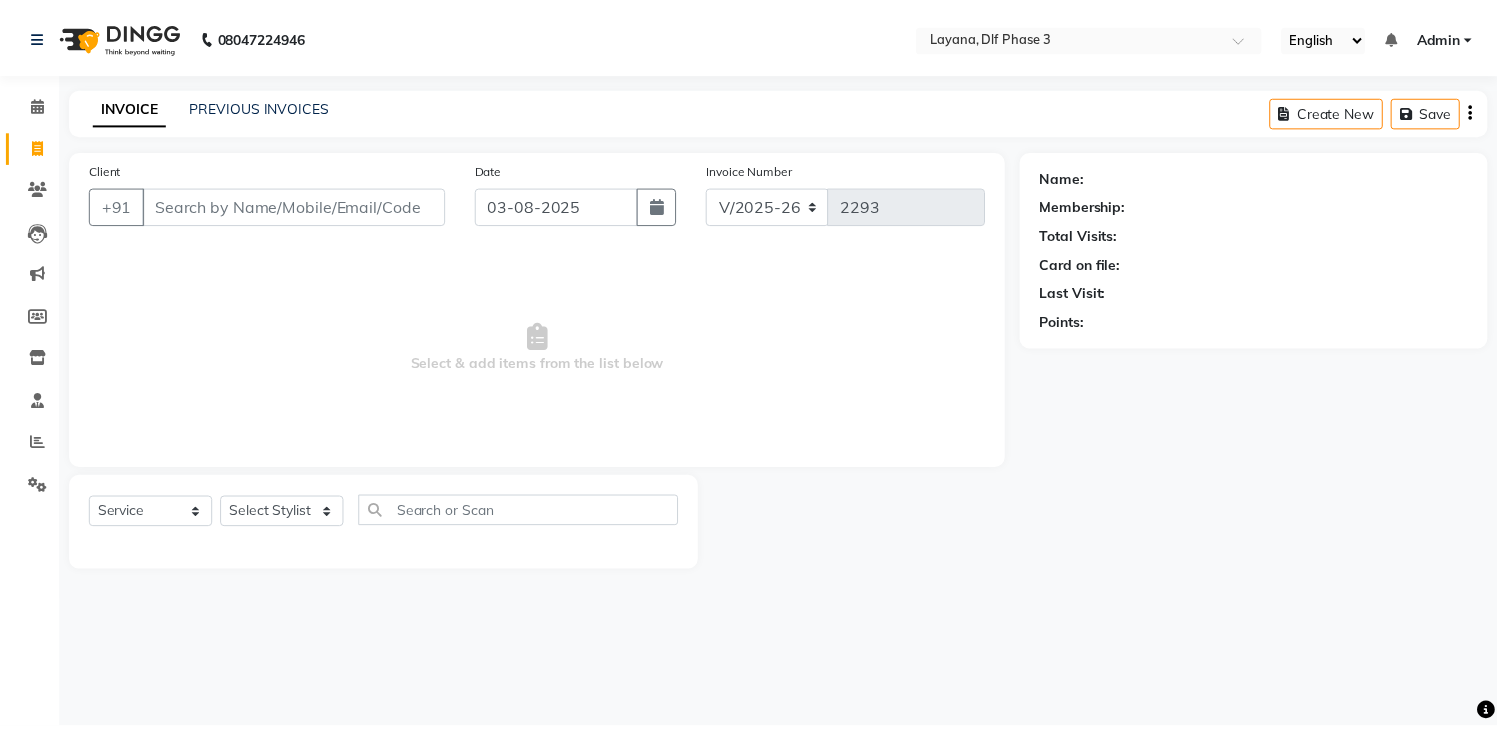 scroll, scrollTop: 0, scrollLeft: 0, axis: both 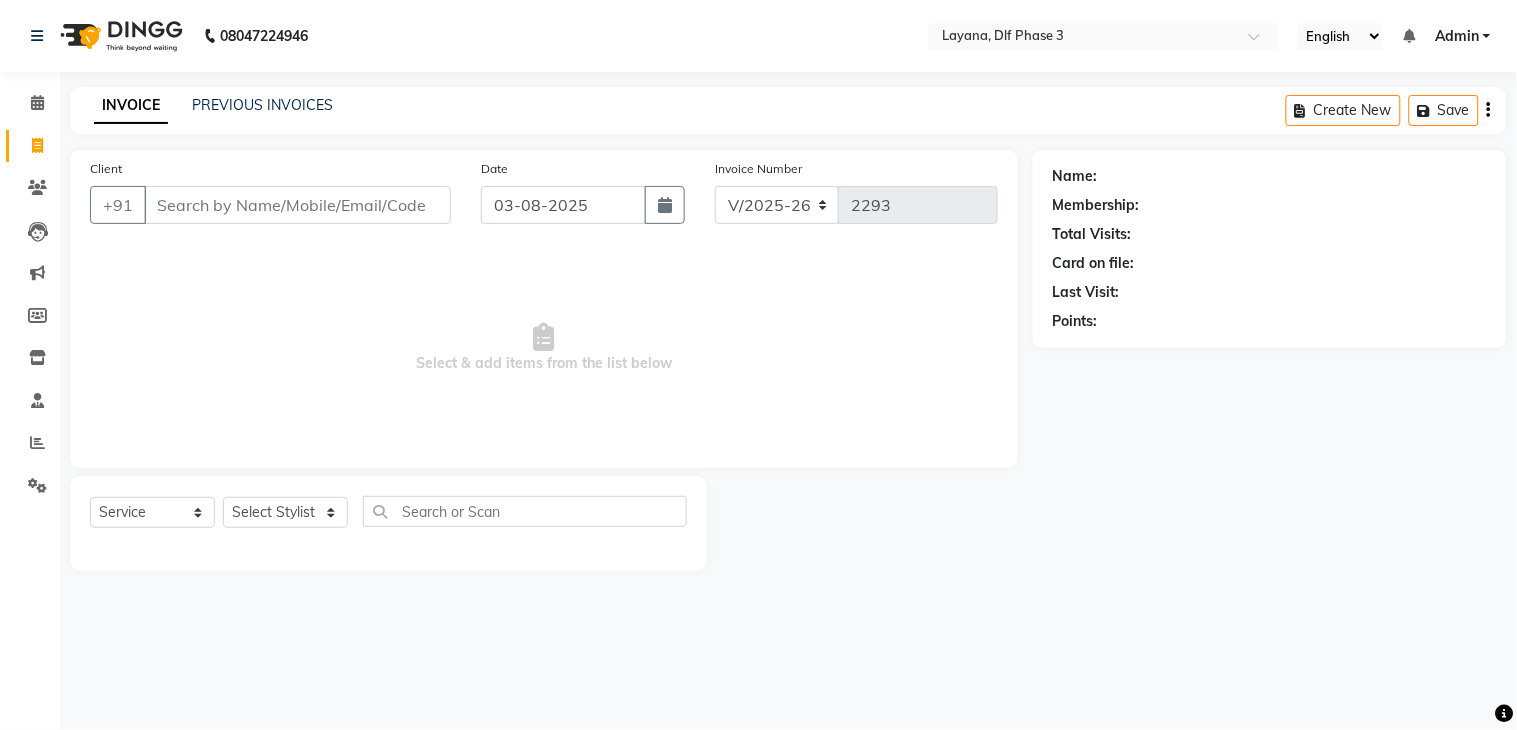 click on "Client" at bounding box center (297, 205) 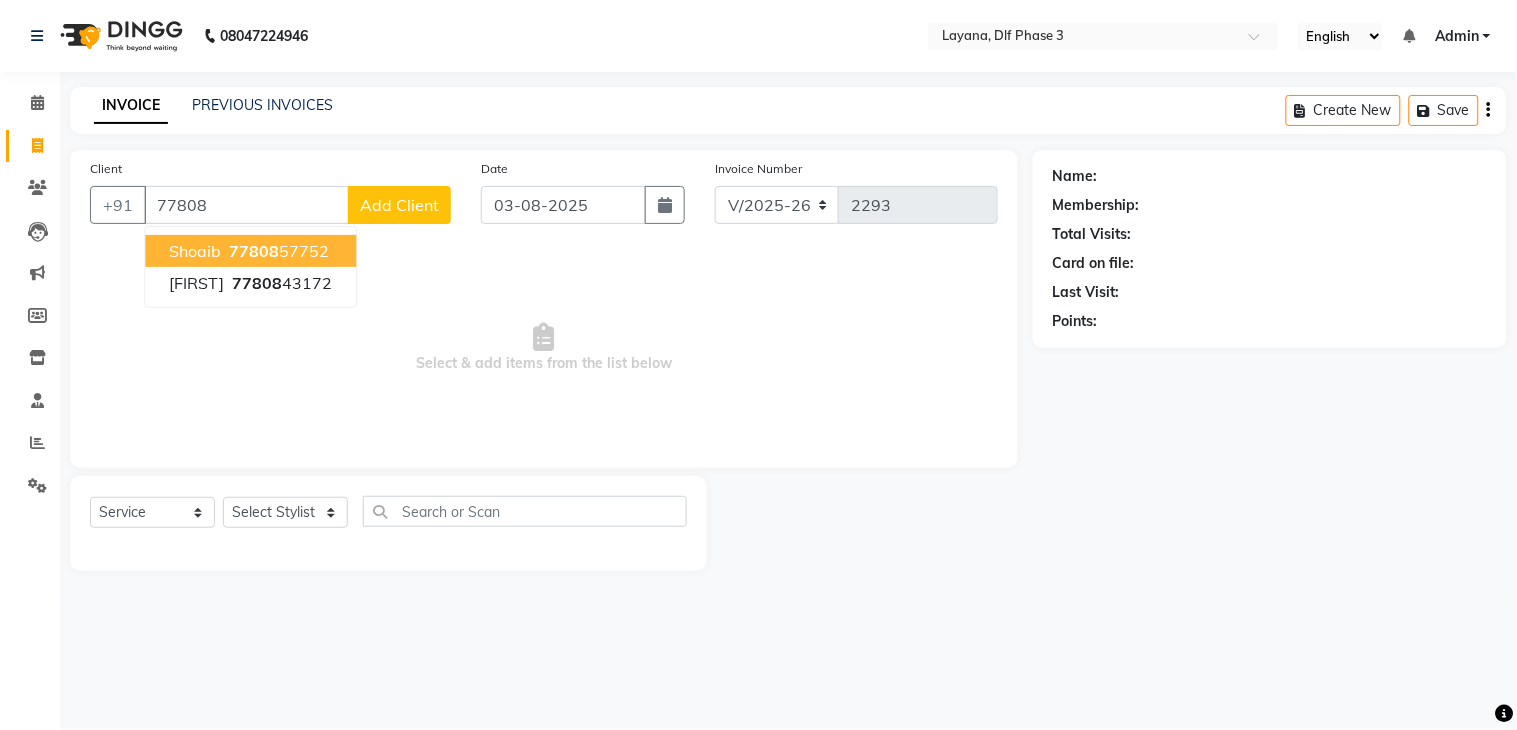 click on "[FIRST] [PHONE]" at bounding box center (250, 251) 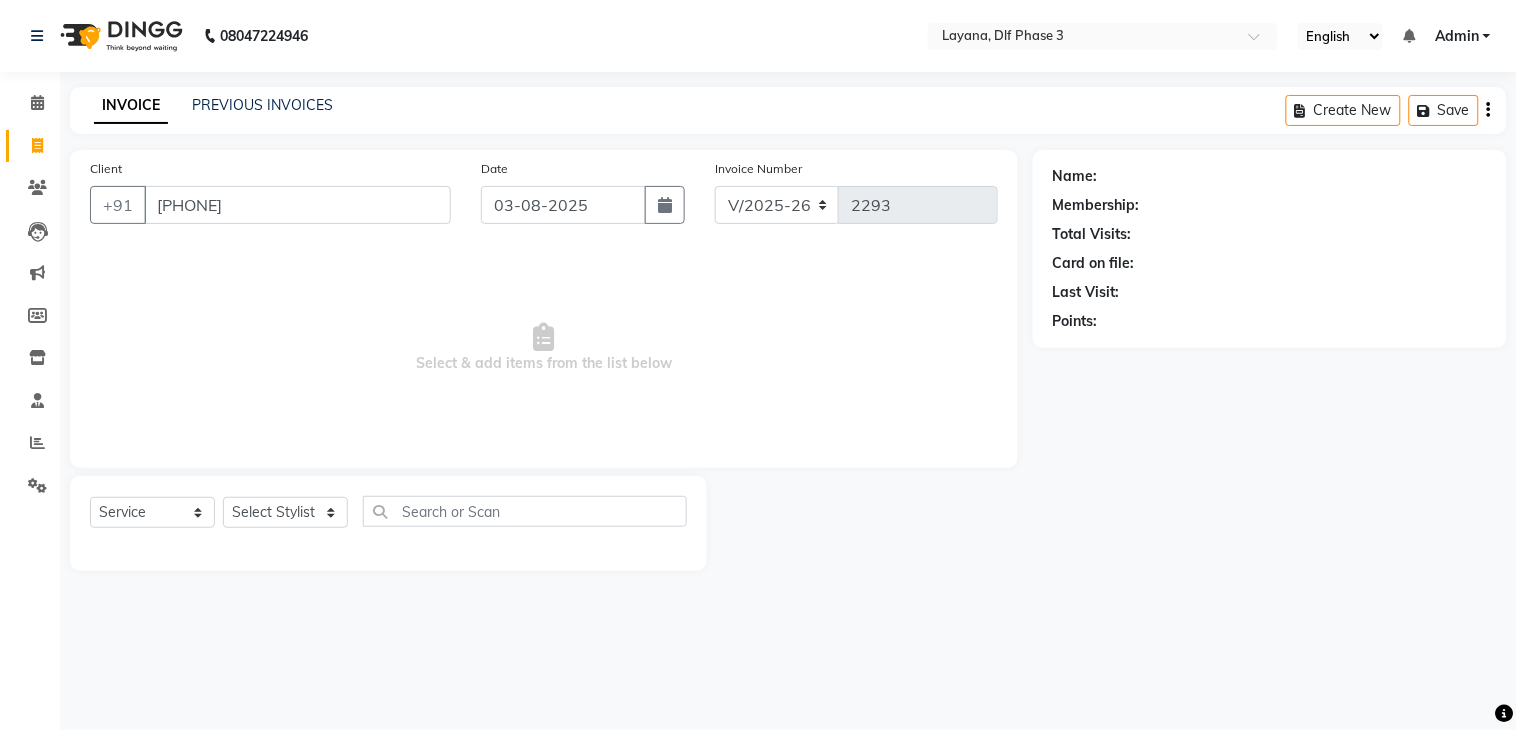 type on "[PHONE]" 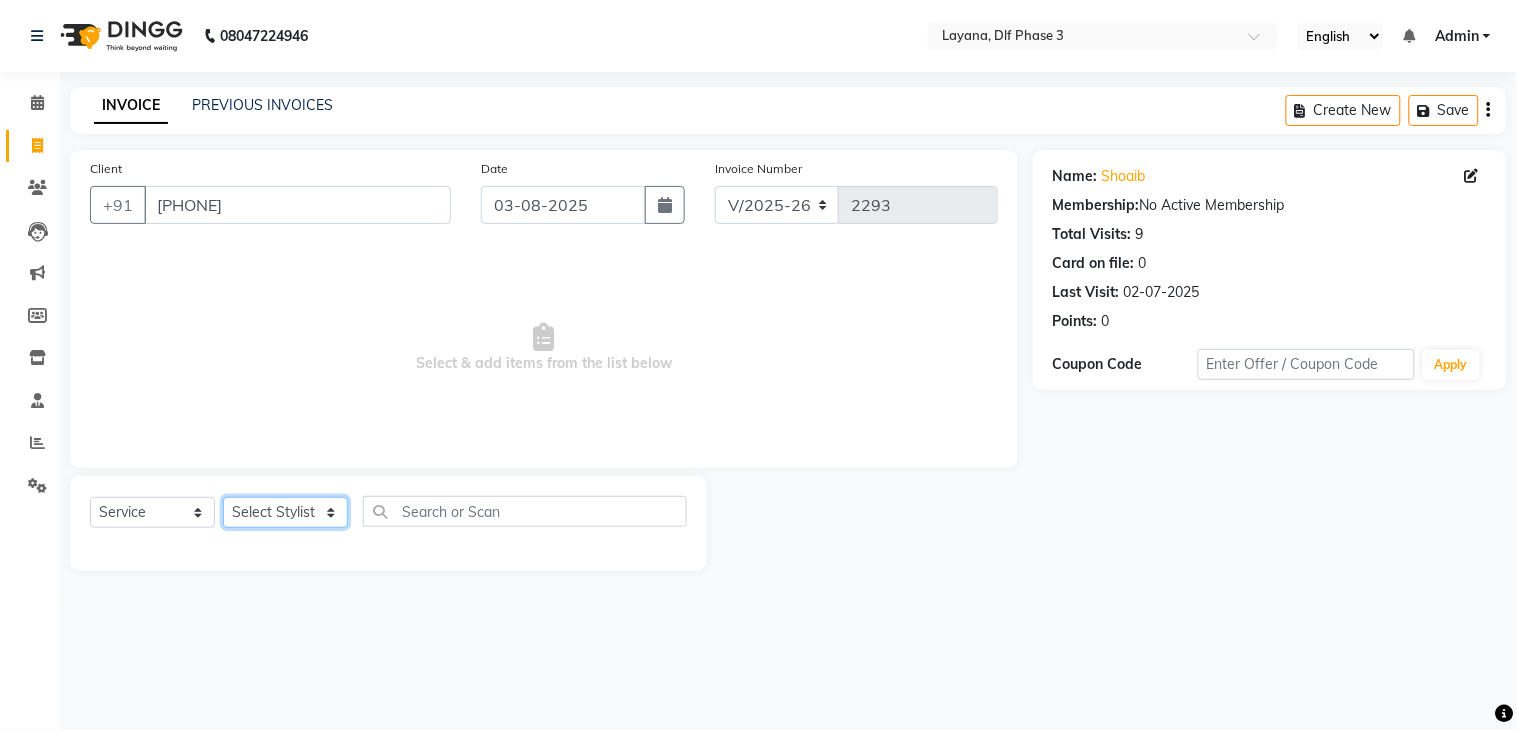 click on "Select Stylist [FIRST] [FIRST] [FIRST] [FIRST] [FIRST] [FIRST] [FIRST] [FIRST]" 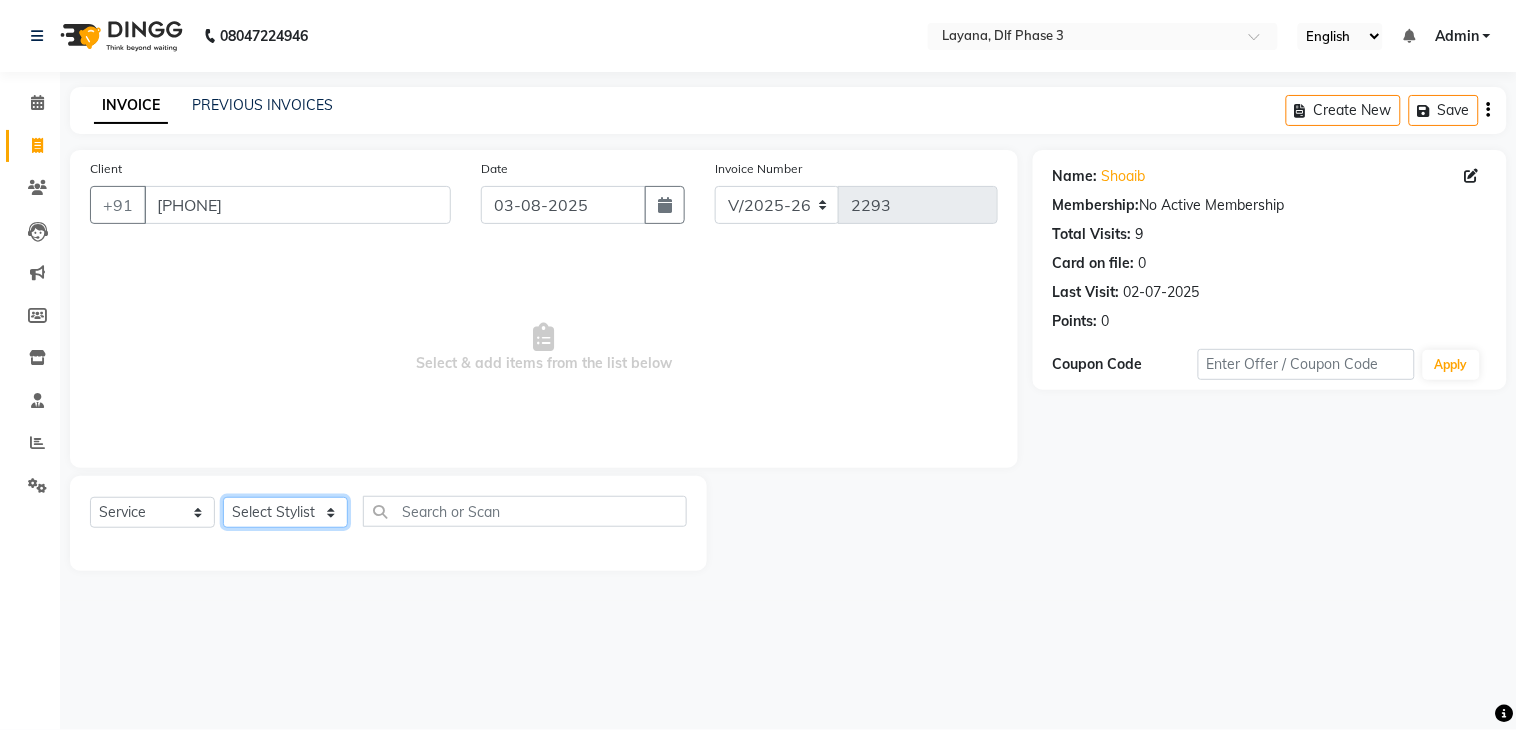 select on "57667" 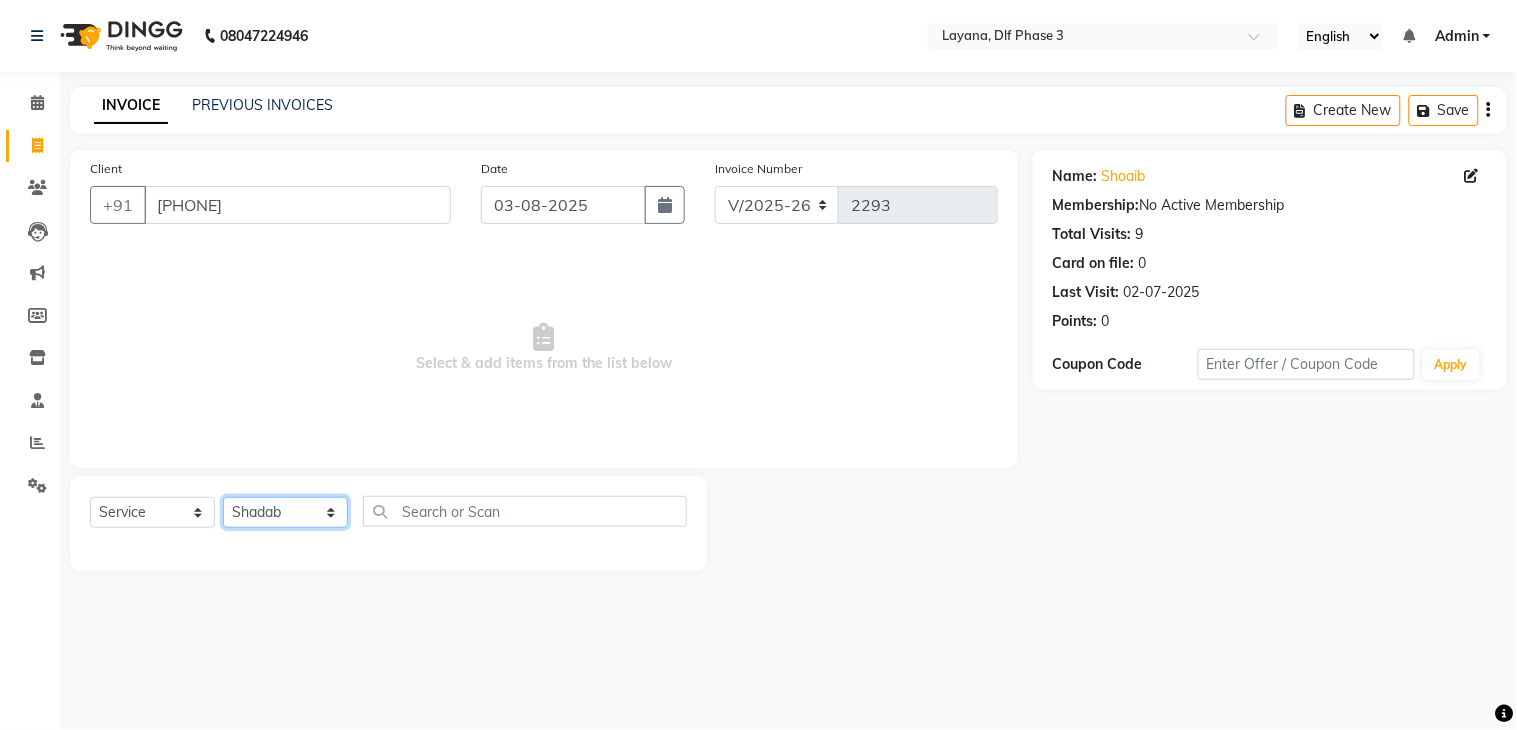 click on "Select Stylist [FIRST] [FIRST] [FIRST] [FIRST] [FIRST] [FIRST] [FIRST] [FIRST]" 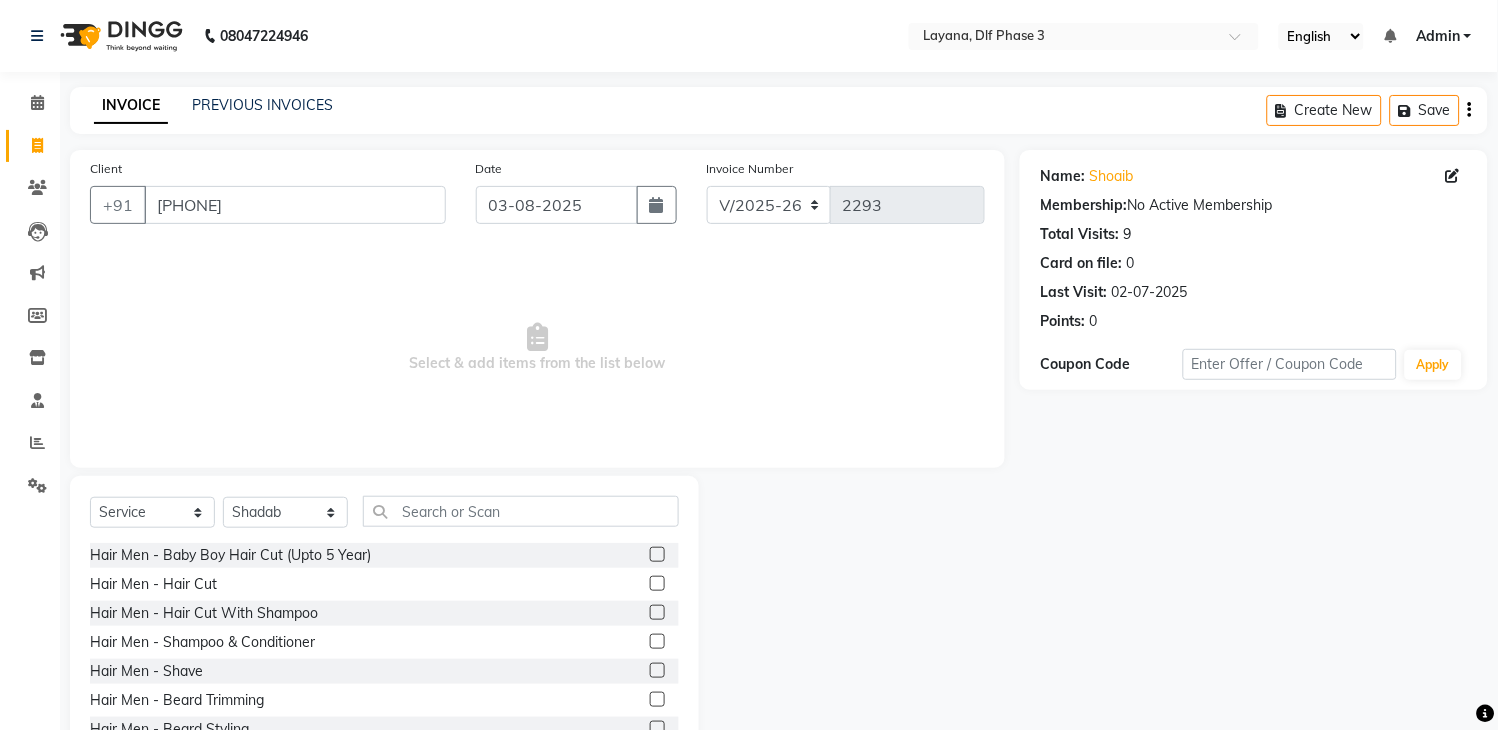 click 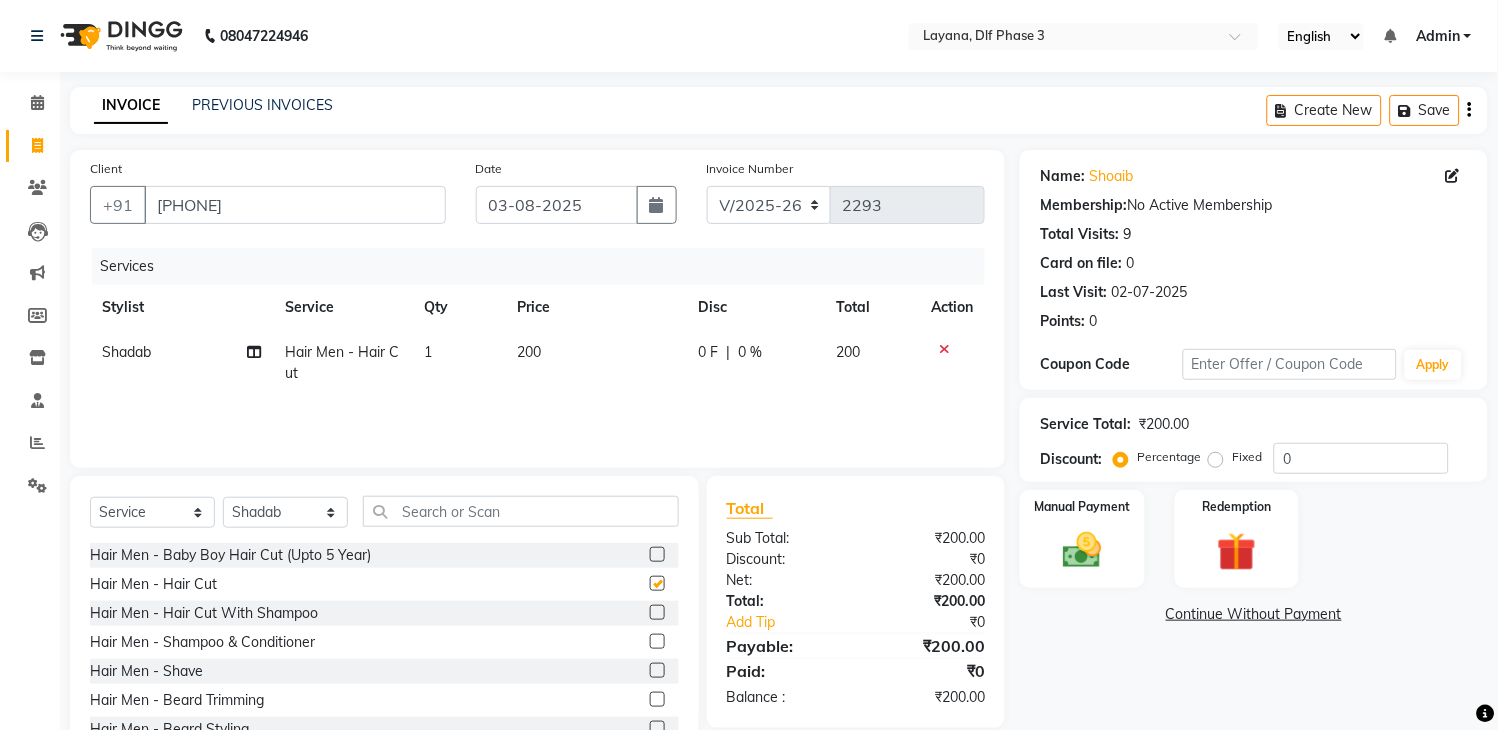 checkbox on "false" 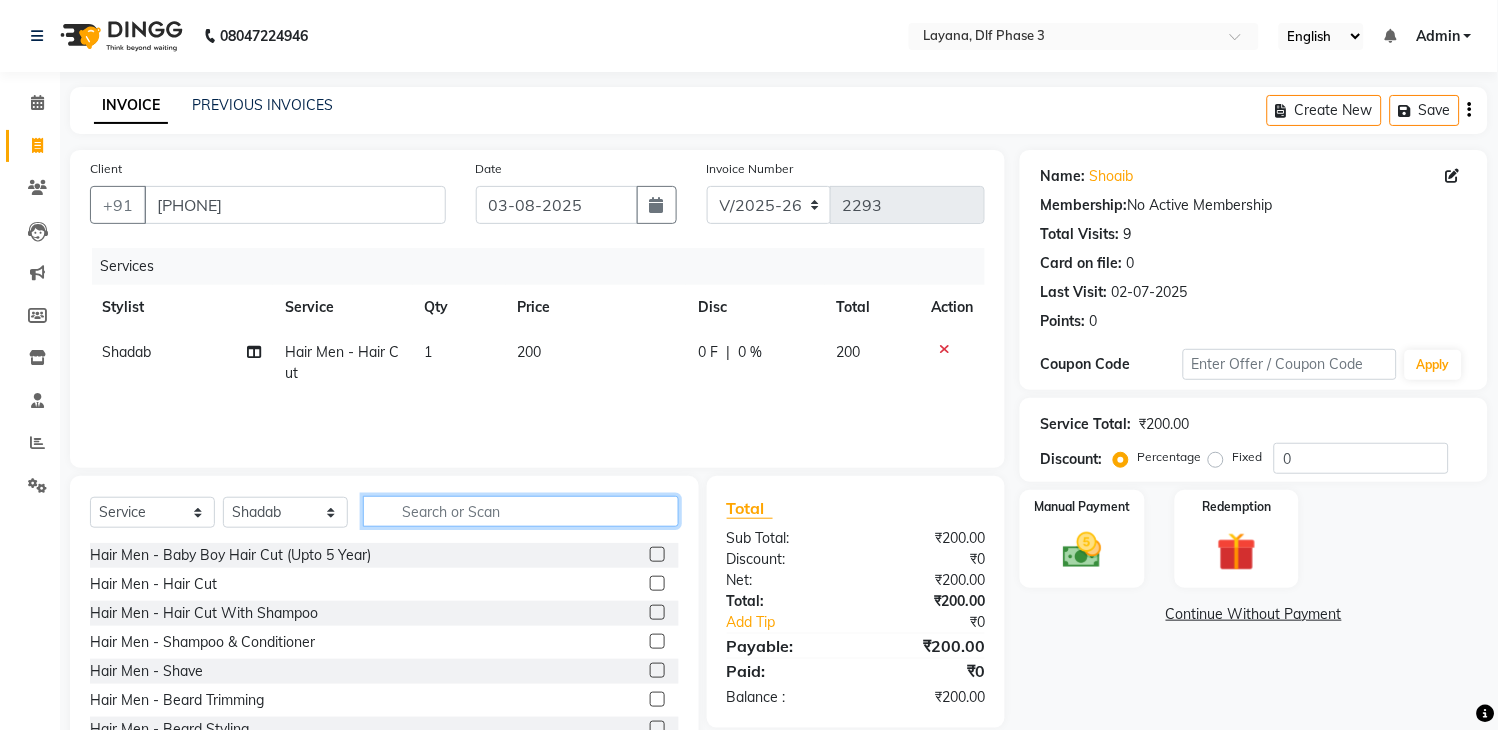 click 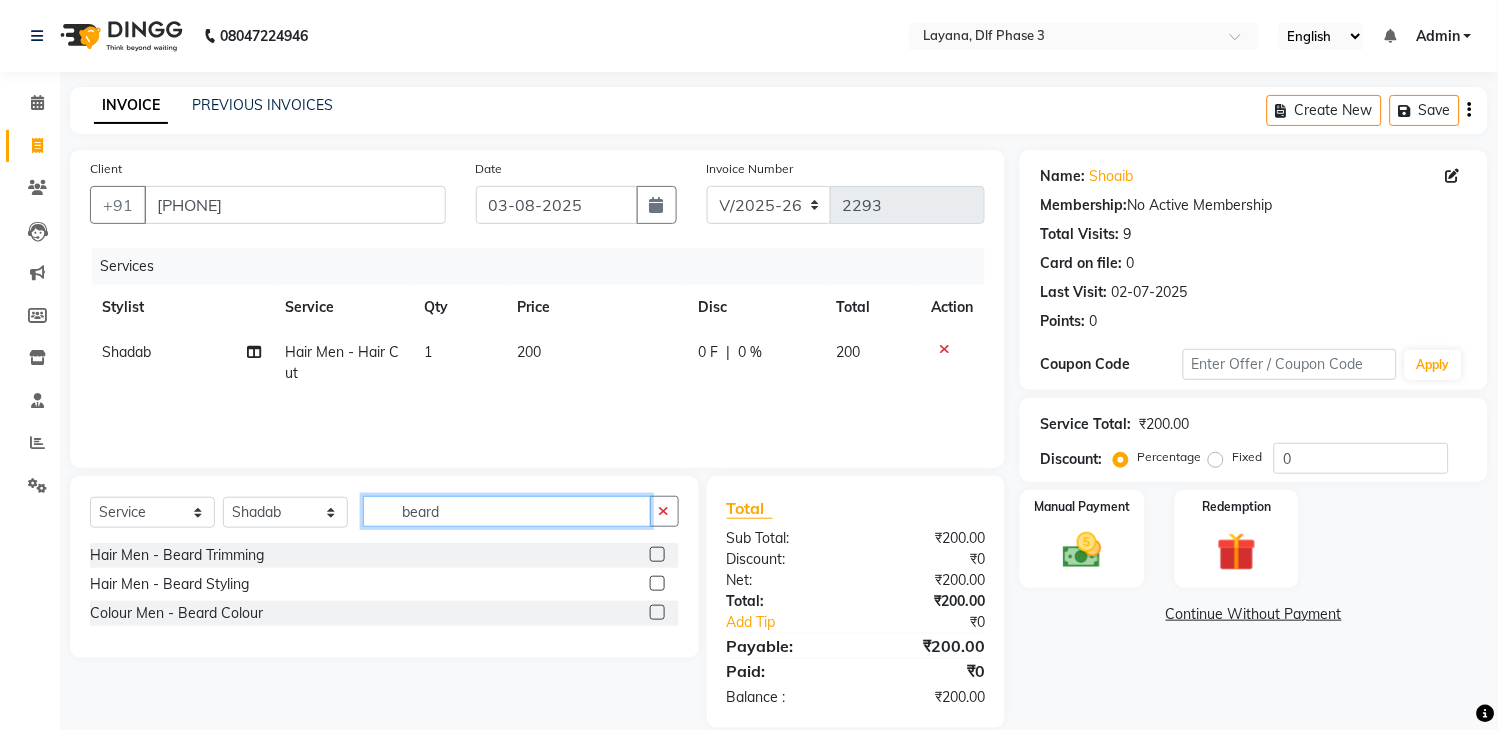 type on "beard" 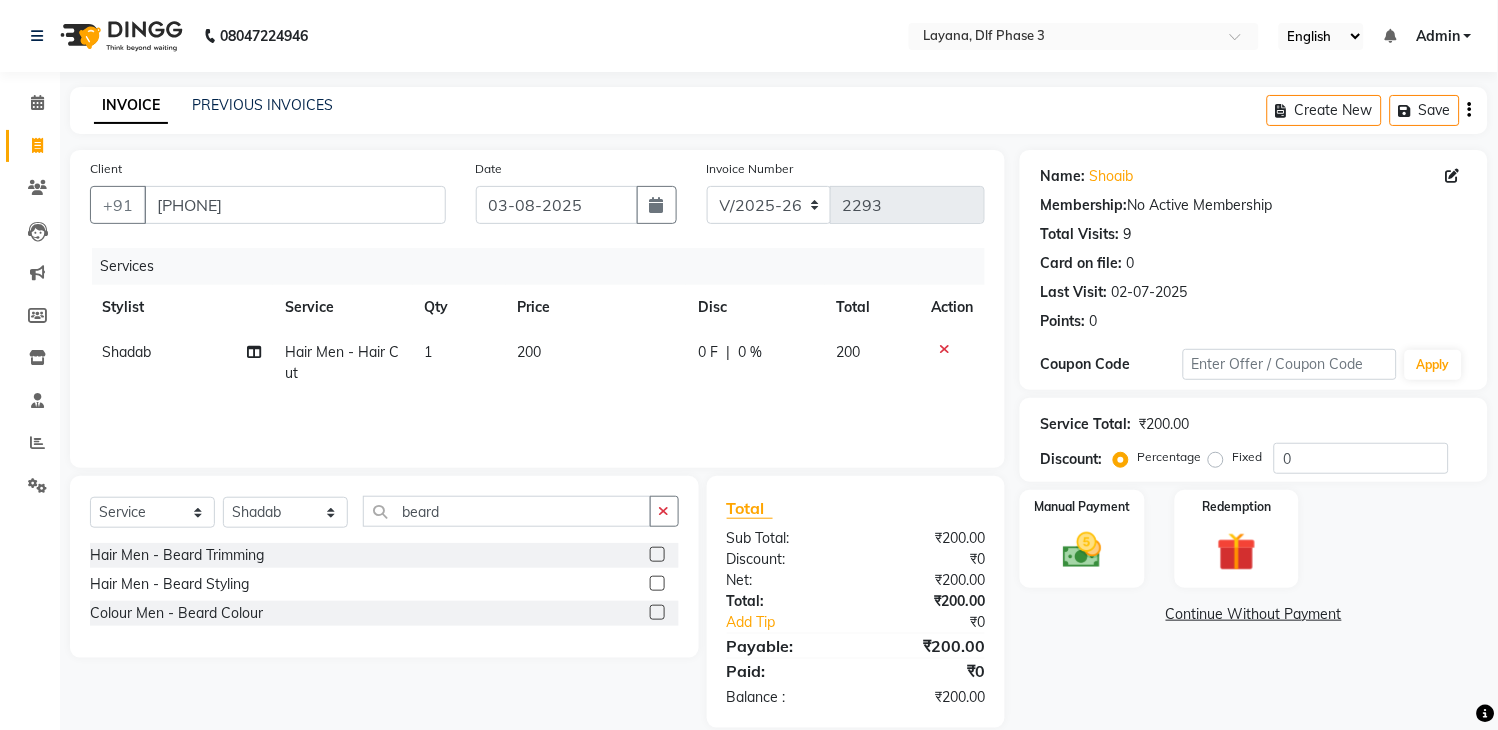 click 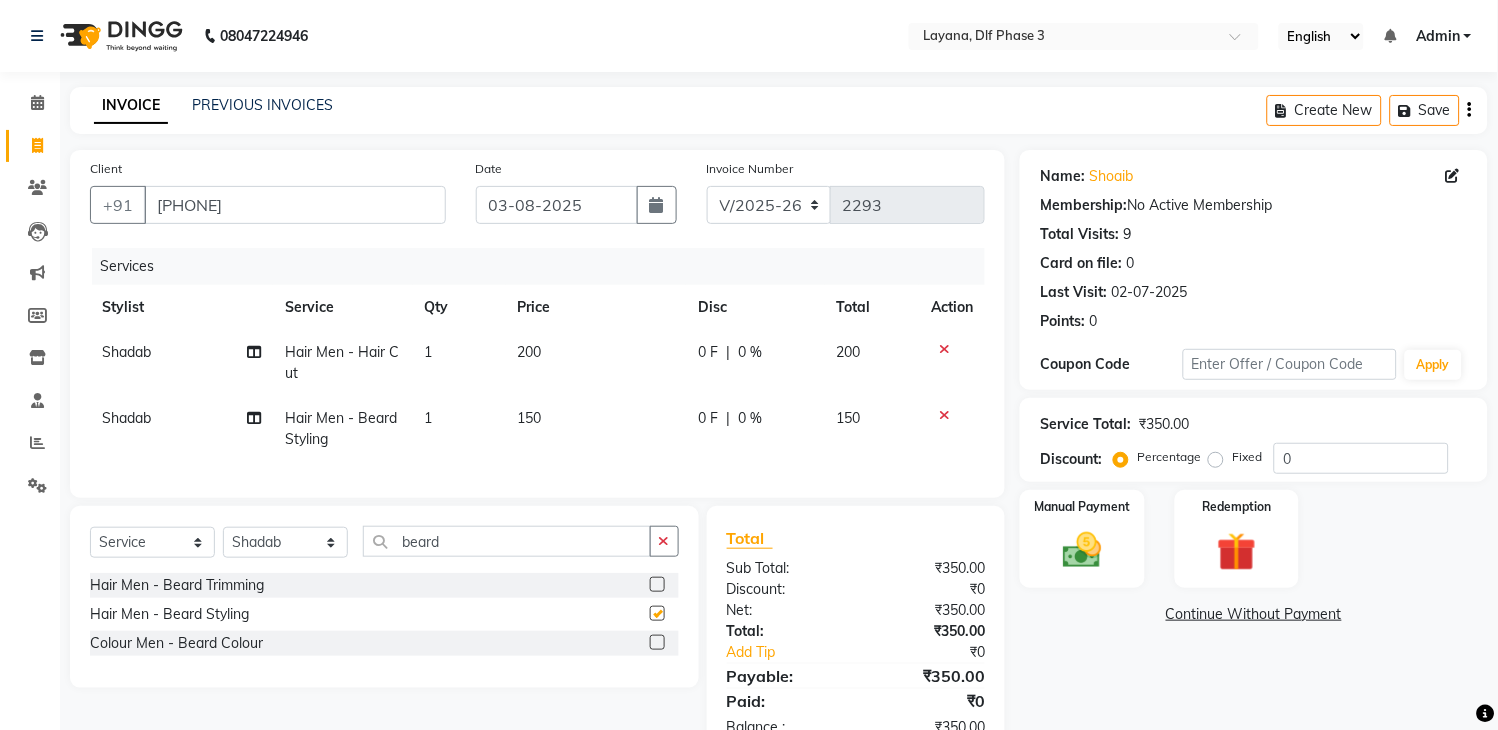 checkbox on "false" 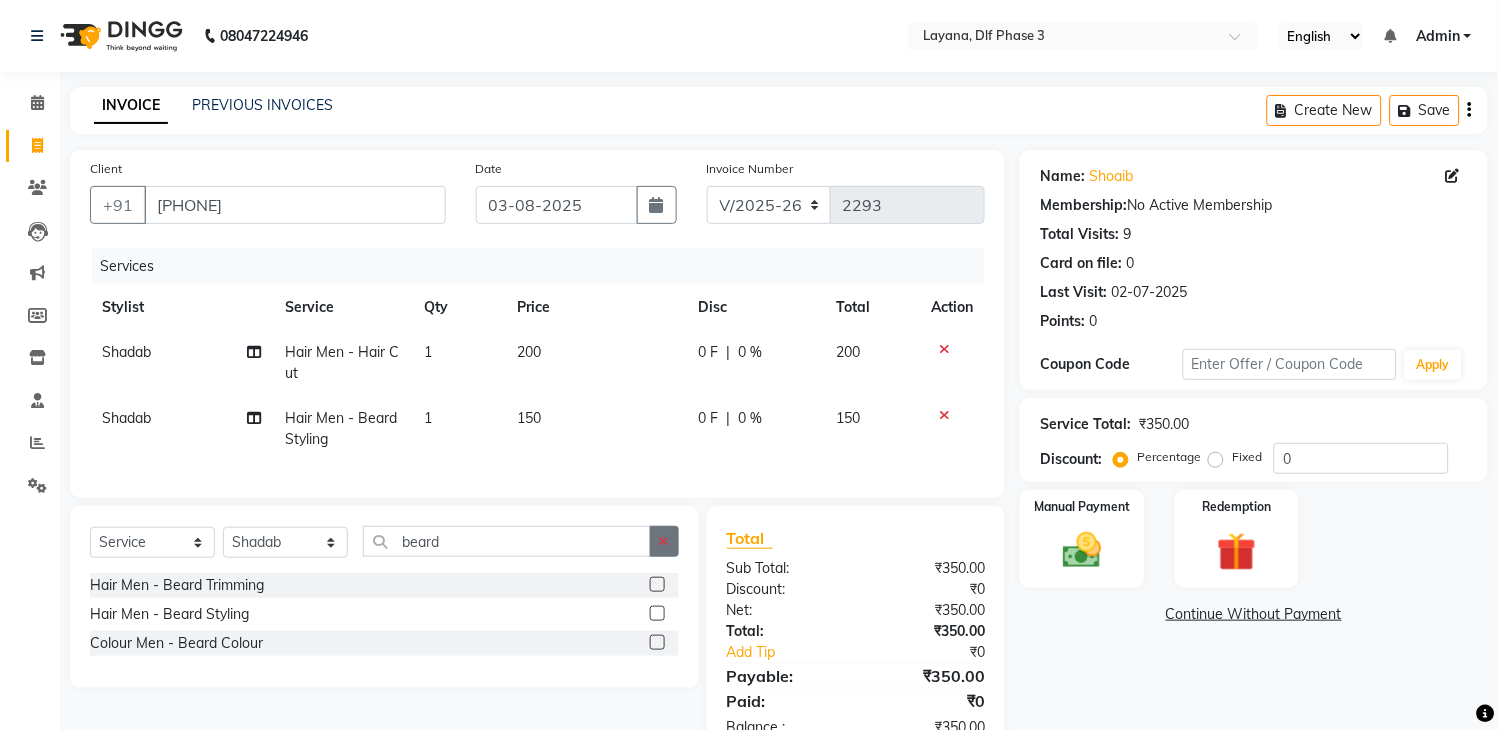 click 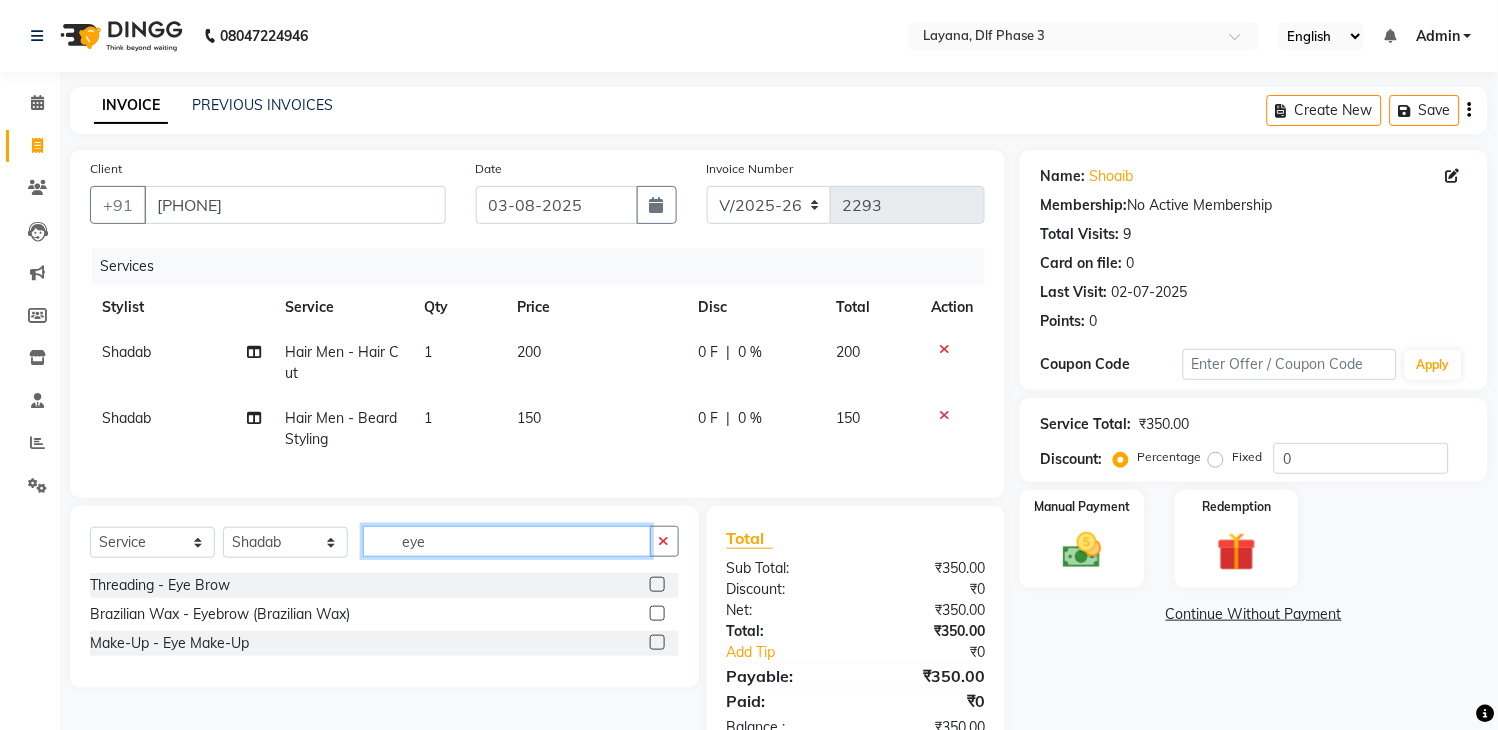 type on "eye" 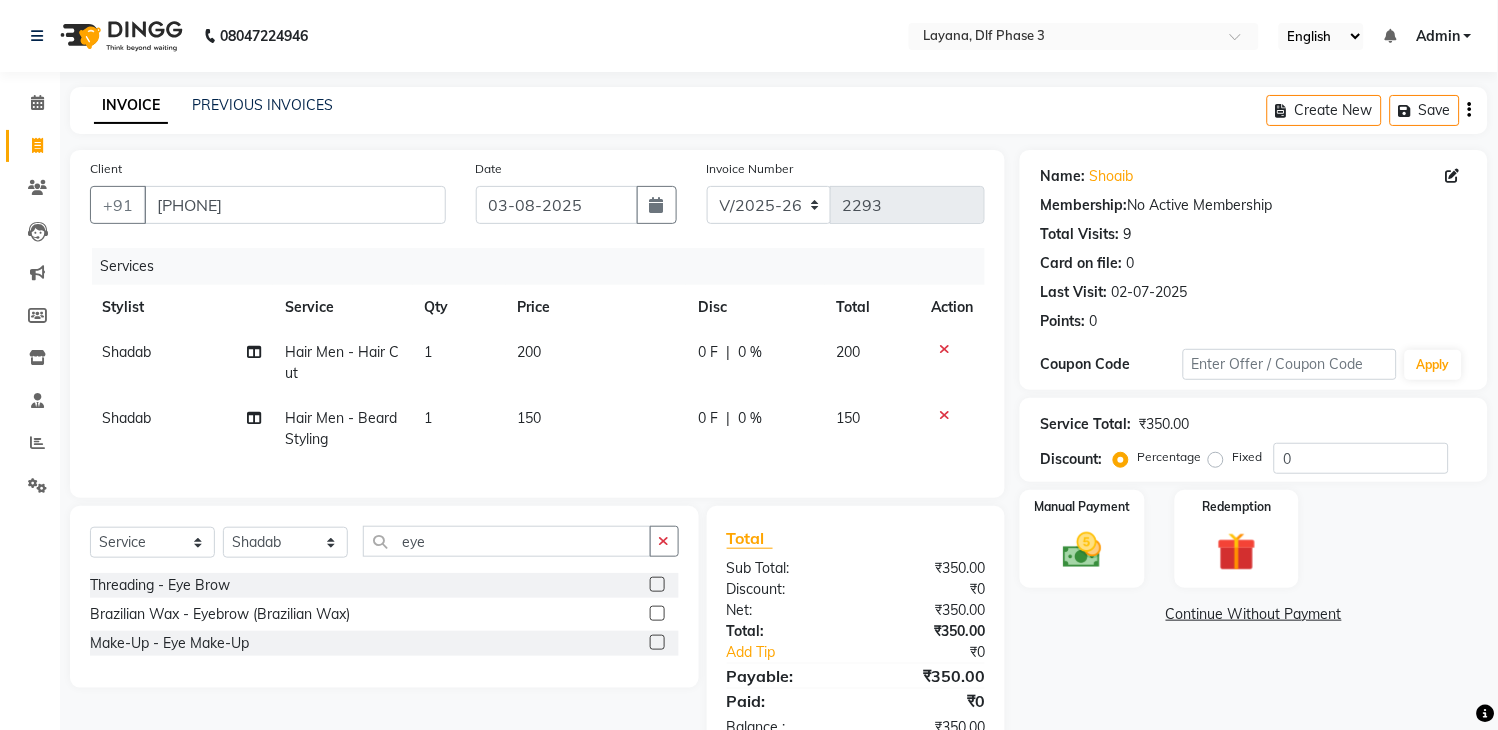 click 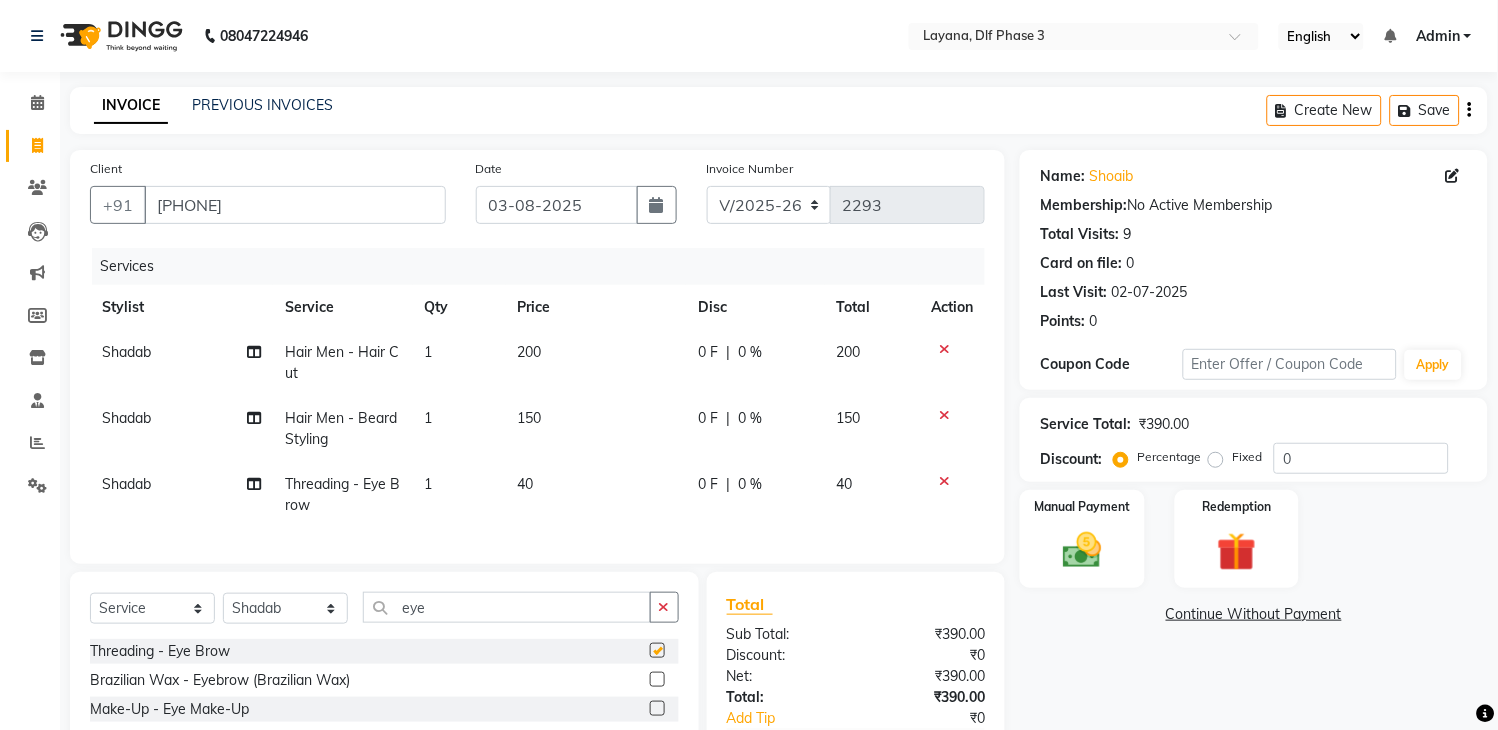 checkbox on "false" 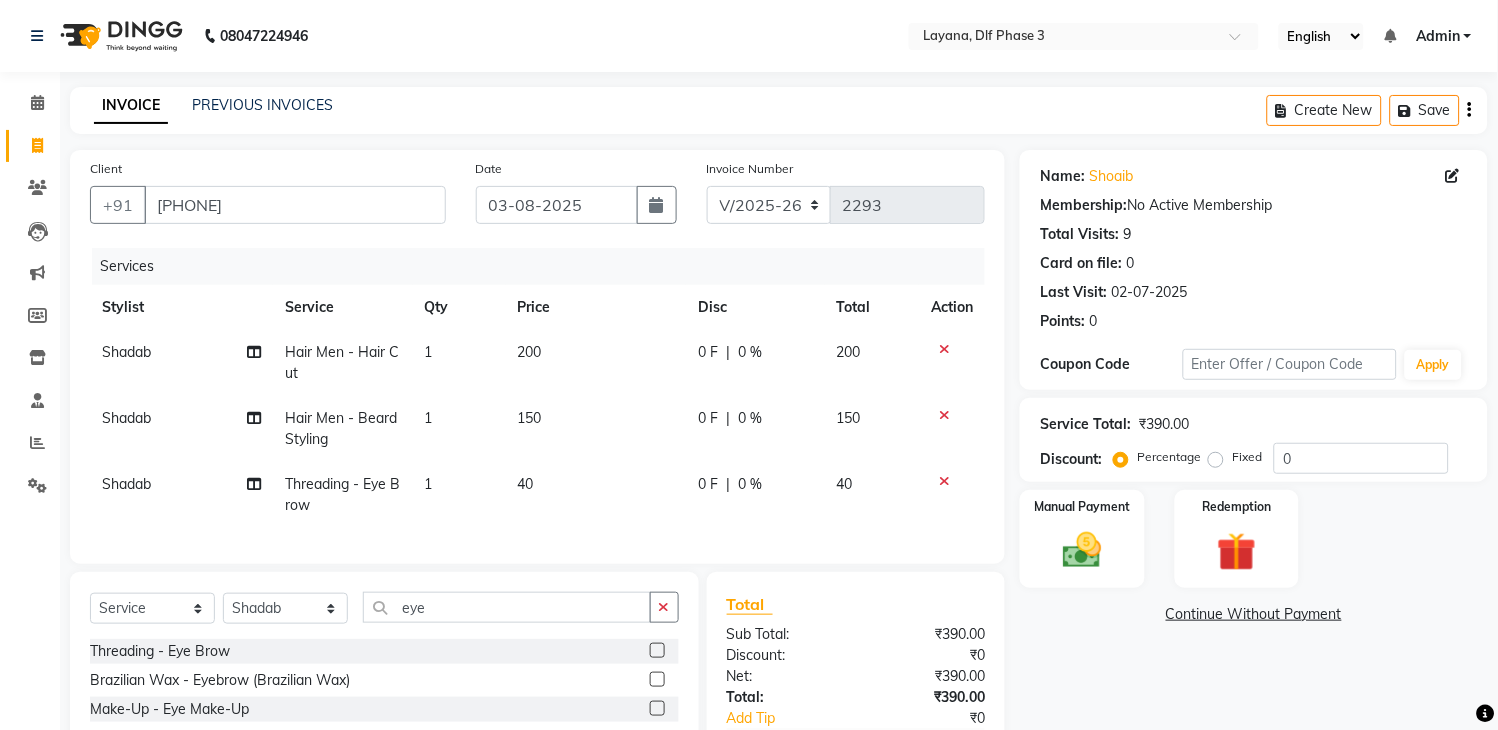 click on "40" 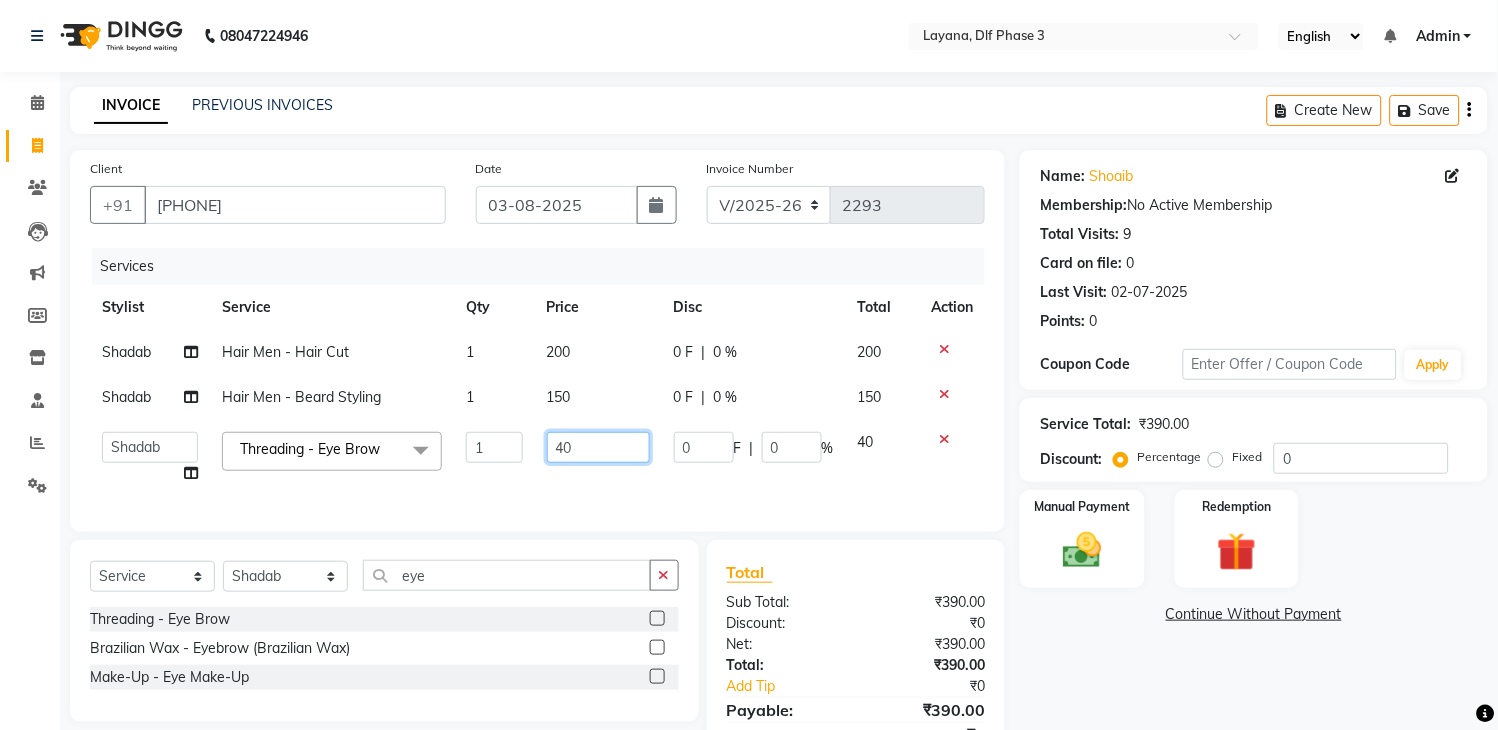 click on "40" 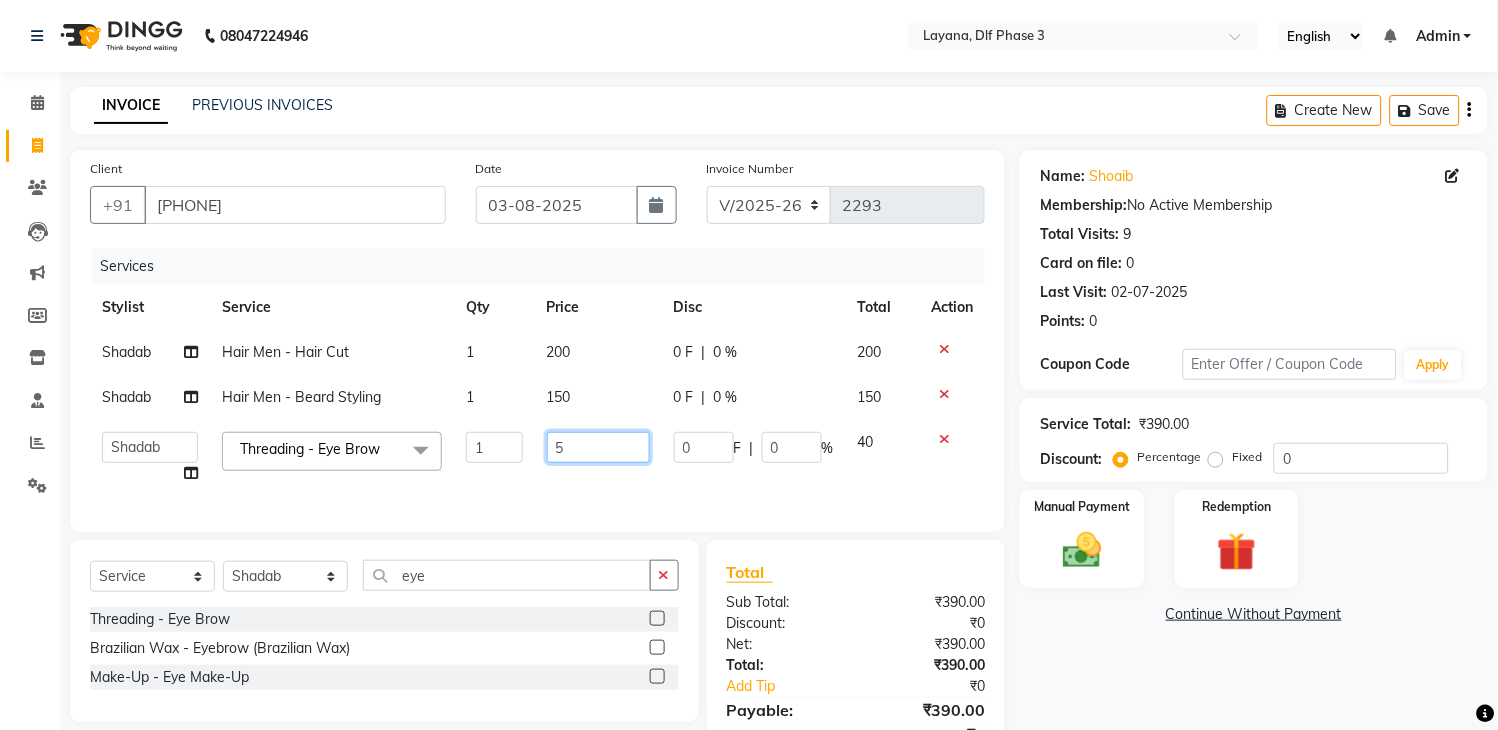type on "50" 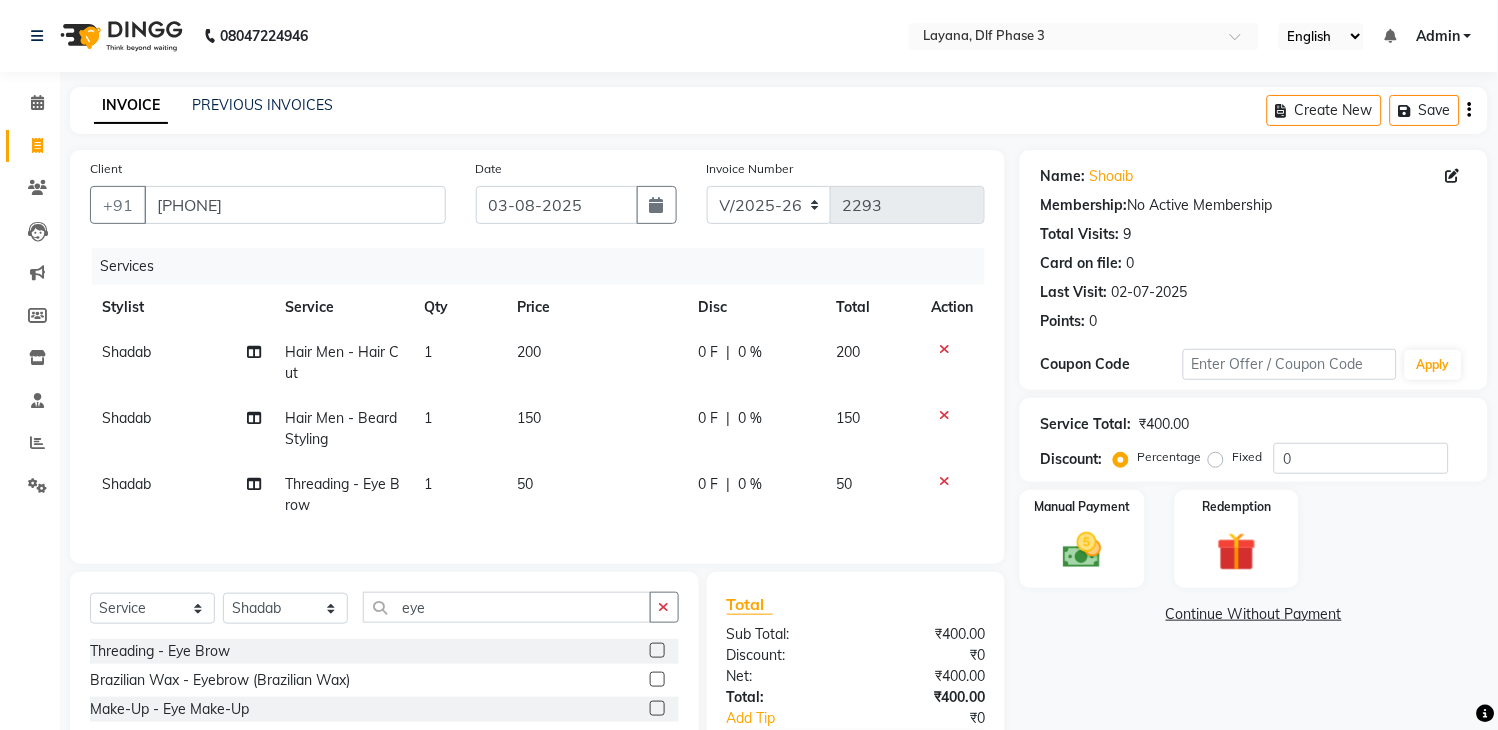click on "50" 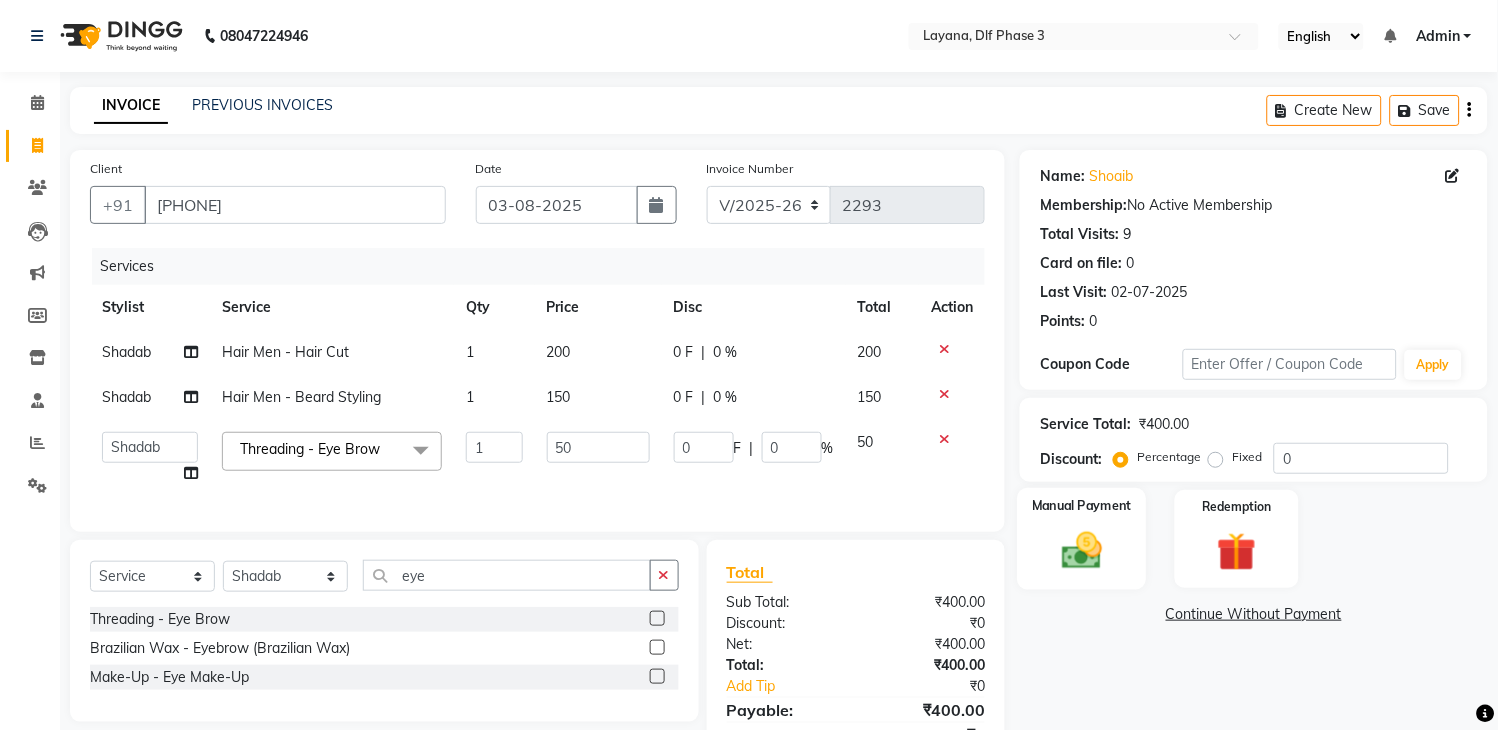 click 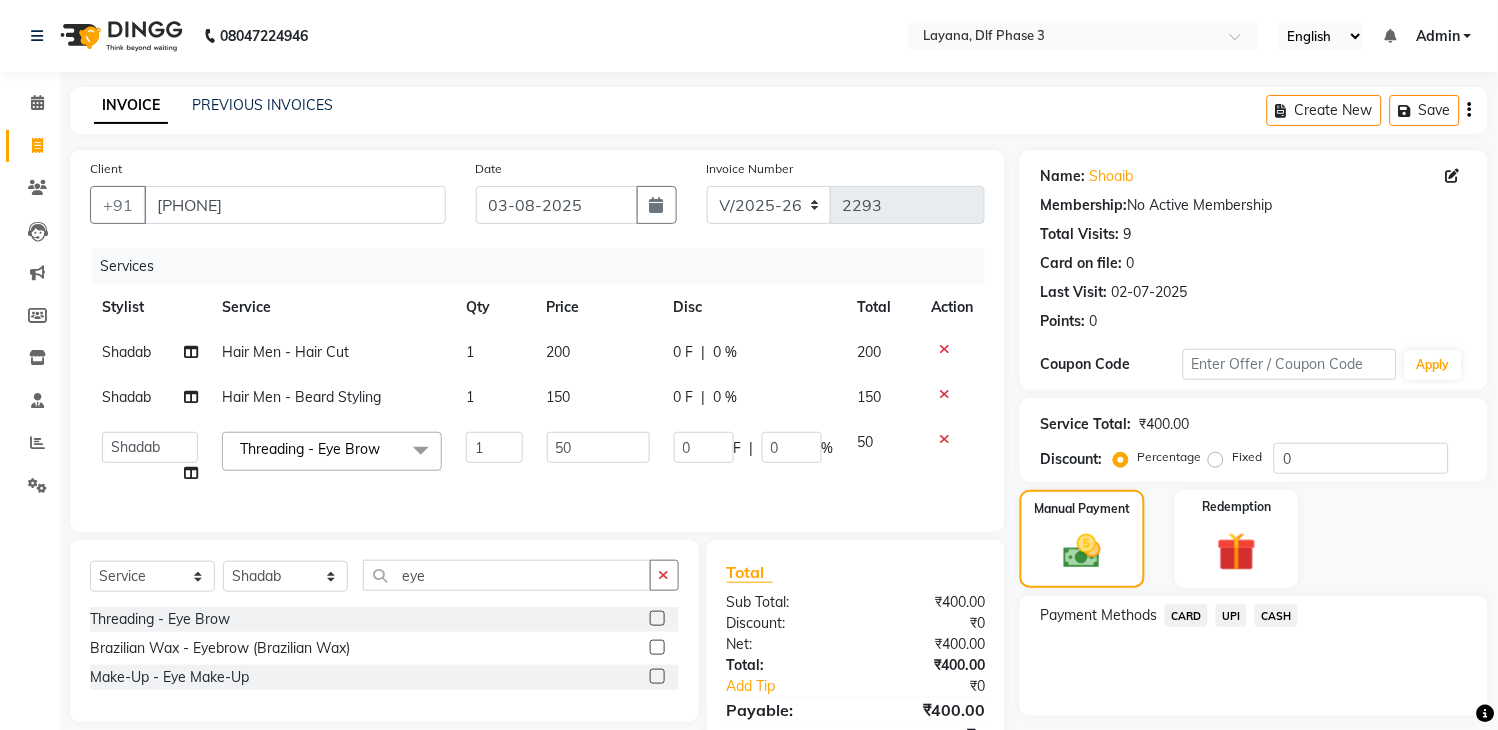 click on "UPI" 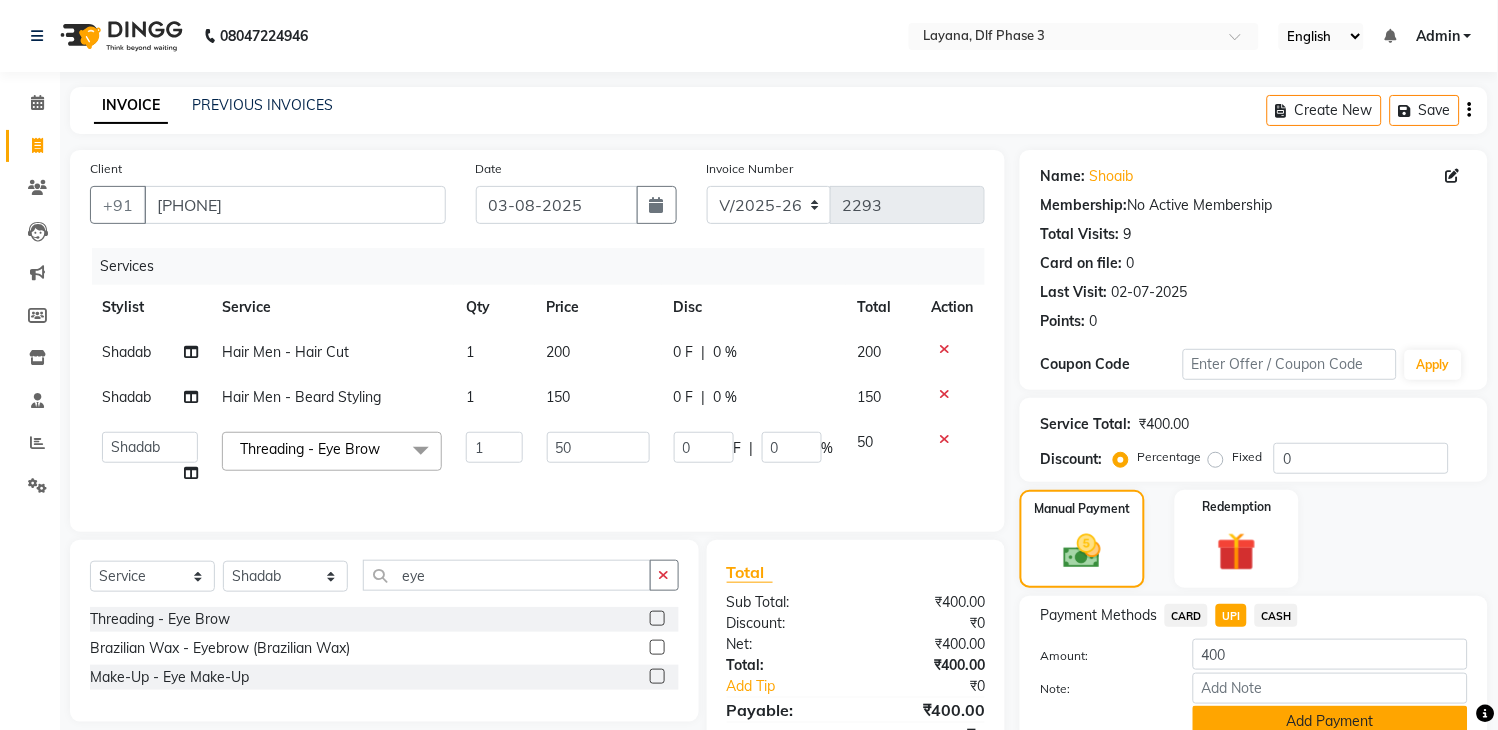 click on "Add Payment" 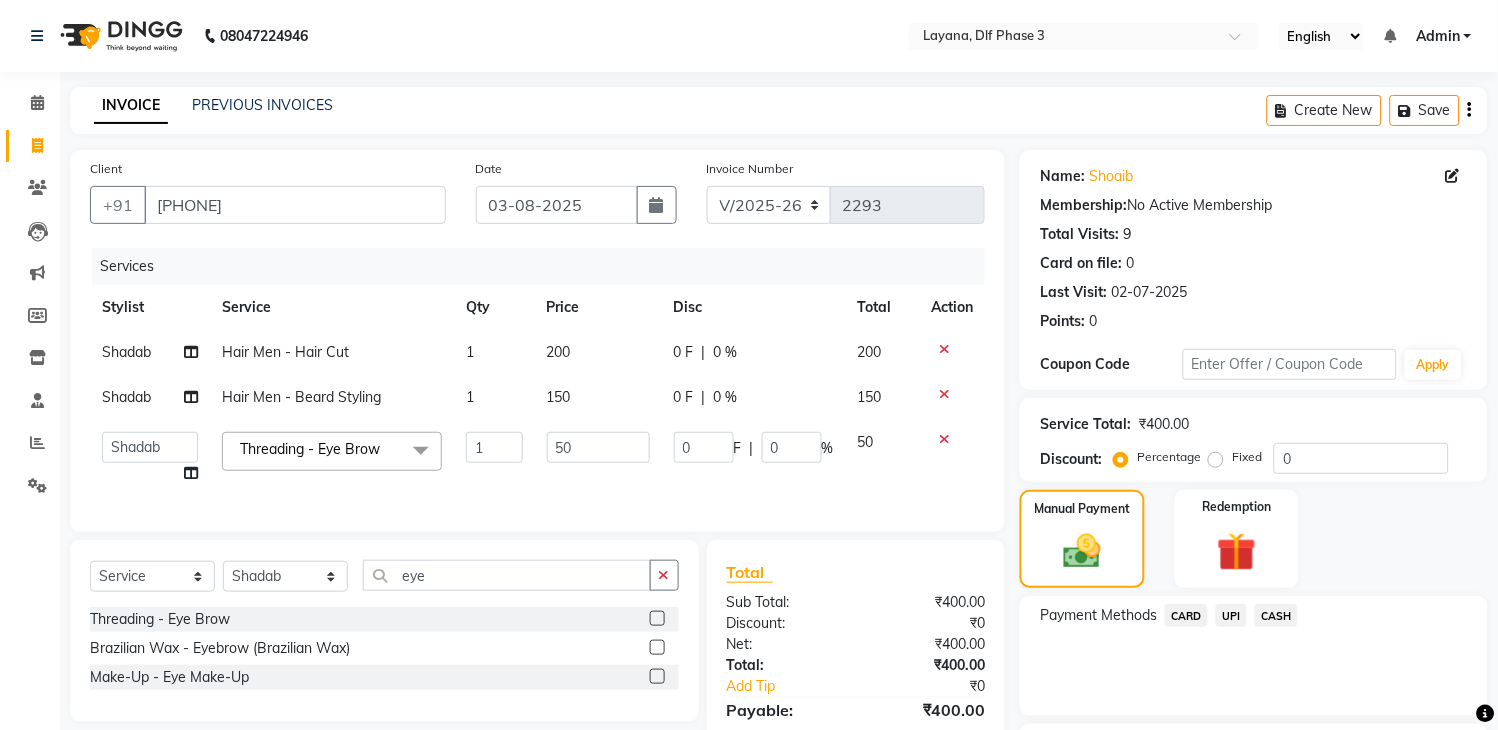 scroll, scrollTop: 170, scrollLeft: 0, axis: vertical 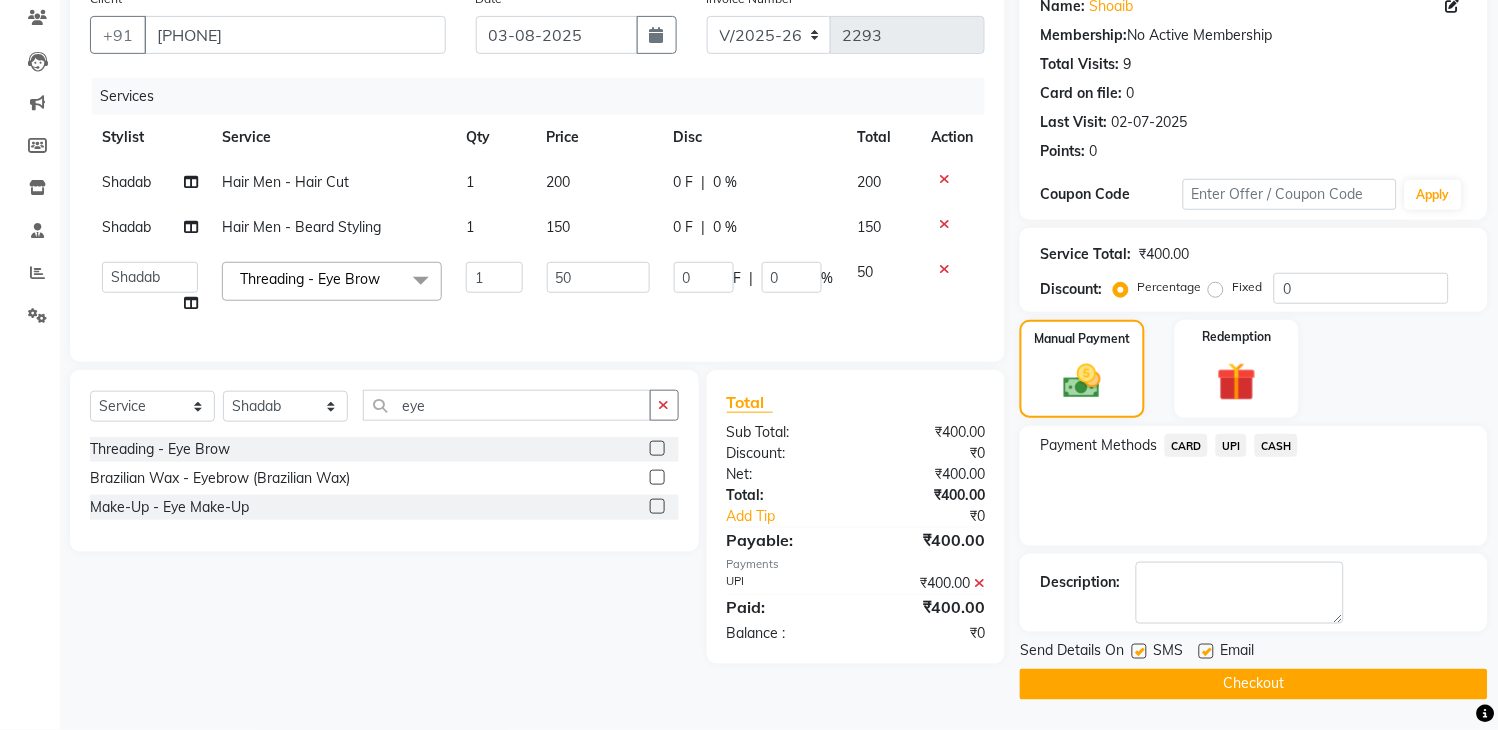 click on "Checkout" 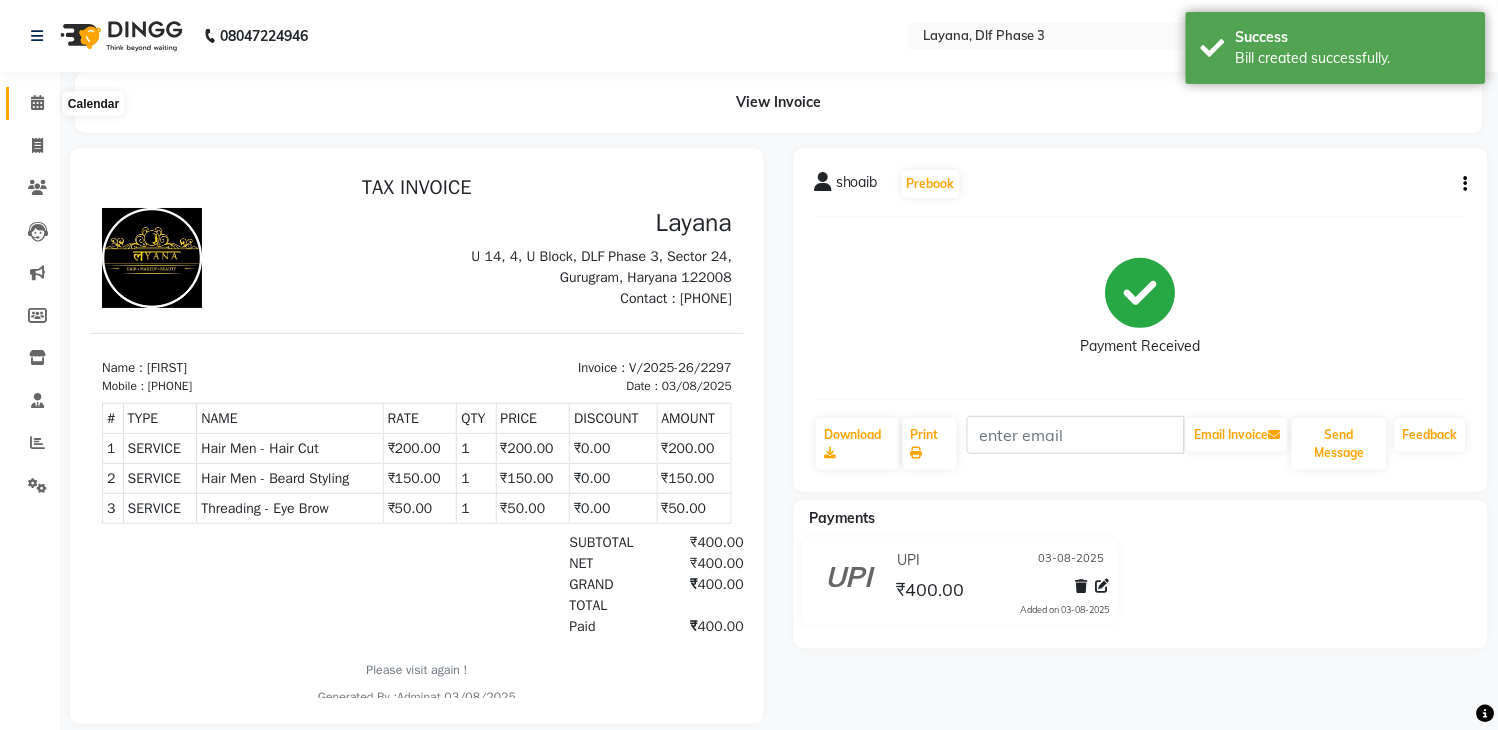 scroll, scrollTop: 0, scrollLeft: 0, axis: both 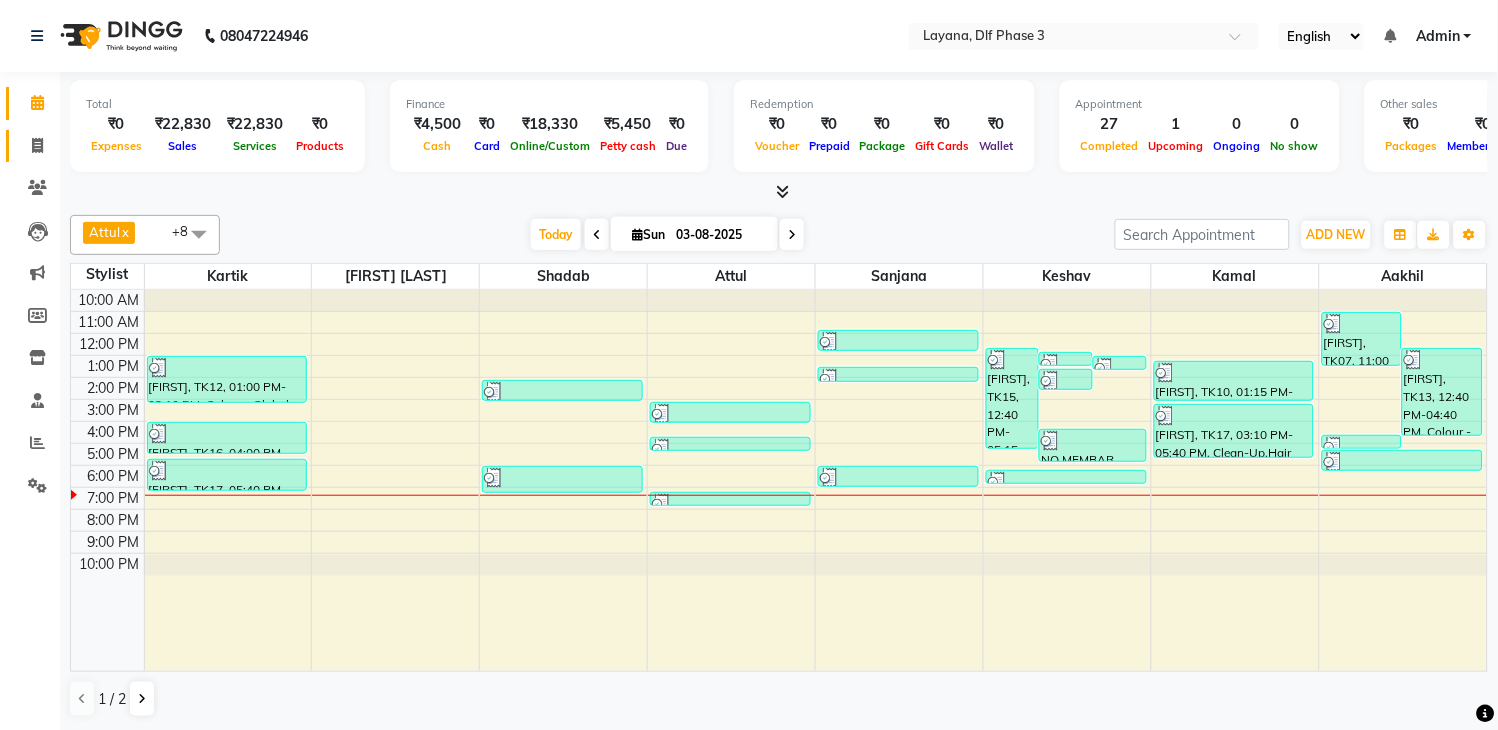 click on "Invoice" 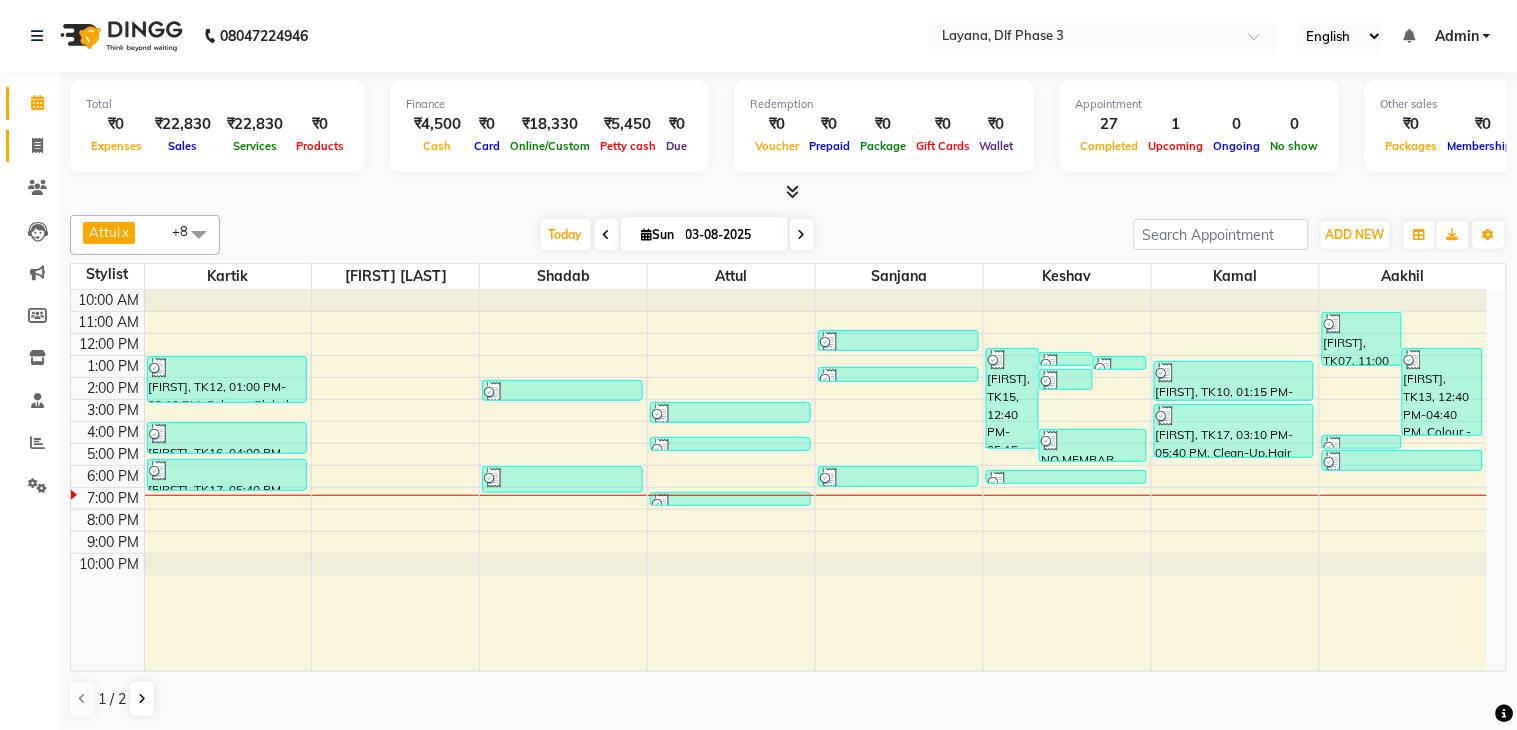 select on "service" 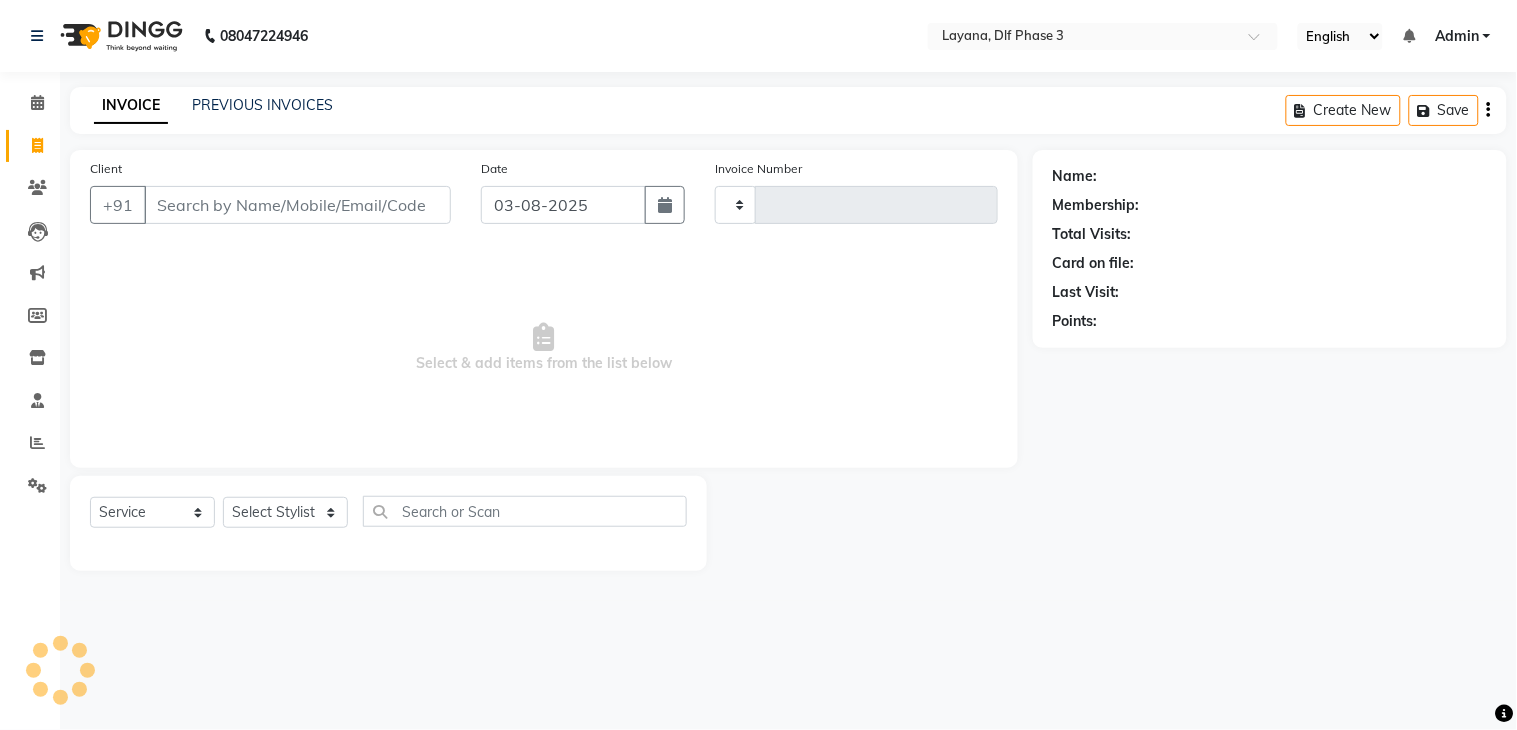 type on "2298" 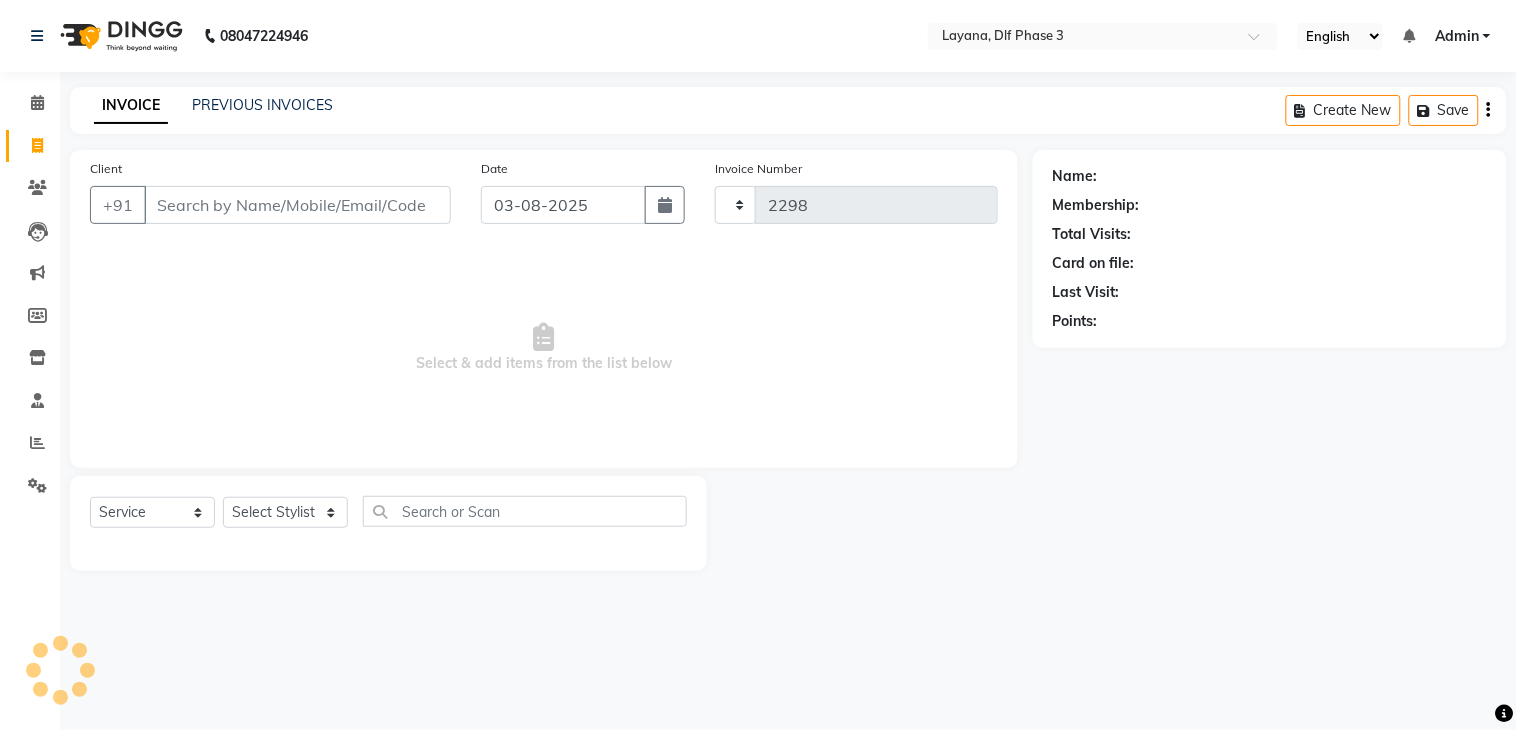 select on "6973" 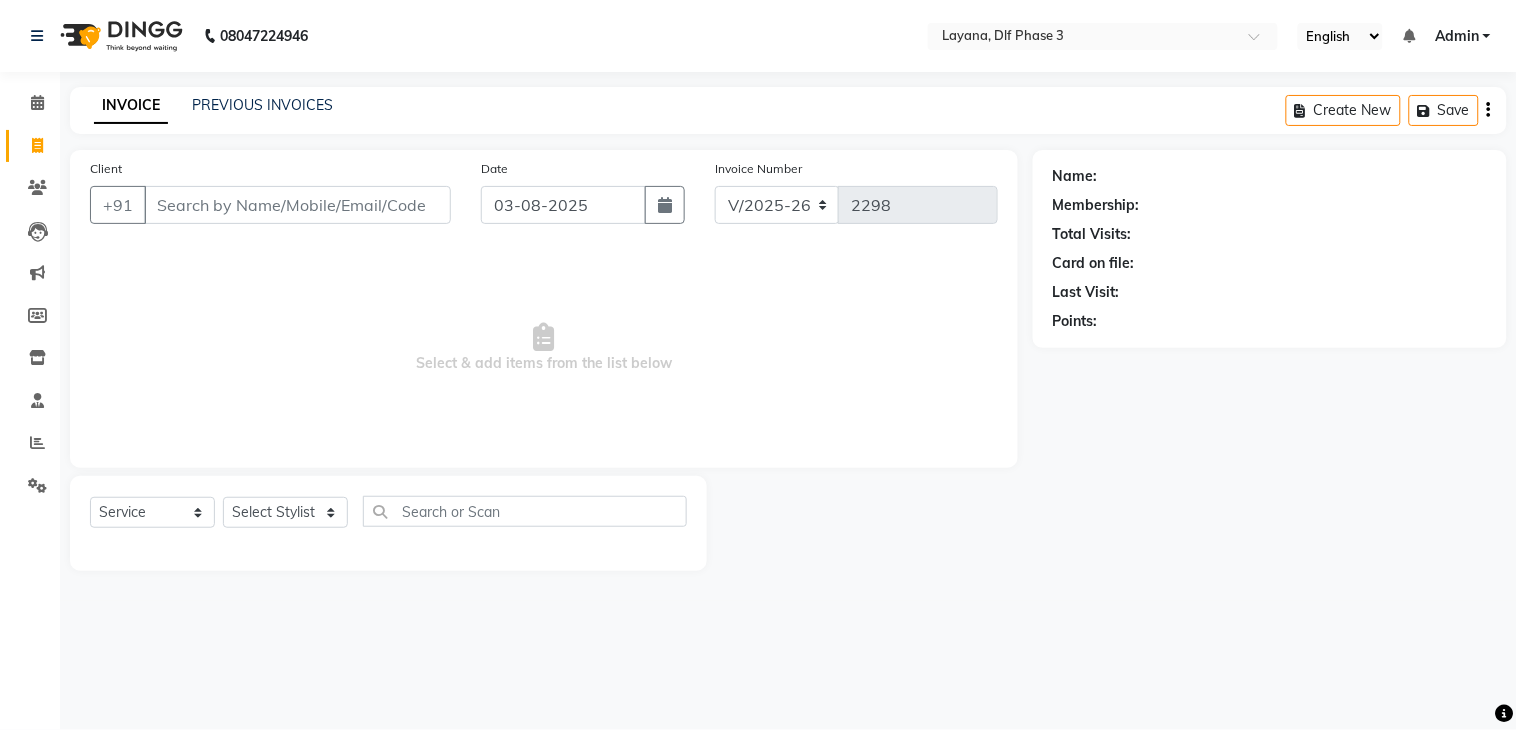 click on "Client +91" 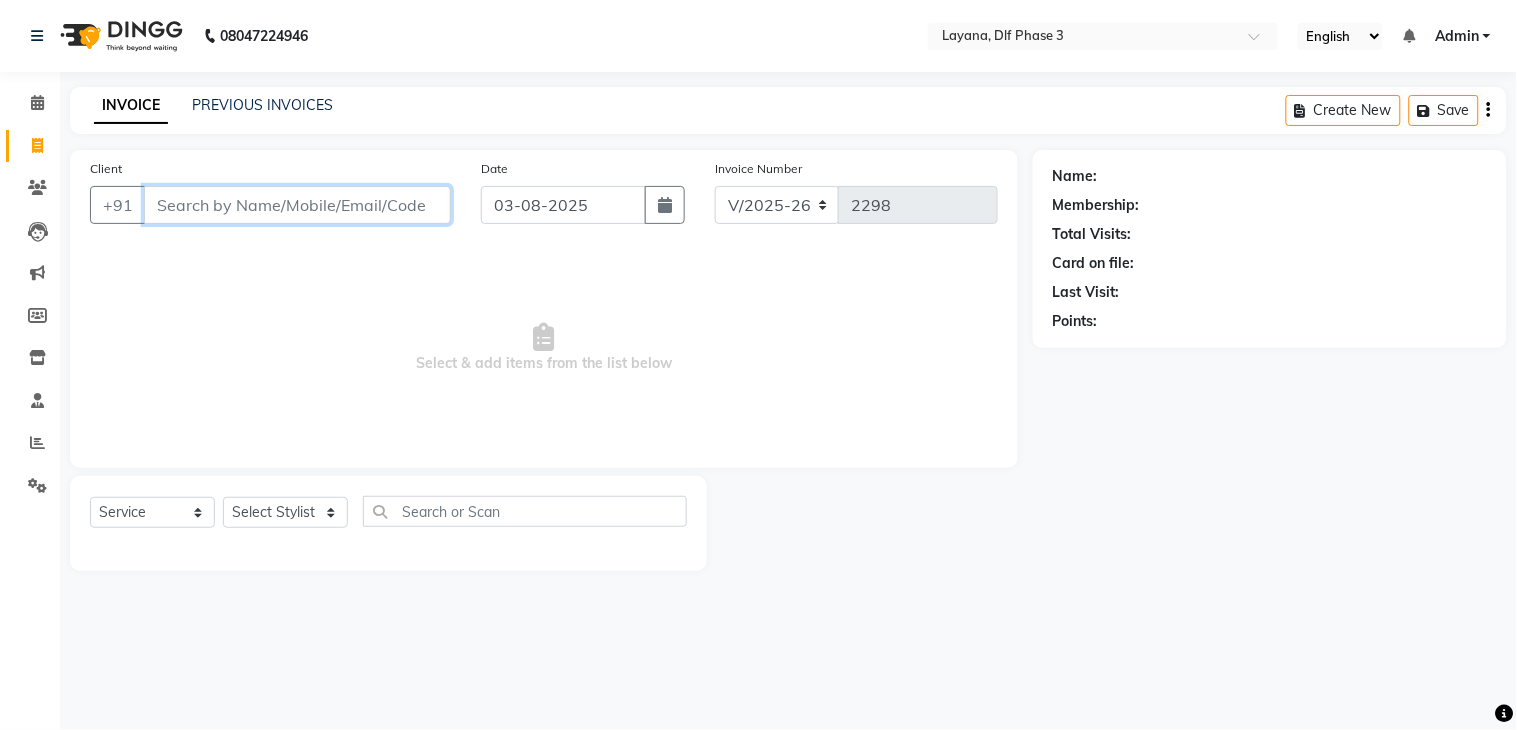 click on "Client" at bounding box center [297, 205] 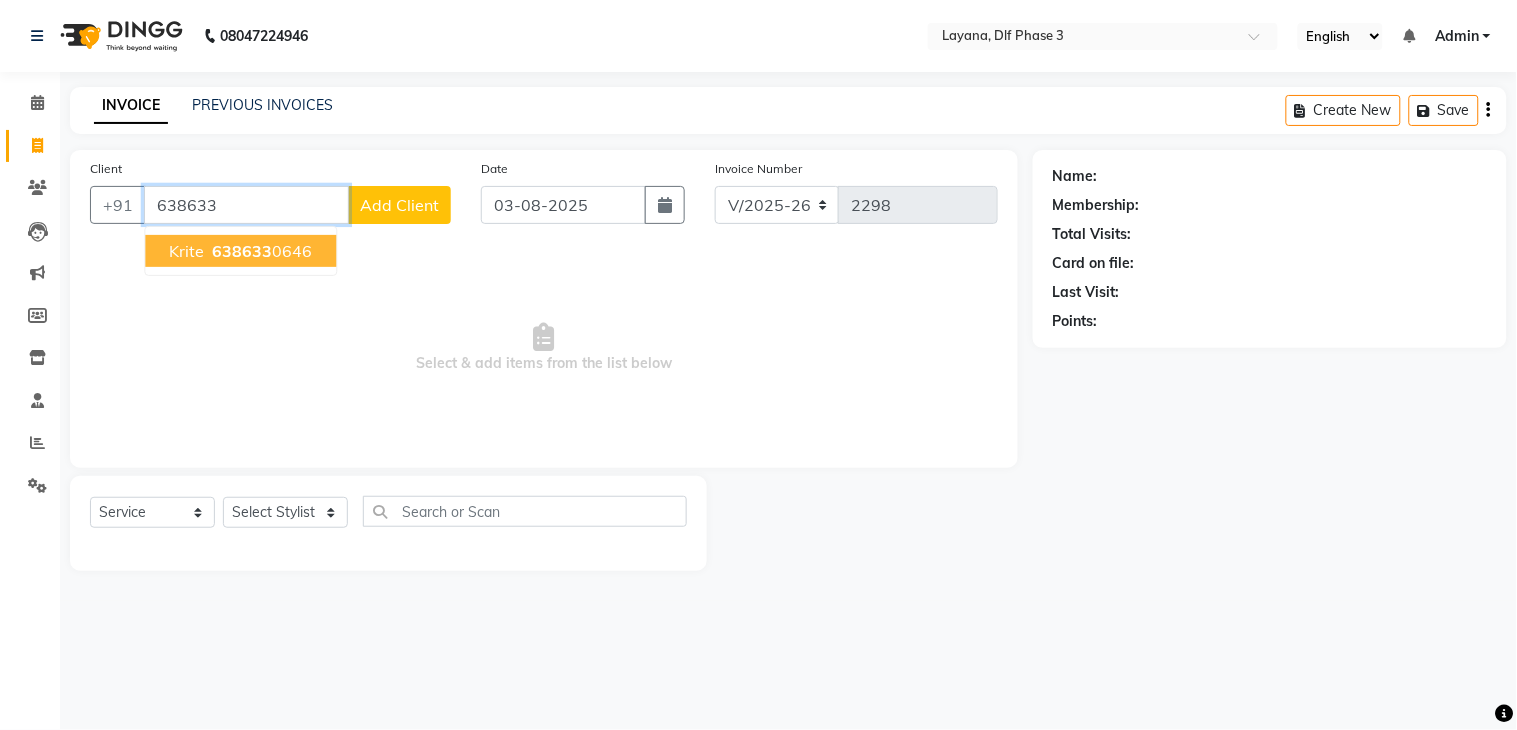 click on "krite   638633 0646" at bounding box center [240, 251] 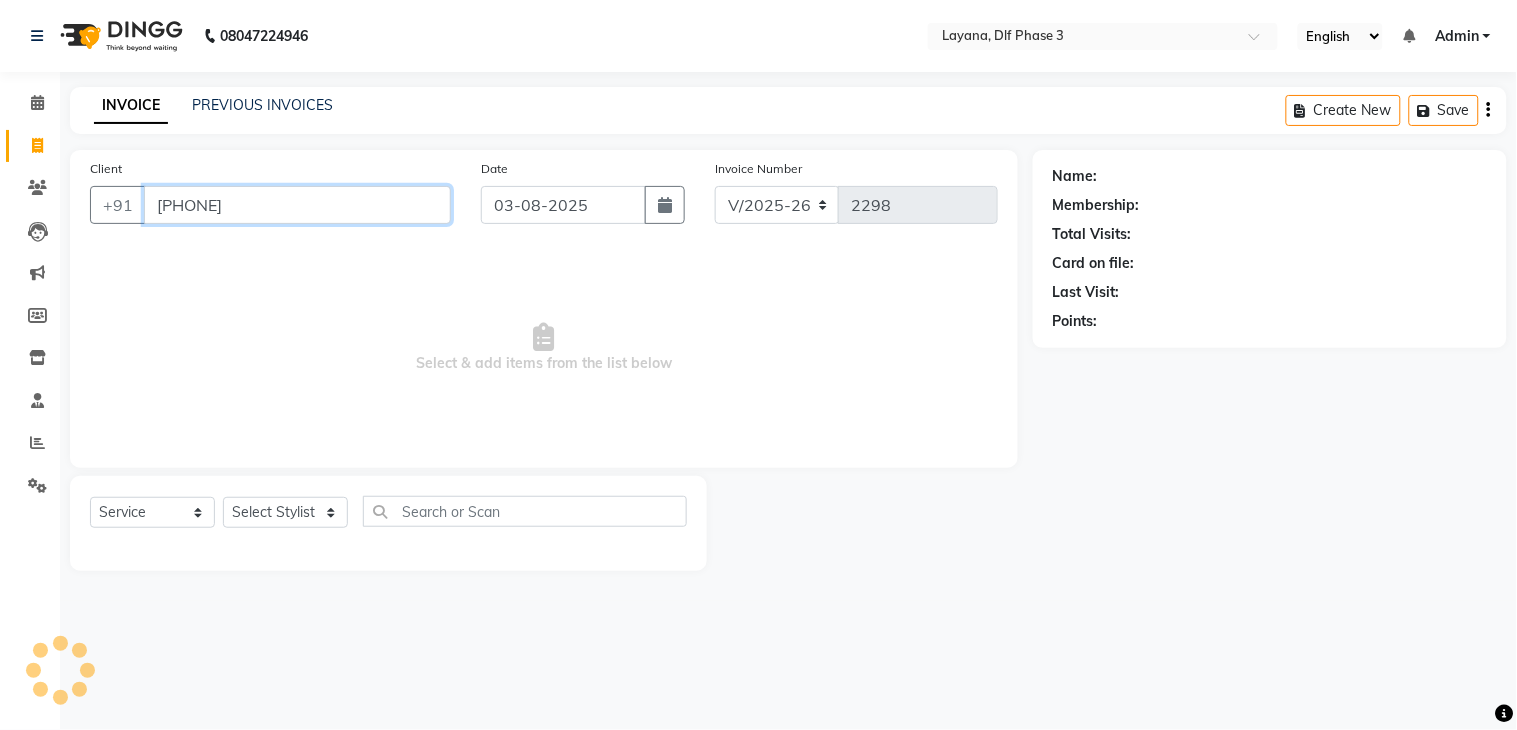 type on "6386330646" 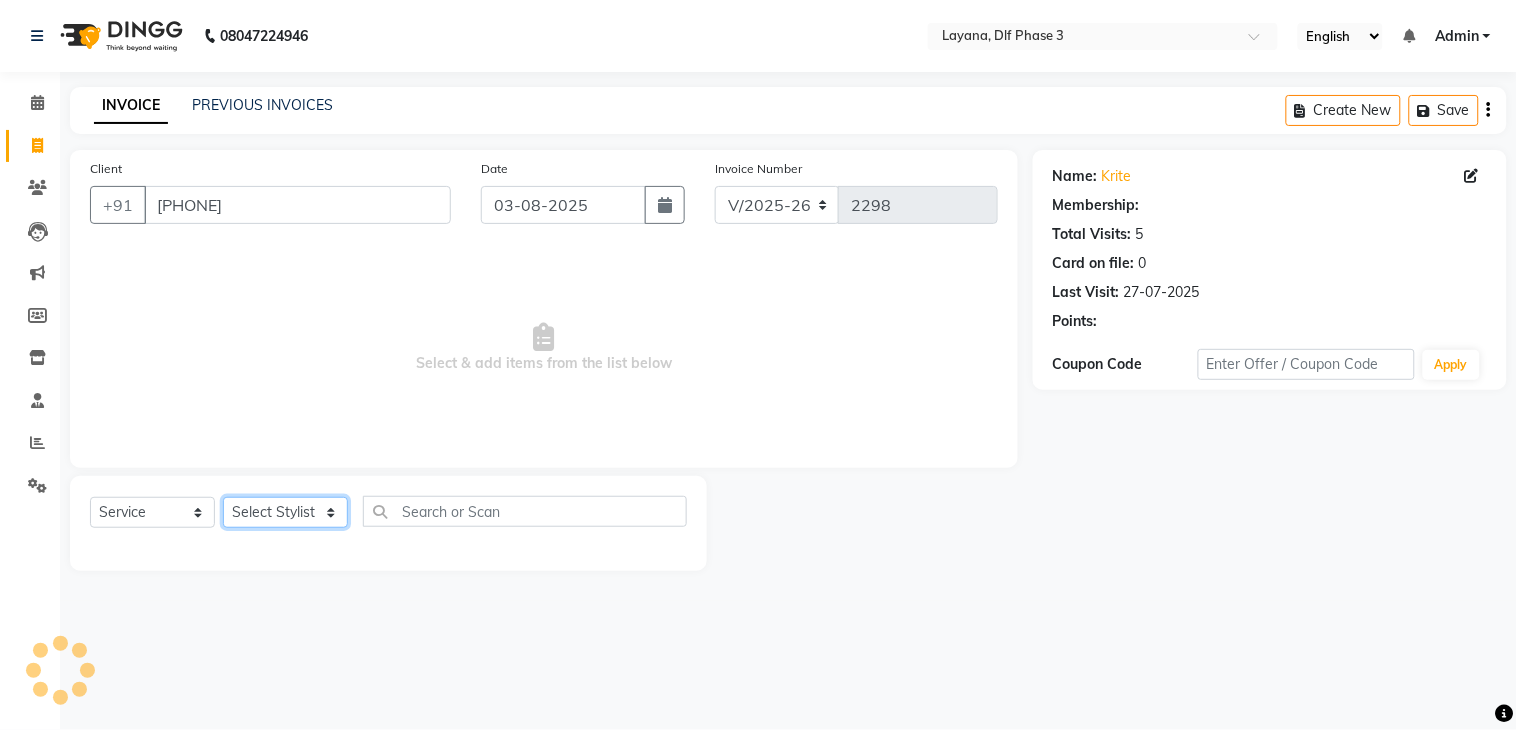 click on "Select Stylist [FIRST] [FIRST] [FIRST] [FIRST] [FIRST] [FIRST] [FIRST] [FIRST]" 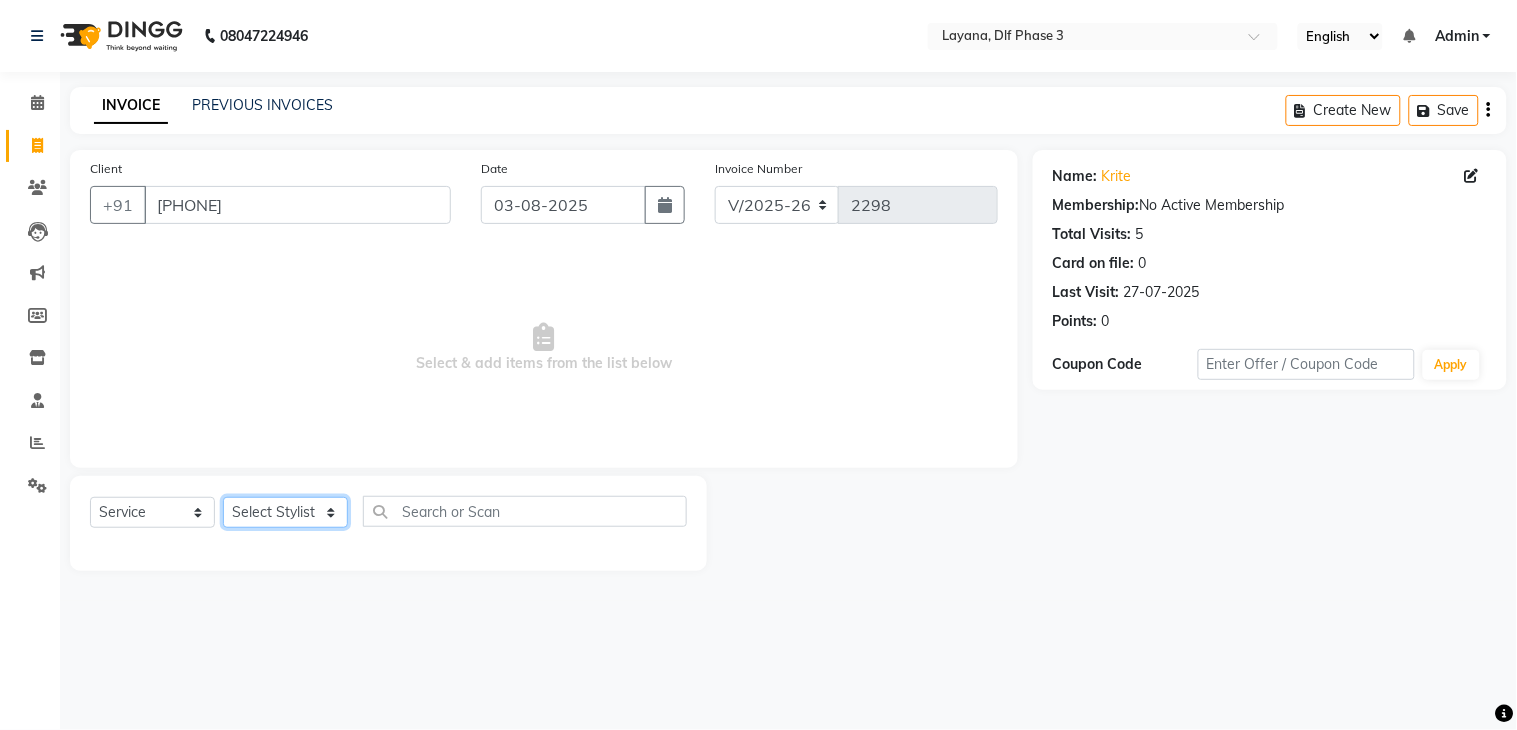 select on "57637" 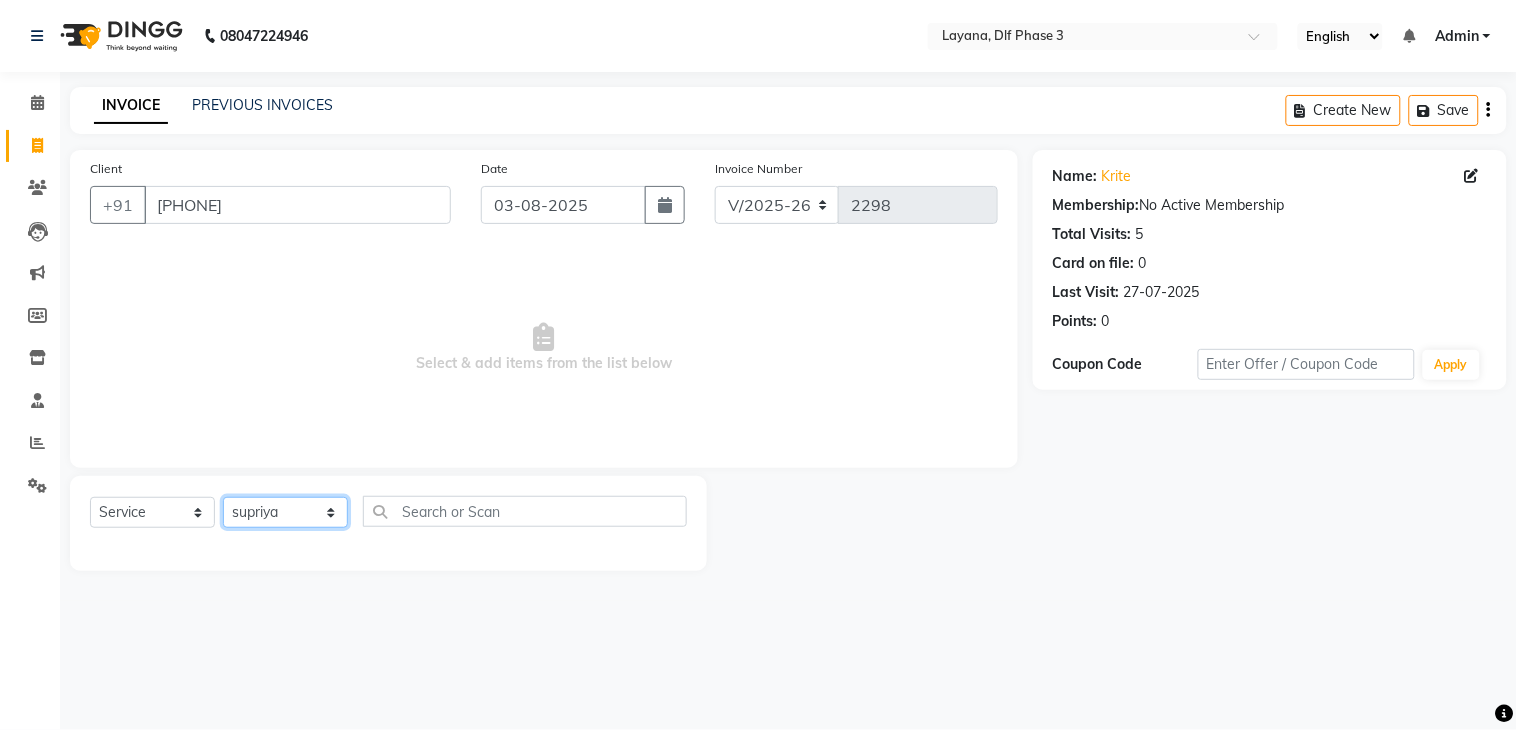 click on "Select Stylist [FIRST] [FIRST] [FIRST] [FIRST] [FIRST] [FIRST] [FIRST] [FIRST]" 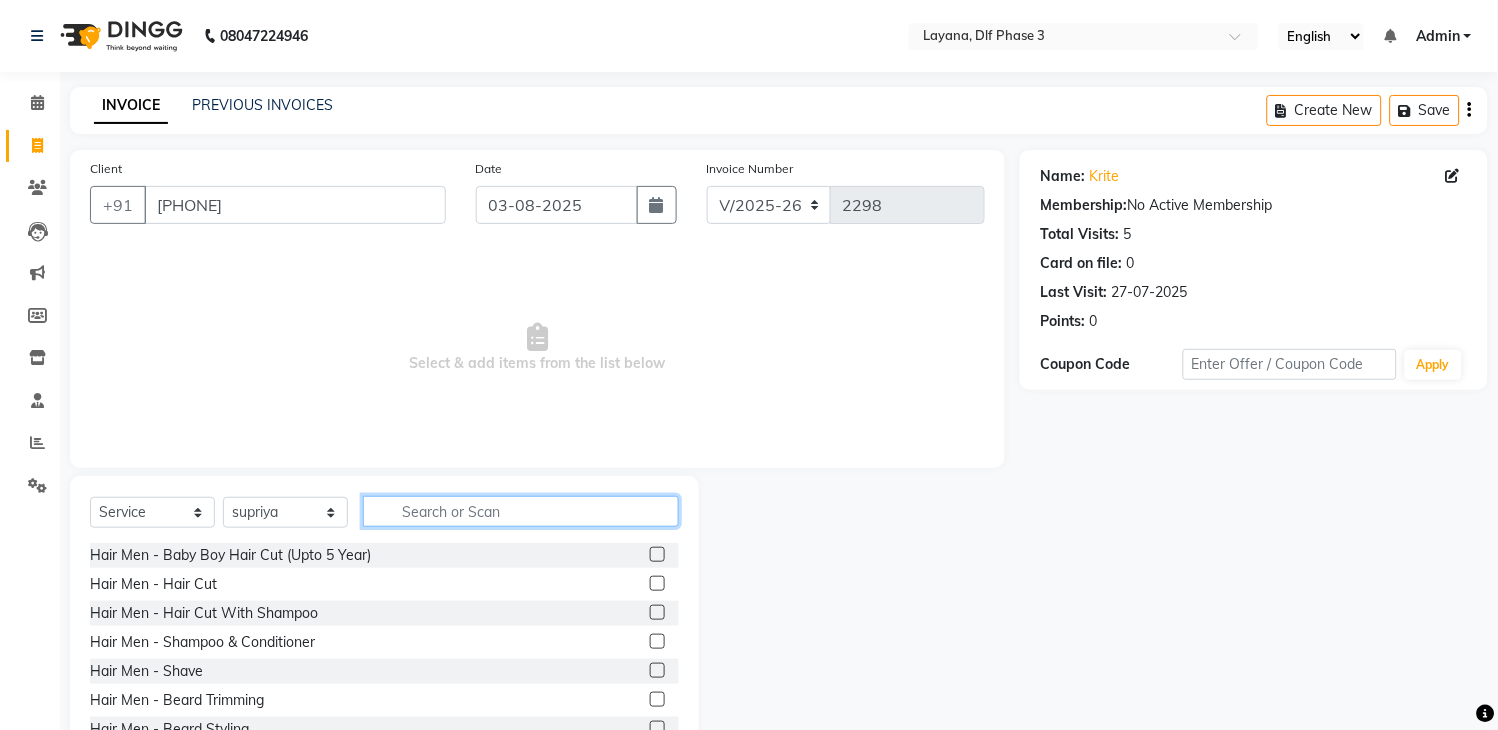 click 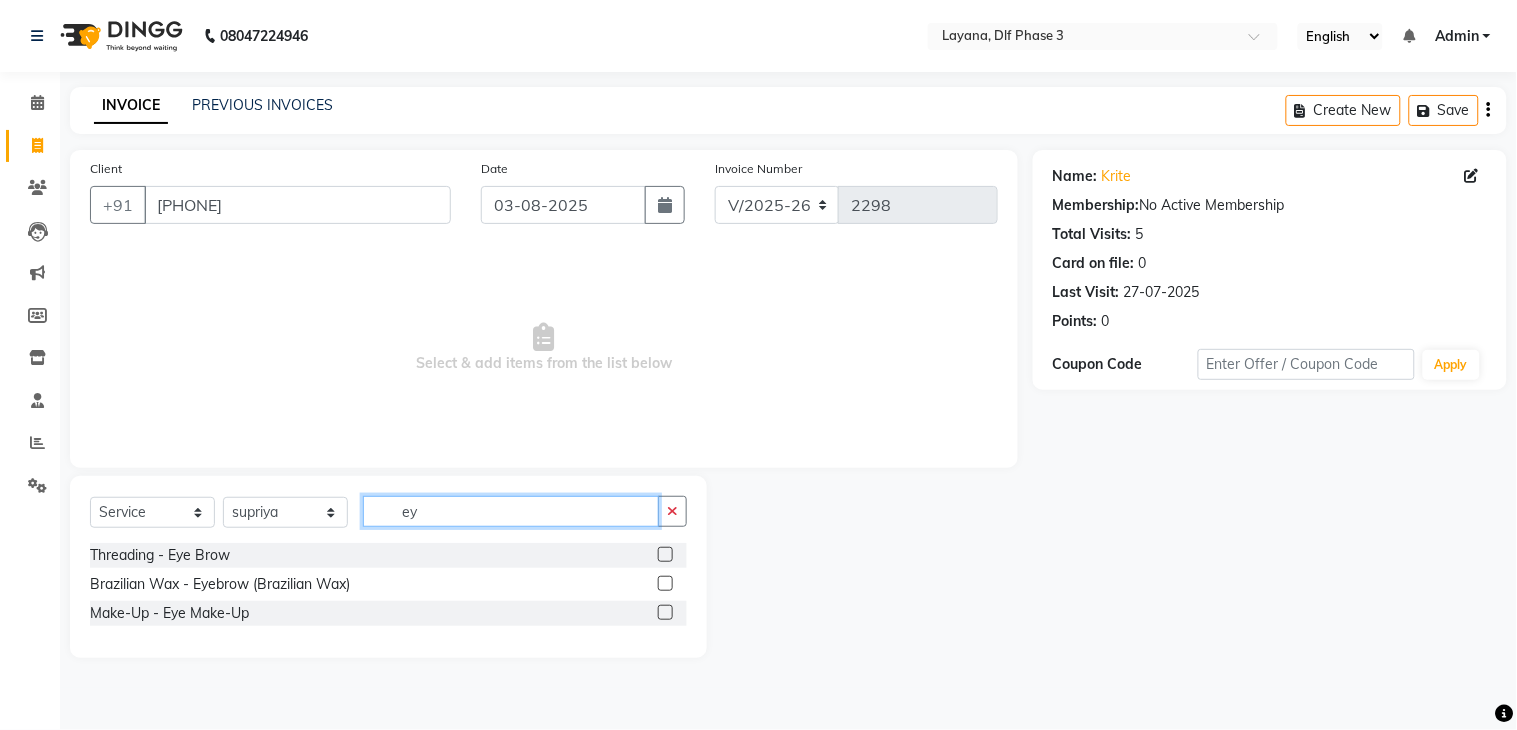 type on "ey" 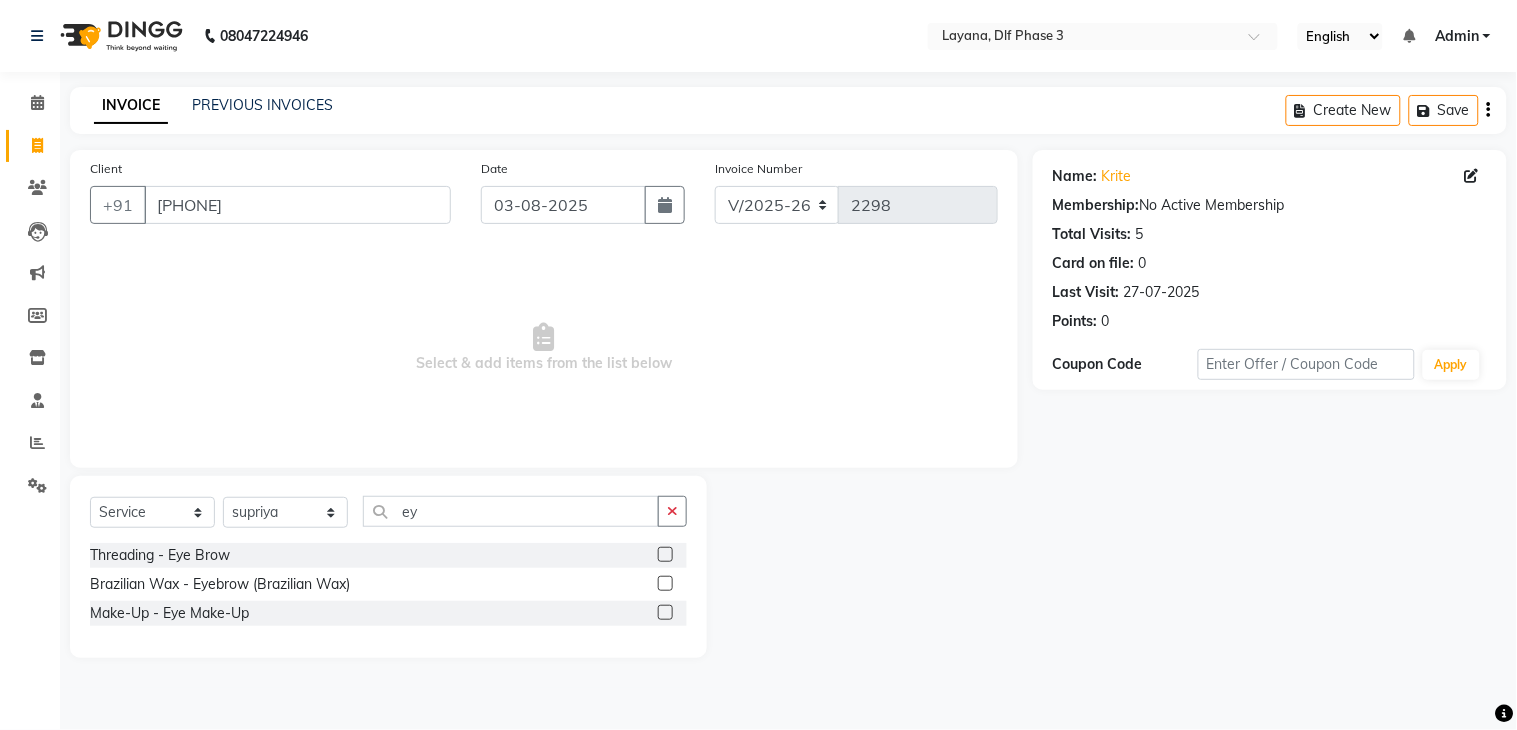 click 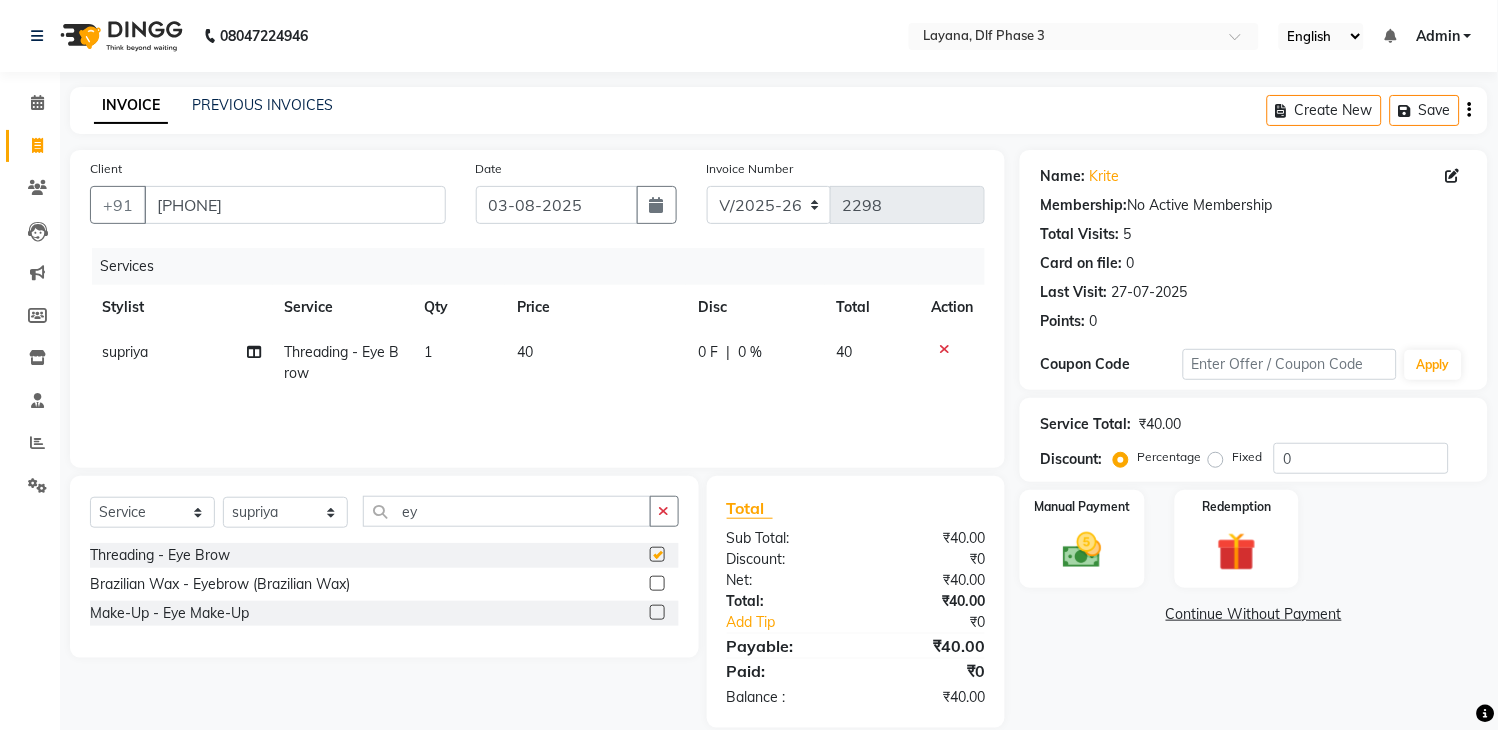 checkbox on "false" 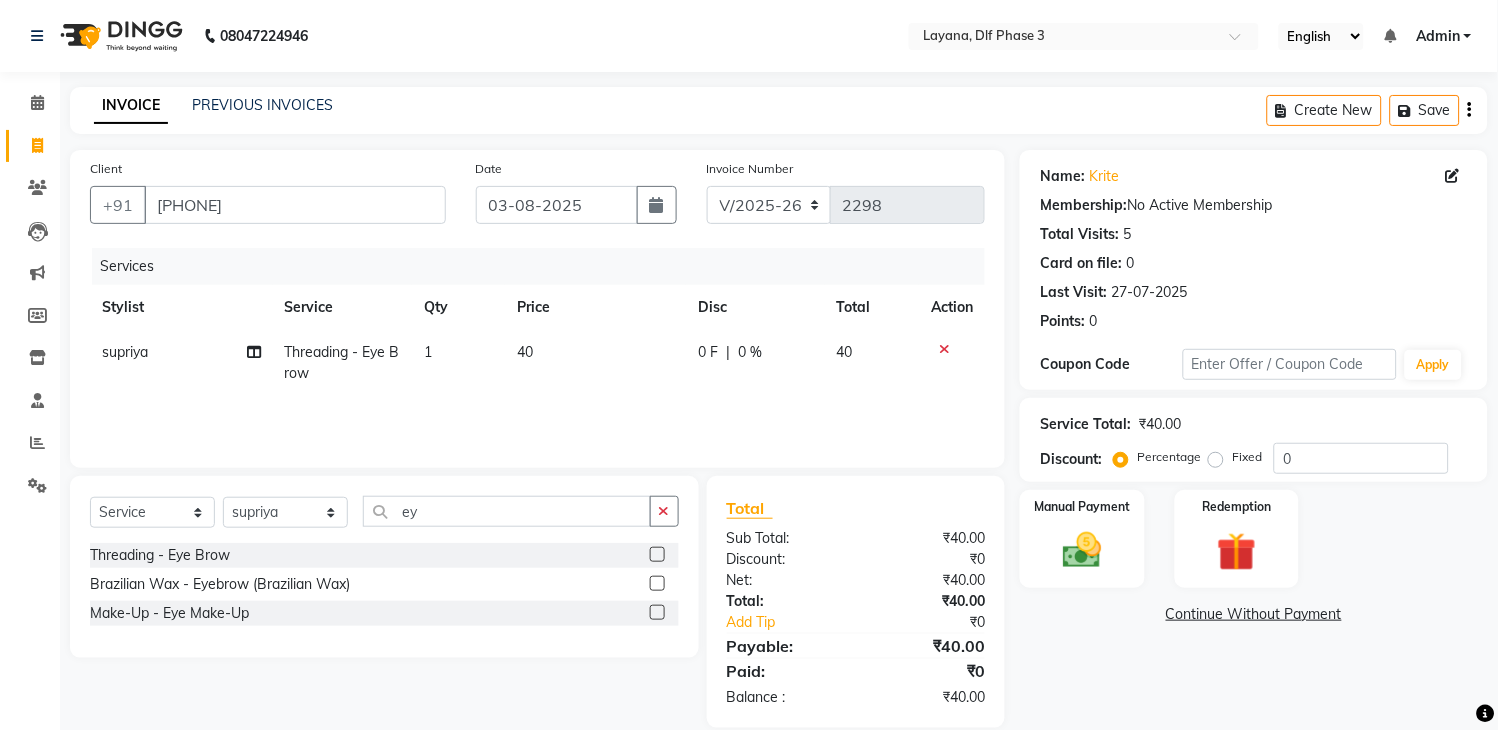 click 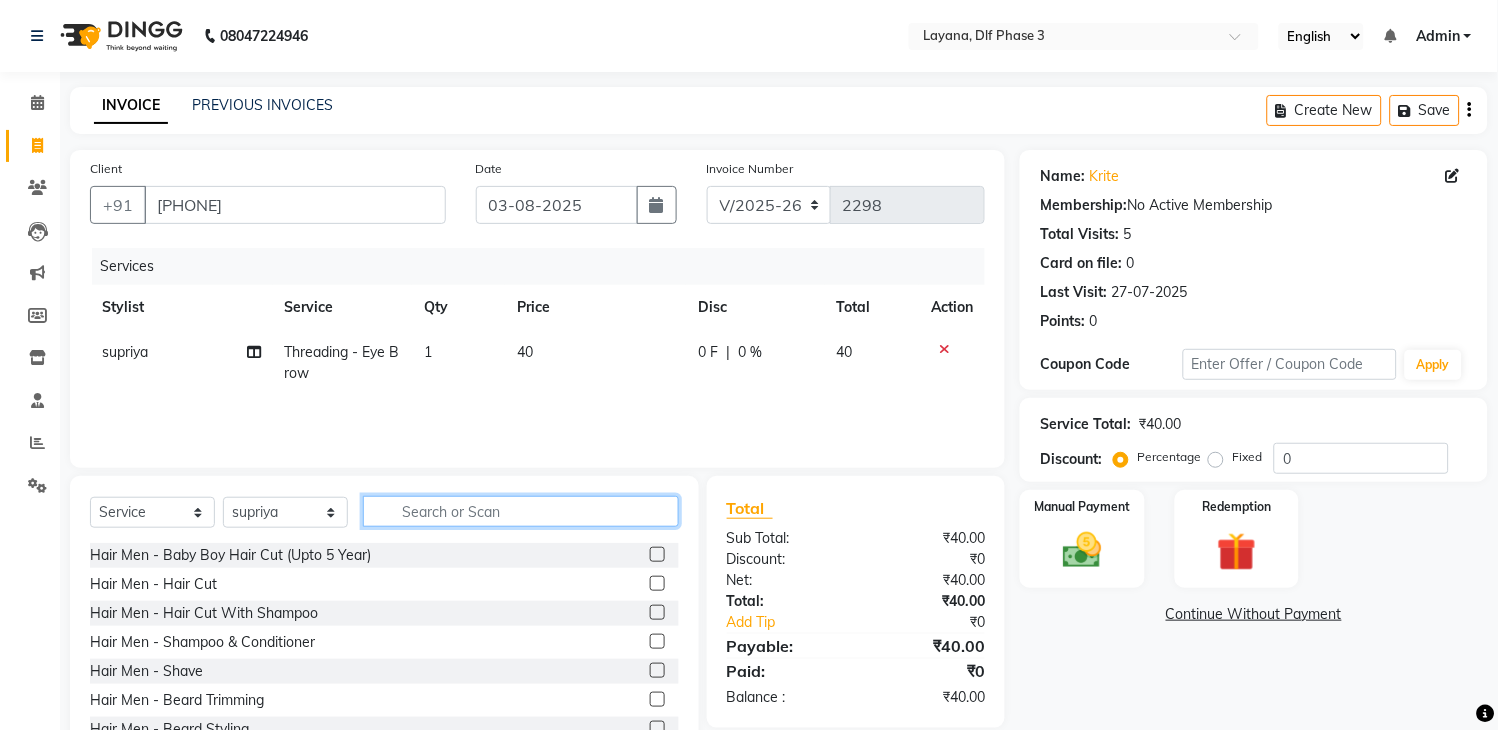 click 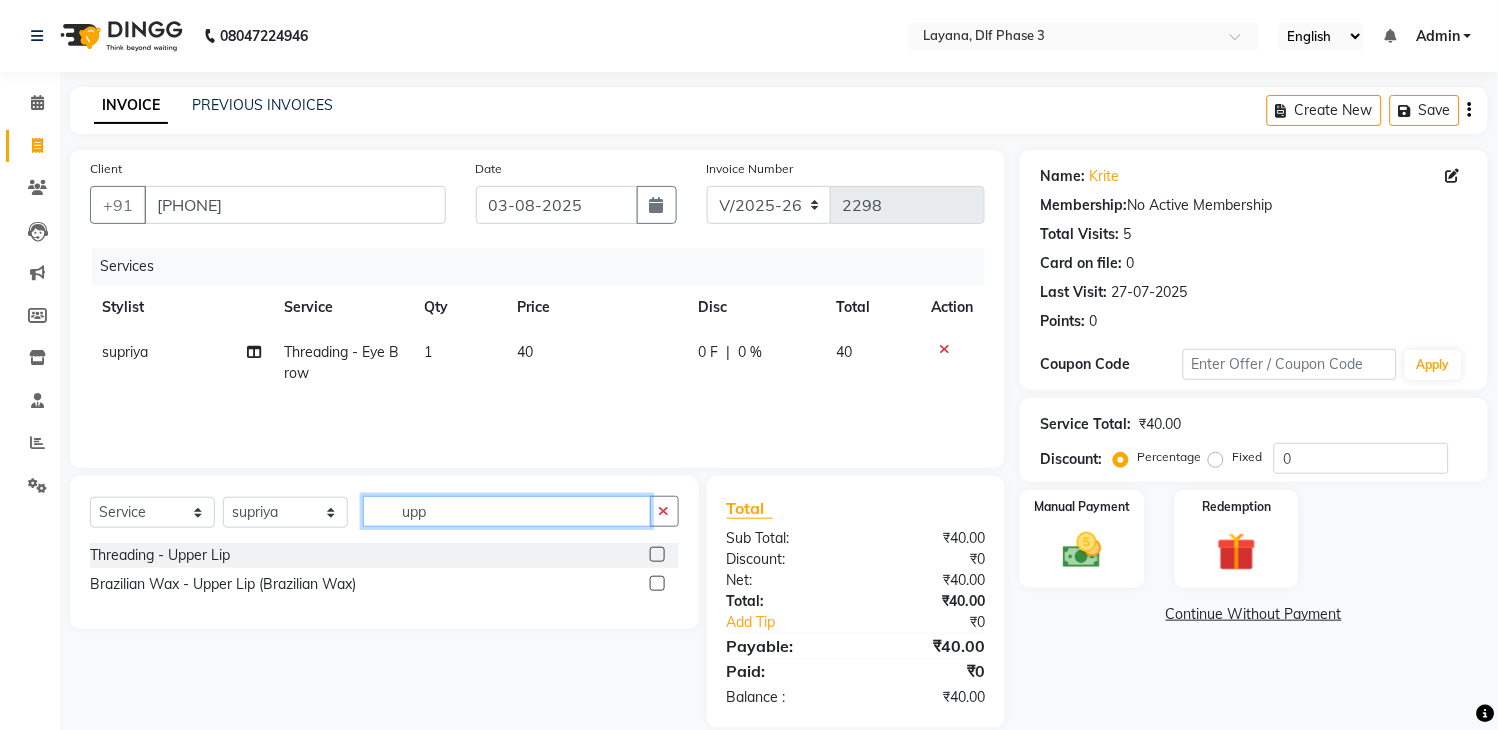 type on "upp" 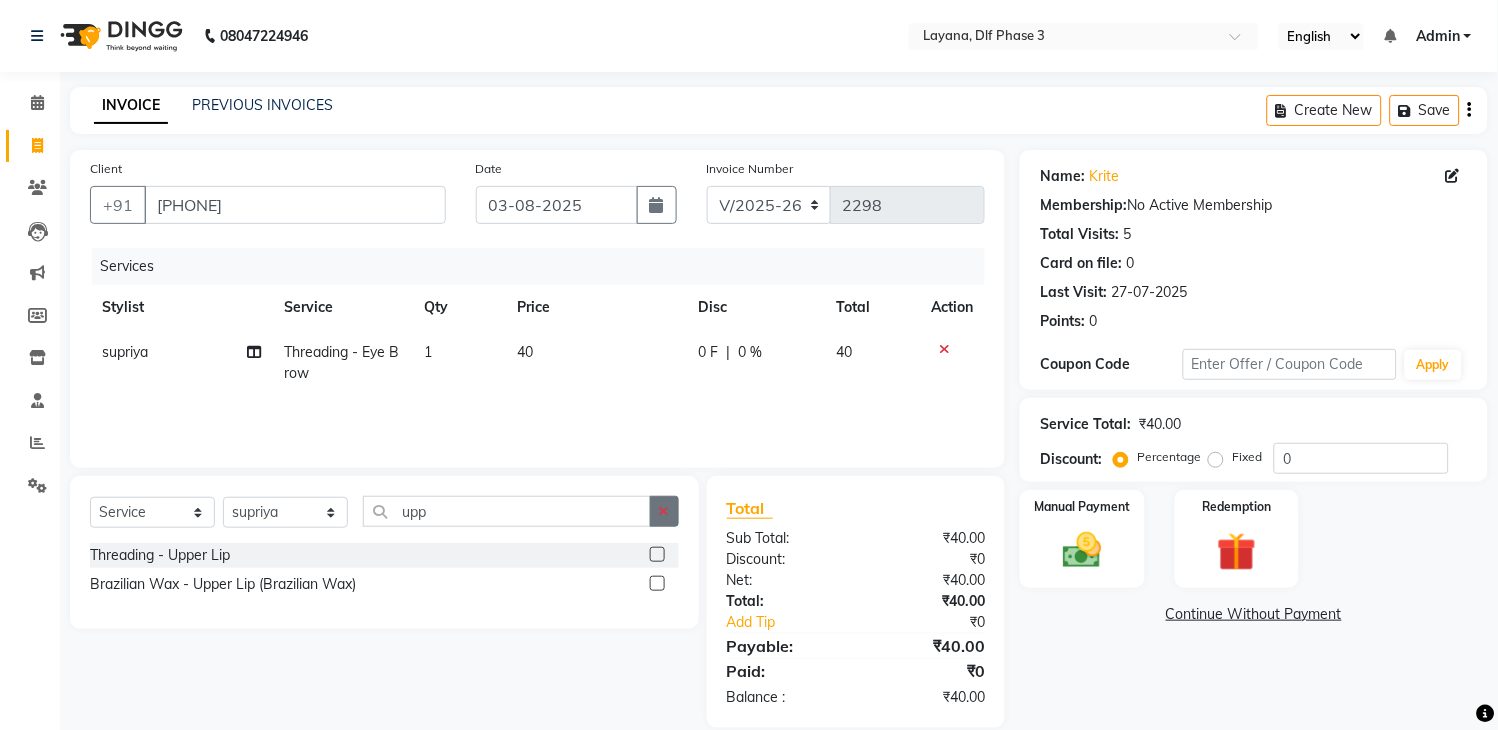 click 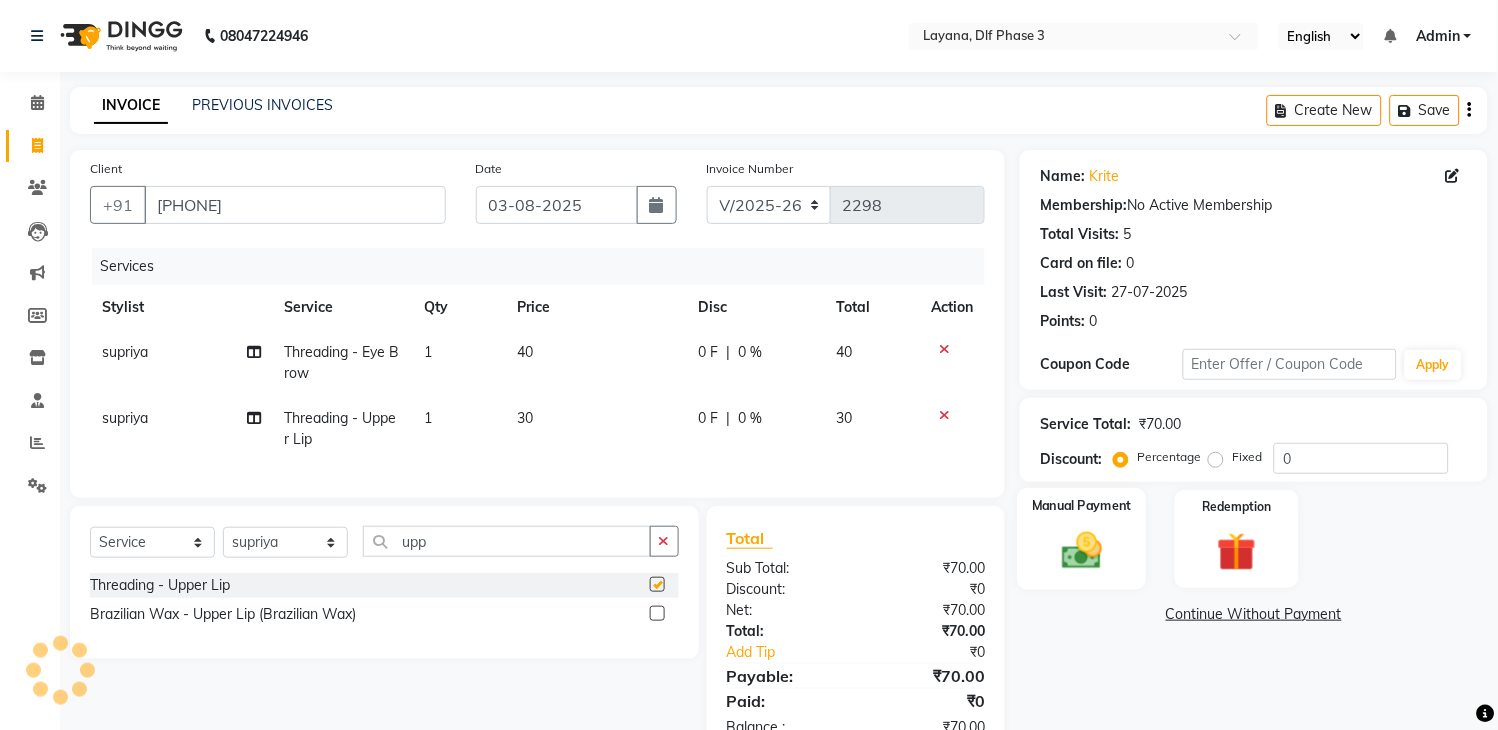 checkbox on "false" 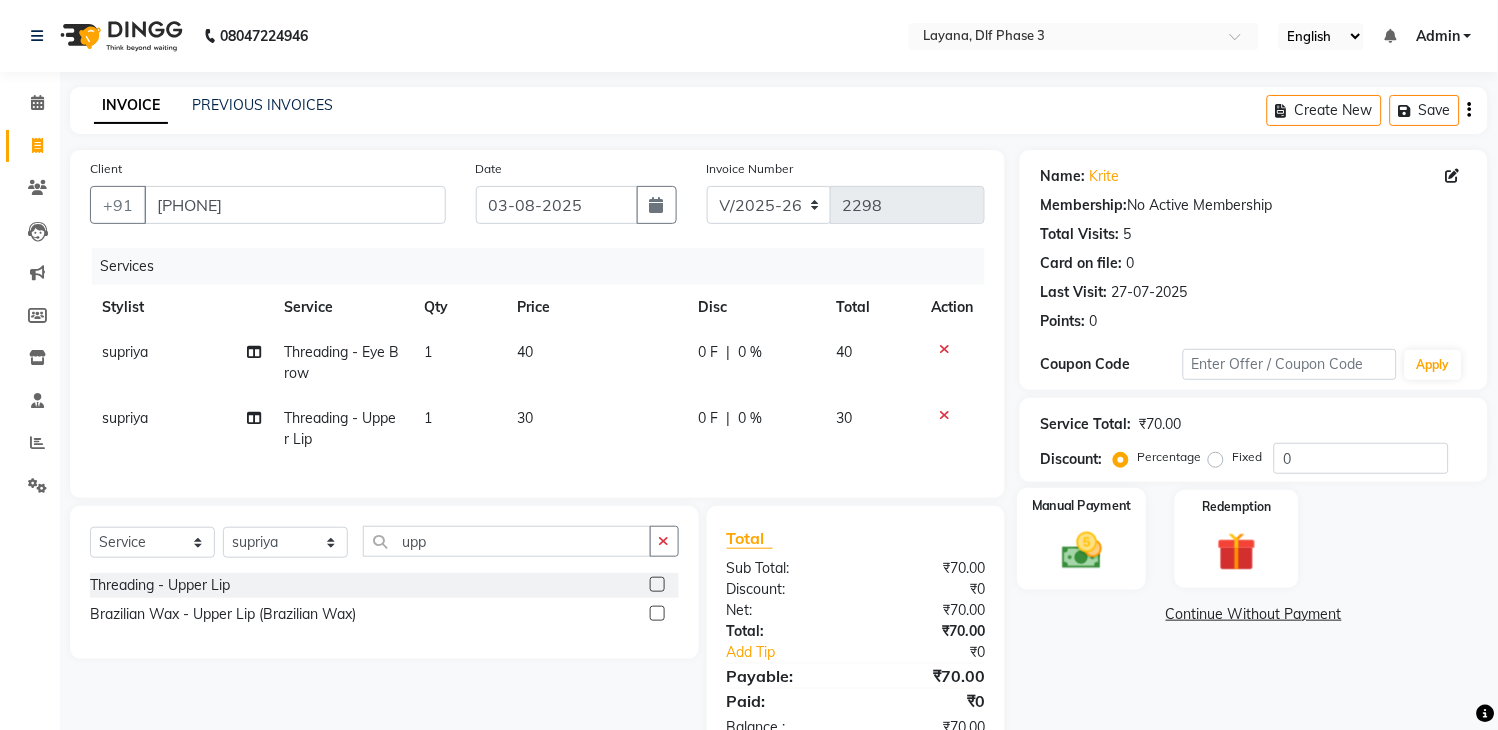 click on "Manual Payment" 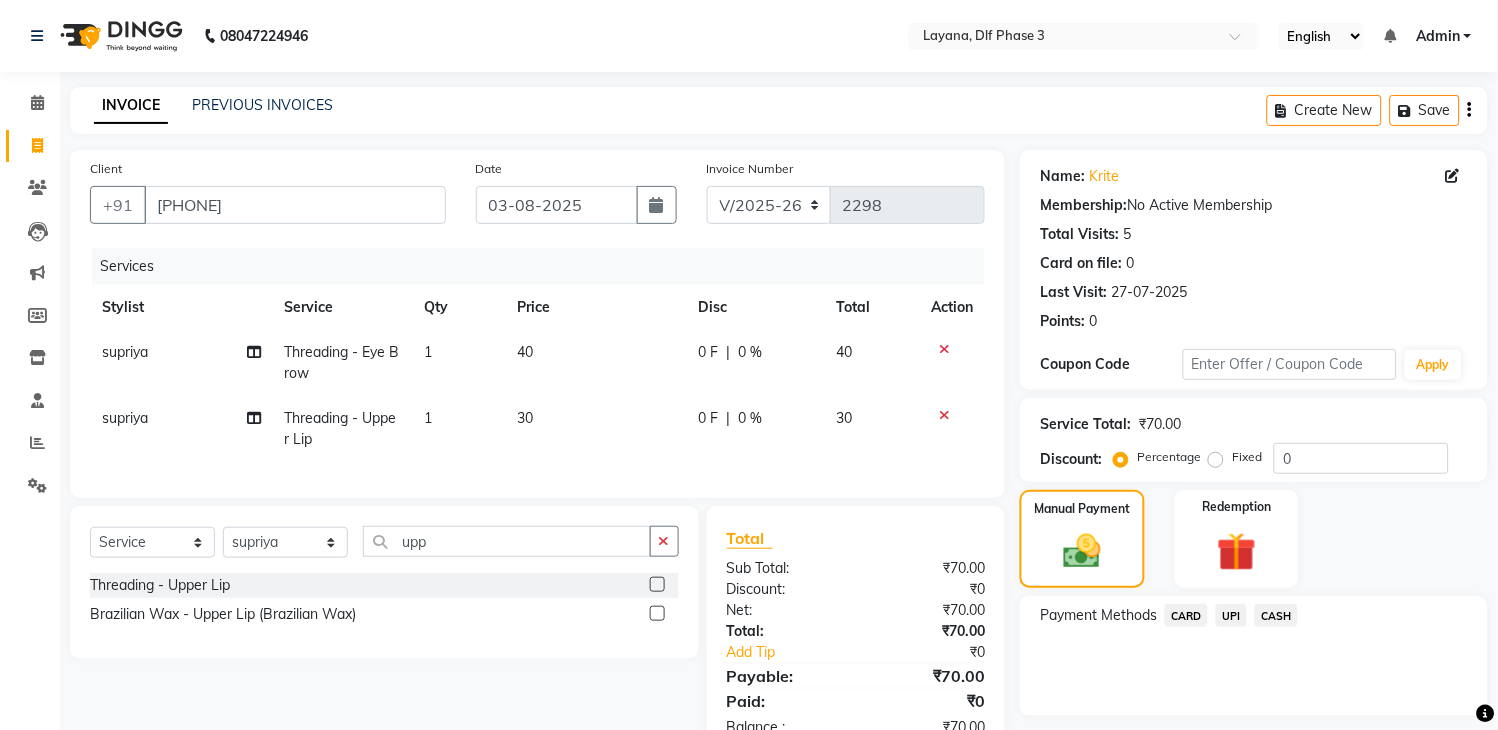 click on "UPI" 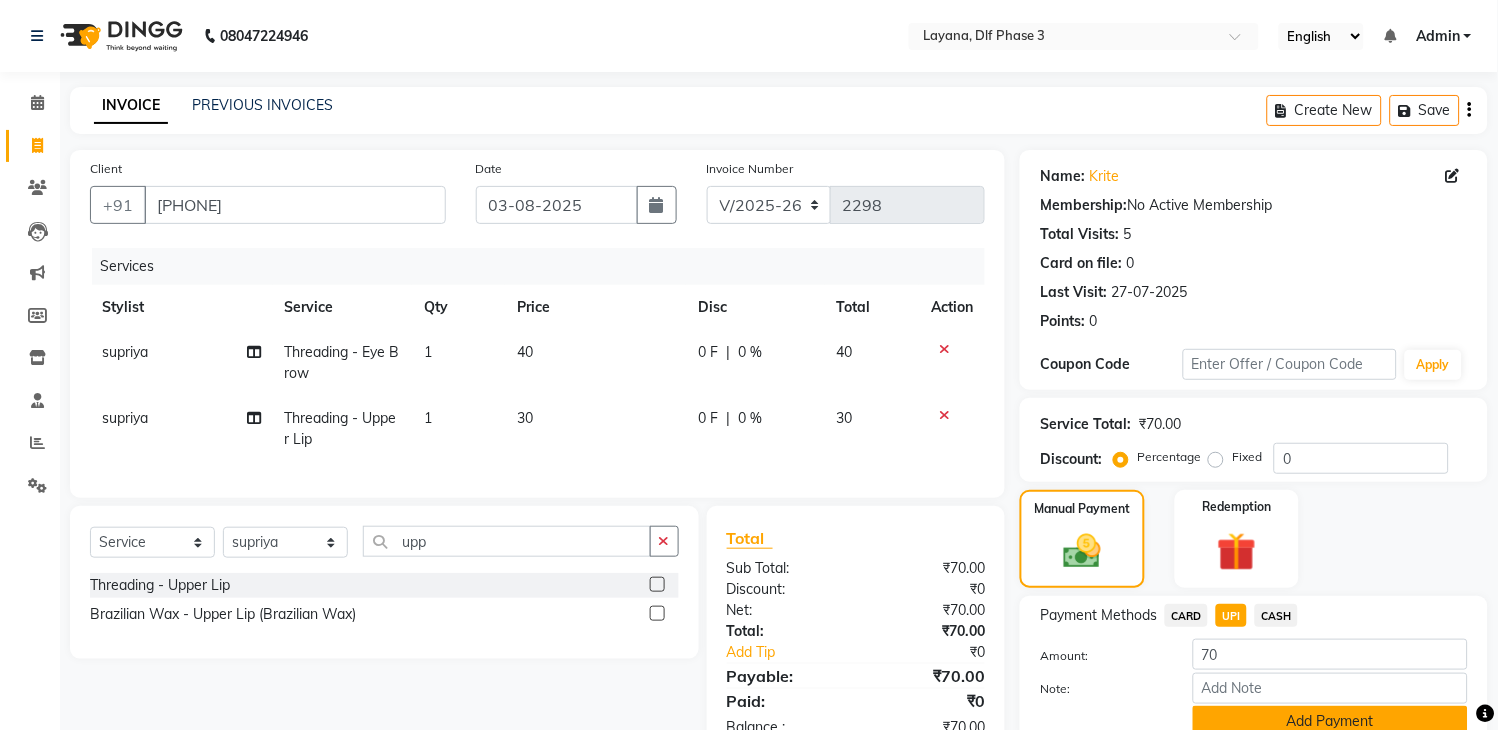 click on "Add Payment" 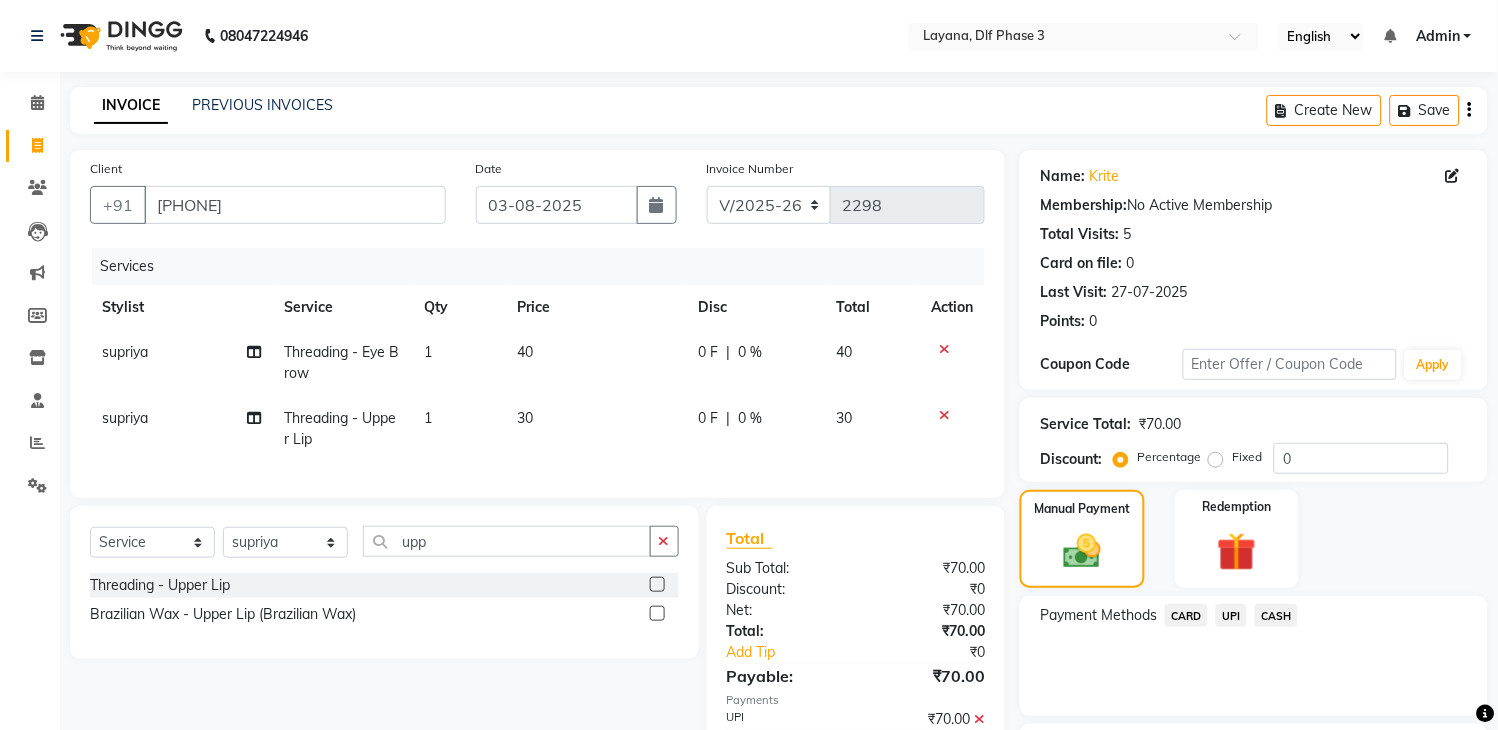 scroll, scrollTop: 170, scrollLeft: 0, axis: vertical 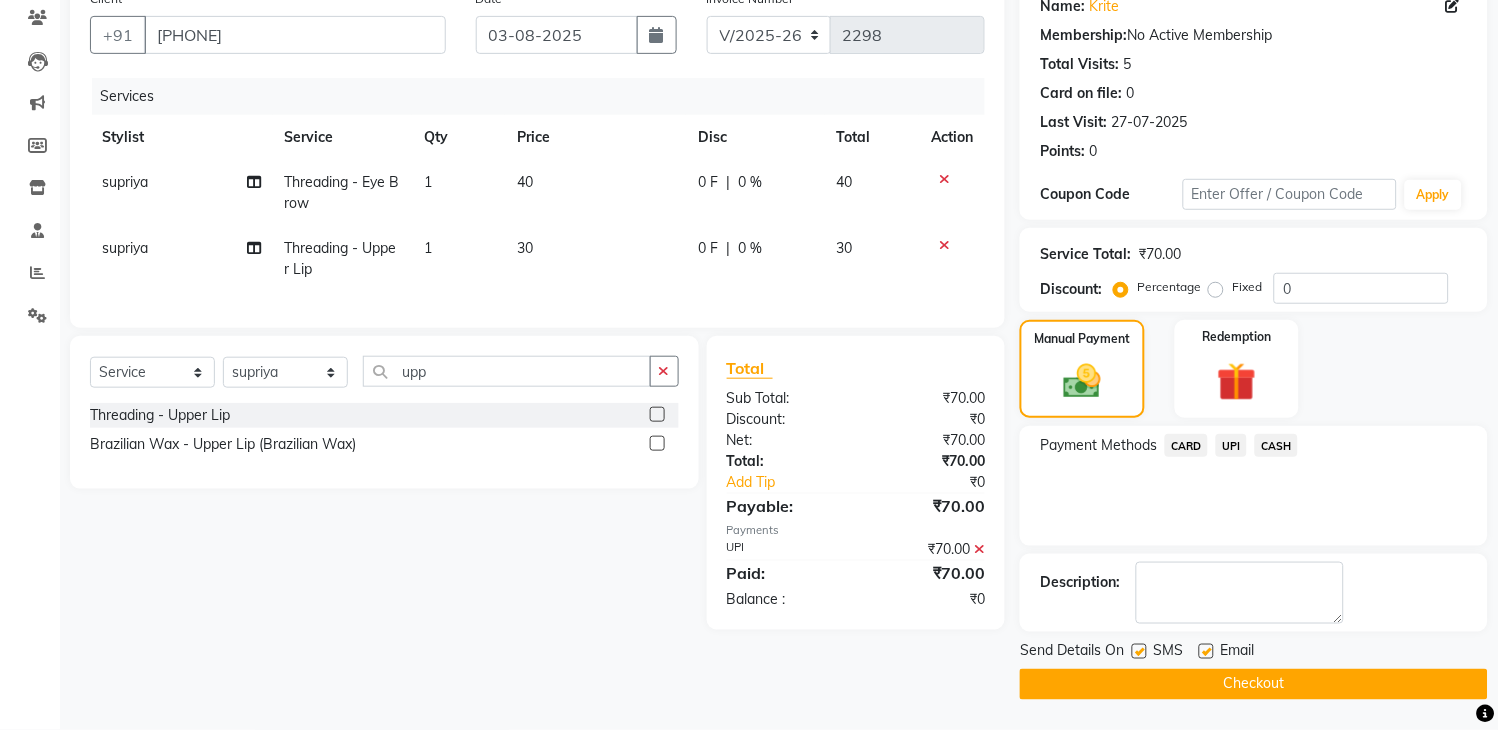 click on "Checkout" 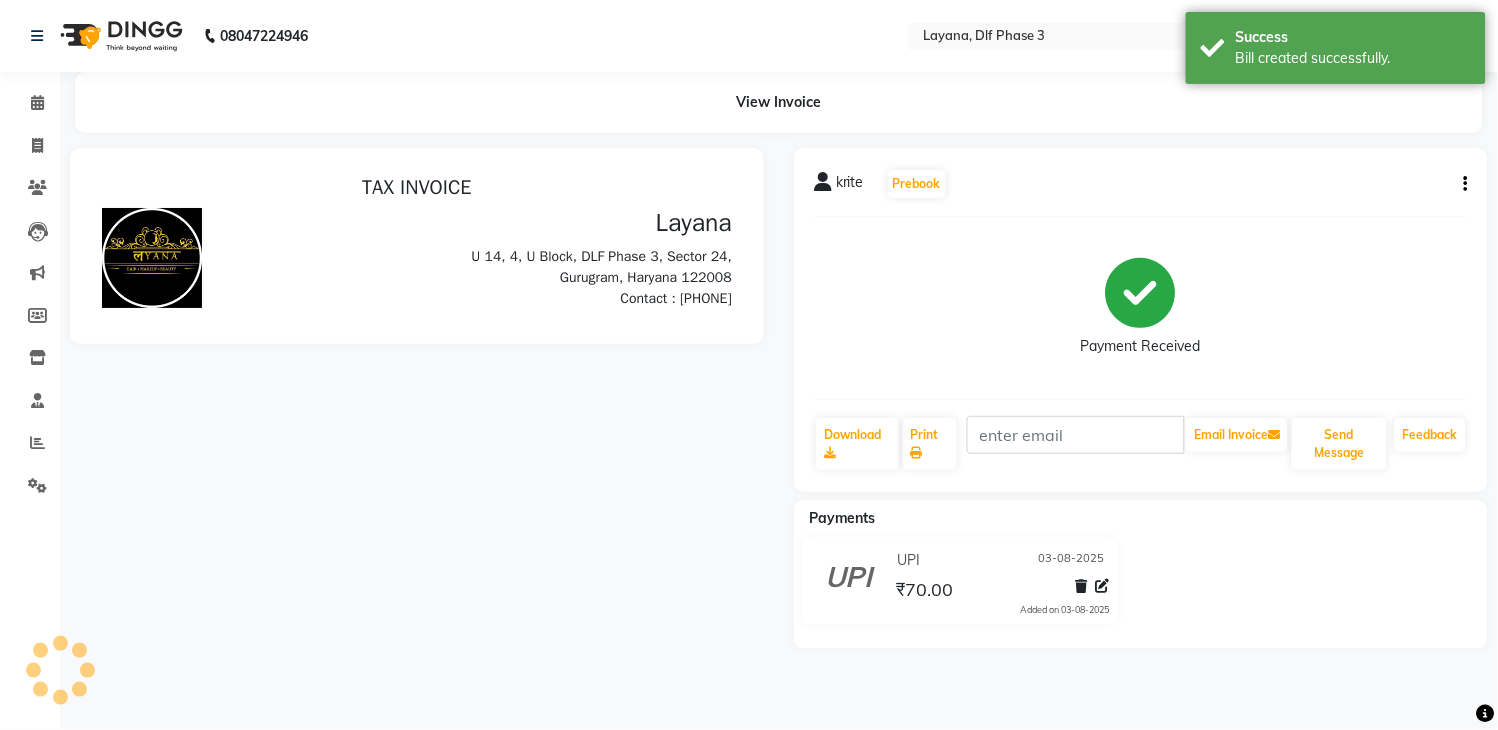 scroll, scrollTop: 0, scrollLeft: 0, axis: both 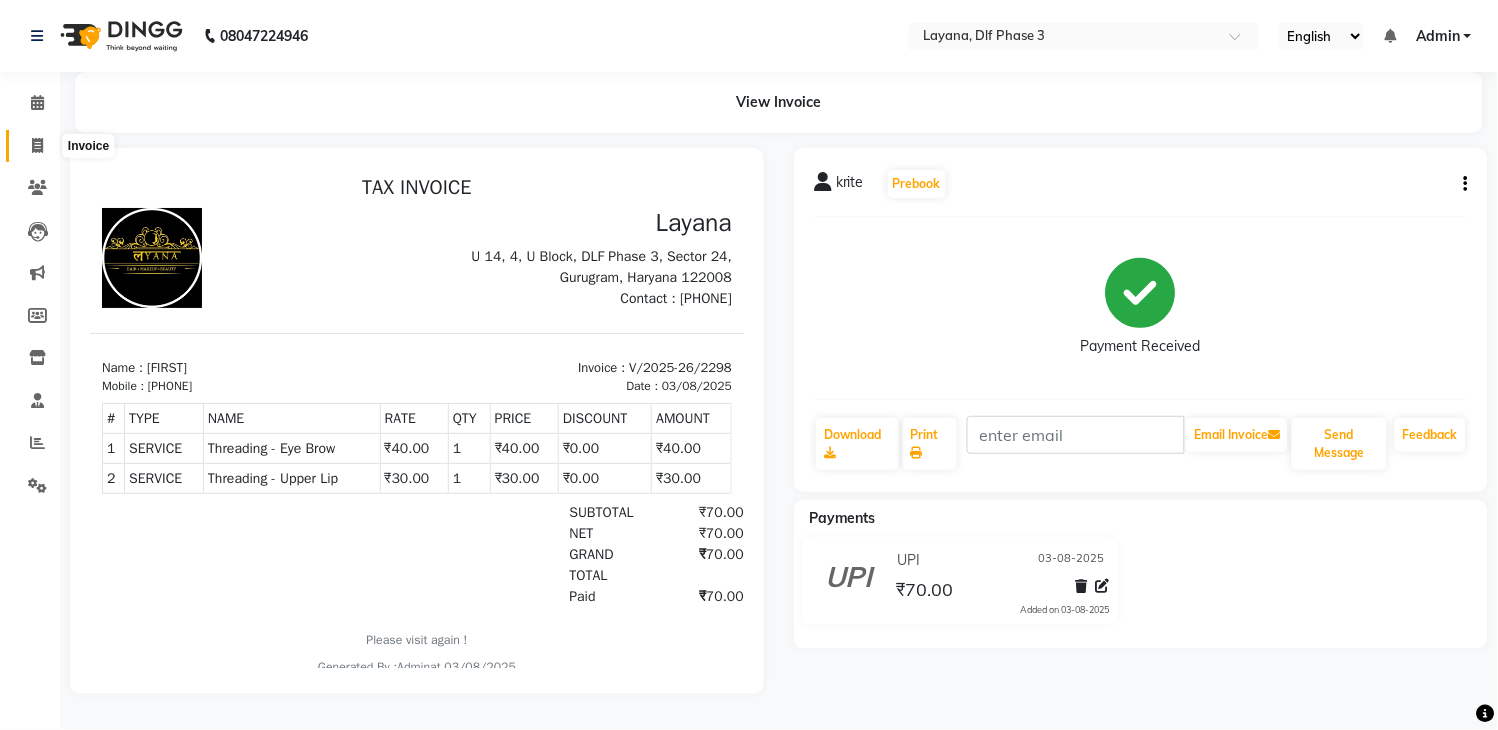 click 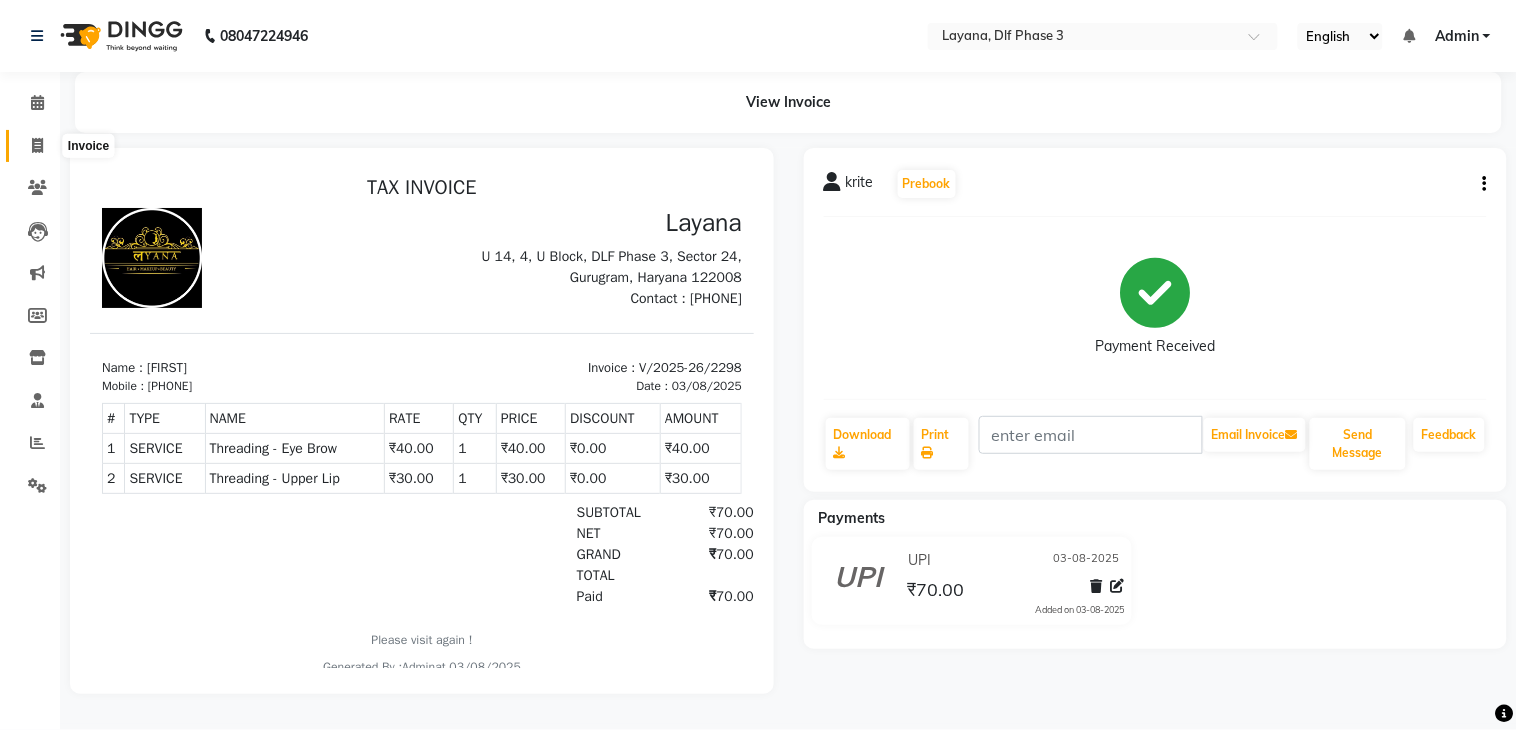 select on "service" 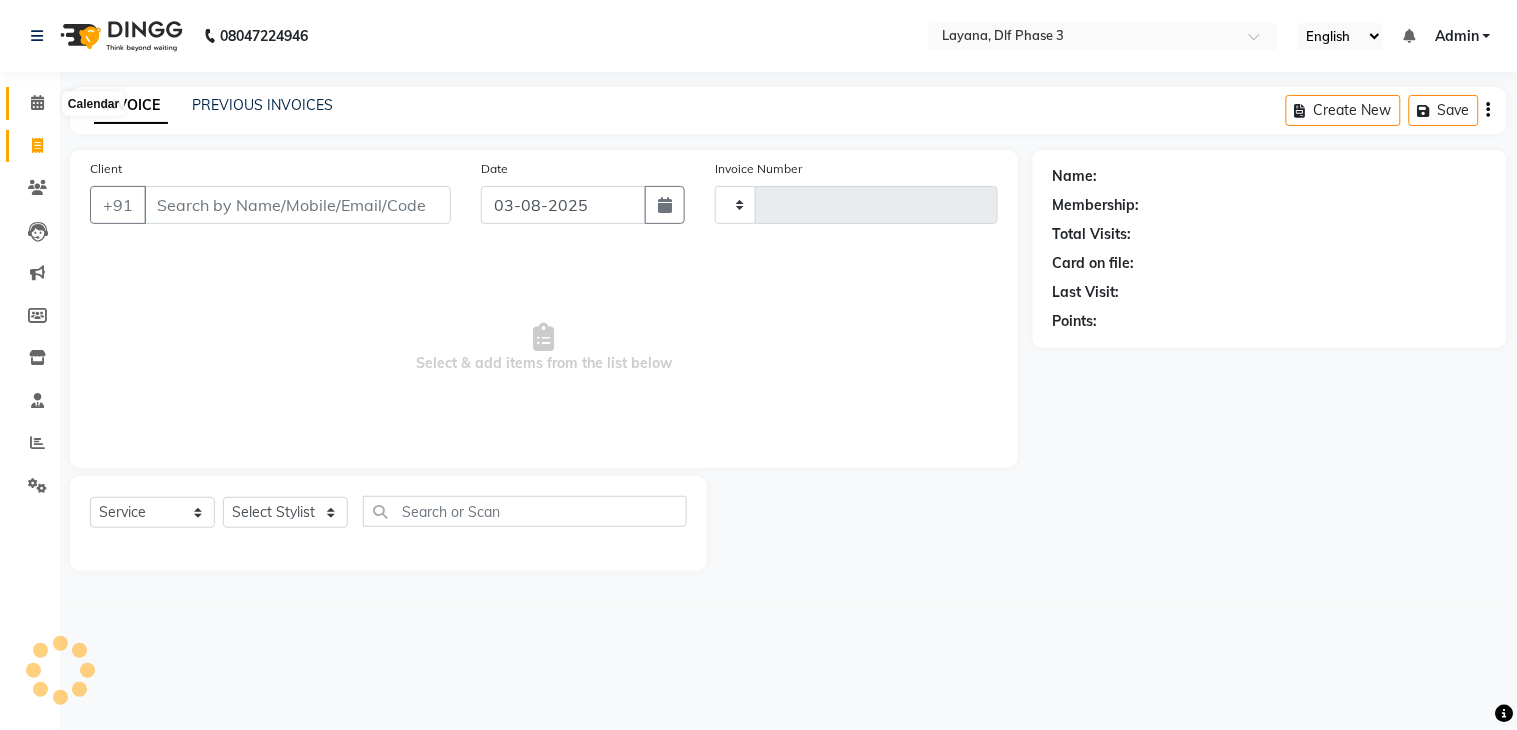 click 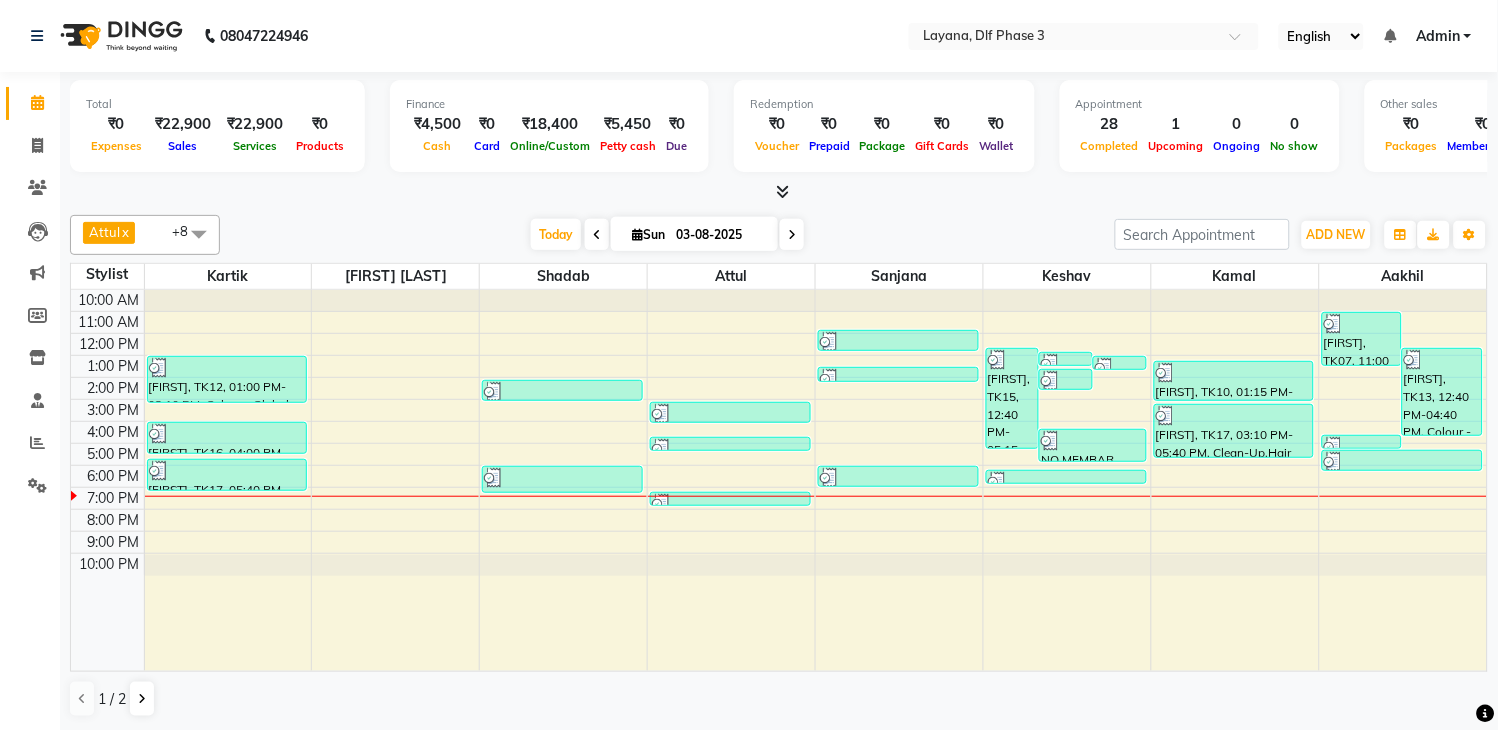 click at bounding box center (597, 235) 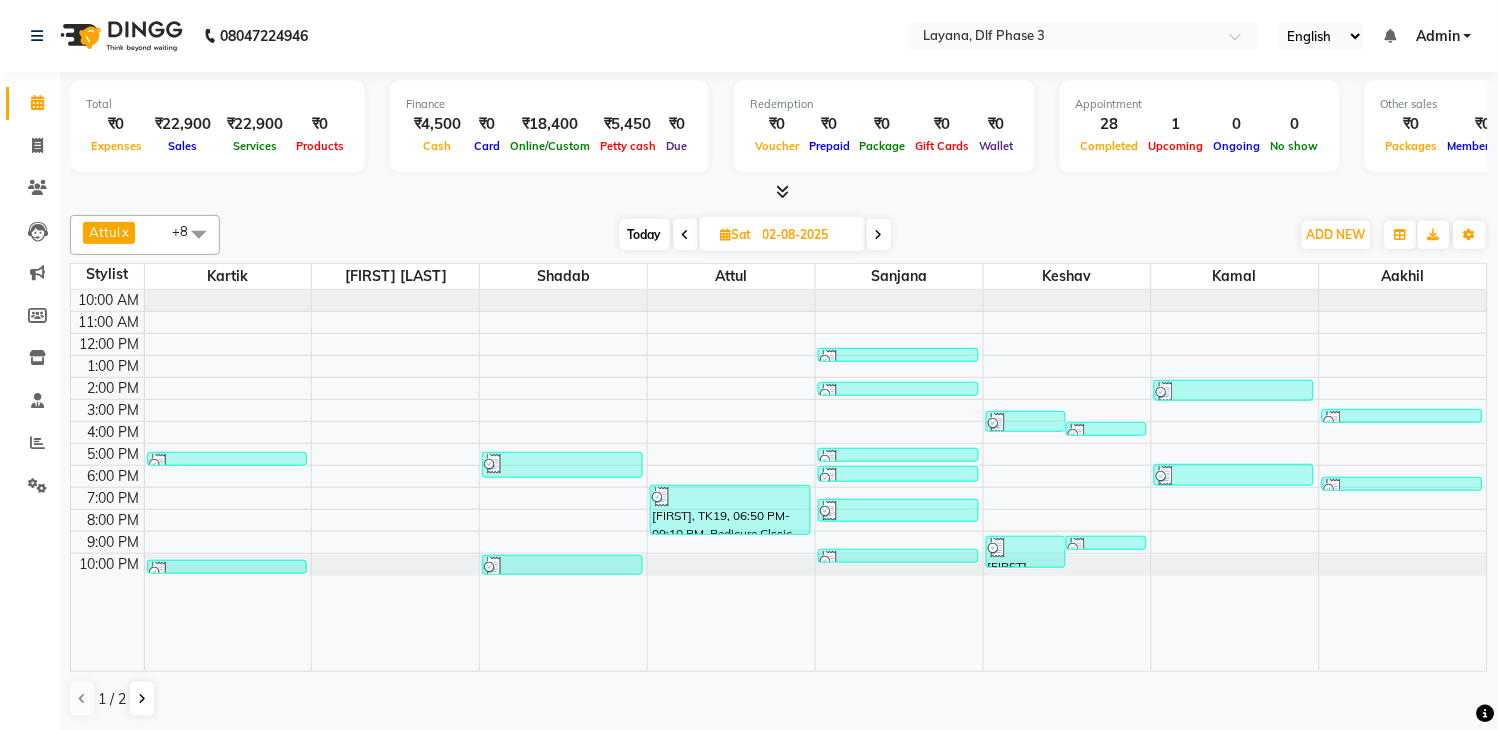click at bounding box center (686, 235) 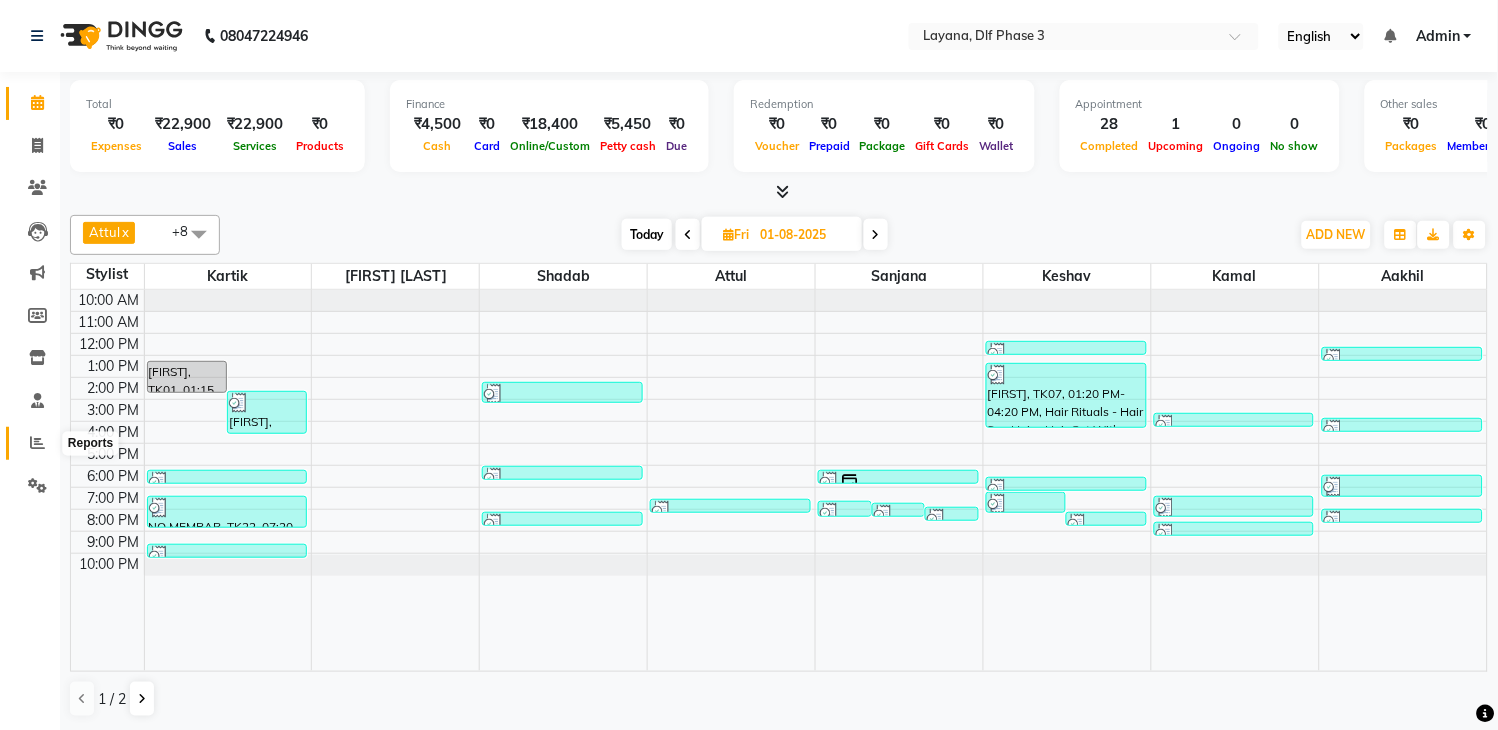 click 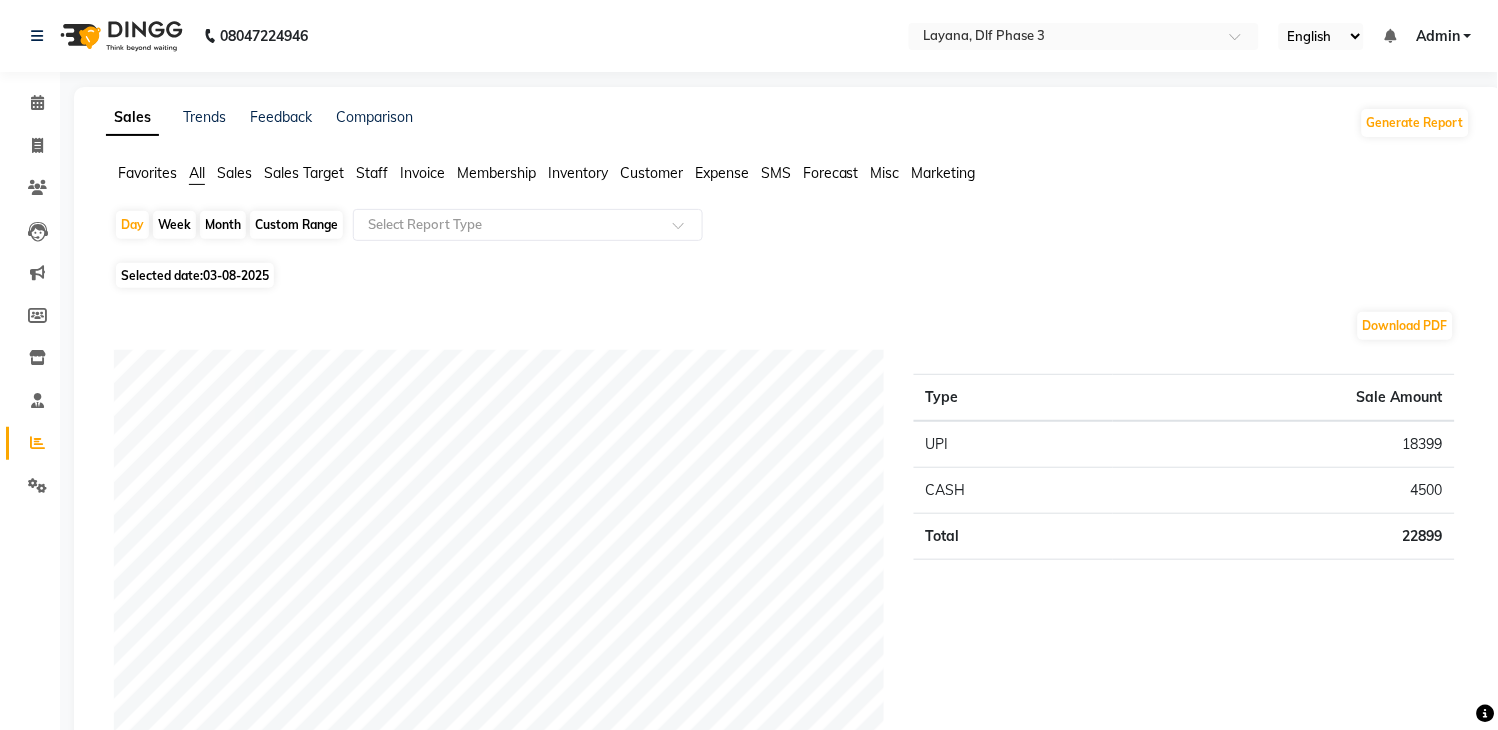 click on "Month" 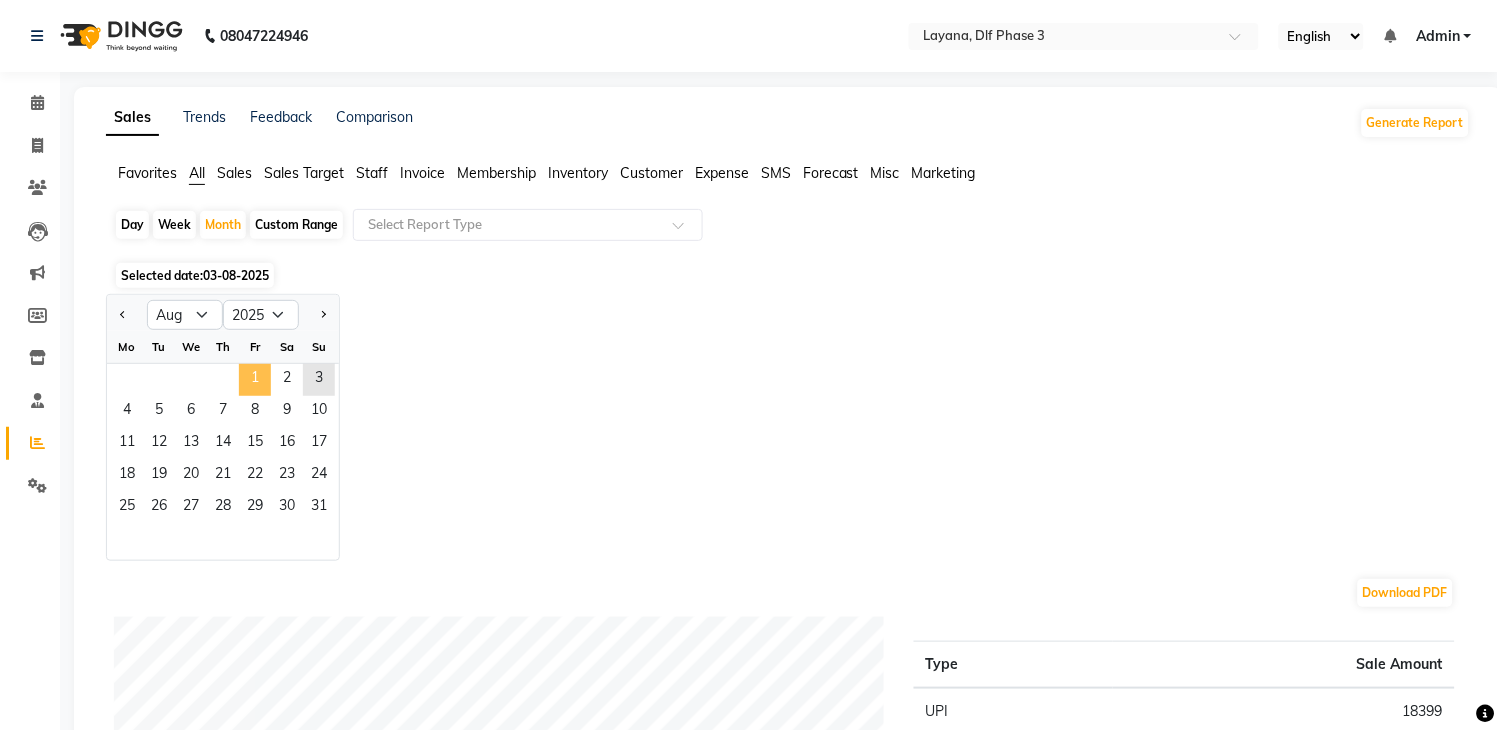 click on "1" 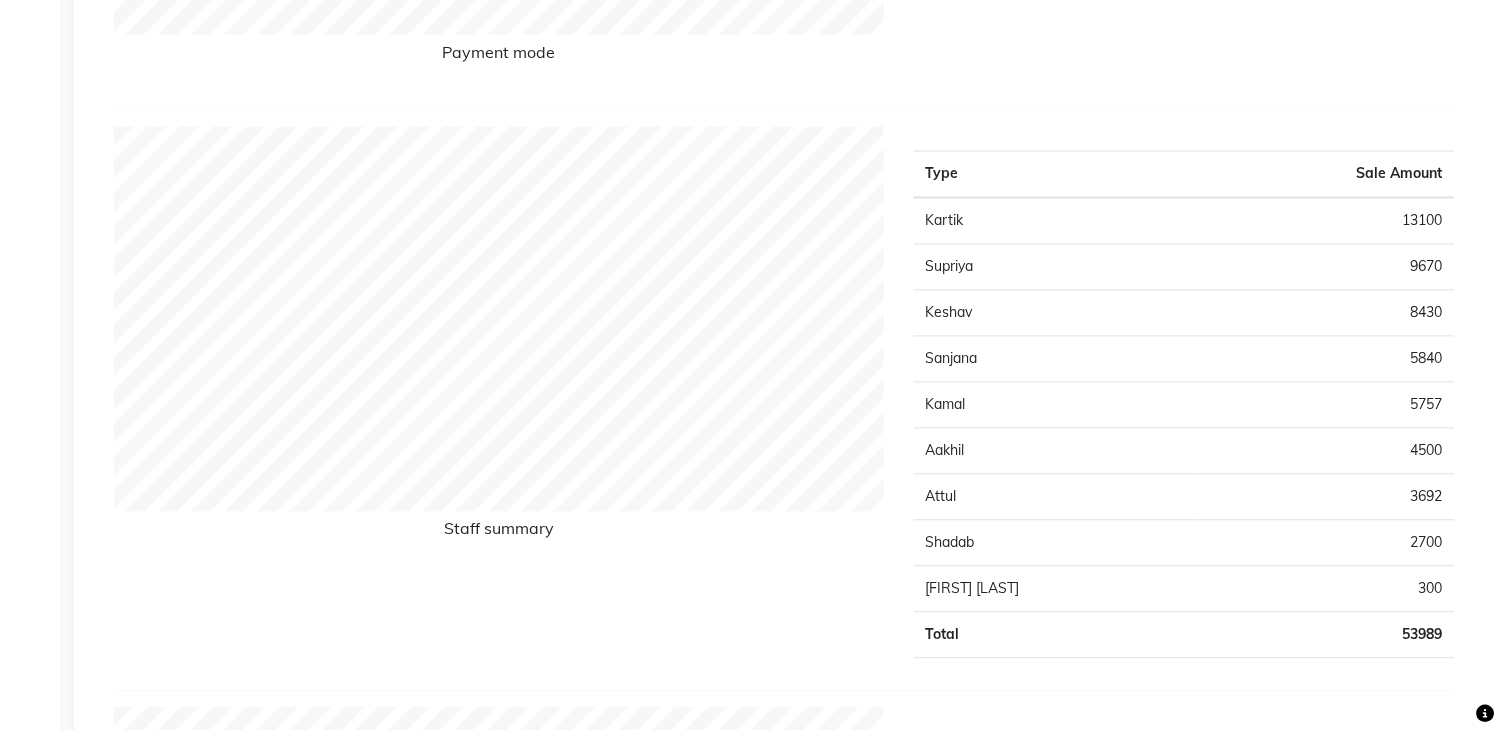scroll, scrollTop: 694, scrollLeft: 0, axis: vertical 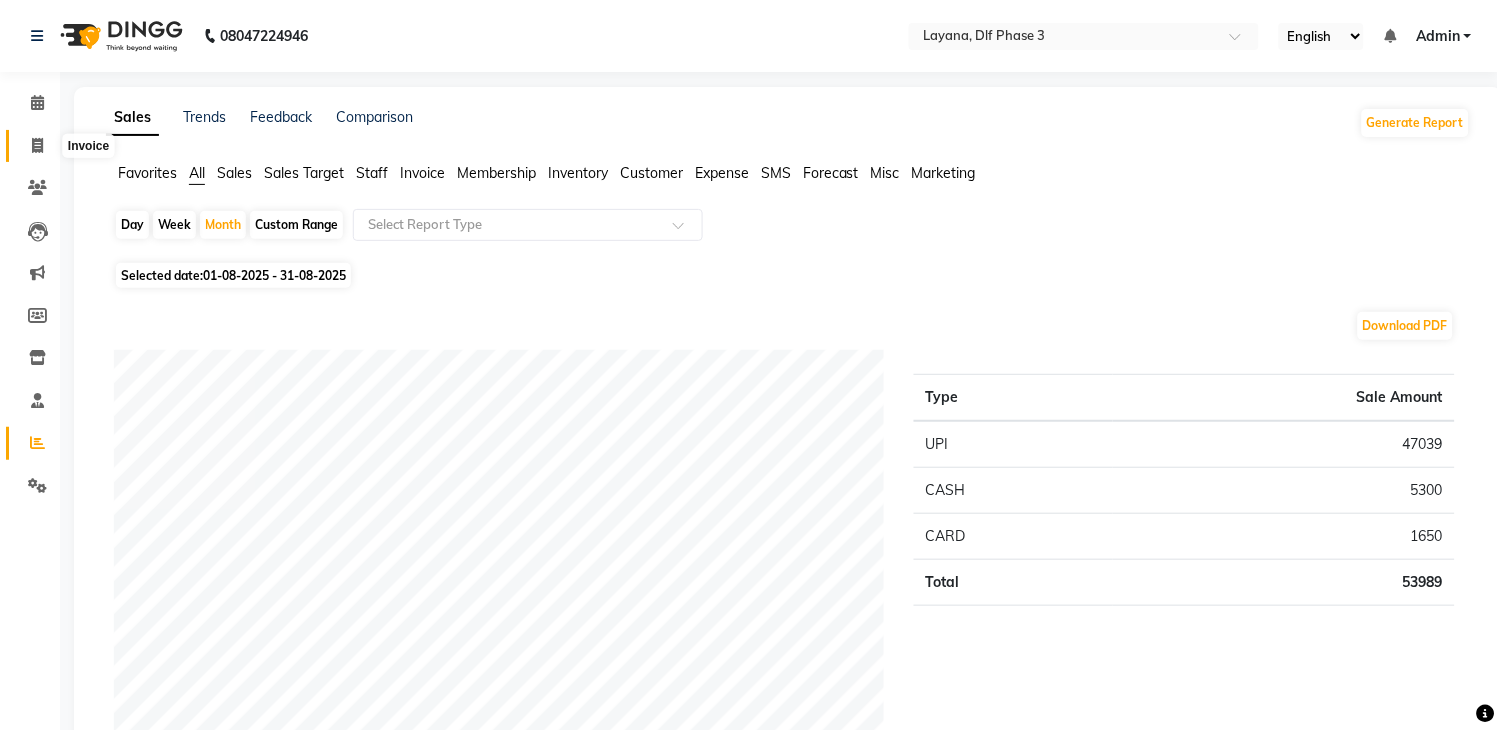 click 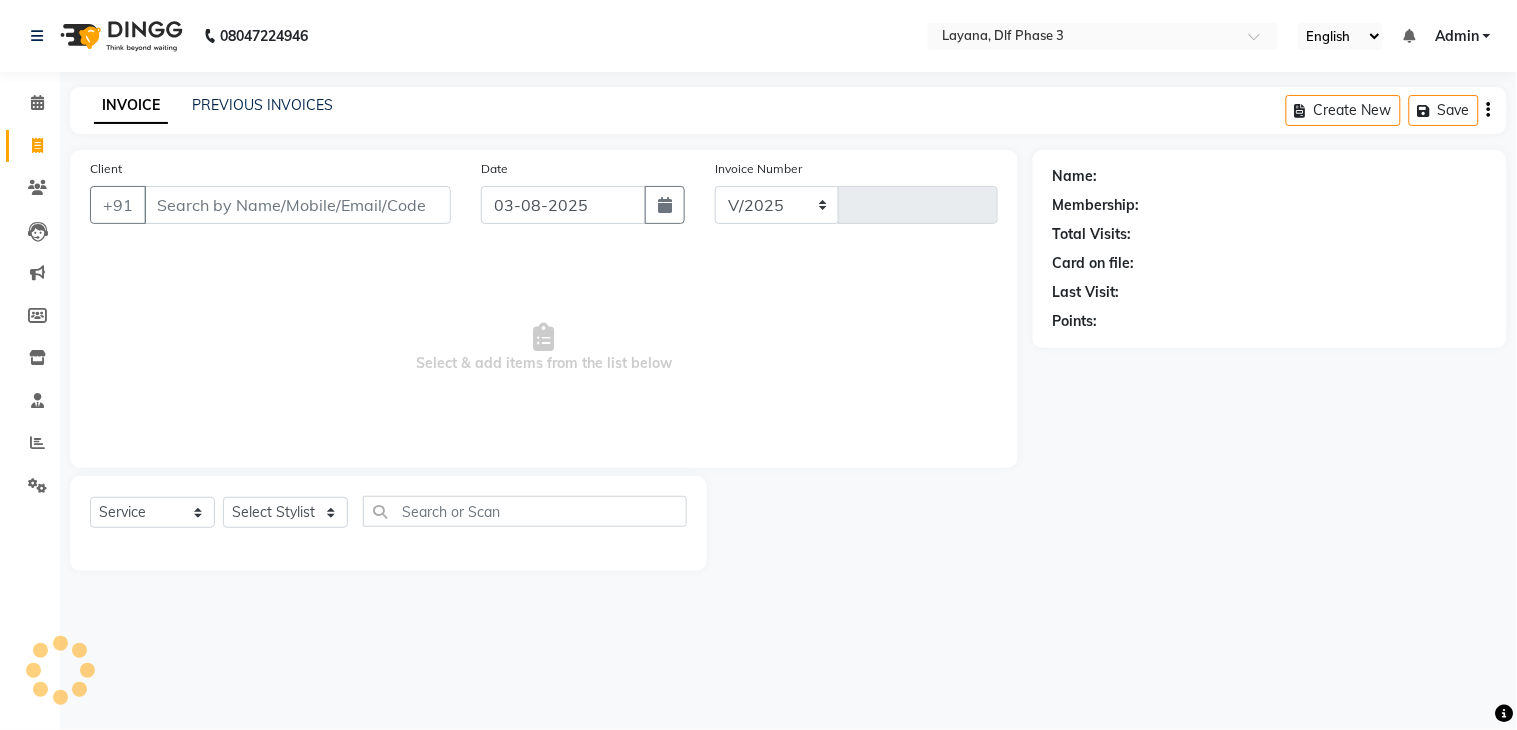 select on "6973" 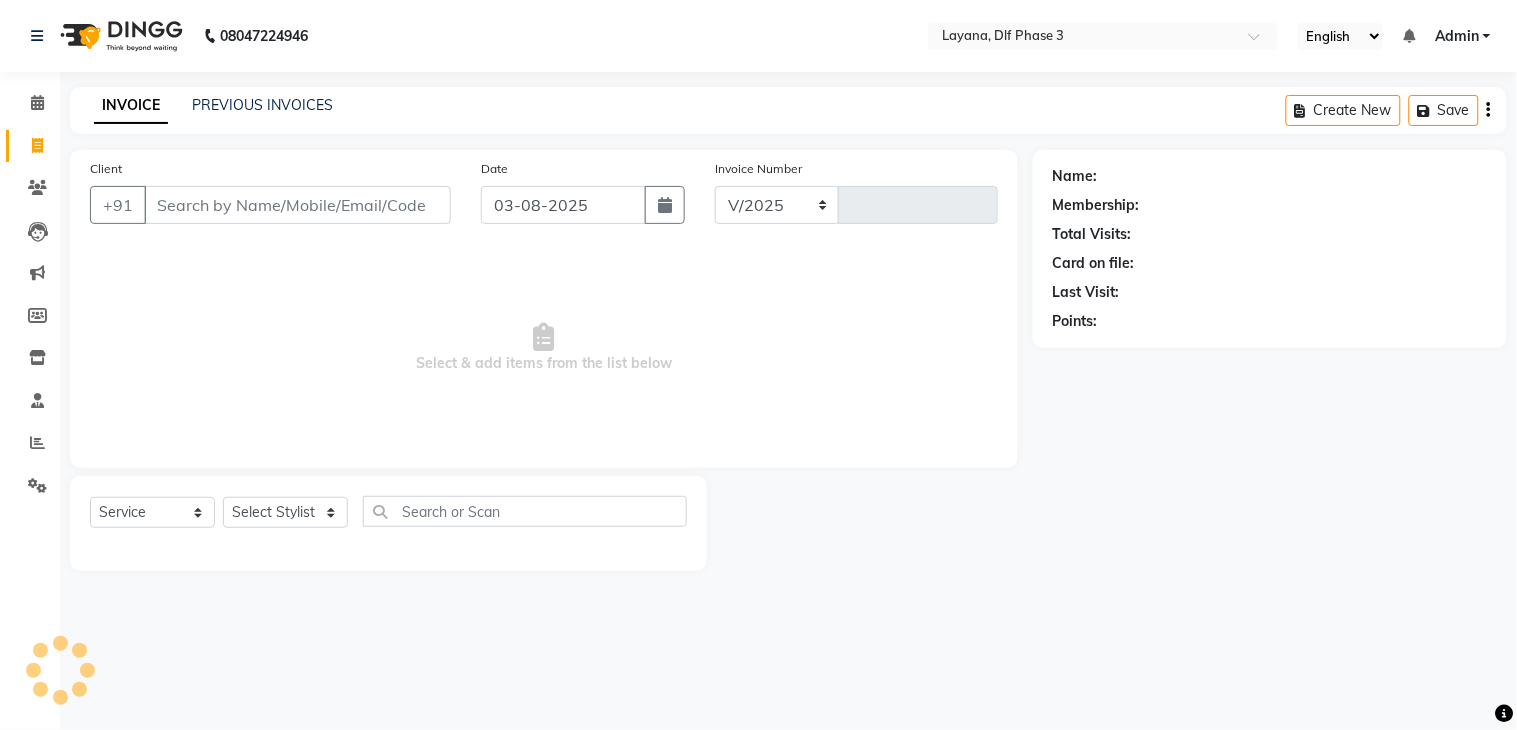 type on "2299" 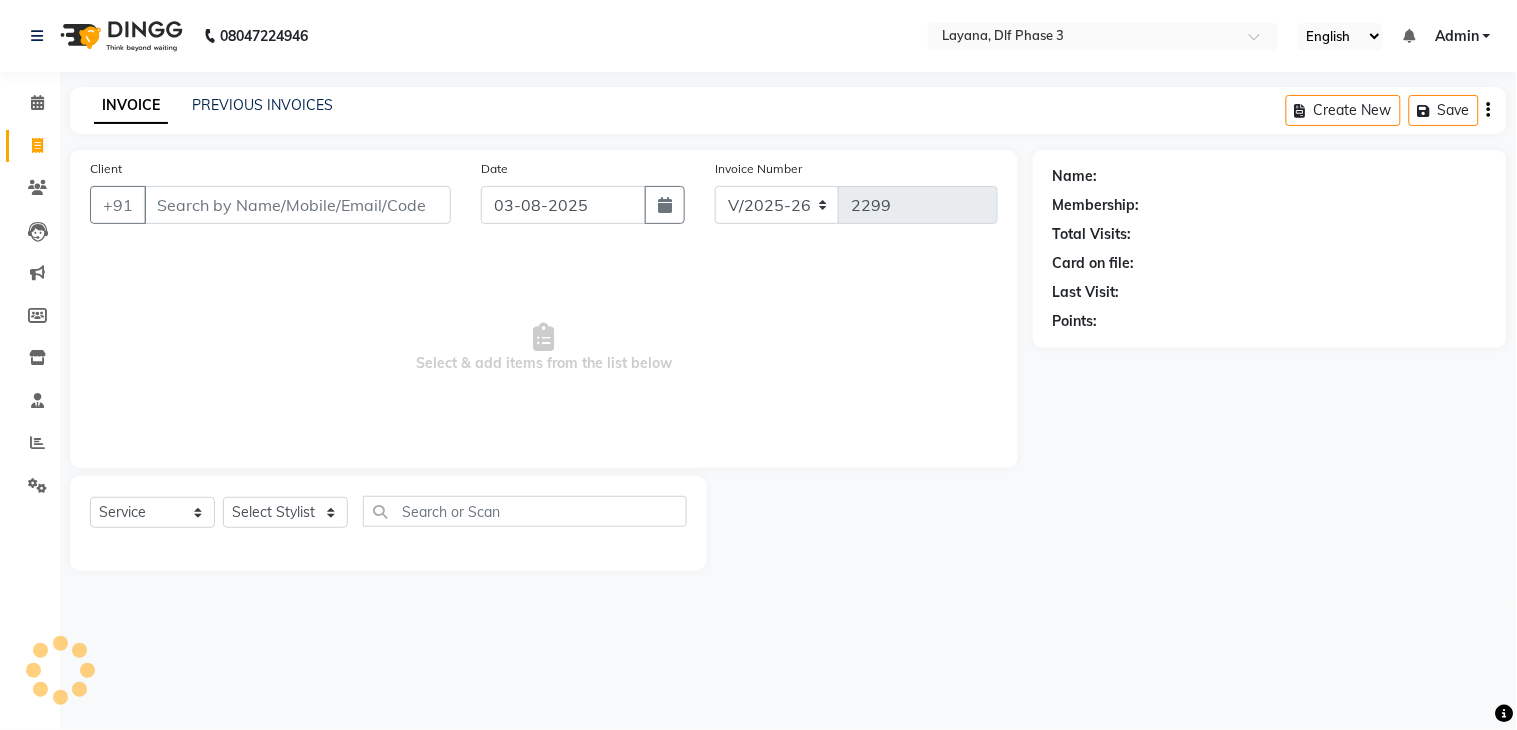 click on "Client" at bounding box center [297, 205] 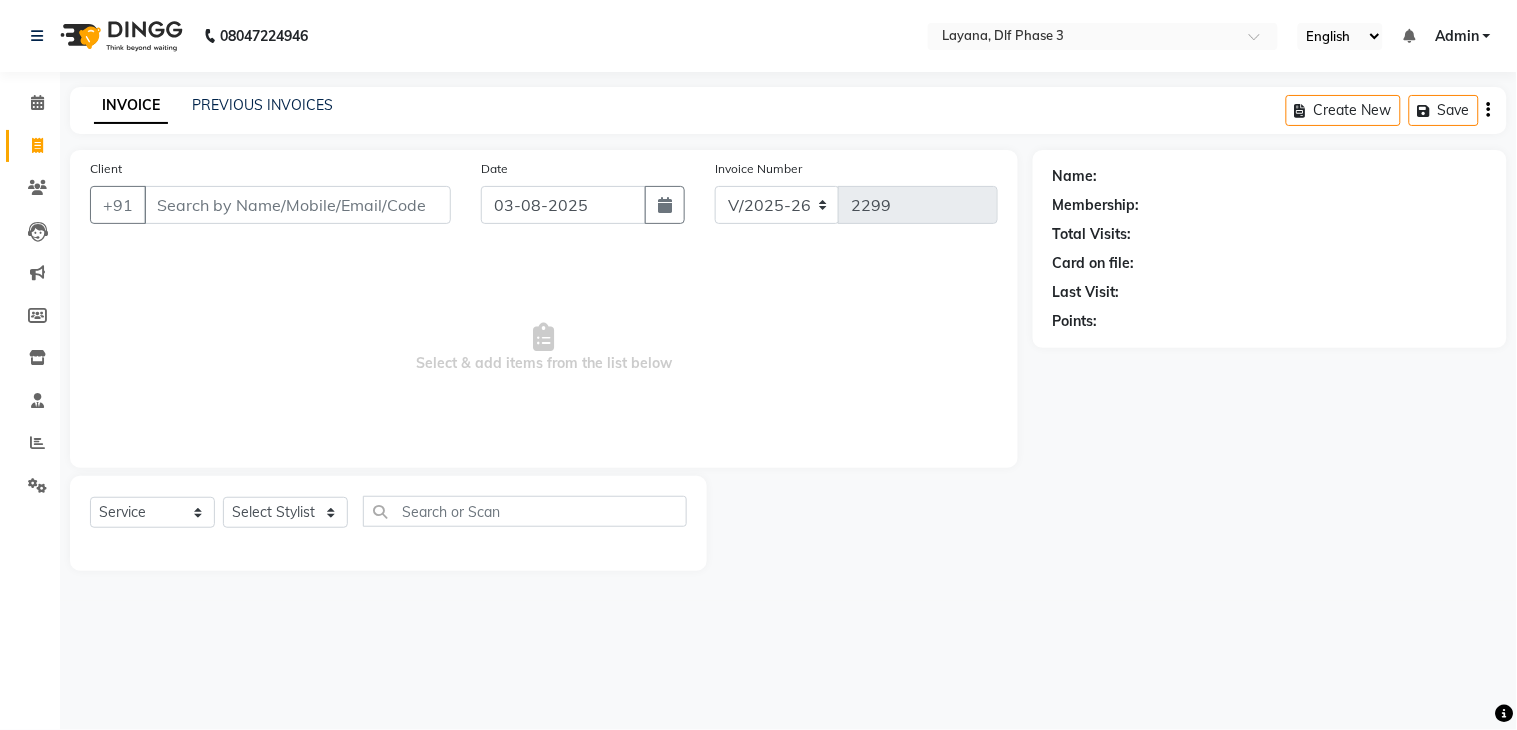 click on "Client" at bounding box center [297, 205] 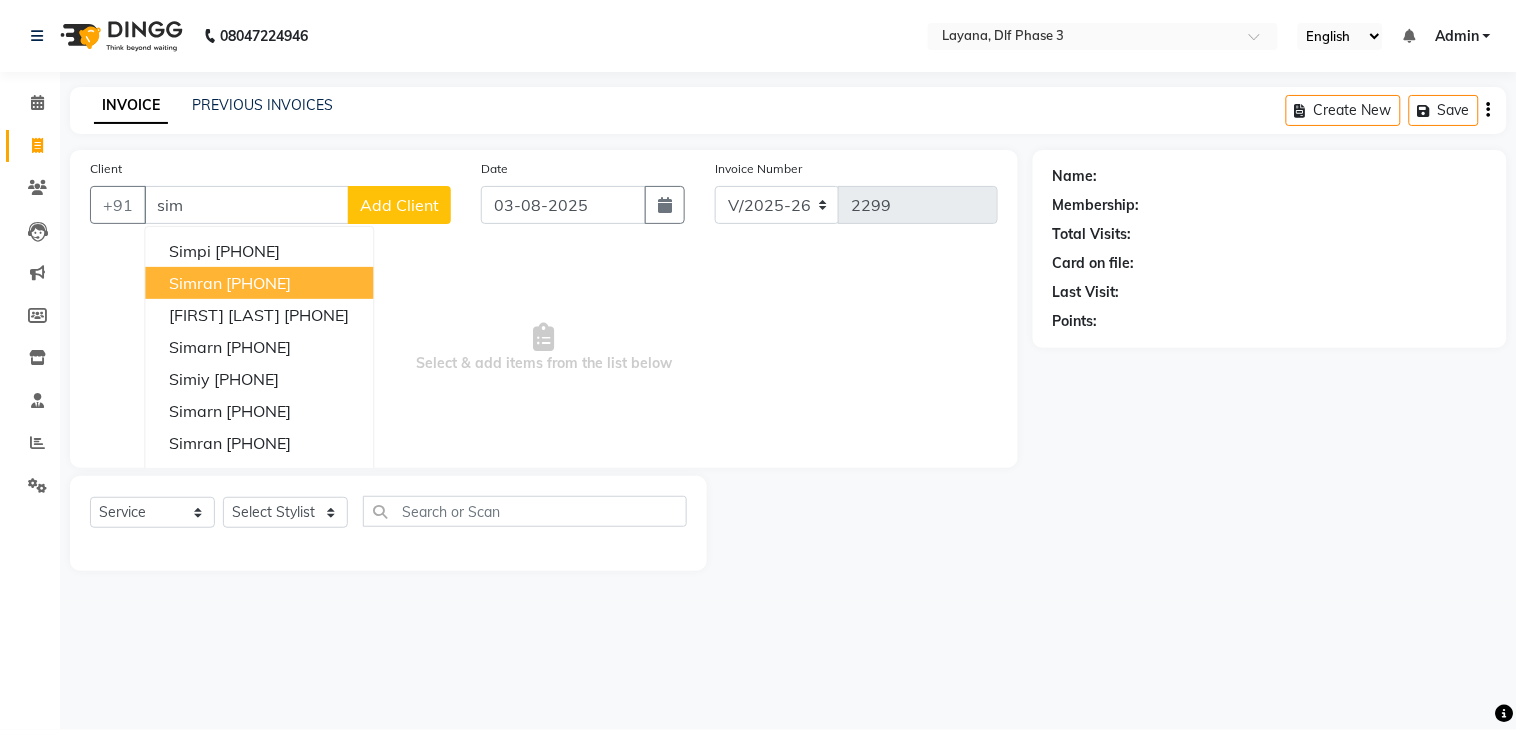 click on "8449948868" at bounding box center [258, 283] 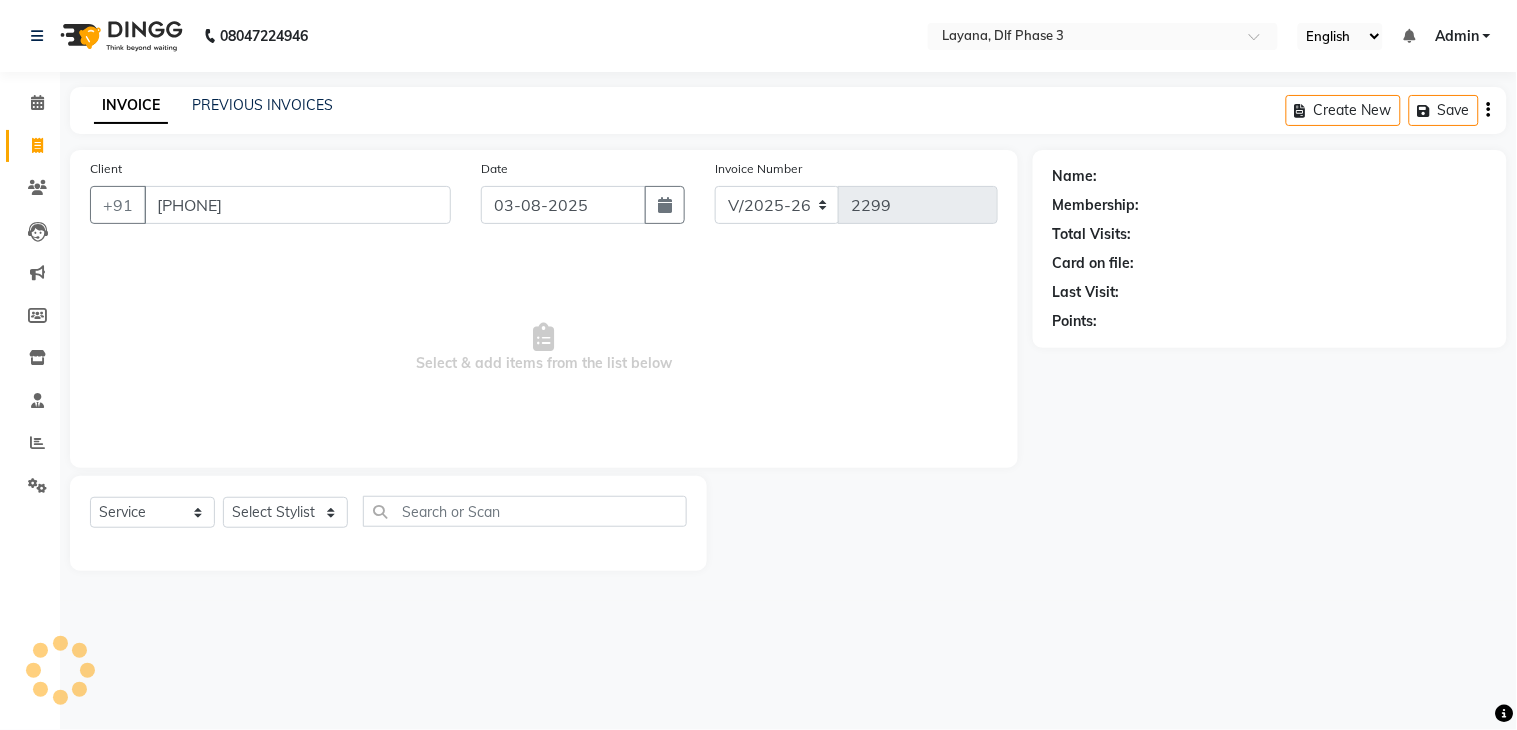 type on "8449948868" 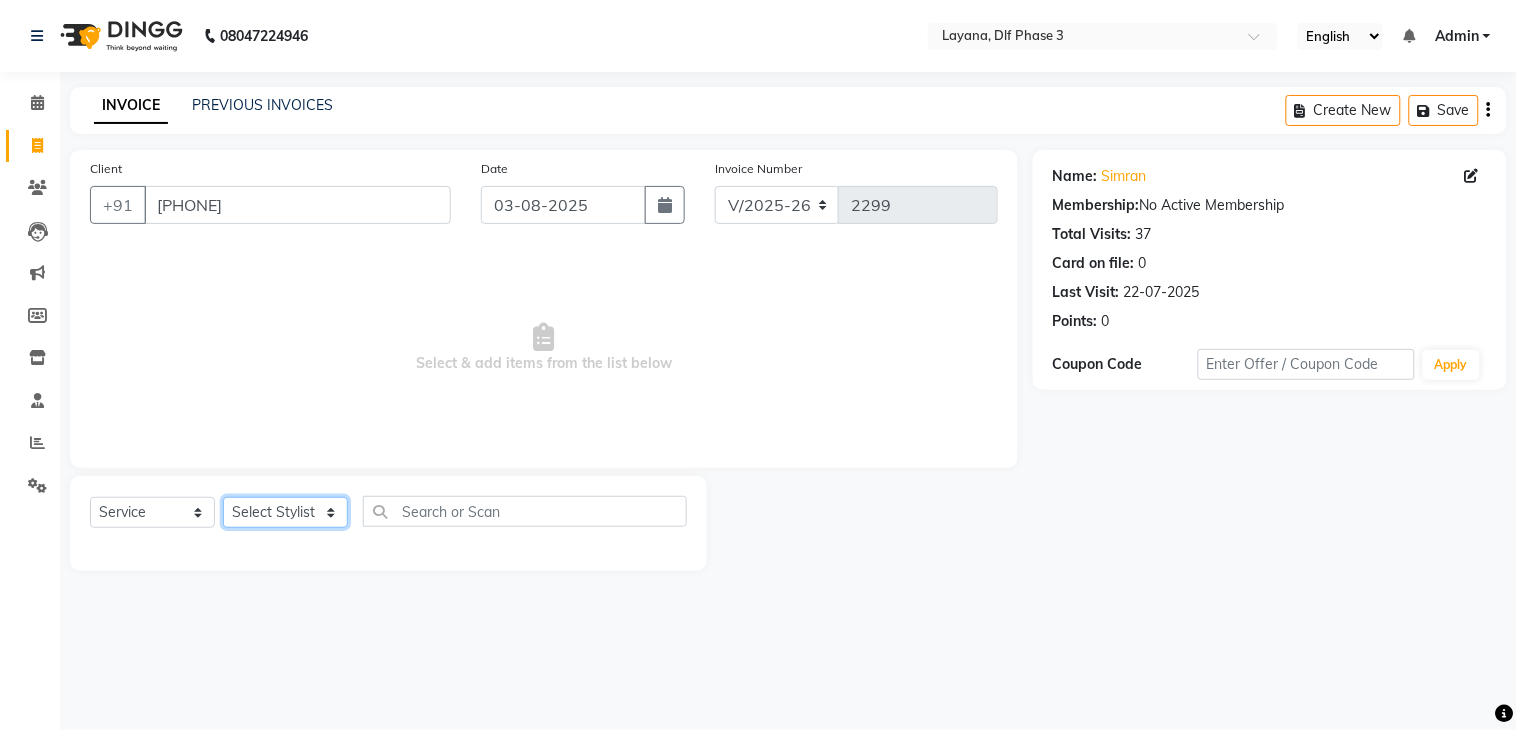 click on "Select Stylist [FIRST] [FIRST] [FIRST] [FIRST] [FIRST] [FIRST] [FIRST] [FIRST]" 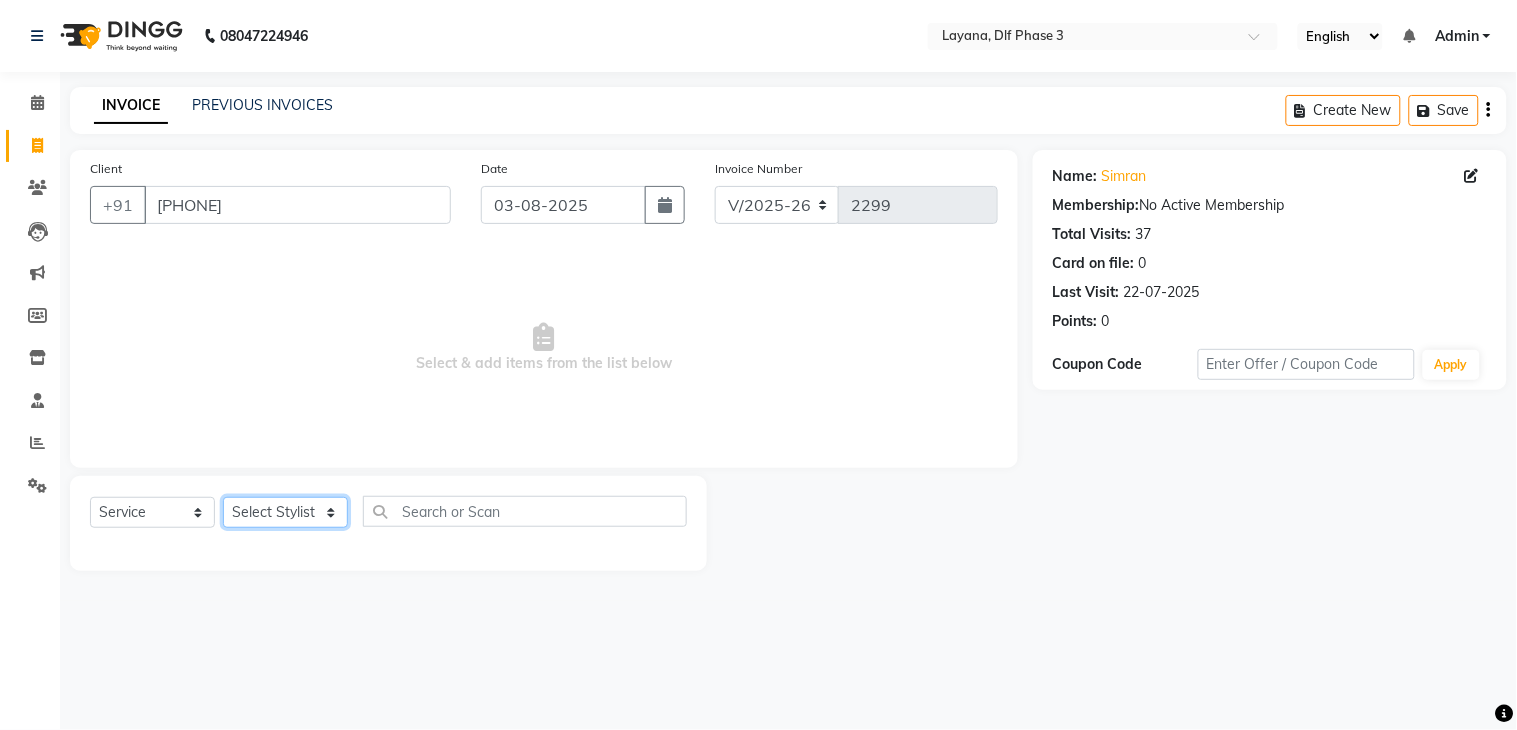 select on "57636" 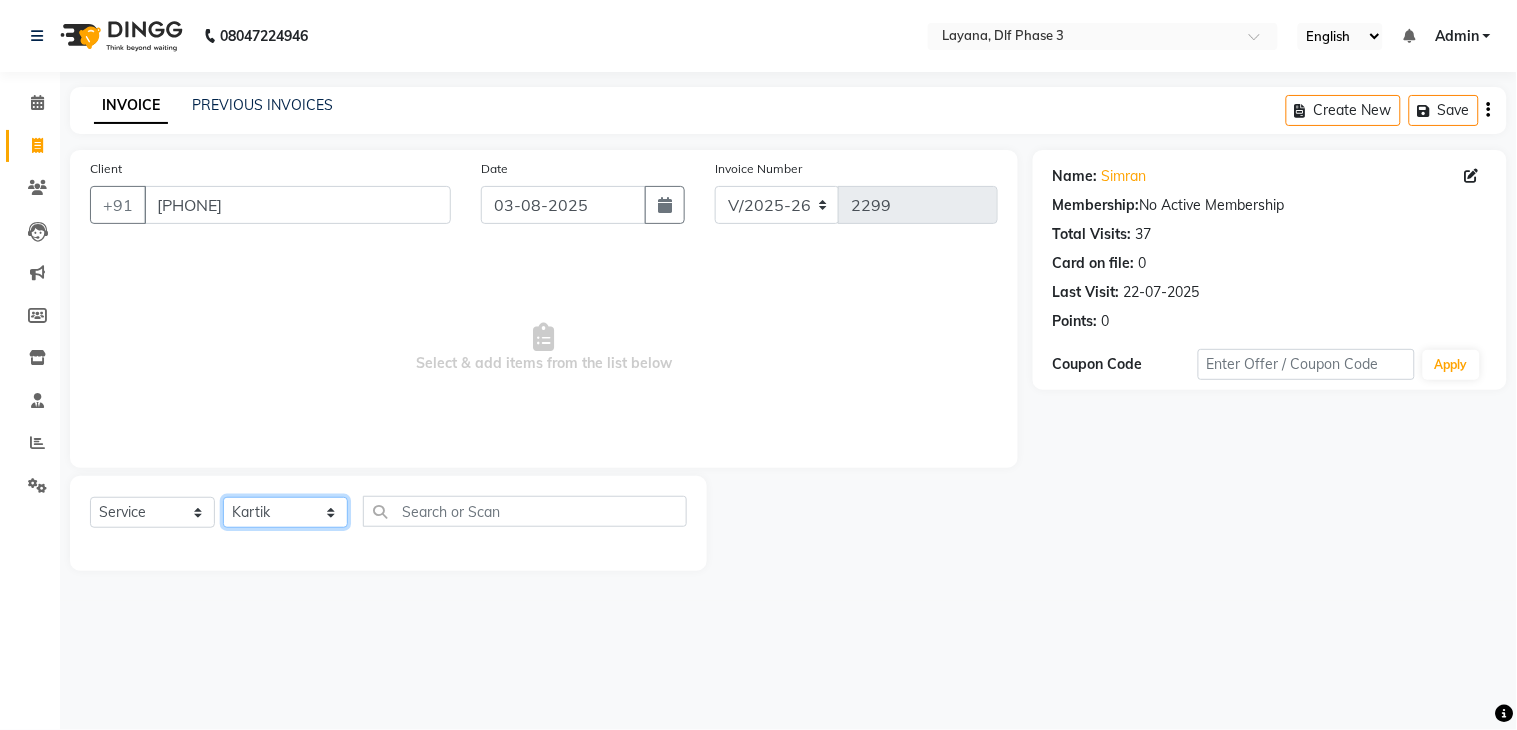 click on "Select Stylist [FIRST] [FIRST] [FIRST] [FIRST] [FIRST] [FIRST] [FIRST] [FIRST]" 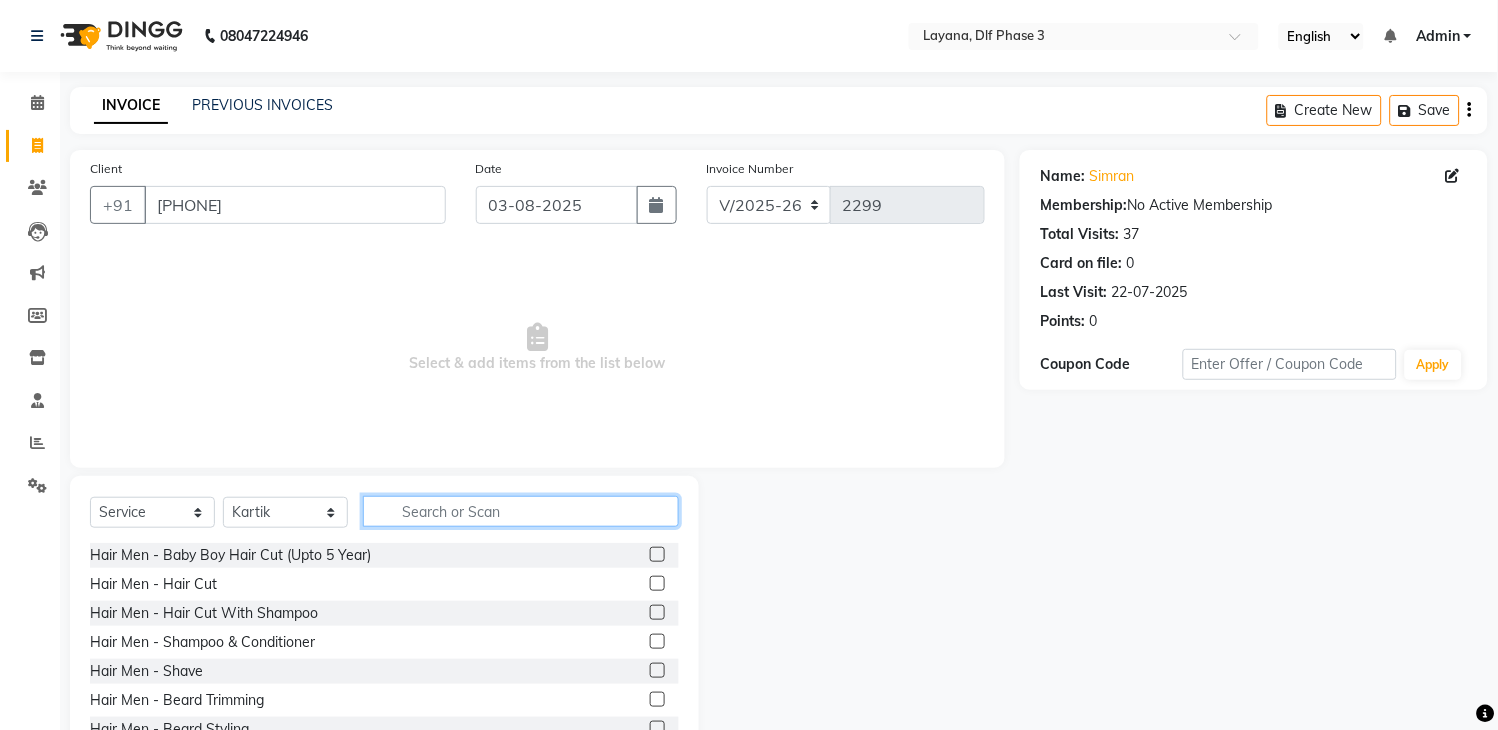 click 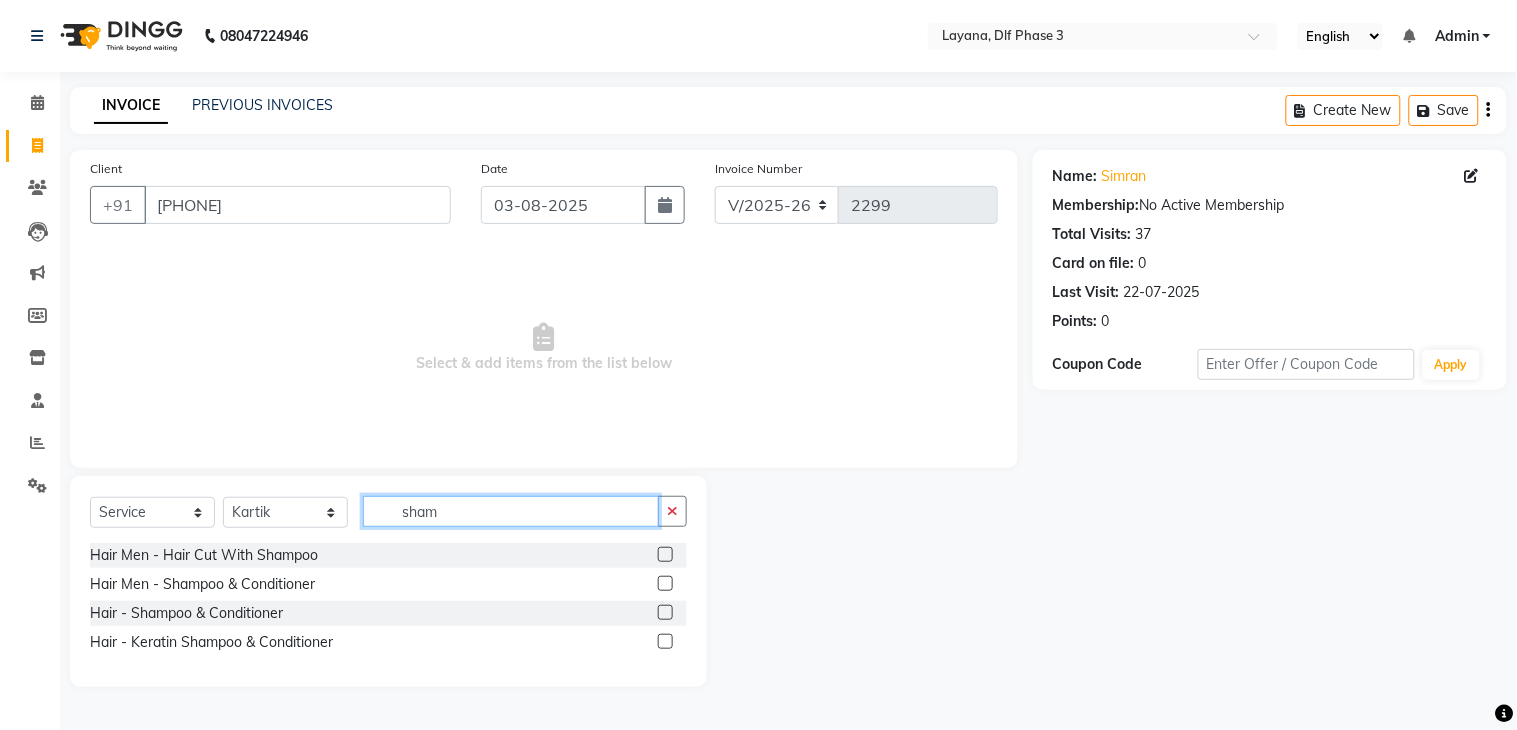 type on "sham" 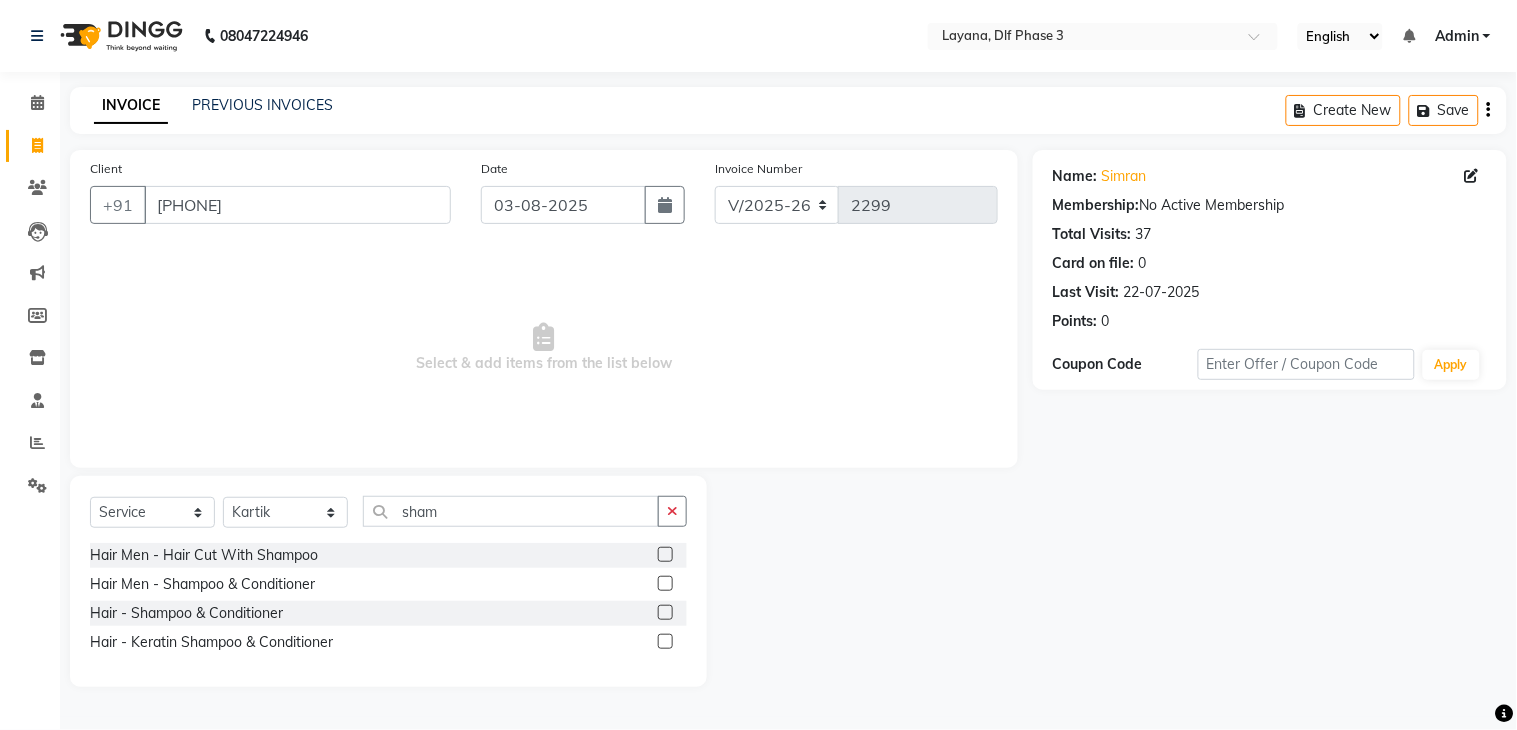 click 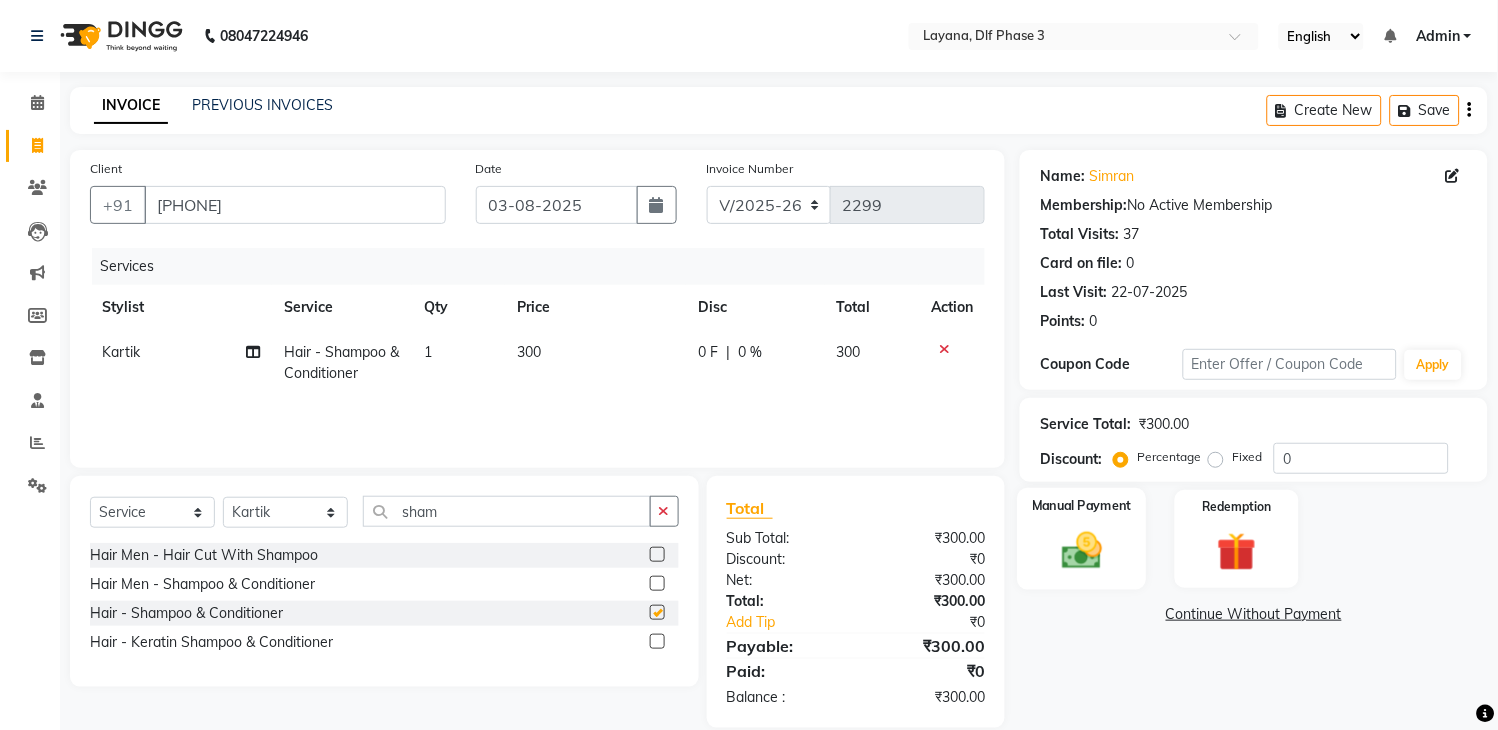 checkbox on "false" 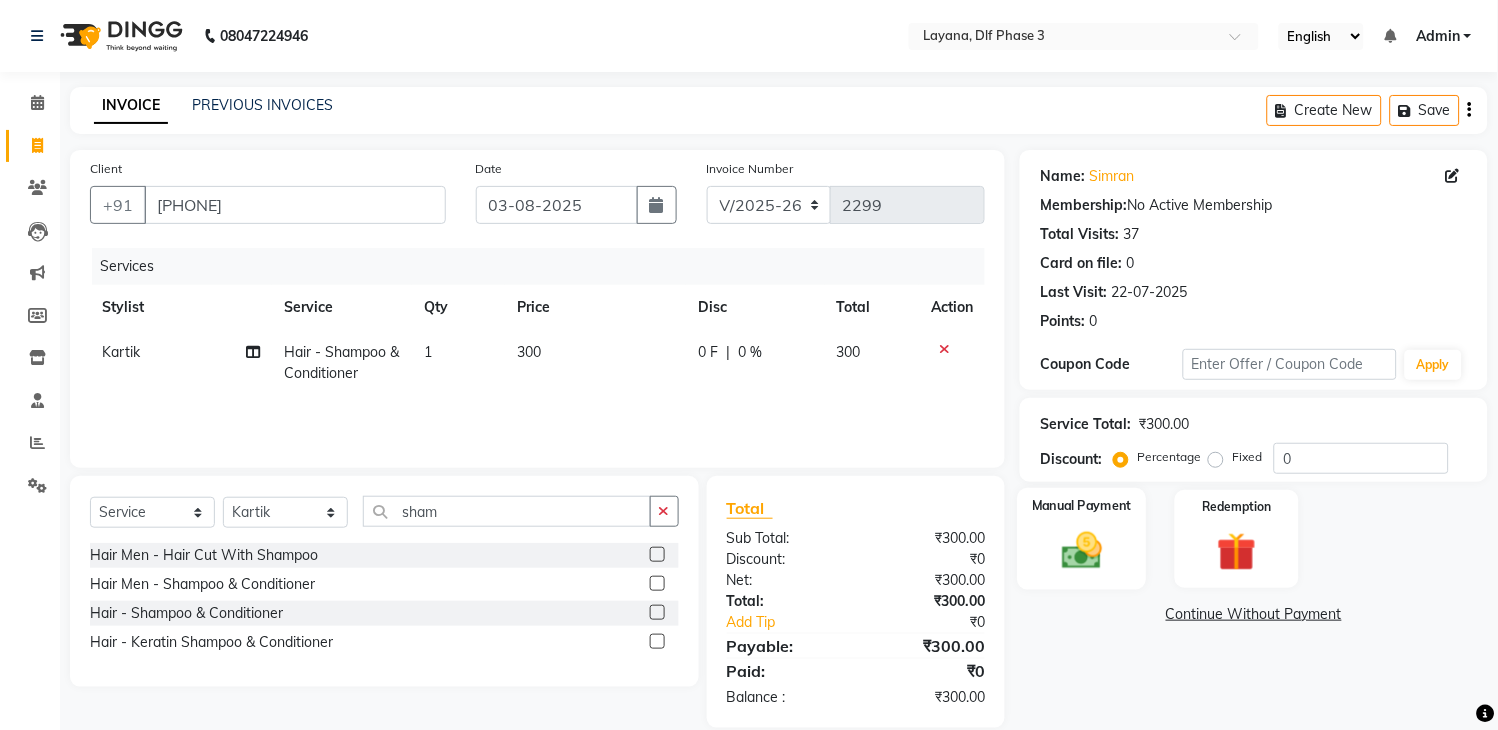click 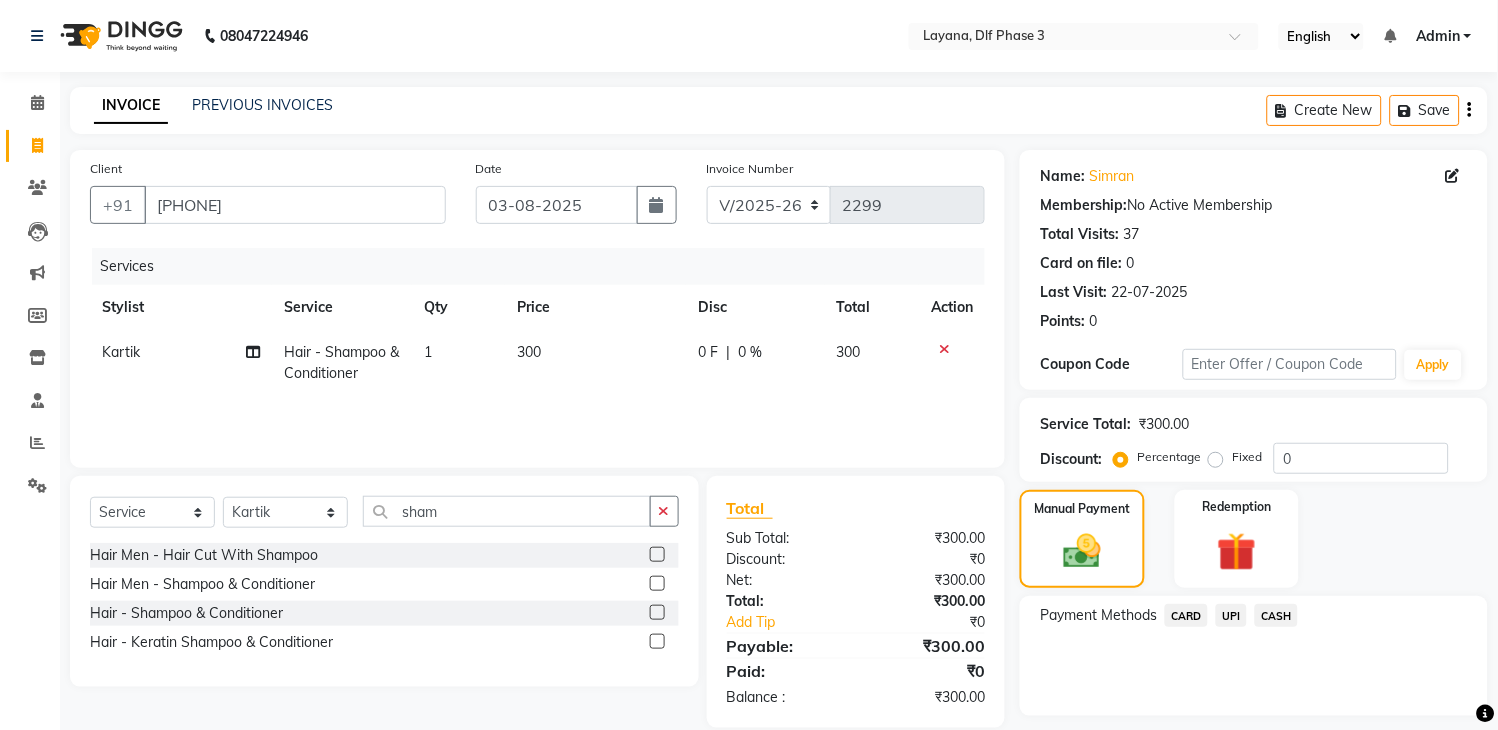 click on "UPI" 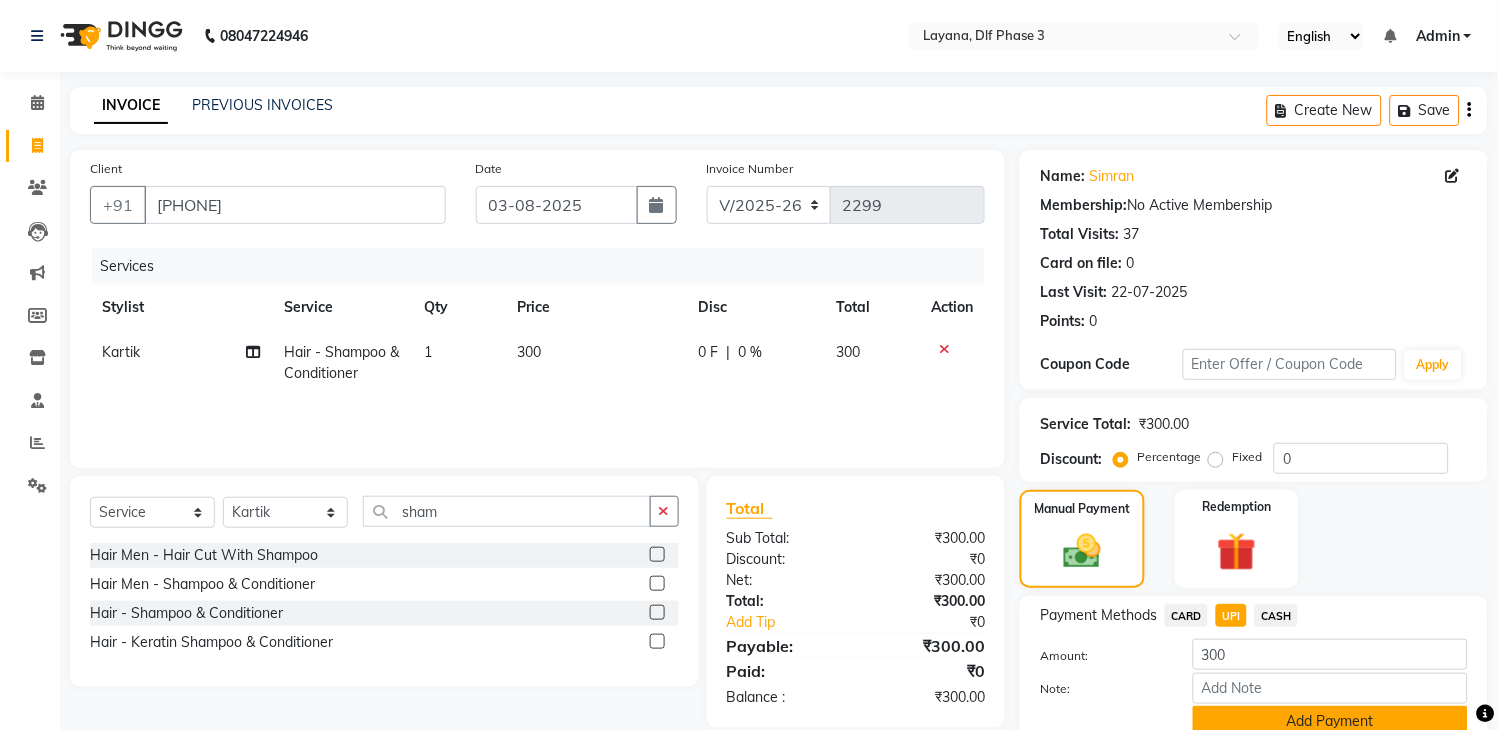click on "Add Payment" 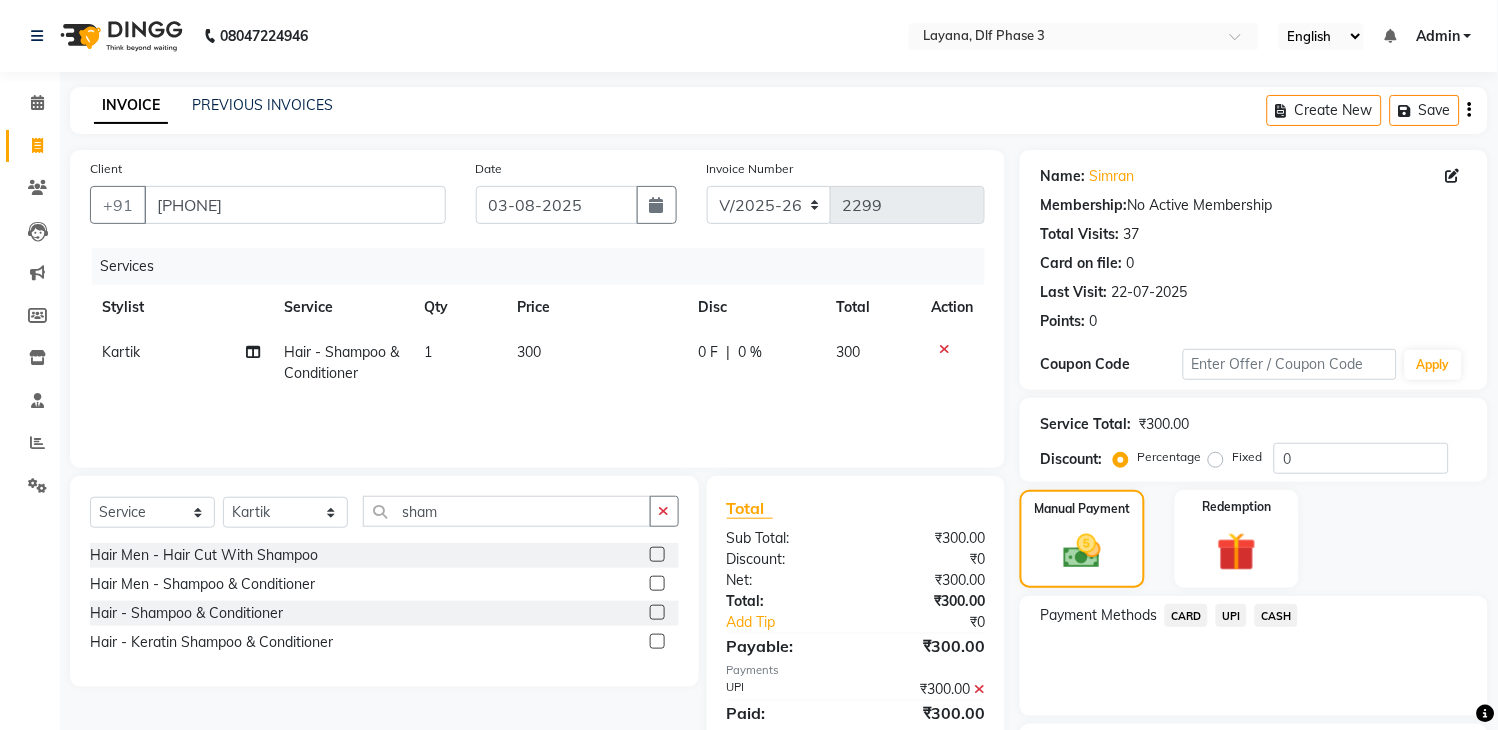 scroll, scrollTop: 170, scrollLeft: 0, axis: vertical 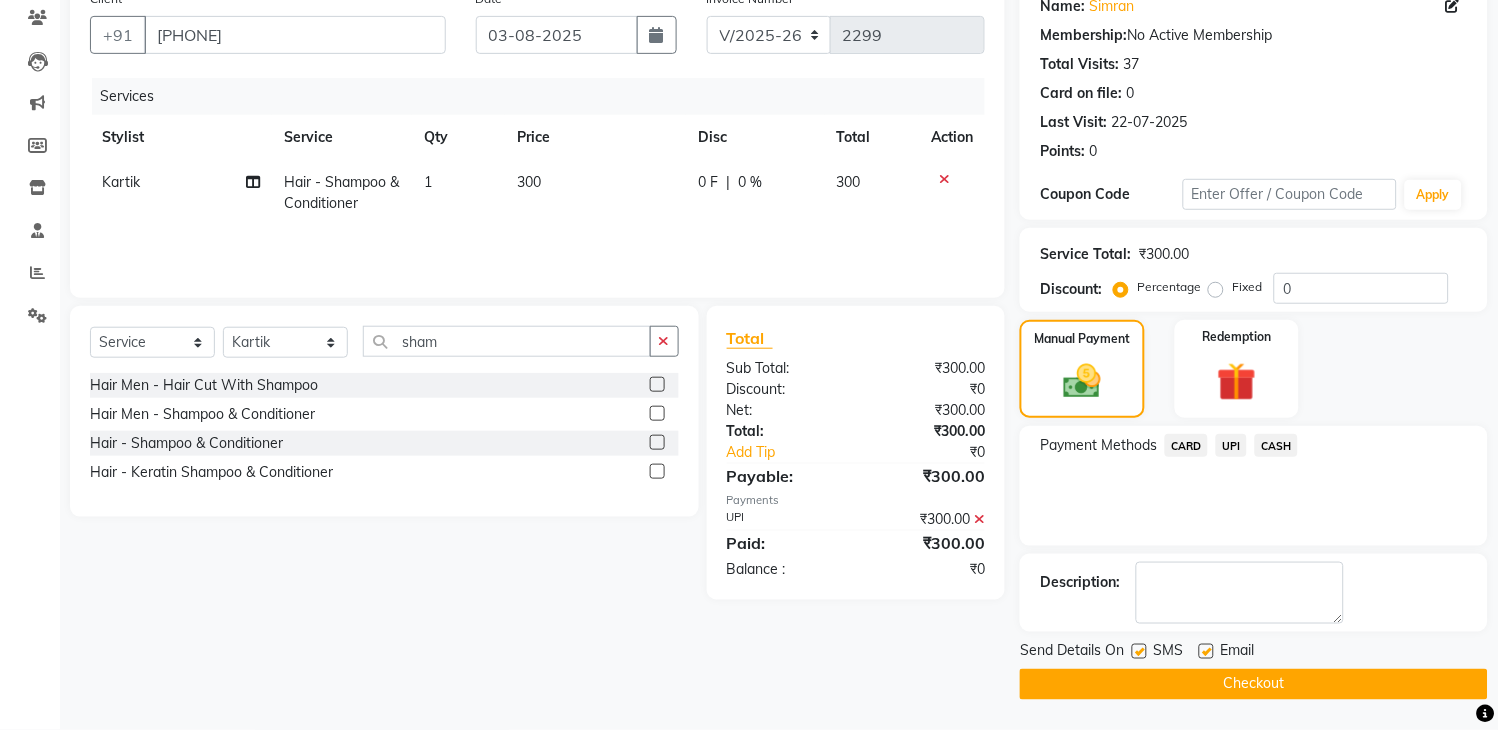 click on "Checkout" 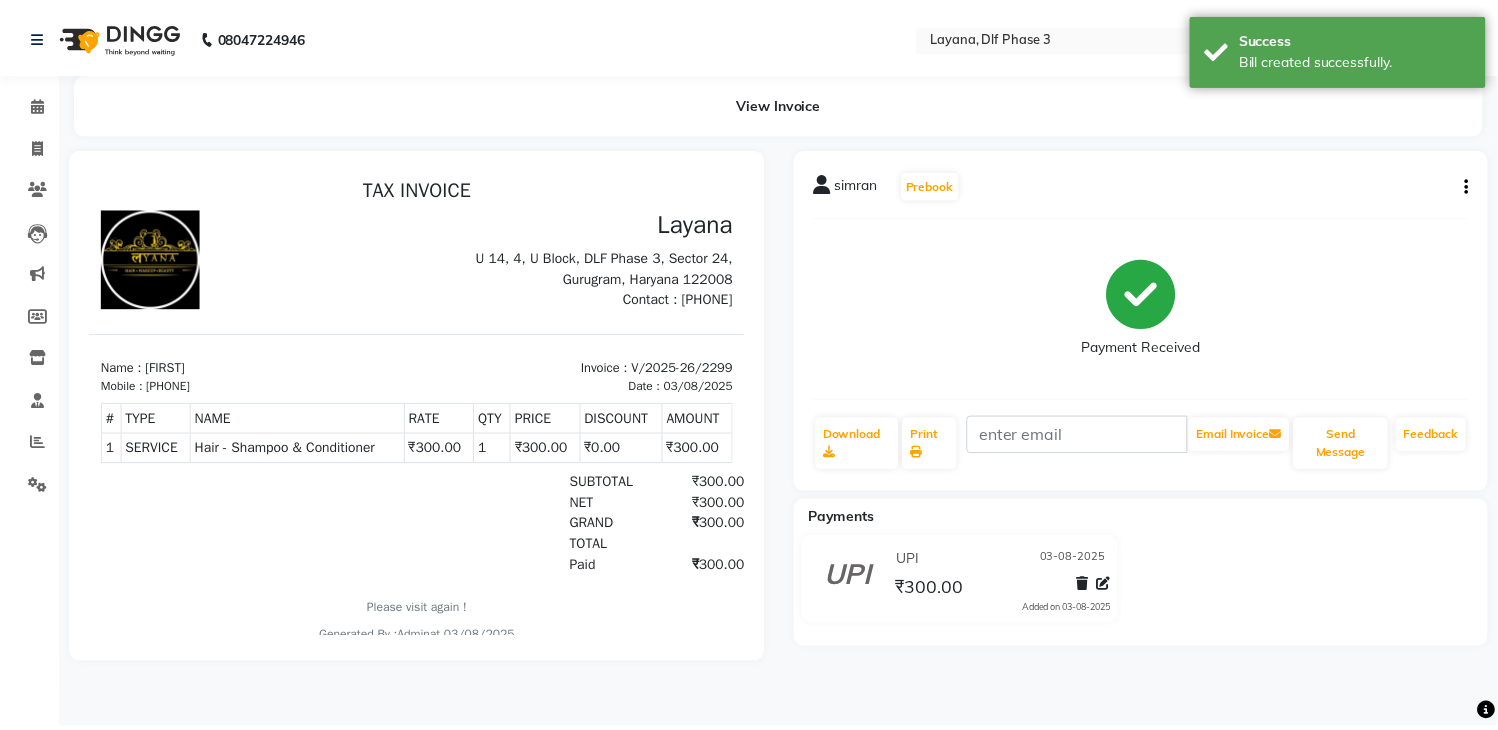 scroll, scrollTop: 0, scrollLeft: 0, axis: both 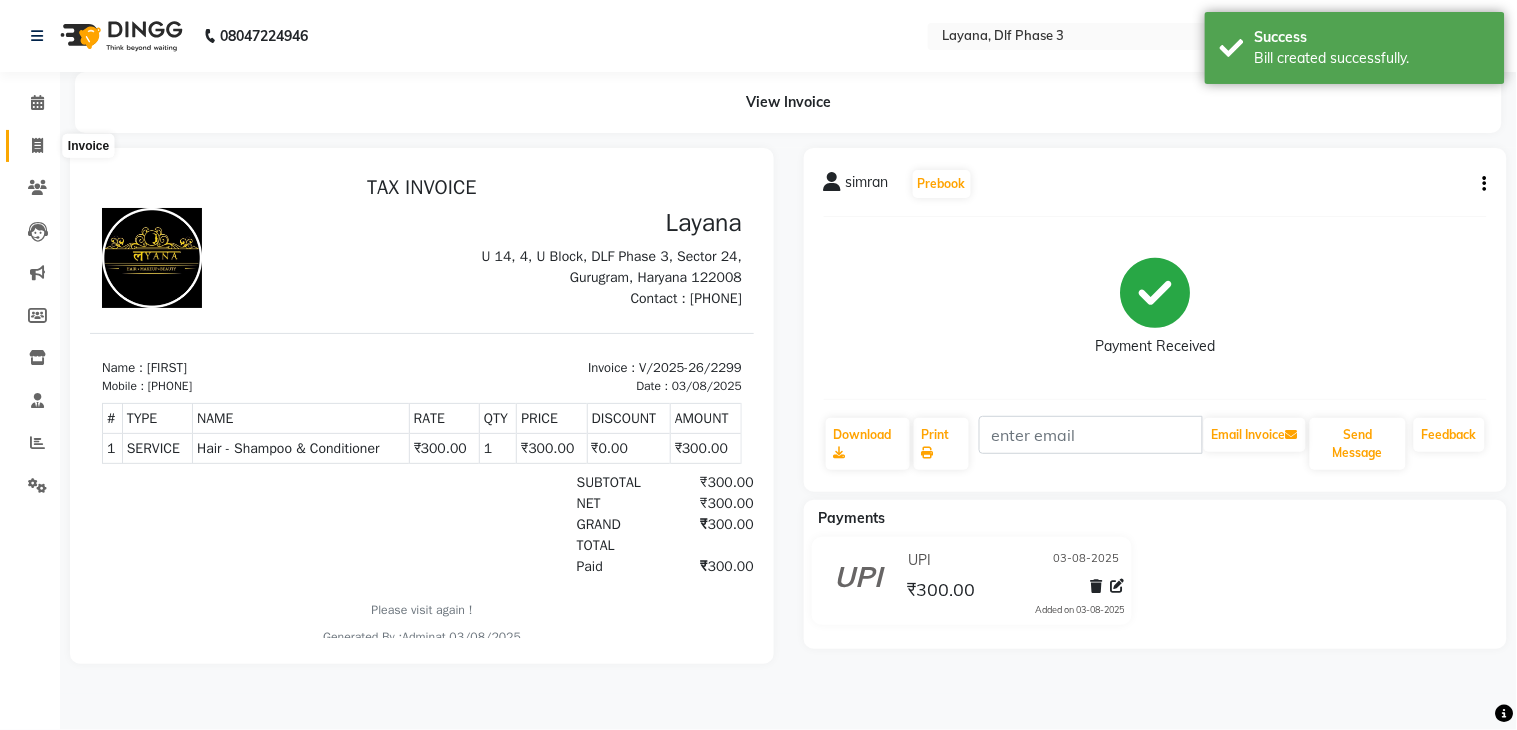 click 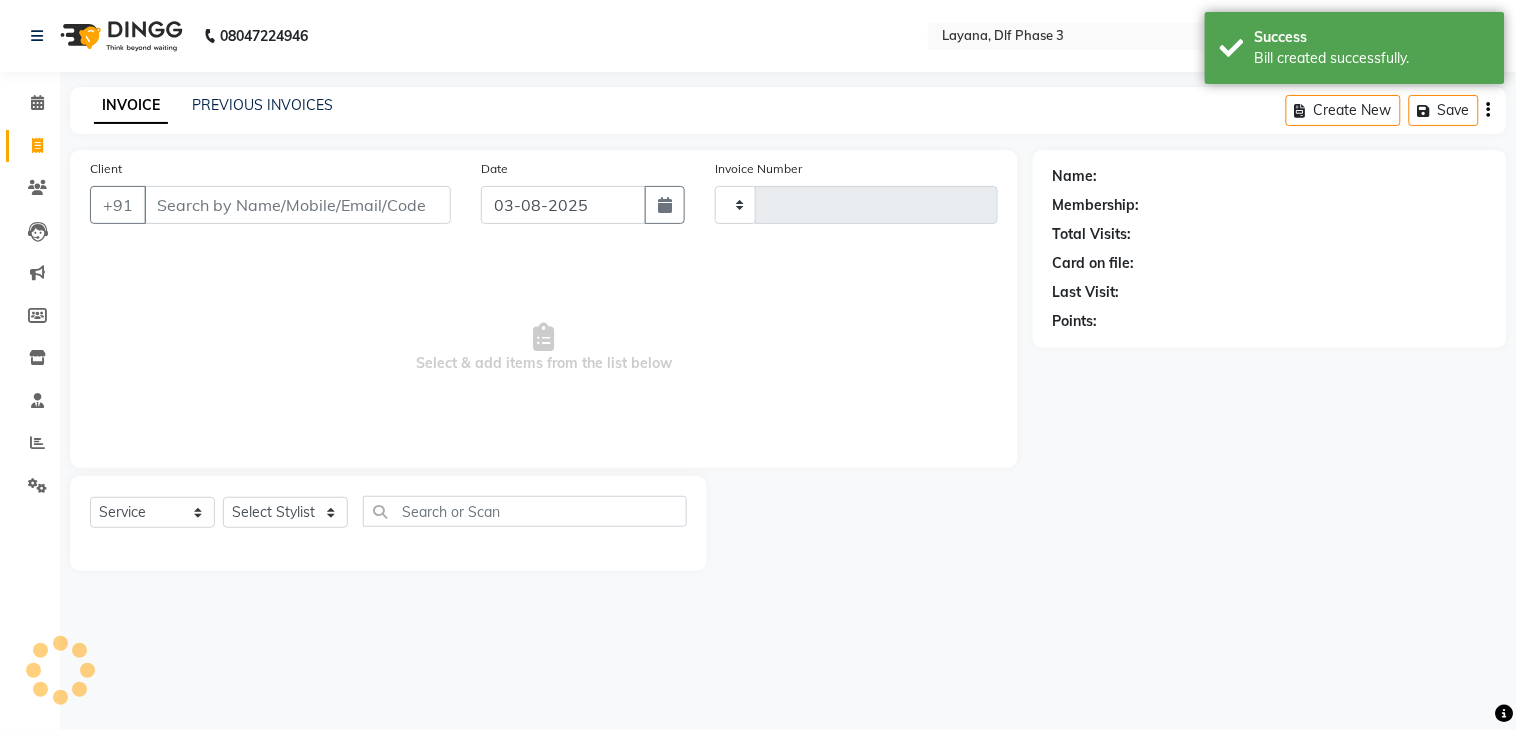 type on "2300" 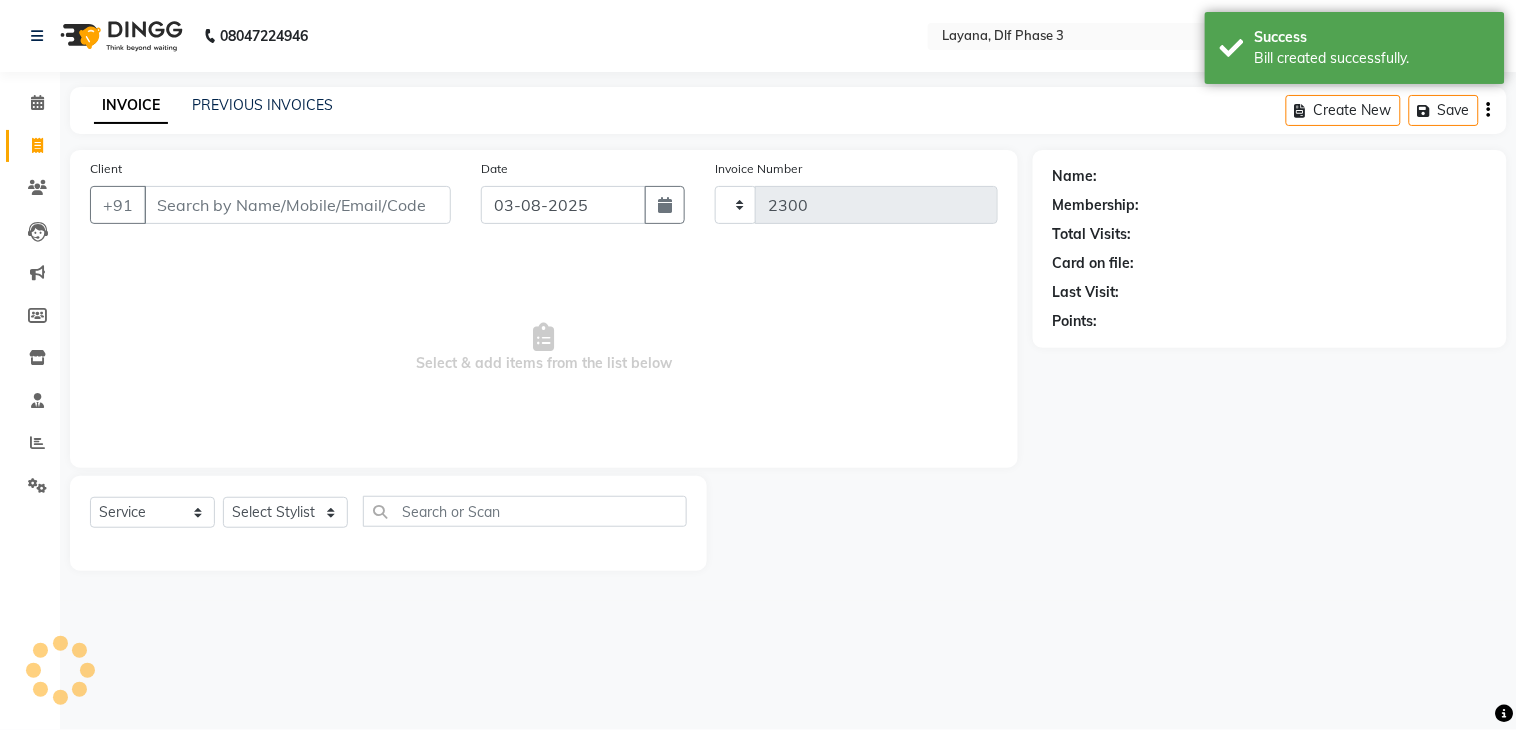 select on "6973" 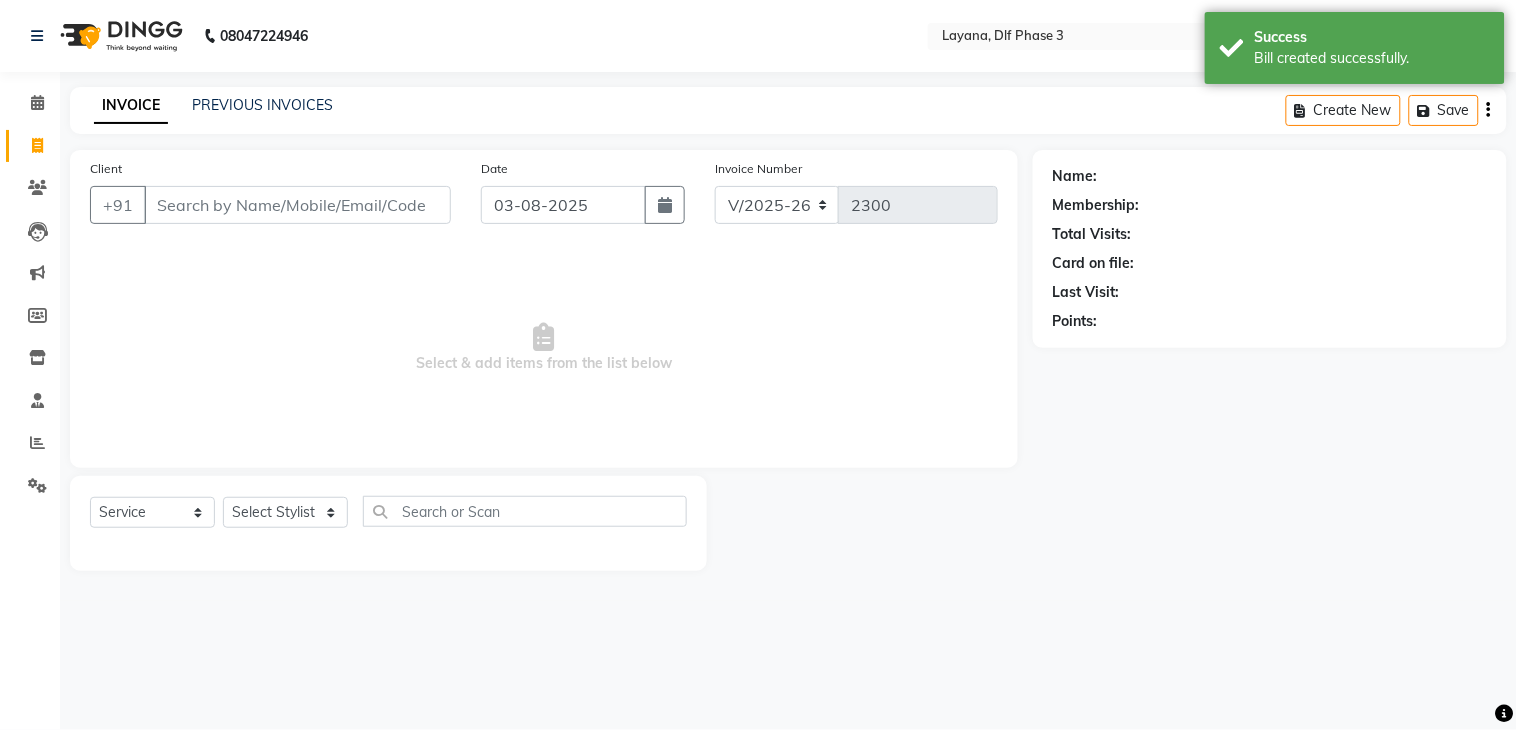 click on "Client" at bounding box center (297, 205) 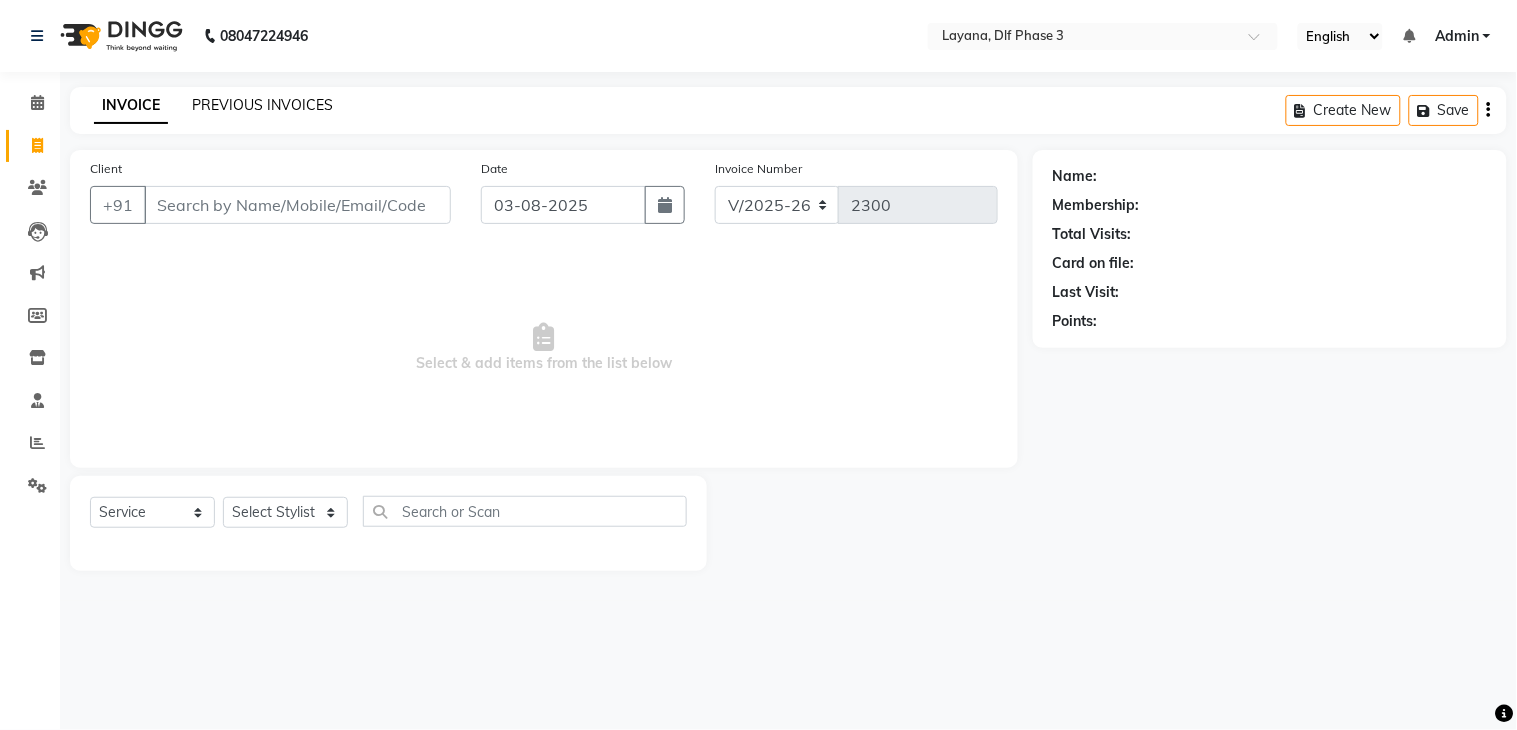 click on "PREVIOUS INVOICES" 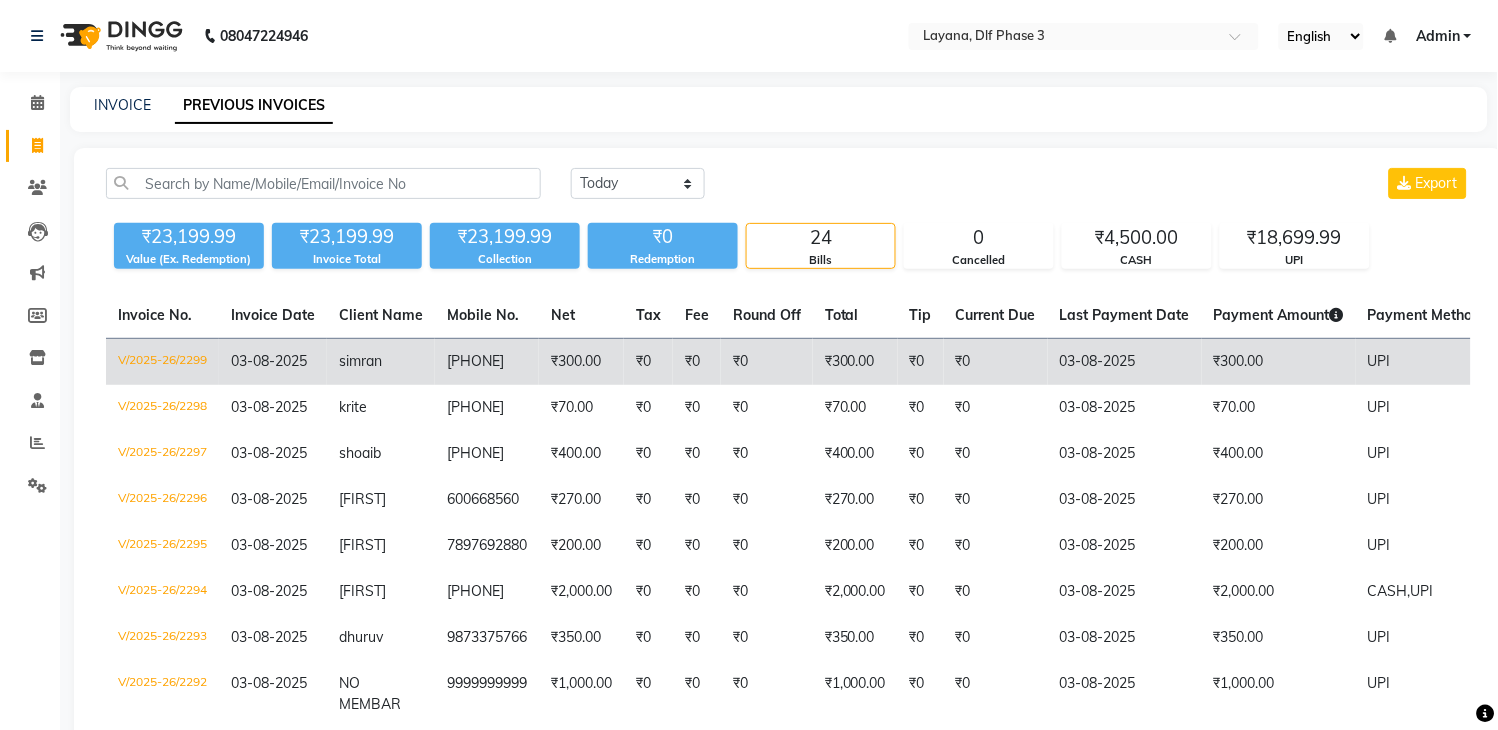 click on "₹0" 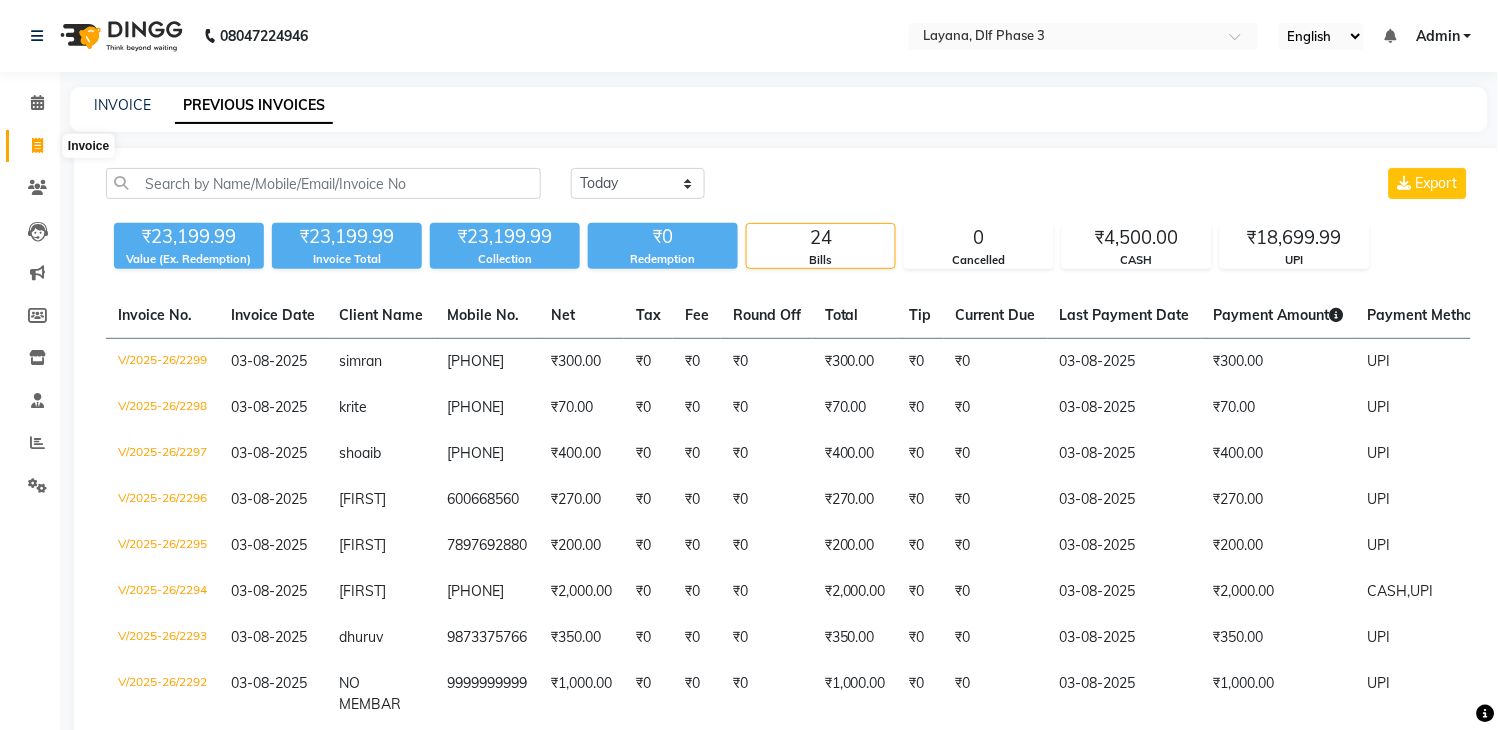click 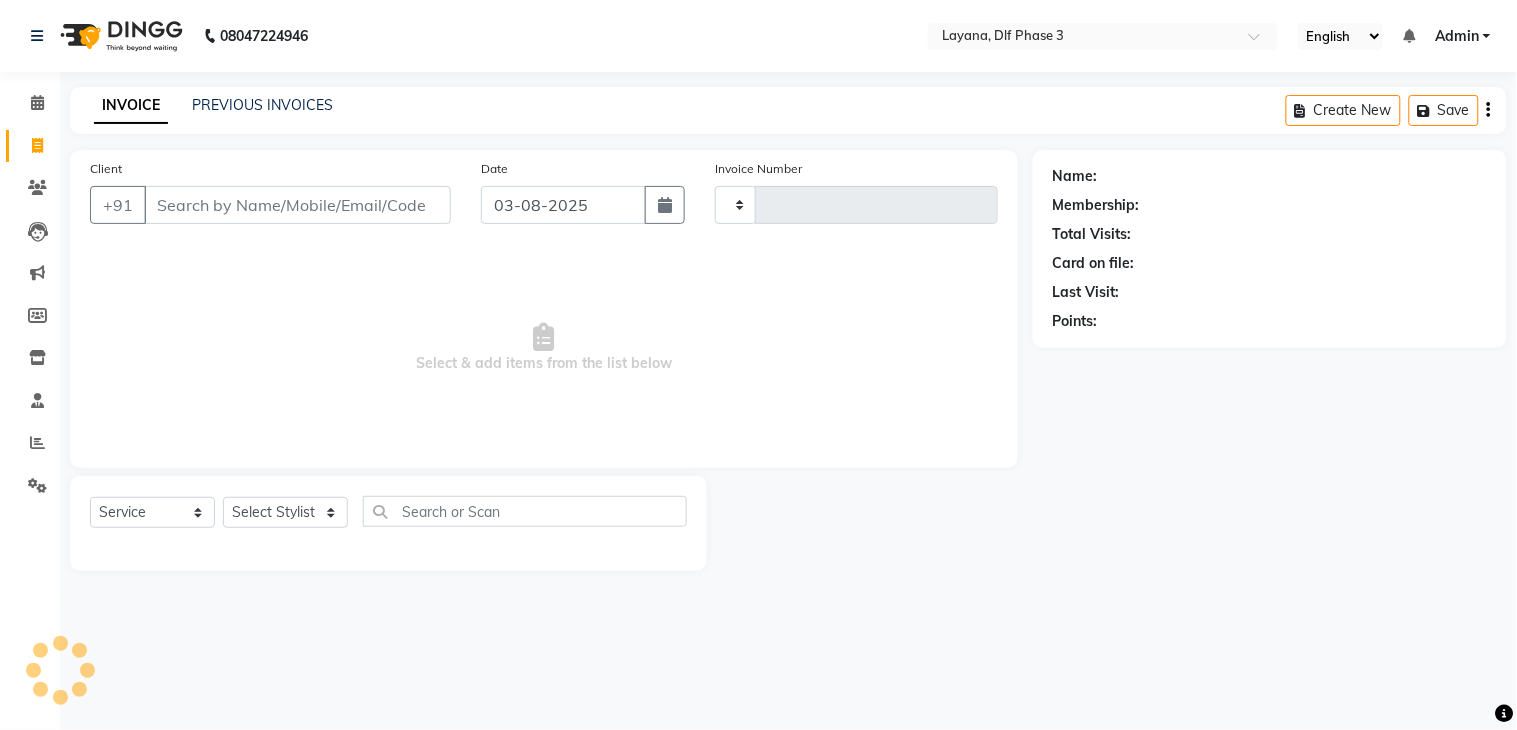 type on "2300" 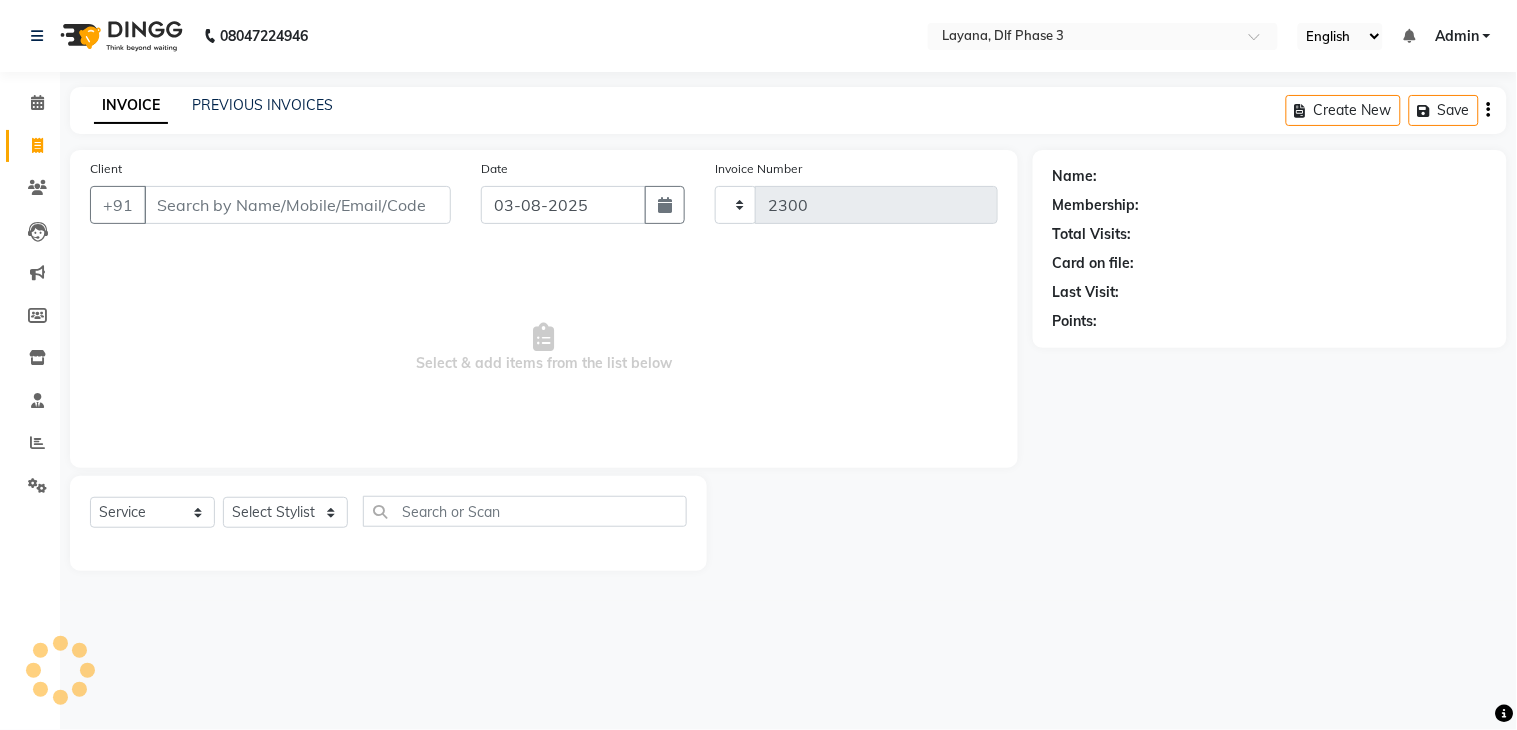 select on "6973" 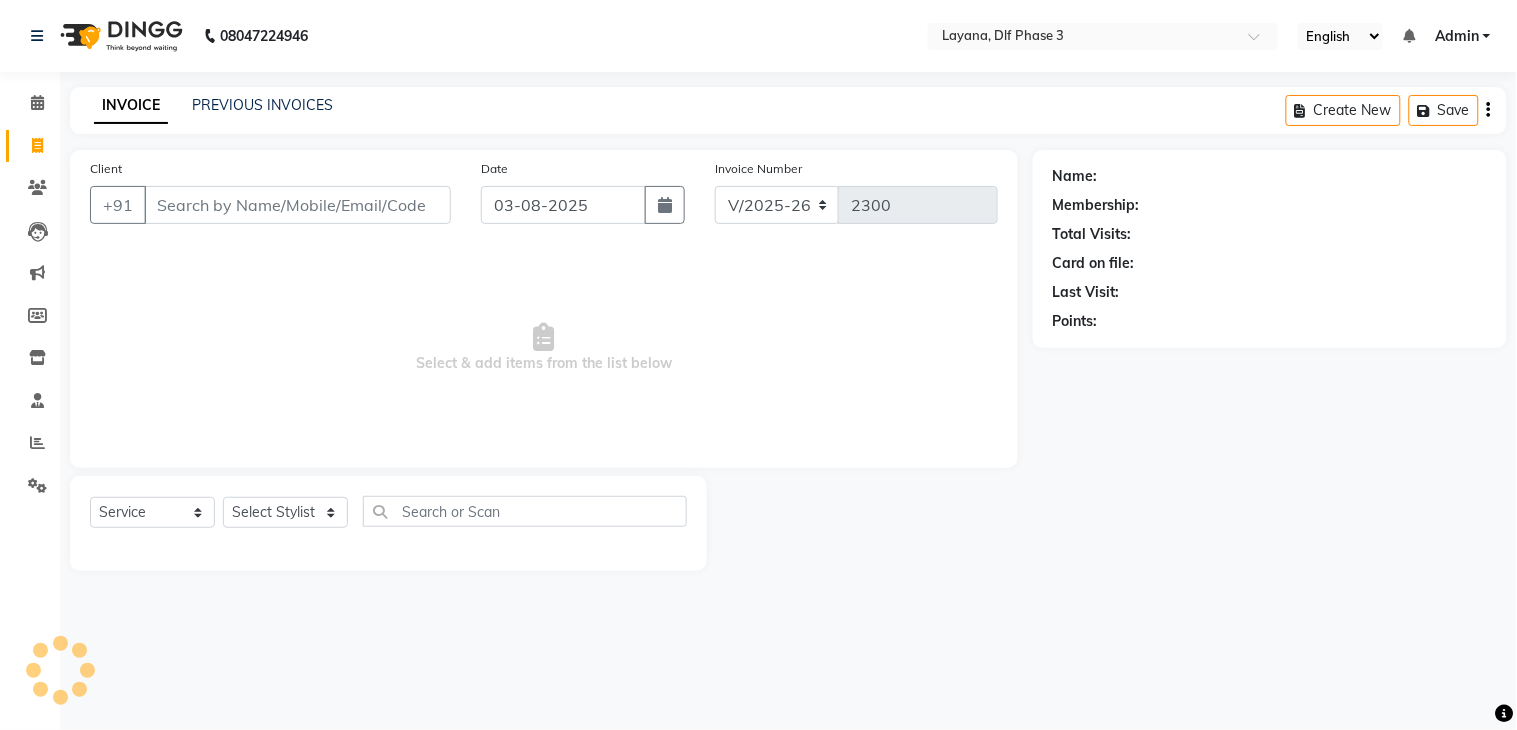 click on "Client" at bounding box center [297, 205] 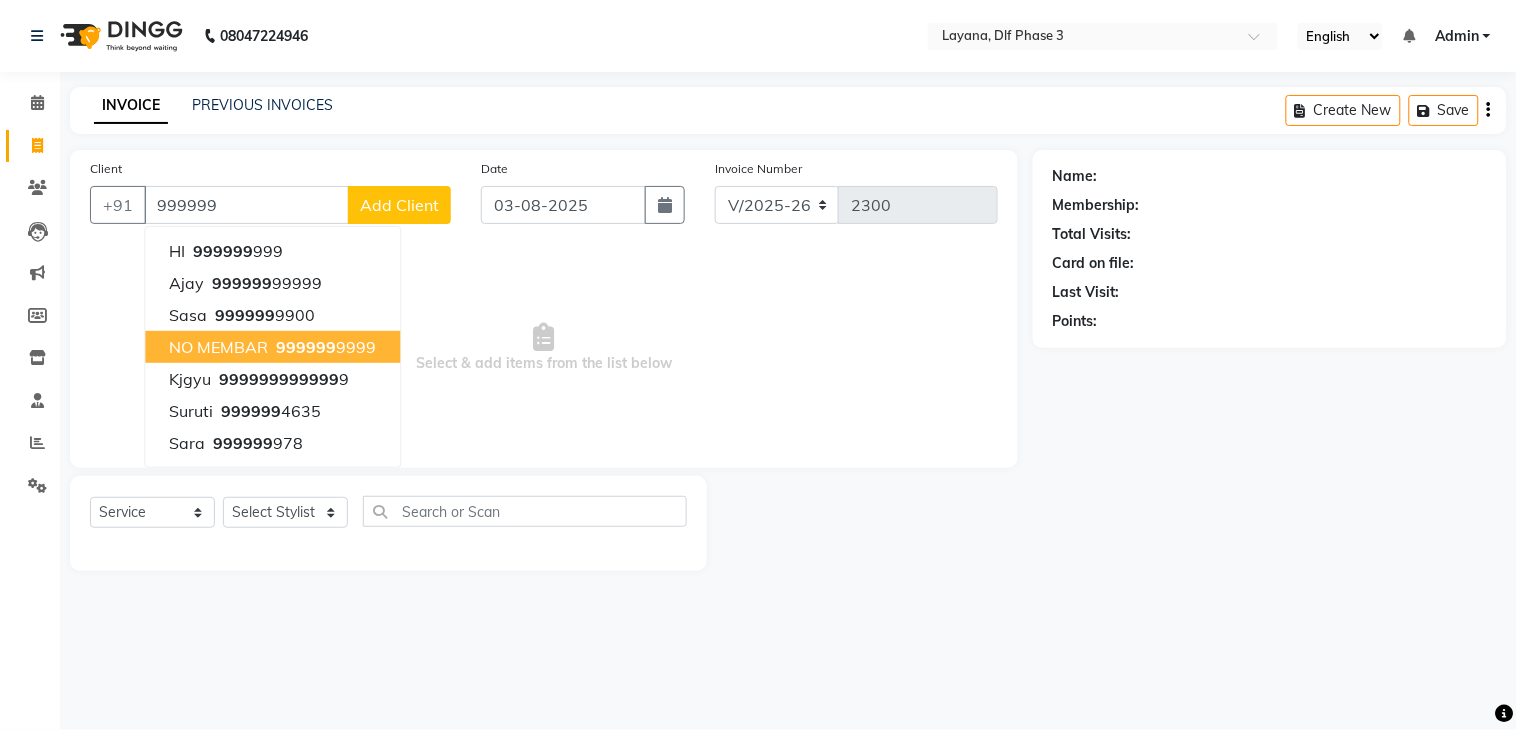click on "NO MEMBAR" at bounding box center (218, 347) 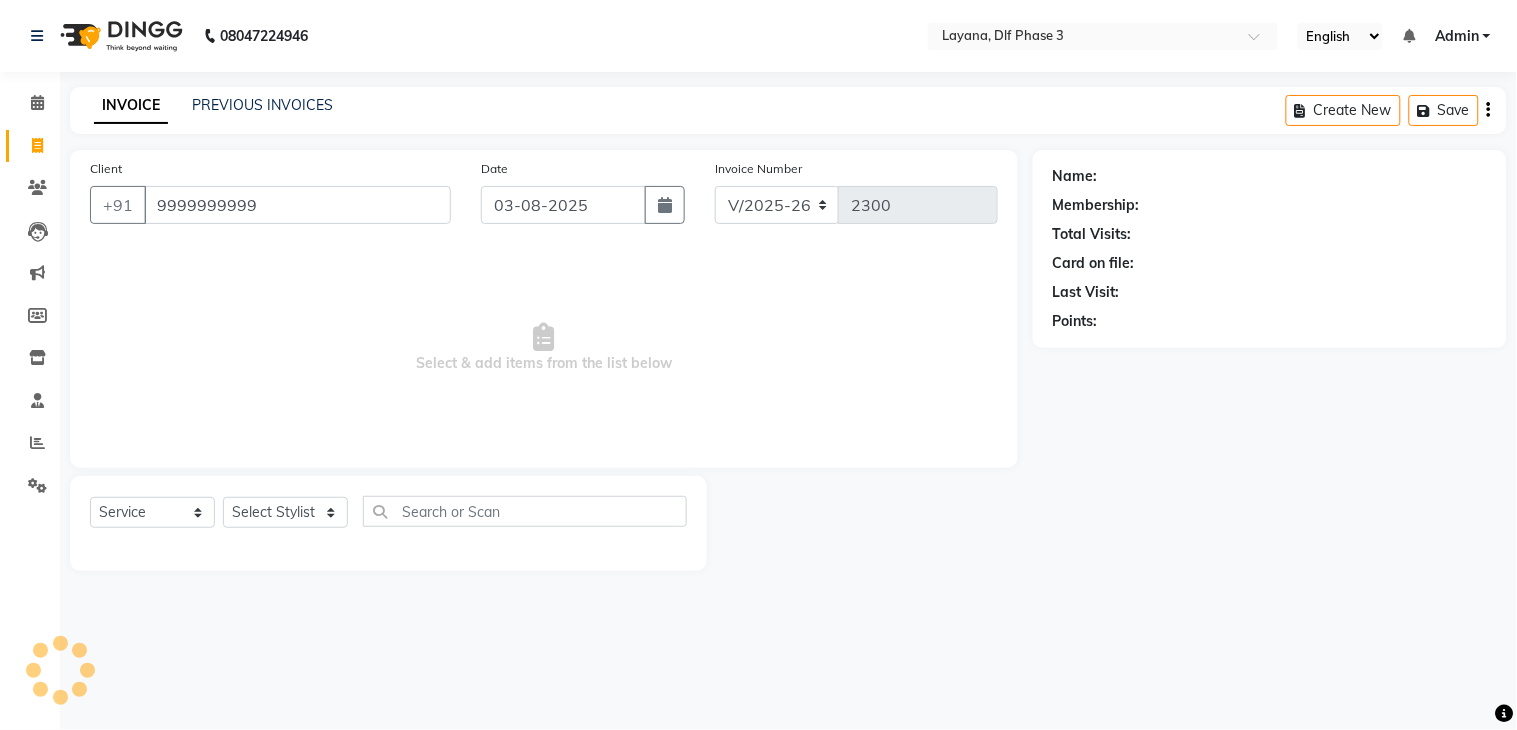 type on "9999999999" 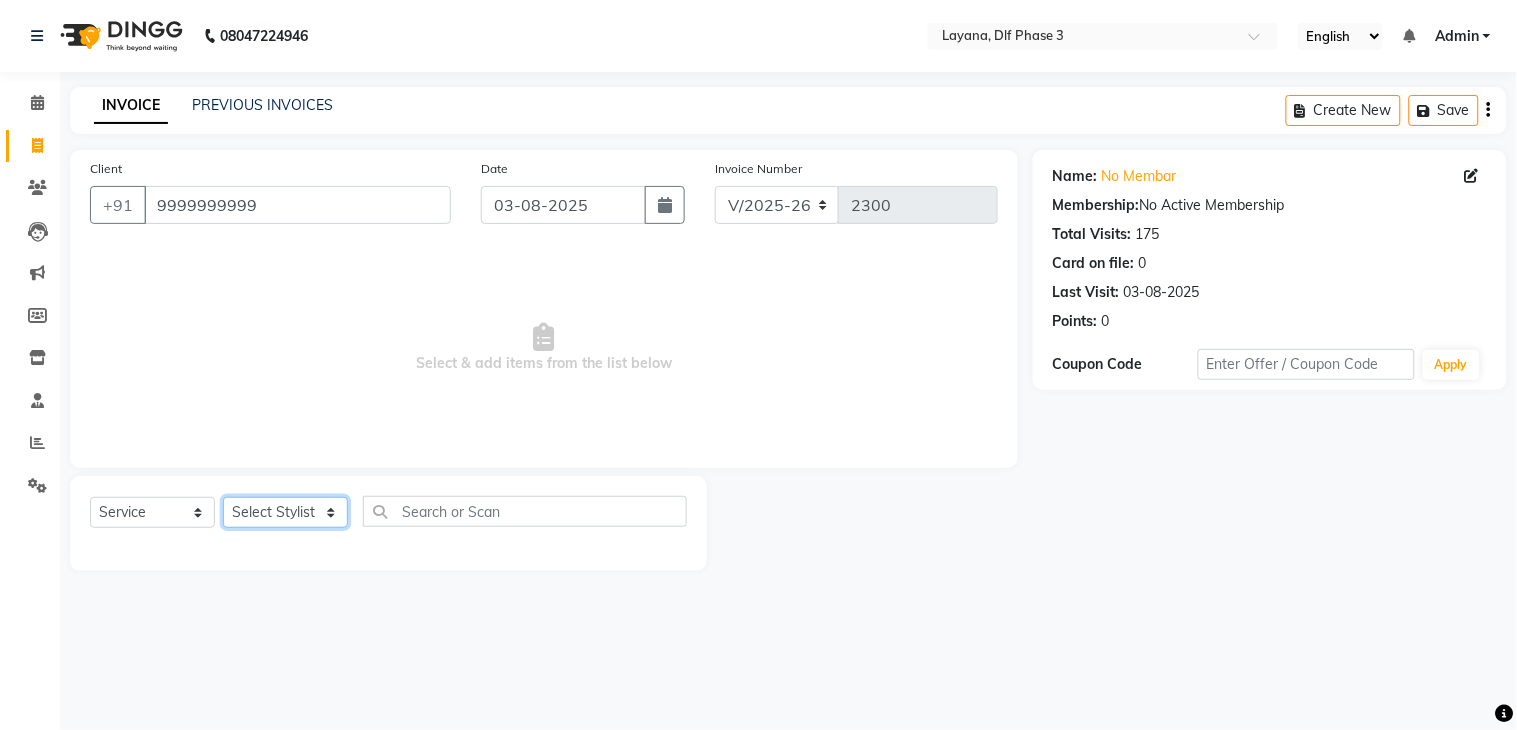 click on "Select Stylist Aakhil Attul Gopal das kamal Kartik  keshav sanjana Shadab supriya" 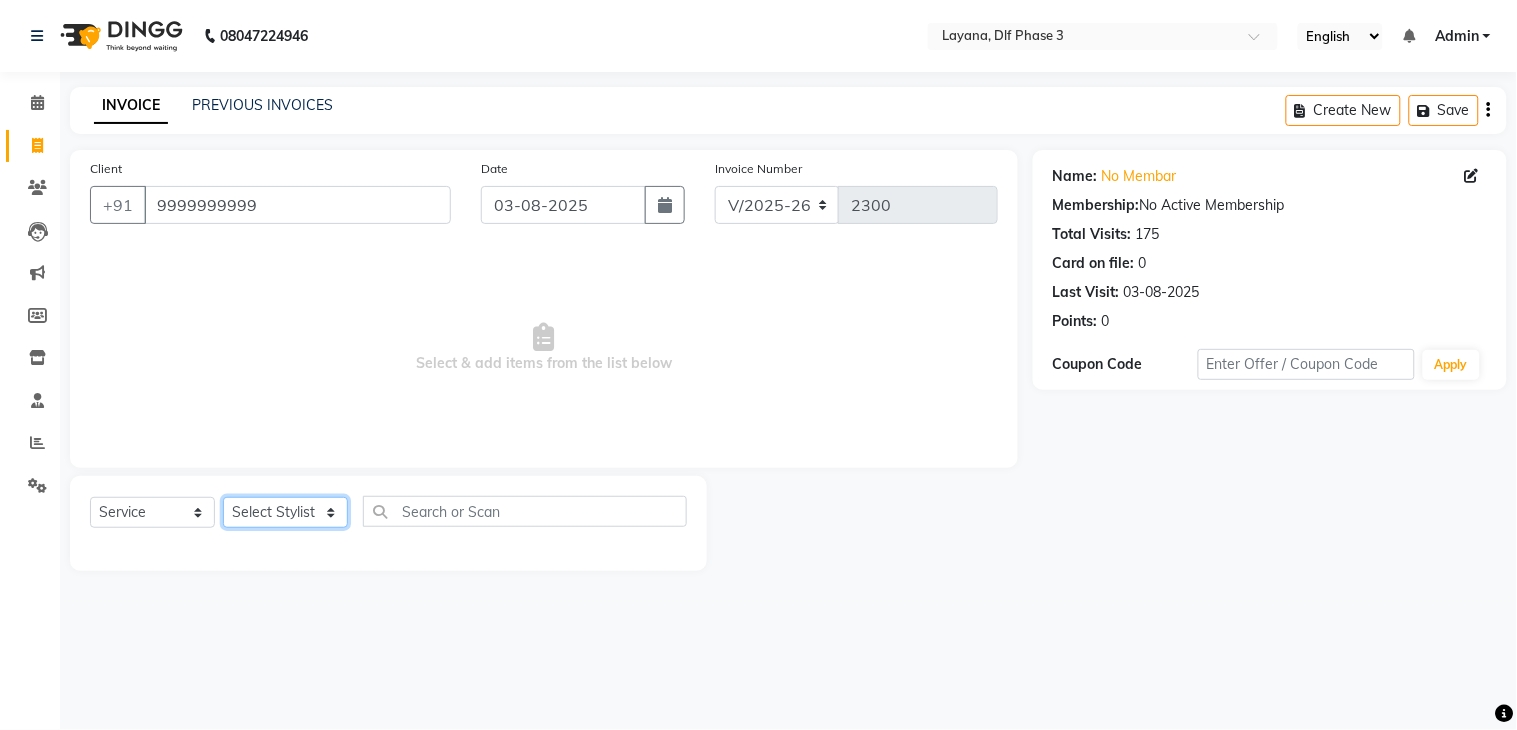 select on "70193" 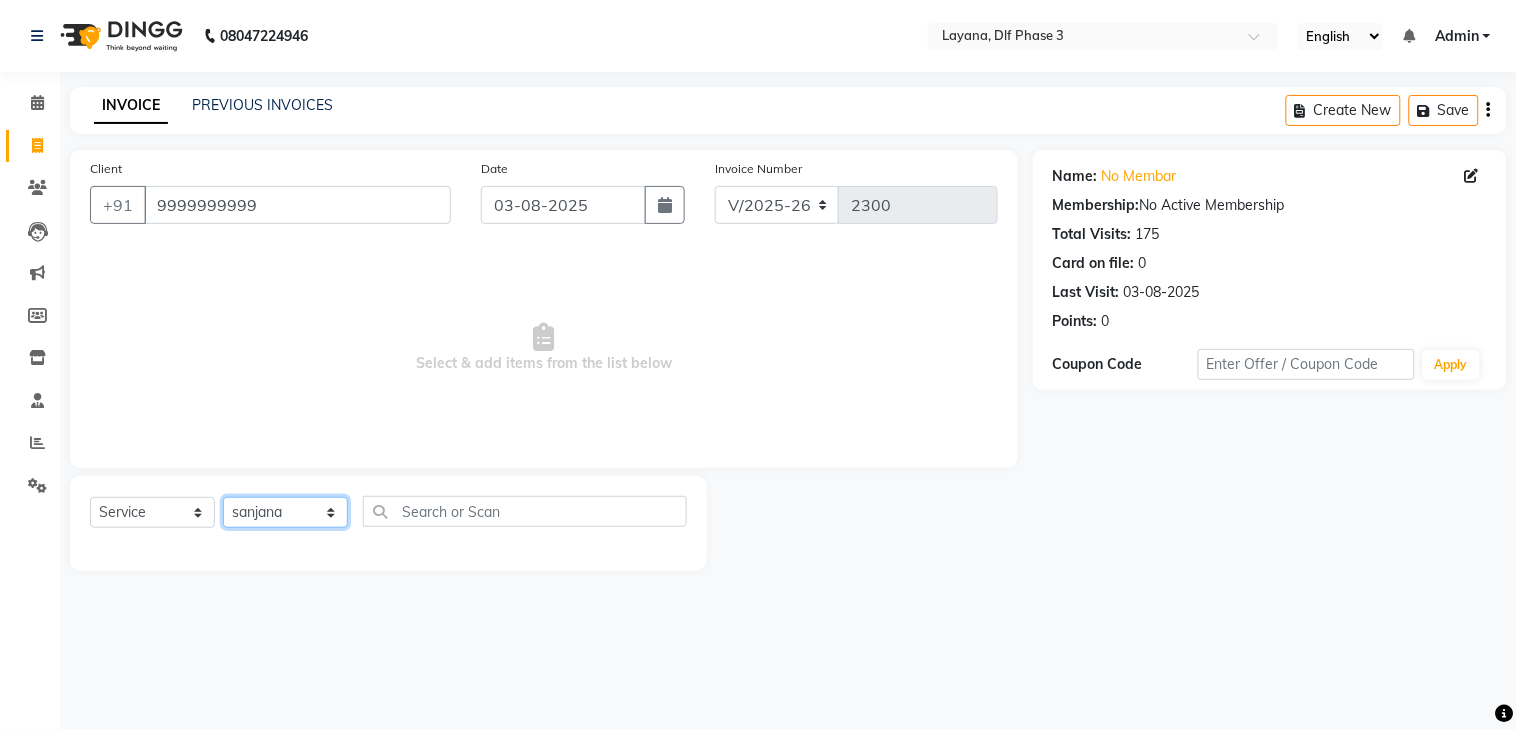 click on "Select Stylist Aakhil Attul Gopal das kamal Kartik  keshav sanjana Shadab supriya" 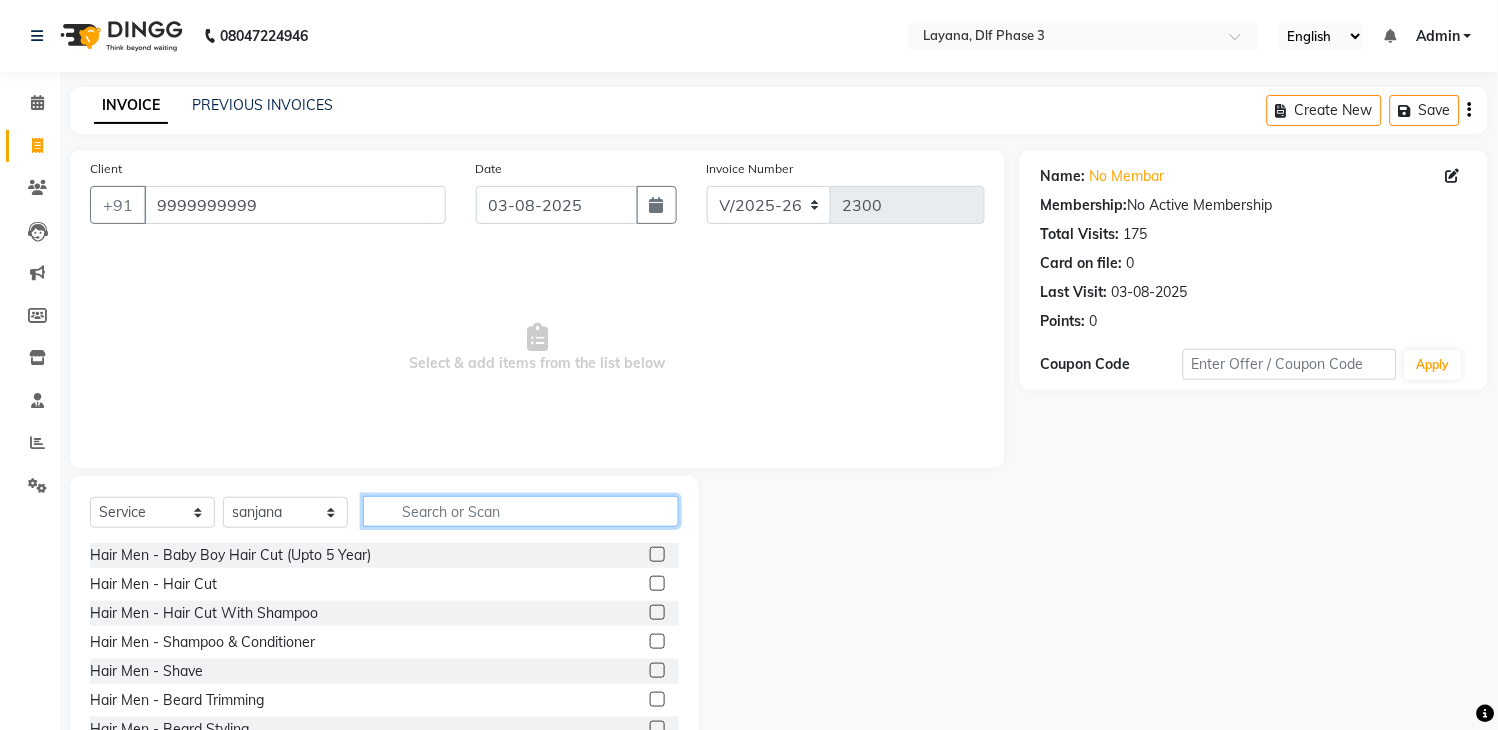 click 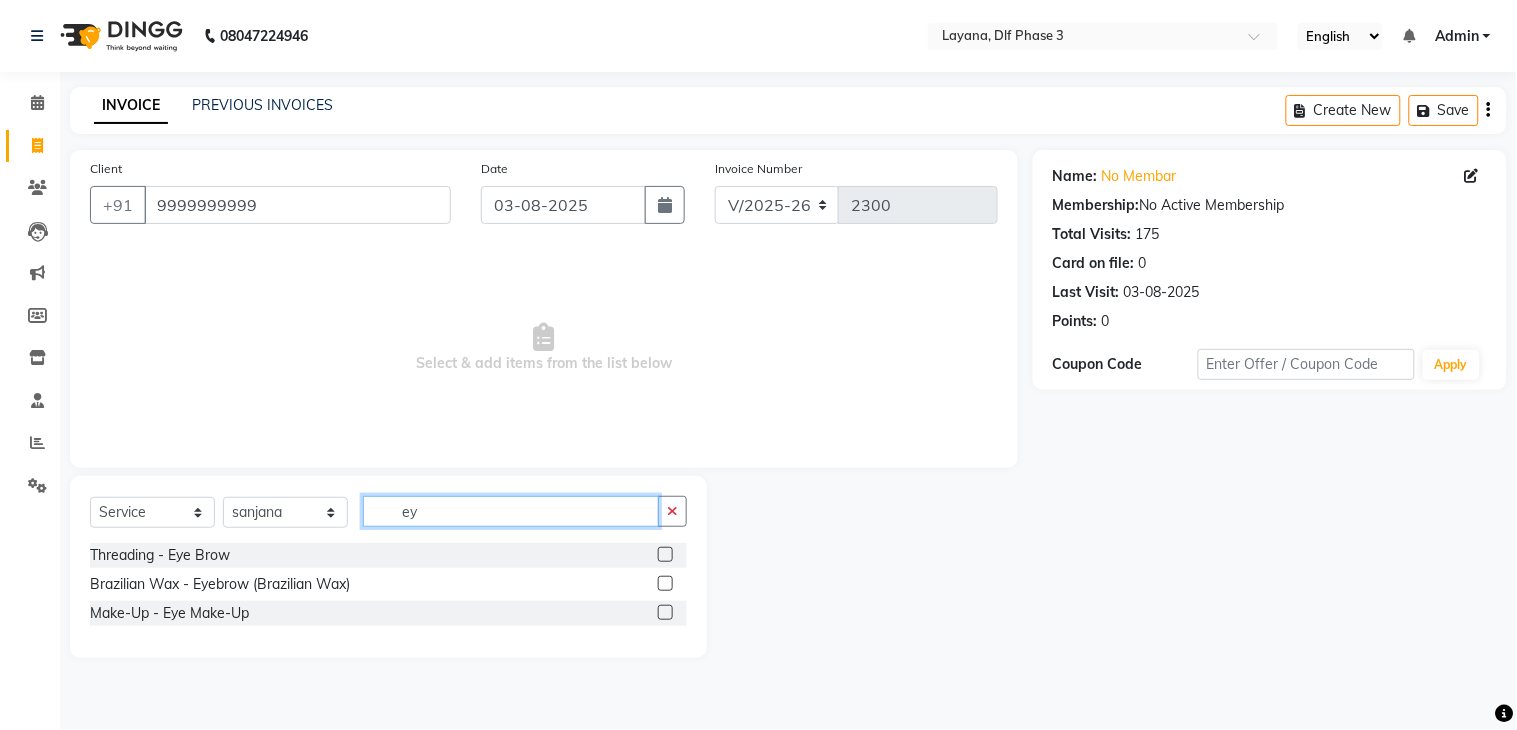 type on "ey" 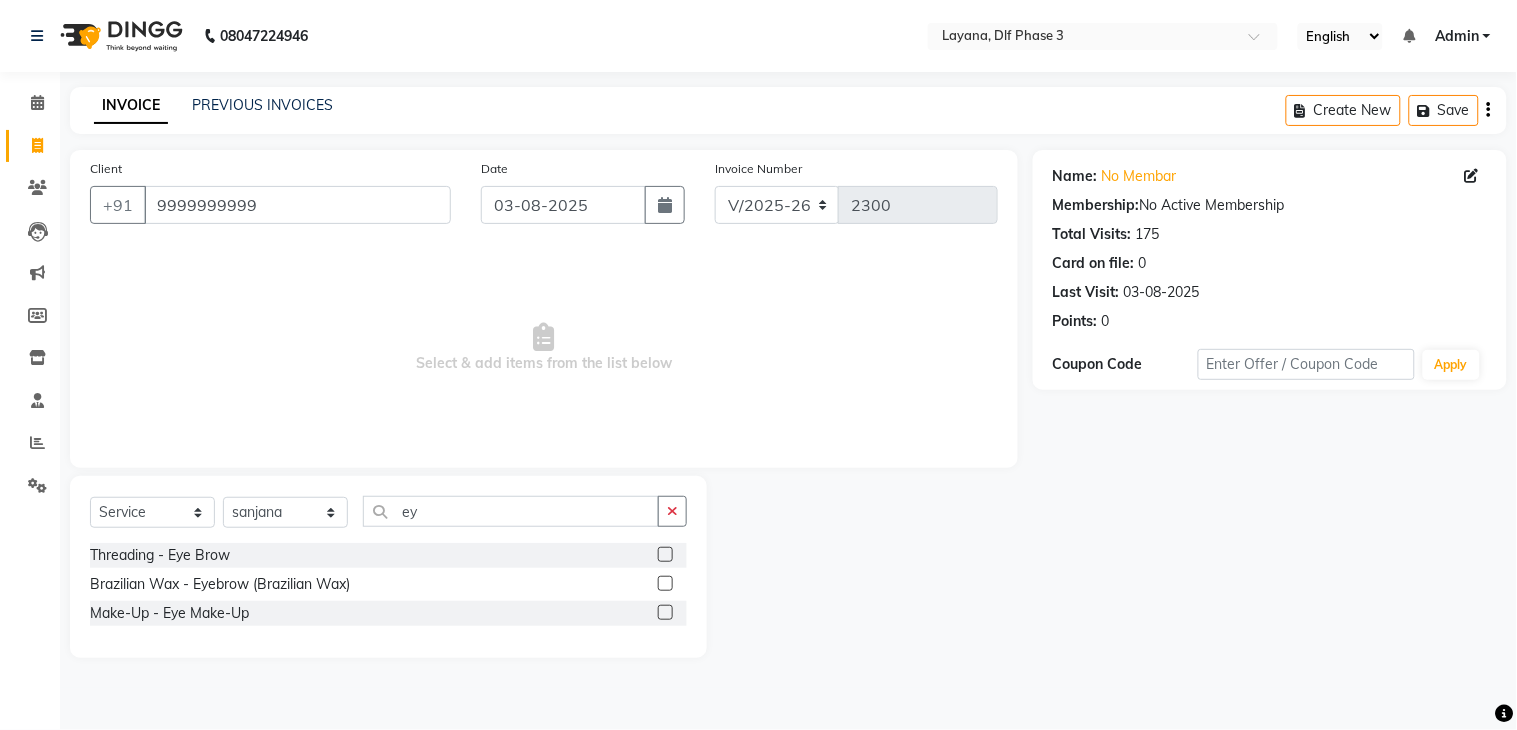 click 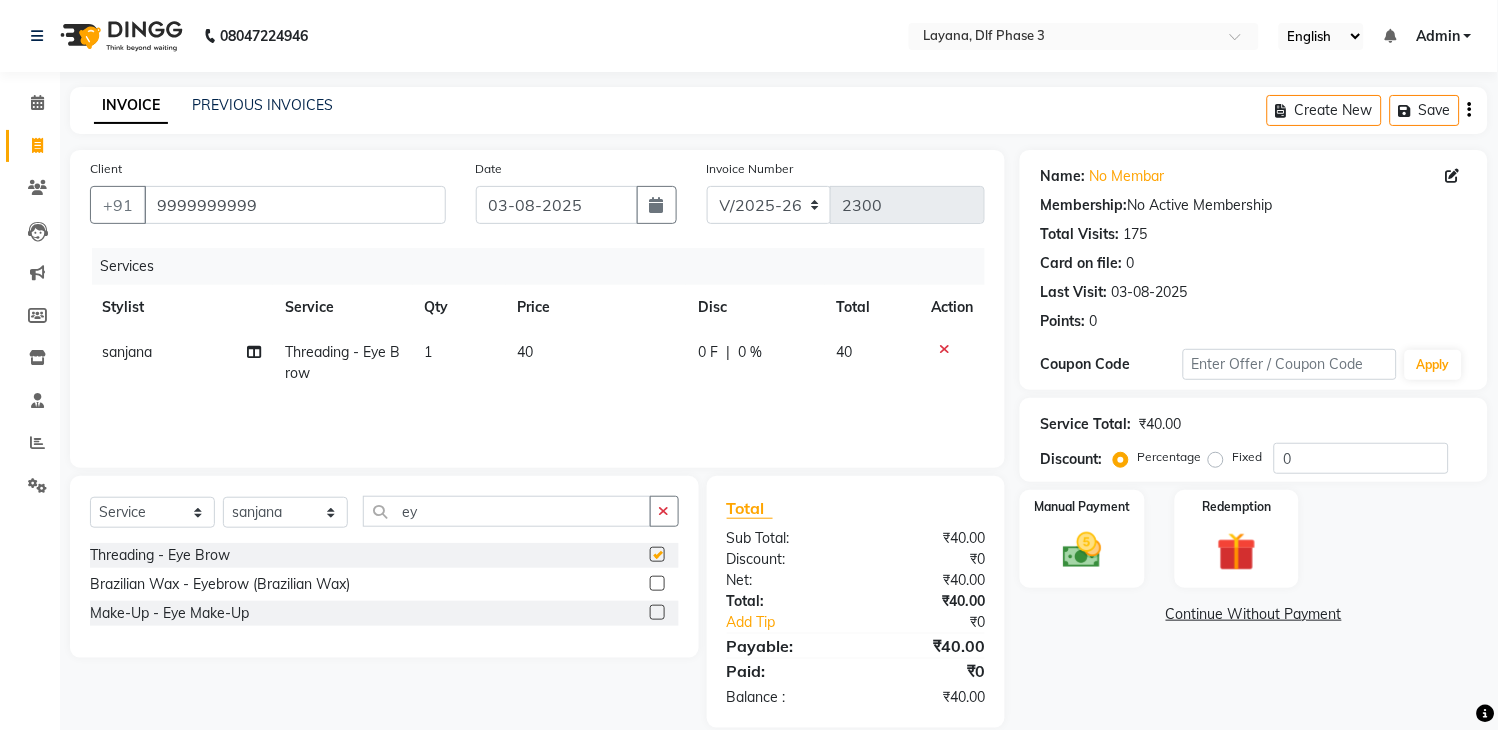 checkbox on "false" 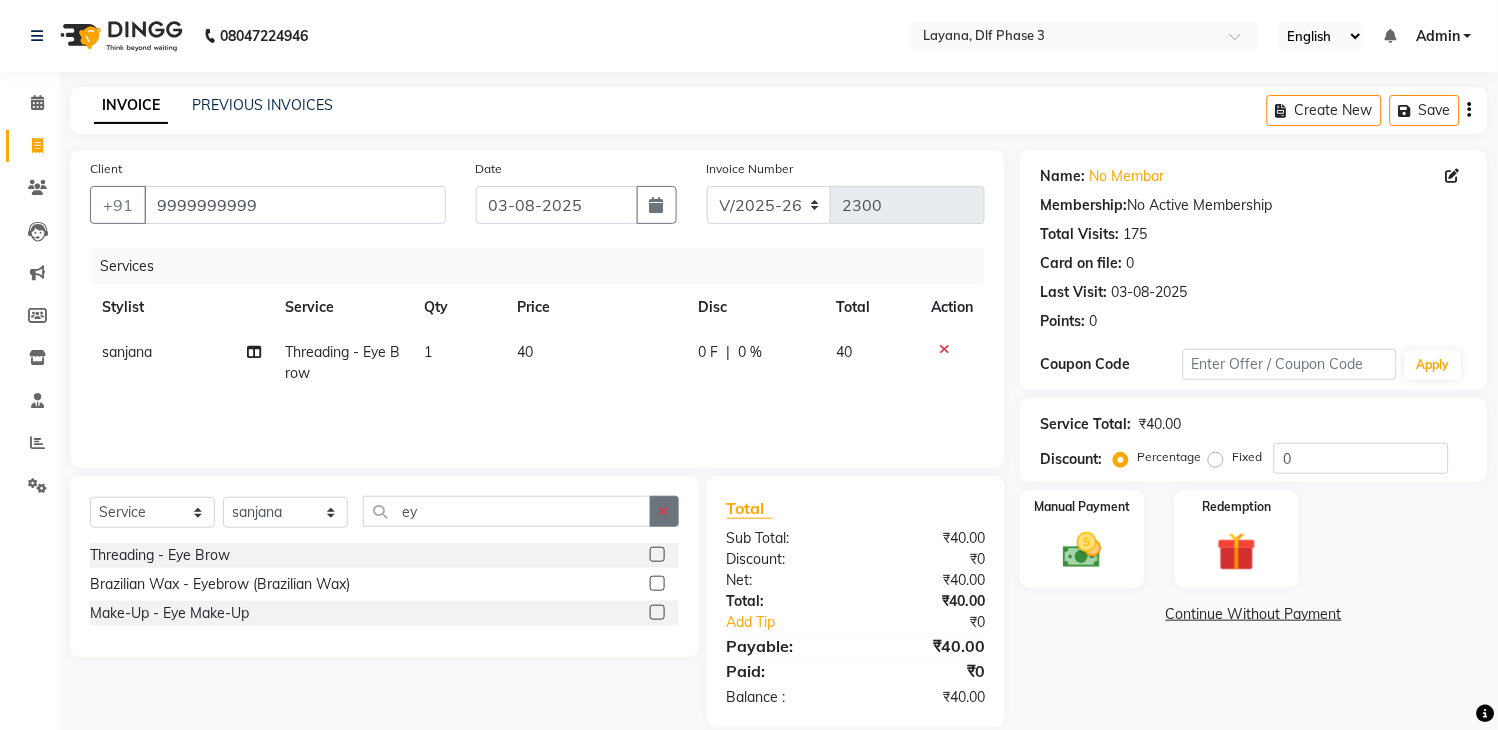 click 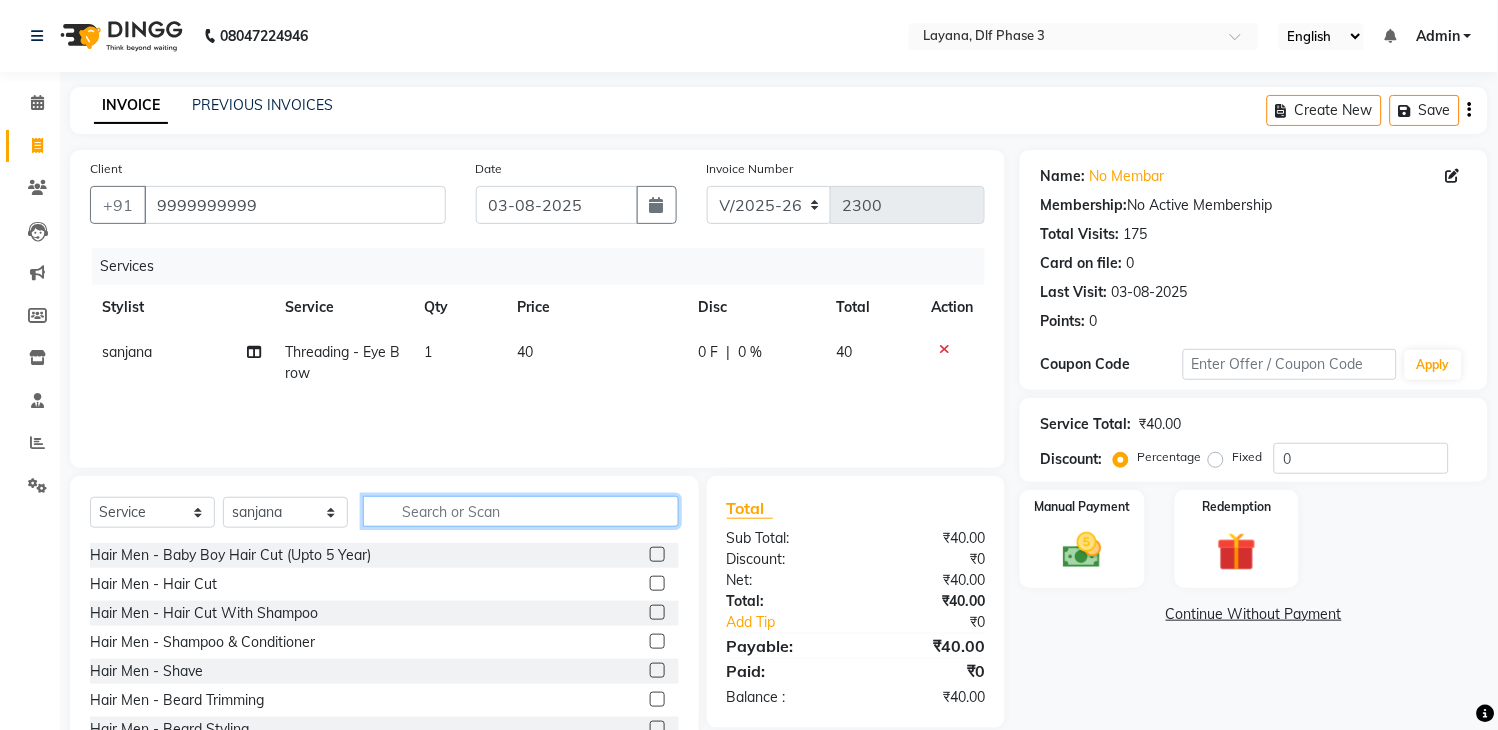 click 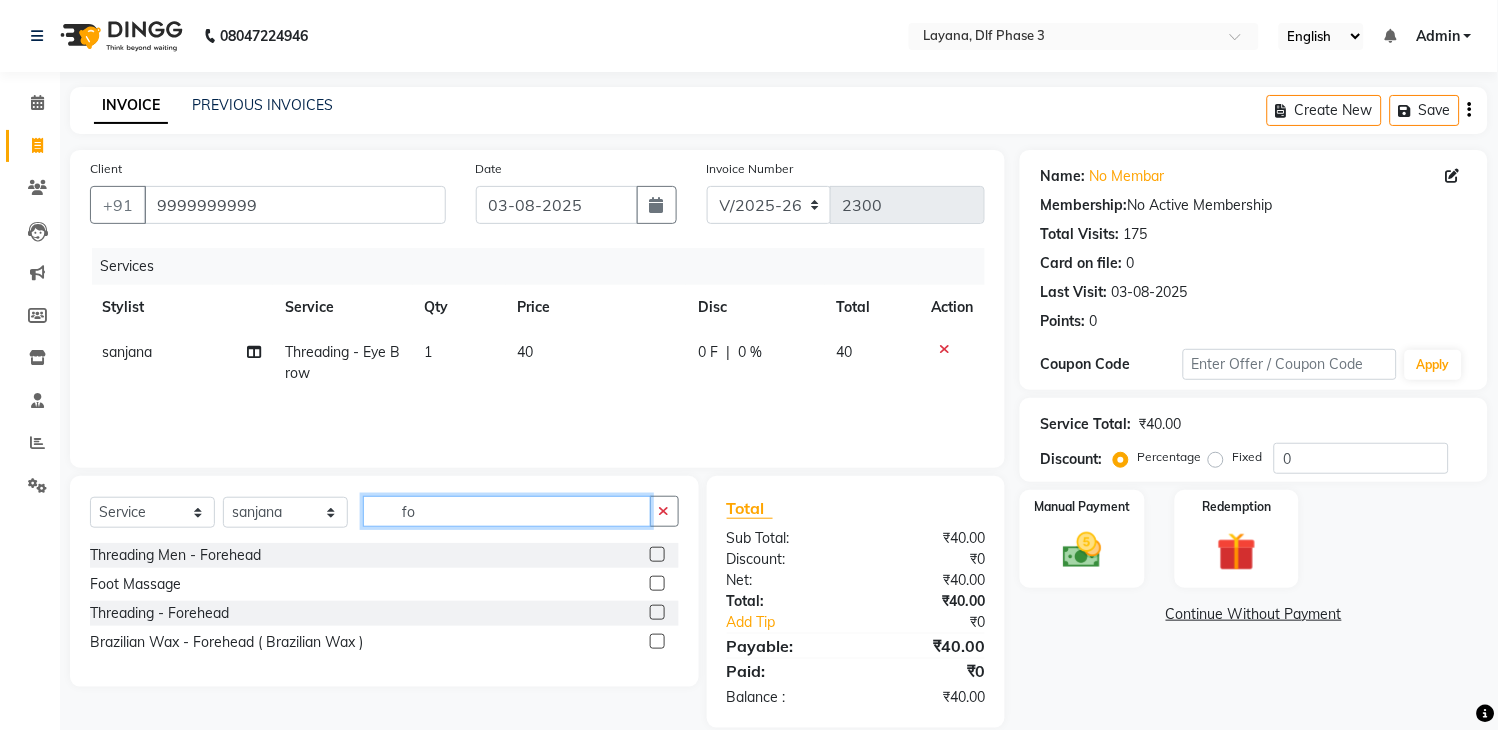 type on "fo" 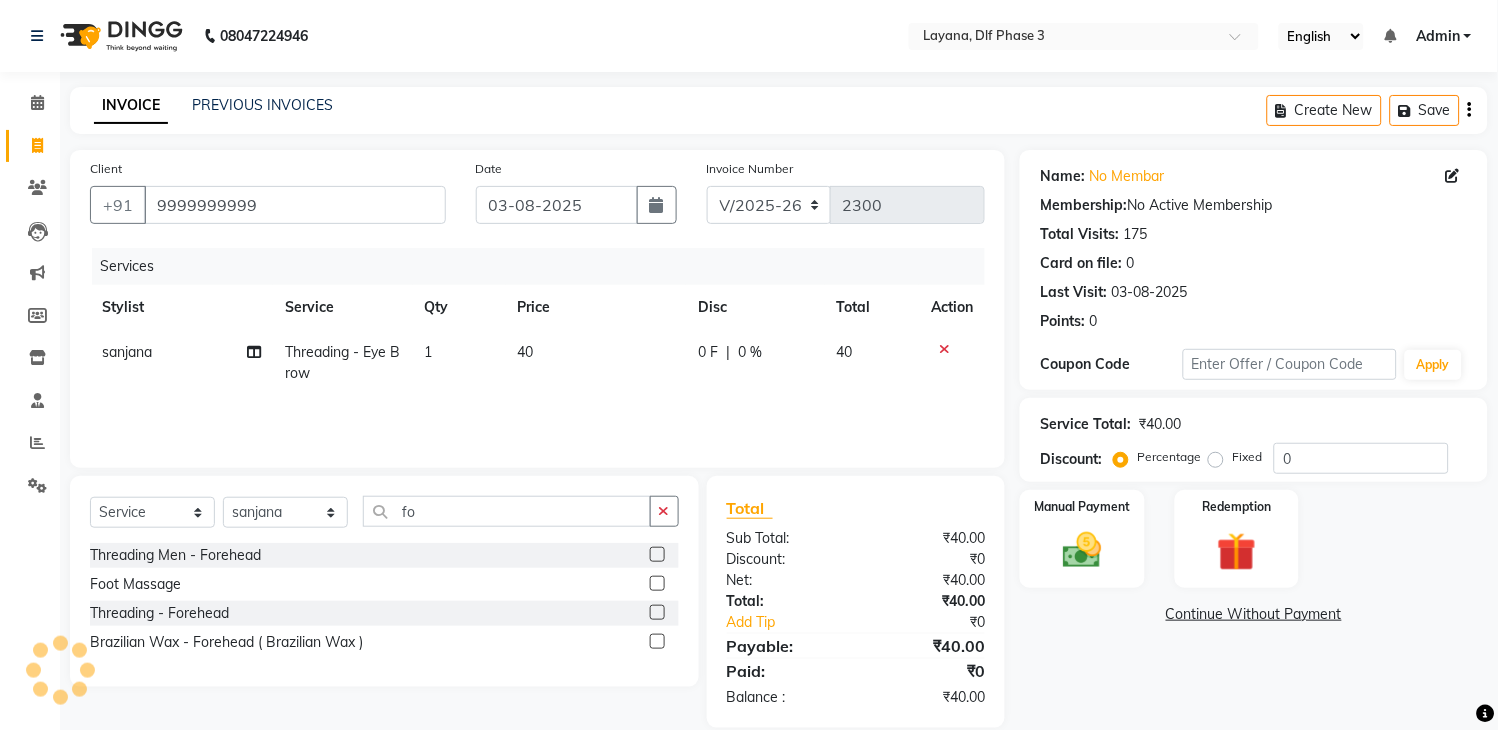 click 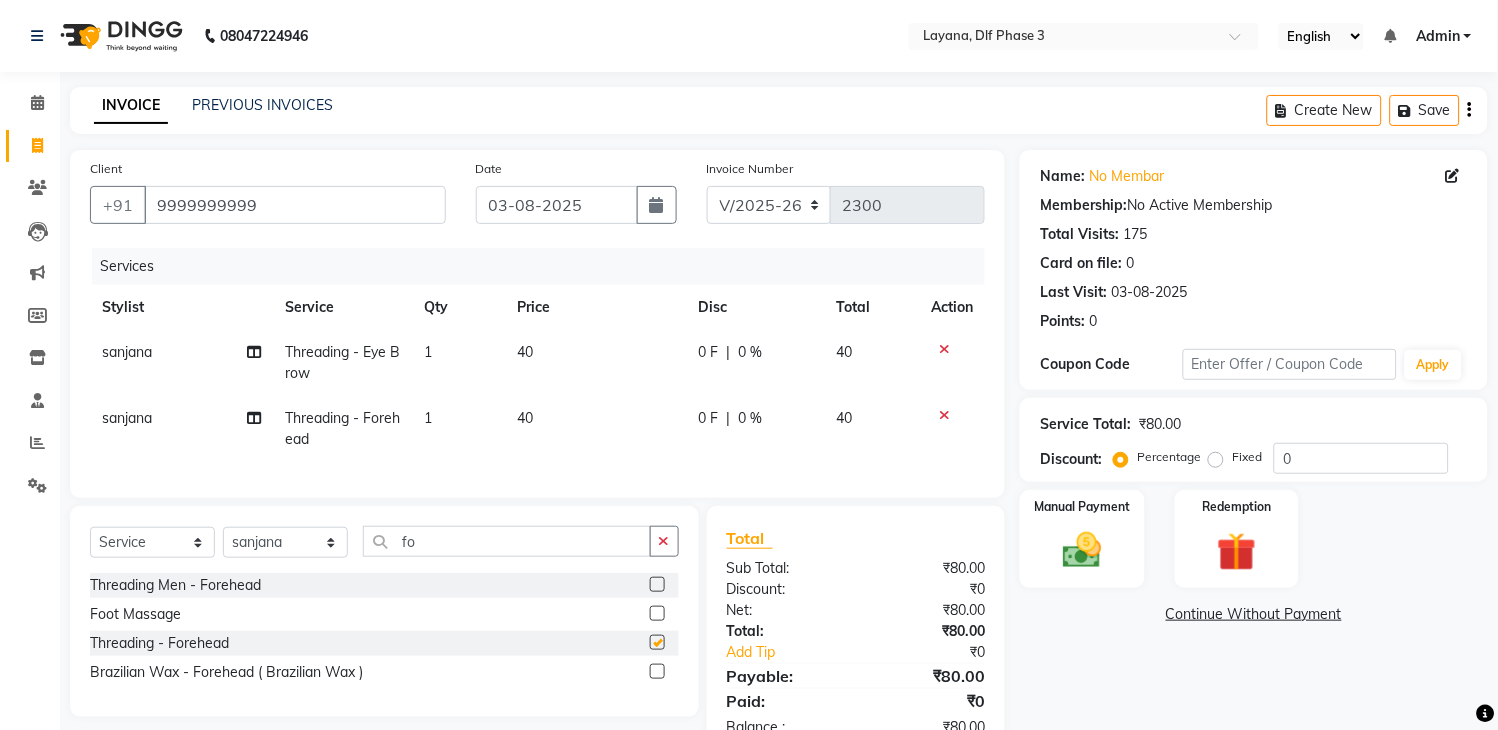 checkbox on "false" 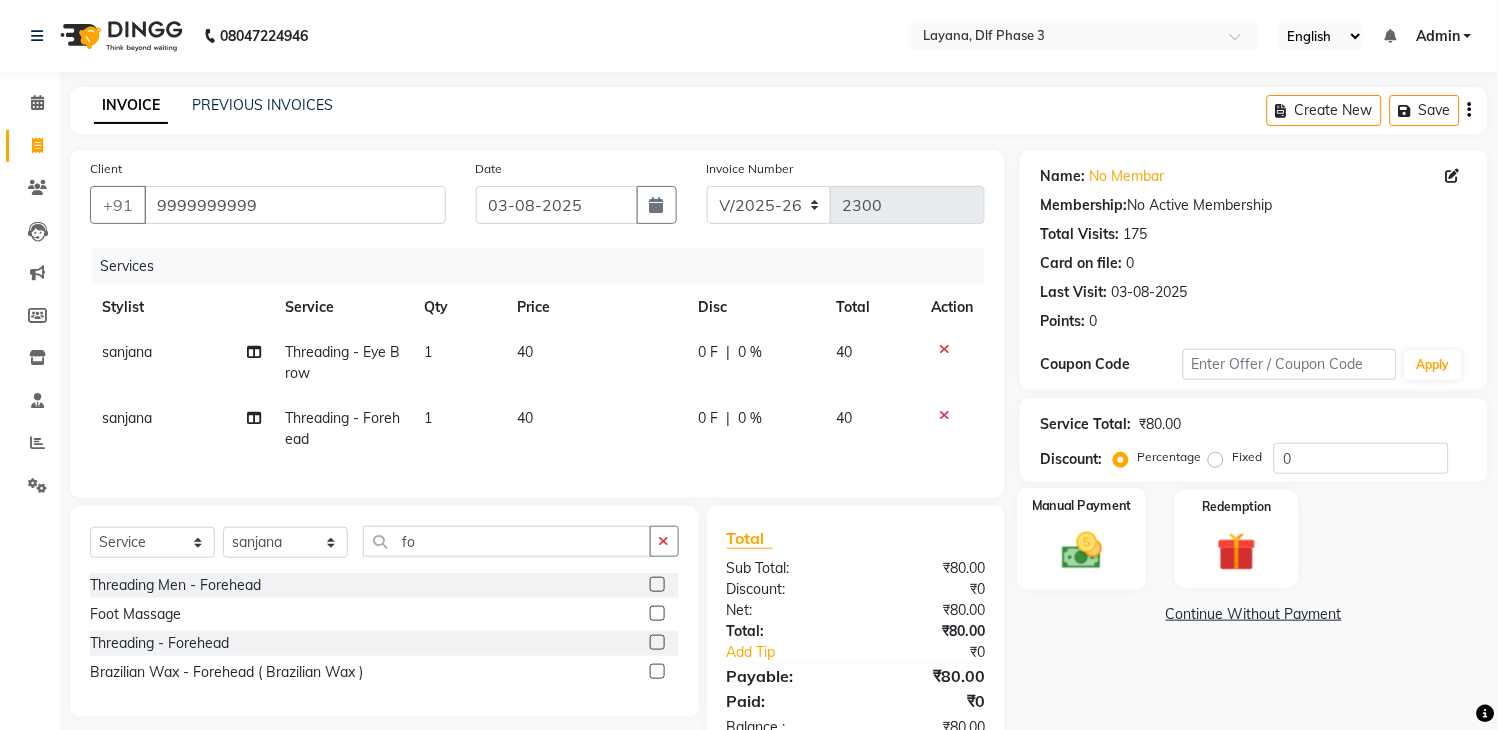 click on "Manual Payment" 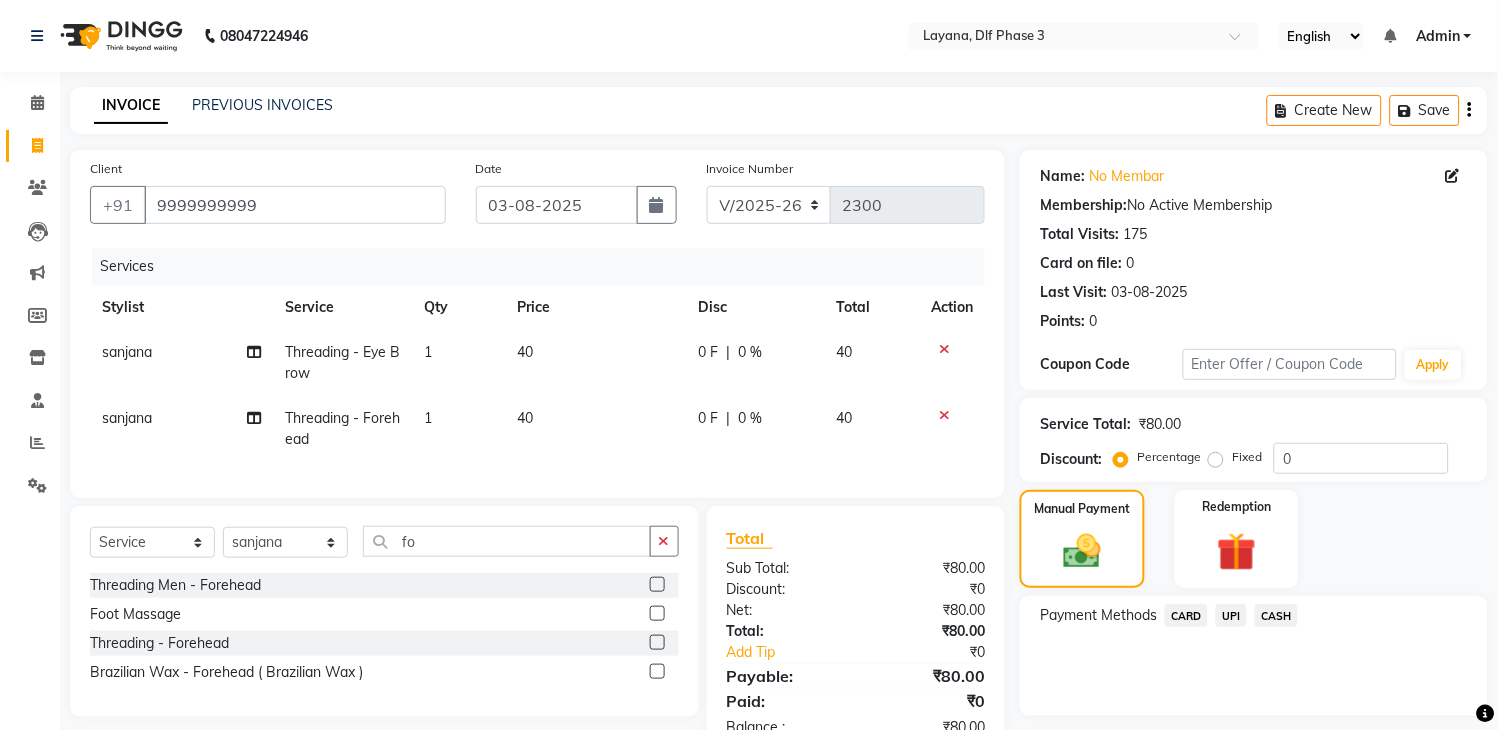 click on "UPI" 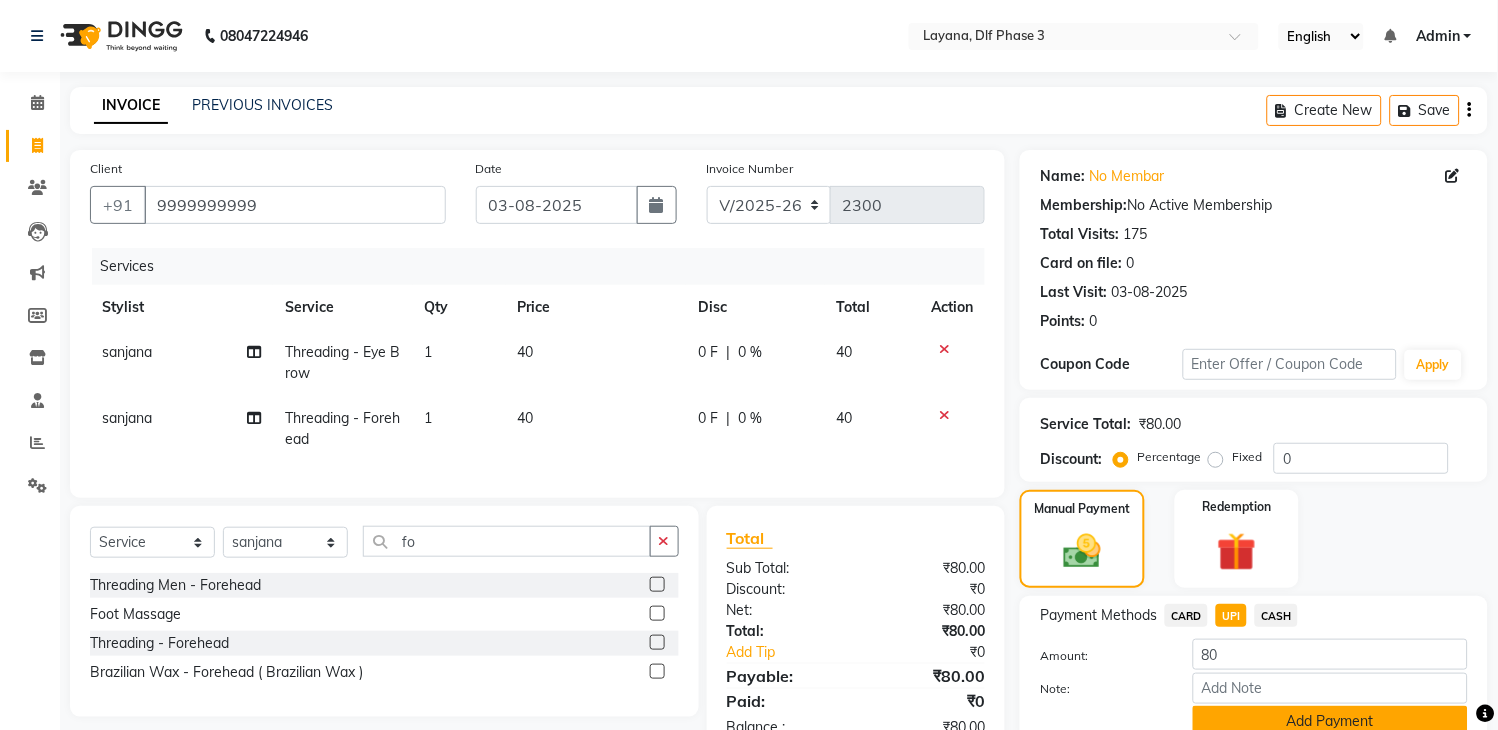 click on "Add Payment" 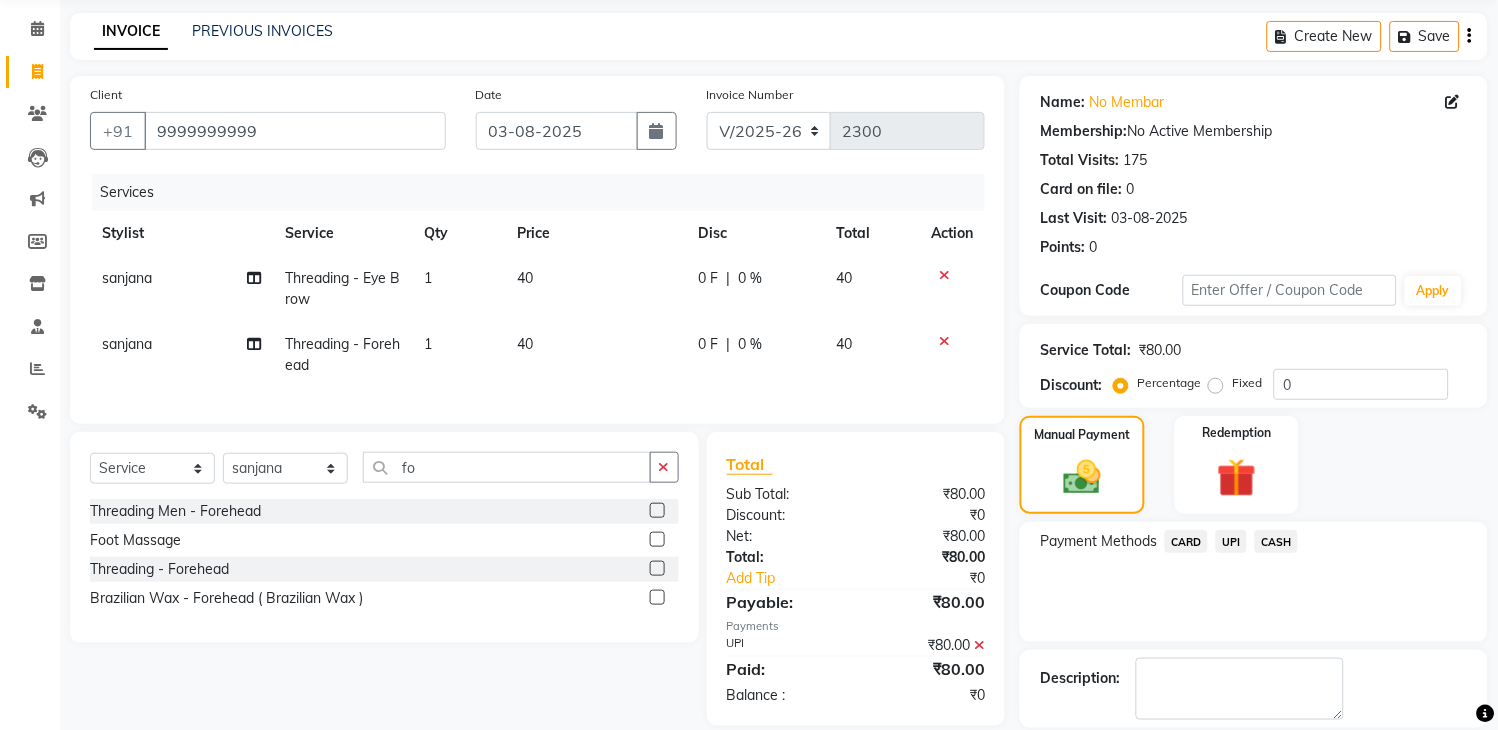 scroll, scrollTop: 170, scrollLeft: 0, axis: vertical 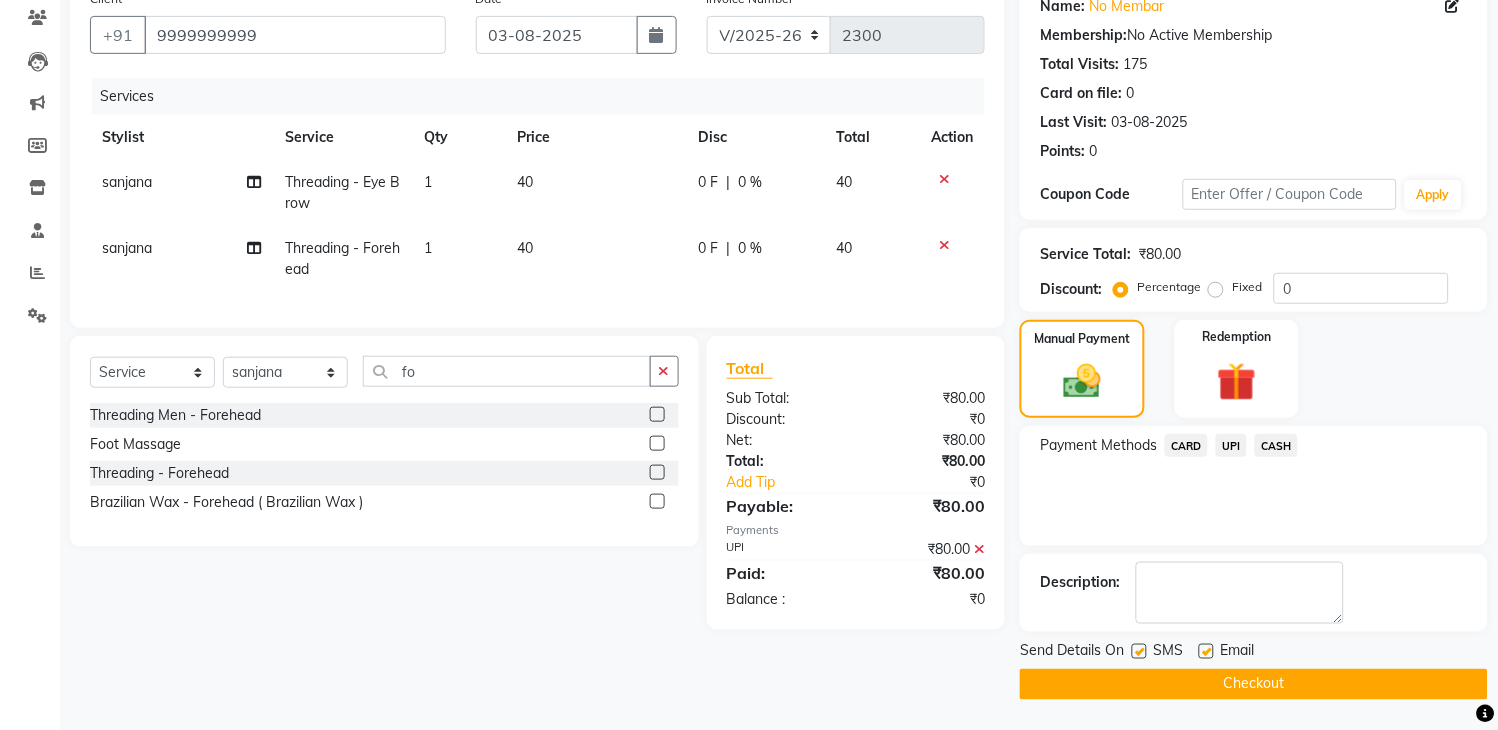 click 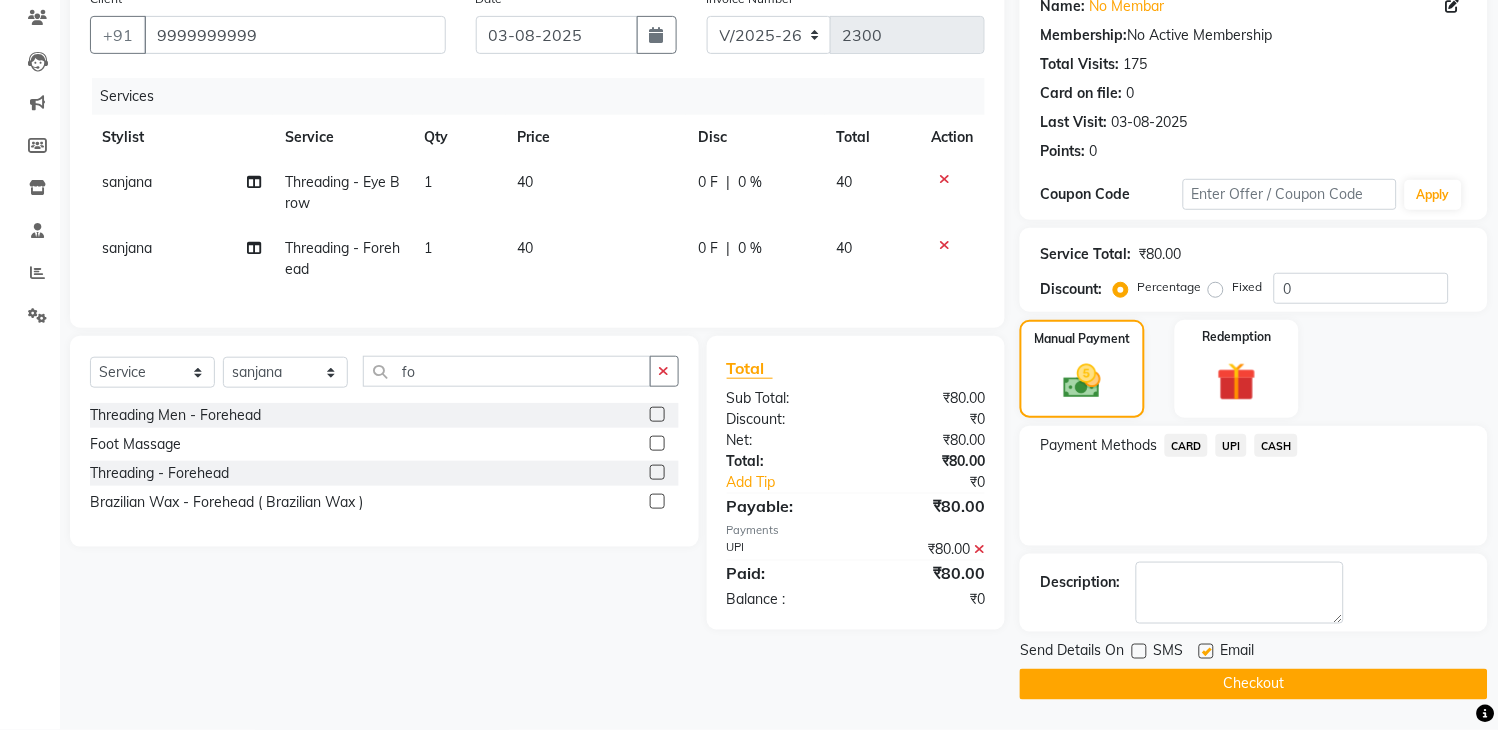 click 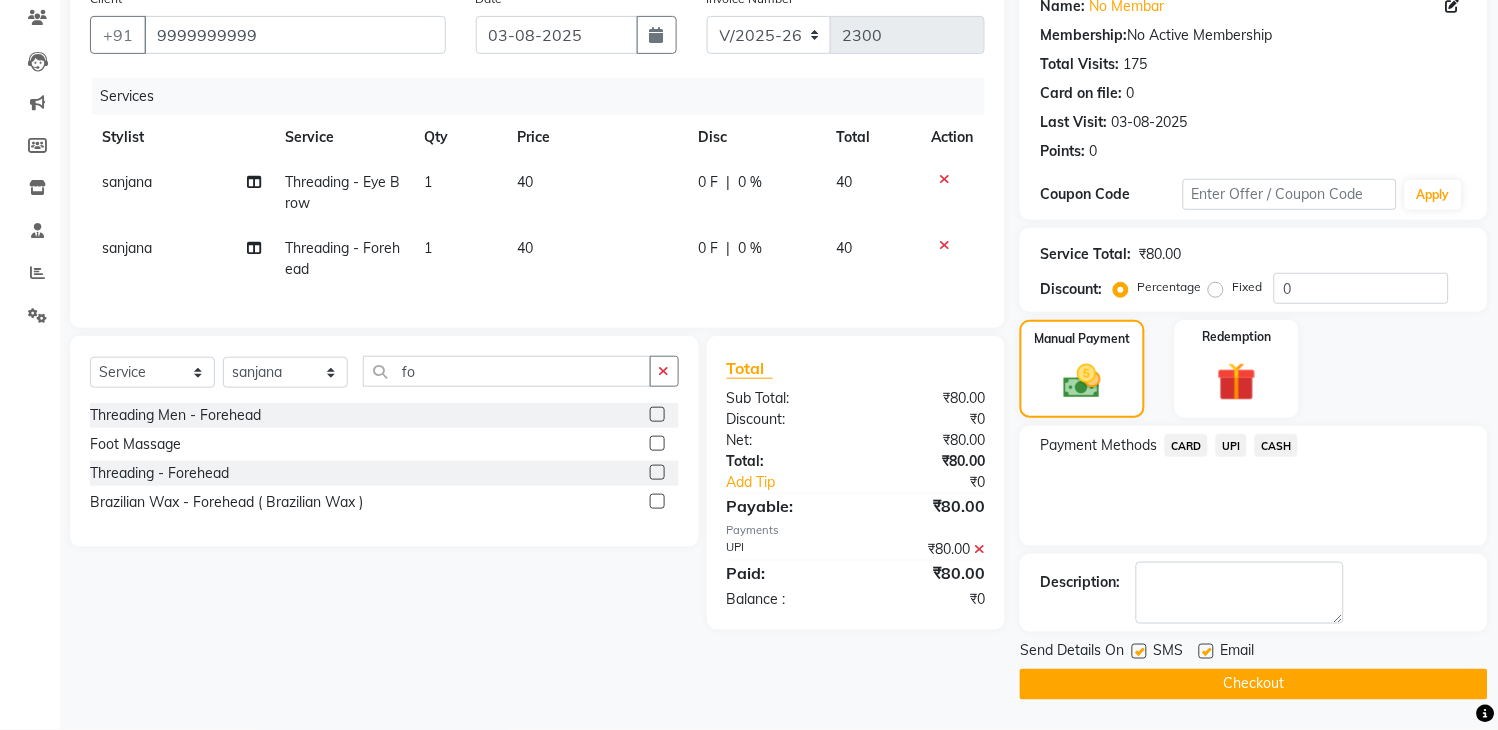 click on "Checkout" 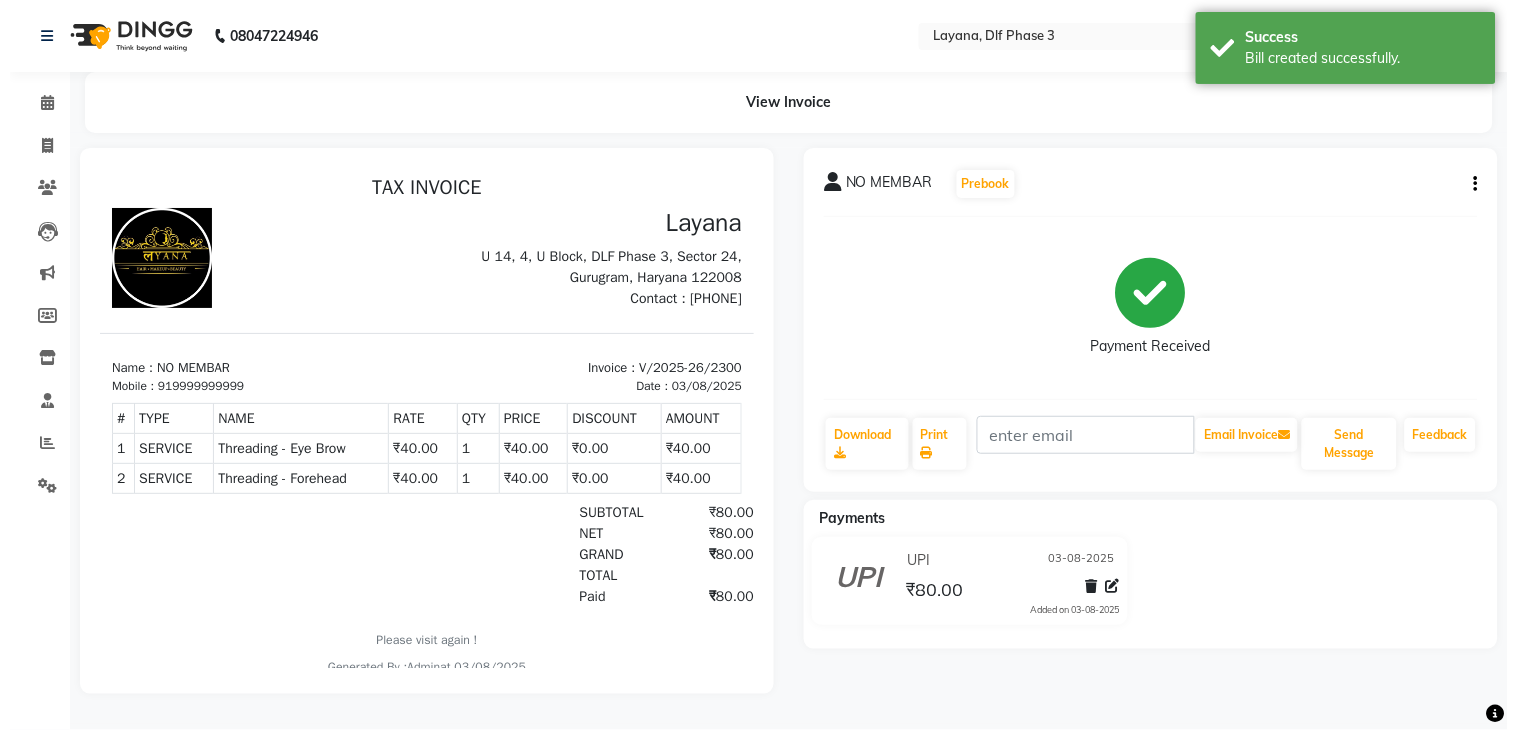 scroll, scrollTop: 0, scrollLeft: 0, axis: both 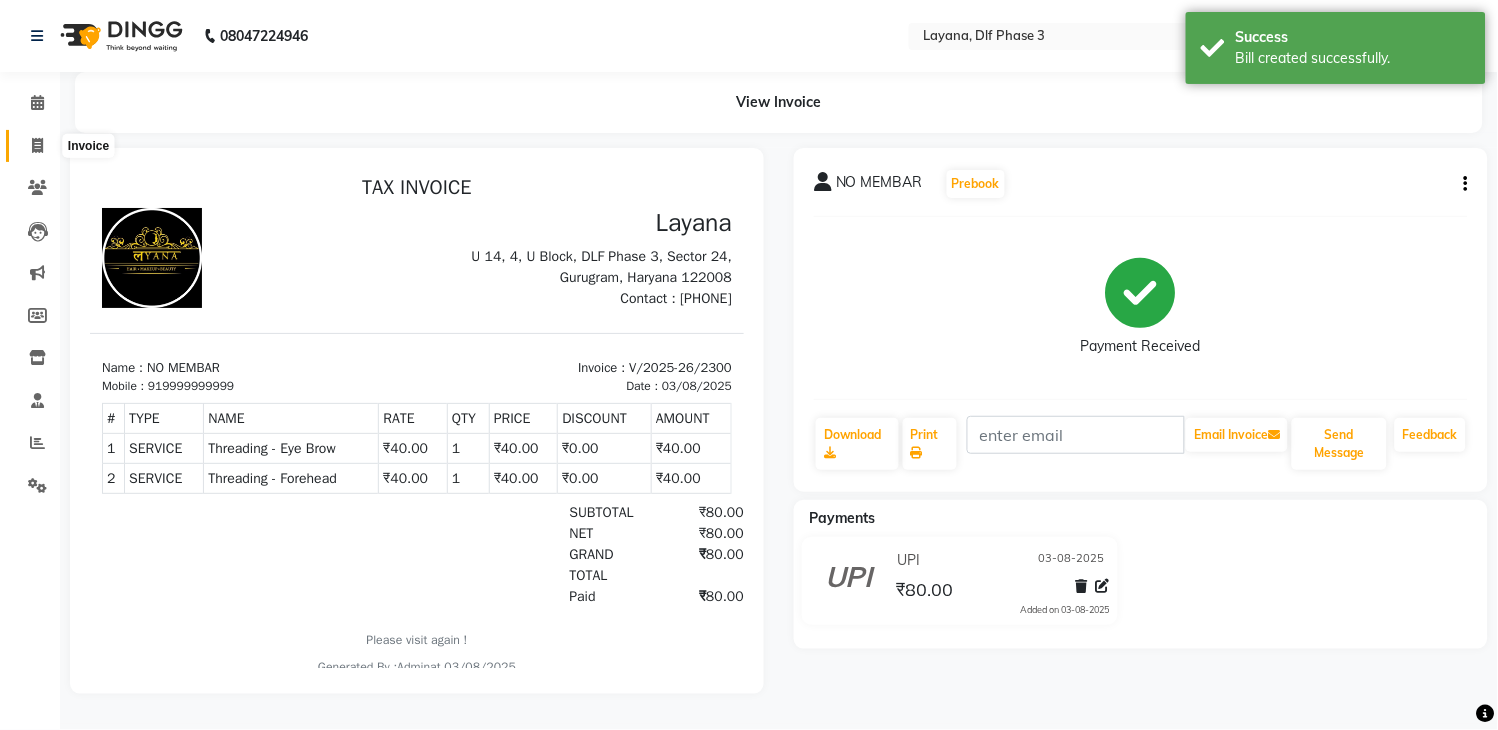 click 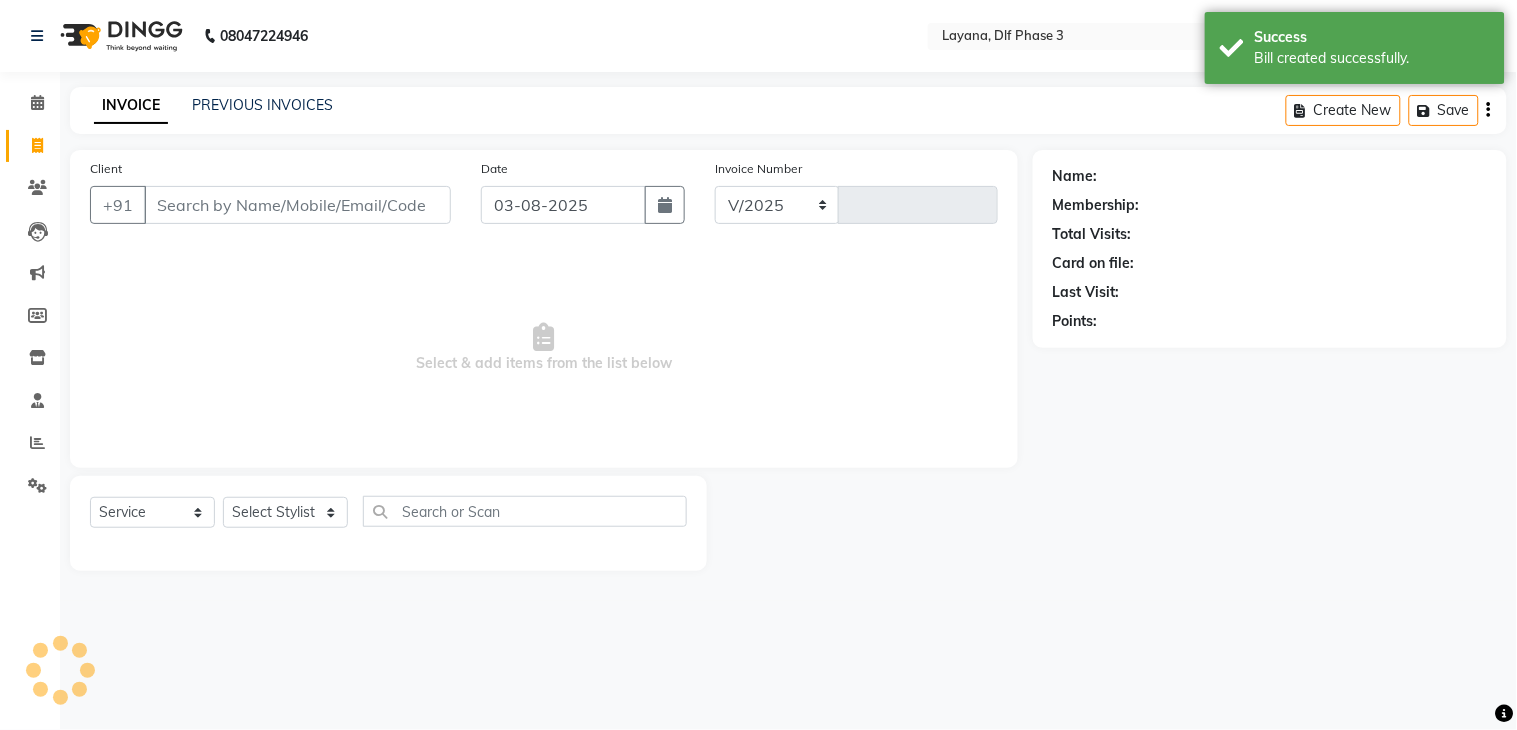 select on "6973" 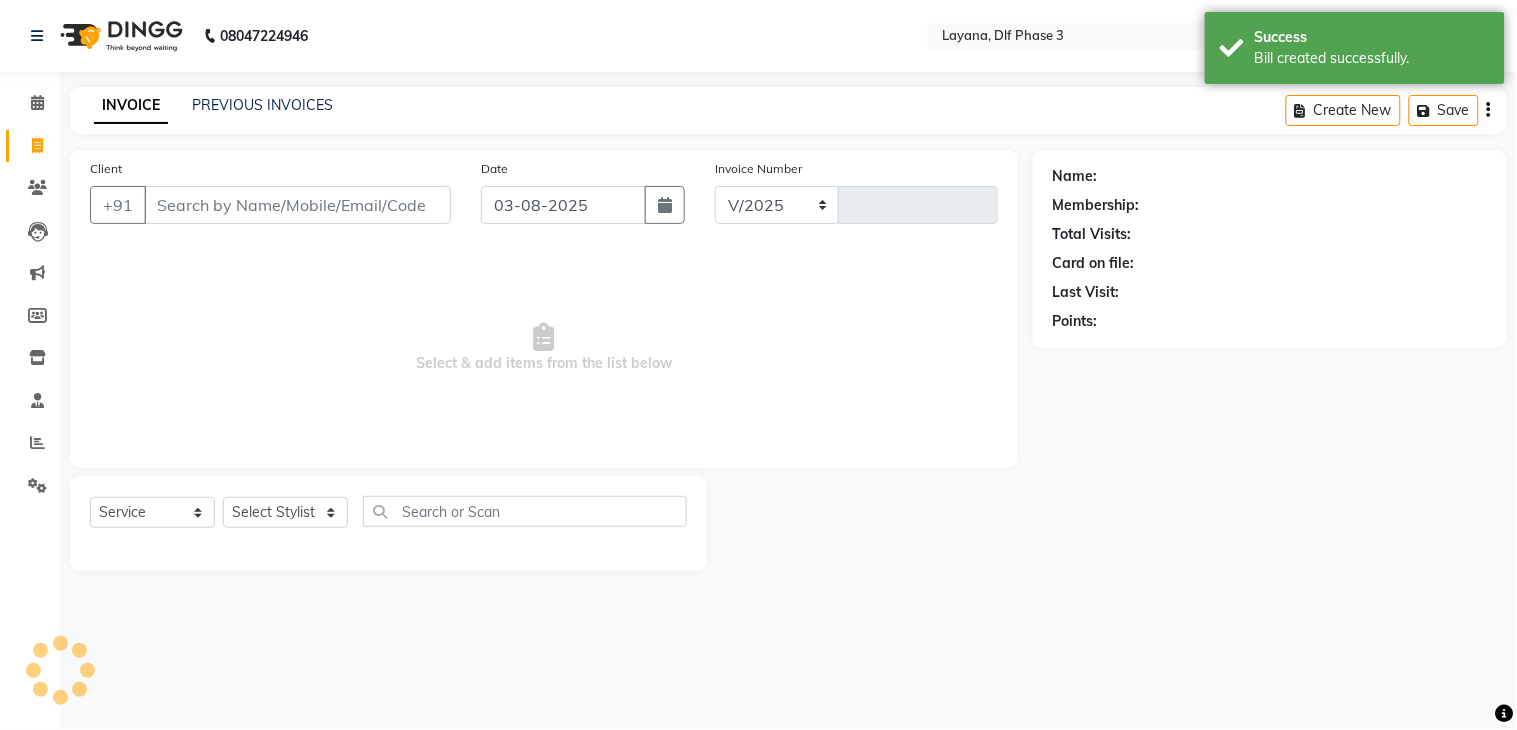 type on "2301" 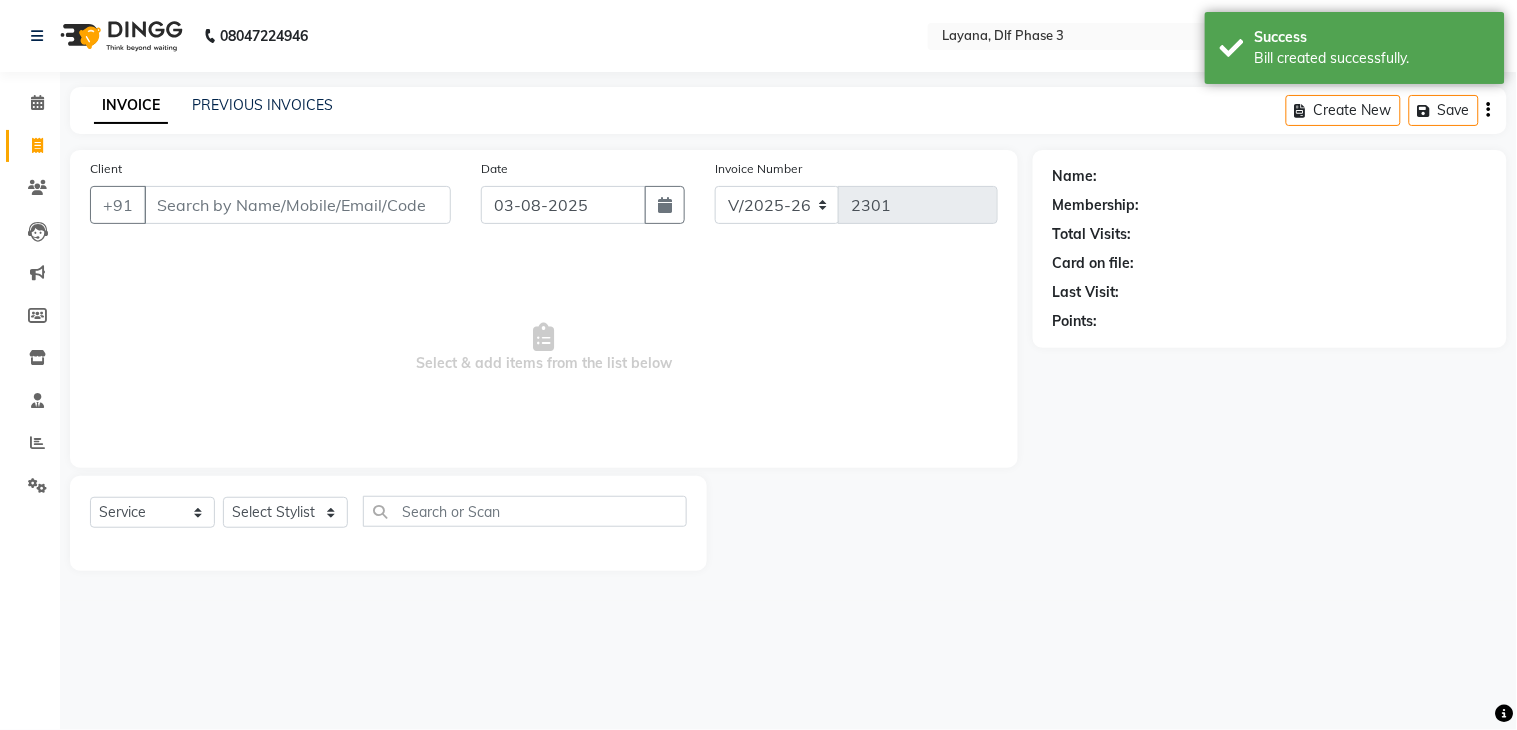 click on "Client" at bounding box center (297, 205) 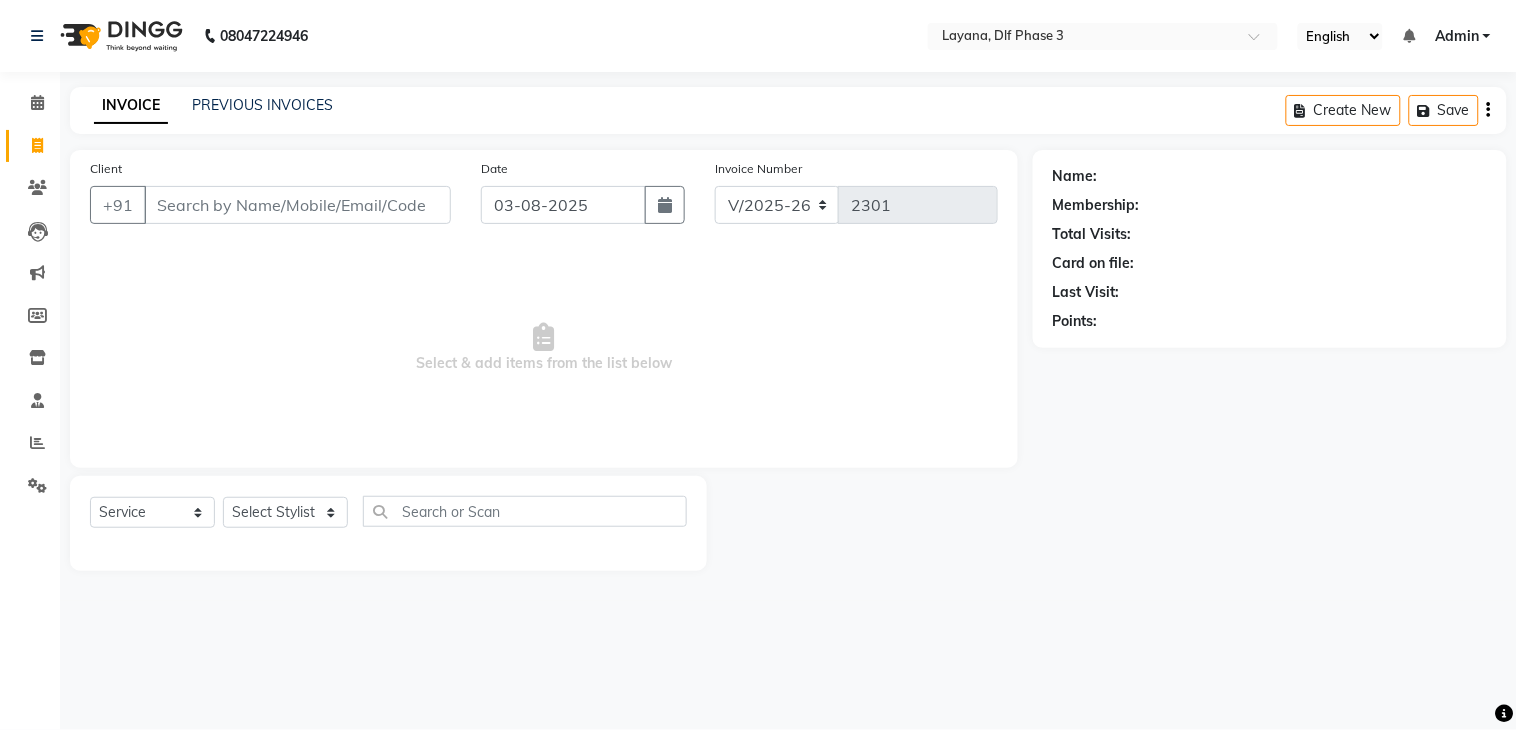 click on "Client" at bounding box center (297, 205) 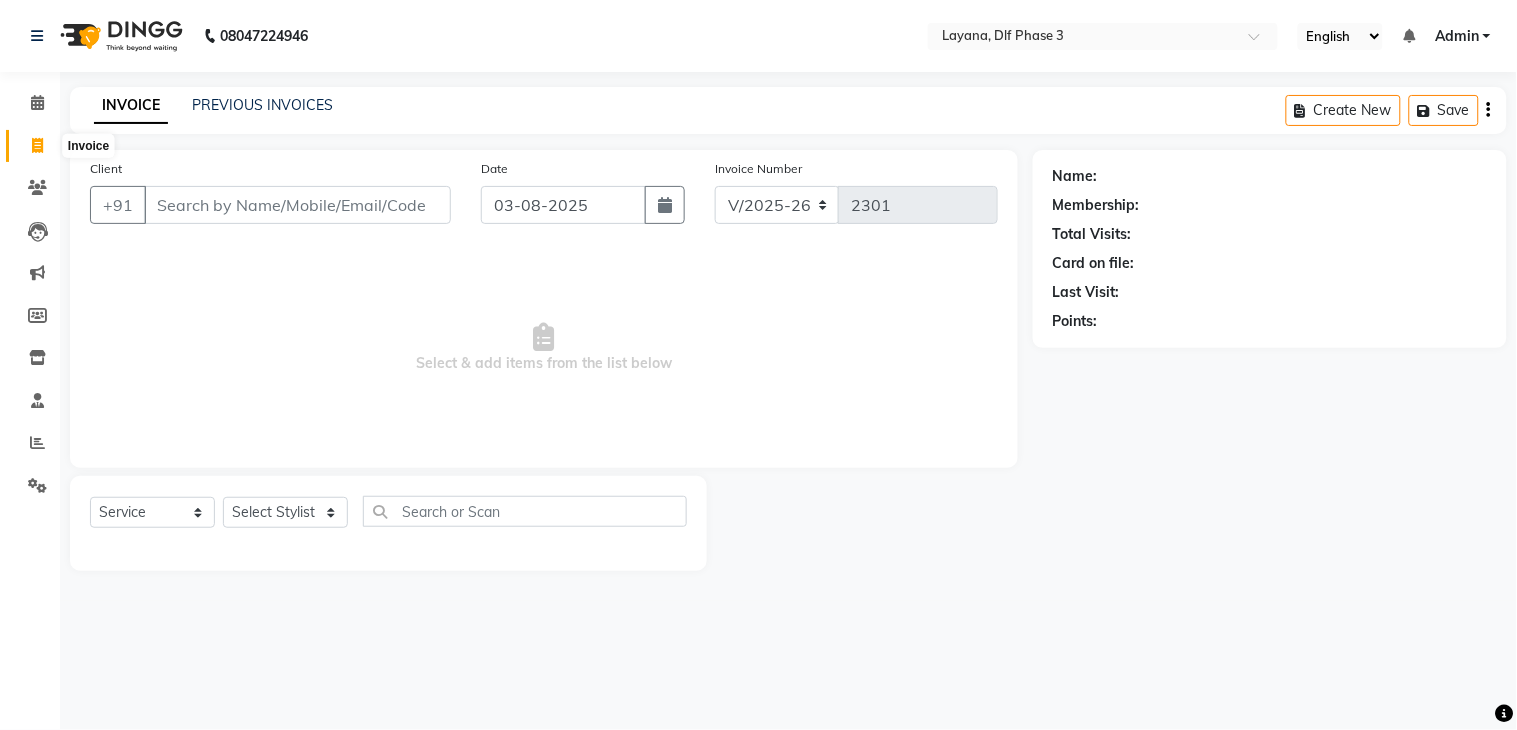 click 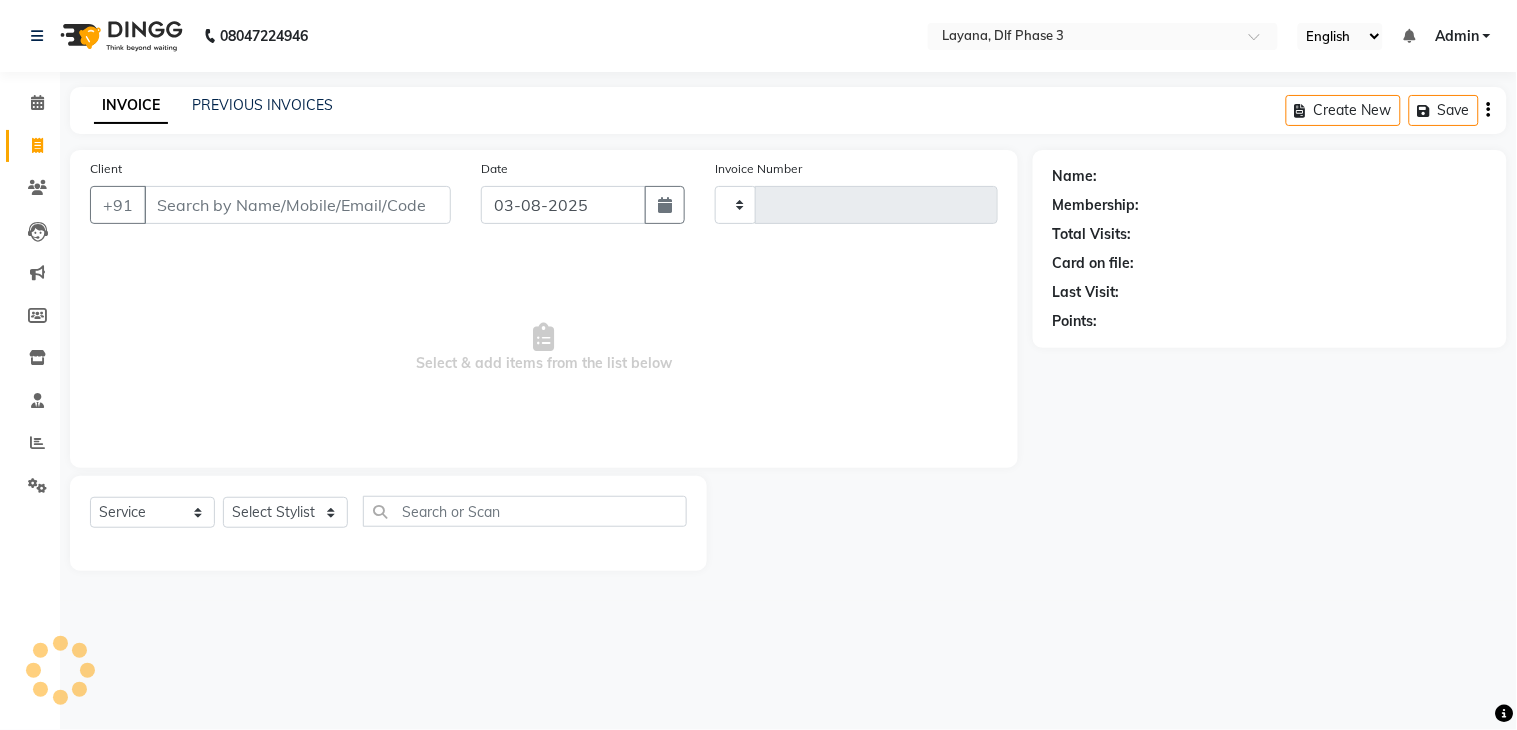 type on "2301" 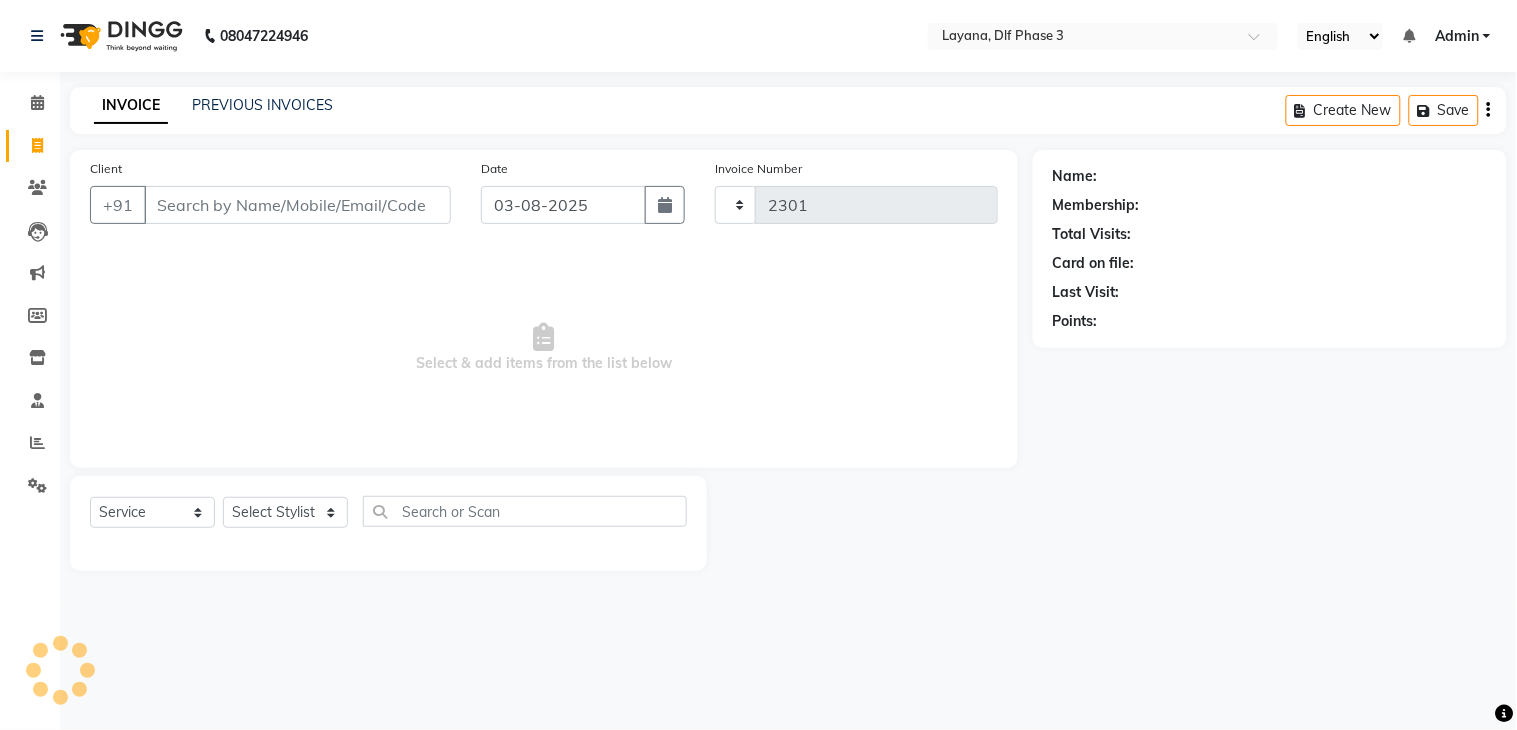select on "6973" 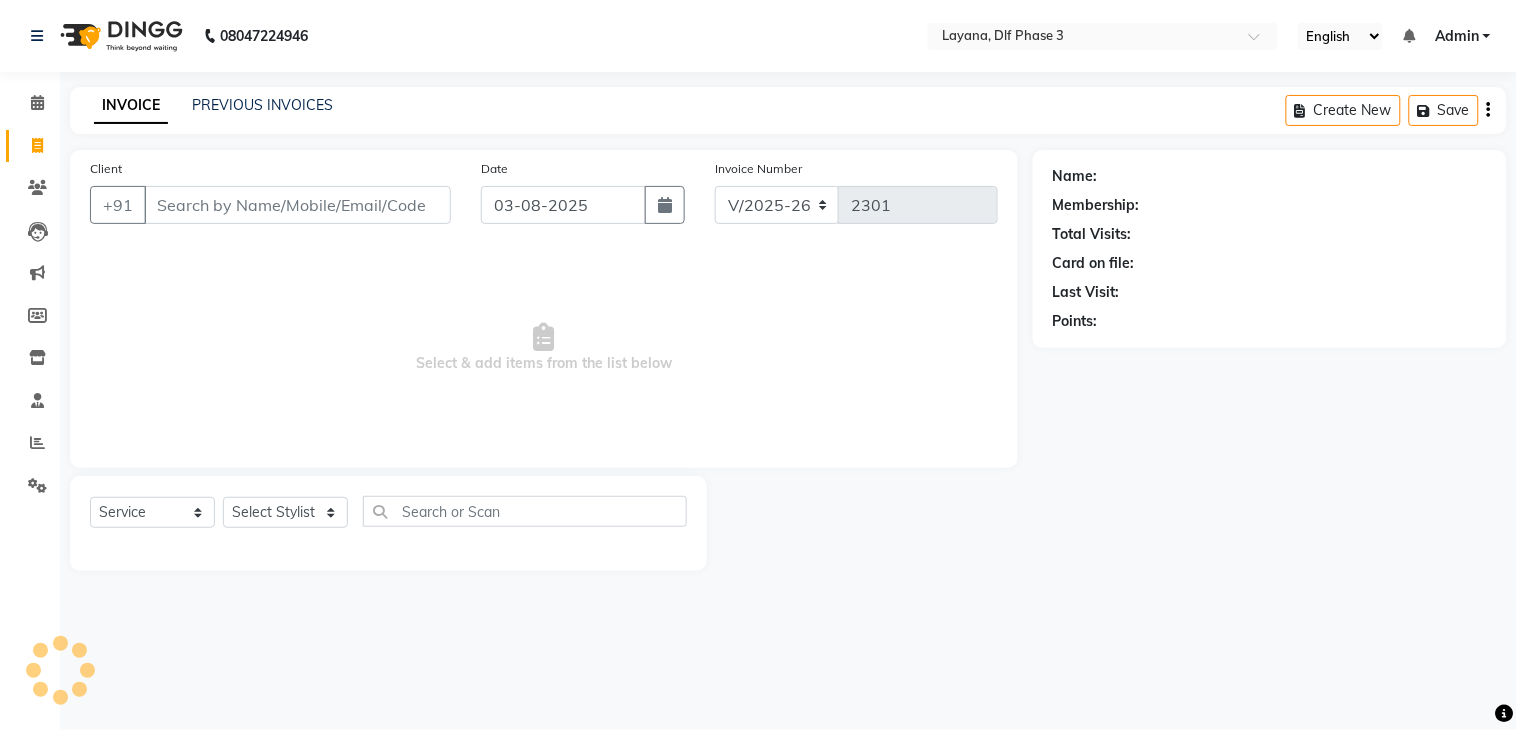 click on "Client" at bounding box center [297, 205] 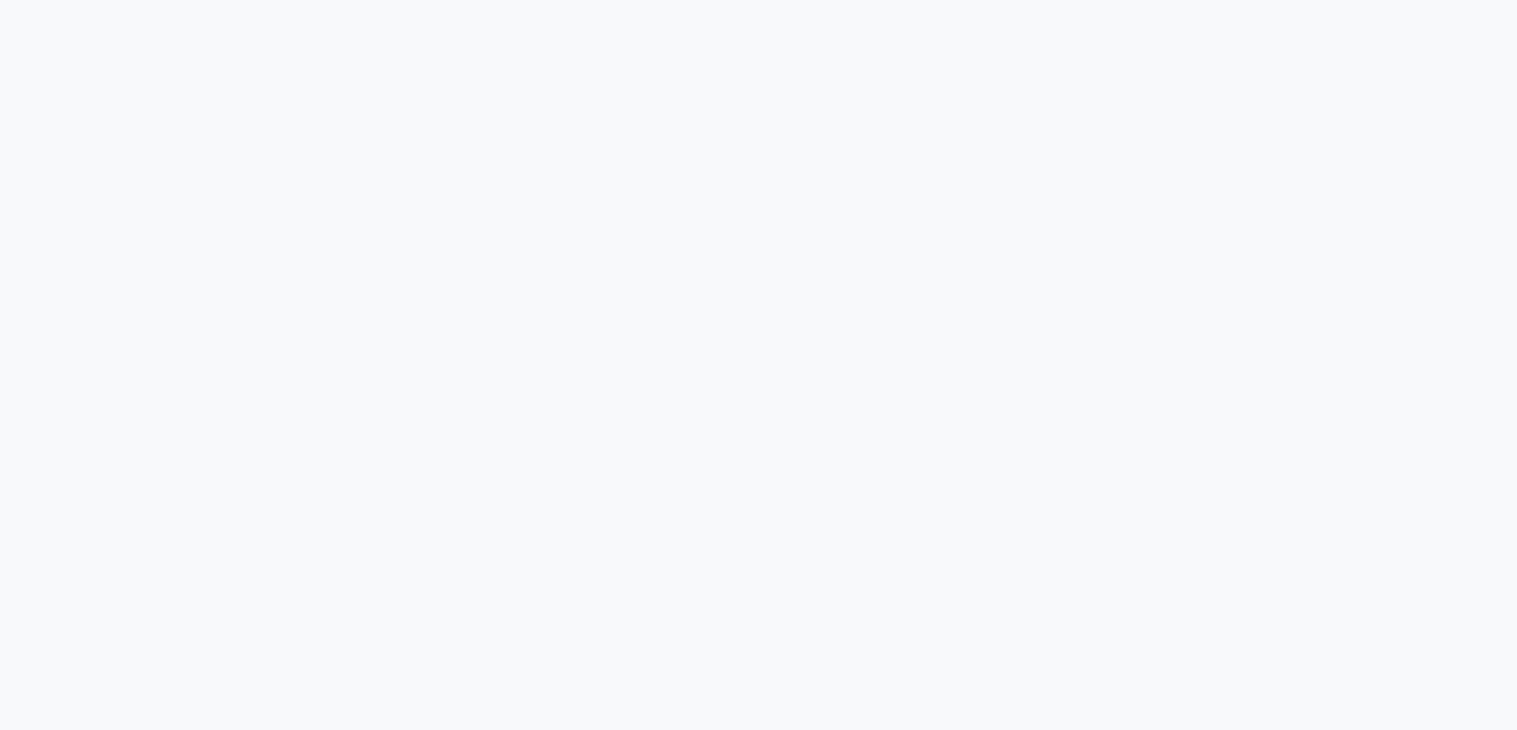 scroll, scrollTop: 0, scrollLeft: 0, axis: both 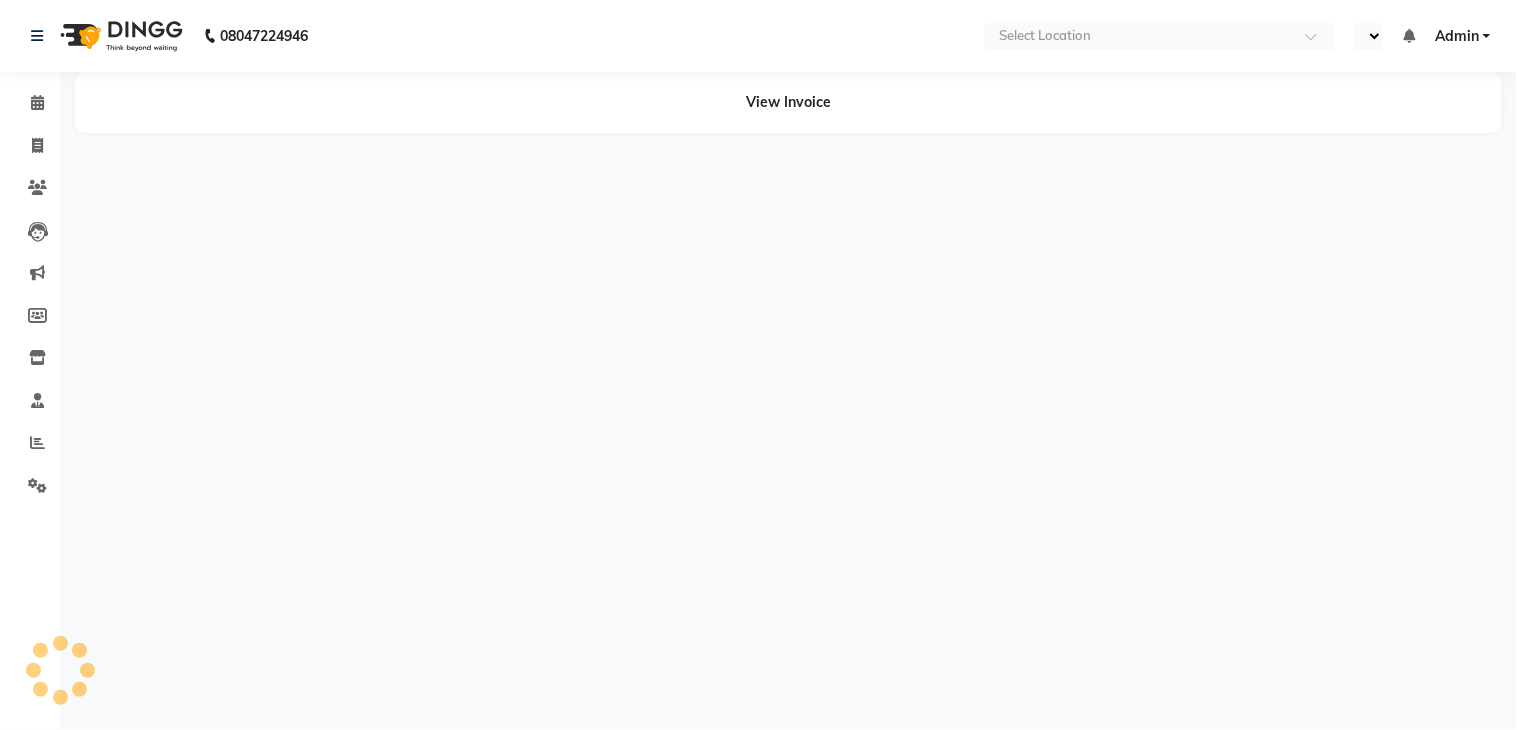select on "en" 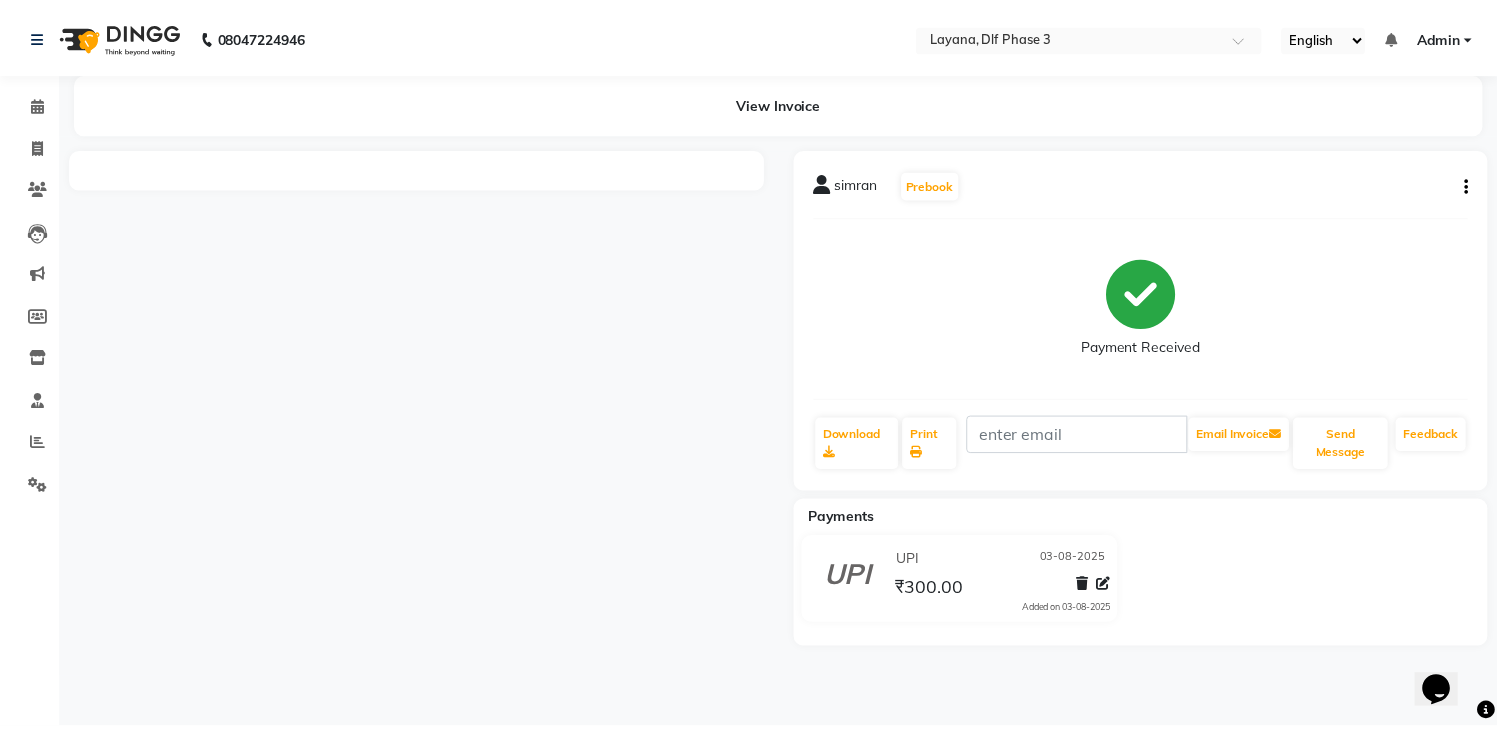 scroll, scrollTop: 0, scrollLeft: 0, axis: both 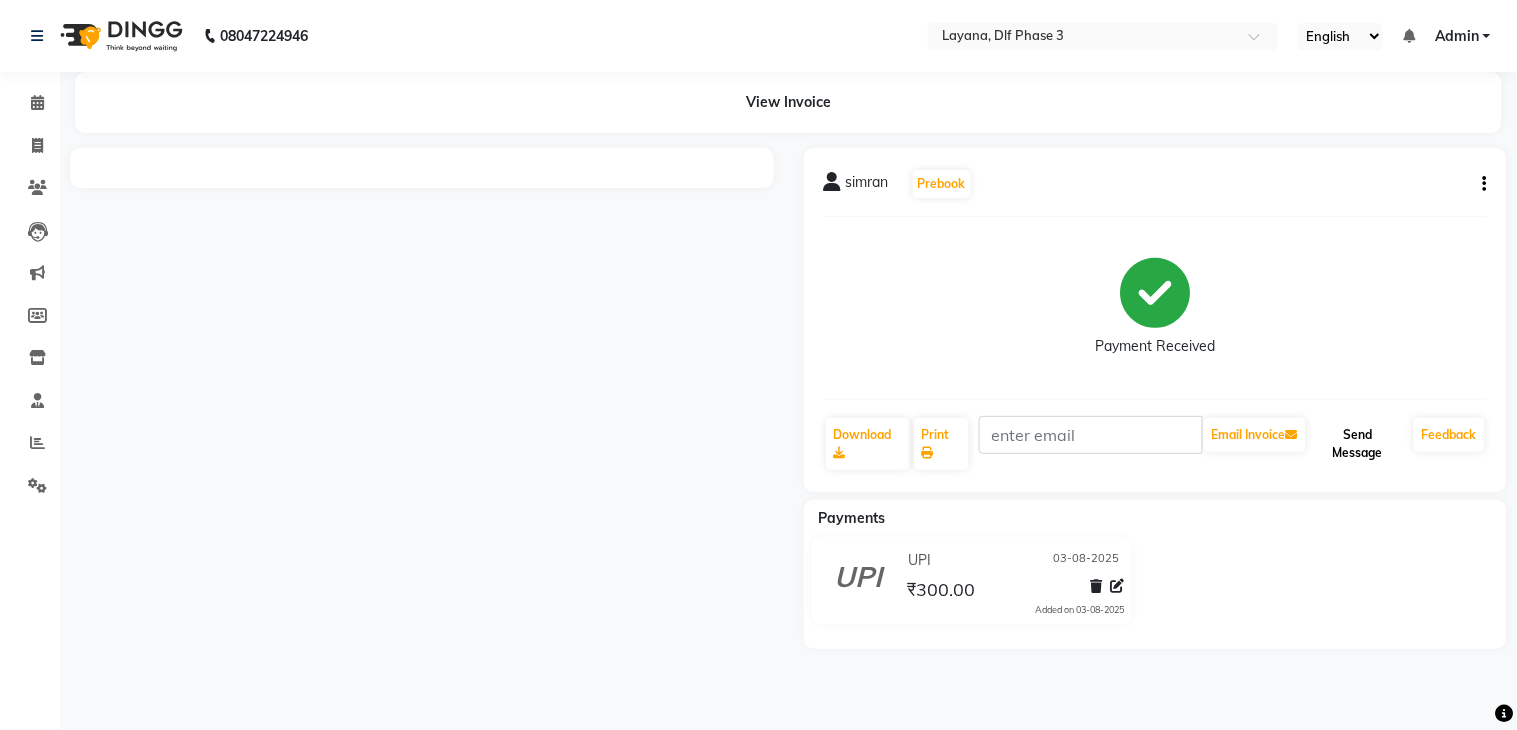 click on "Send Message" 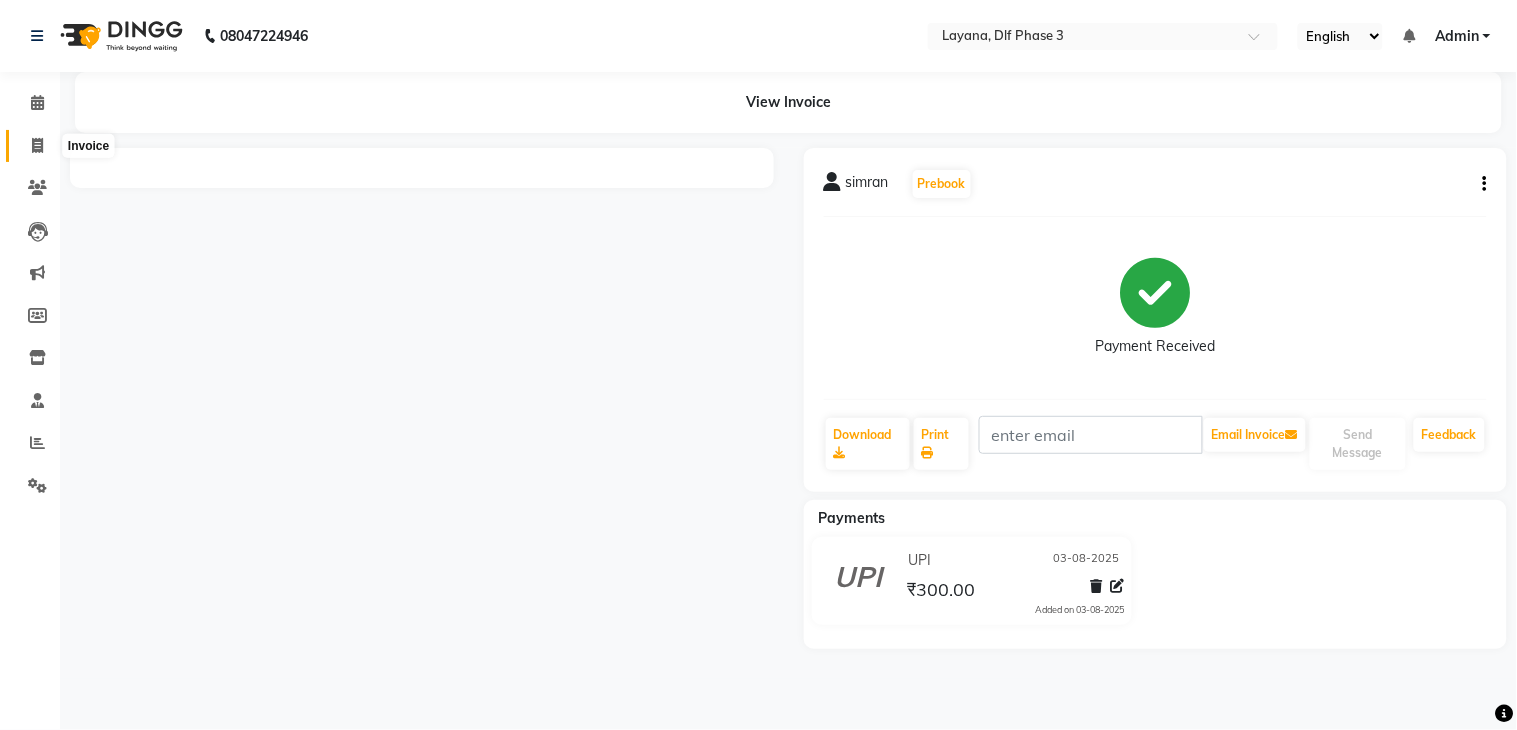 click 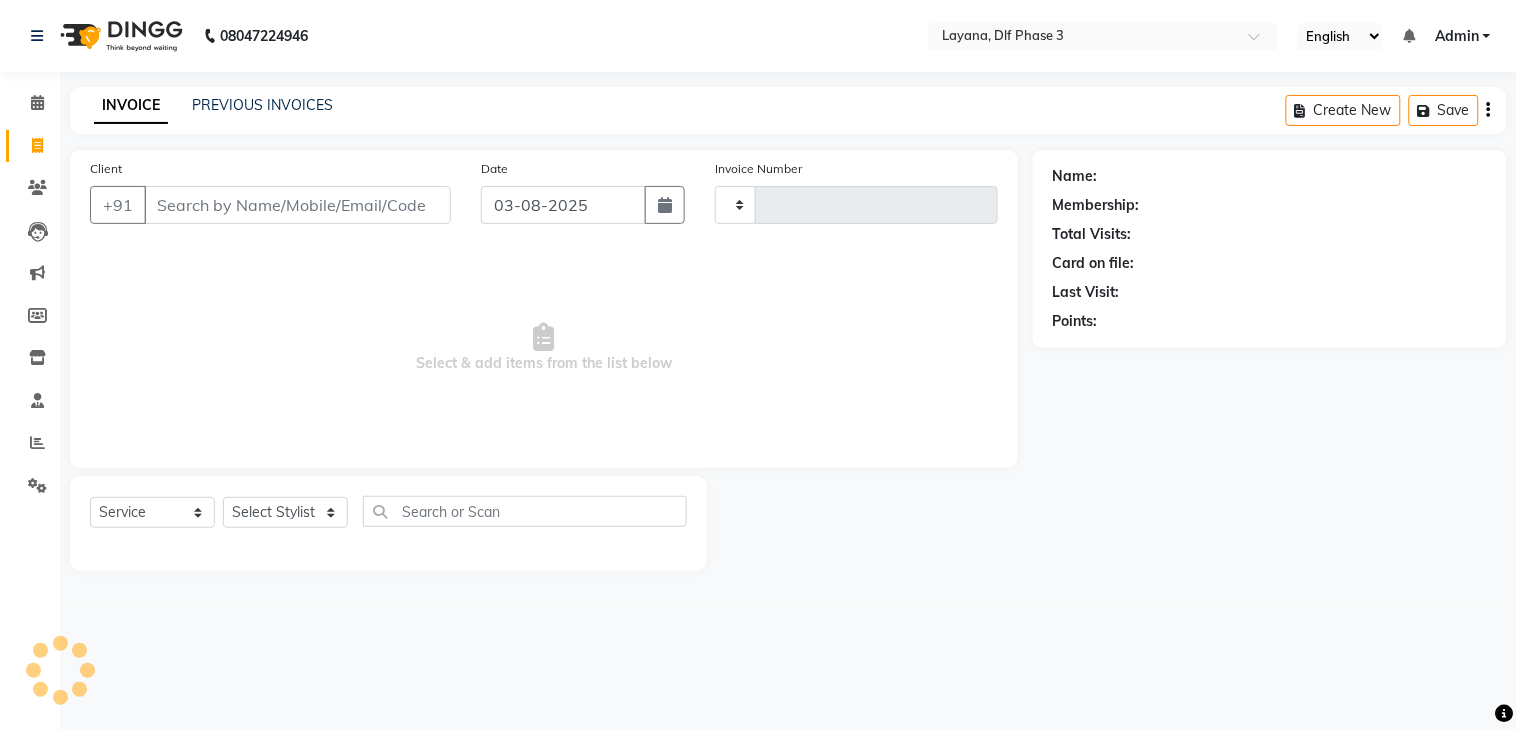 type on "2300" 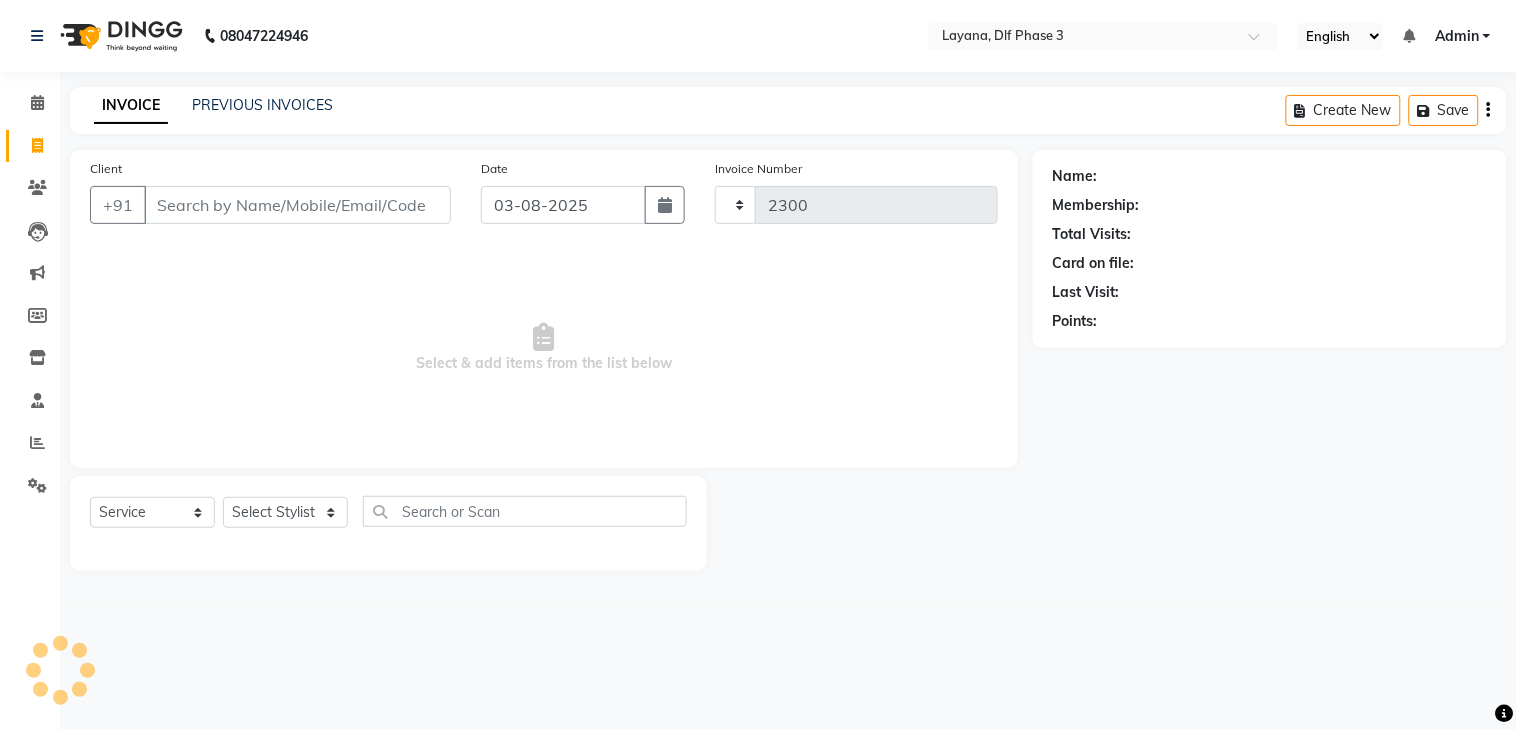 select on "6973" 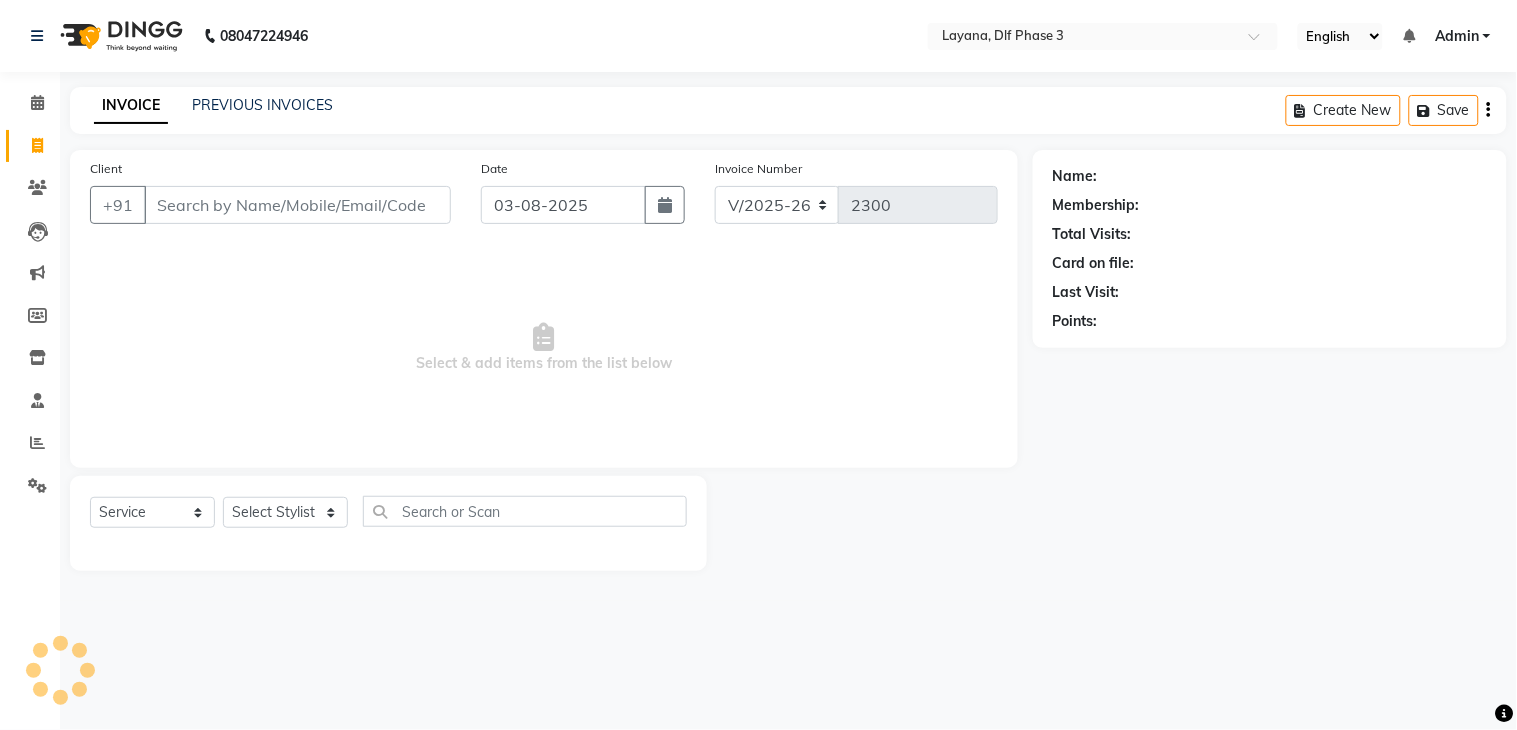 click on "Client" at bounding box center (297, 205) 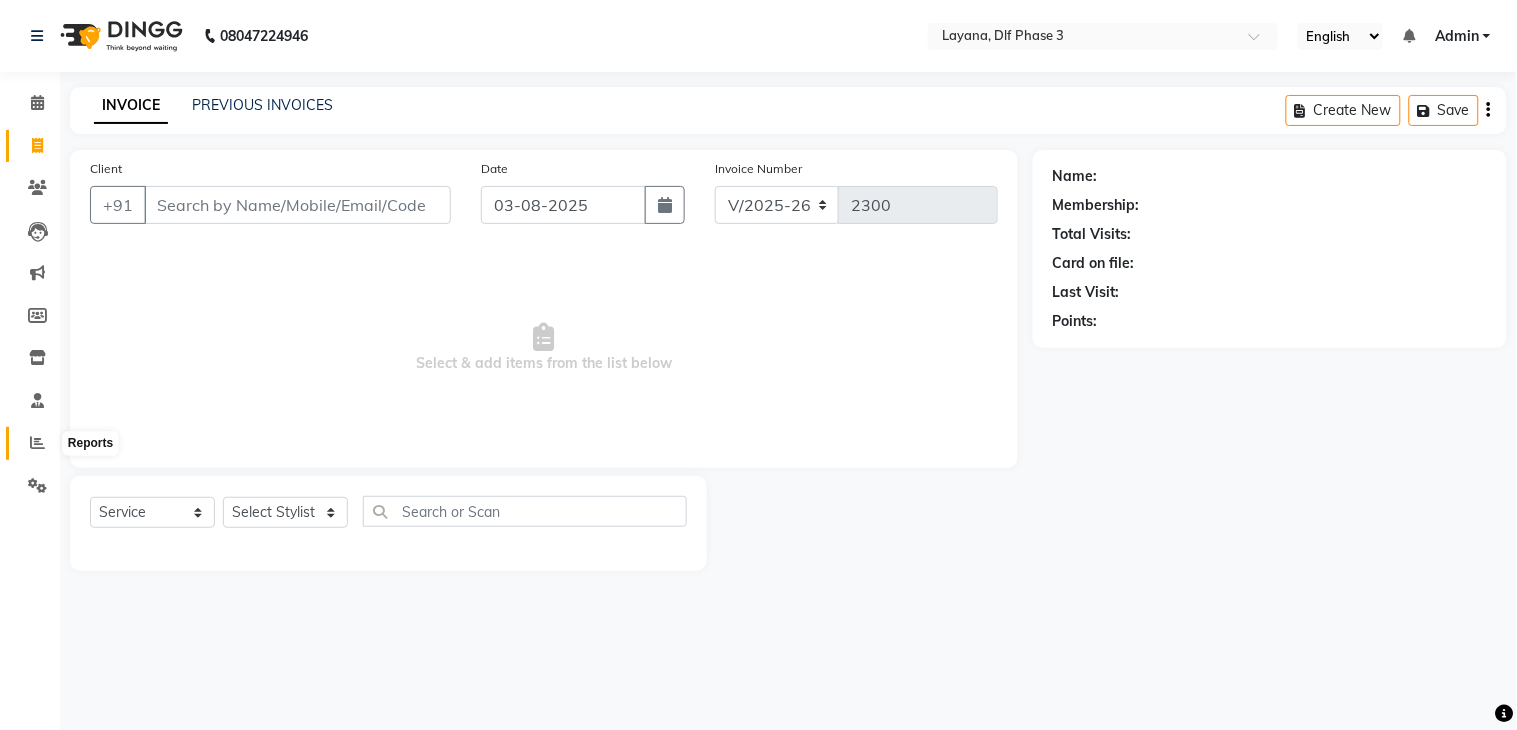 click 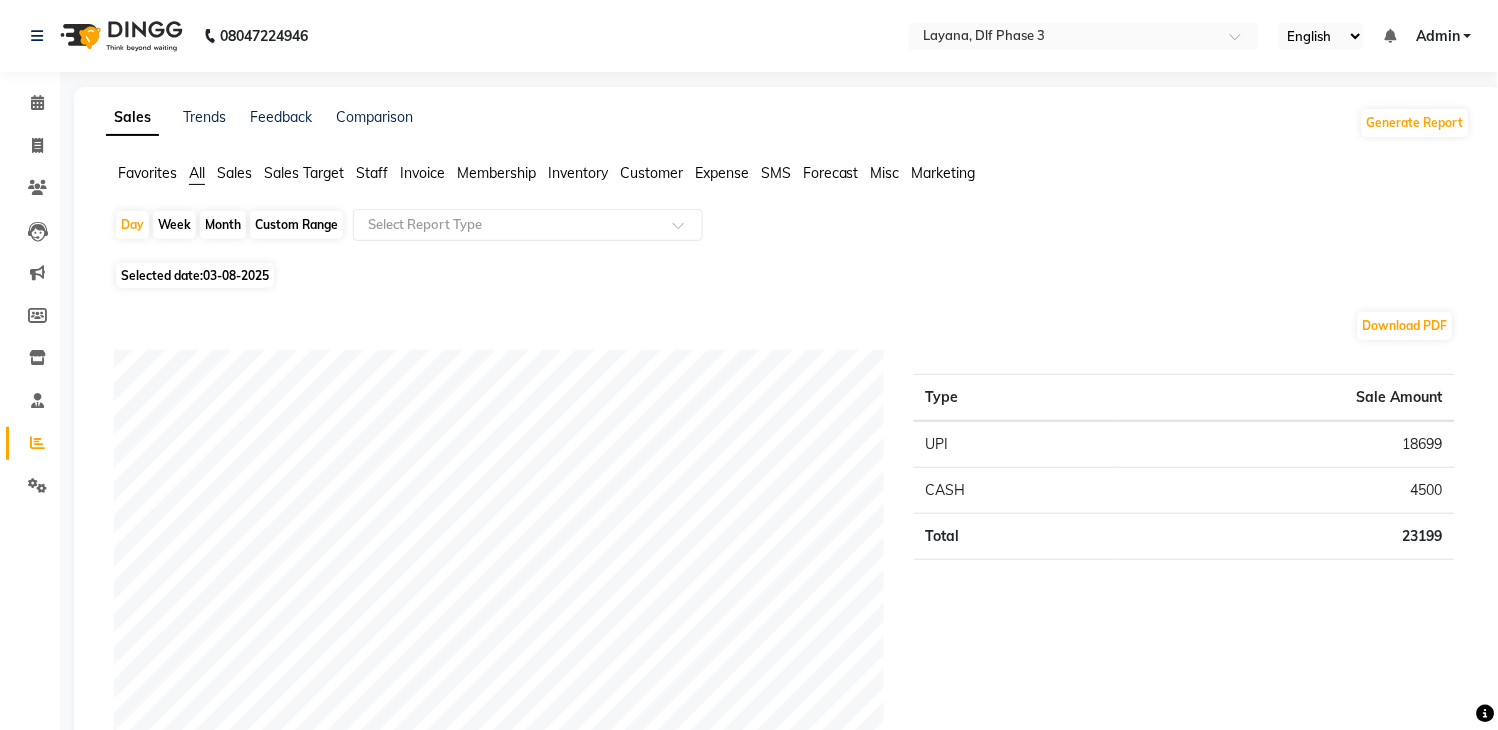 click on "Month" 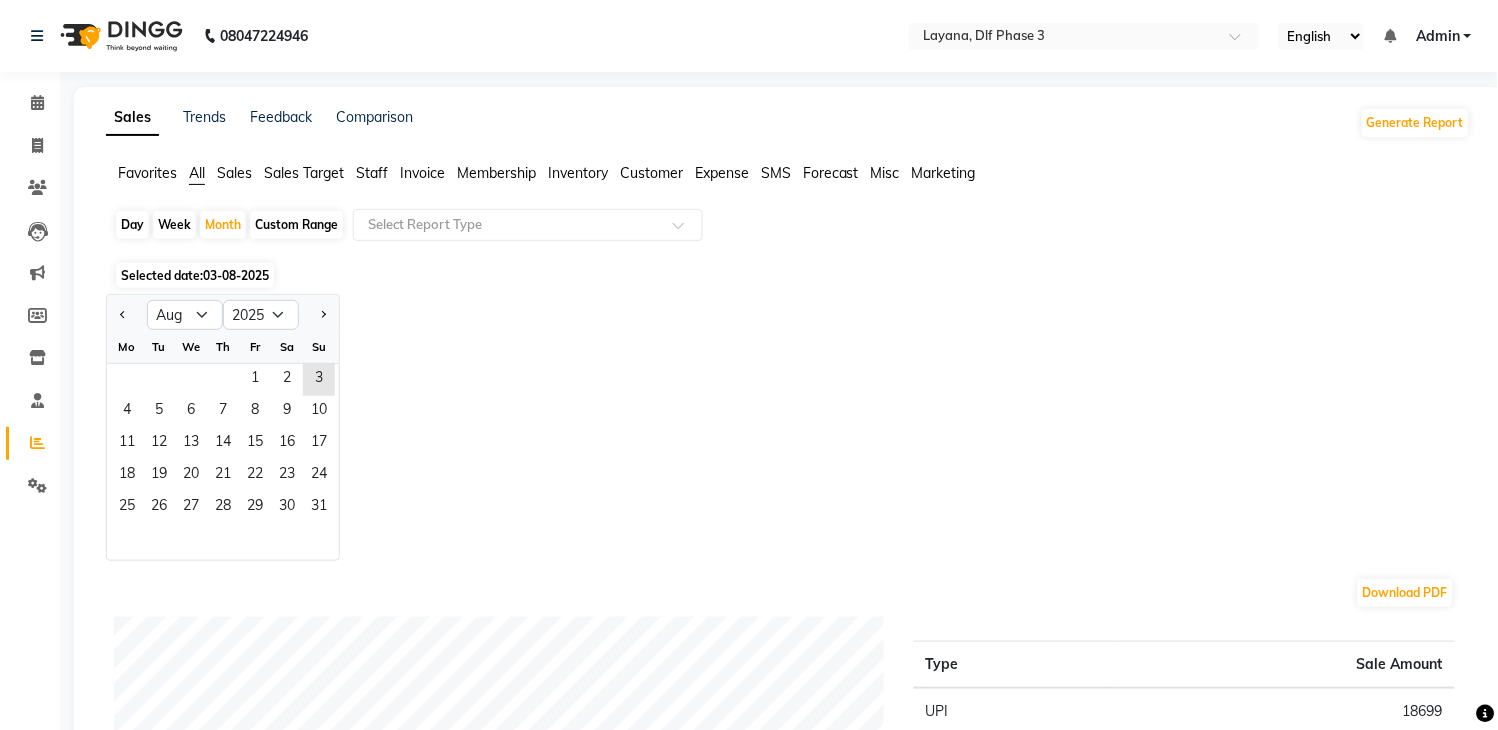 click on "Day" 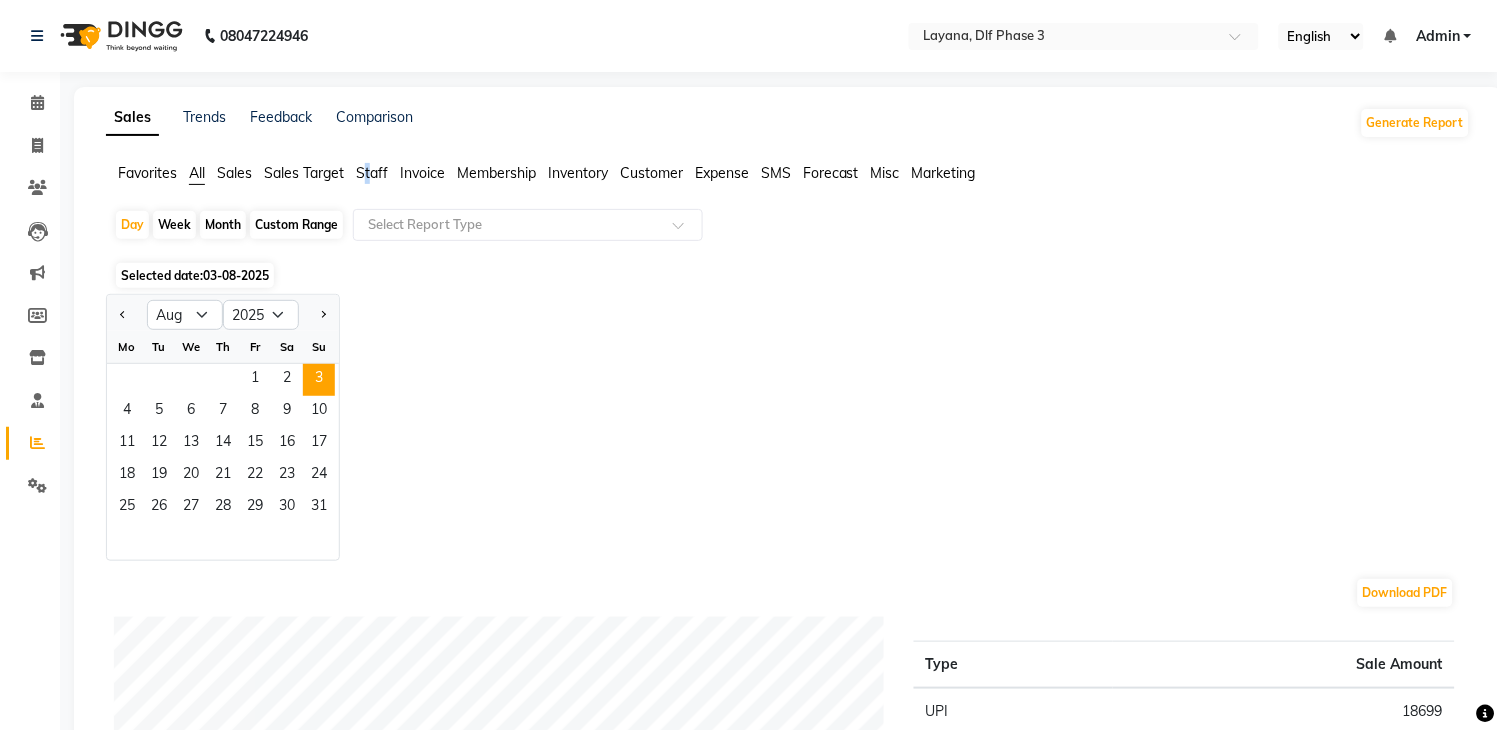 click on "Staff" 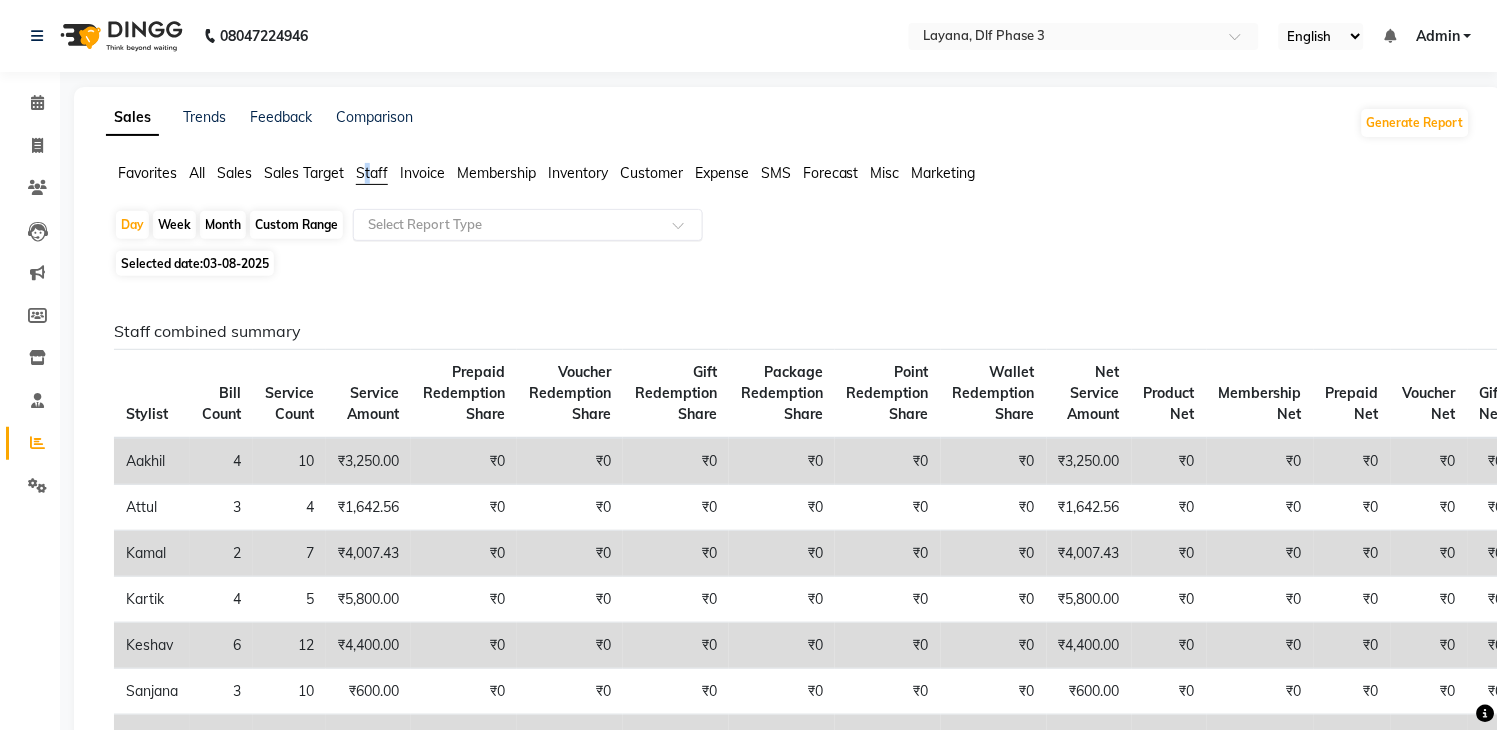 click 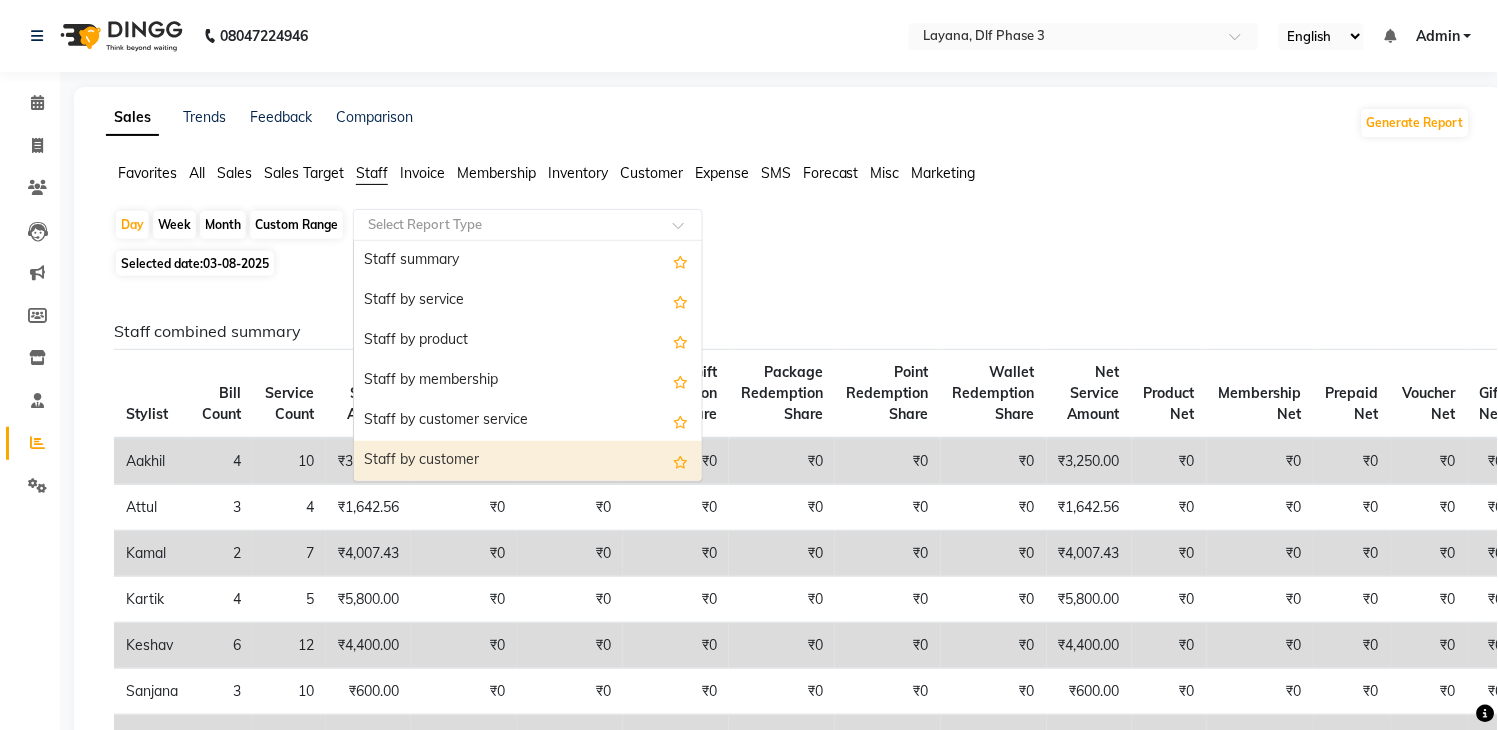 click on "Staff by customer" at bounding box center (528, 461) 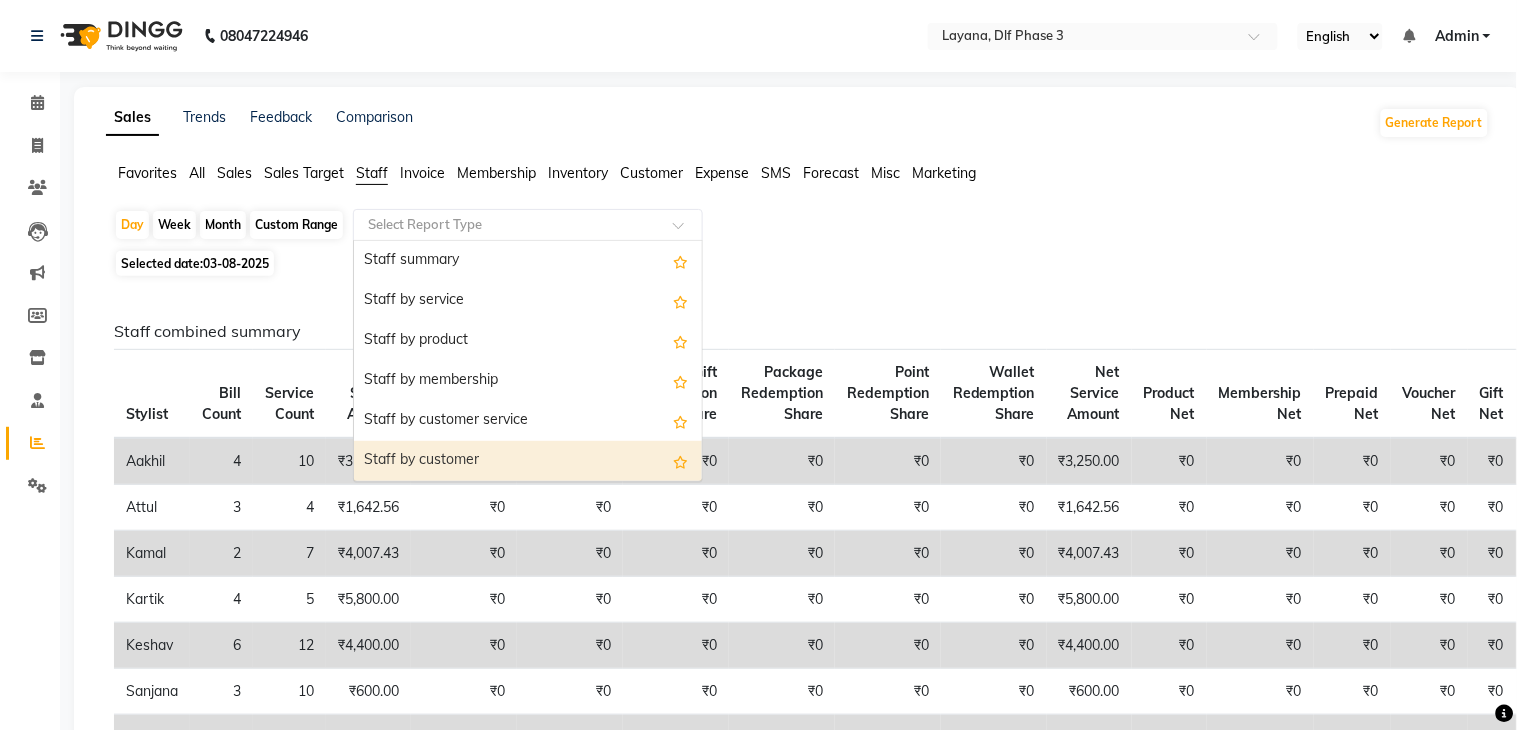 select on "full_report" 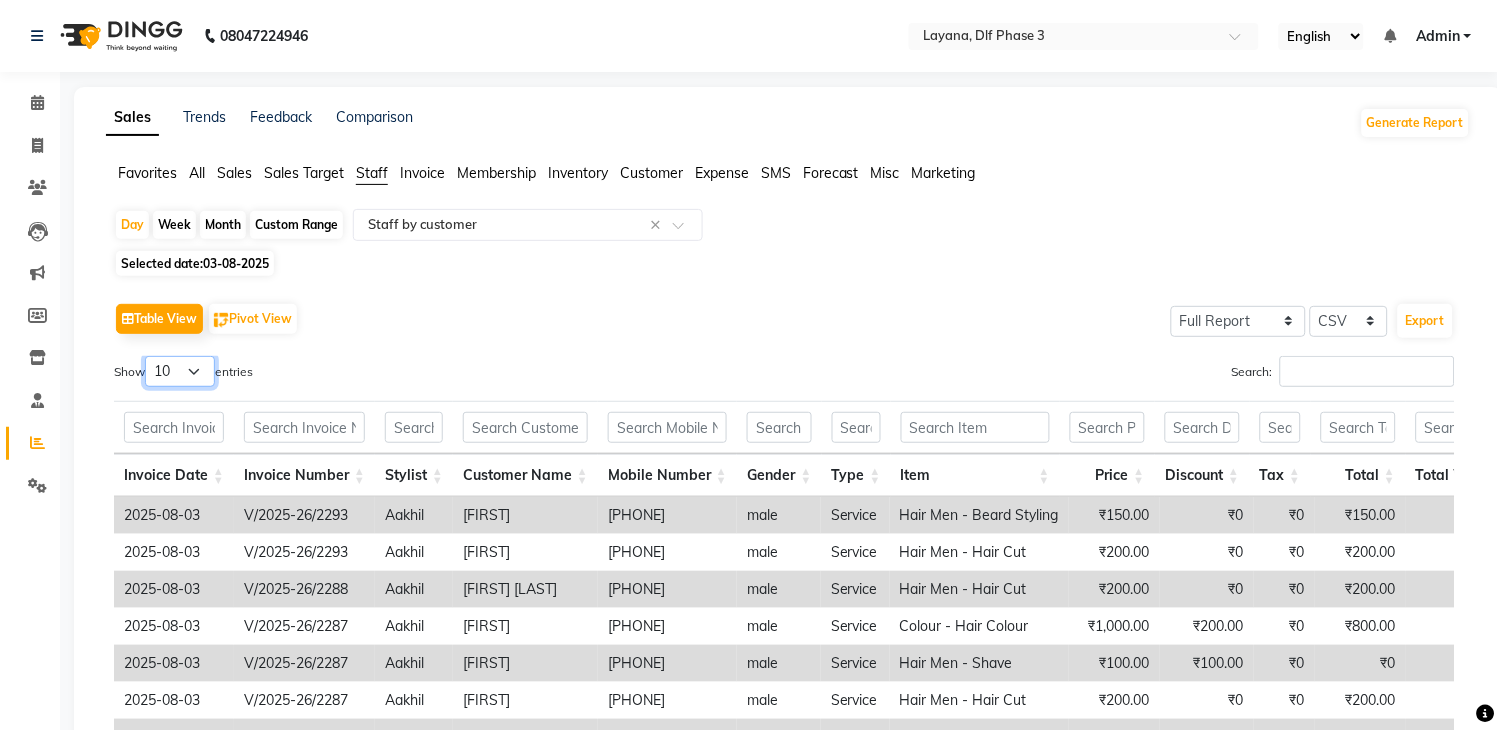click on "10 25 50 100" at bounding box center (180, 371) 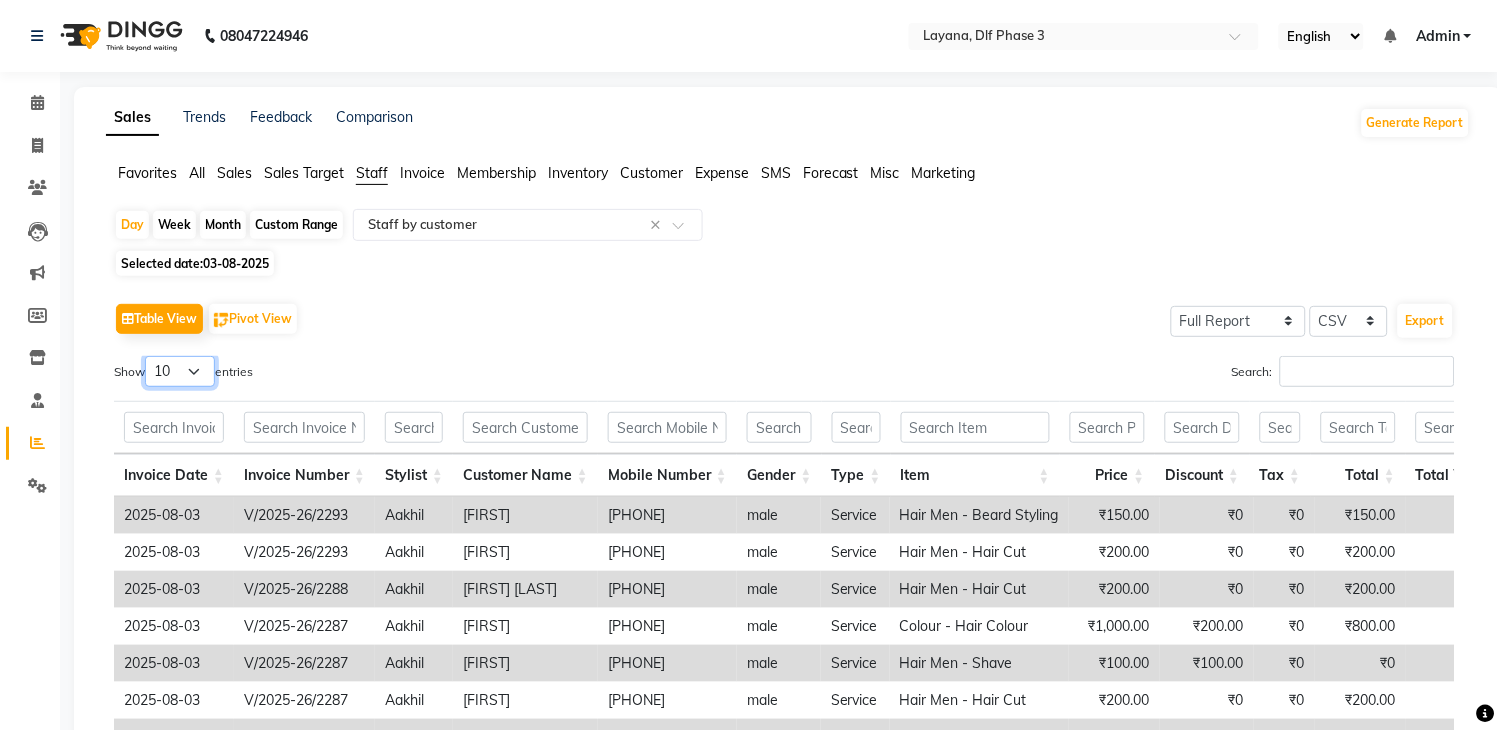 select on "50" 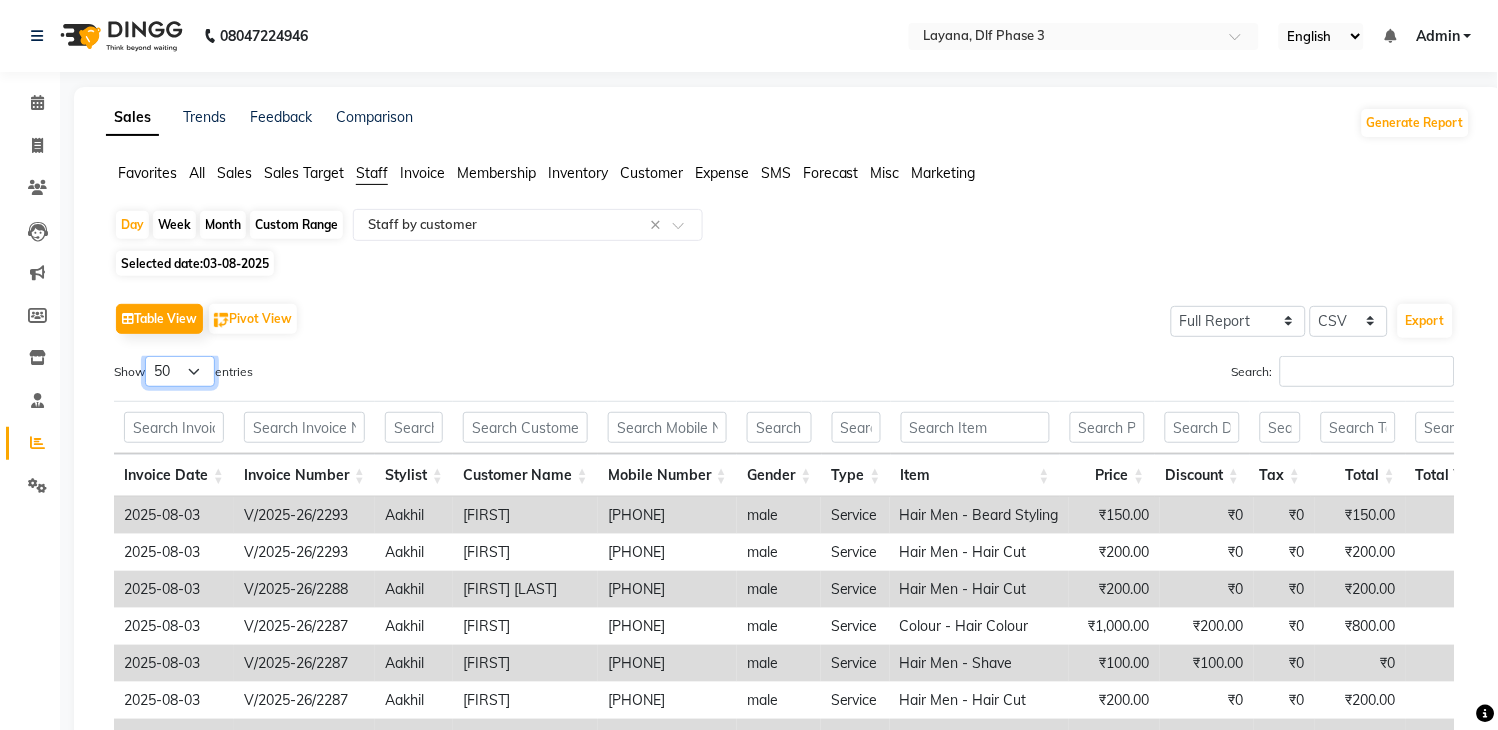 click on "10 25 50 100" at bounding box center [180, 371] 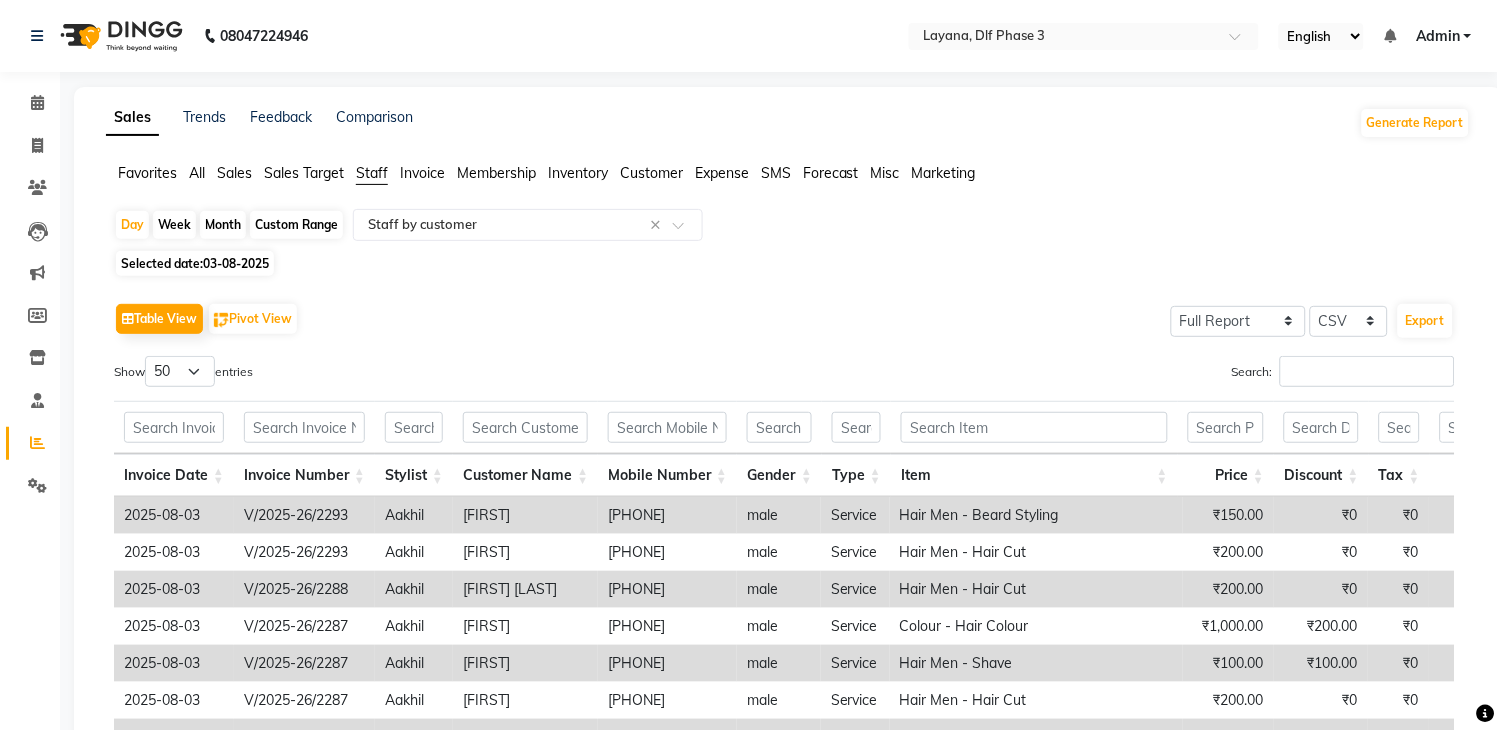 click on "Table View   Pivot View  Select Full Report Filtered Report Select CSV PDF  Export" 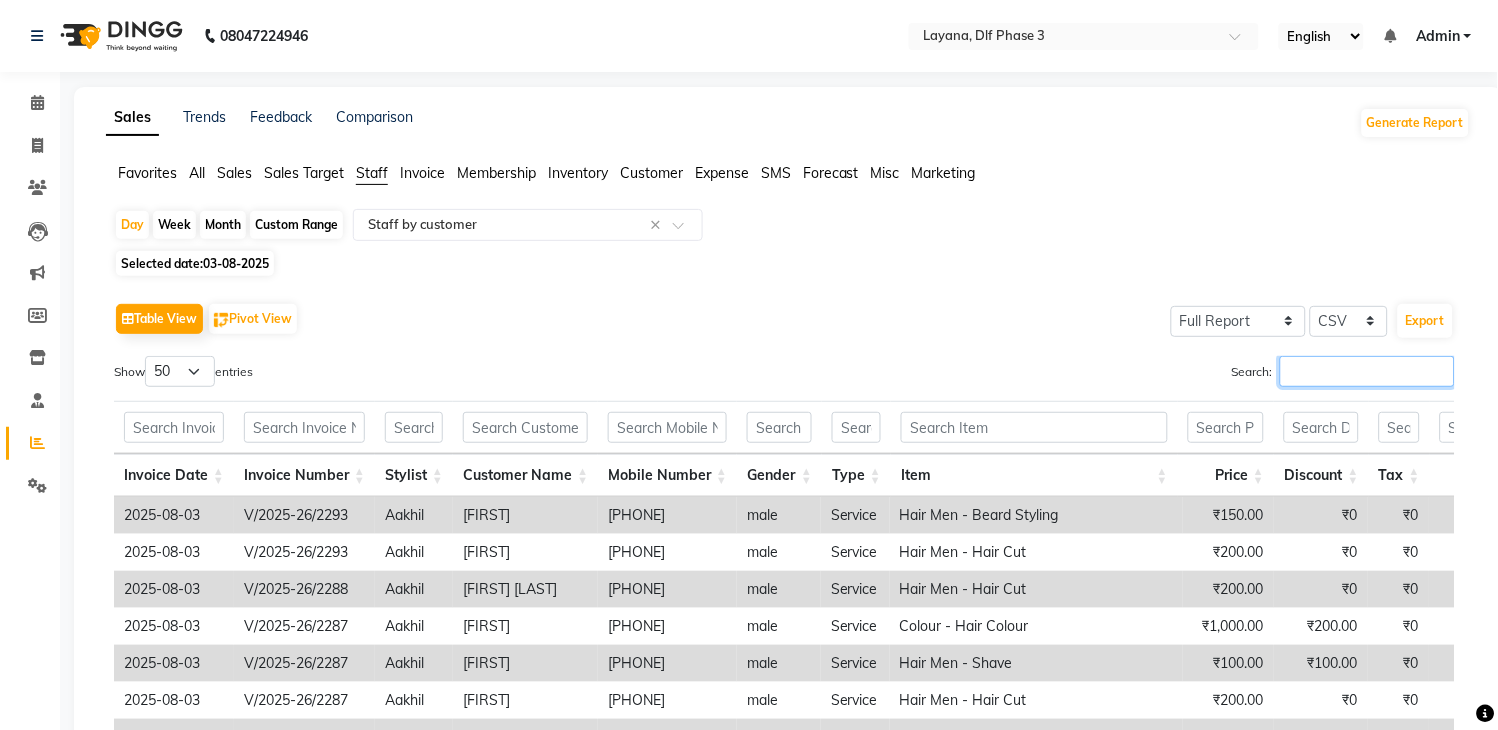 click on "Search:" at bounding box center [1367, 371] 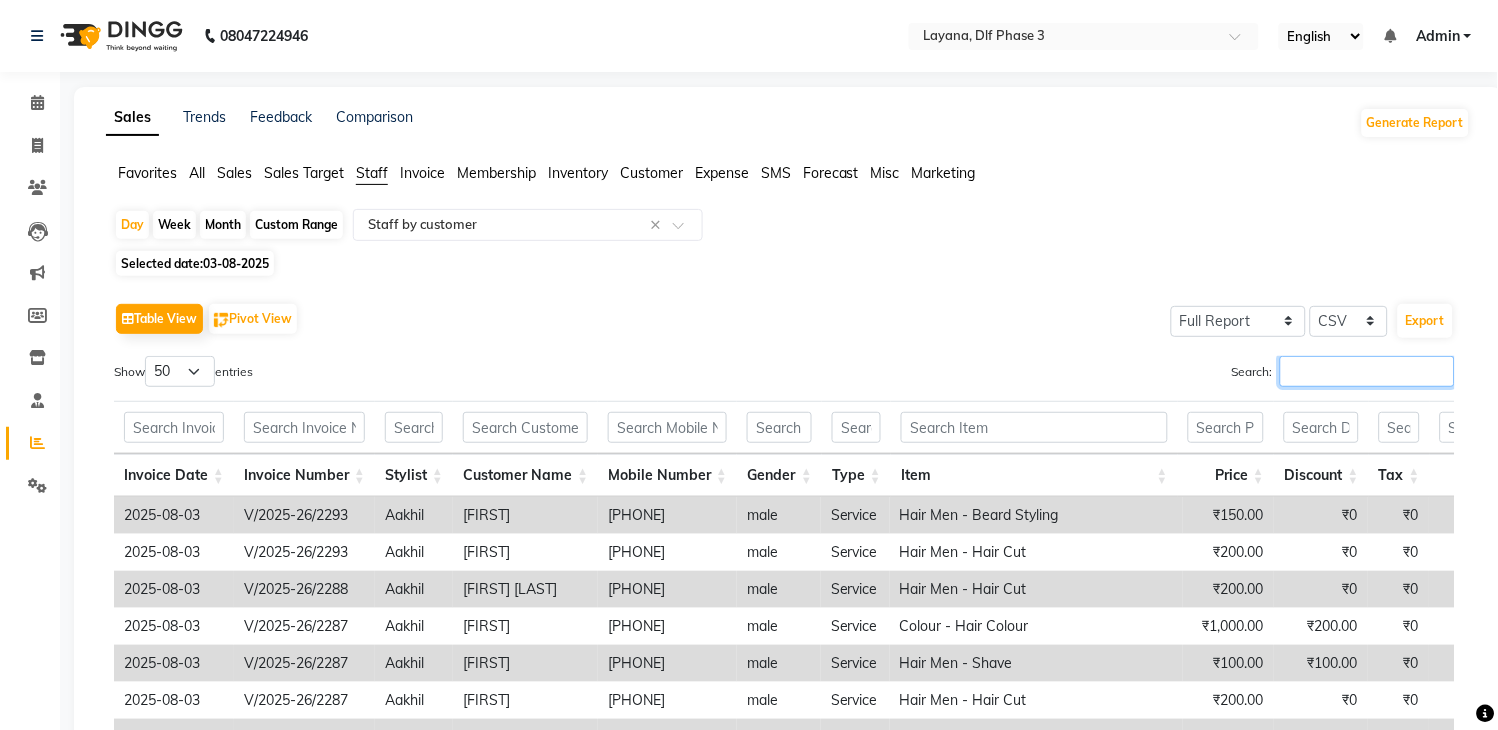 click on "Search:" at bounding box center [1367, 371] 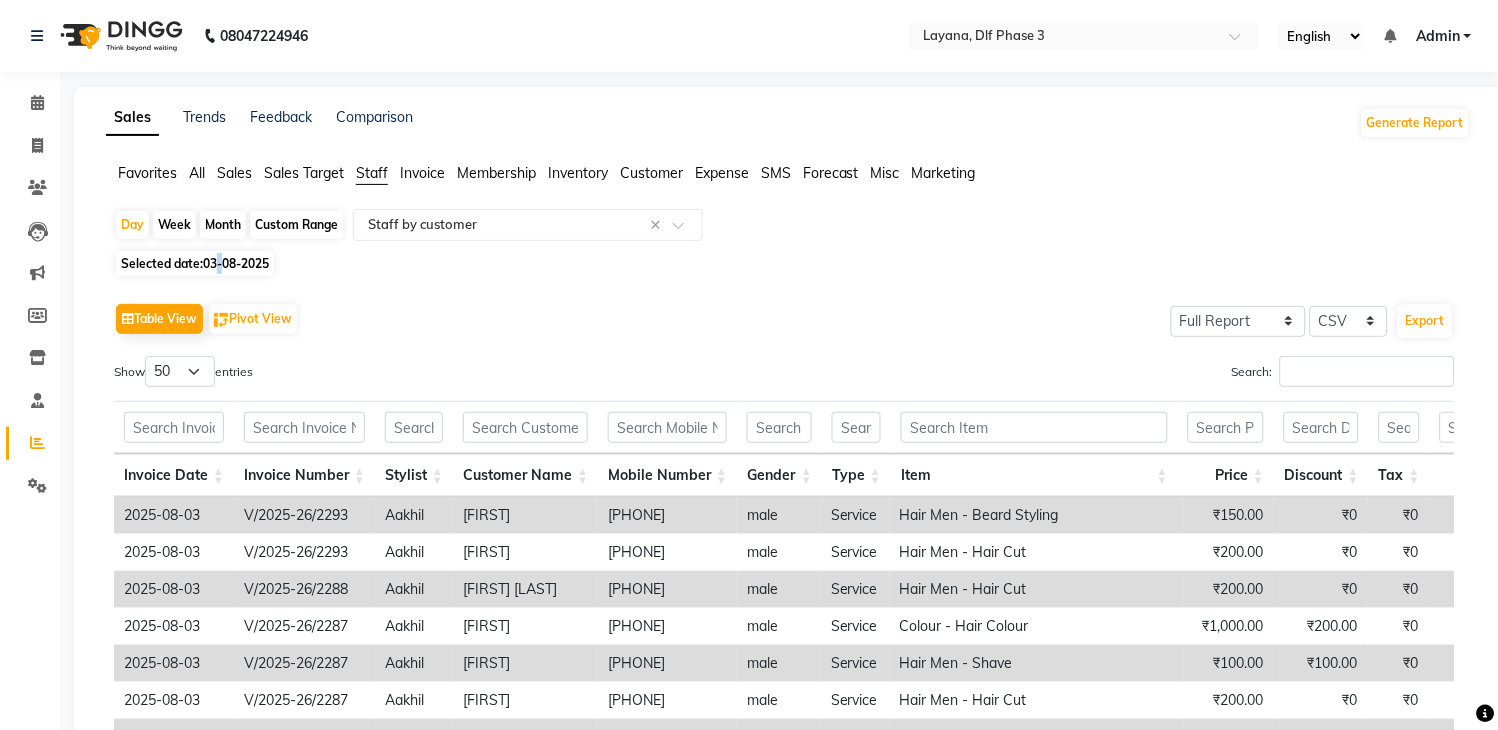 click on "03-08-2025" 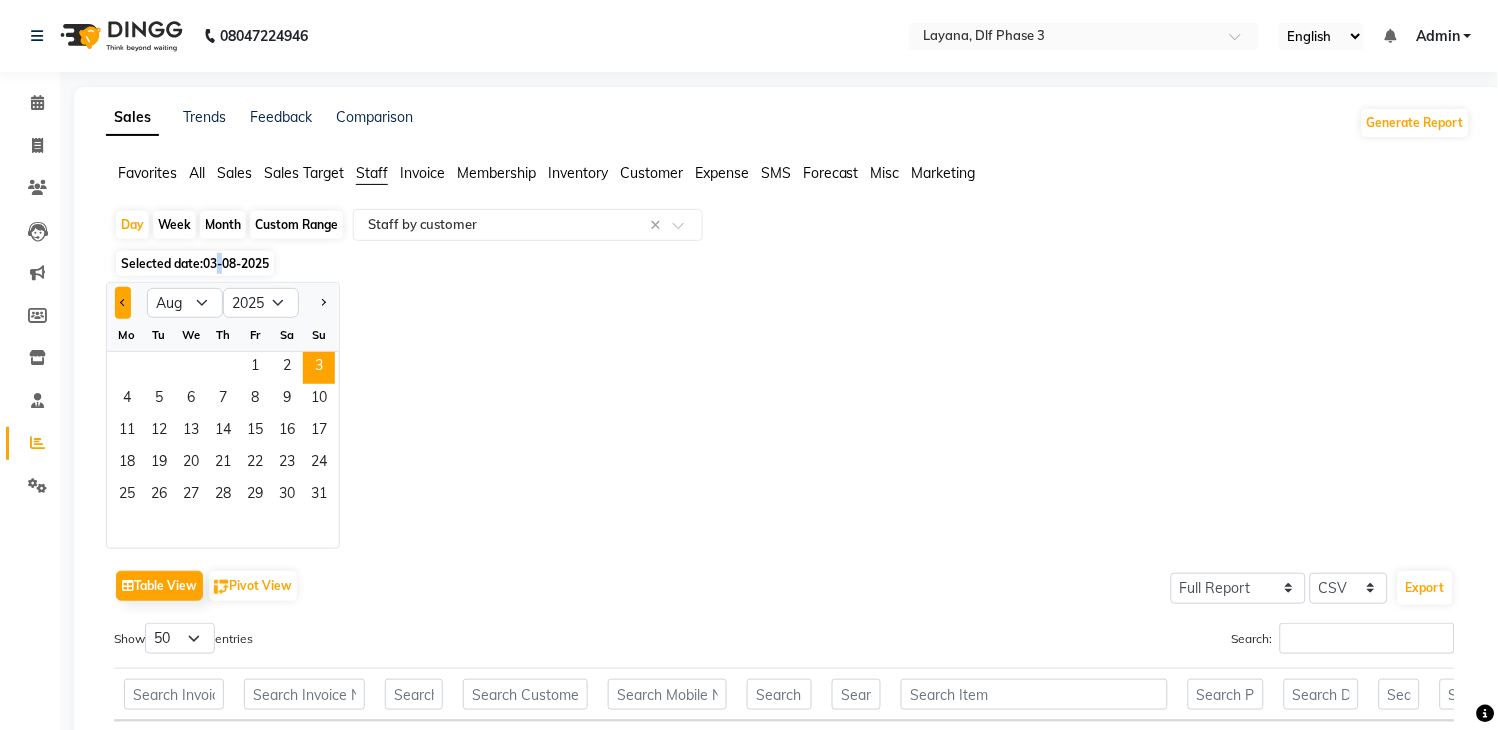 click 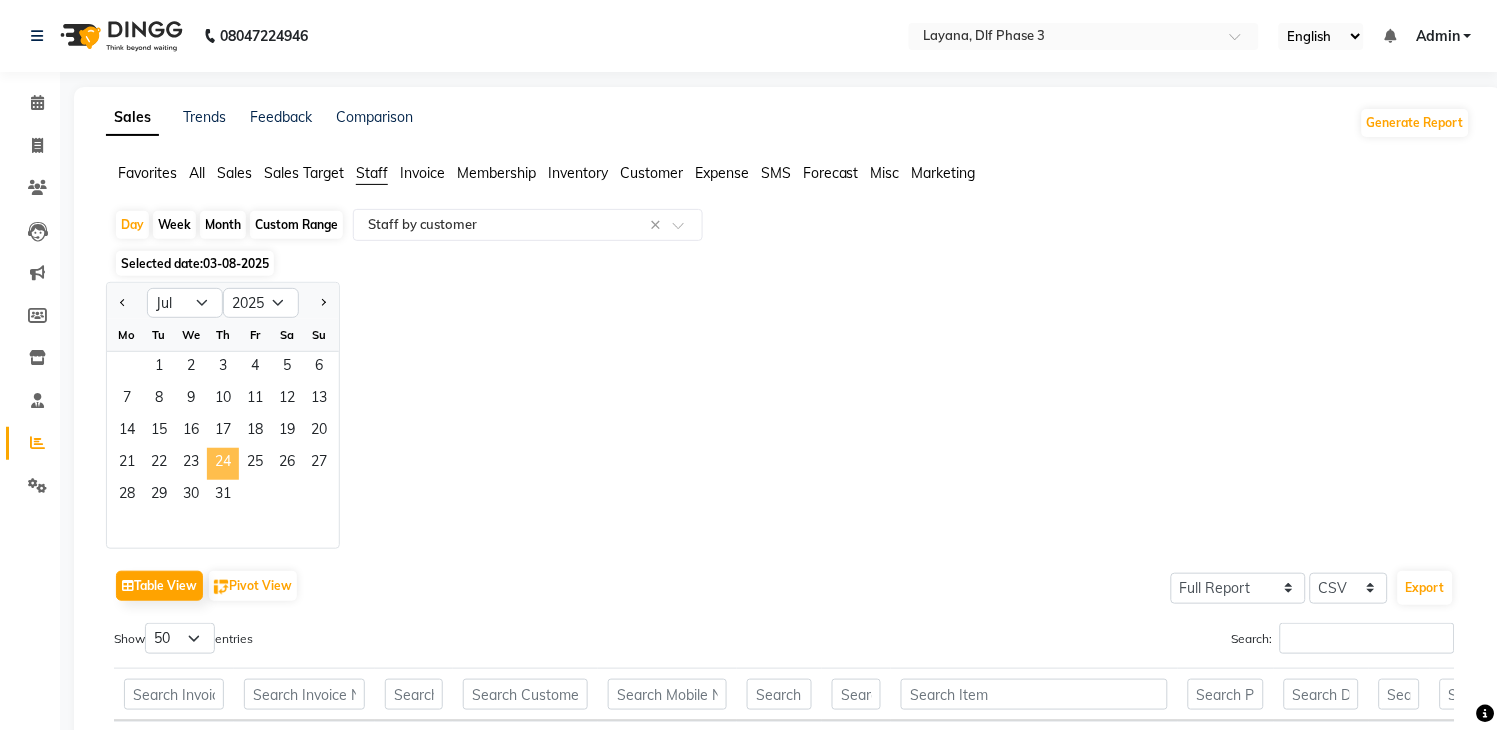 click on "24" 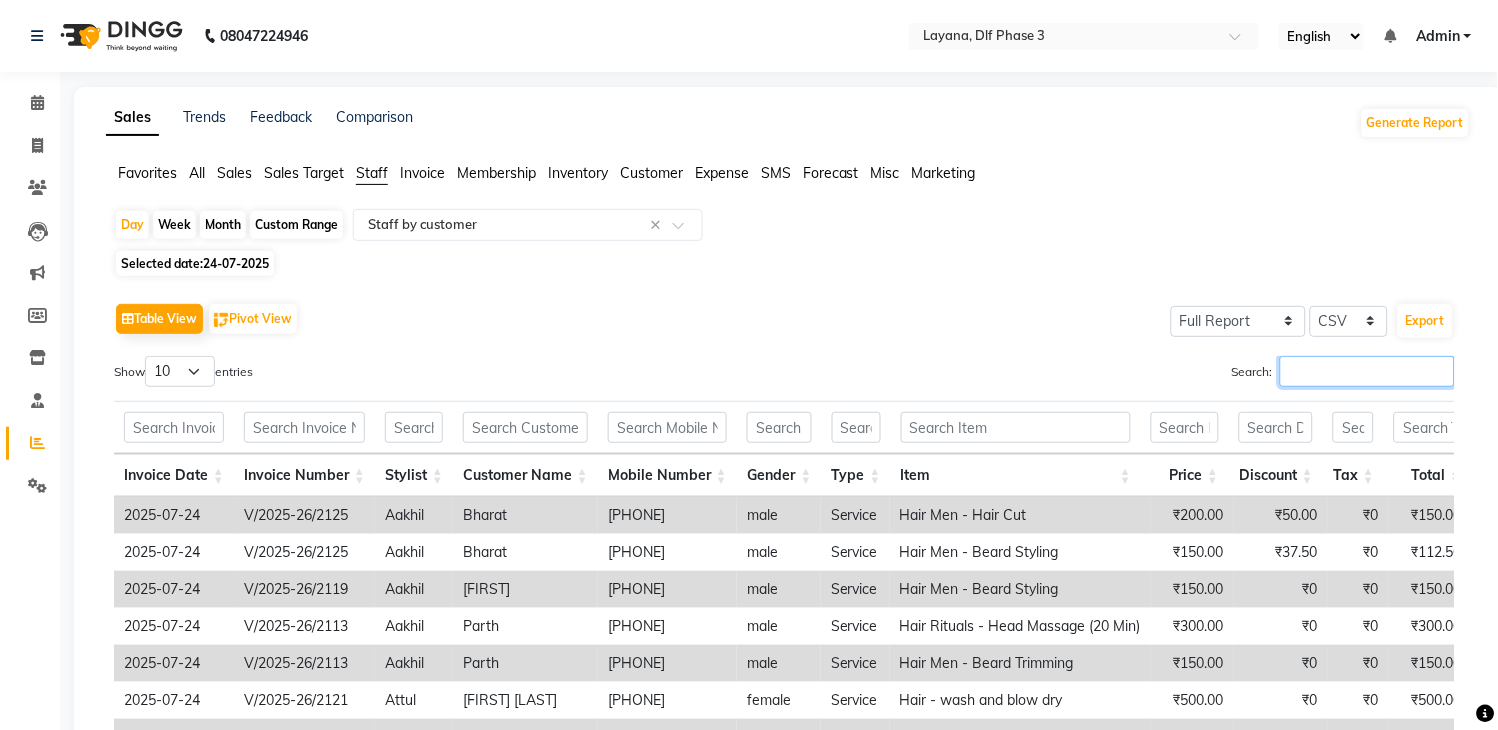 click on "Search:" at bounding box center [1367, 371] 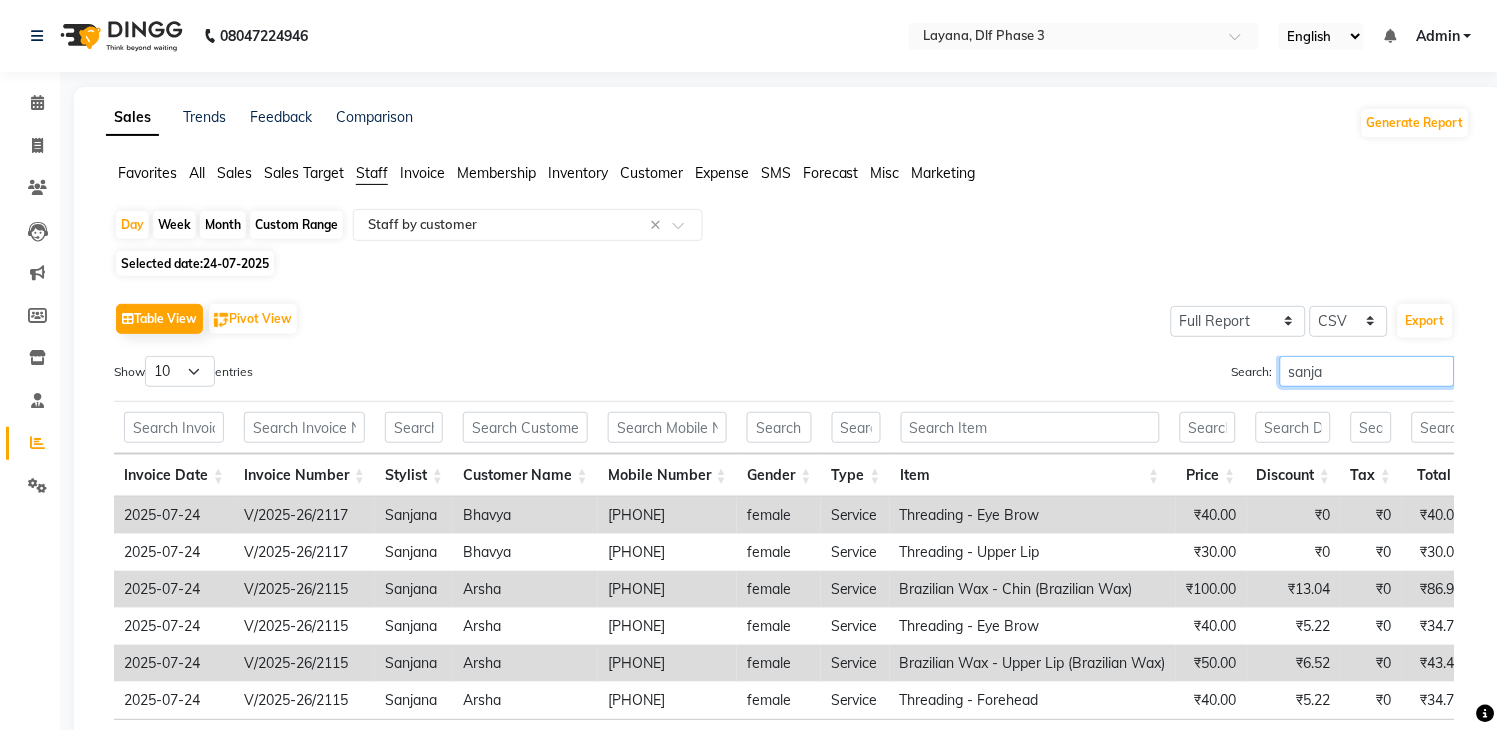 type on "sanjan" 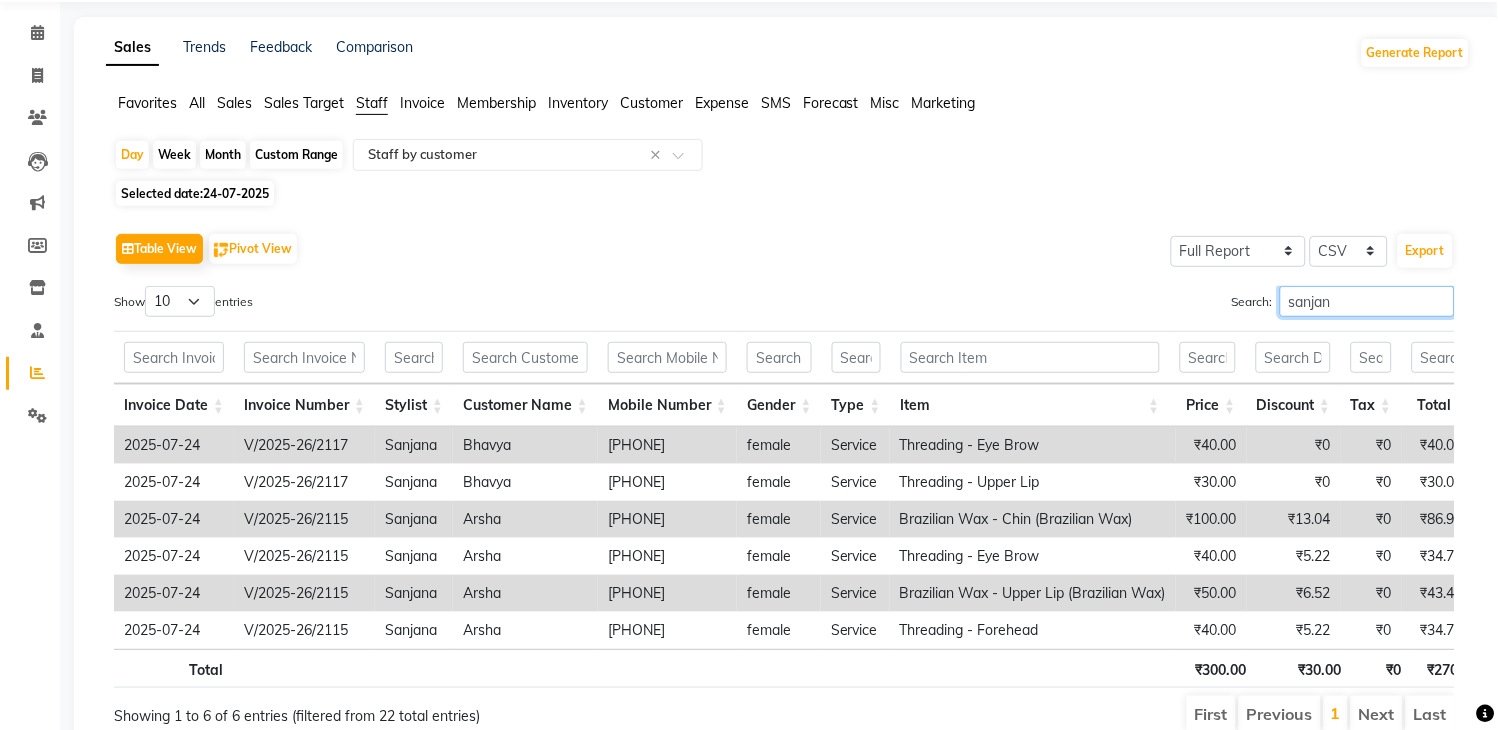 scroll, scrollTop: 178, scrollLeft: 0, axis: vertical 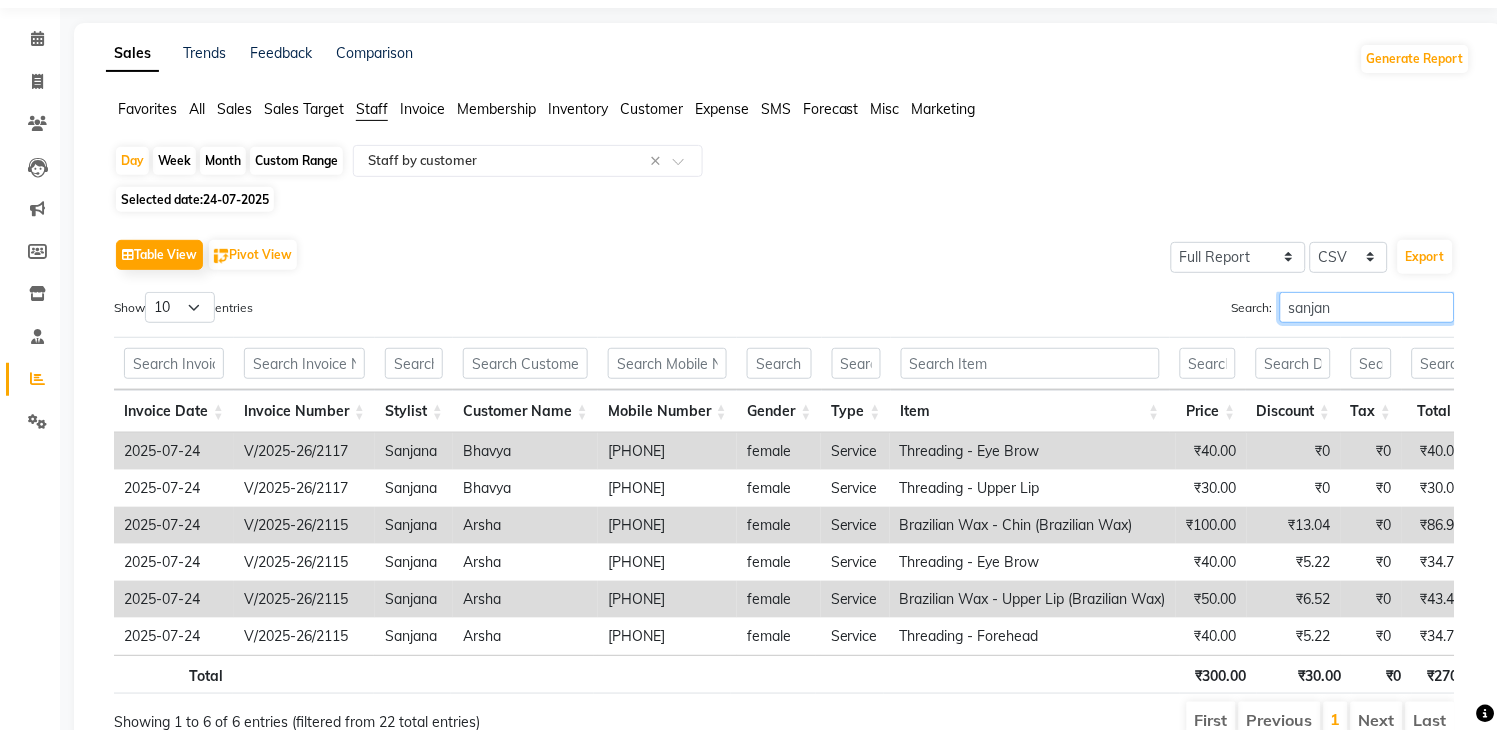 click on "sanjan" at bounding box center [1367, 307] 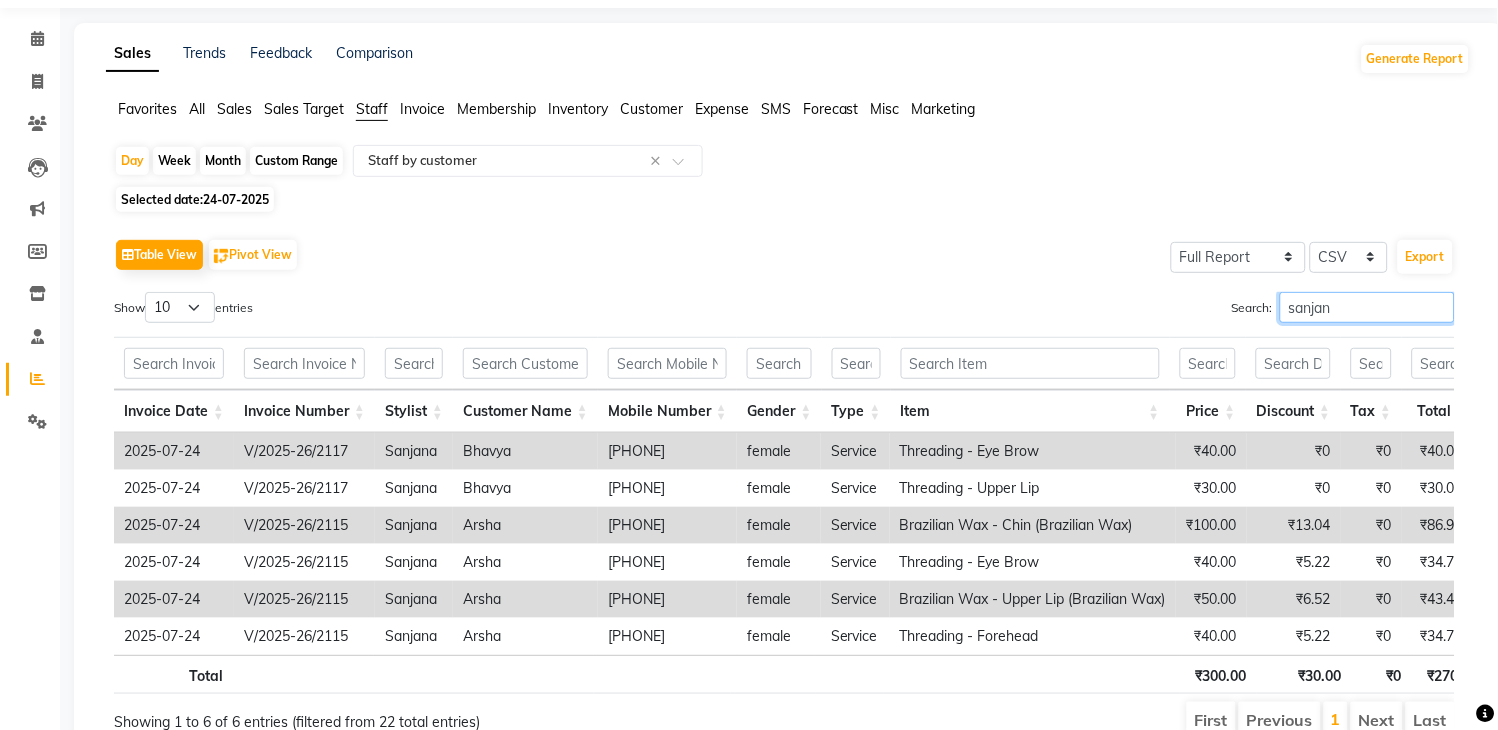 type 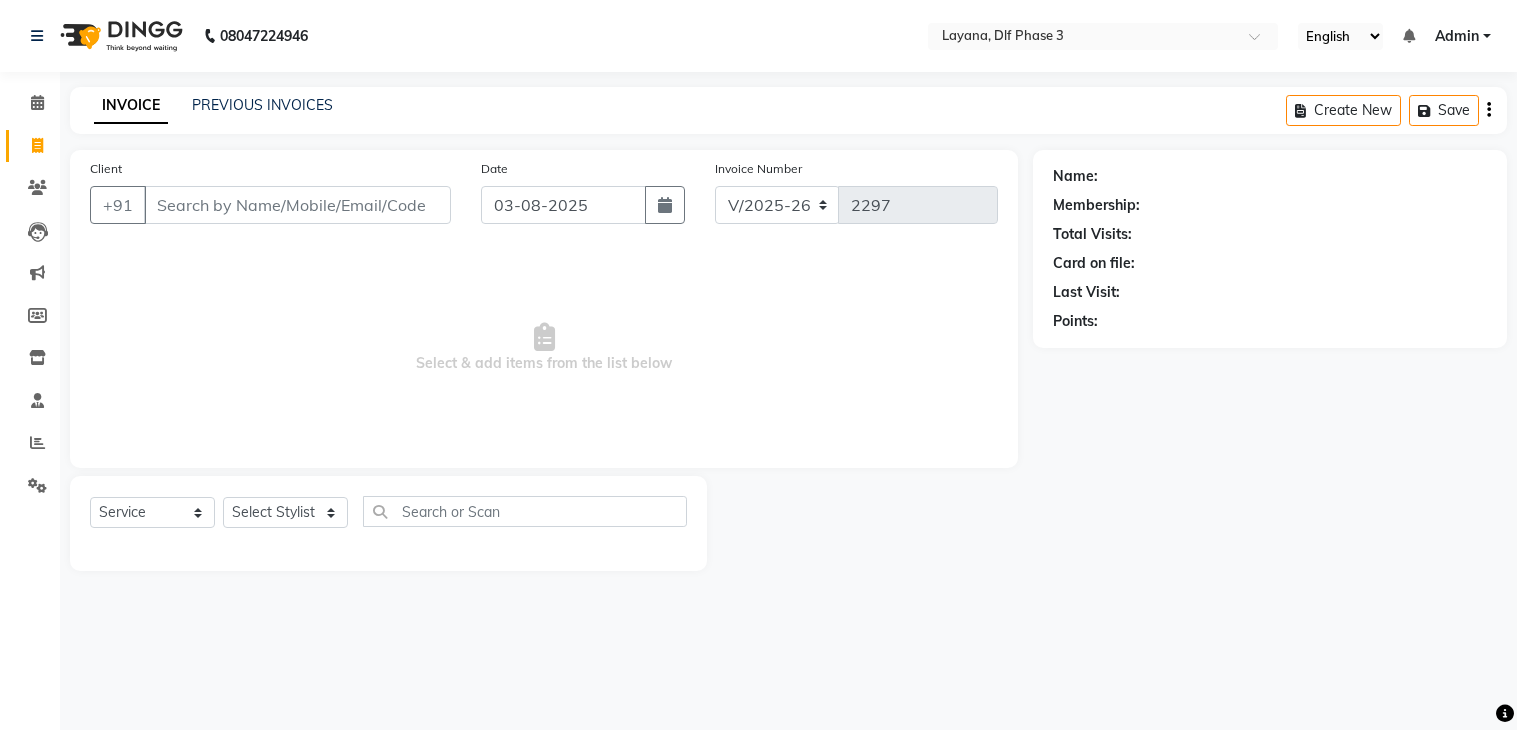 select on "6973" 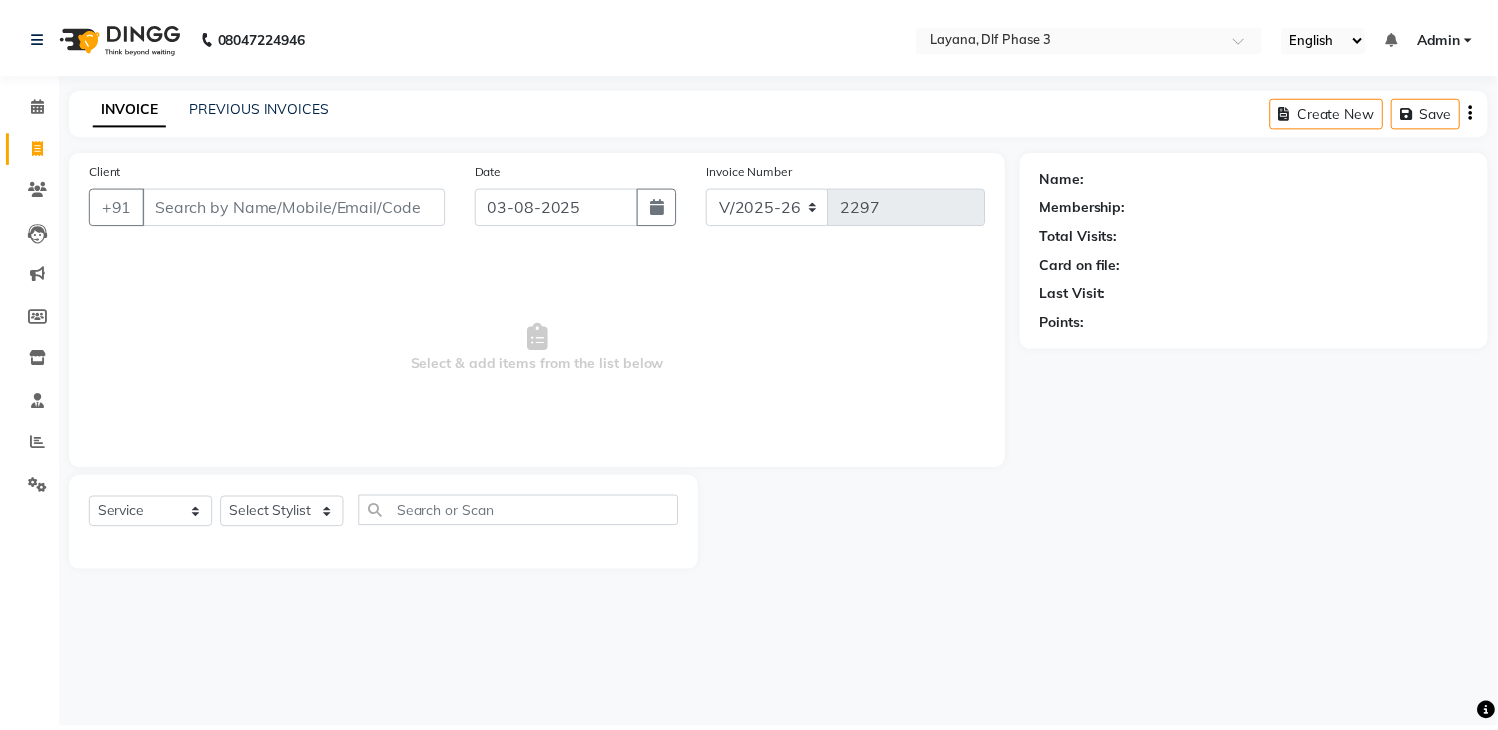 scroll, scrollTop: 0, scrollLeft: 0, axis: both 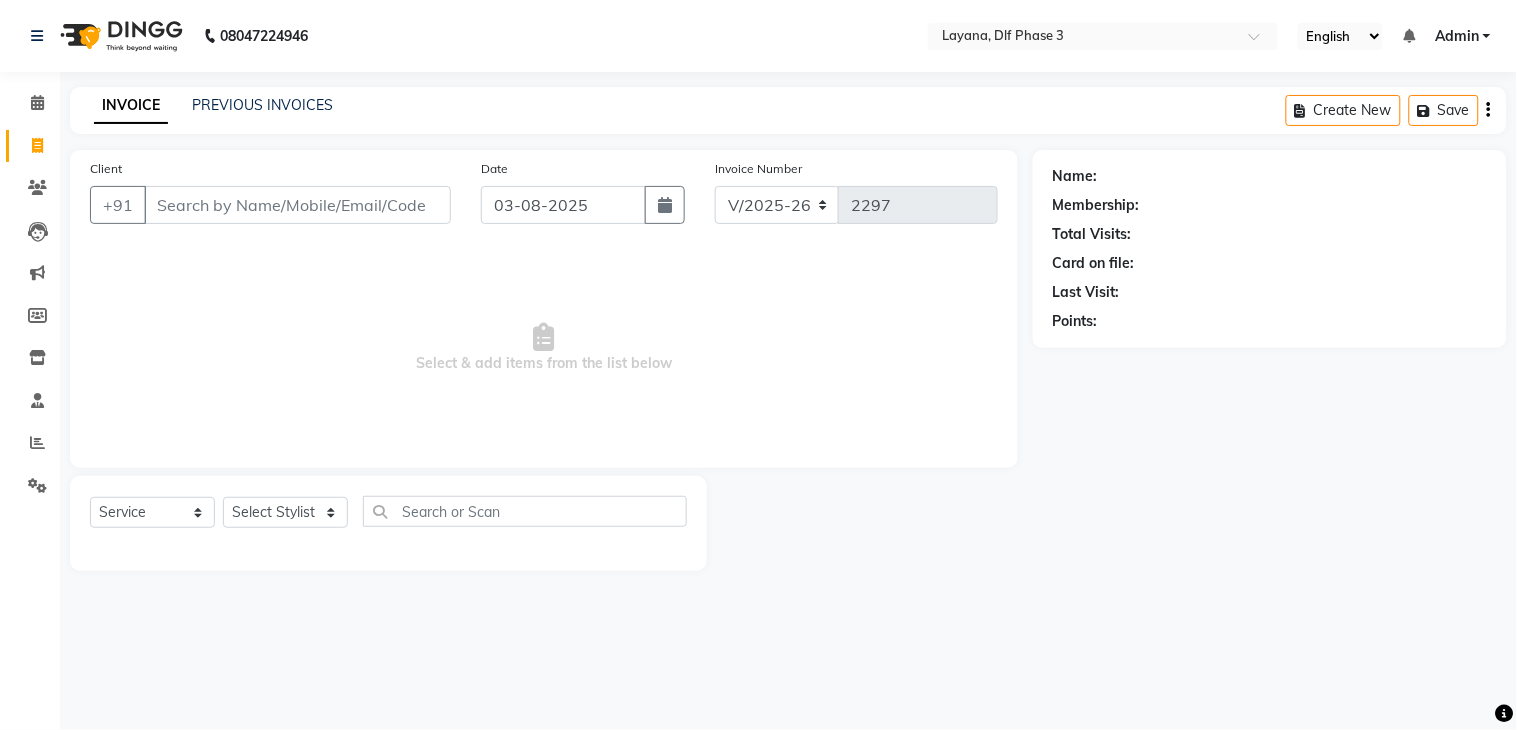 click on "INVOICE PREVIOUS INVOICES Create New   Save" 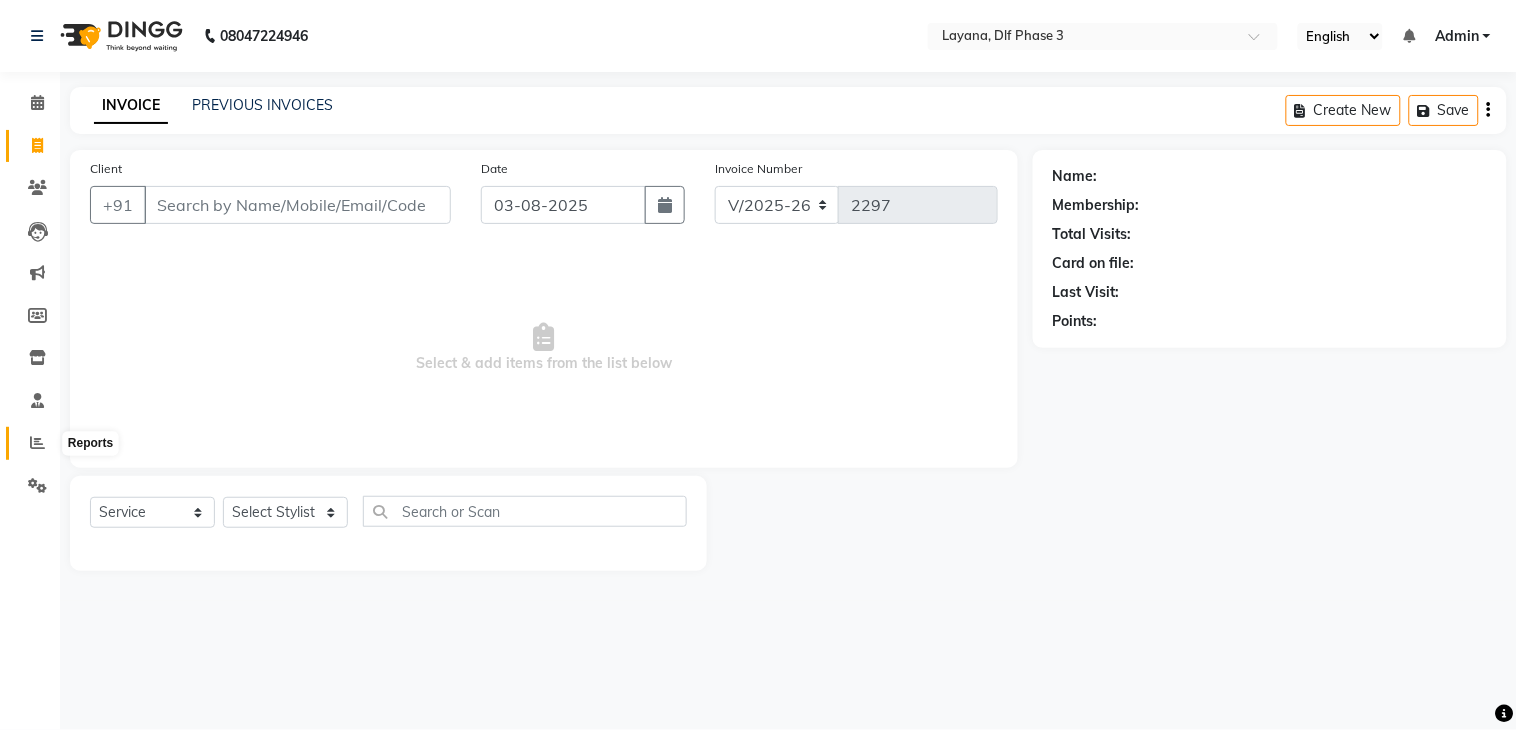click 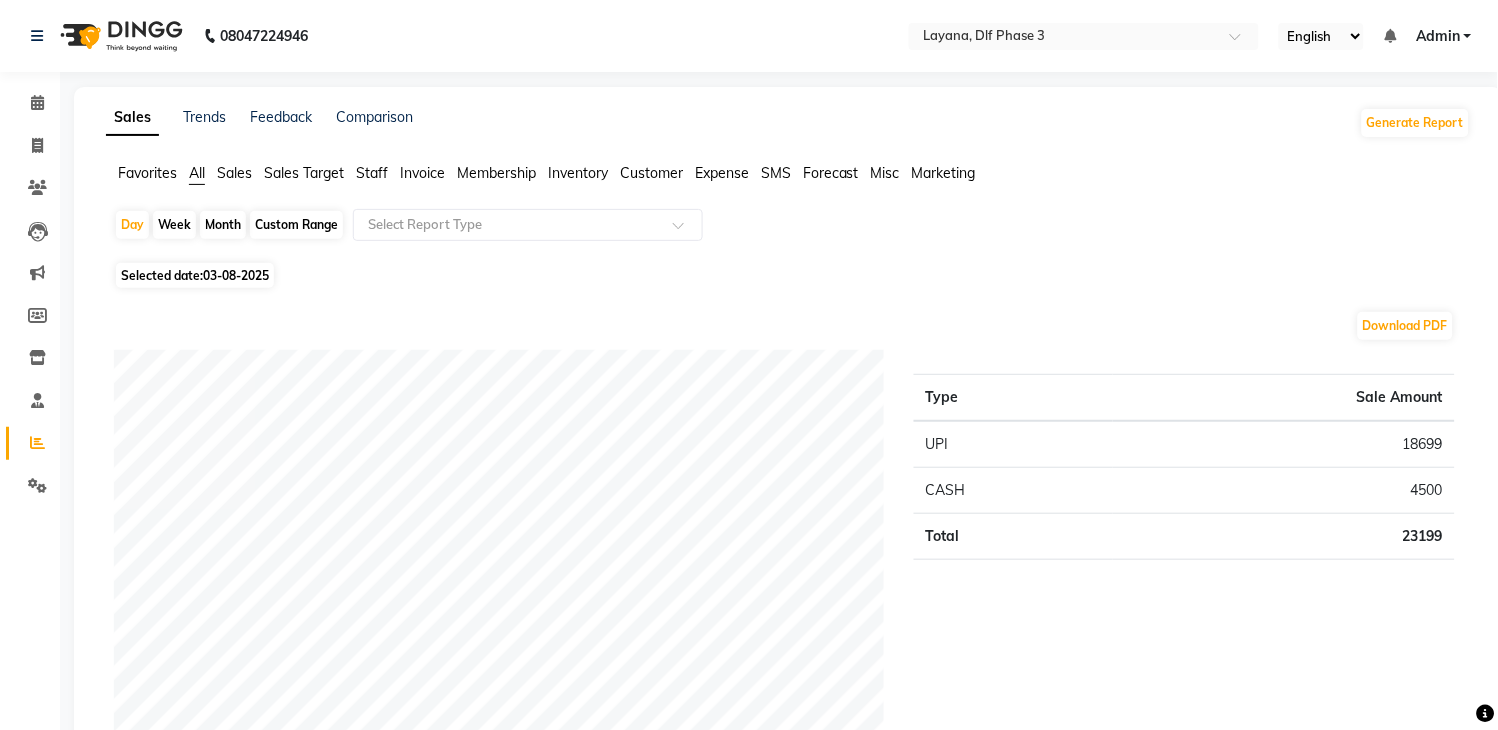 click on "Staff" 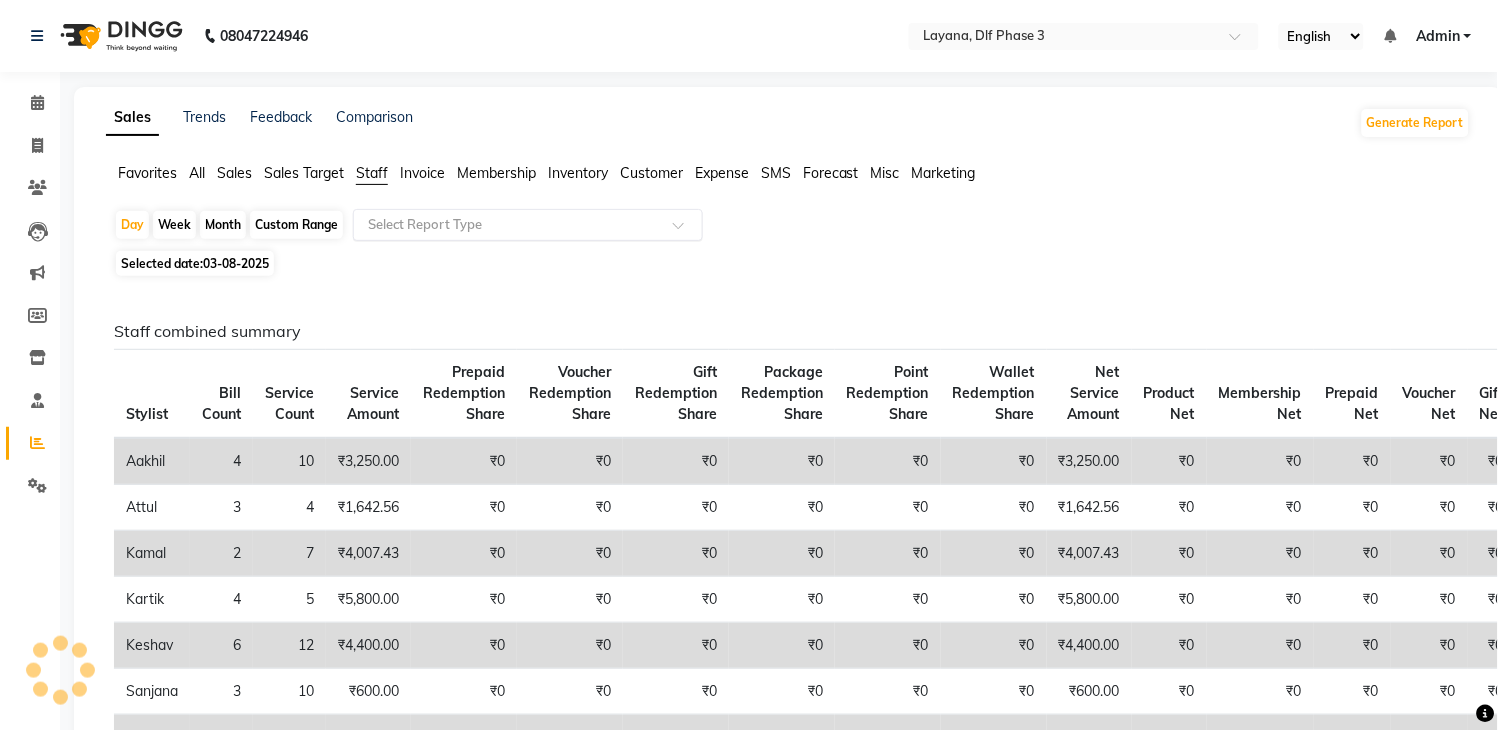 click 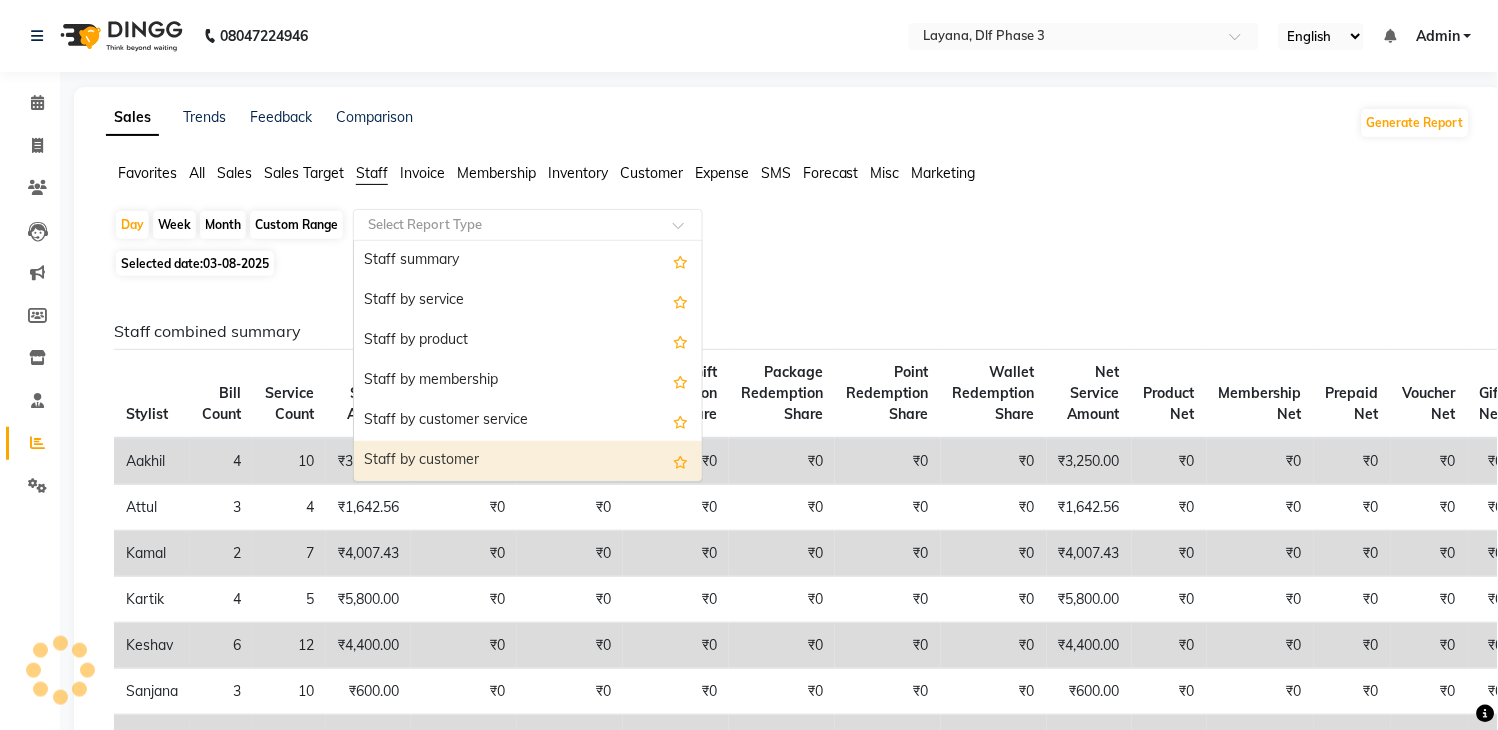 click on "Staff by customer" at bounding box center (528, 461) 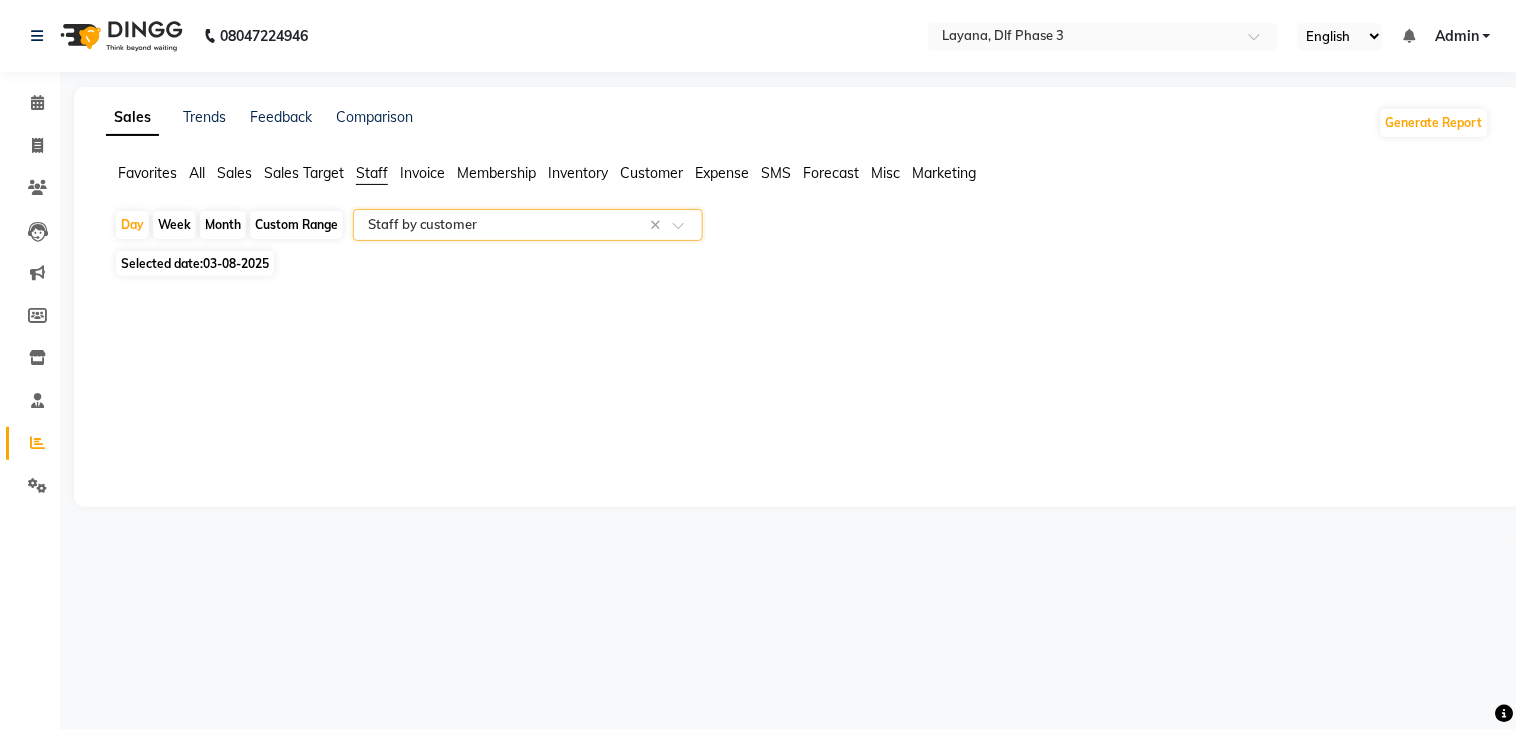 select on "full_report" 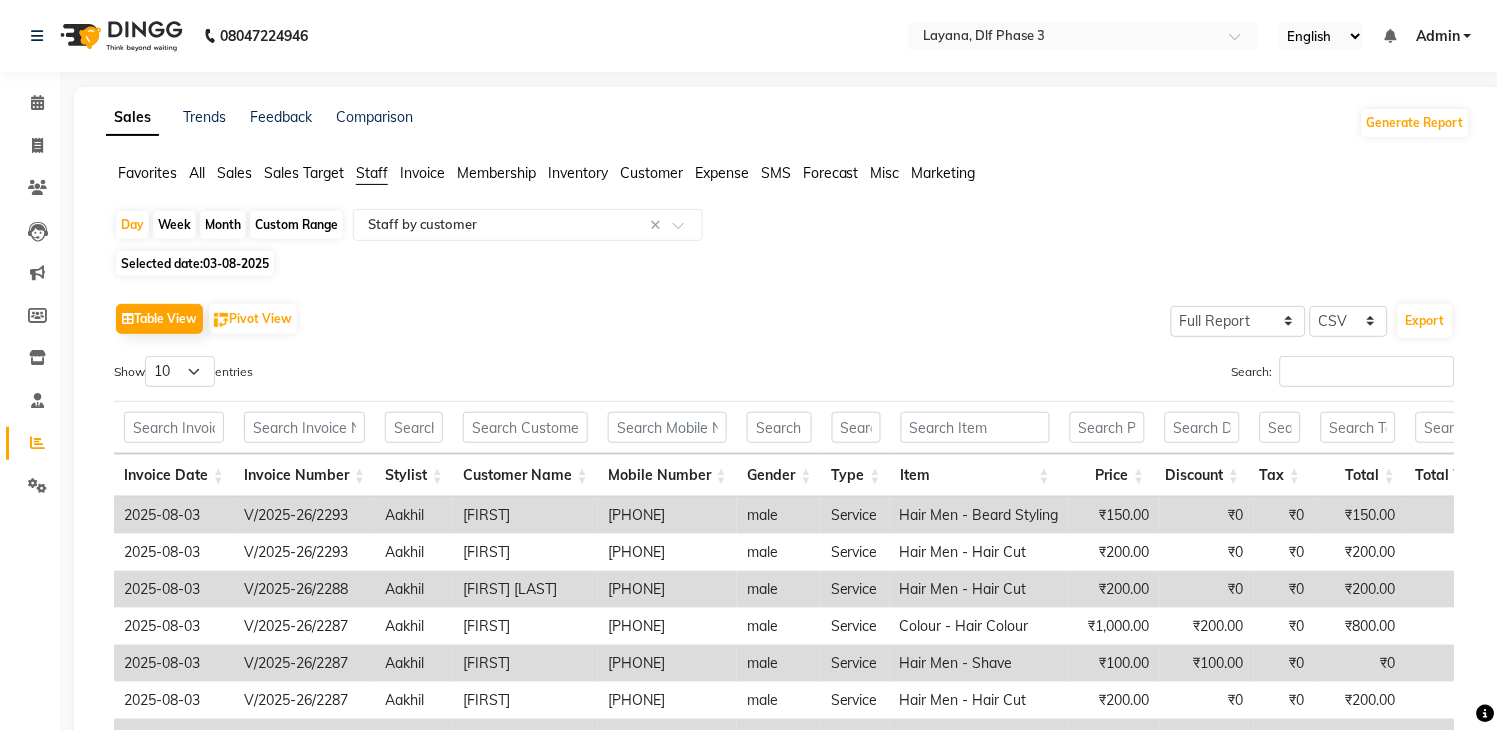 click on "03-08-2025" 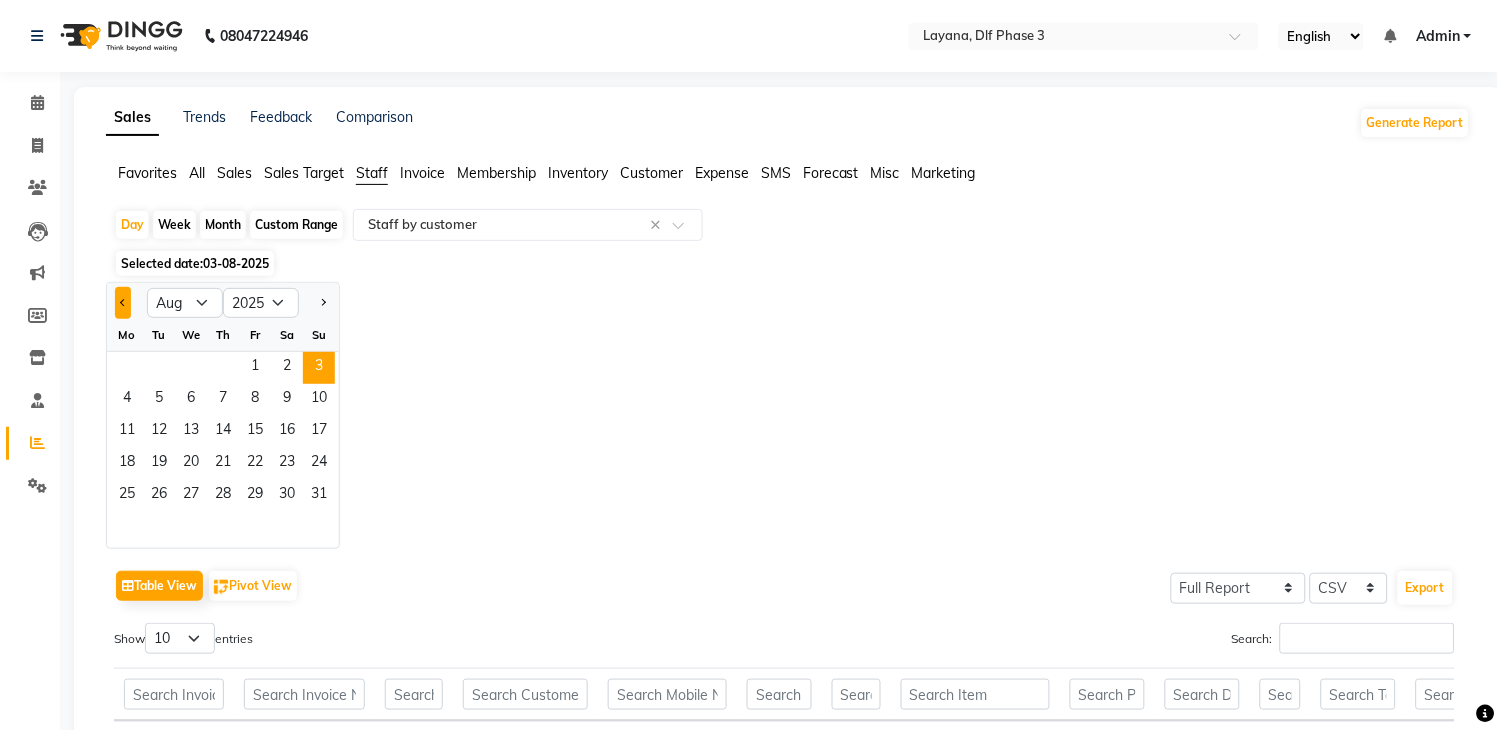click 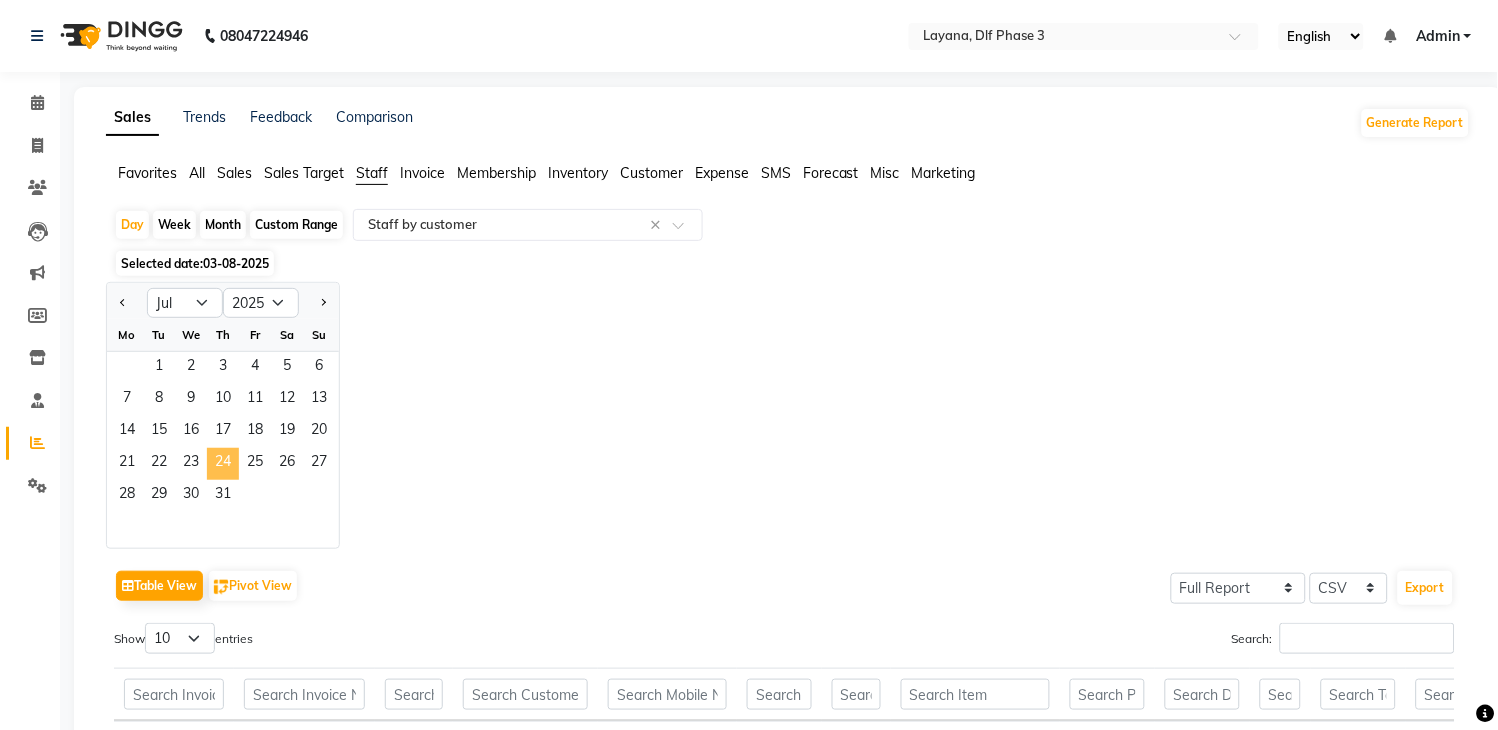 click on "24" 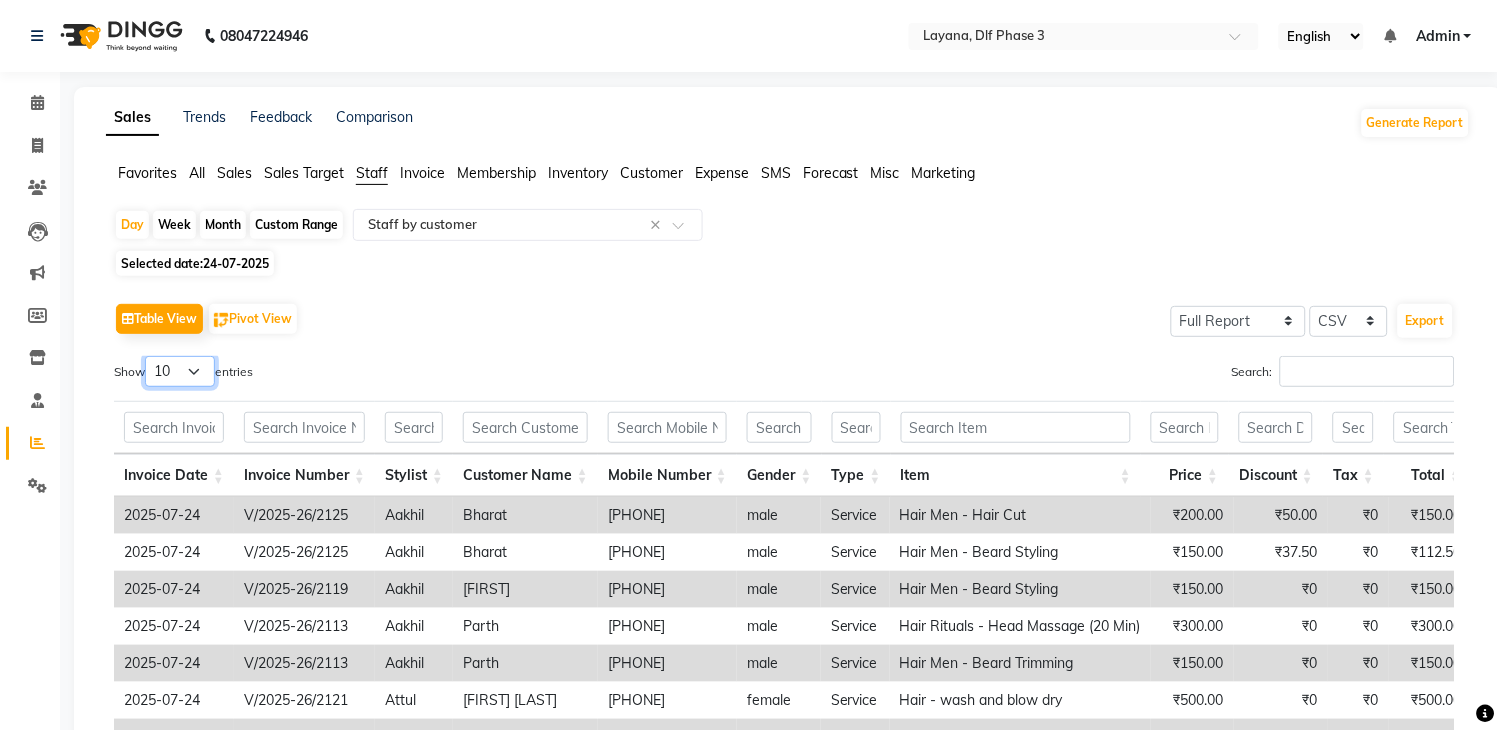 click on "10 25 50 100" at bounding box center [180, 371] 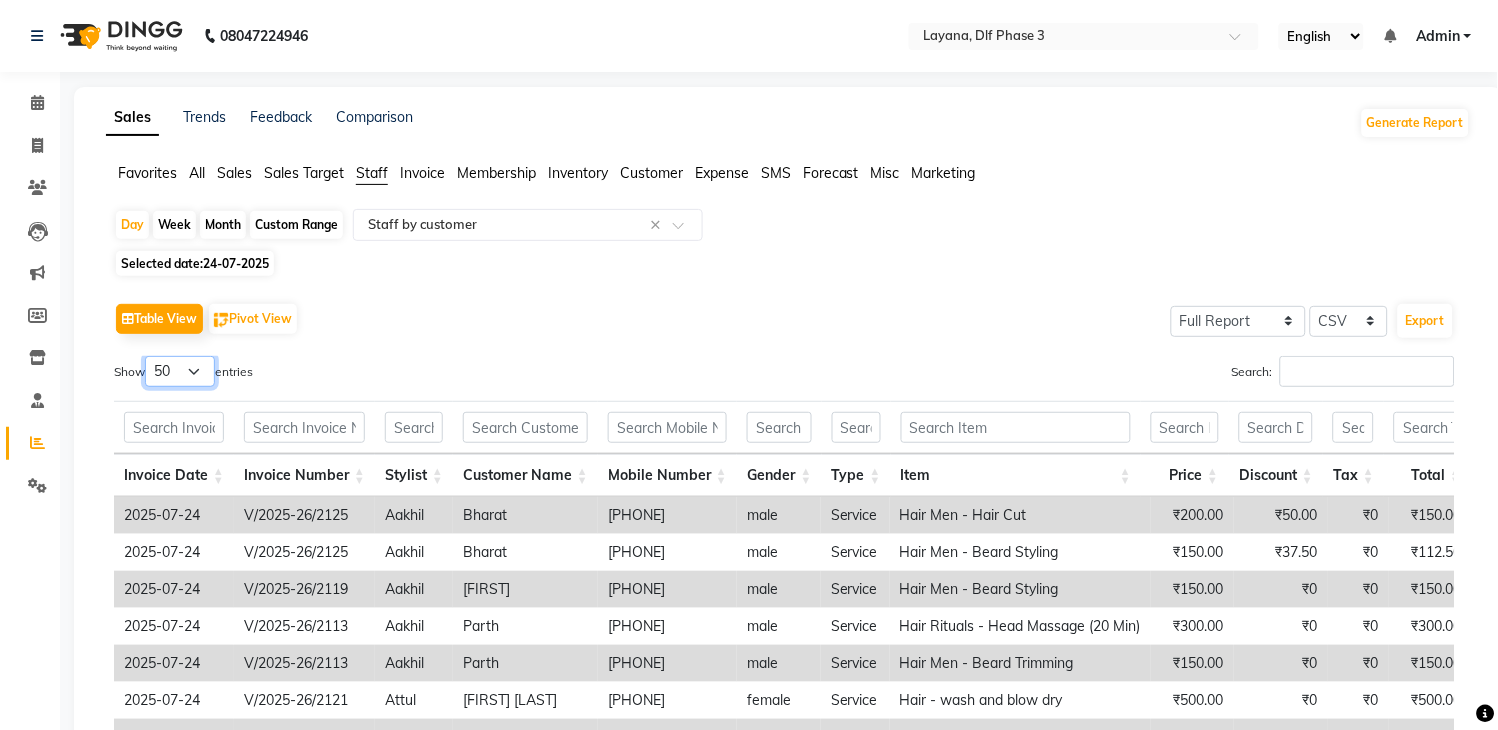 click on "10 25 50 100" at bounding box center [180, 371] 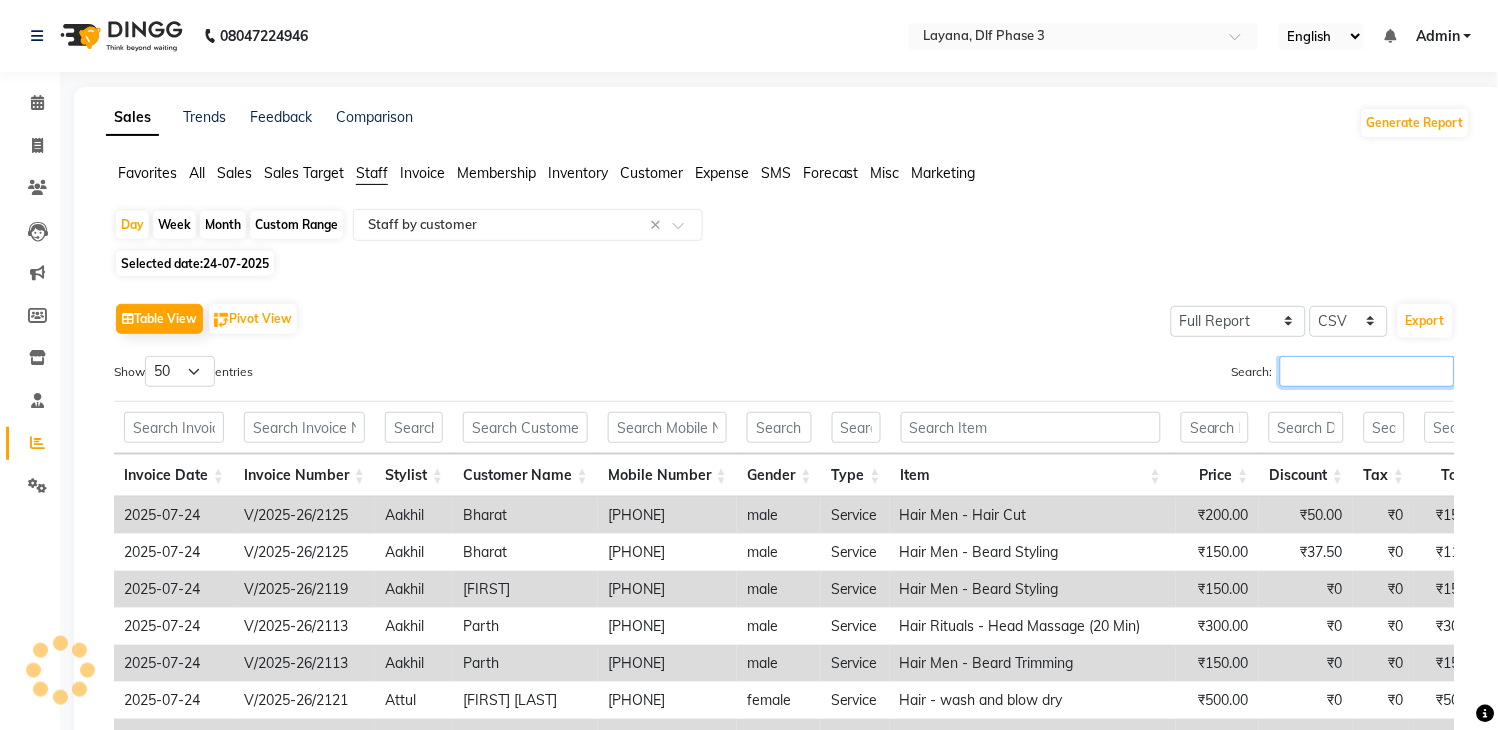 click on "Search:" at bounding box center (1367, 371) 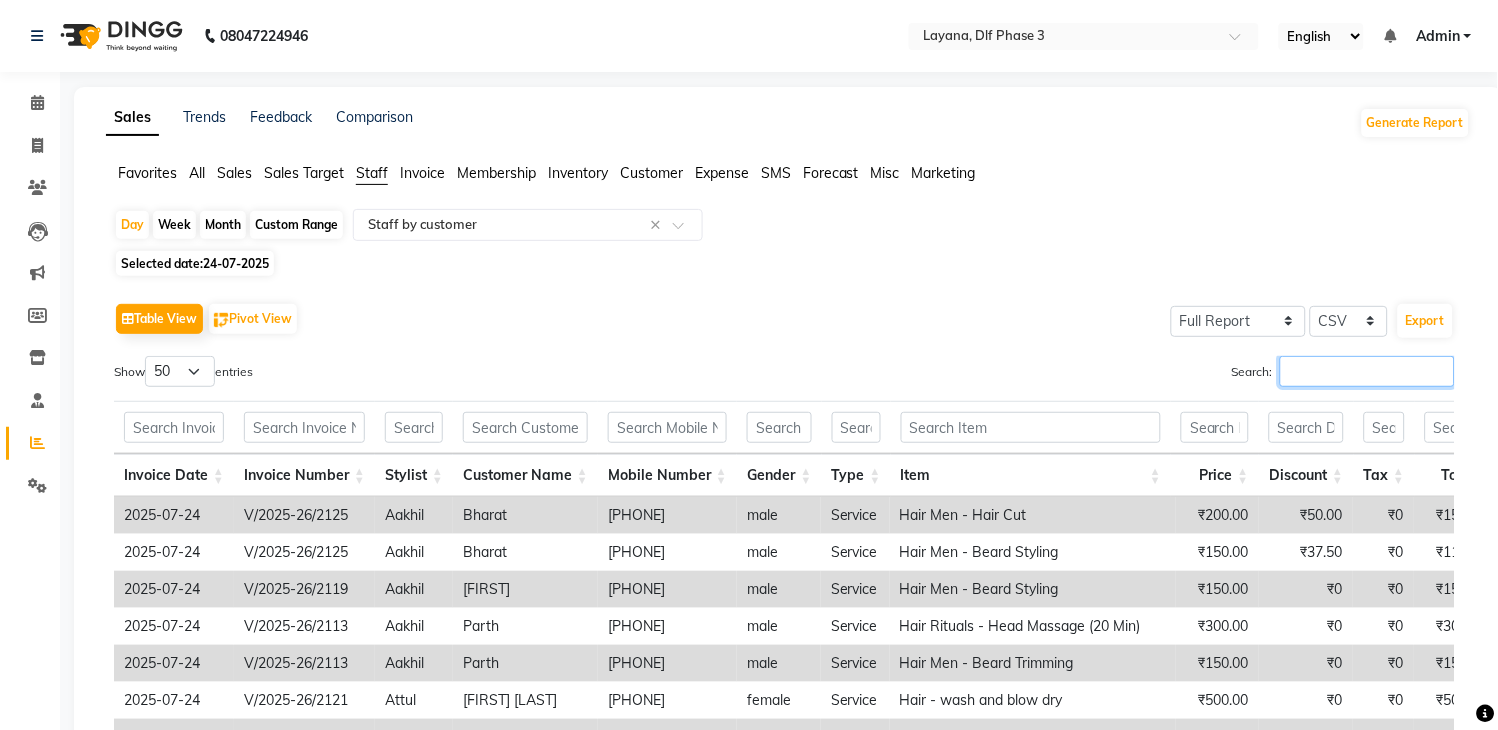 click on "Search:" at bounding box center [1367, 371] 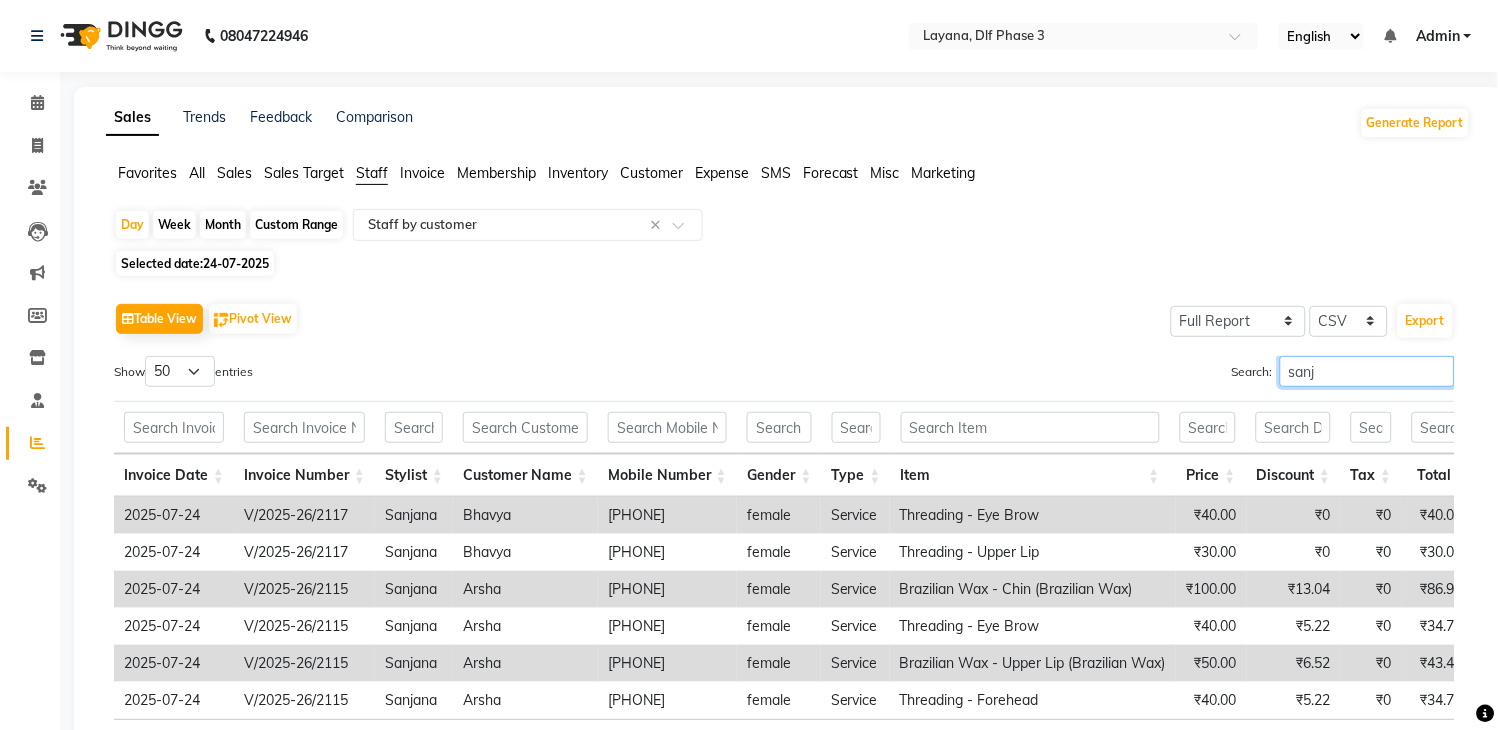 type on "sanja" 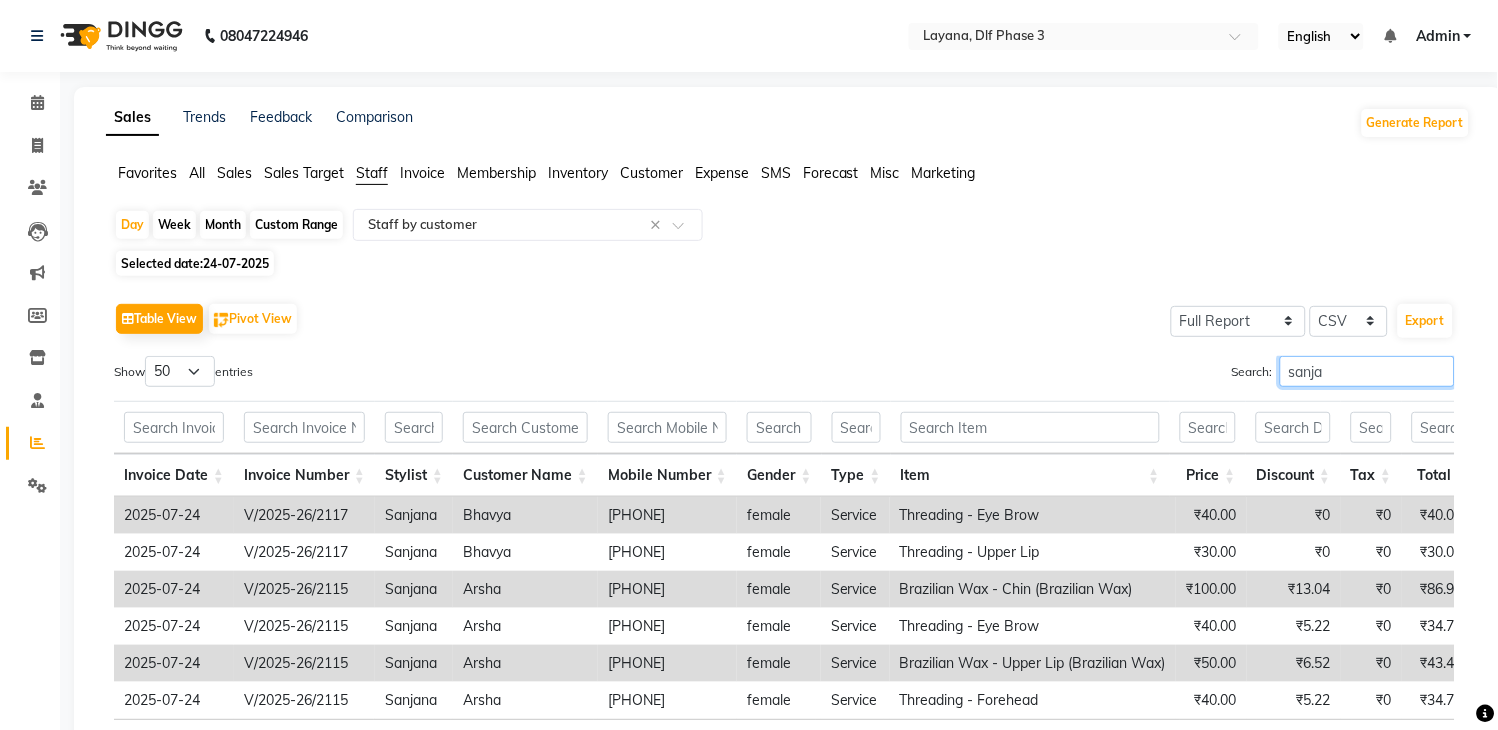 scroll, scrollTop: 178, scrollLeft: 0, axis: vertical 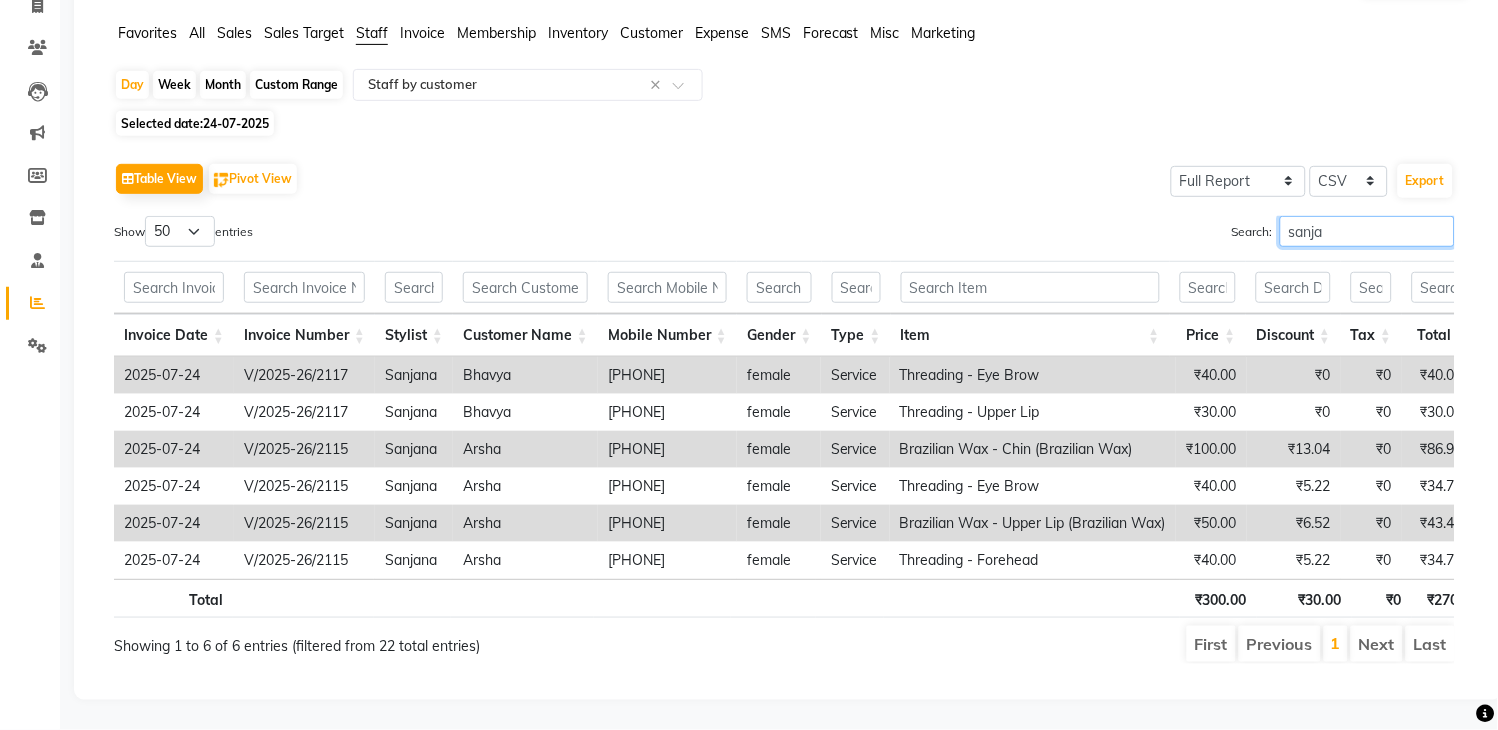 click on "sanja" at bounding box center (1367, 231) 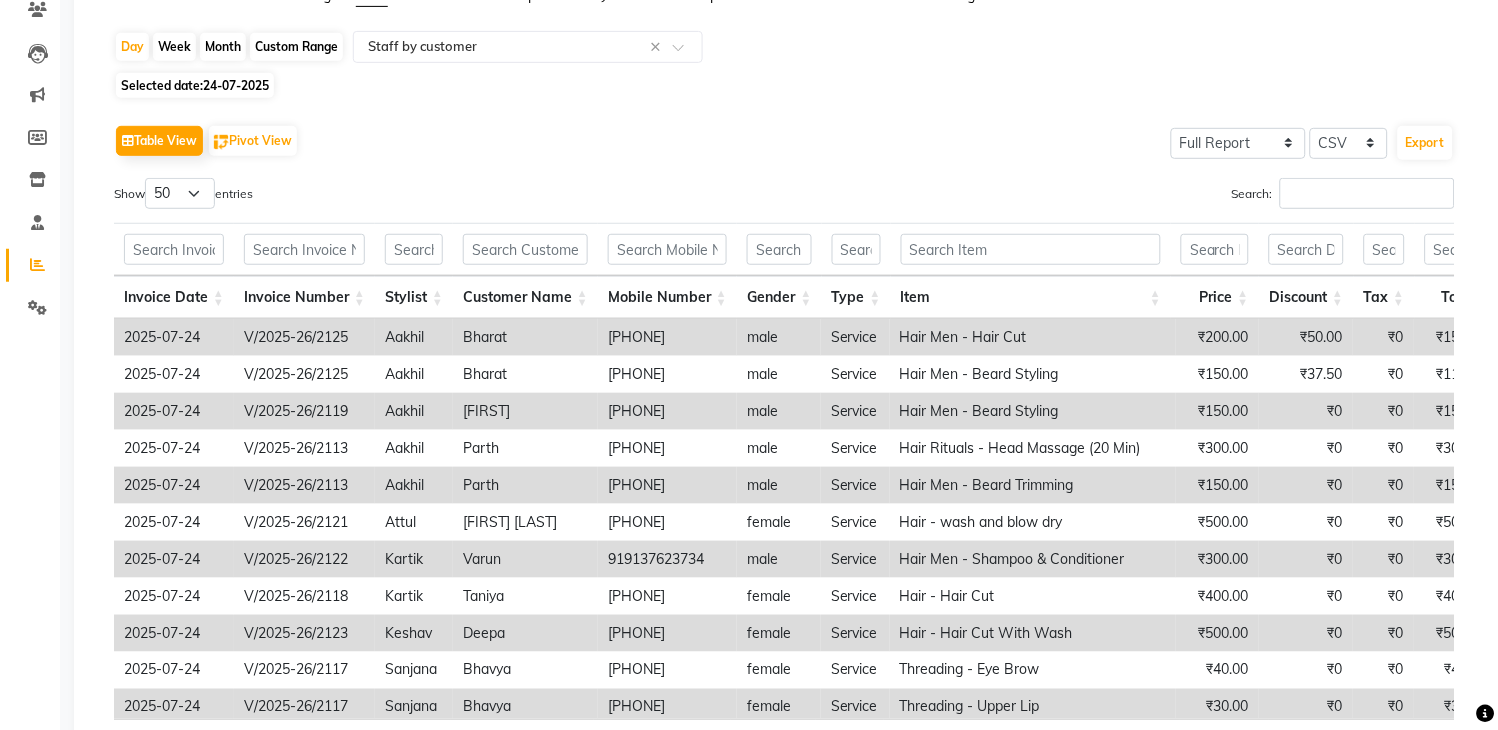 click on "24-07-2025" 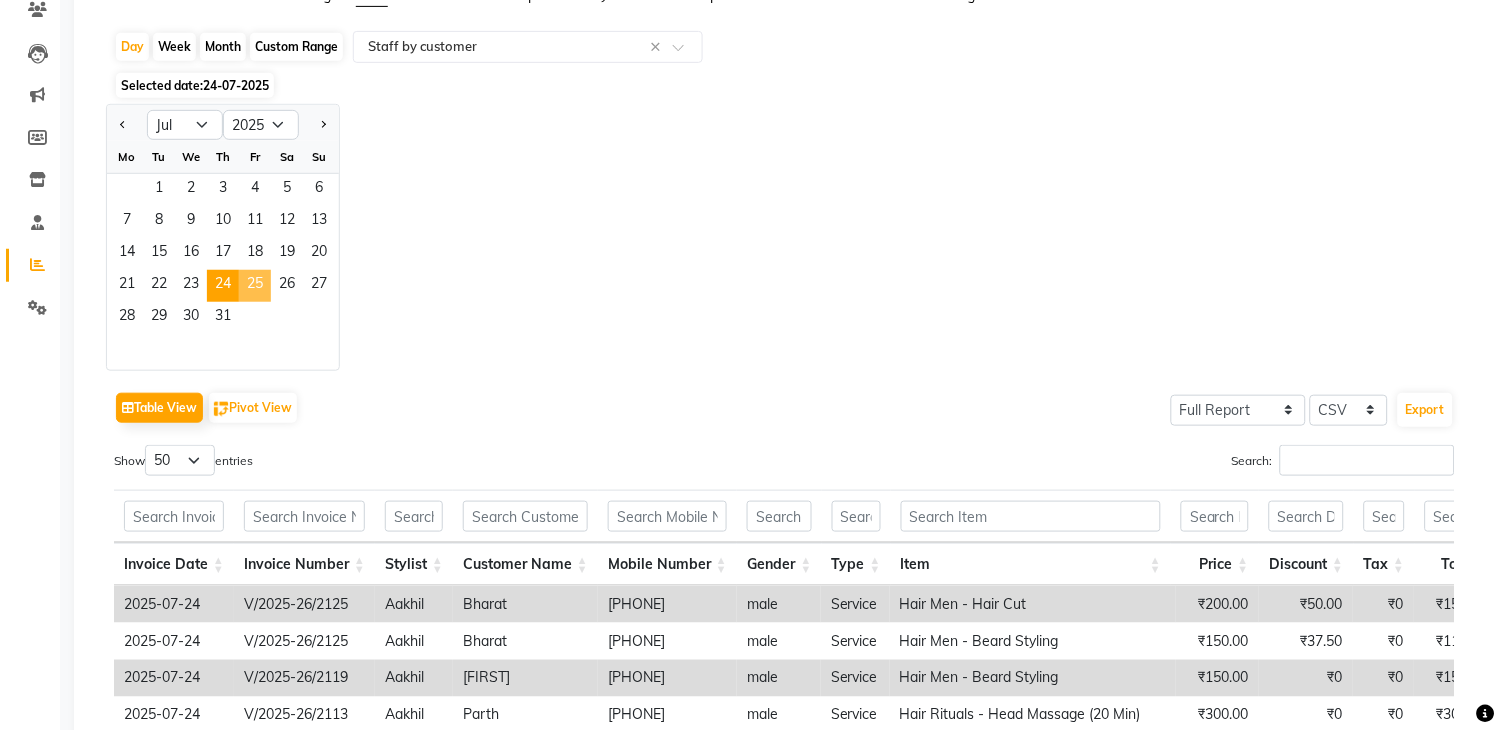 click on "25" 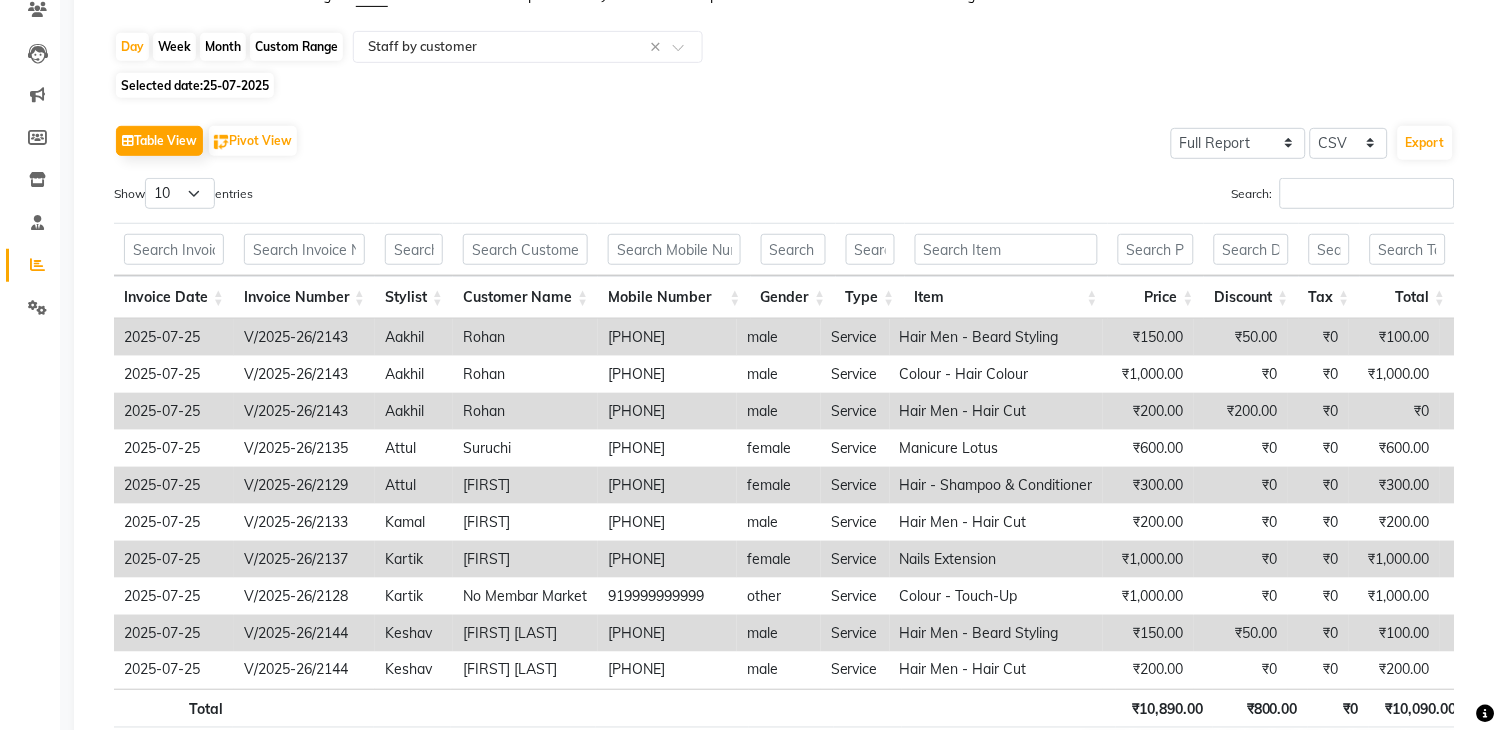 scroll, scrollTop: 0, scrollLeft: 0, axis: both 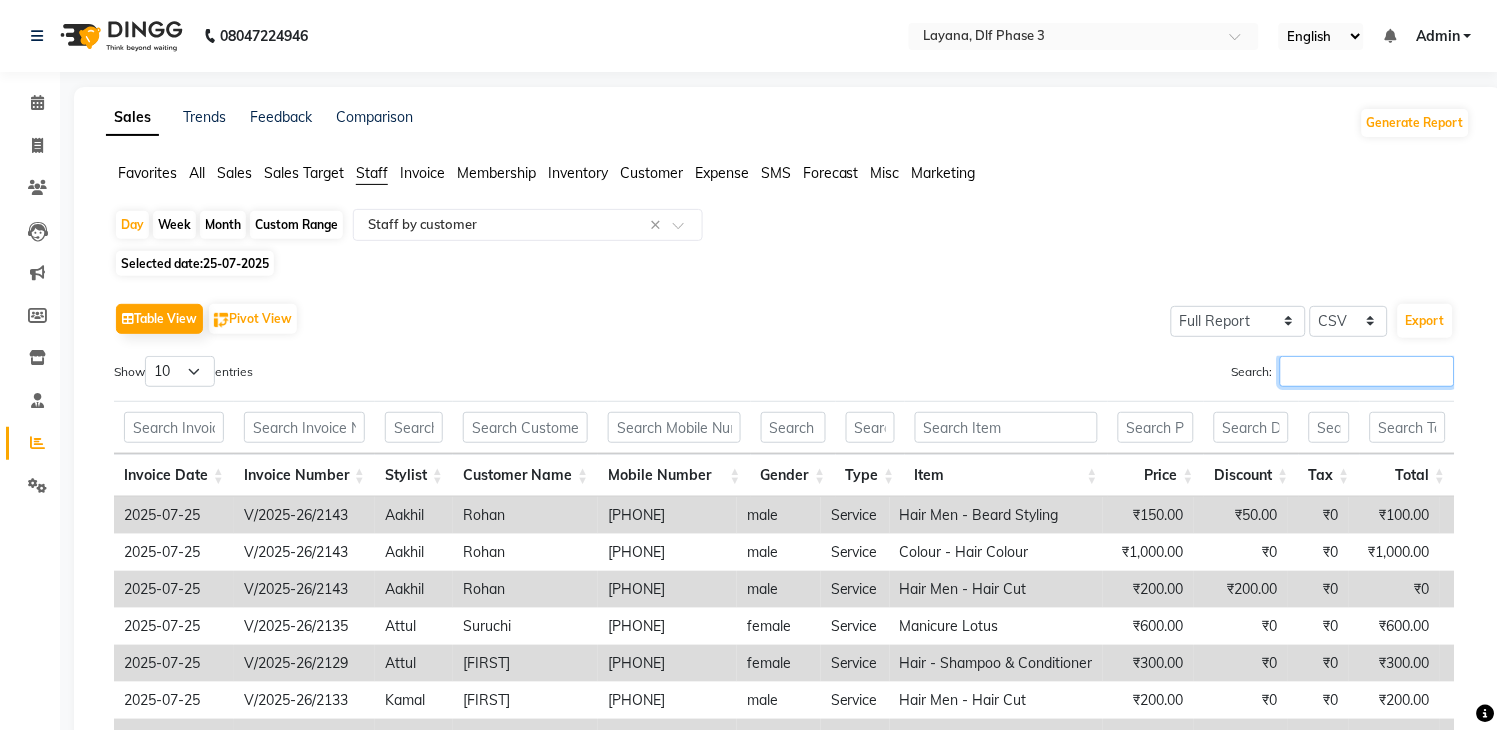 click on "Search:" at bounding box center (1367, 371) 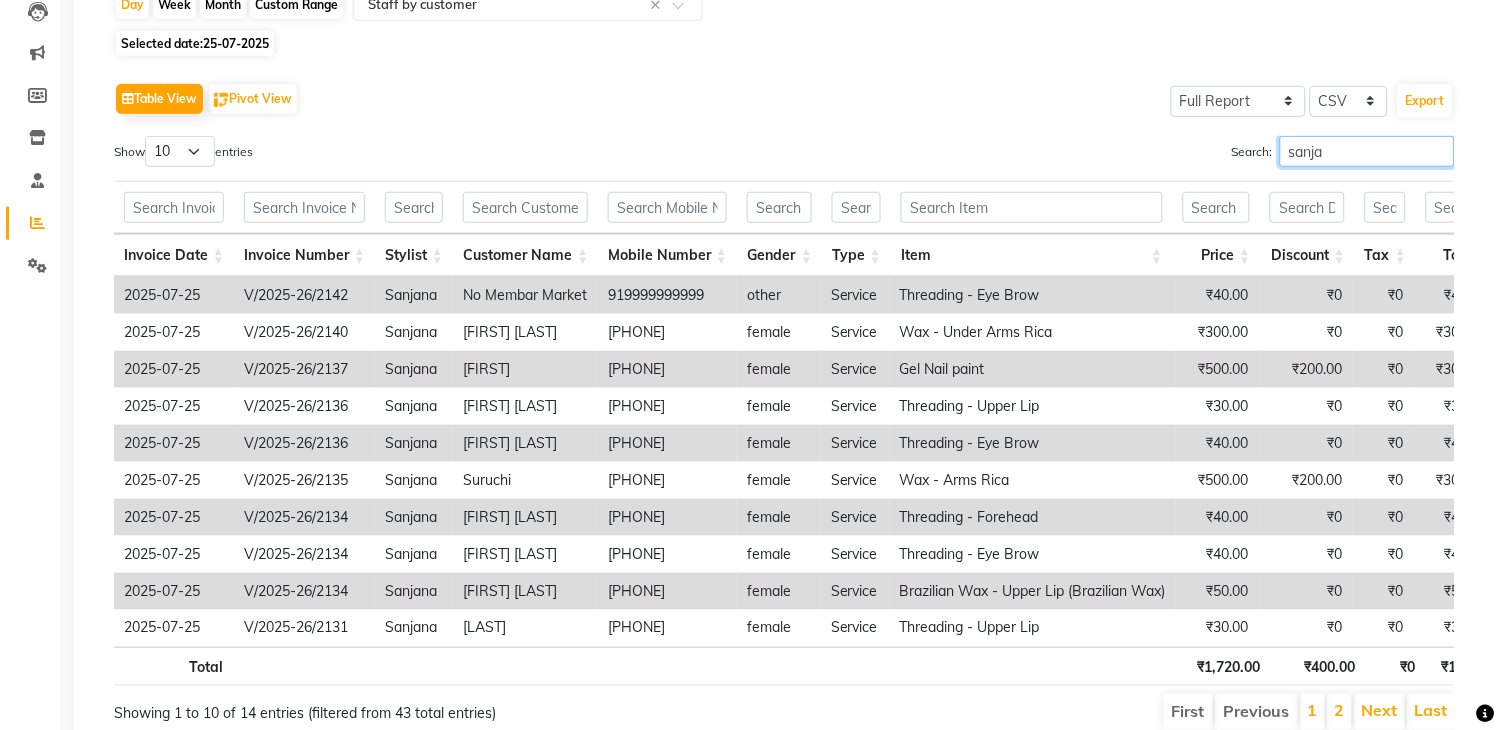 scroll, scrollTop: 326, scrollLeft: 0, axis: vertical 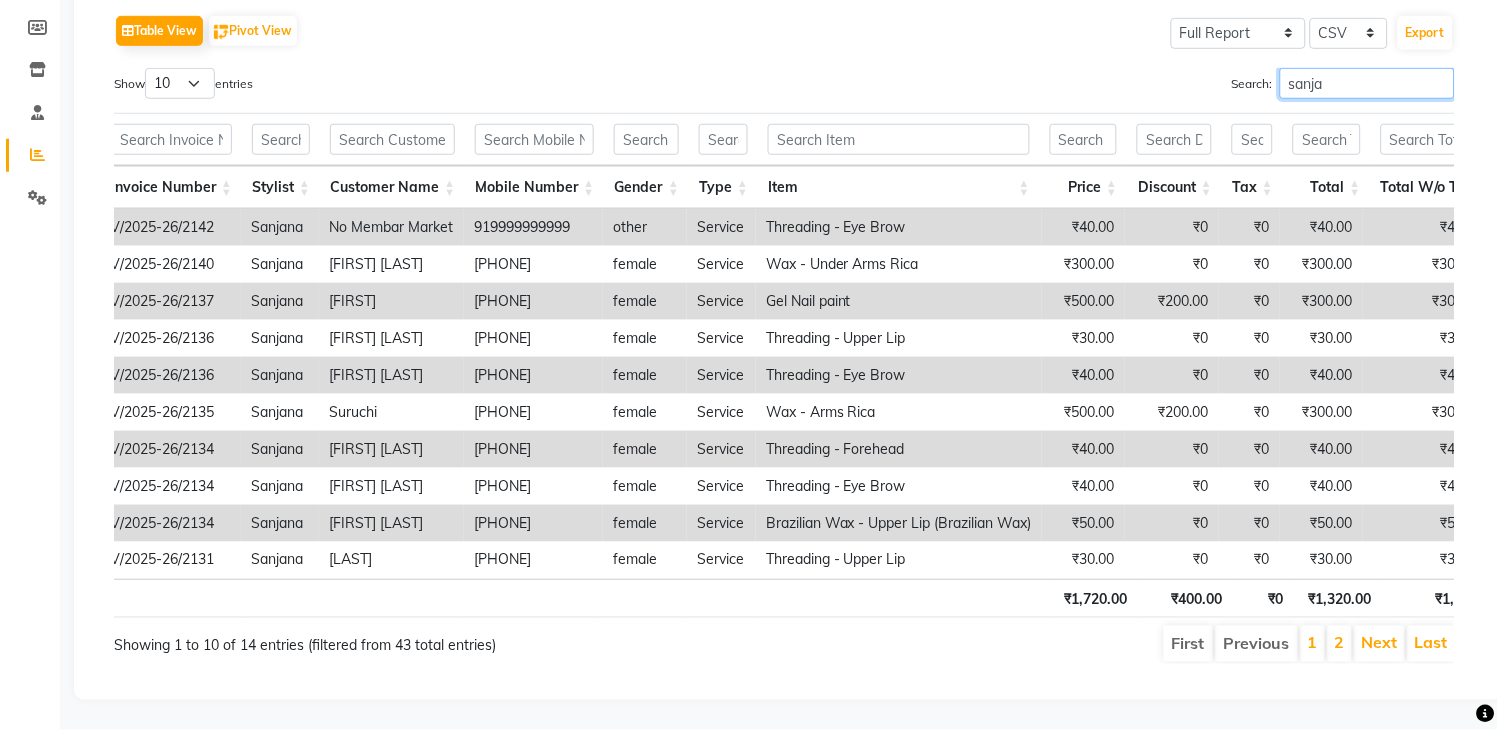 type on "sanja" 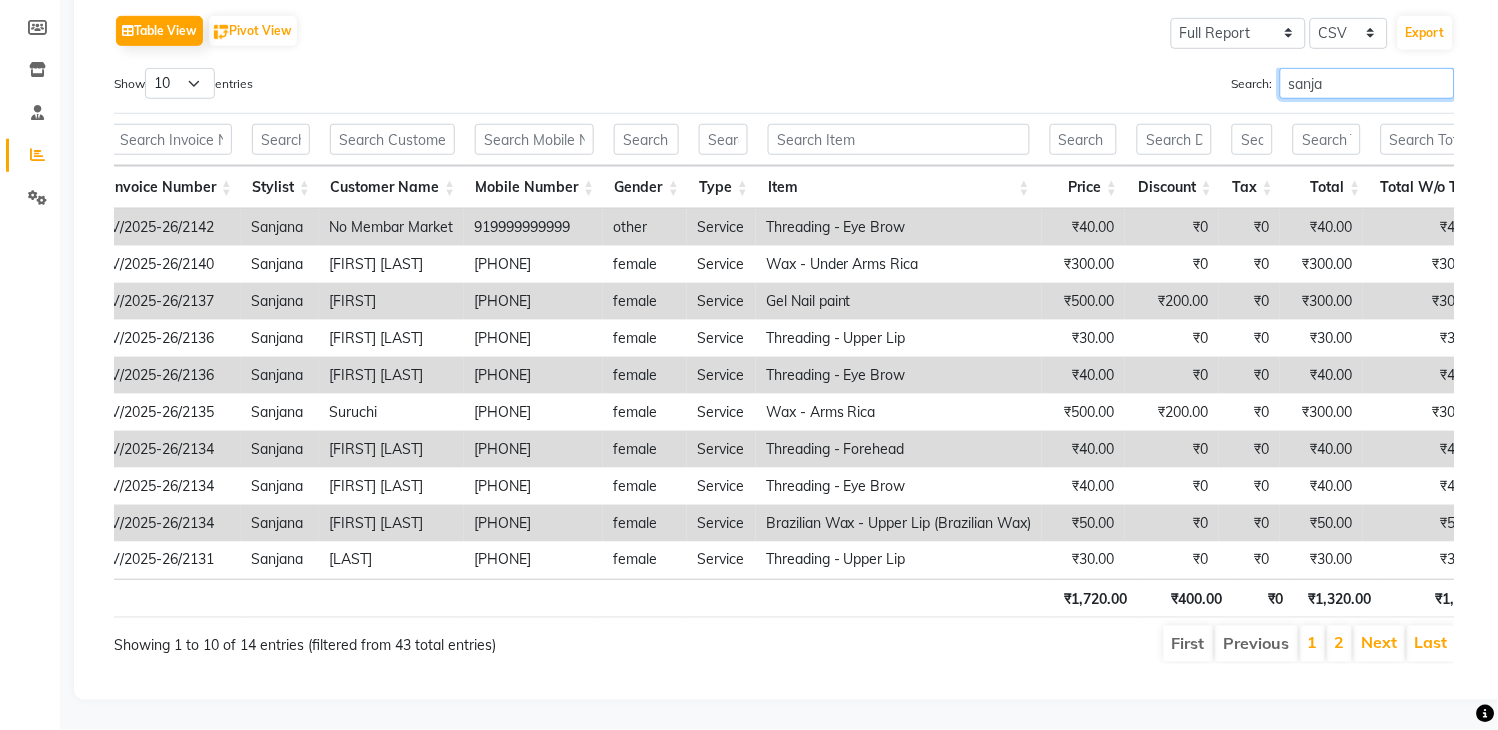 scroll, scrollTop: 0, scrollLeft: 0, axis: both 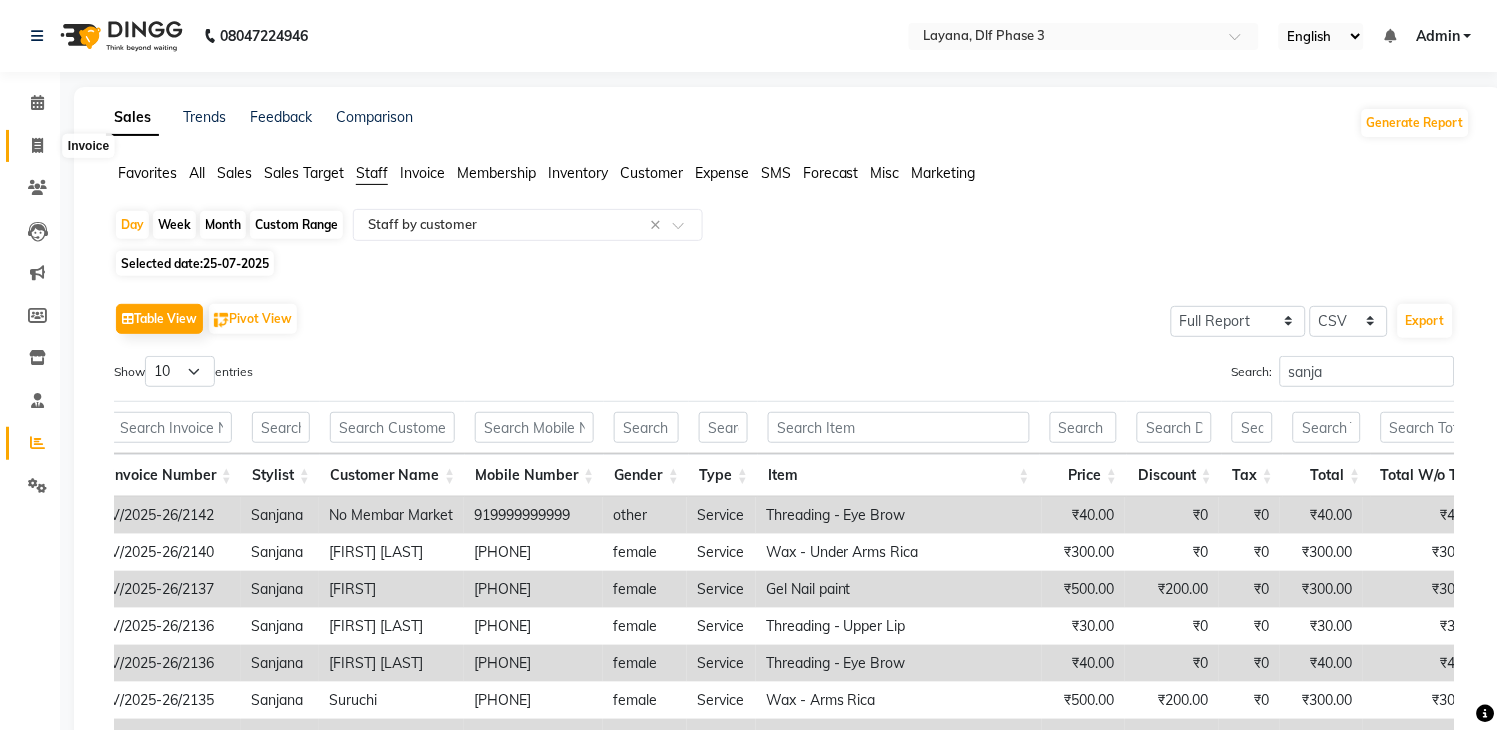 click 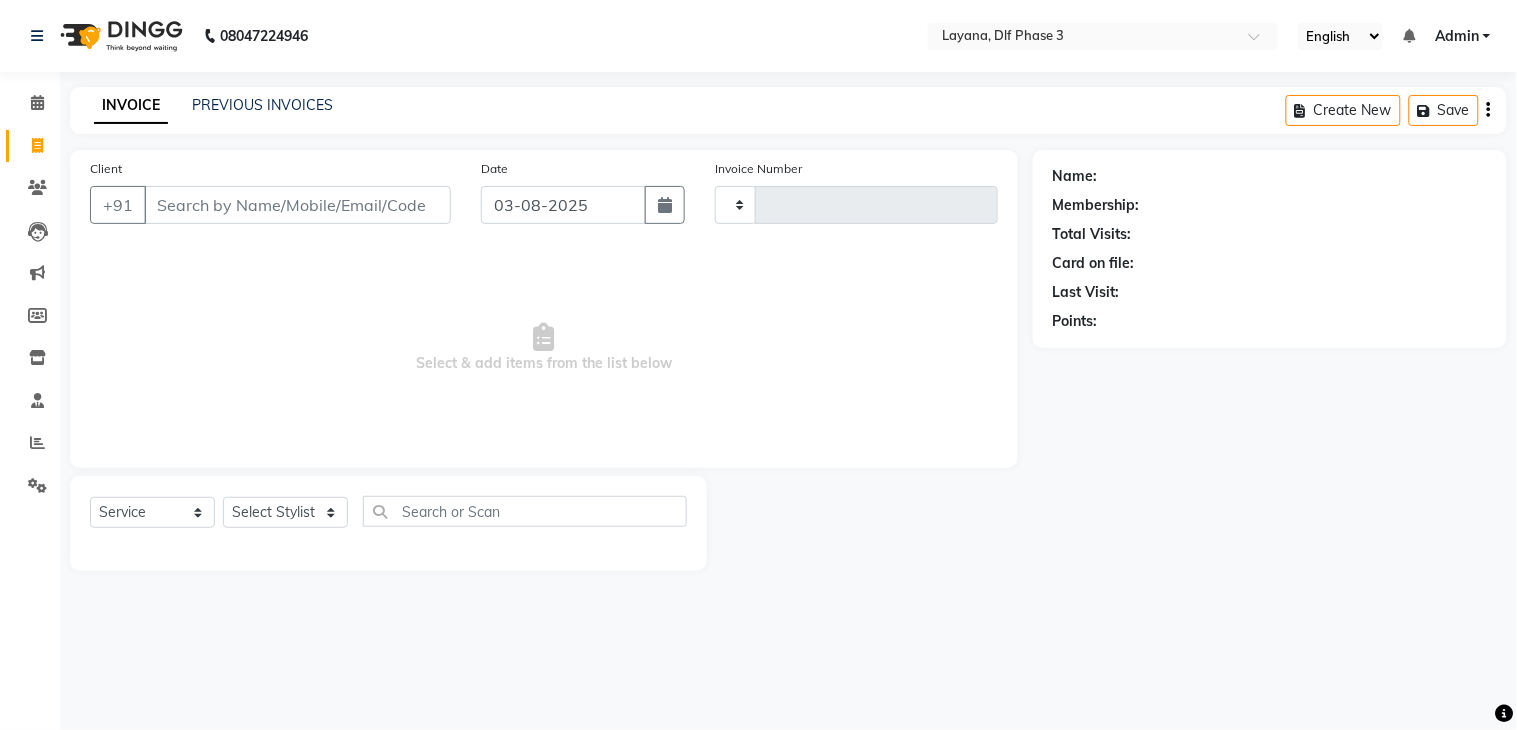 type on "2301" 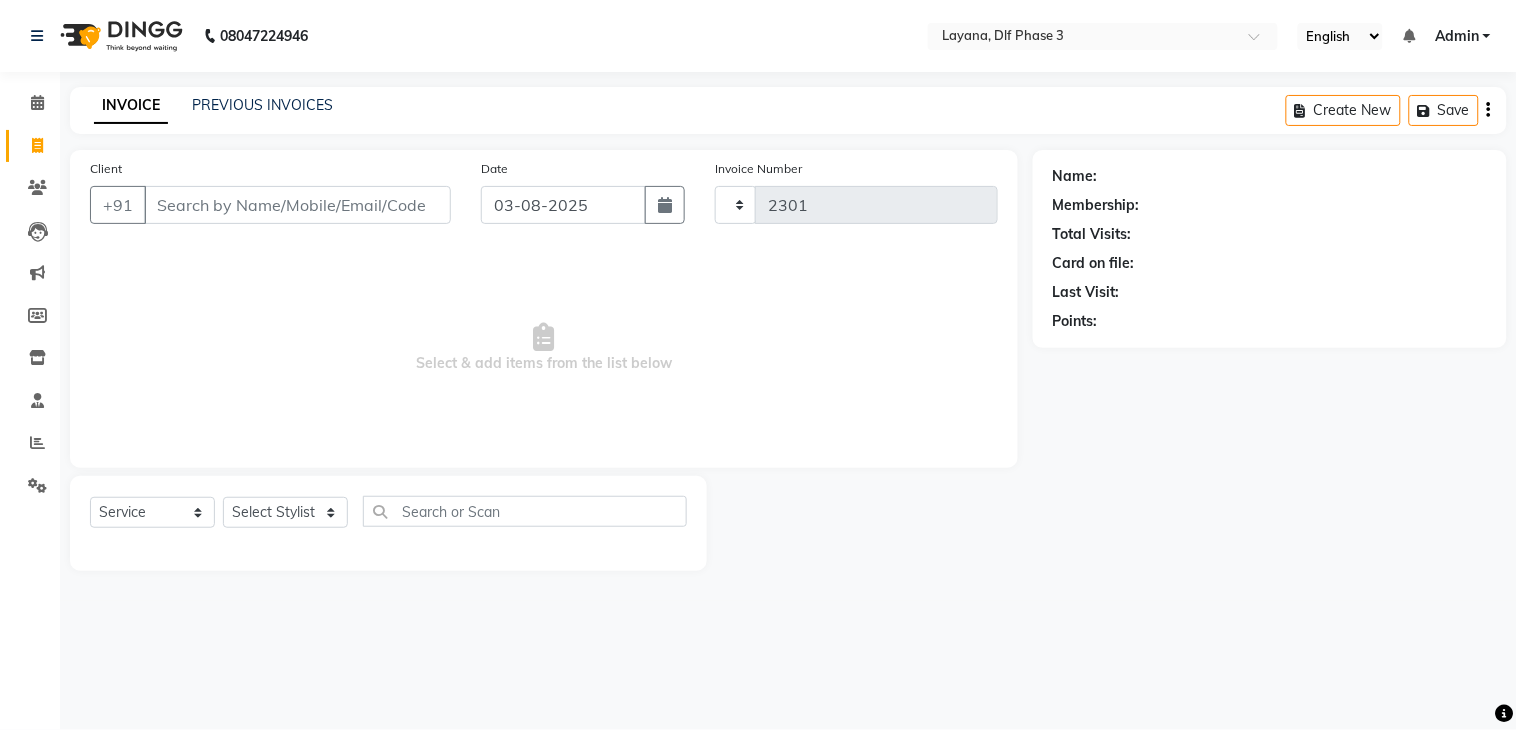 select on "6973" 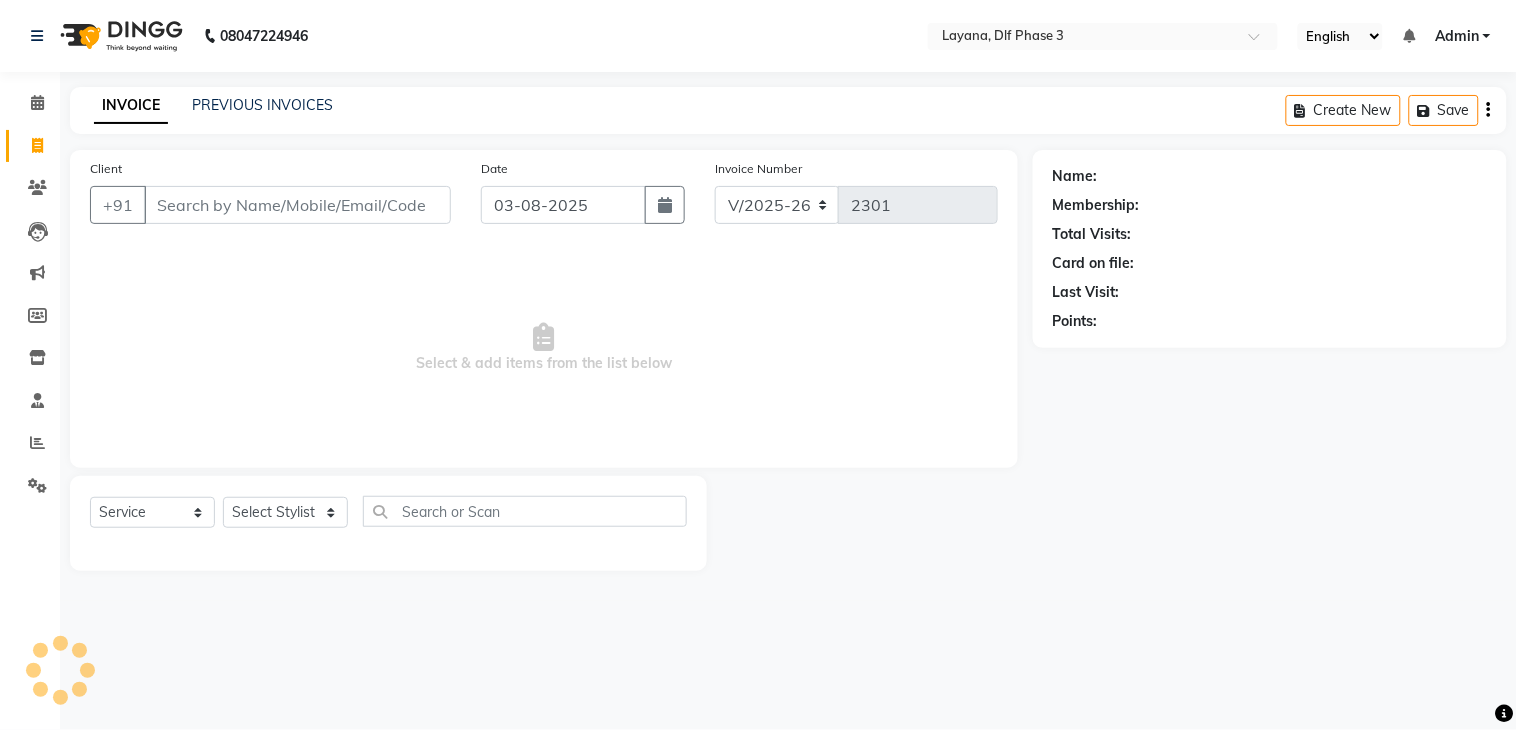 click on "Client" at bounding box center (297, 205) 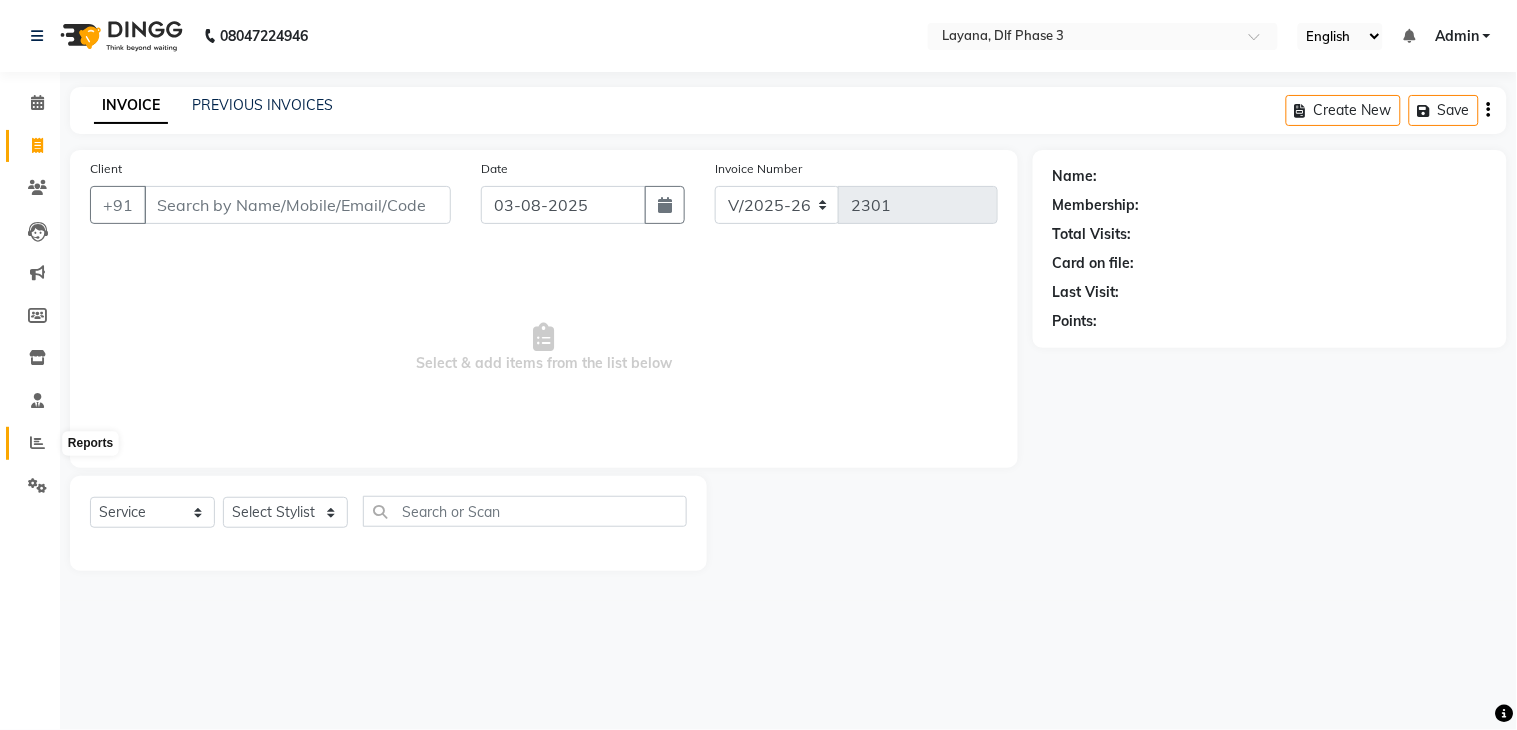 click 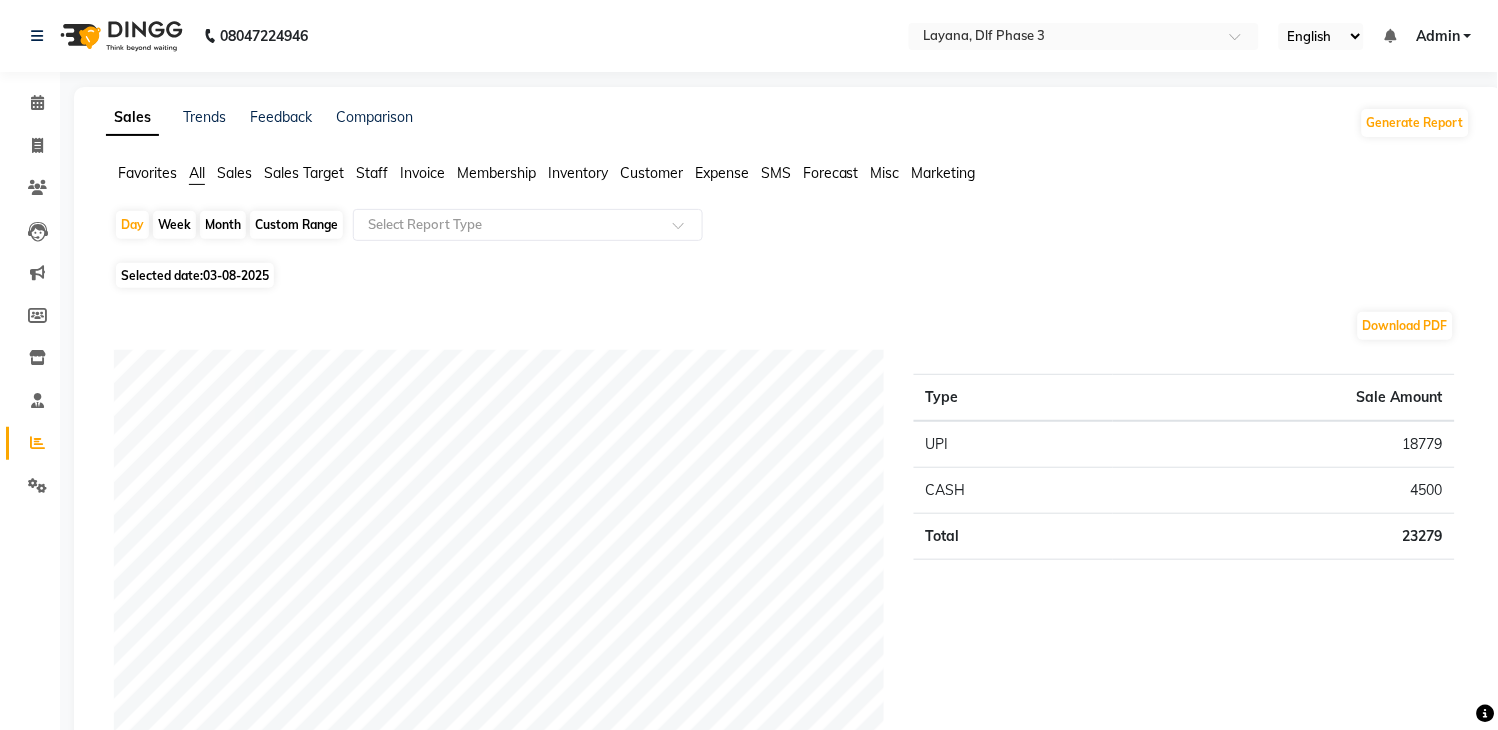scroll, scrollTop: 638, scrollLeft: 0, axis: vertical 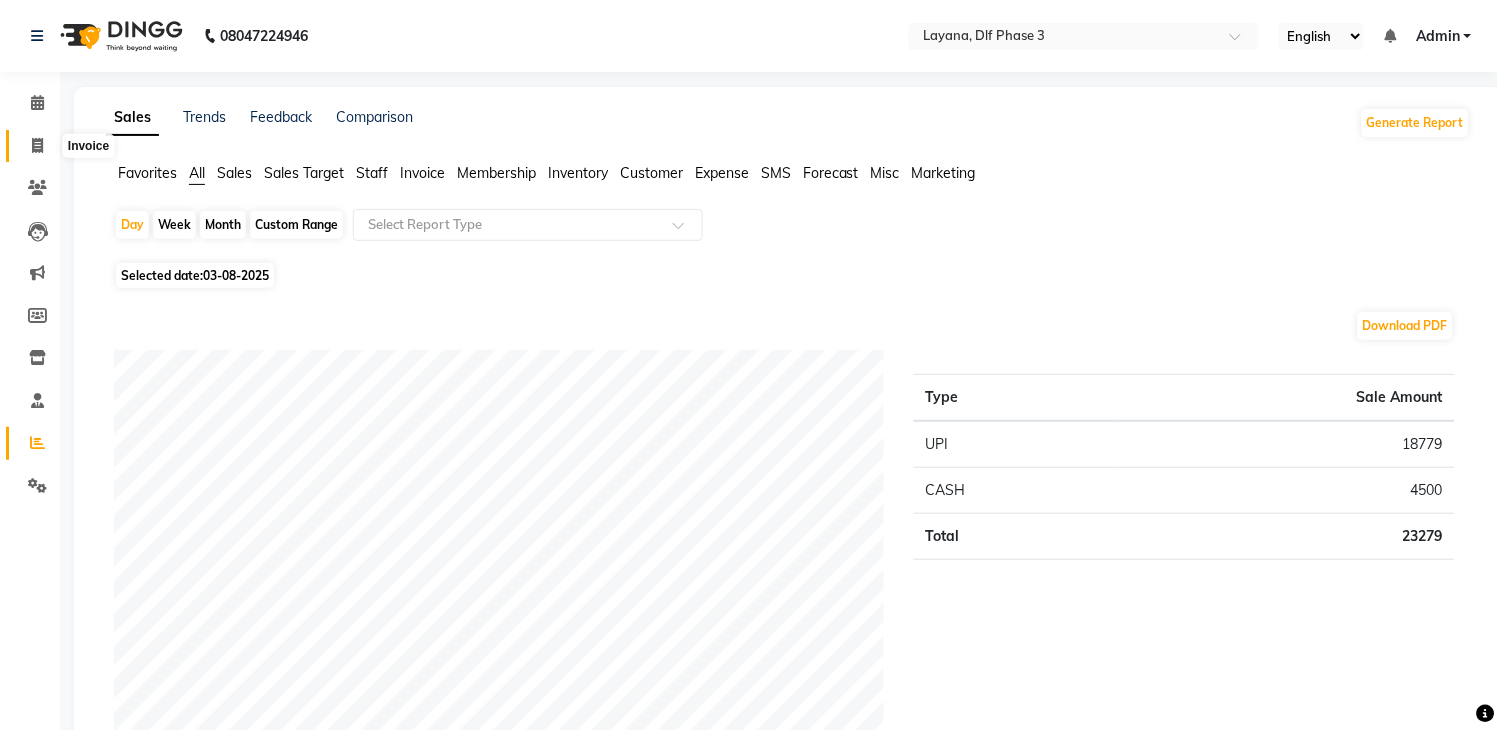 click 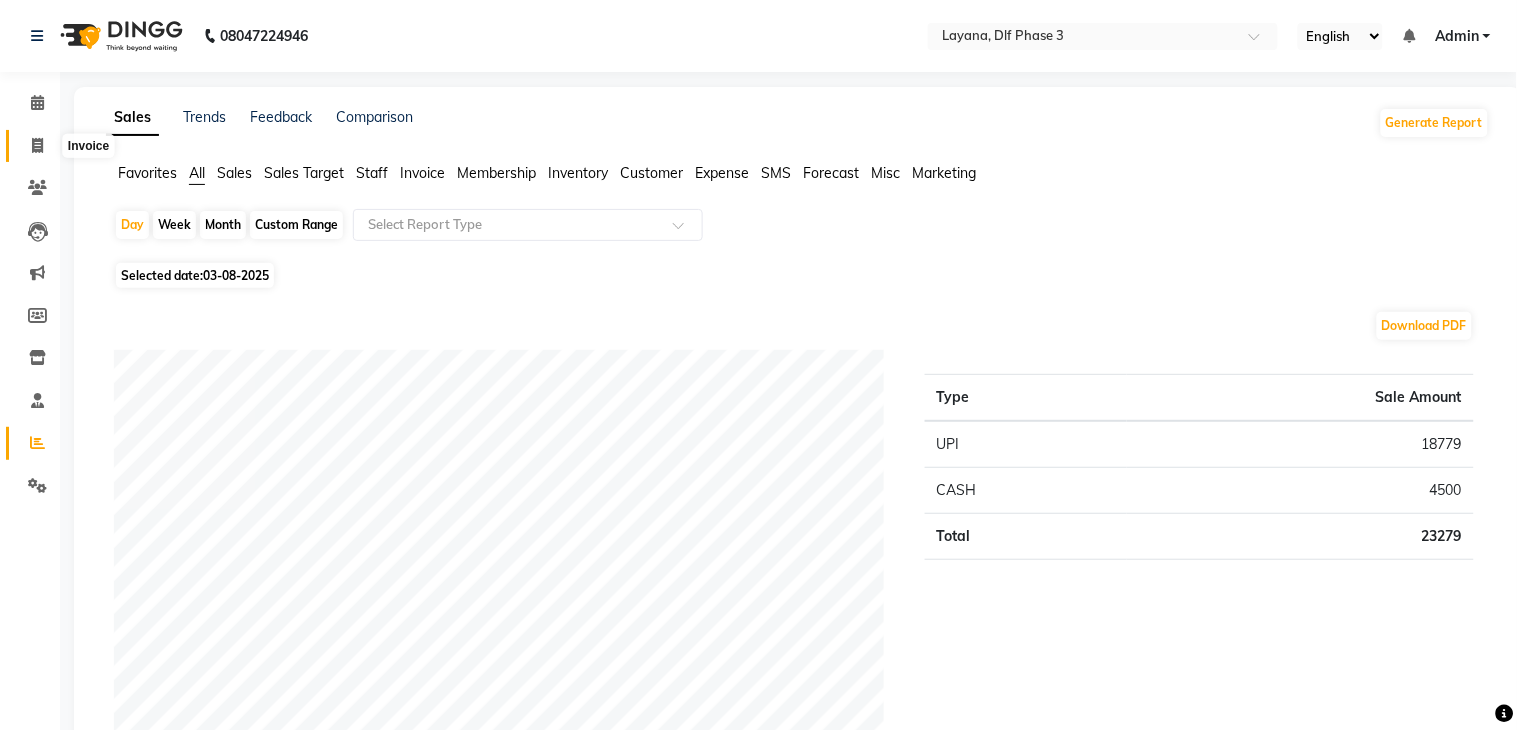 select on "6973" 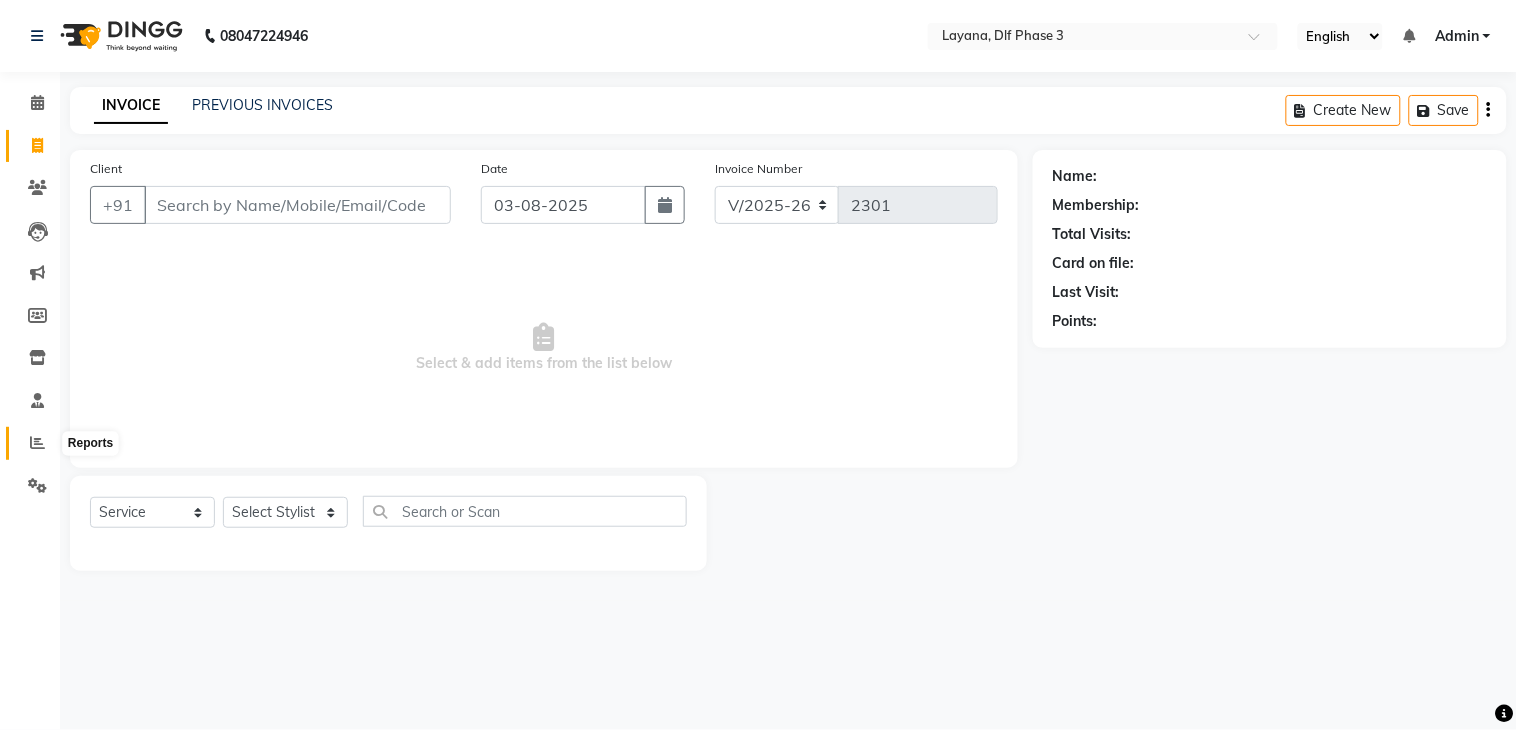 click 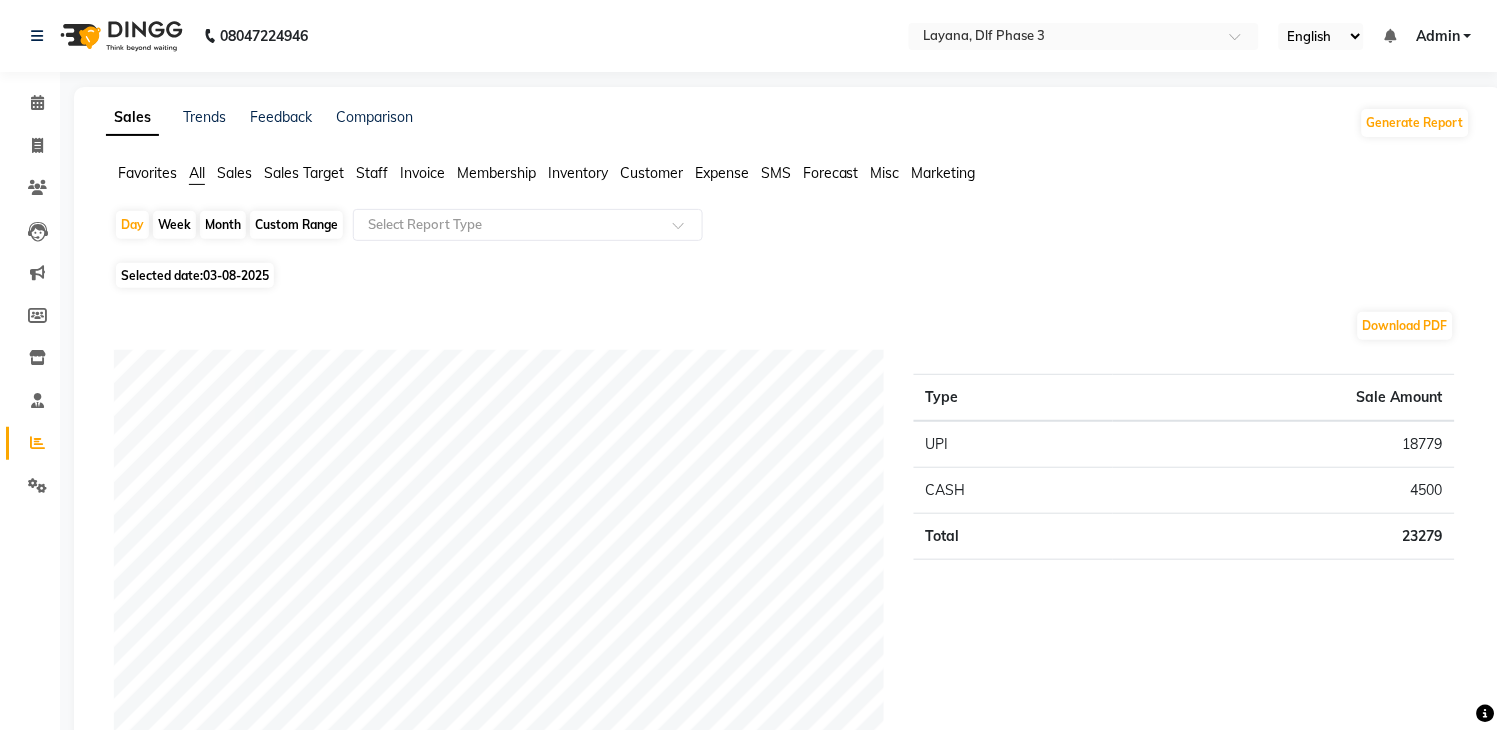 scroll, scrollTop: 638, scrollLeft: 0, axis: vertical 